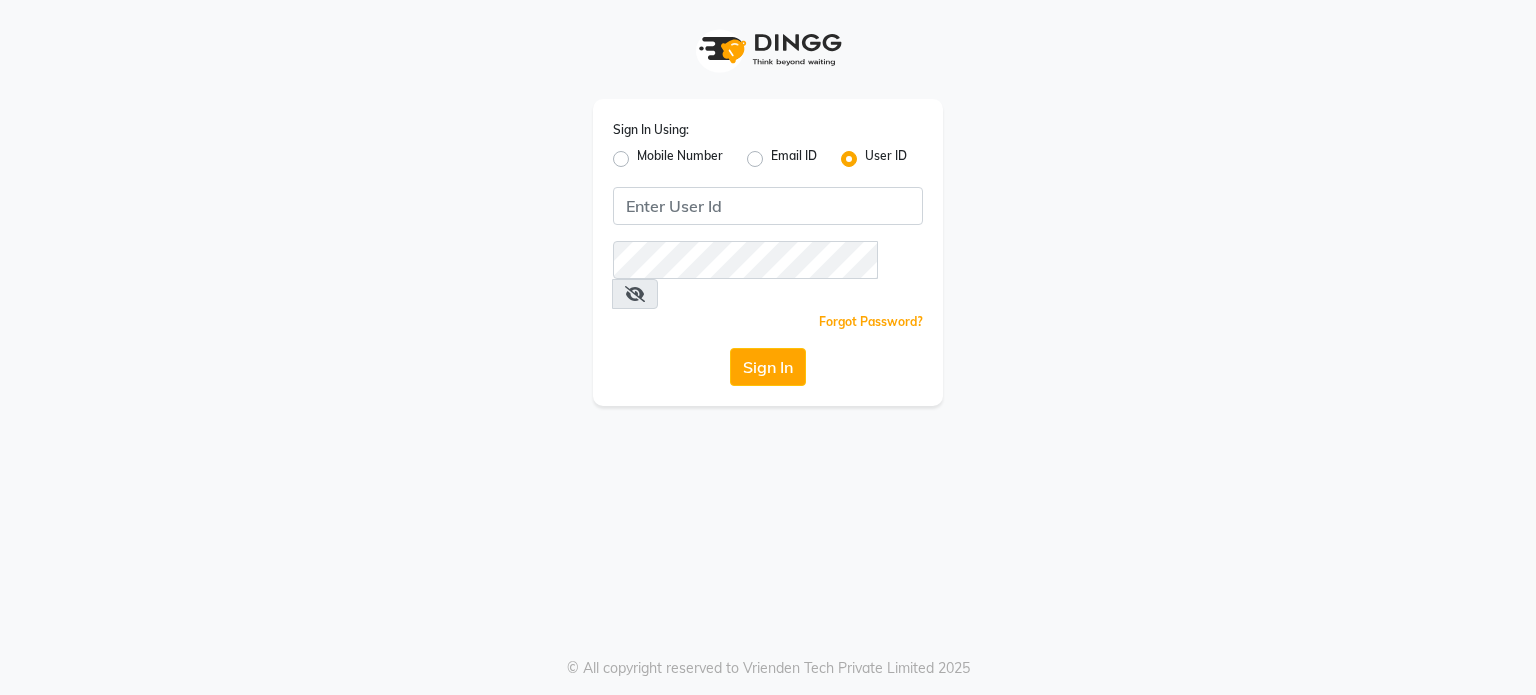 scroll, scrollTop: 0, scrollLeft: 0, axis: both 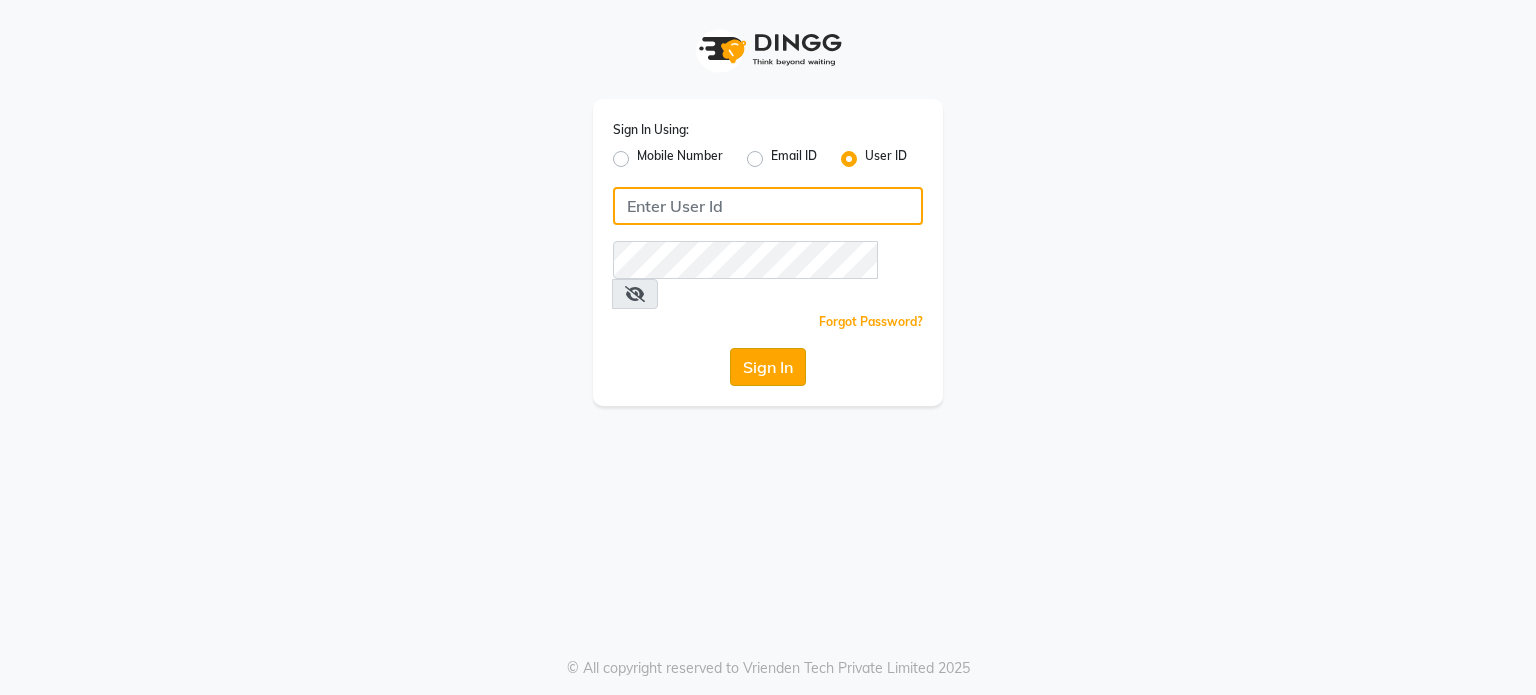 type on "punehaircompany" 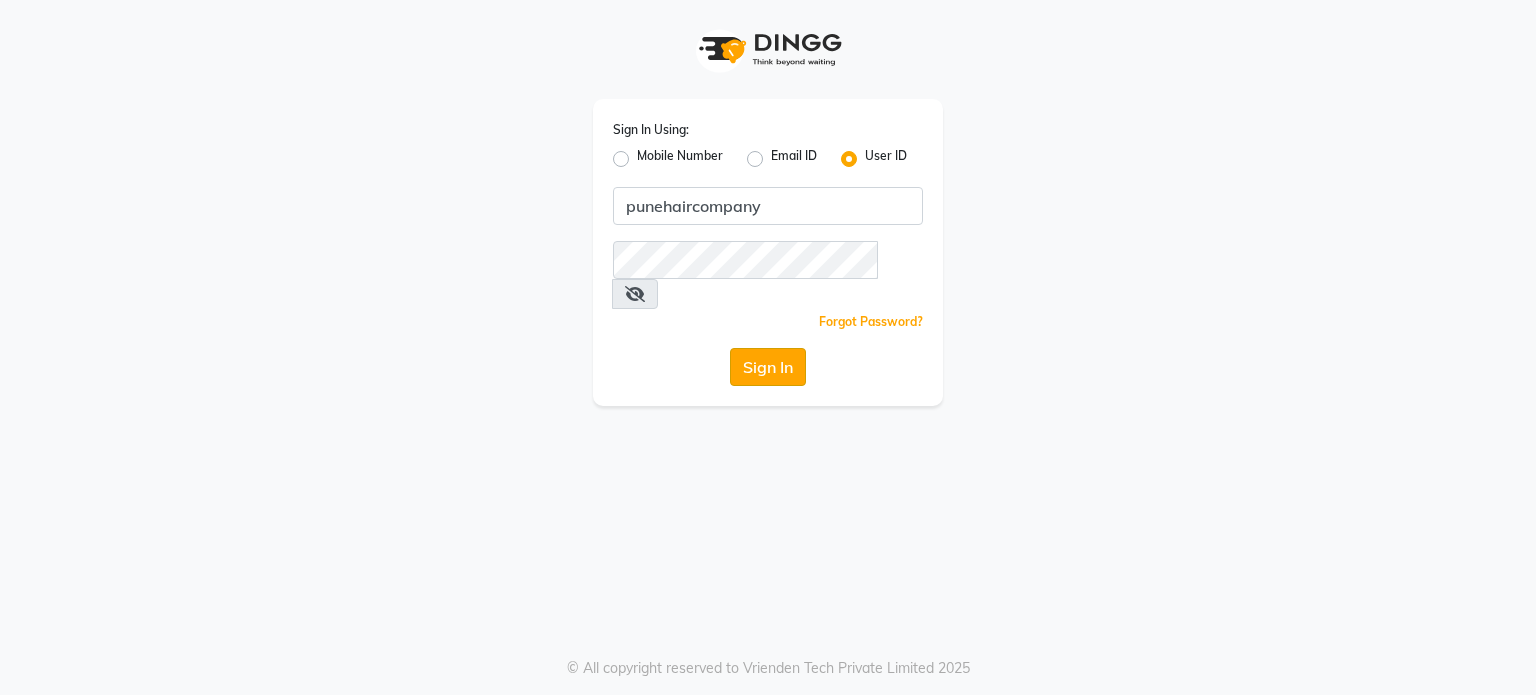 click on "Sign In" 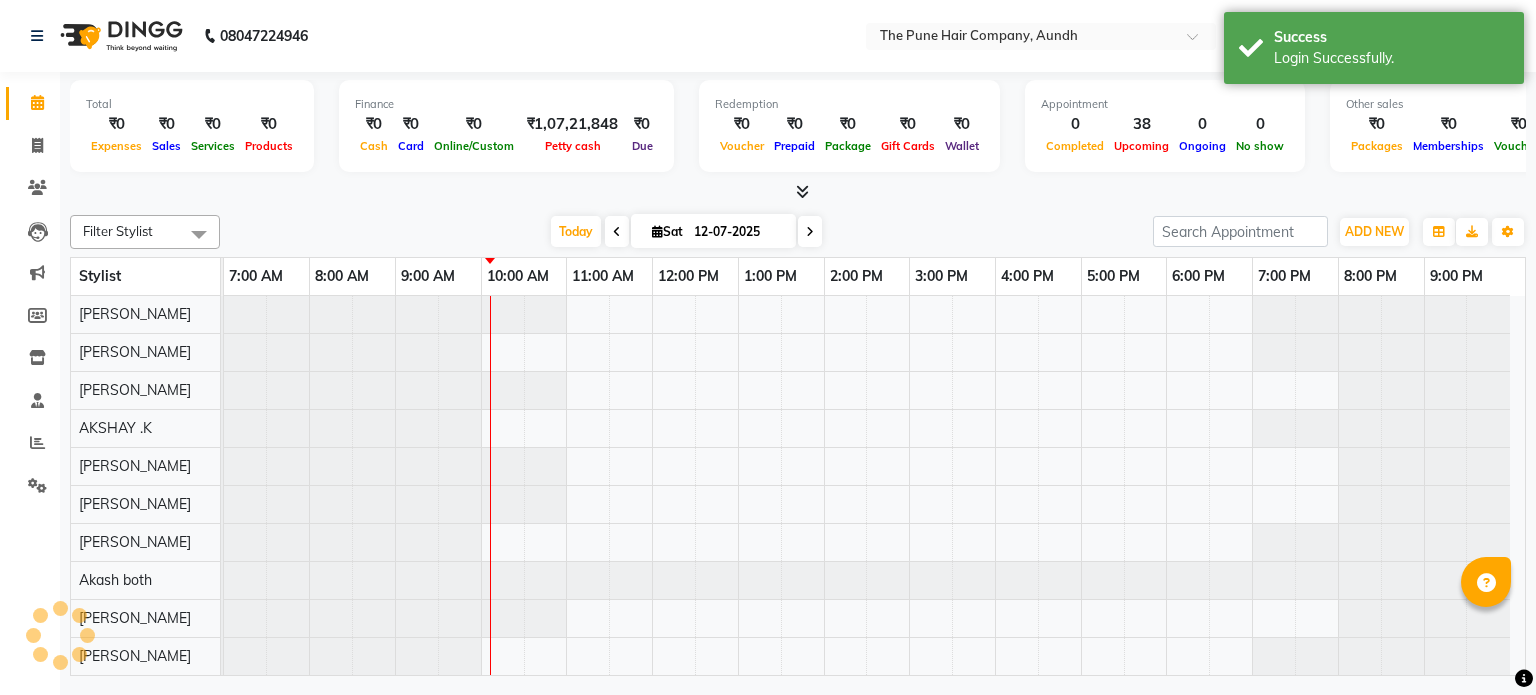 scroll, scrollTop: 27, scrollLeft: 0, axis: vertical 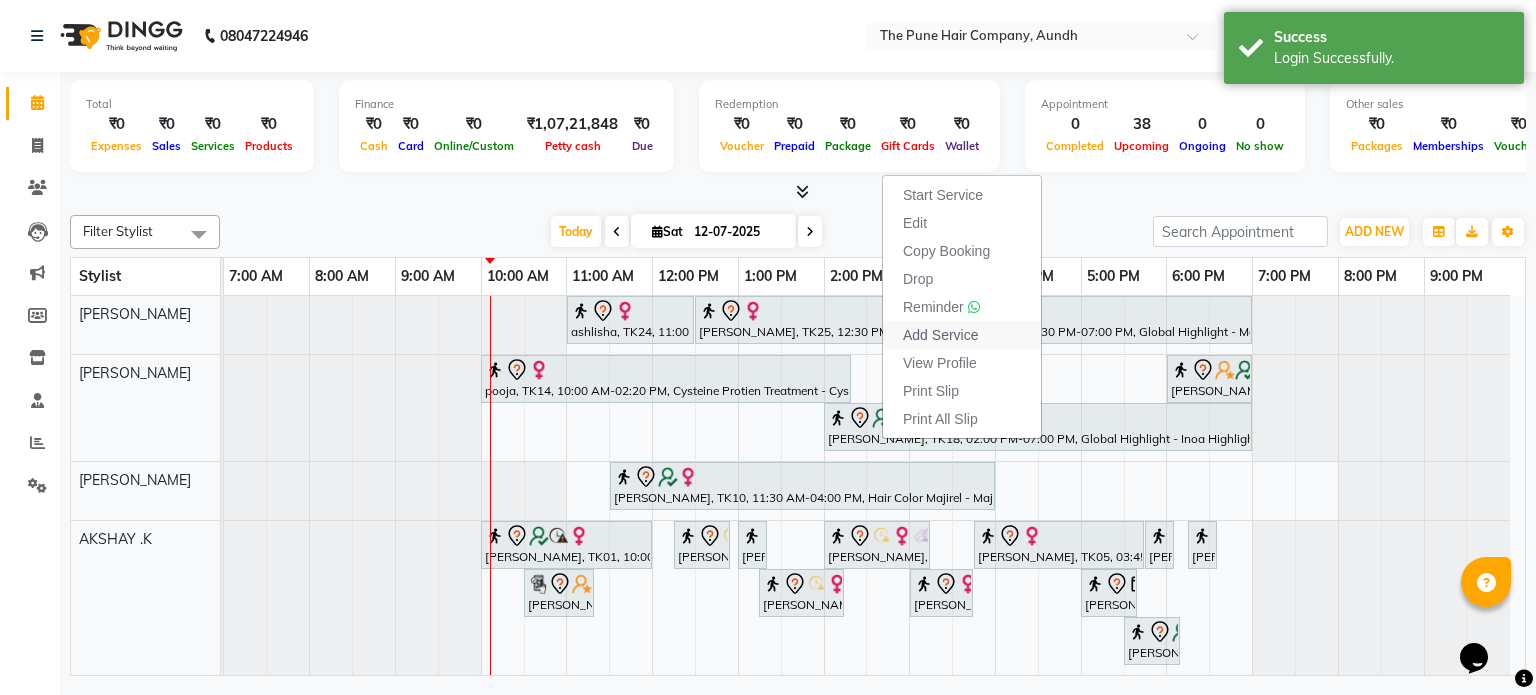 click on "Add Service" at bounding box center (940, 335) 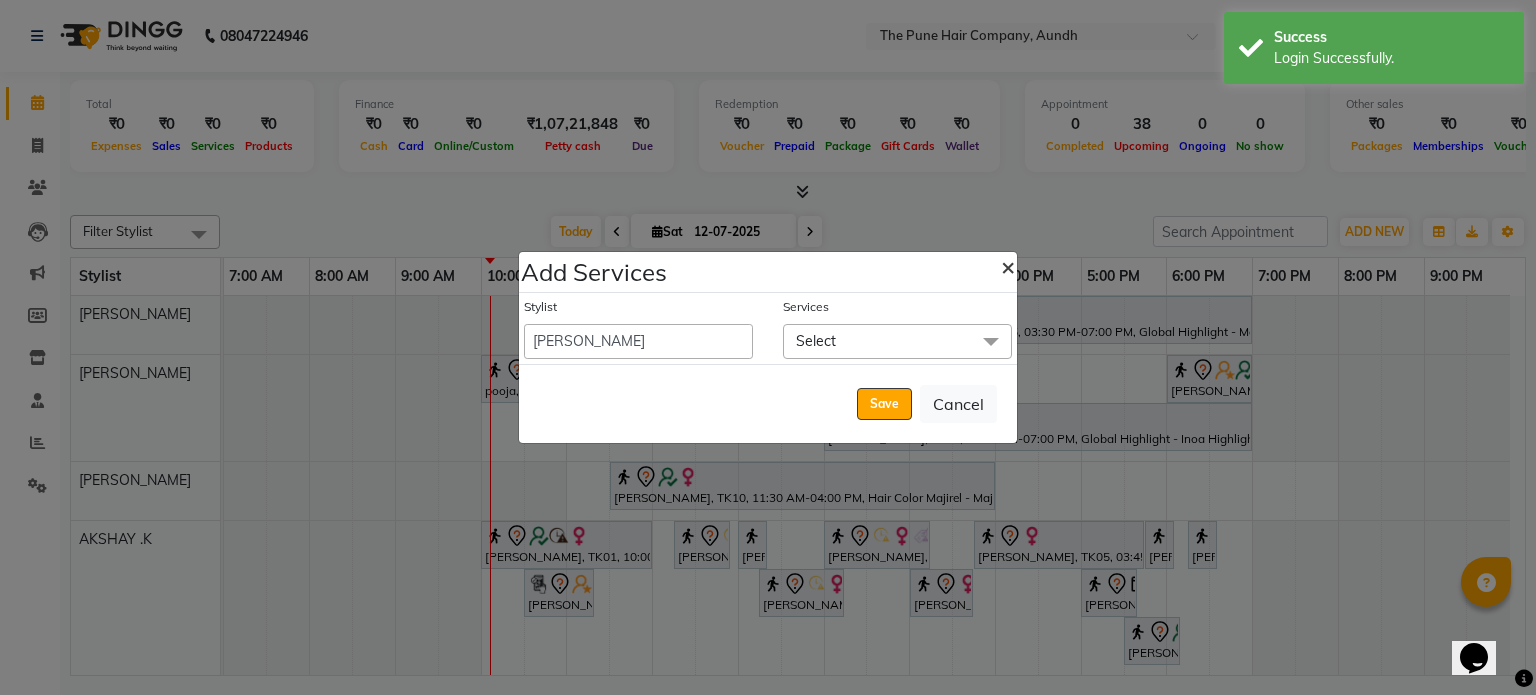 click on "×" 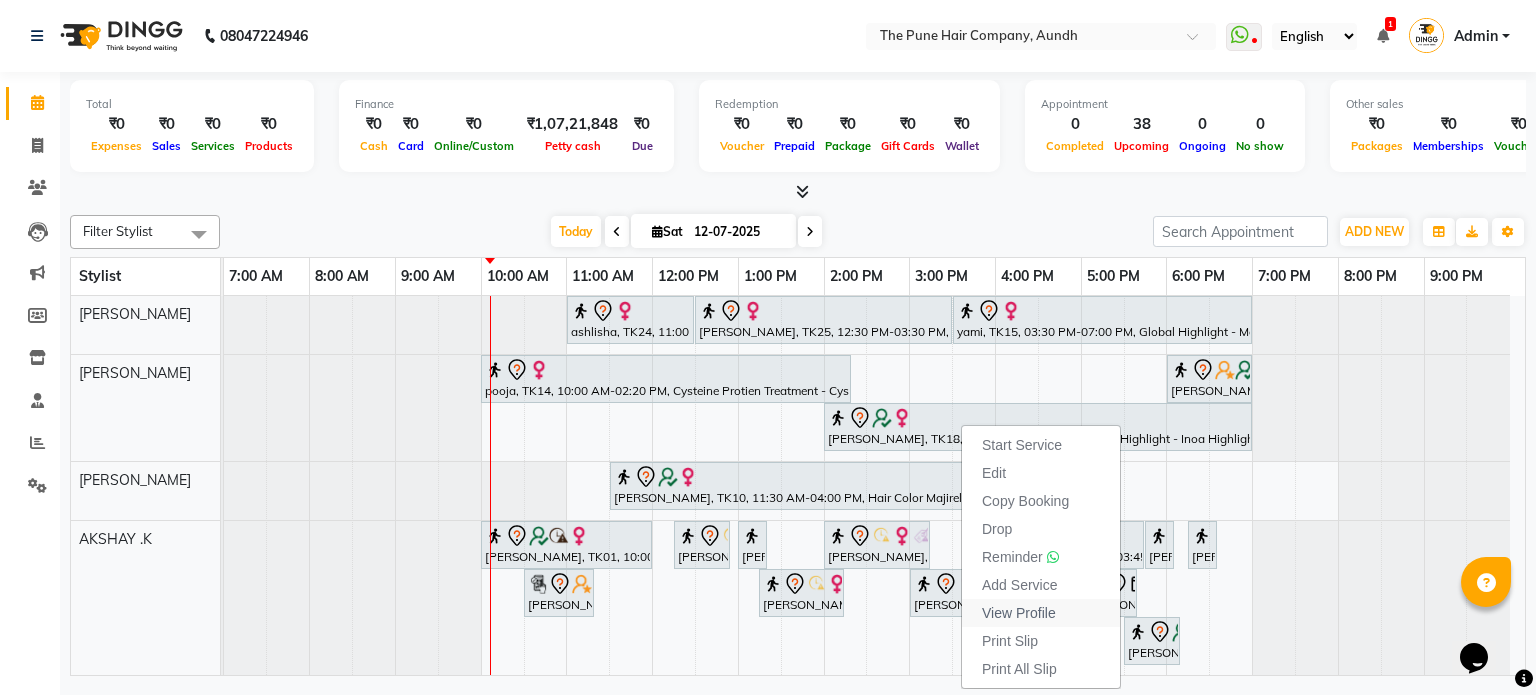 click on "View Profile" at bounding box center (1019, 613) 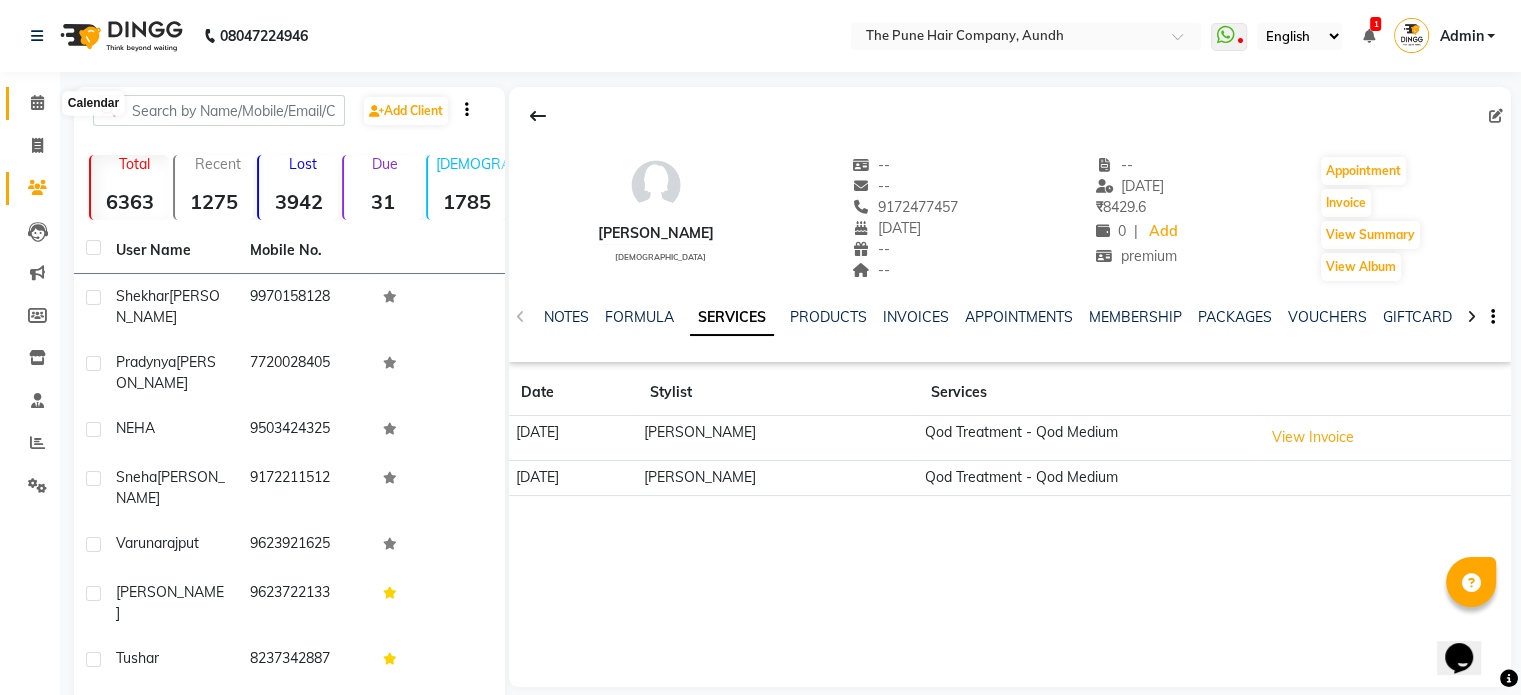 click 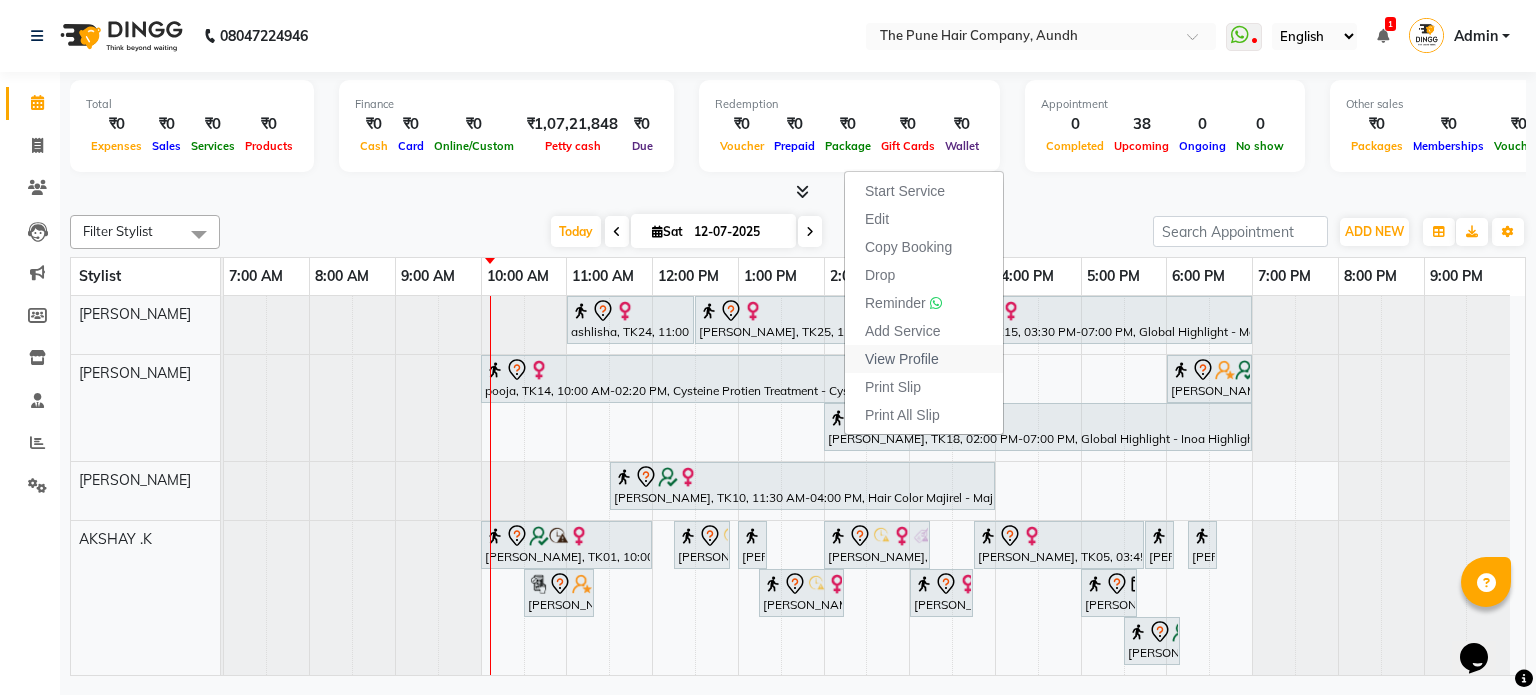 click on "View Profile" at bounding box center (902, 359) 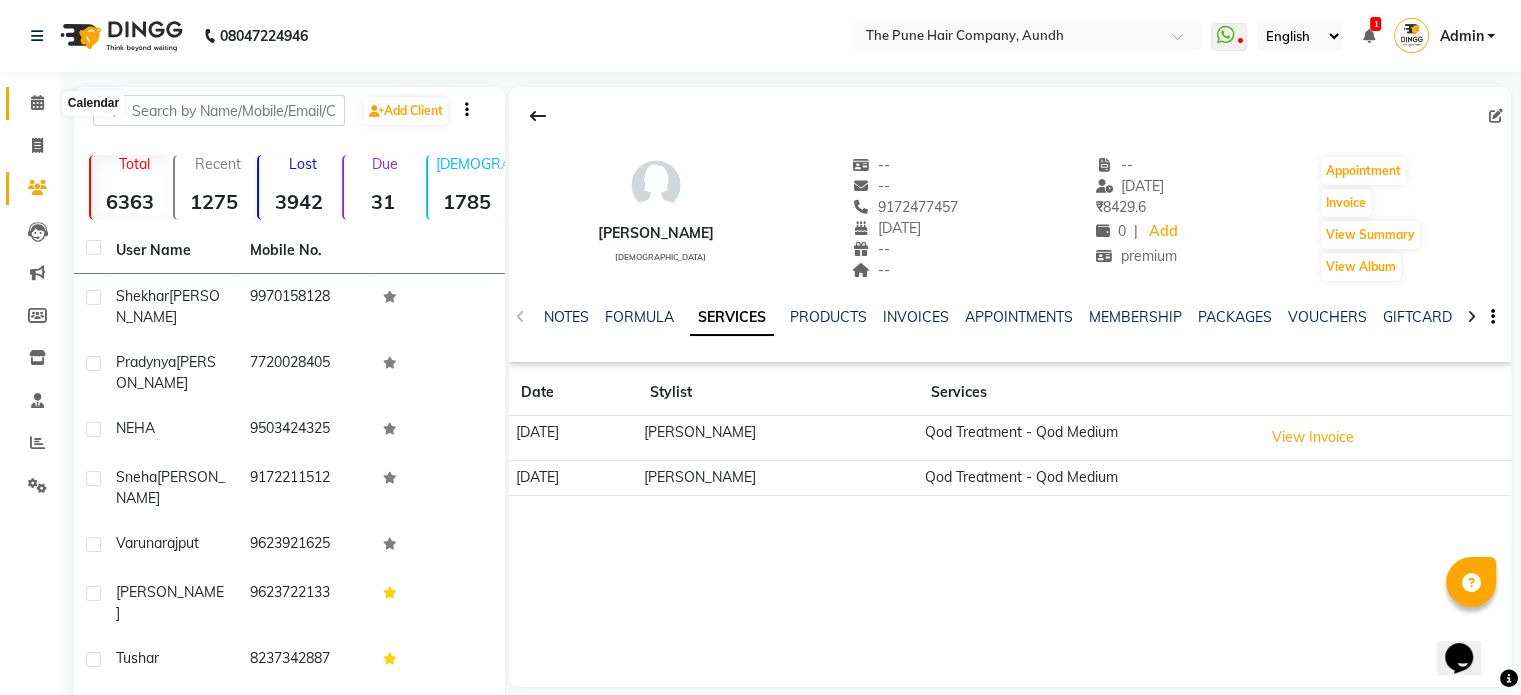 click 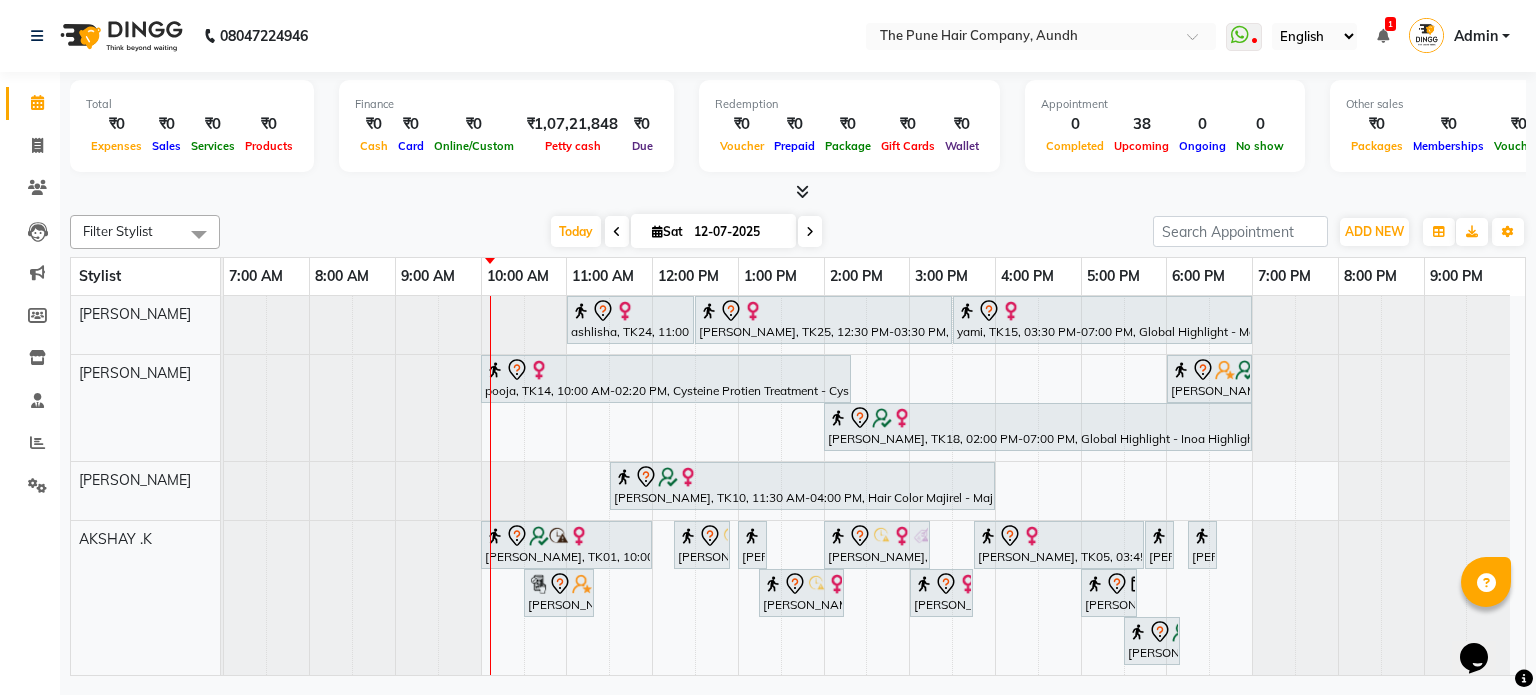 click at bounding box center [810, 232] 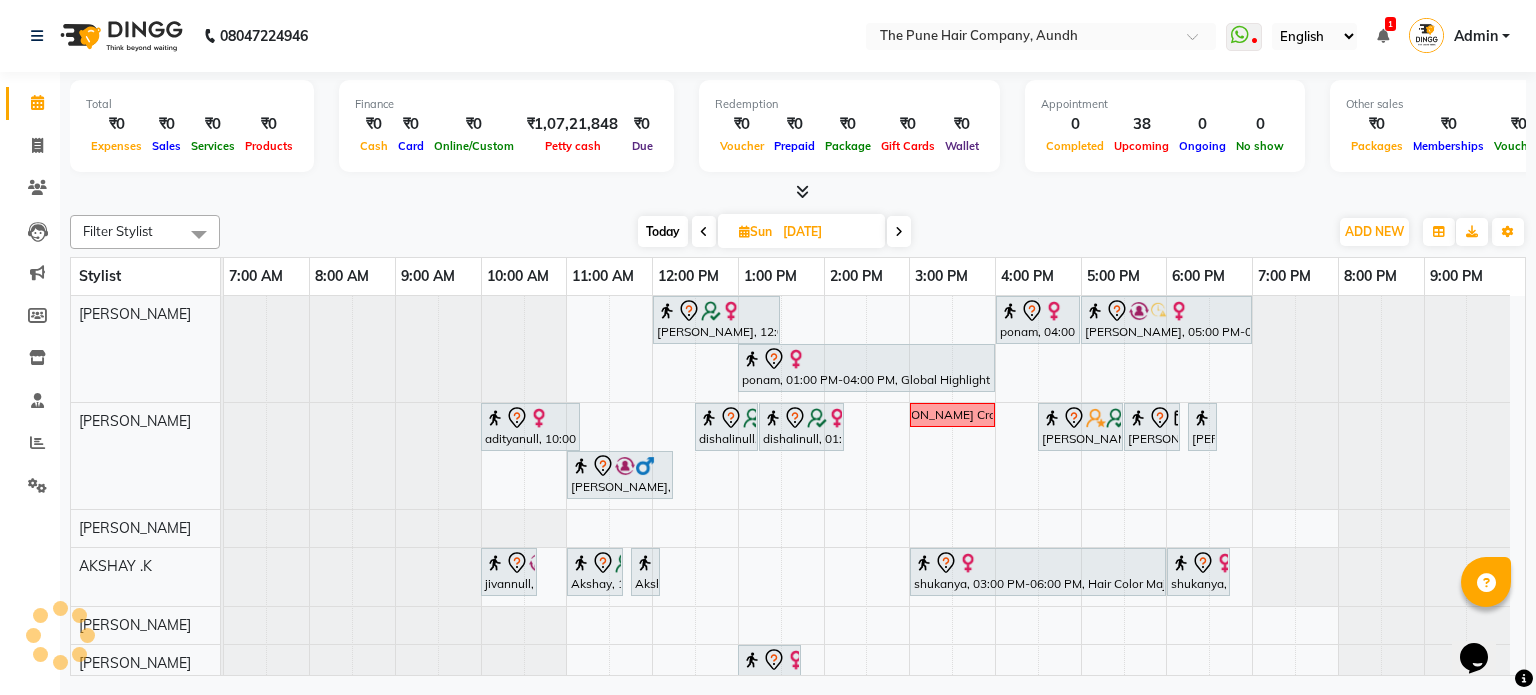 click at bounding box center (899, 231) 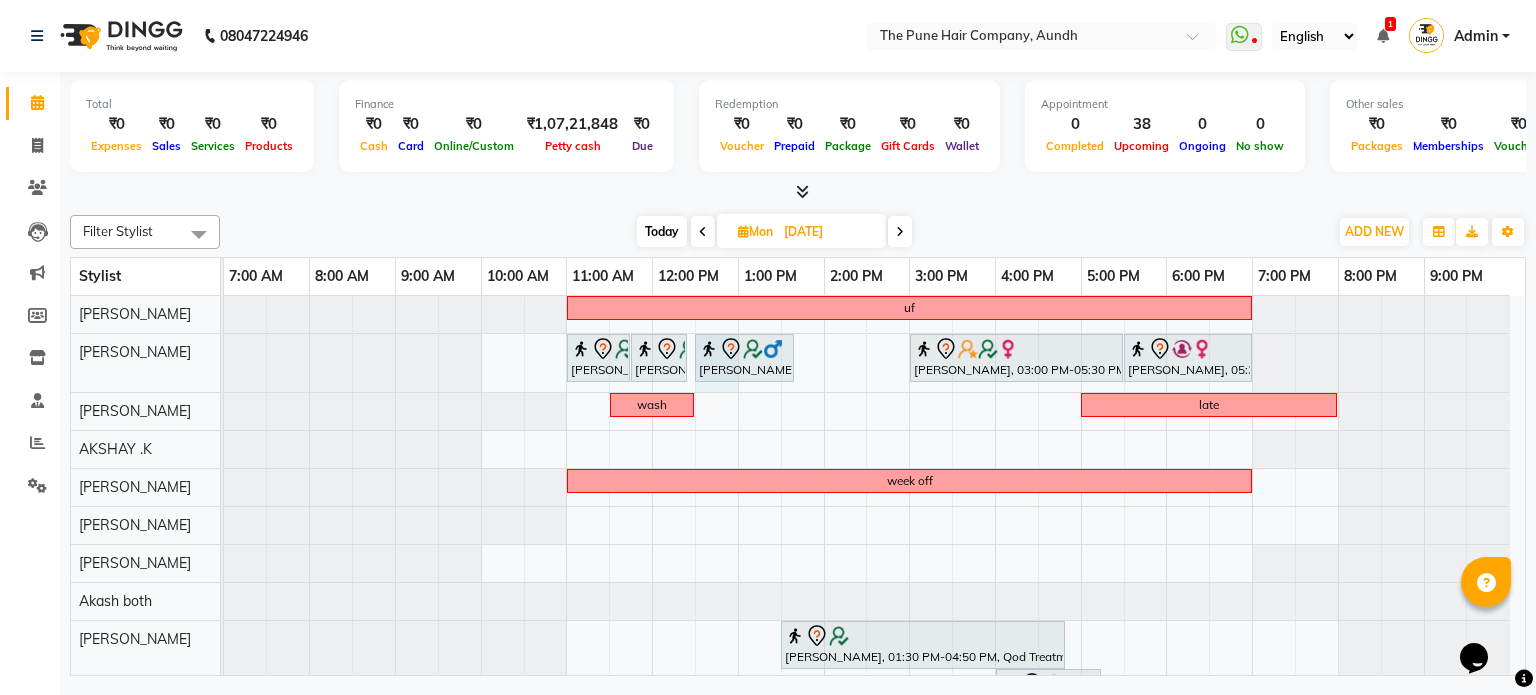 click on "uf              [PERSON_NAME], 11:00 AM-11:45 AM, Cut [DEMOGRAPHIC_DATA] (Expert)             [PERSON_NAME], 11:45 AM-12:25 PM, Cut [DEMOGRAPHIC_DATA] (Expert)             [PERSON_NAME], 12:30 PM-01:40 PM, Cut Below 12 year (boy)             [PERSON_NAME], 03:00 PM-05:30 PM, Hair Color [PERSON_NAME] Touchup 2 Inch             [PERSON_NAME], 05:30 PM-07:00 PM, Hair wash & blow dry - long  wash   late   week off              [PERSON_NAME], 01:30 PM-04:50 PM, Qod Treatment - Qod Medium             [PERSON_NAME], 04:00 PM-05:15 PM, Cut [DEMOGRAPHIC_DATA] (Sr.stylist)             [PERSON_NAME], 11:15 AM-12:35 PM, Waxing - Arms (Full) (Liposoluble)" at bounding box center [874, 617] 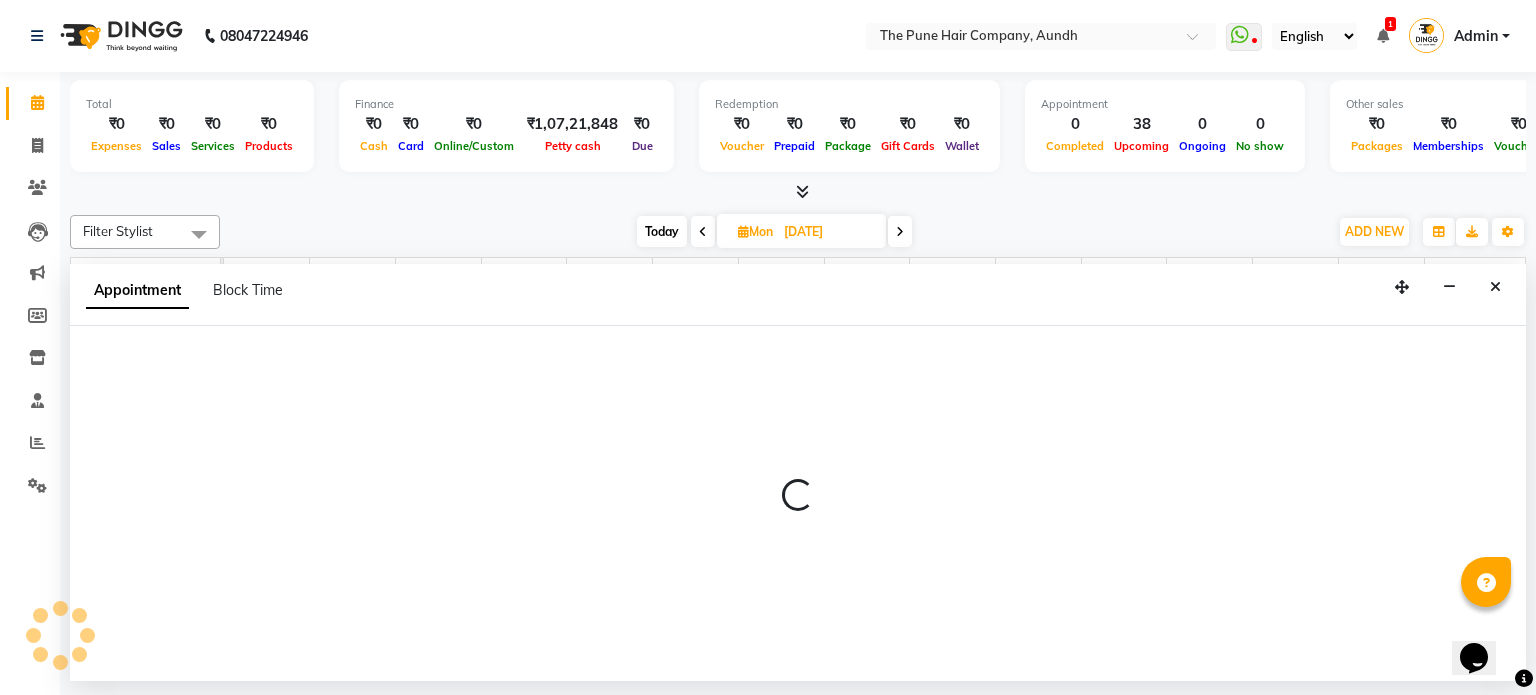 select on "3339" 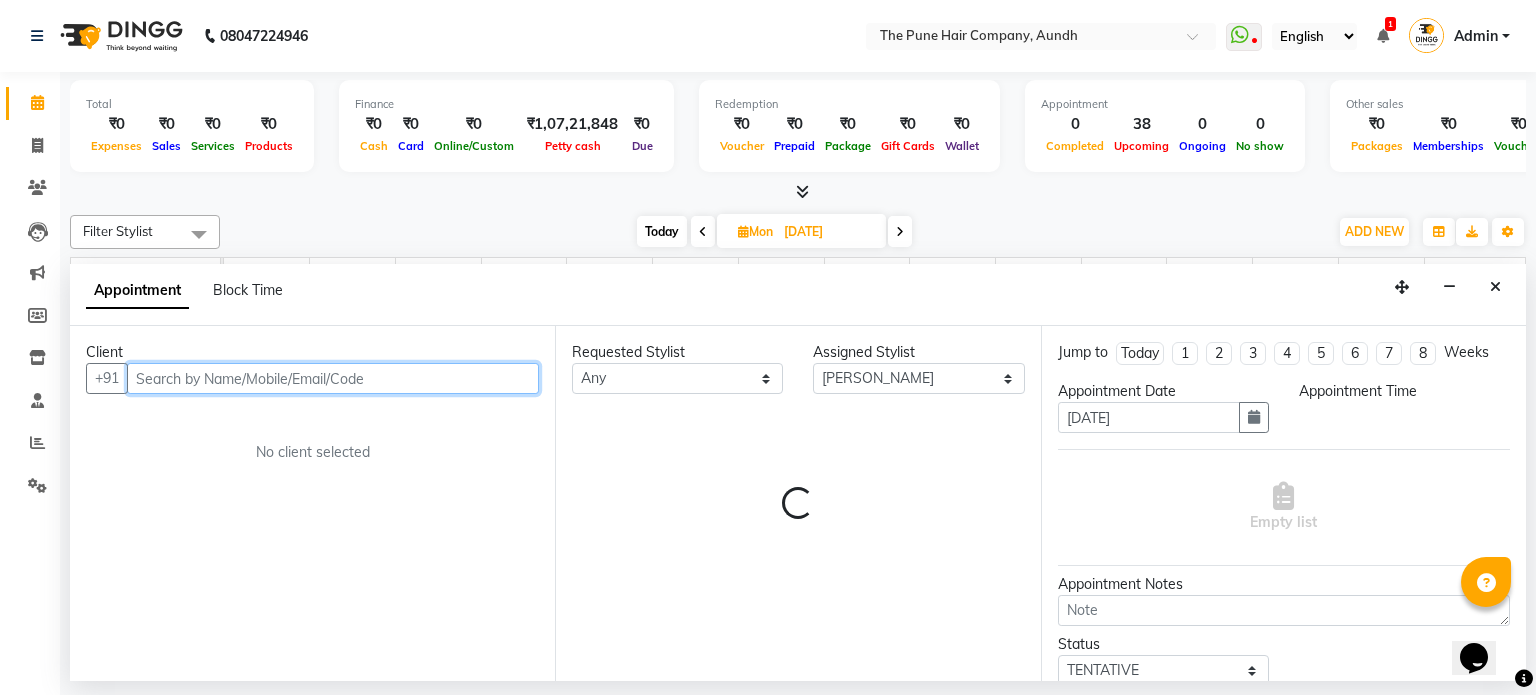 select on "750" 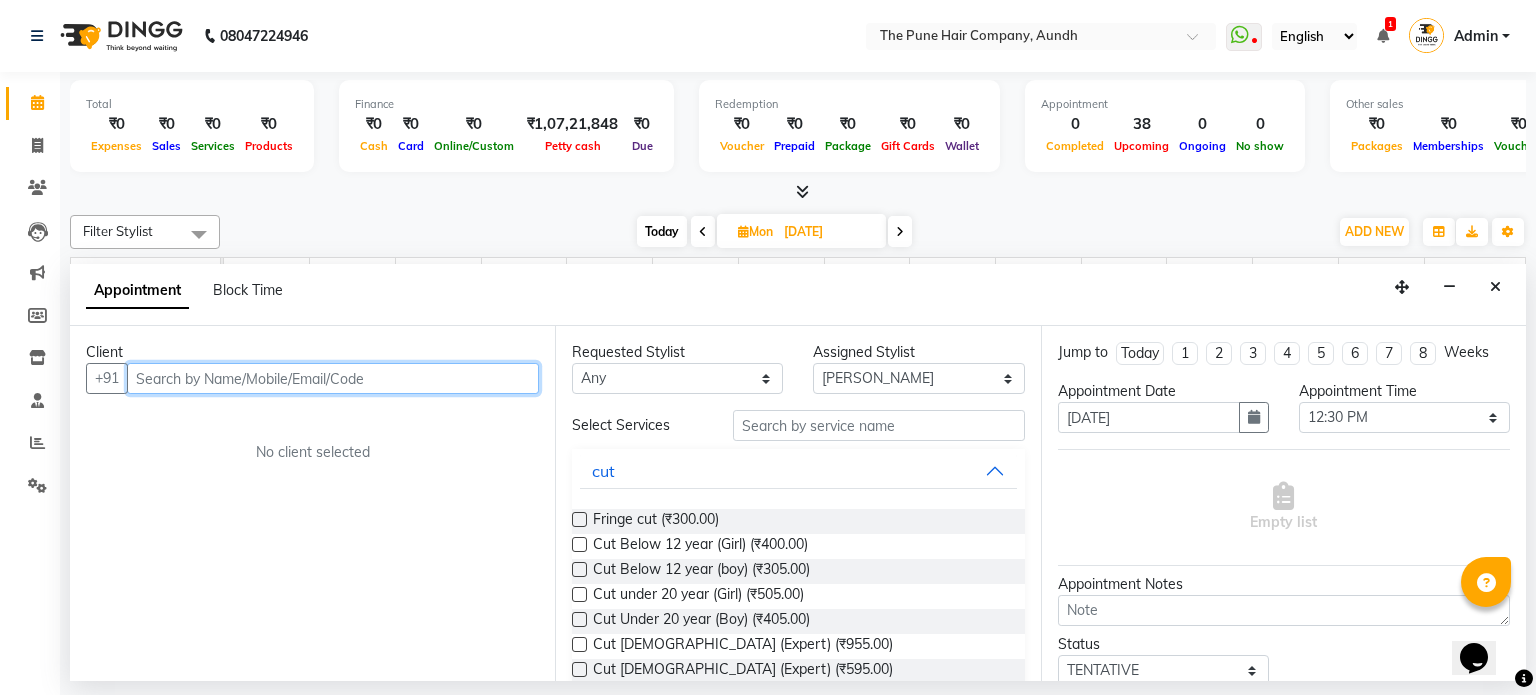 click at bounding box center (333, 378) 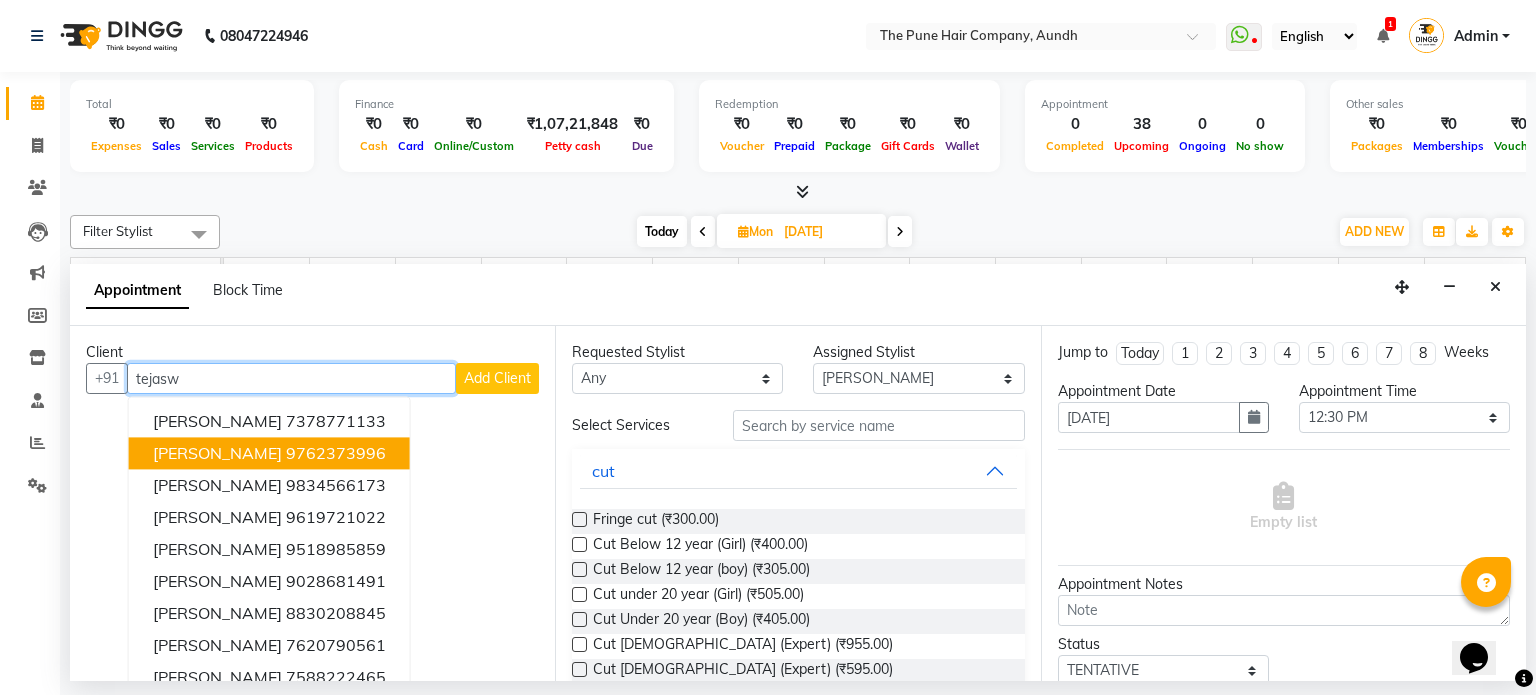 click on "9762373996" at bounding box center [336, 454] 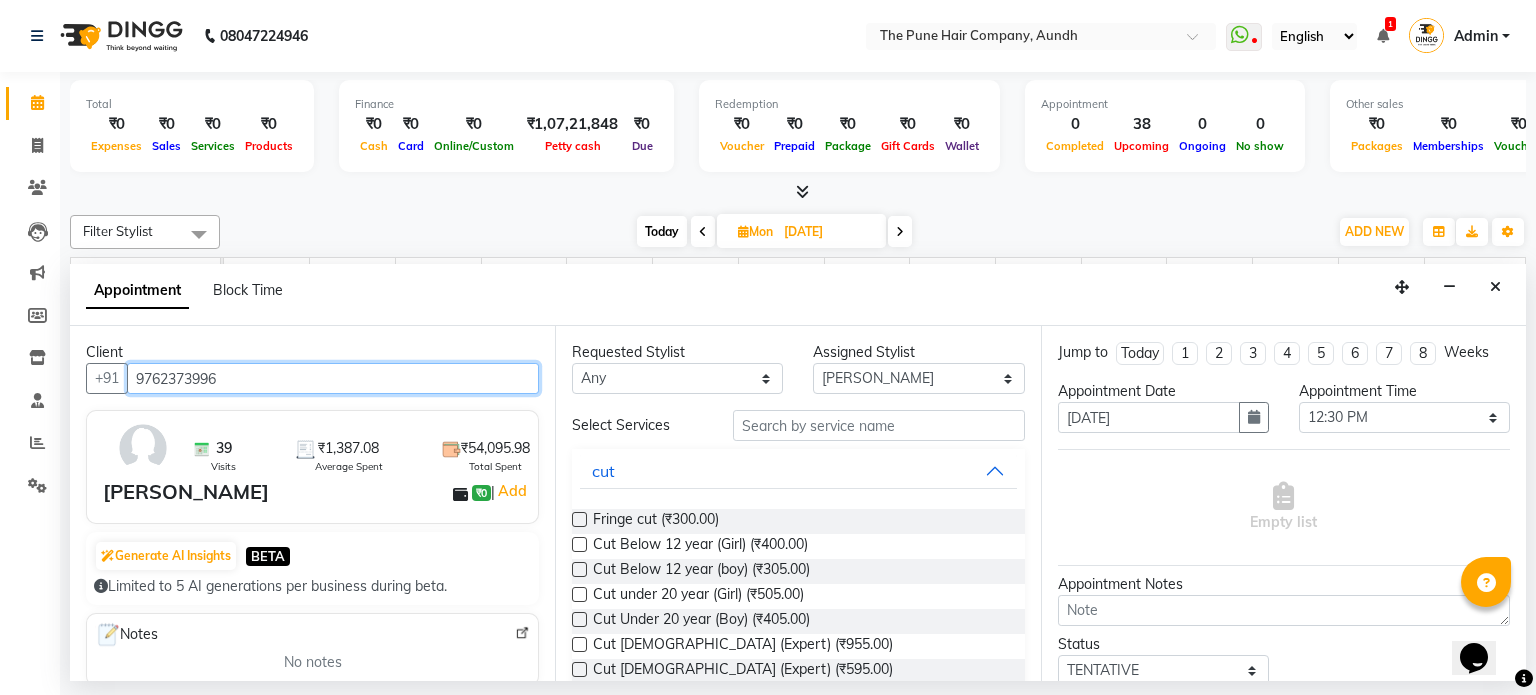type on "9762373996" 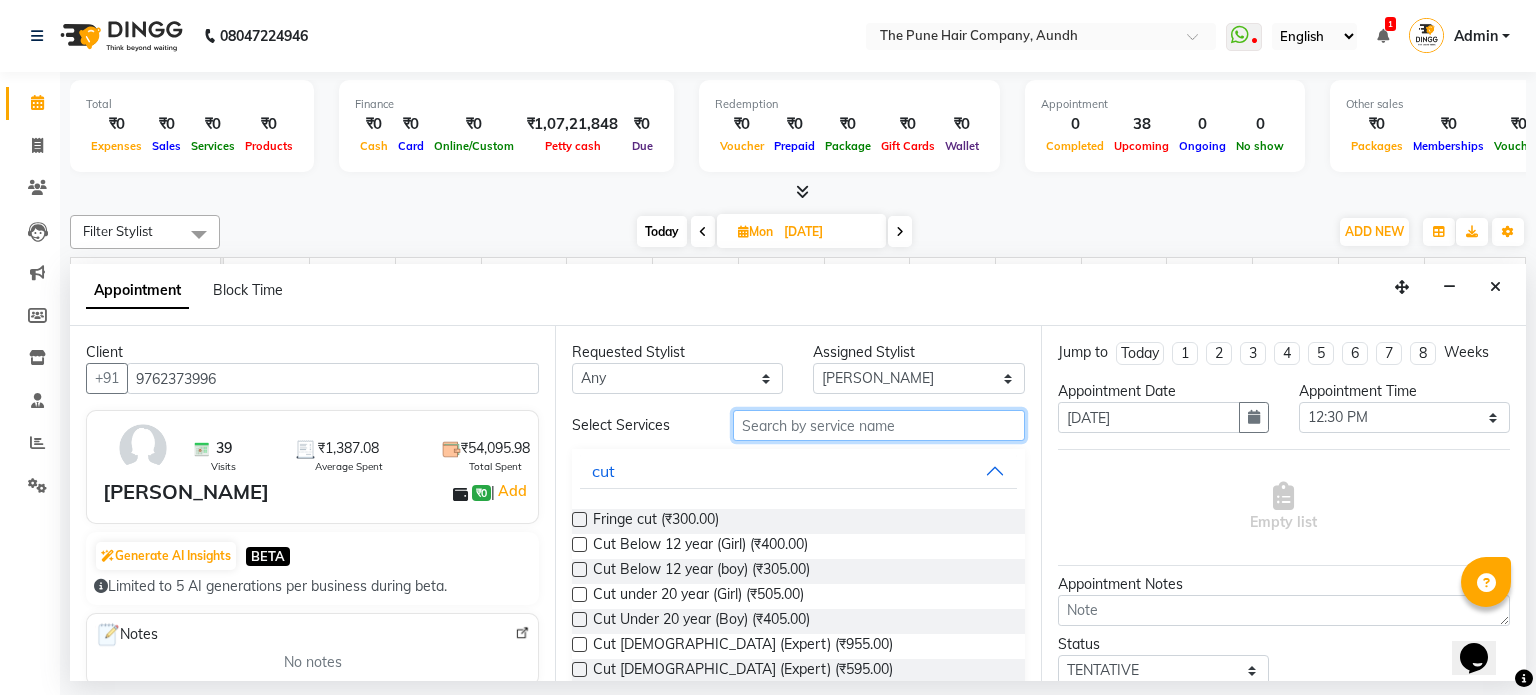 click at bounding box center (879, 425) 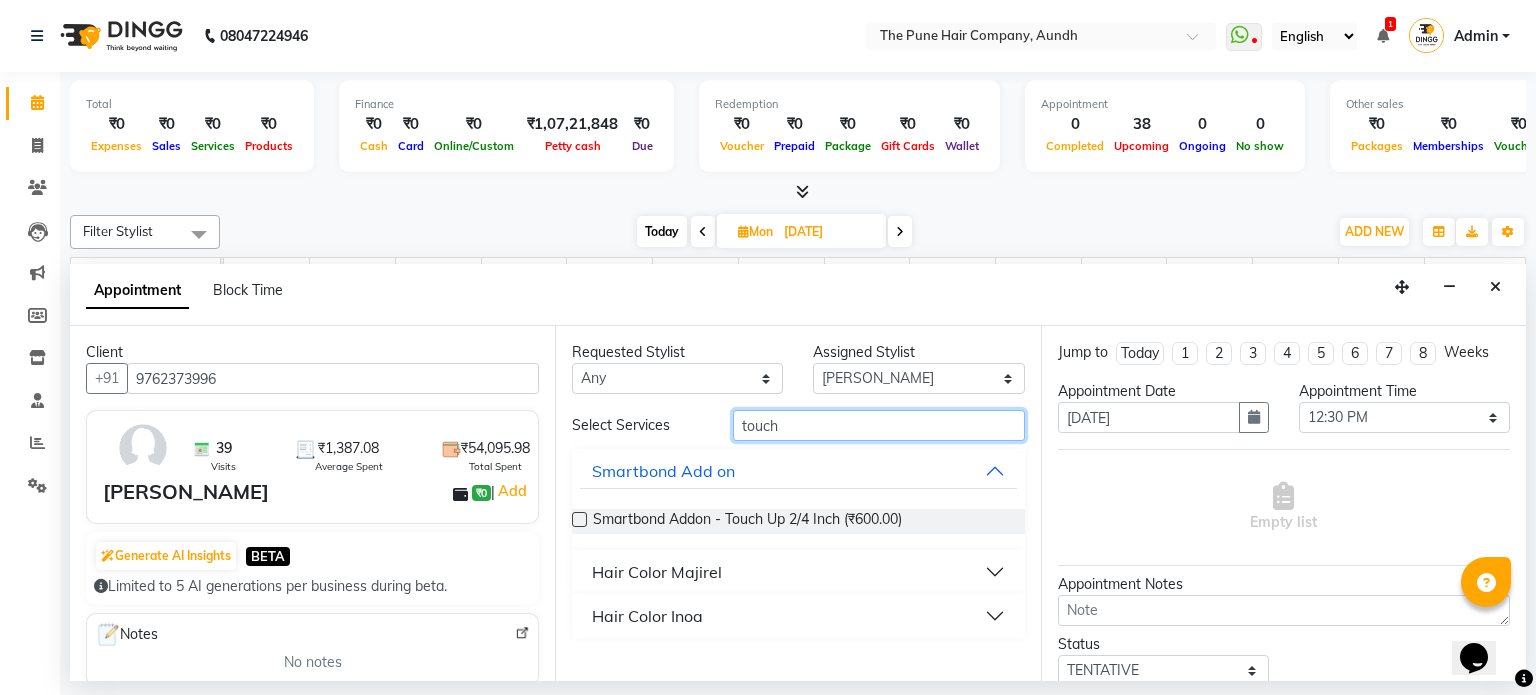 type on "touch" 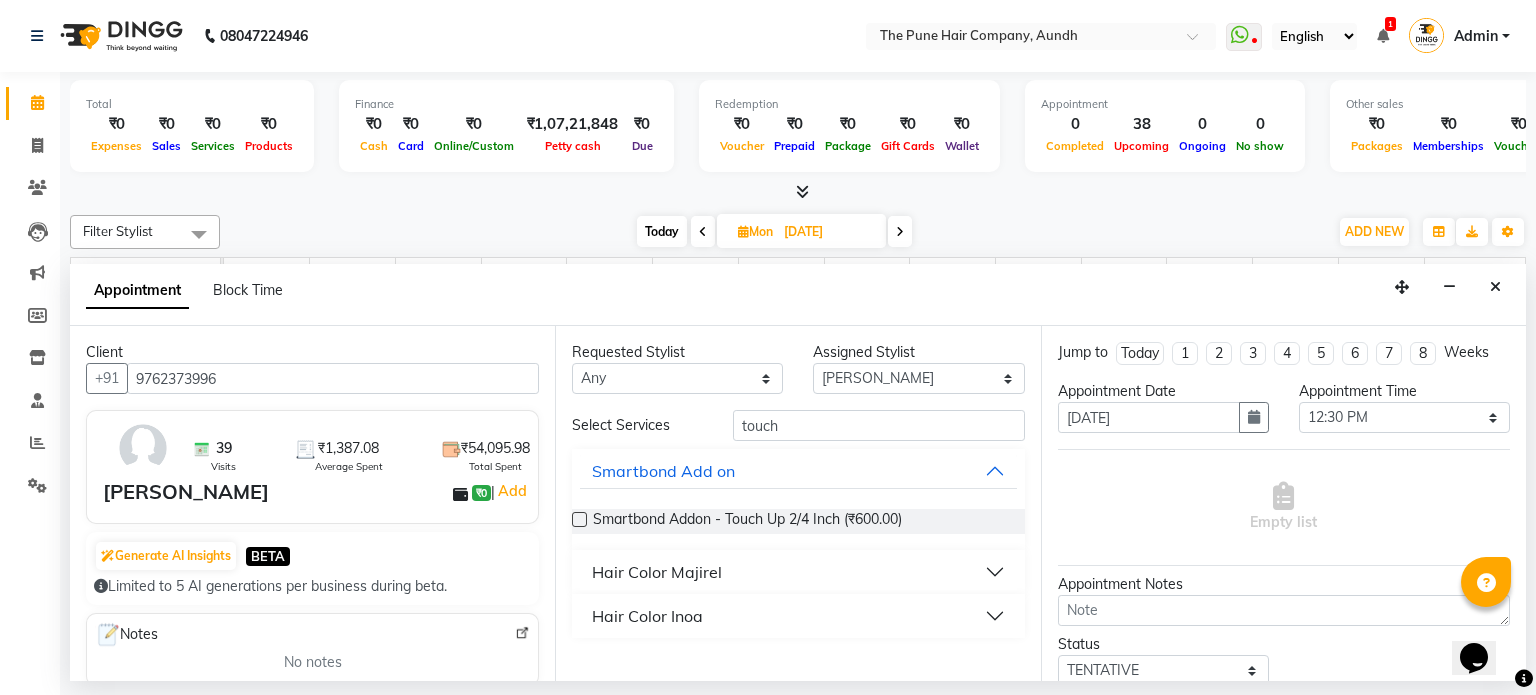 click on "Hair Color Inoa" at bounding box center [647, 616] 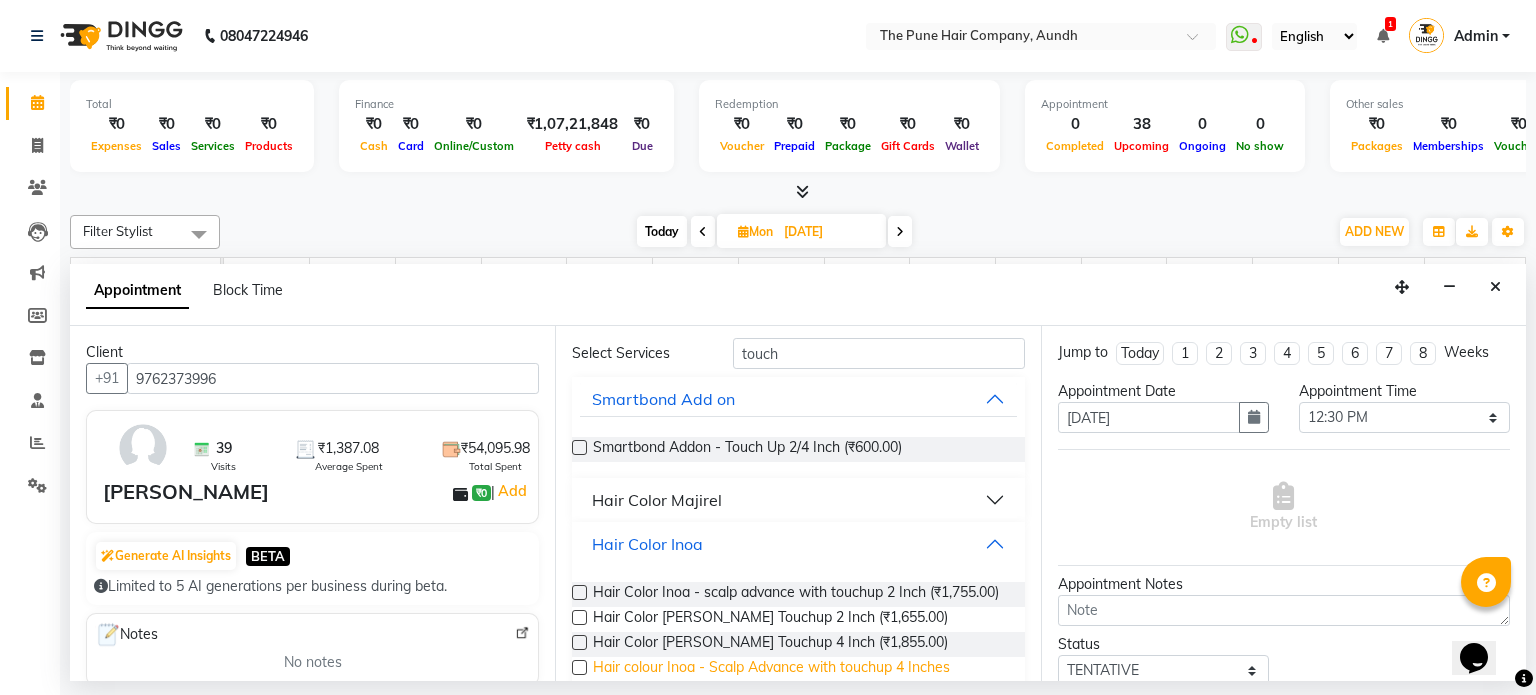 scroll, scrollTop: 138, scrollLeft: 0, axis: vertical 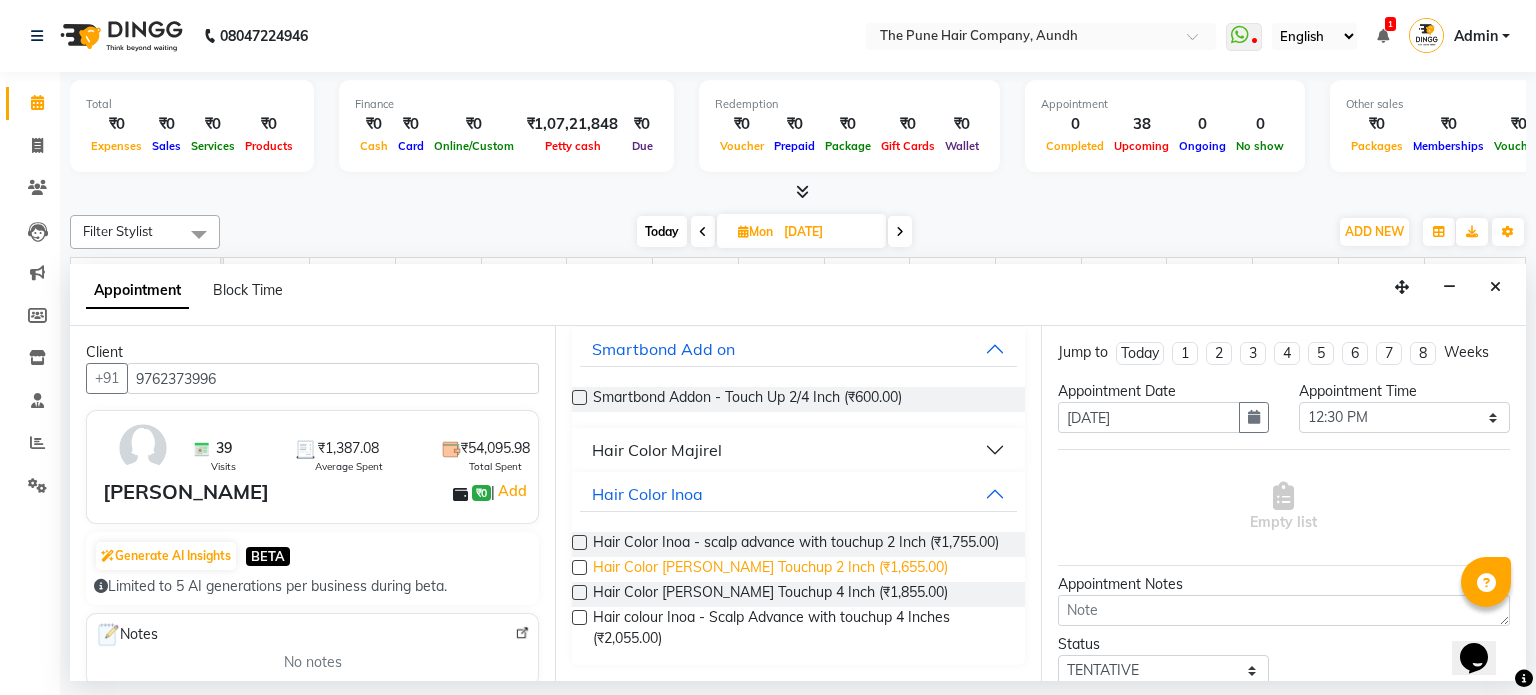 click on "Hair Color [PERSON_NAME] Touchup 2 Inch (₹1,655.00)" at bounding box center (770, 569) 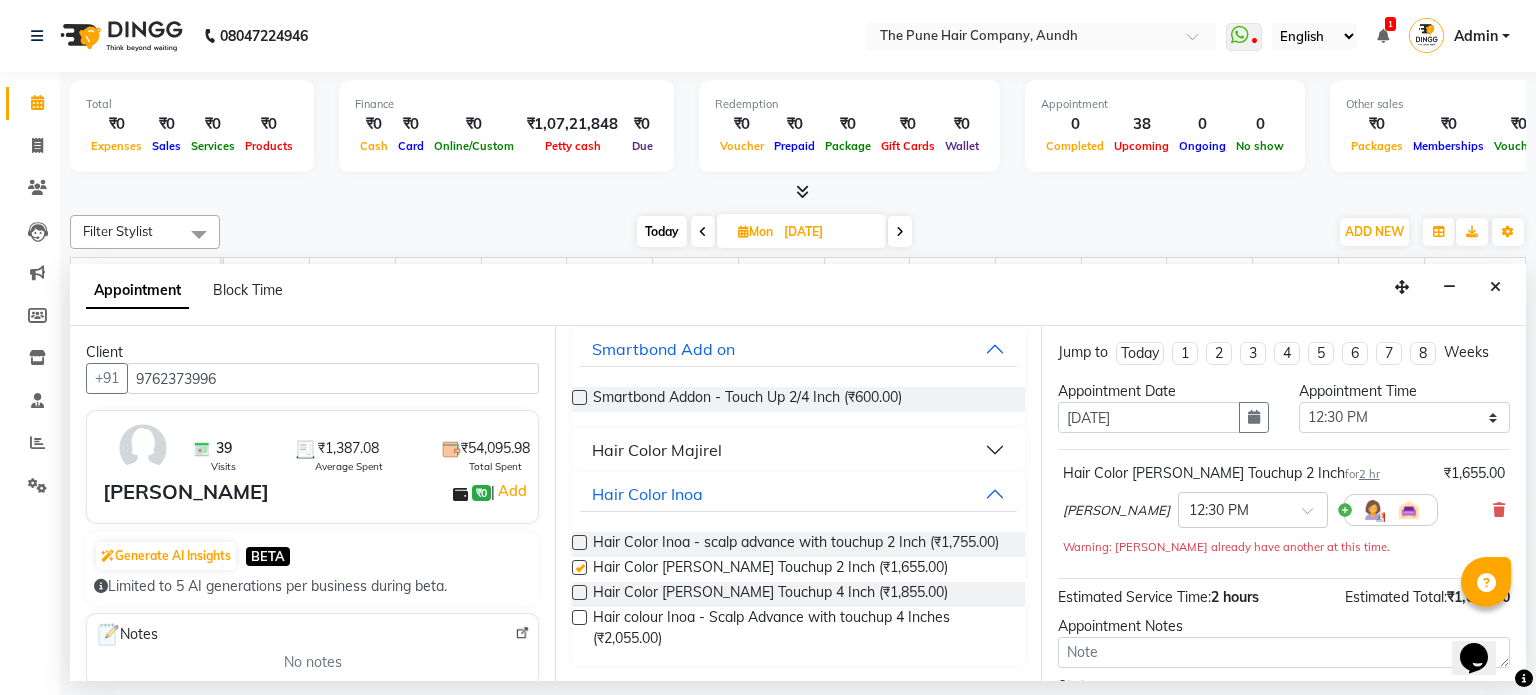 checkbox on "false" 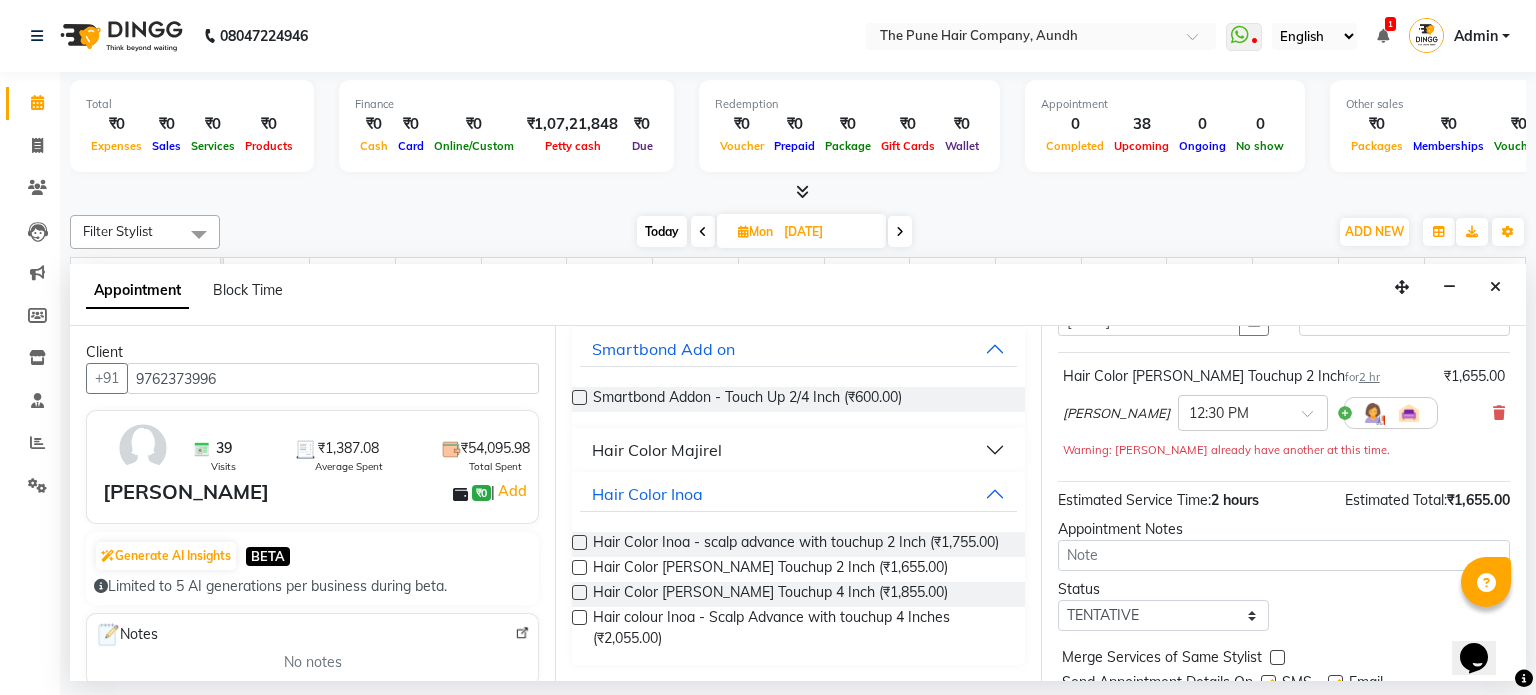 scroll, scrollTop: 172, scrollLeft: 0, axis: vertical 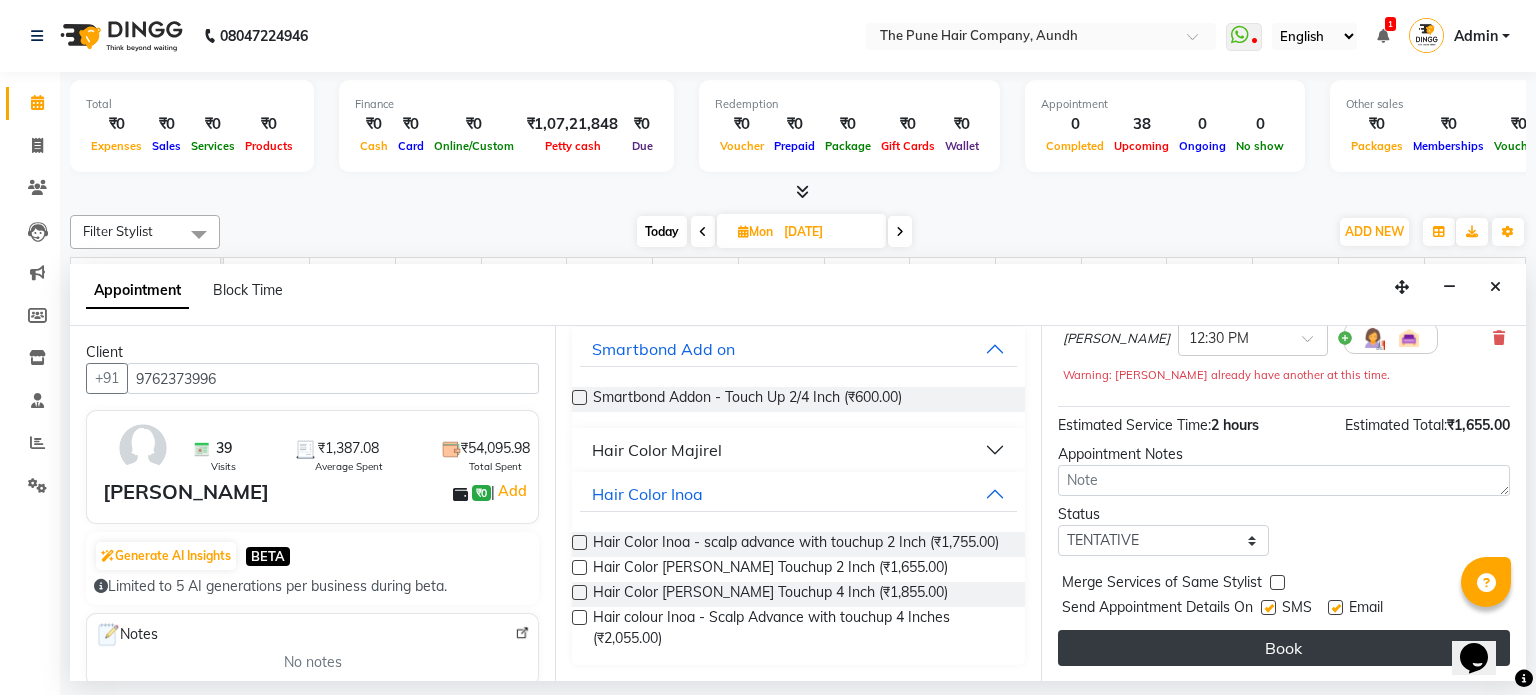 click on "Book" at bounding box center (1284, 648) 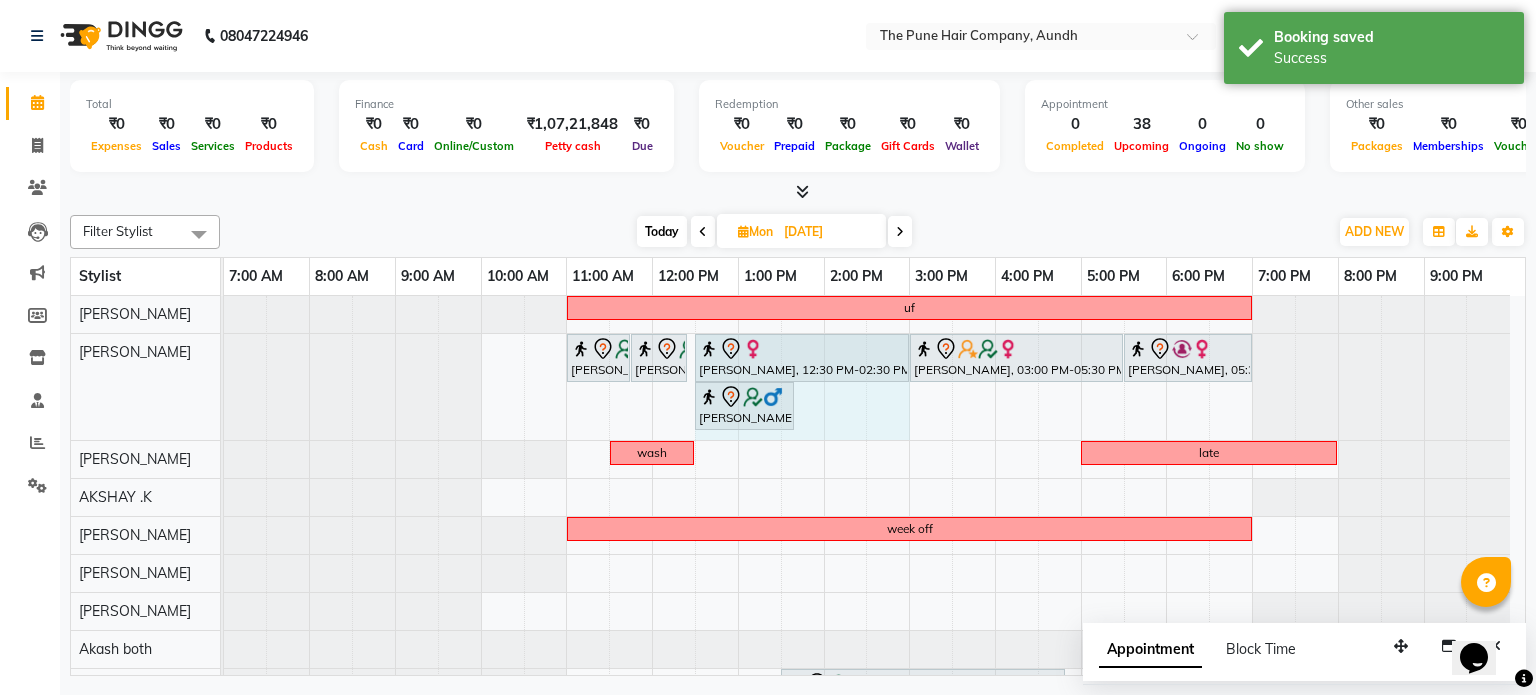 click on "[PERSON_NAME], 11:00 AM-11:45 AM, Cut [DEMOGRAPHIC_DATA] (Expert)             [PERSON_NAME], 11:45 AM-12:25 PM, Cut [DEMOGRAPHIC_DATA] (Expert)             [PERSON_NAME], 12:30 PM-02:30 PM, Hair Color [PERSON_NAME] Touchup 2 Inch             [PERSON_NAME], 03:00 PM-05:30 PM, Hair Color [PERSON_NAME] Touchup 2 Inch             [PERSON_NAME], 05:30 PM-07:00 PM, Hair wash & blow dry - long             [PERSON_NAME], 12:30 PM-01:40 PM, Cut Below 12 year (boy)             [PERSON_NAME], 12:30 PM-02:30 PM, Hair Color [PERSON_NAME] Touchup 2 Inch" at bounding box center (224, 387) 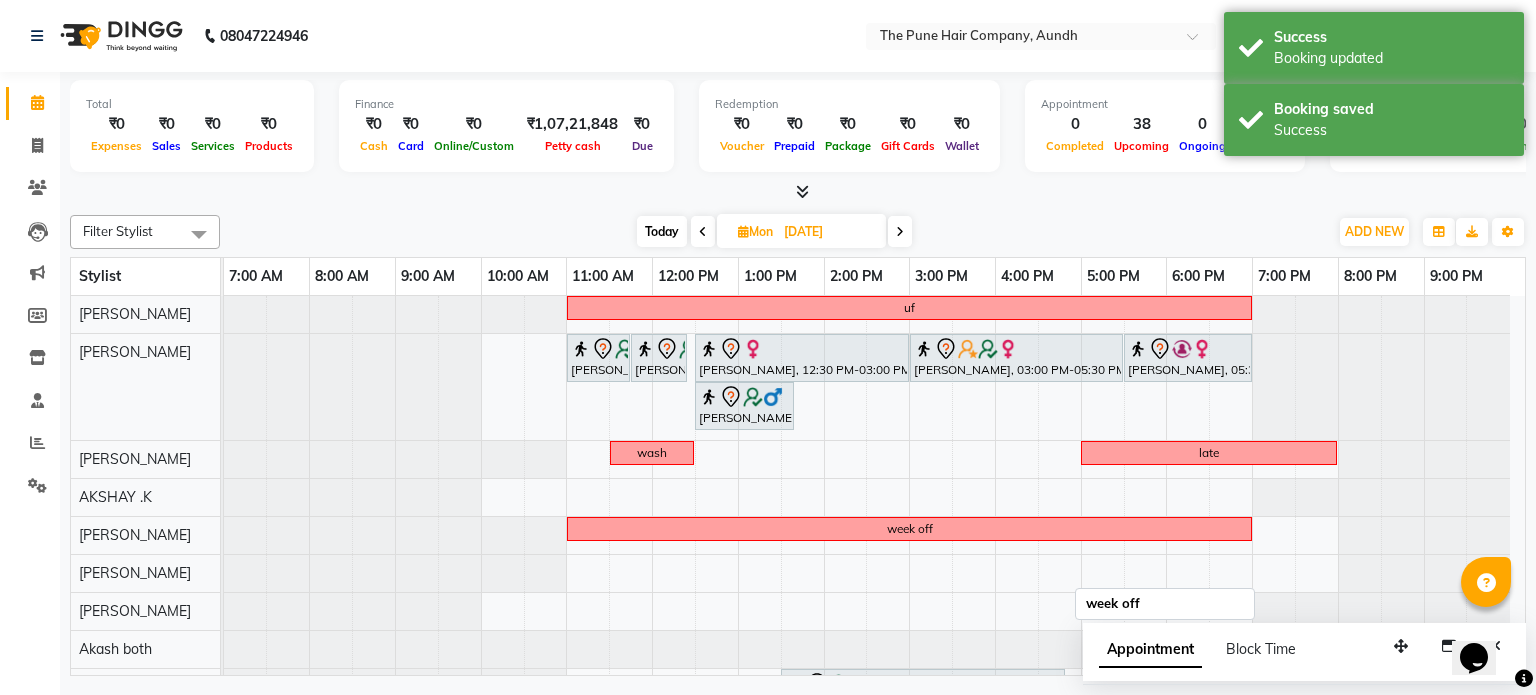 scroll, scrollTop: 121, scrollLeft: 0, axis: vertical 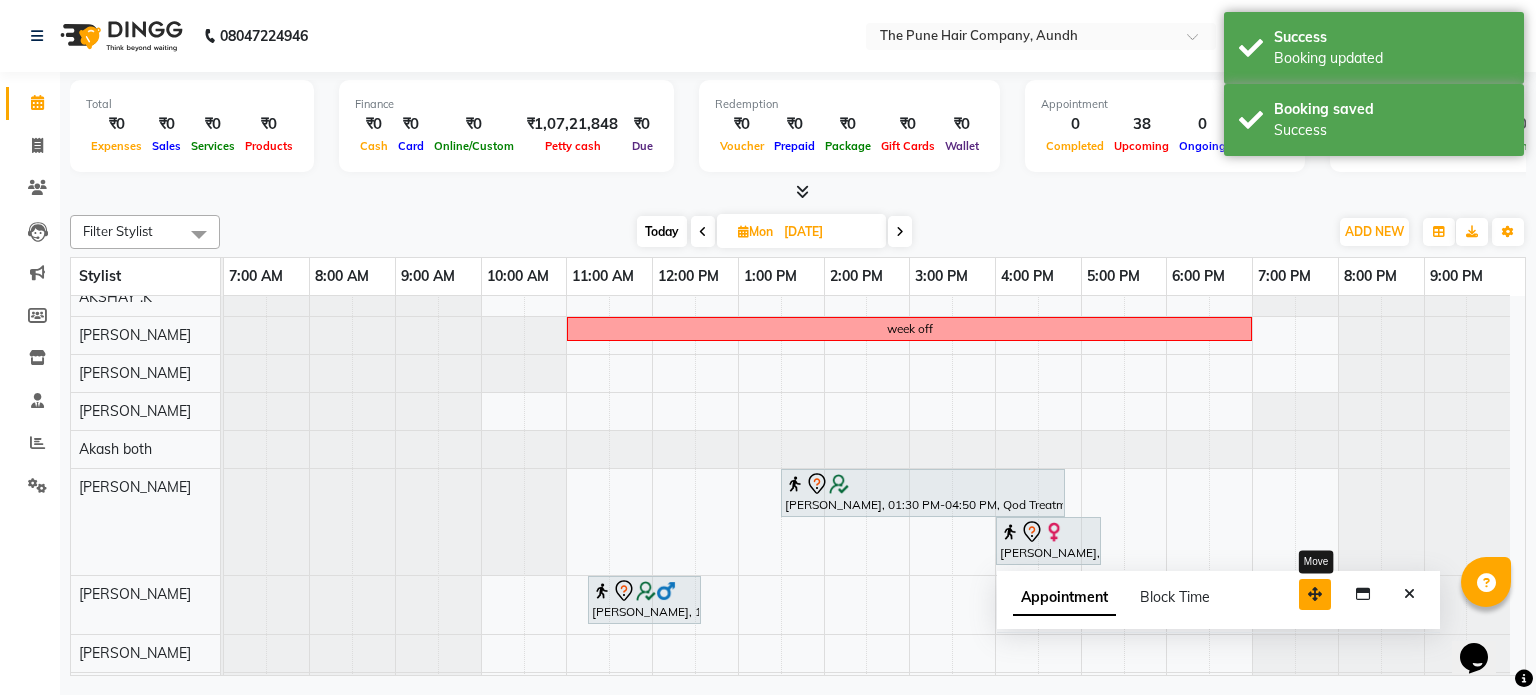 drag, startPoint x: 1396, startPoint y: 653, endPoint x: 1292, endPoint y: 587, distance: 123.174675 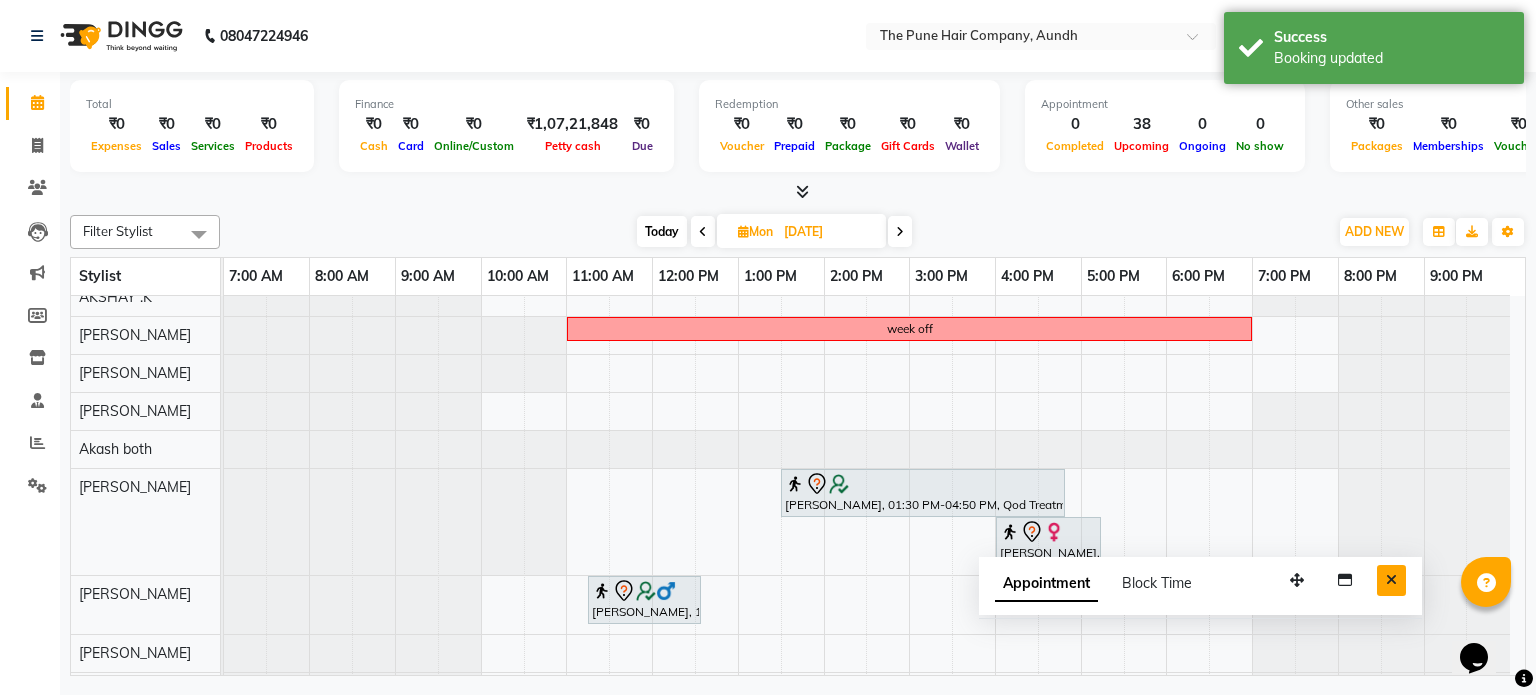 click at bounding box center (1391, 580) 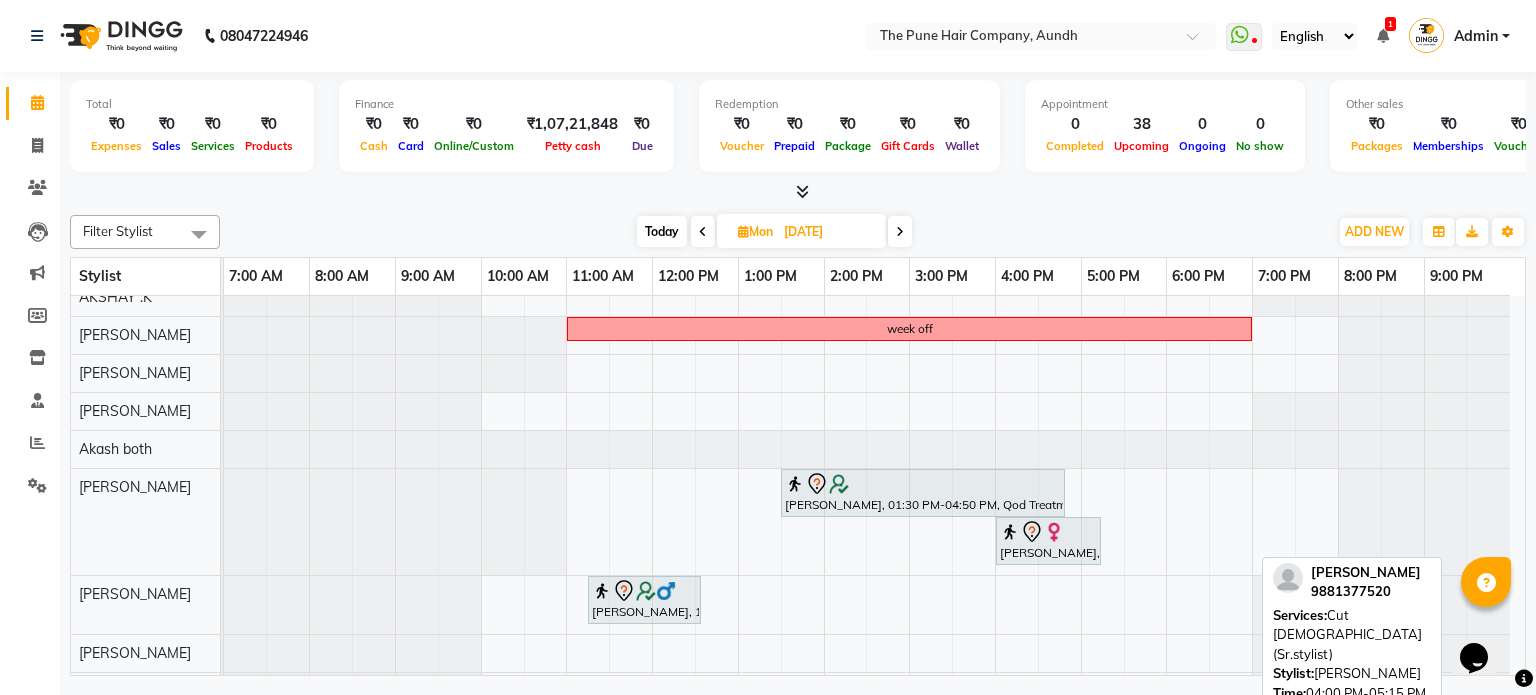 scroll, scrollTop: 48, scrollLeft: 0, axis: vertical 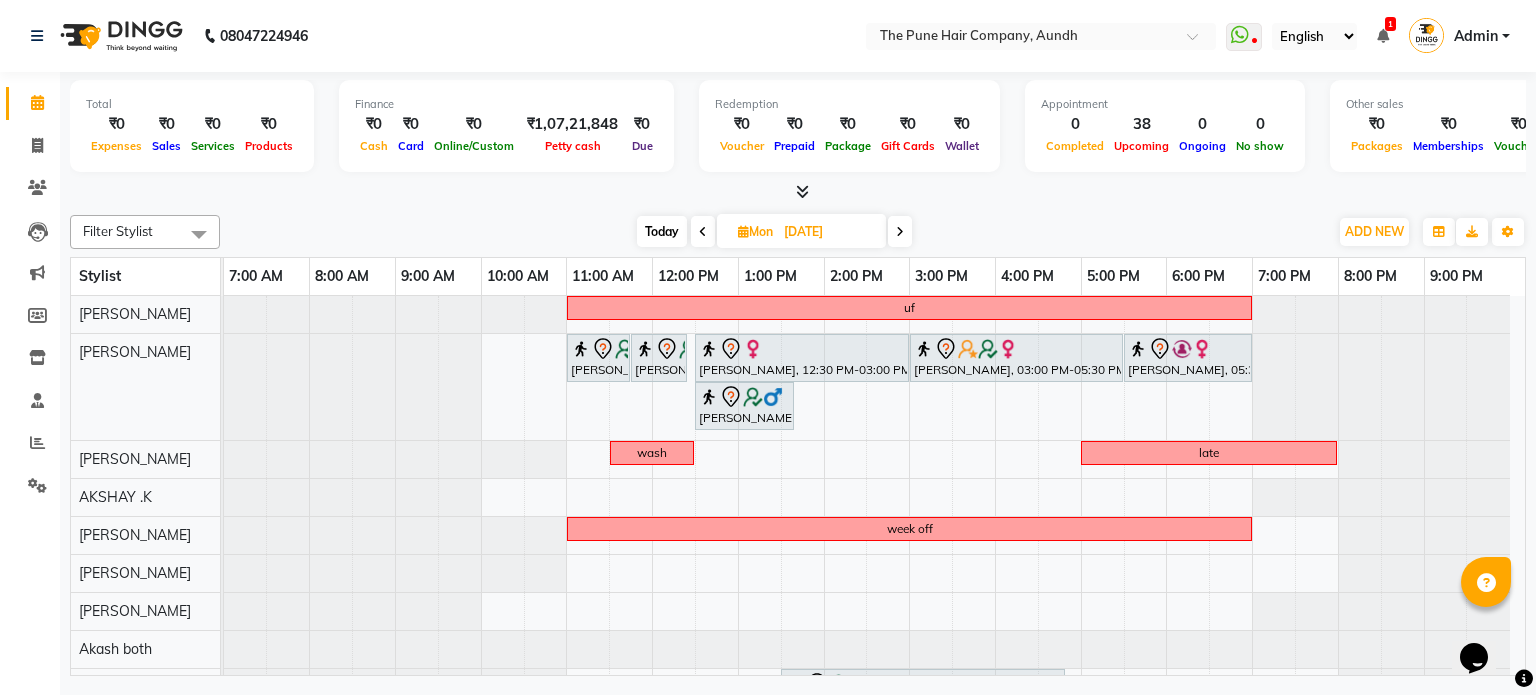 click on "Today" at bounding box center [662, 231] 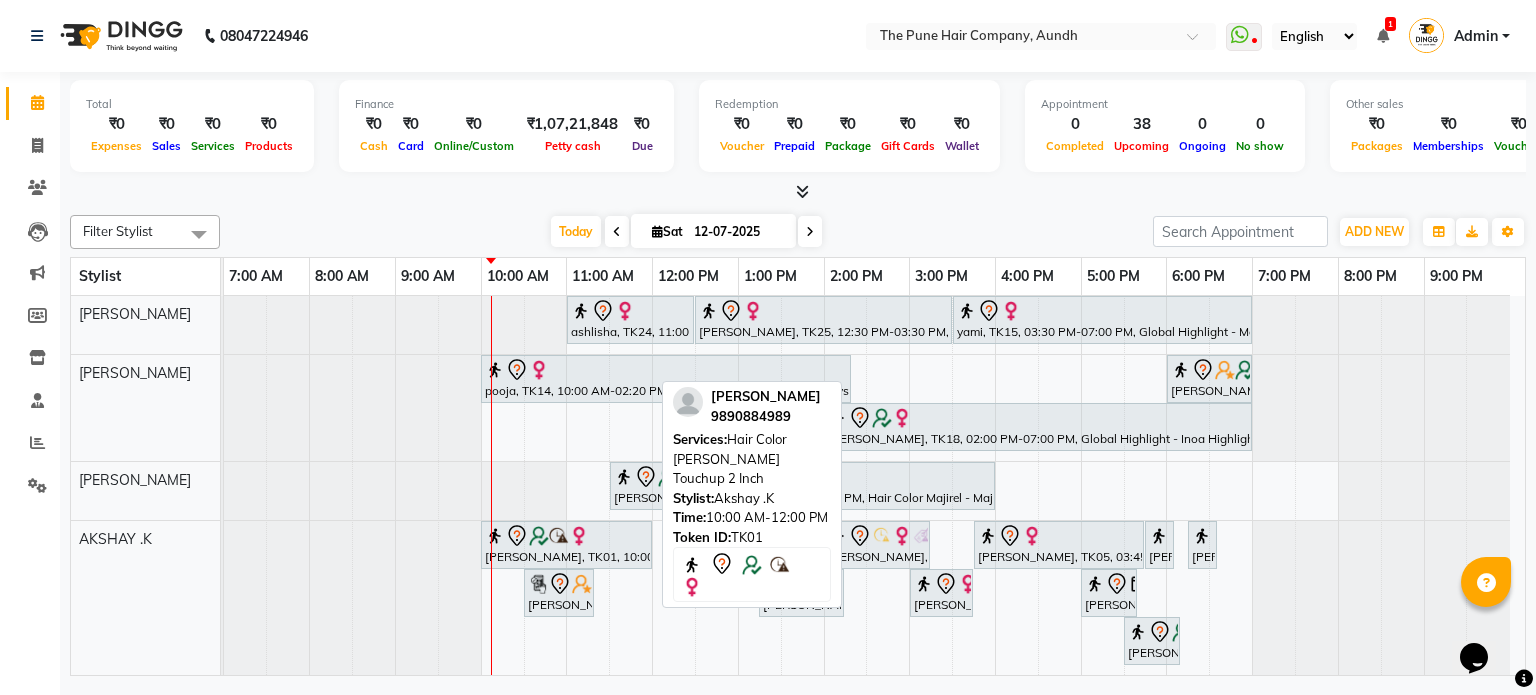 scroll, scrollTop: 167, scrollLeft: 0, axis: vertical 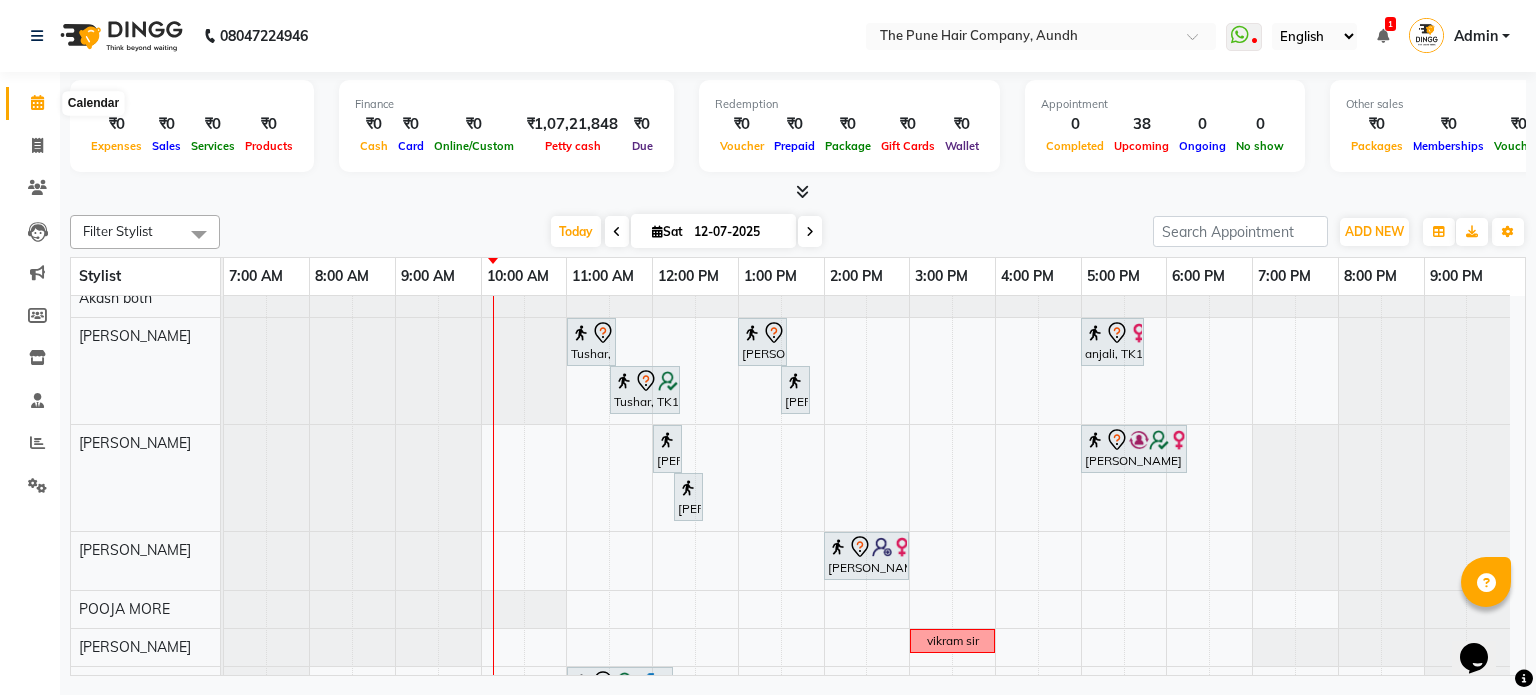 click 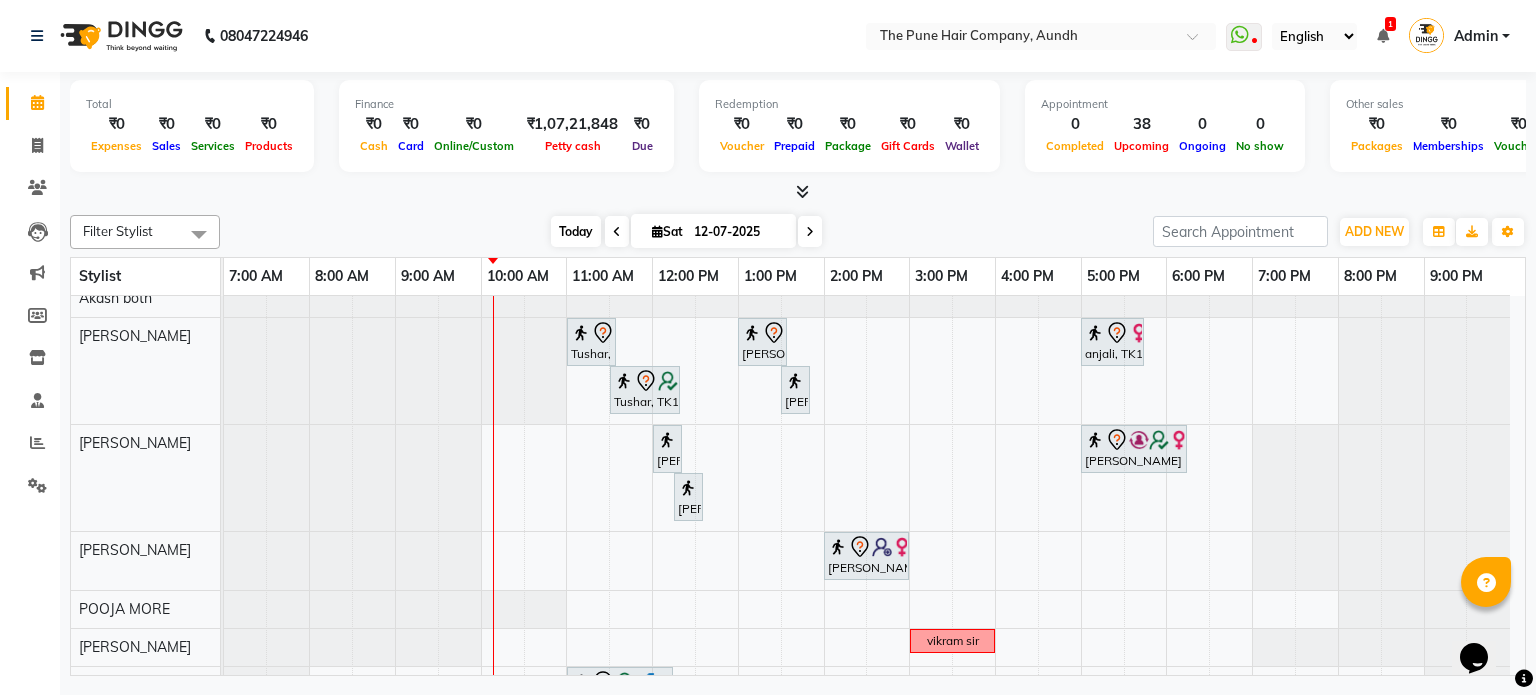 click on "Today" at bounding box center (576, 231) 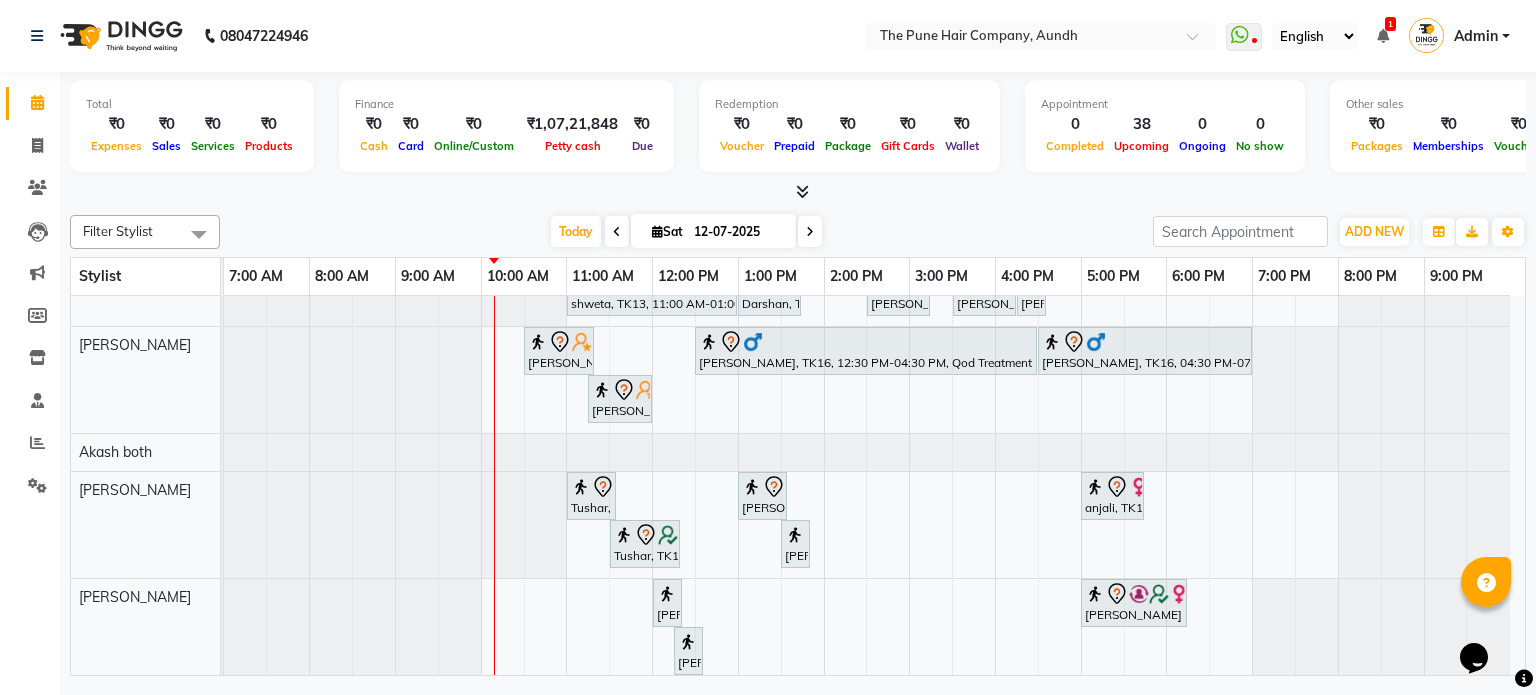 scroll, scrollTop: 565, scrollLeft: 0, axis: vertical 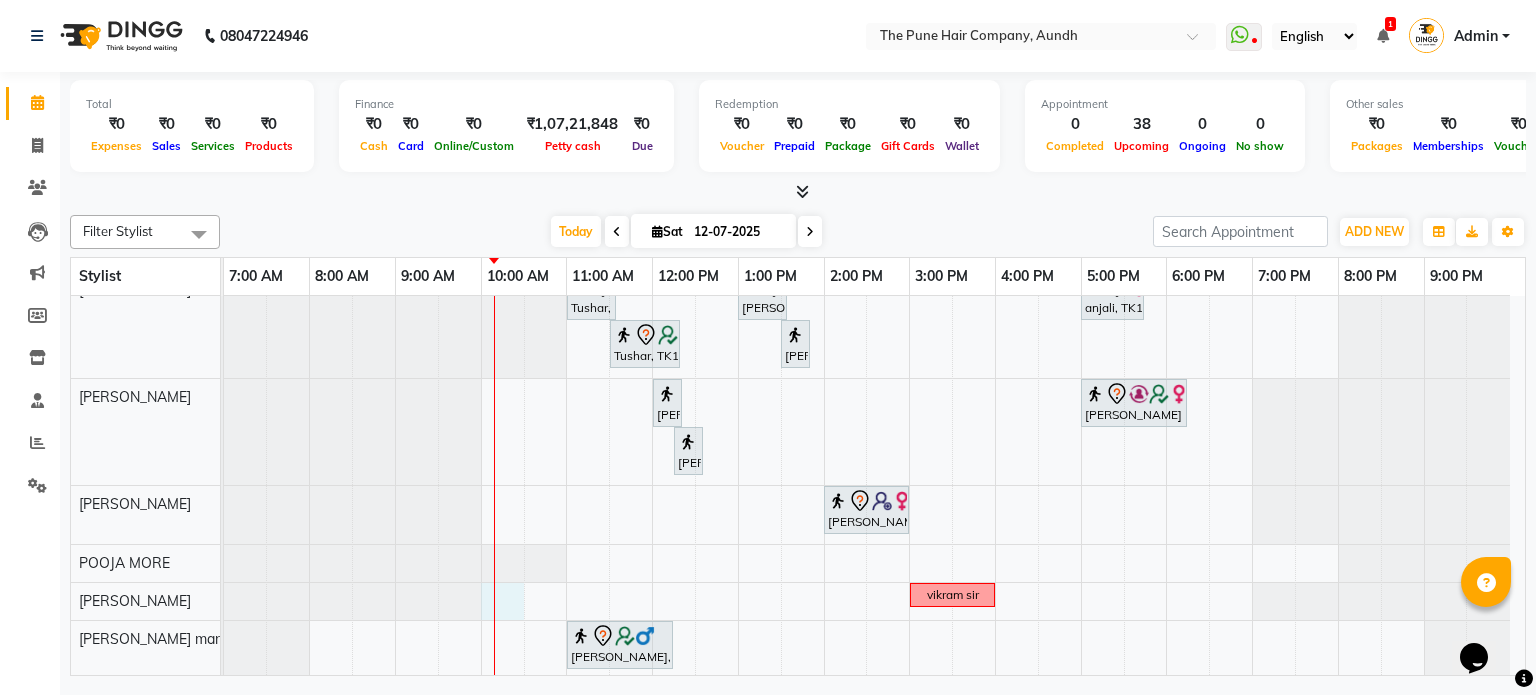 click on "ashlisha, TK24, 11:00 AM-12:30 PM, Cut [DEMOGRAPHIC_DATA] ( Top Stylist )             [PERSON_NAME], TK25, 12:30 PM-03:30 PM, Global Highlight - Majirel Highlights Medium             yami, TK15, 03:30 PM-07:00 PM, Global Highlight - Majirel Highlights Long             pooja, TK14, 10:00 AM-02:20 PM, Cysteine Protien Treatment - Cysteine Medium             [PERSON_NAME], TK04, 06:00 PM-07:00 PM, Hair wash & blow dry - long             [PERSON_NAME], TK18, 02:00 PM-07:00 PM, Global Highlight - Inoa Highlights Medium             [PERSON_NAME], TK10, 11:30 AM-04:00 PM, Hair Color Majirel - Majirel Global [PERSON_NAME], TK01, 10:00 AM-12:00 PM, Hair Color [PERSON_NAME] Touchup 2 Inch             [PERSON_NAME], TK08, 12:15 PM-12:55 PM, Cut [DEMOGRAPHIC_DATA] (Expert)             [PERSON_NAME], TK08, 01:00 PM-01:20 PM,  [PERSON_NAME] Crafting             Smita, TK09, 02:00 PM-03:15 PM, Cut [DEMOGRAPHIC_DATA] (Expert)             [PERSON_NAME], TK05, 03:45 PM-05:45 PM, Global Color - Inoa Global Medium             [PERSON_NAME], TK21, 05:45 PM-06:05 PM,  [PERSON_NAME] Crafting" at bounding box center [874, 164] 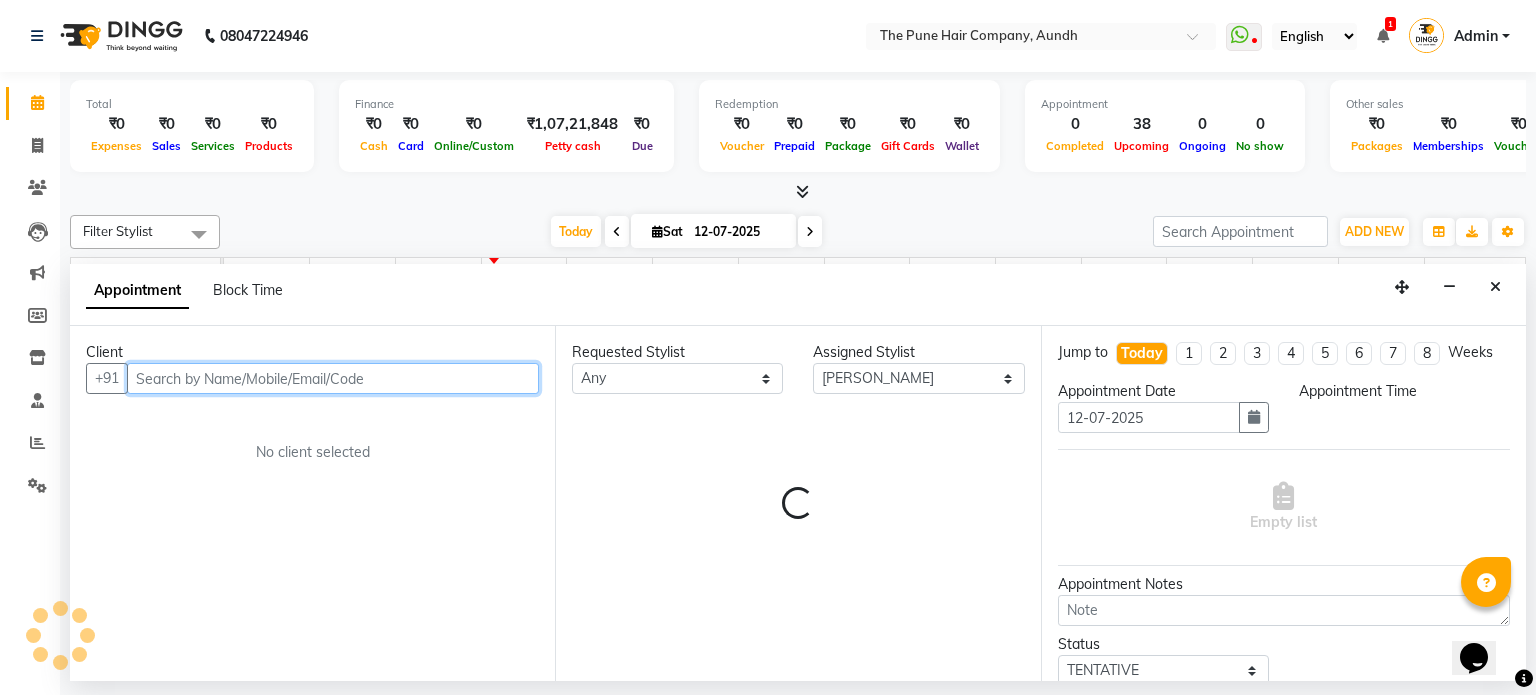 select on "600" 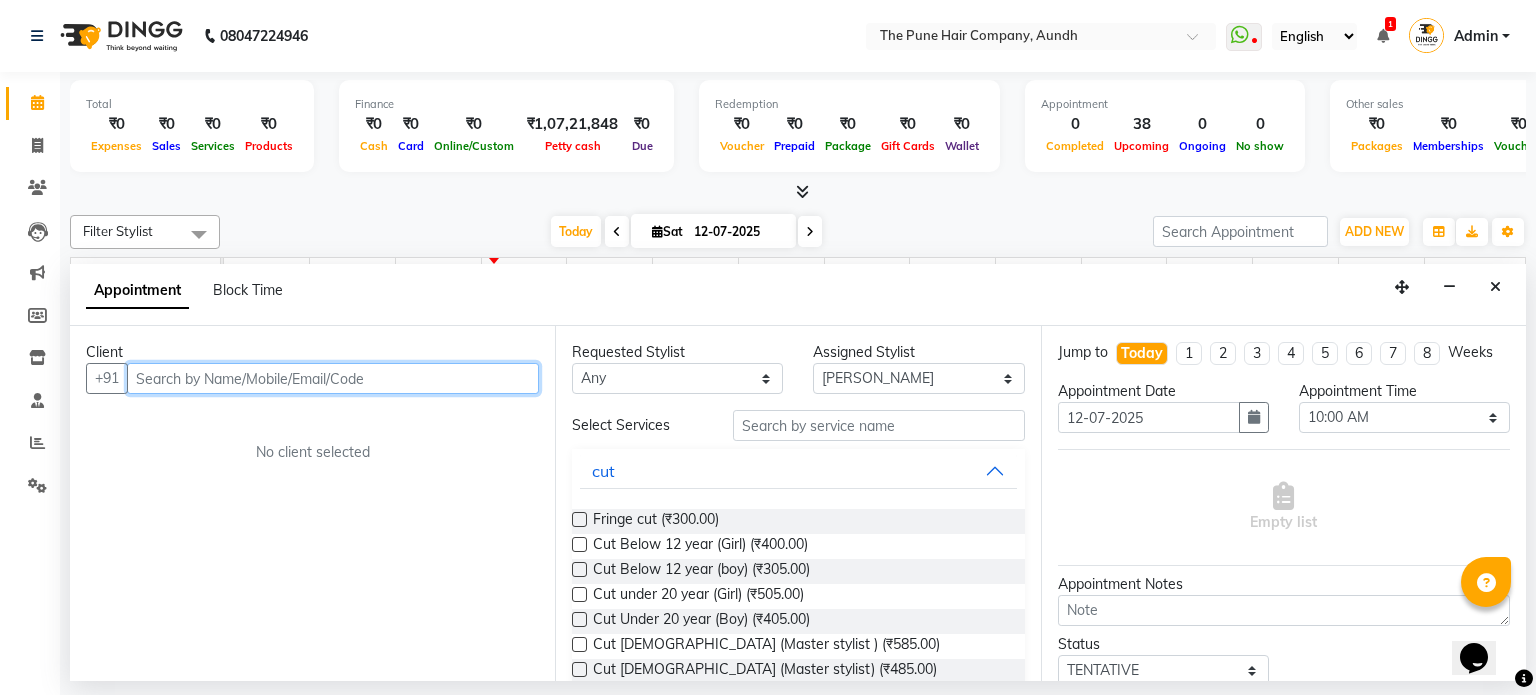 click at bounding box center [333, 378] 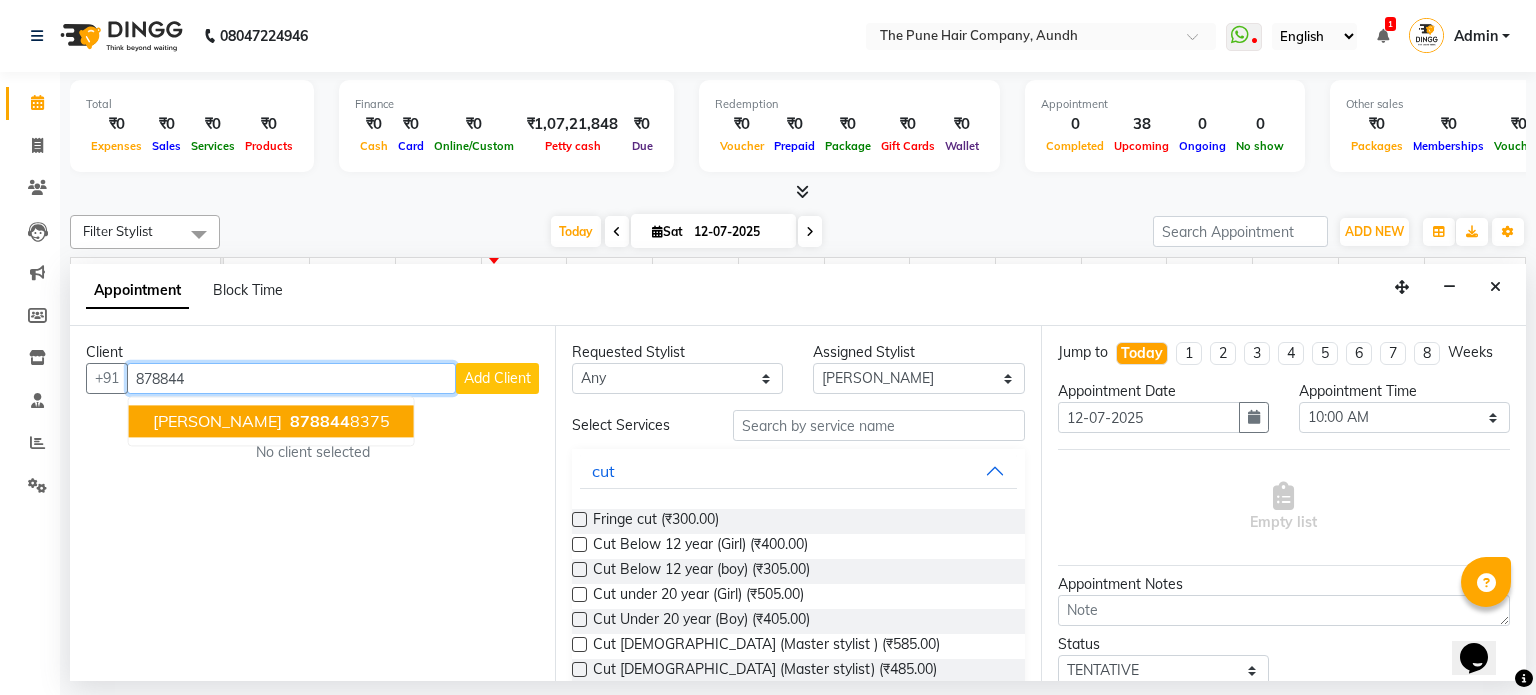 click on "[PERSON_NAME]" at bounding box center (217, 422) 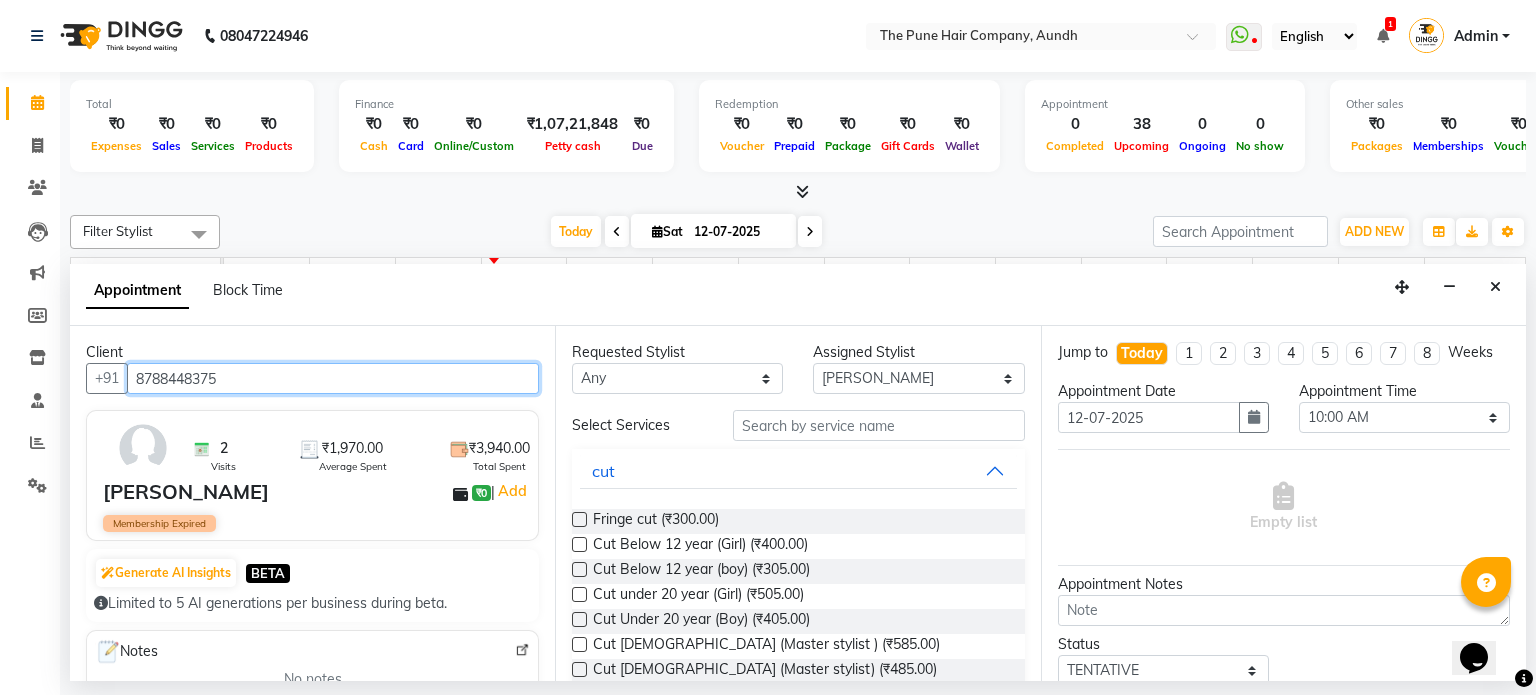 type on "8788448375" 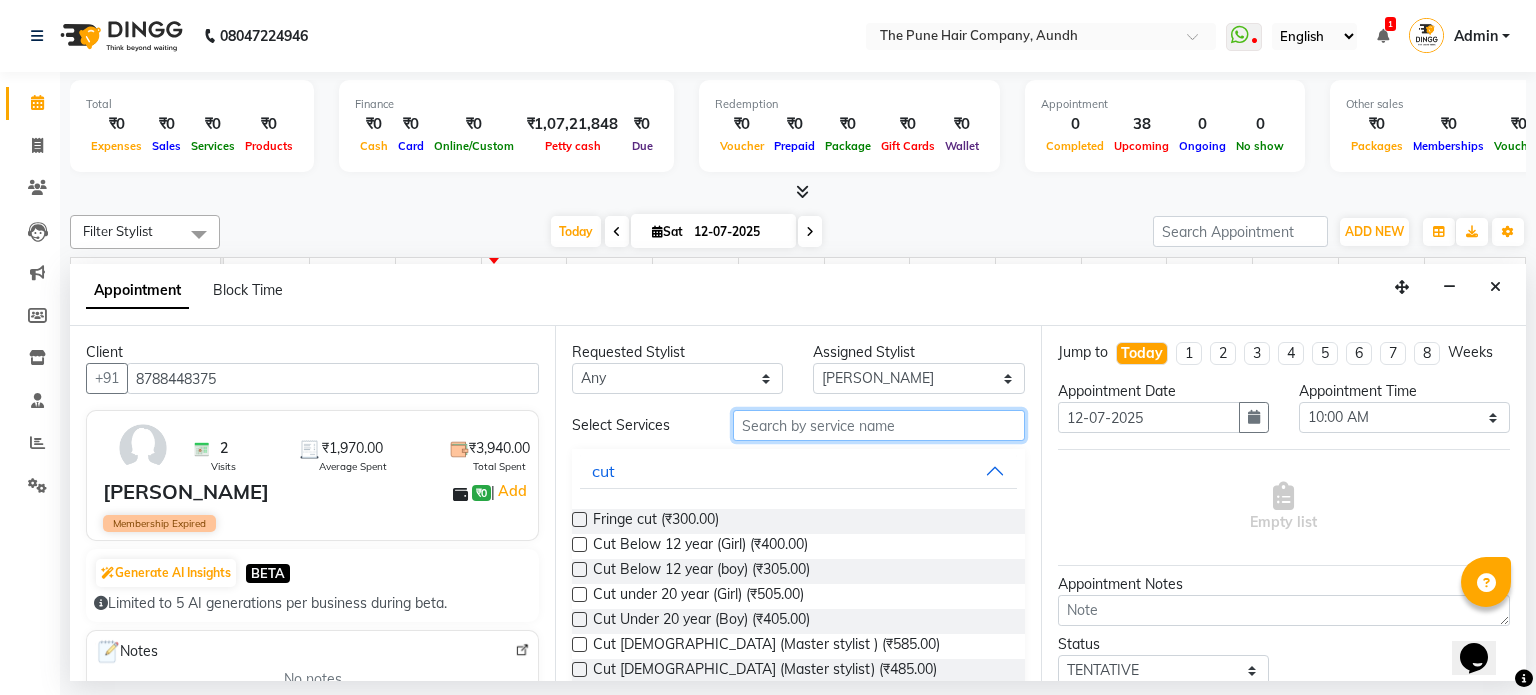 click at bounding box center [879, 425] 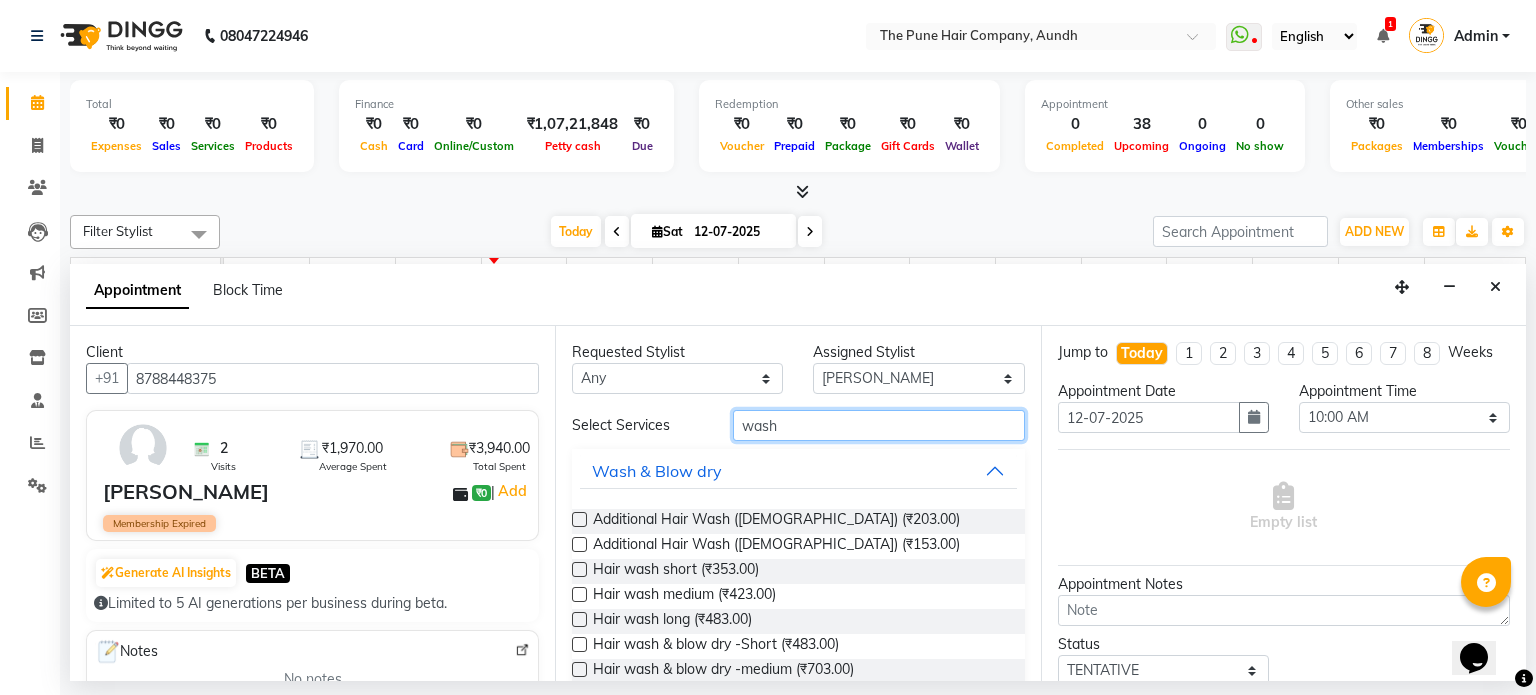 type on "wash" 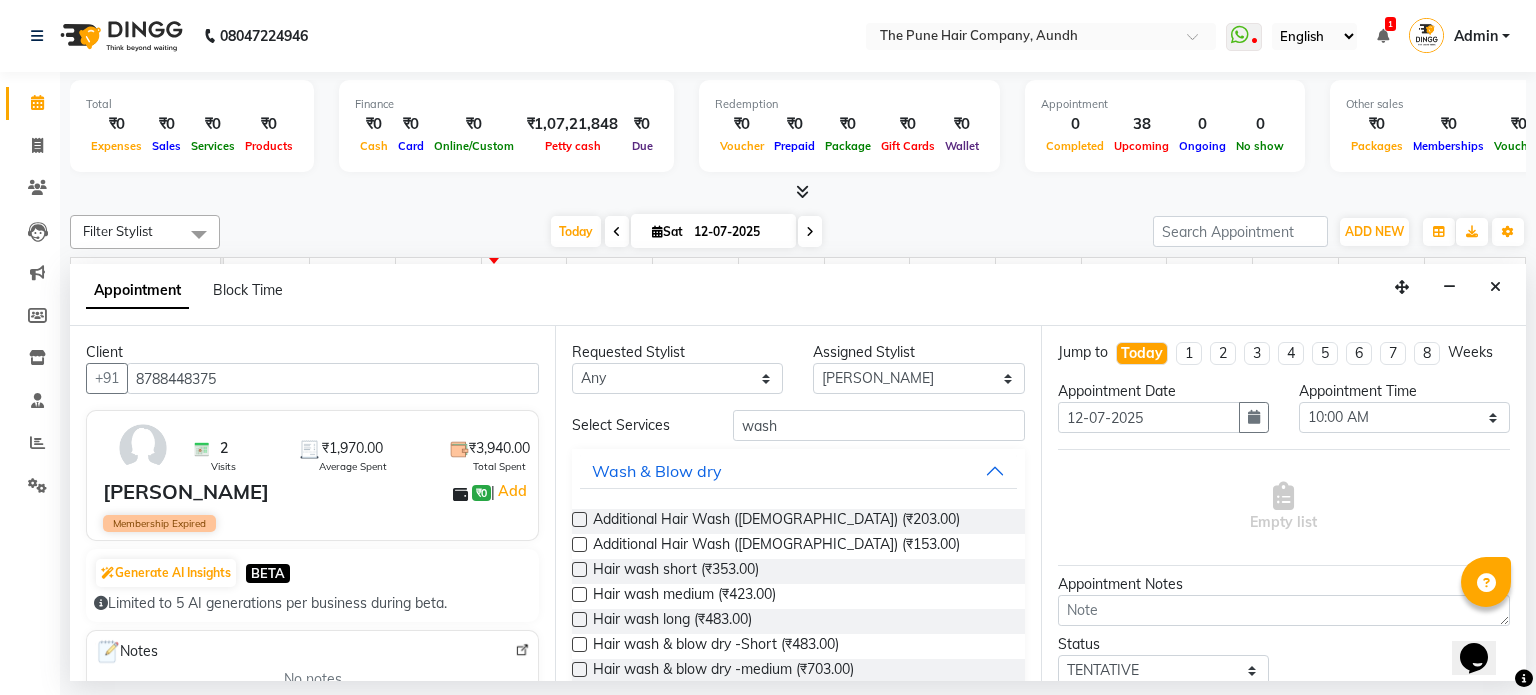 click at bounding box center [579, 669] 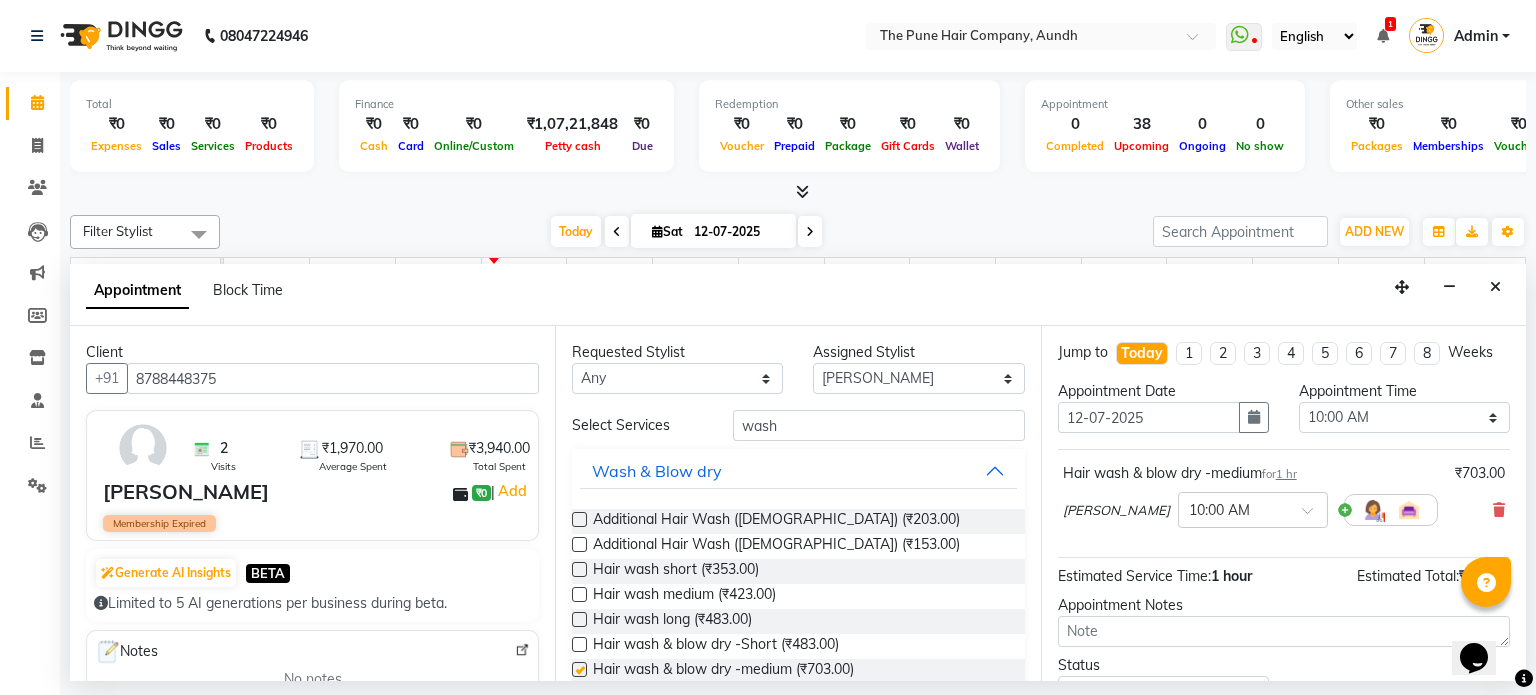 checkbox on "false" 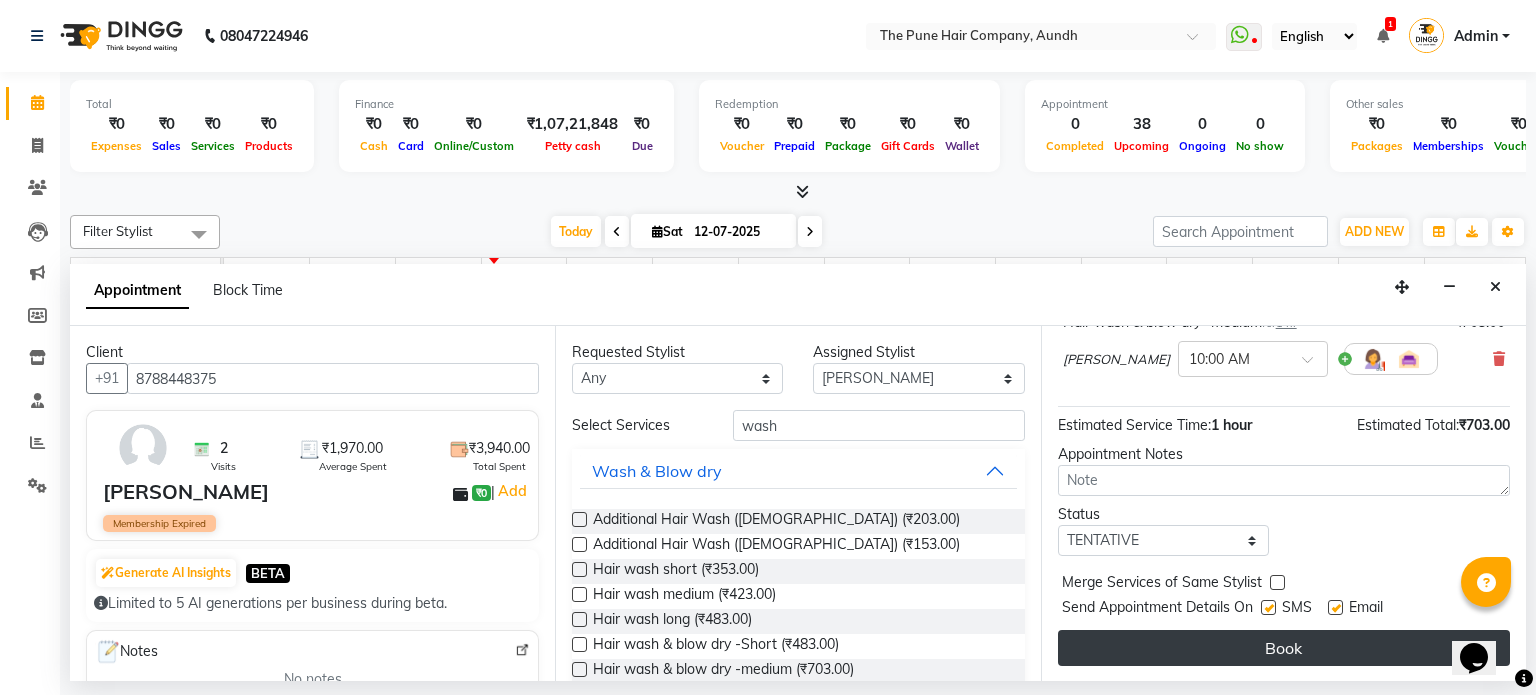 click on "Book" at bounding box center (1284, 648) 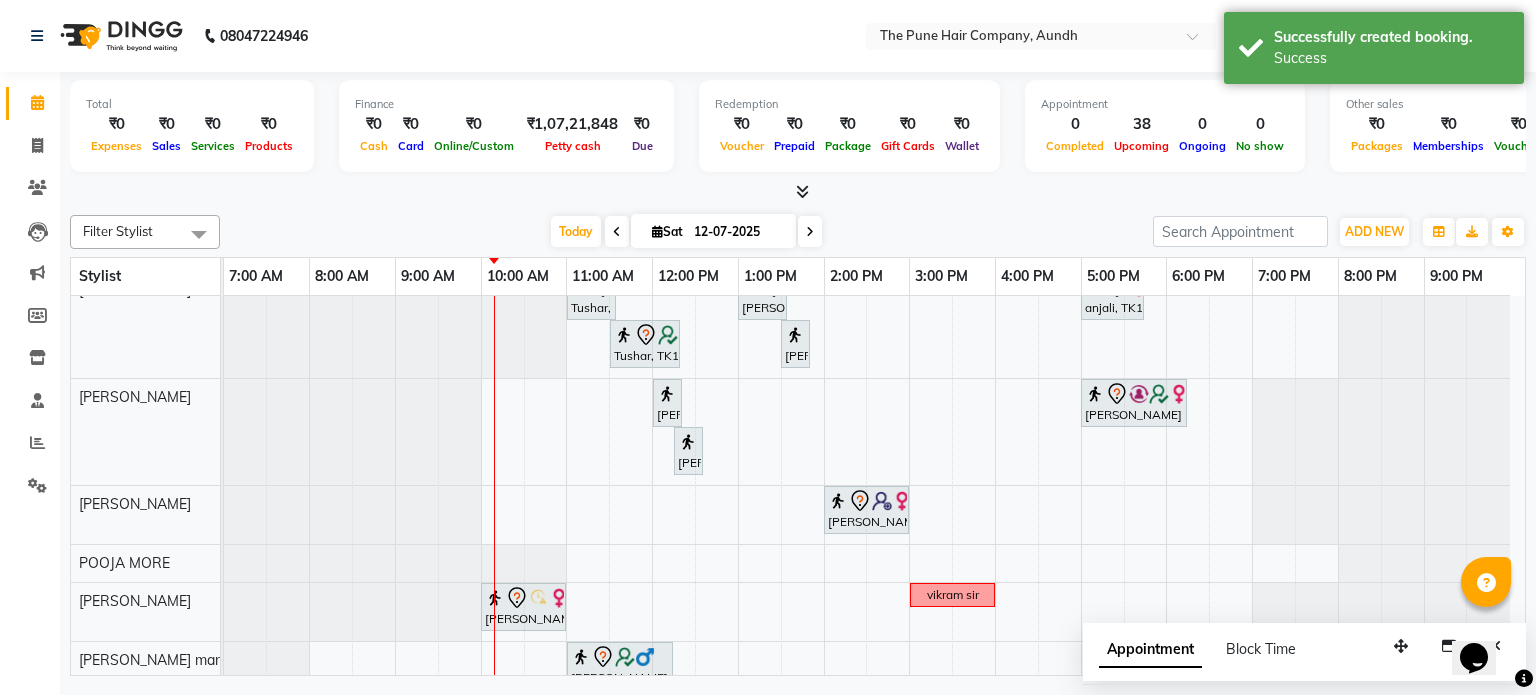 scroll, scrollTop: 663, scrollLeft: 0, axis: vertical 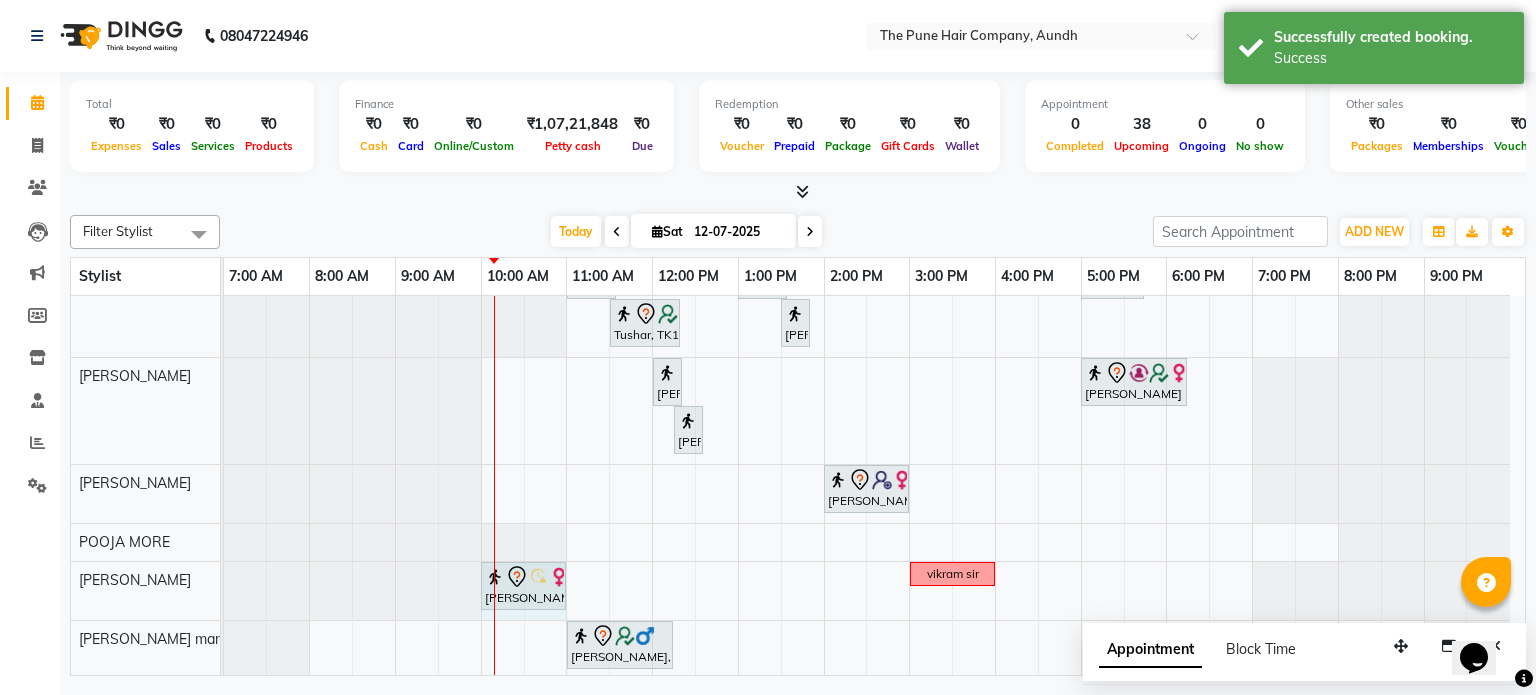 drag, startPoint x: 566, startPoint y: 571, endPoint x: 551, endPoint y: 591, distance: 25 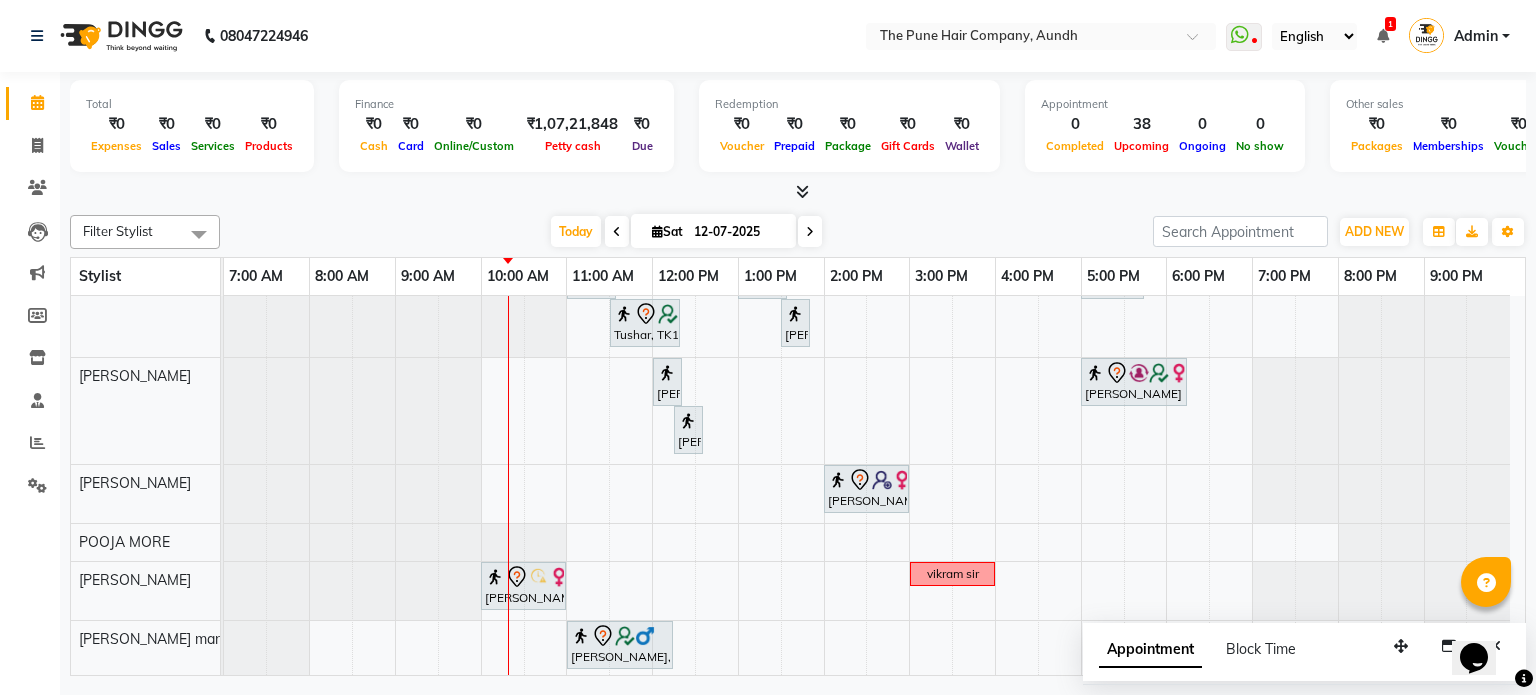 click at bounding box center (810, 231) 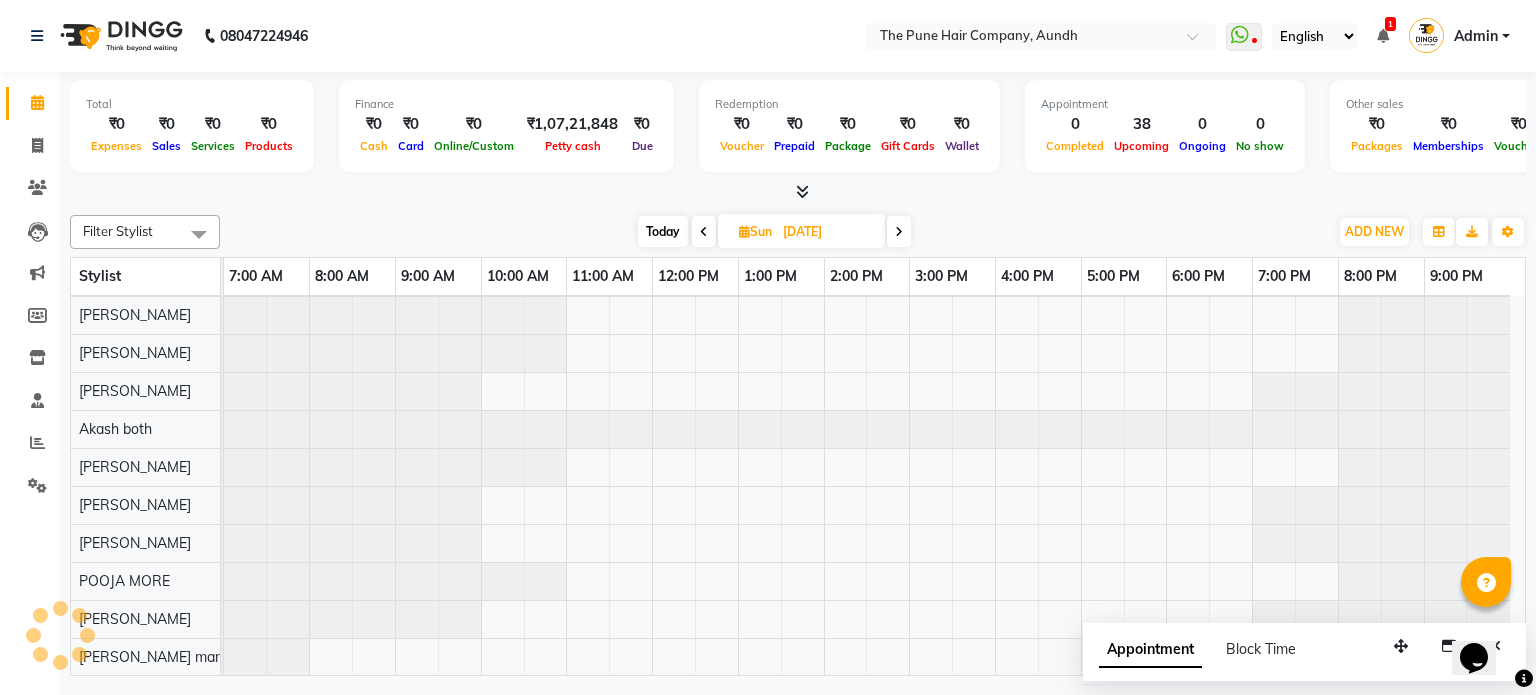 scroll, scrollTop: 148, scrollLeft: 0, axis: vertical 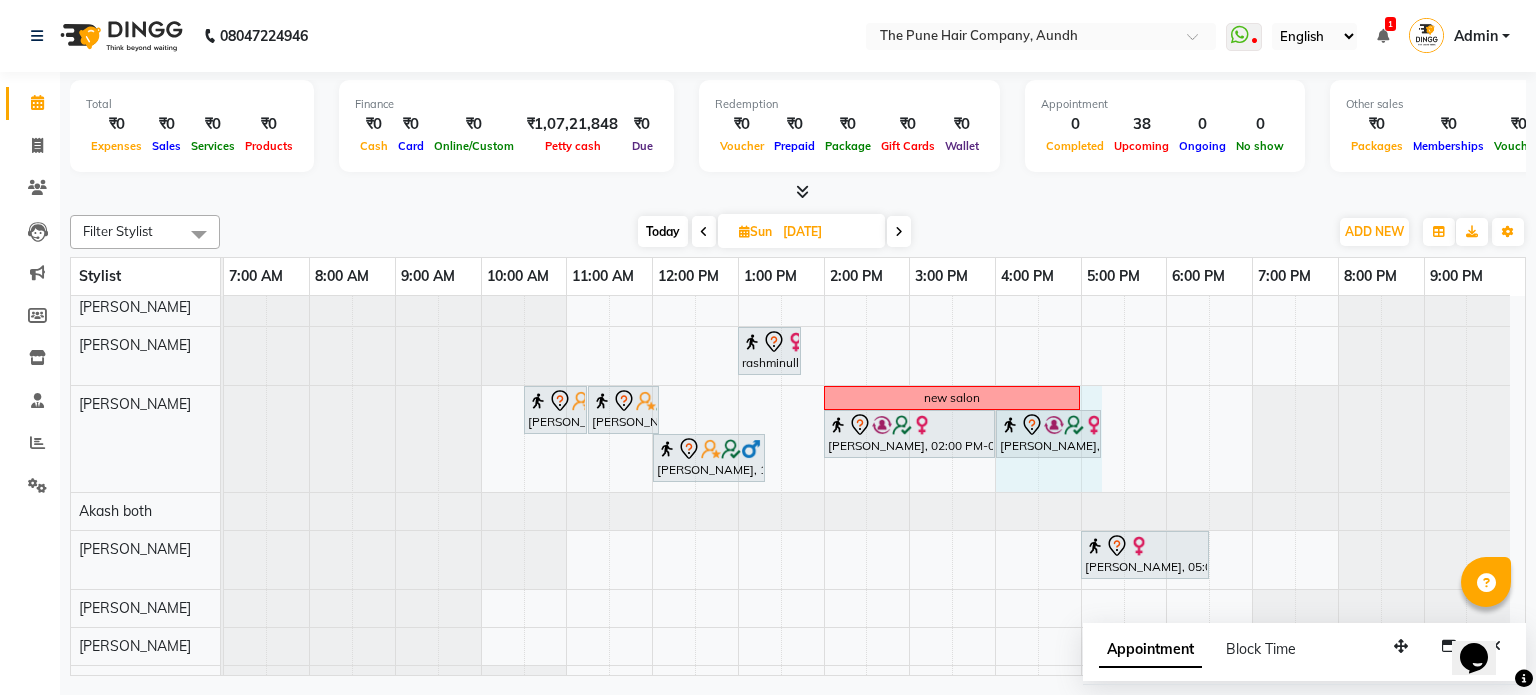 drag, startPoint x: 1056, startPoint y: 426, endPoint x: 1117, endPoint y: 416, distance: 61.81424 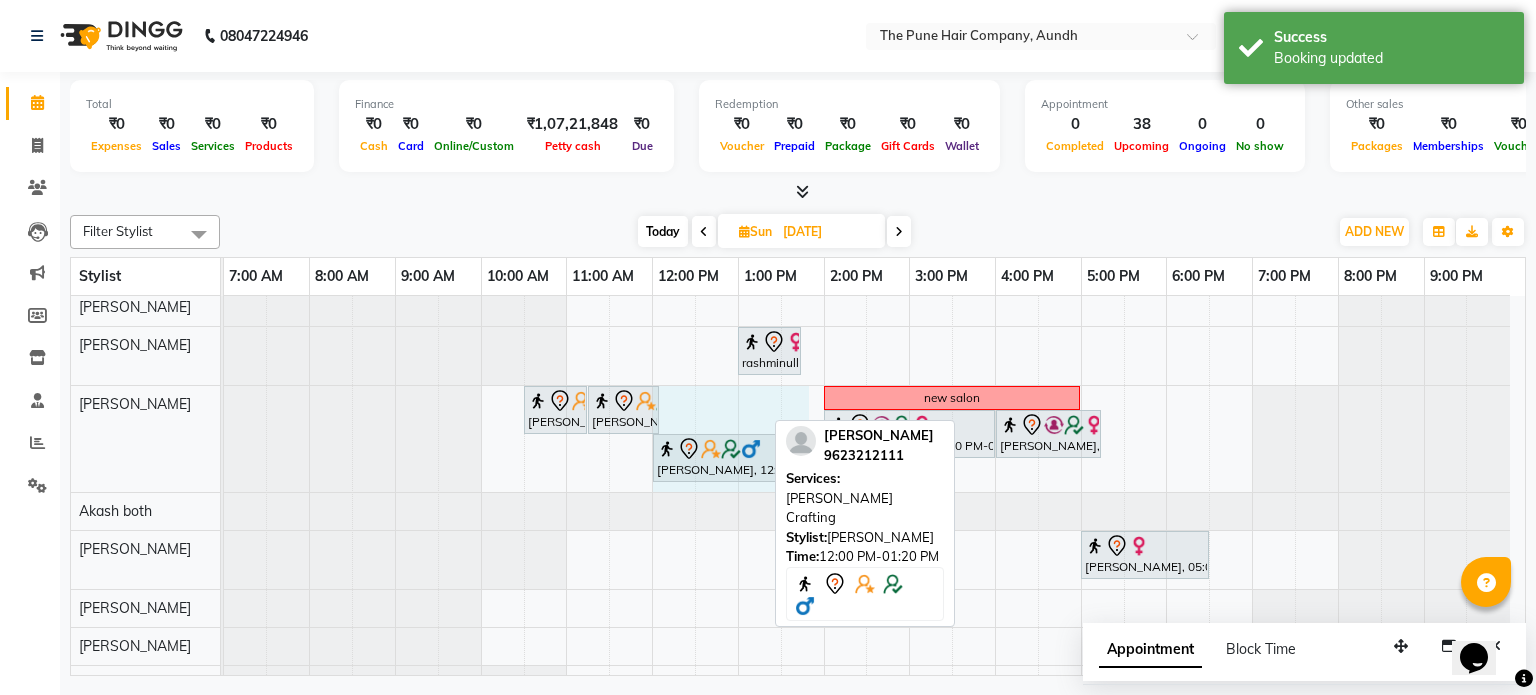 drag, startPoint x: 762, startPoint y: 448, endPoint x: 798, endPoint y: 445, distance: 36.124783 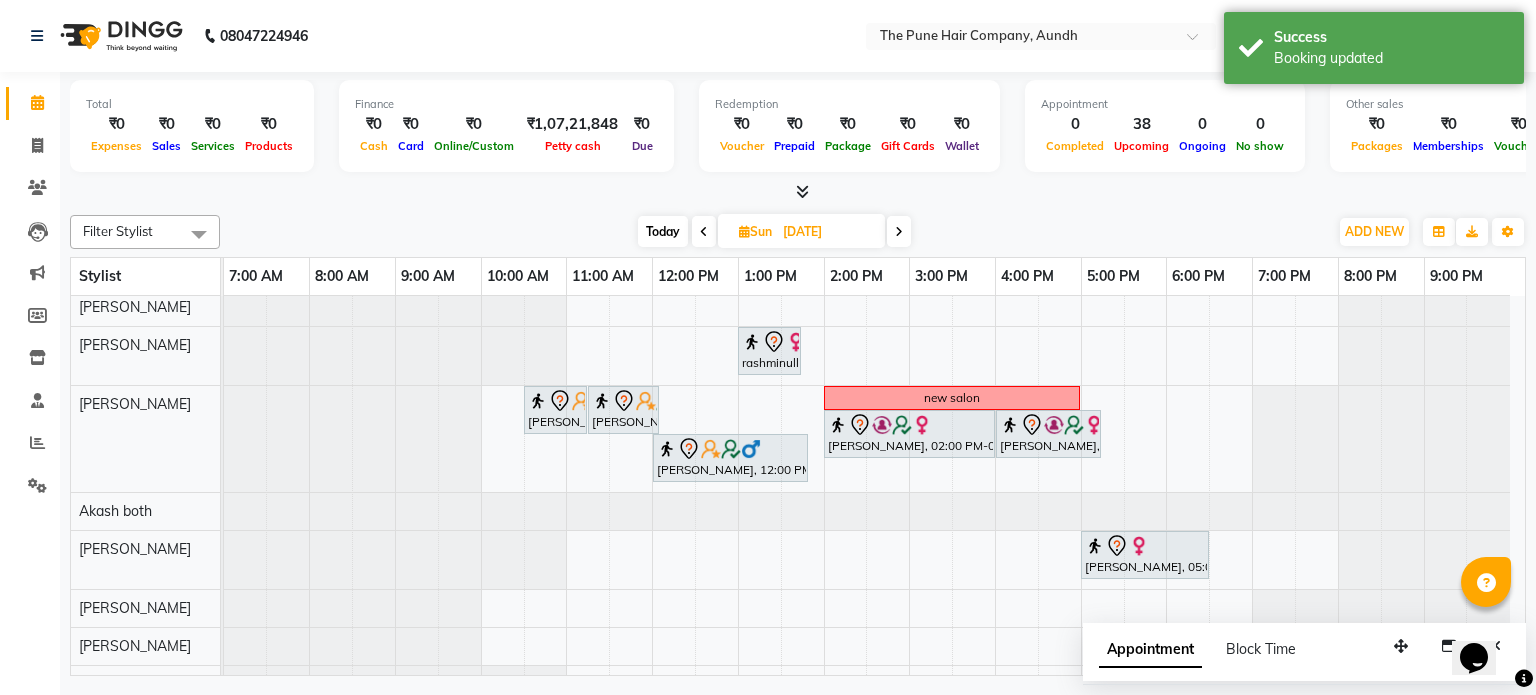 click on "[PERSON_NAME], 12:00 PM-01:30 PM, Cut [DEMOGRAPHIC_DATA] ( Top Stylist )             ponam, 04:00 PM-05:00 PM, Cut [DEMOGRAPHIC_DATA] ( Top Stylist )             [PERSON_NAME], 05:00 PM-07:00 PM, Hair Color [PERSON_NAME] Touchup 2 Inch             ponam, 01:00 PM-04:00 PM, Global Highlight - Majirel Highlights Long             adityanull, 10:00 AM-11:10 AM, Cut [DEMOGRAPHIC_DATA] (Expert)             dishalinull, 12:30 PM-01:15 PM, Cut [DEMOGRAPHIC_DATA] (Expert)             dishalinull, 01:15 PM-02:15 PM, Hair Spa Hydrating & Purifying (Care) - Hair Spa Medium  [PERSON_NAME] Crafting (              [PERSON_NAME], 04:30 PM-05:30 PM, Hair wash & blow dry - long             [PERSON_NAME], 05:30 PM-06:10 PM, Cut [DEMOGRAPHIC_DATA] (Expert)             [PERSON_NAME], 06:15 PM-06:35 PM,  [PERSON_NAME] Crafting             [PERSON_NAME], 11:00 AM-12:15 PM, Cut [DEMOGRAPHIC_DATA] (Expert)             jivannull, 10:00 AM-10:40 AM, Cut Below 12 year (boy)             [PERSON_NAME], 11:00 AM-11:40 AM, Cut [DEMOGRAPHIC_DATA] (Expert)             [PERSON_NAME], 11:45 AM-12:05 PM,  [PERSON_NAME] Crafting" at bounding box center [874, 378] 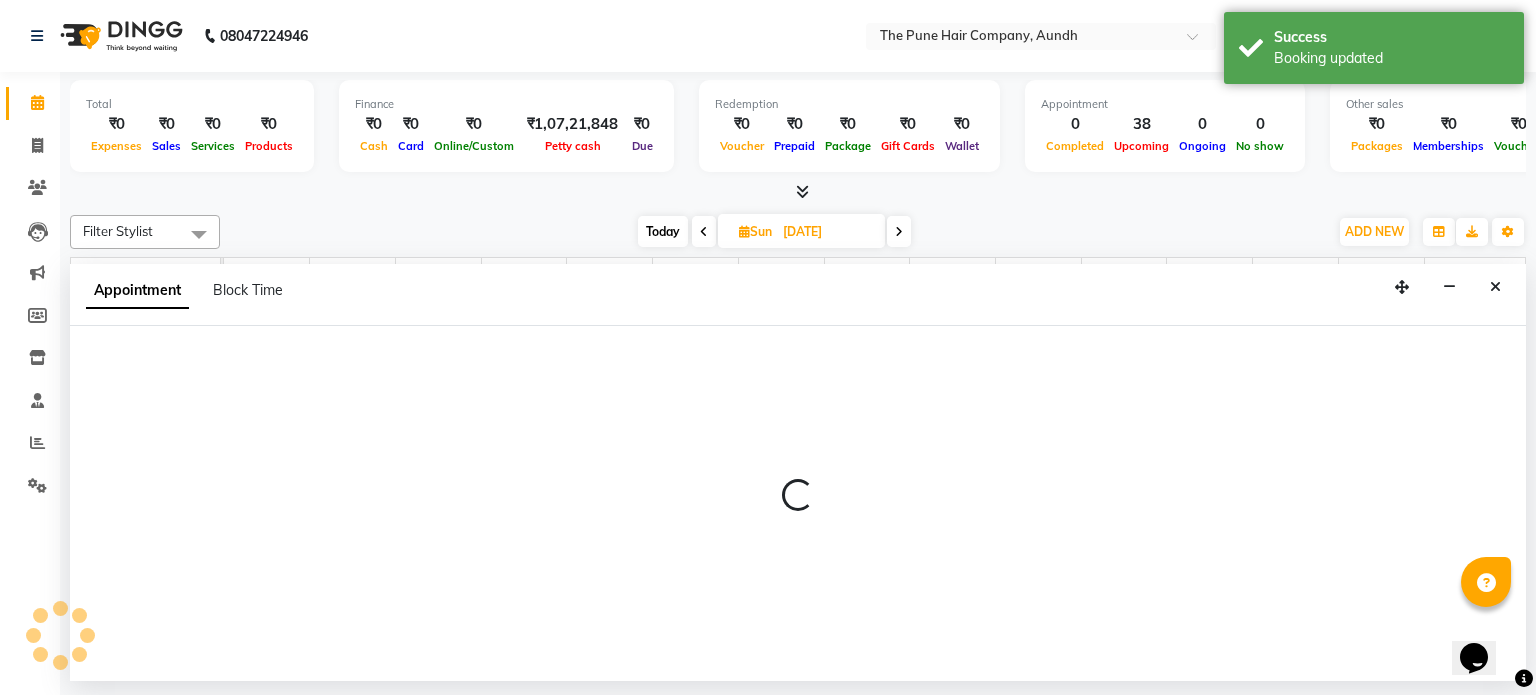 select on "25240" 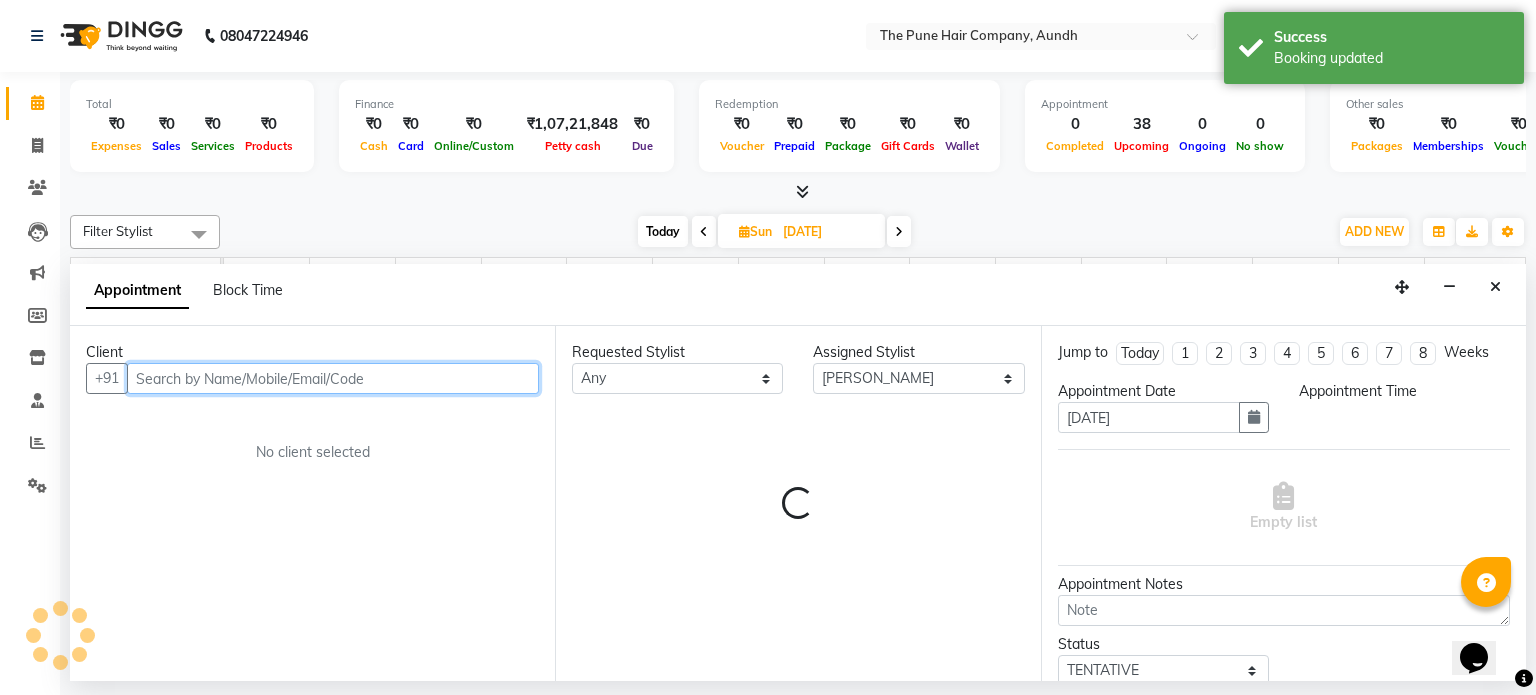 select on "1080" 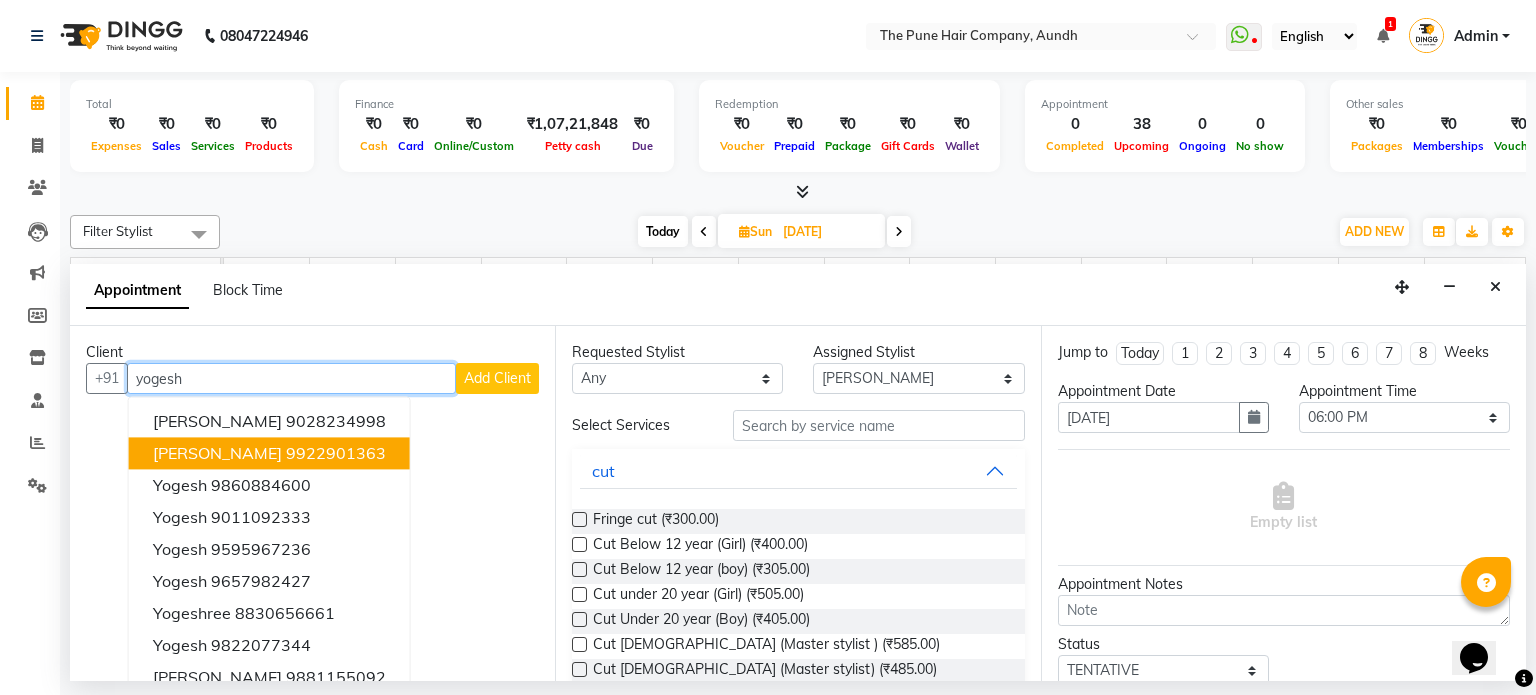 click on "[PERSON_NAME]" at bounding box center [217, 454] 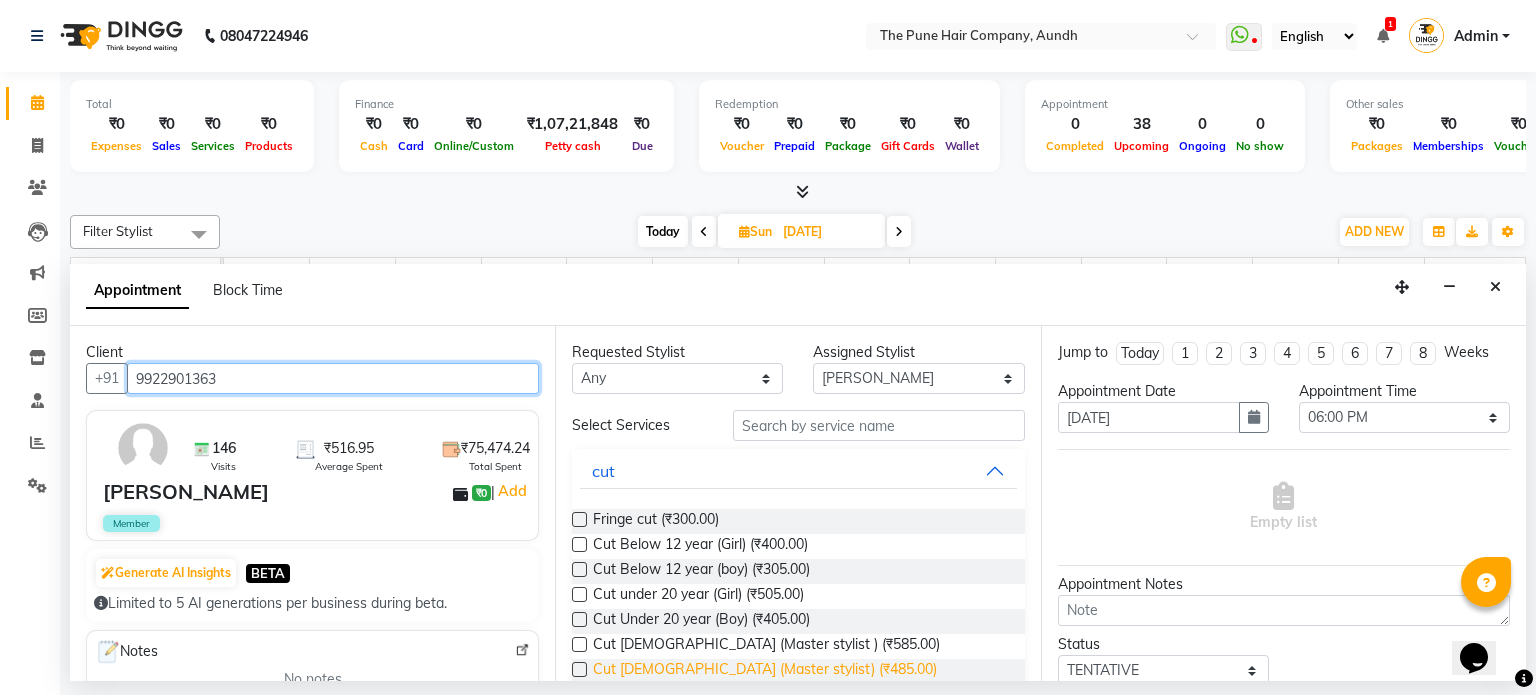 scroll, scrollTop: 100, scrollLeft: 0, axis: vertical 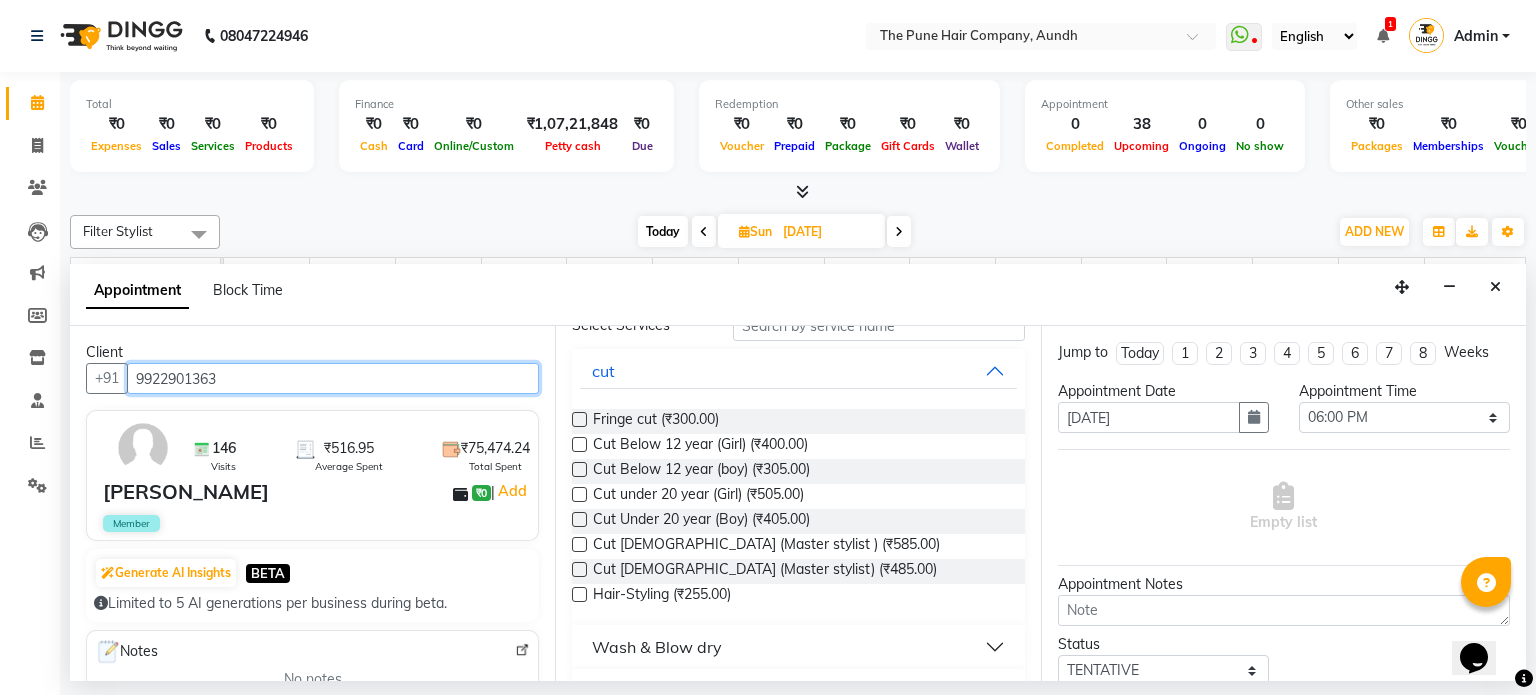 type on "9922901363" 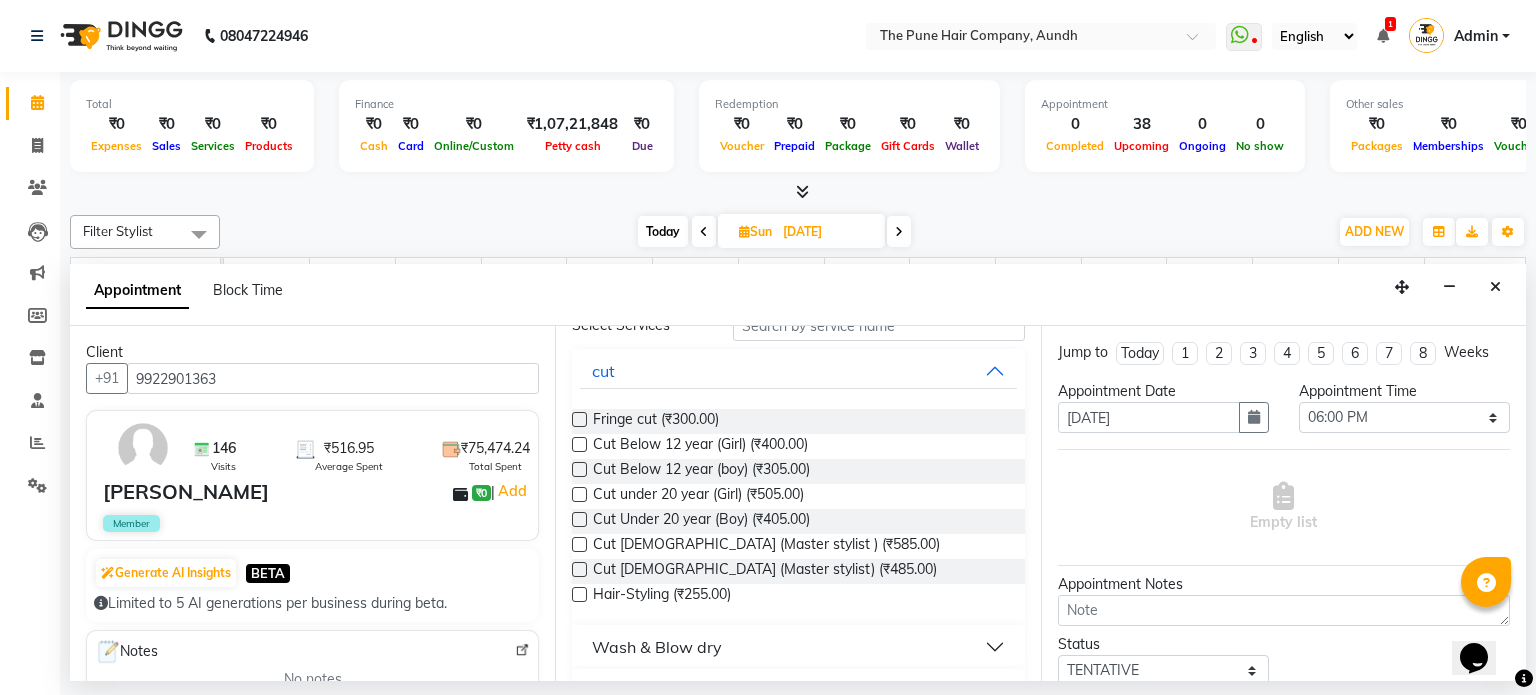 click on "Wash & Blow dry" at bounding box center [657, 647] 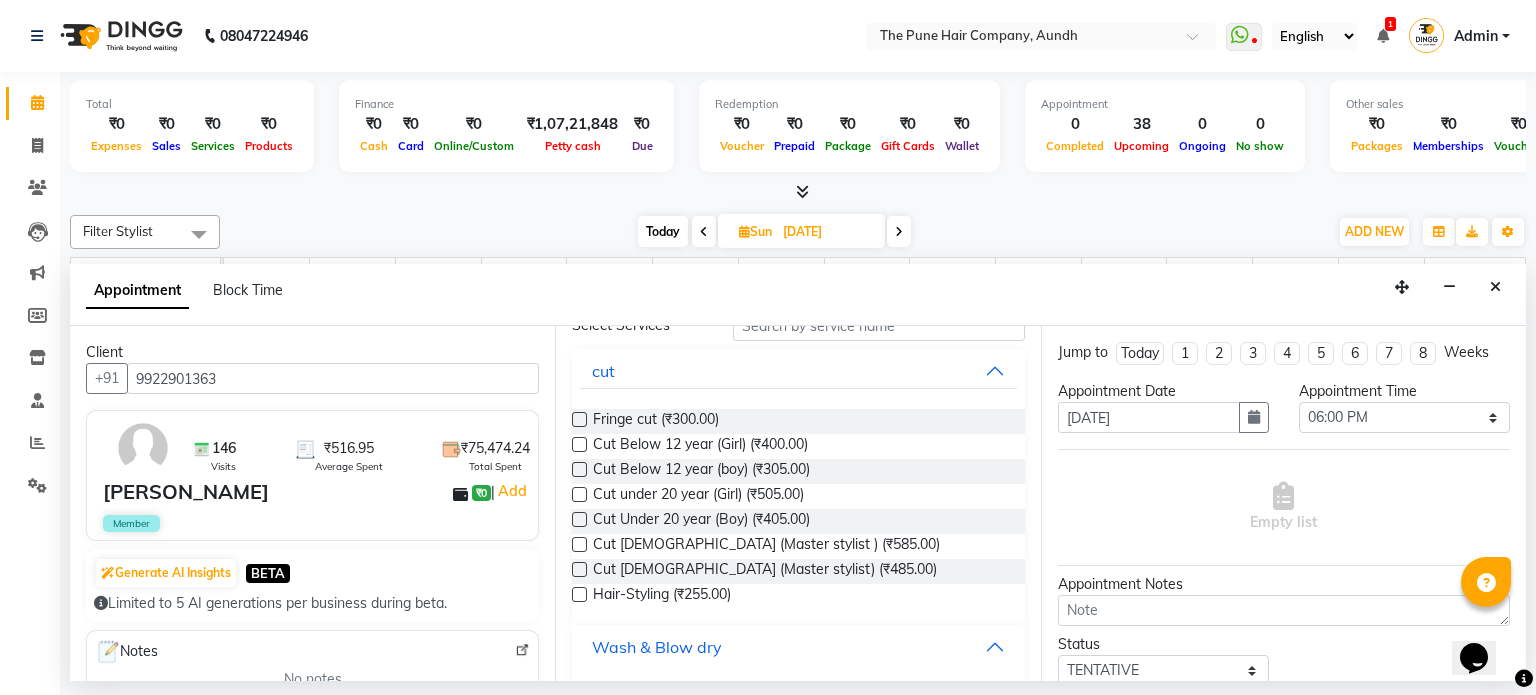 click on "Wash & Blow dry" at bounding box center (657, 647) 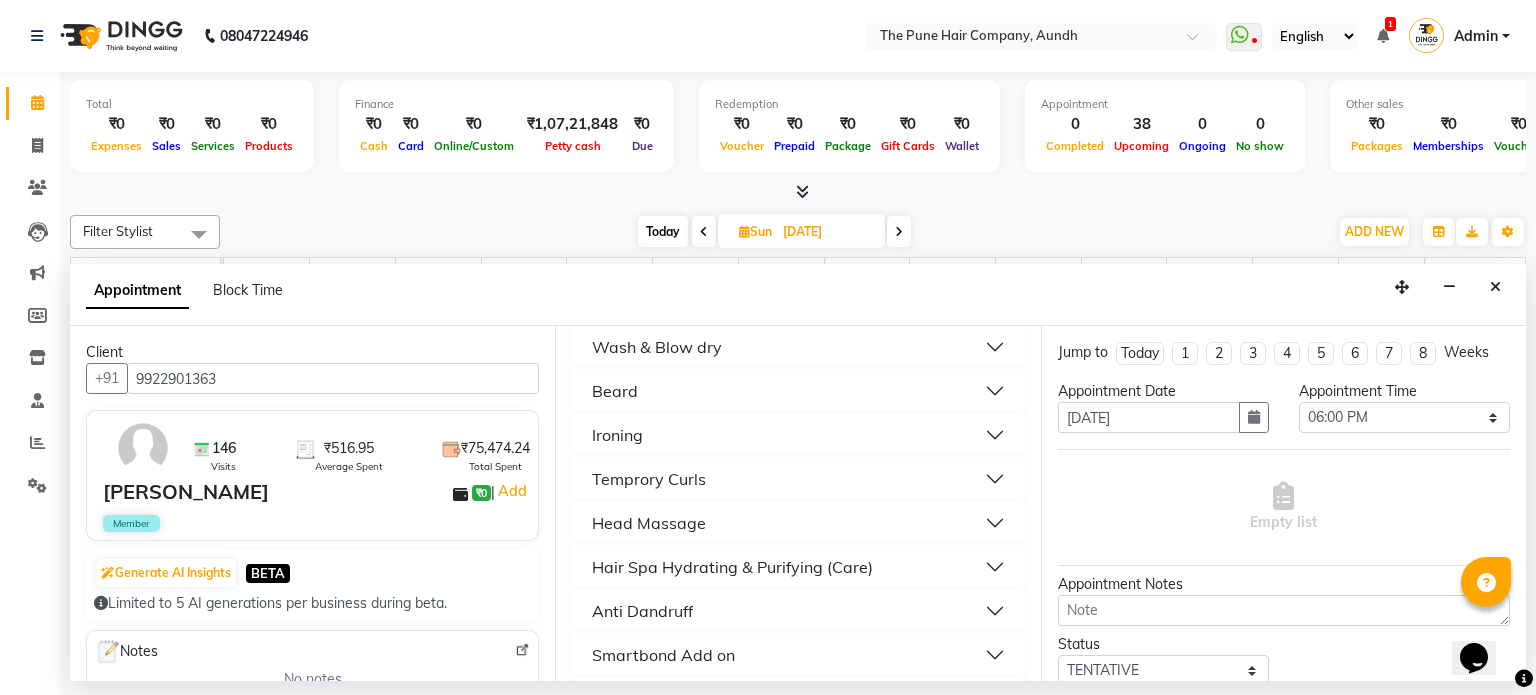 scroll, scrollTop: 200, scrollLeft: 0, axis: vertical 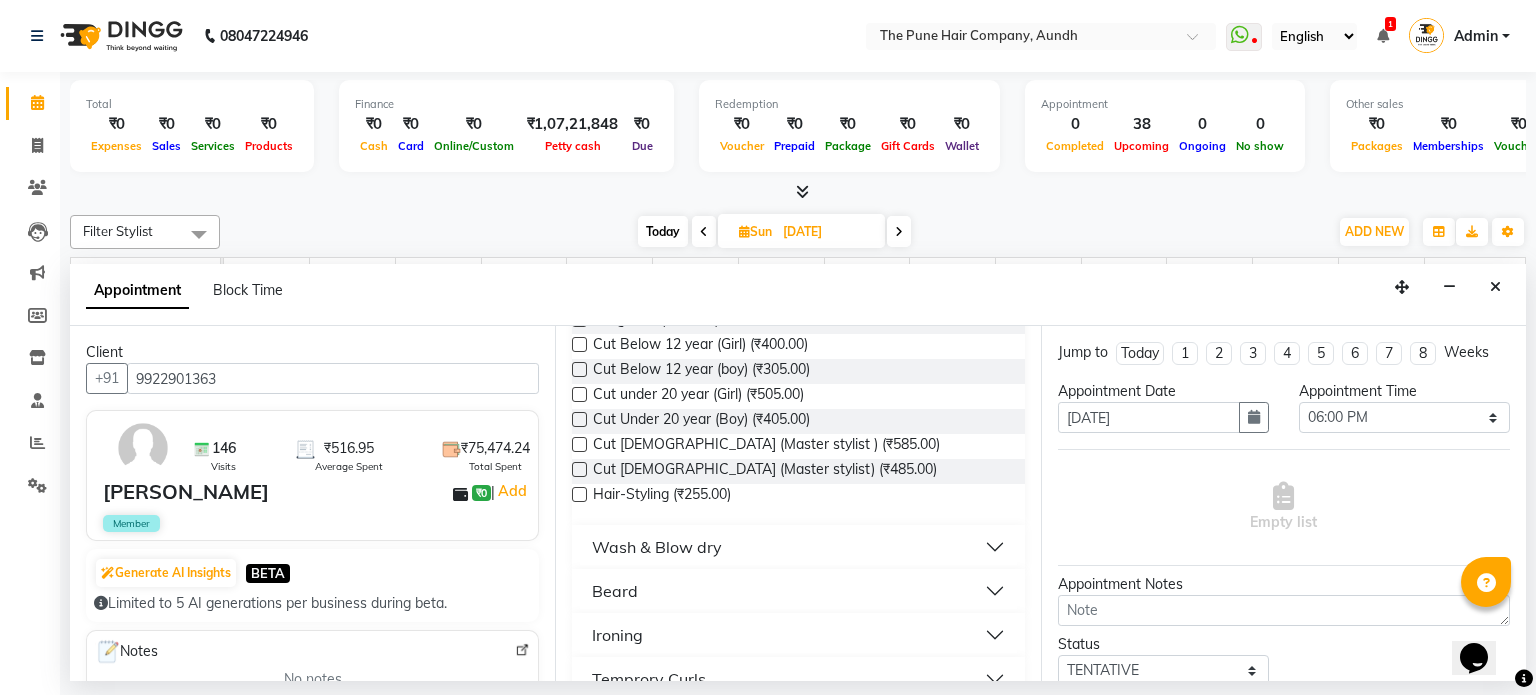 click on "Wash & Blow dry" at bounding box center [657, 547] 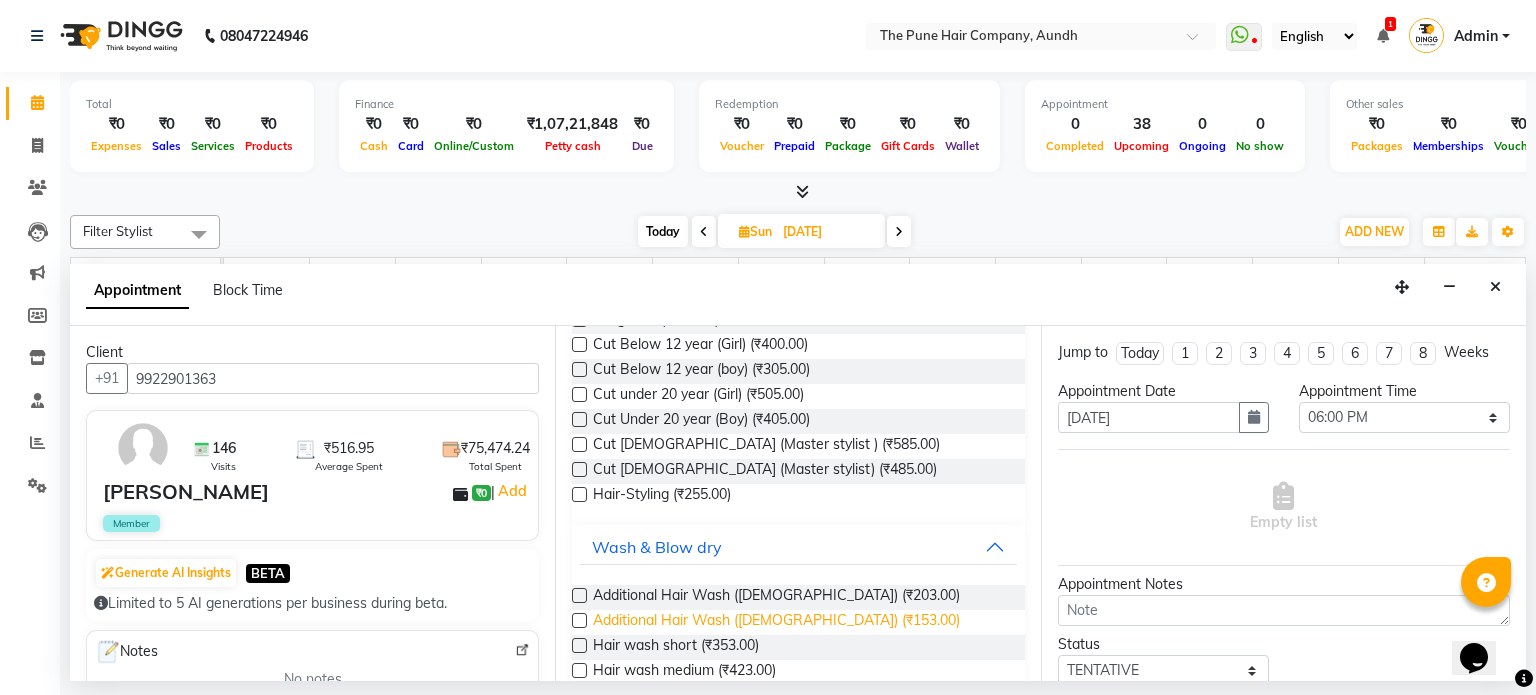 click on "Additional Hair Wash ([DEMOGRAPHIC_DATA]) (₹153.00)" at bounding box center (776, 622) 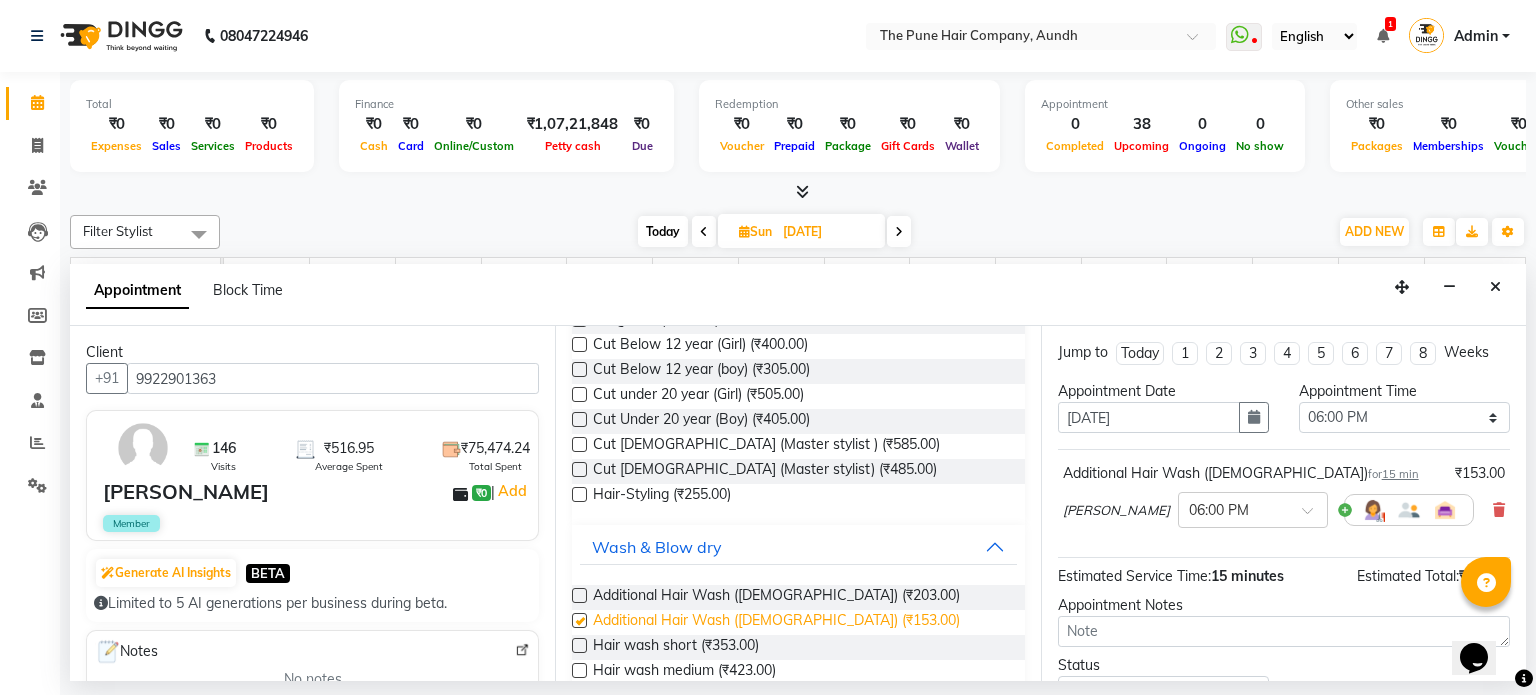 checkbox on "false" 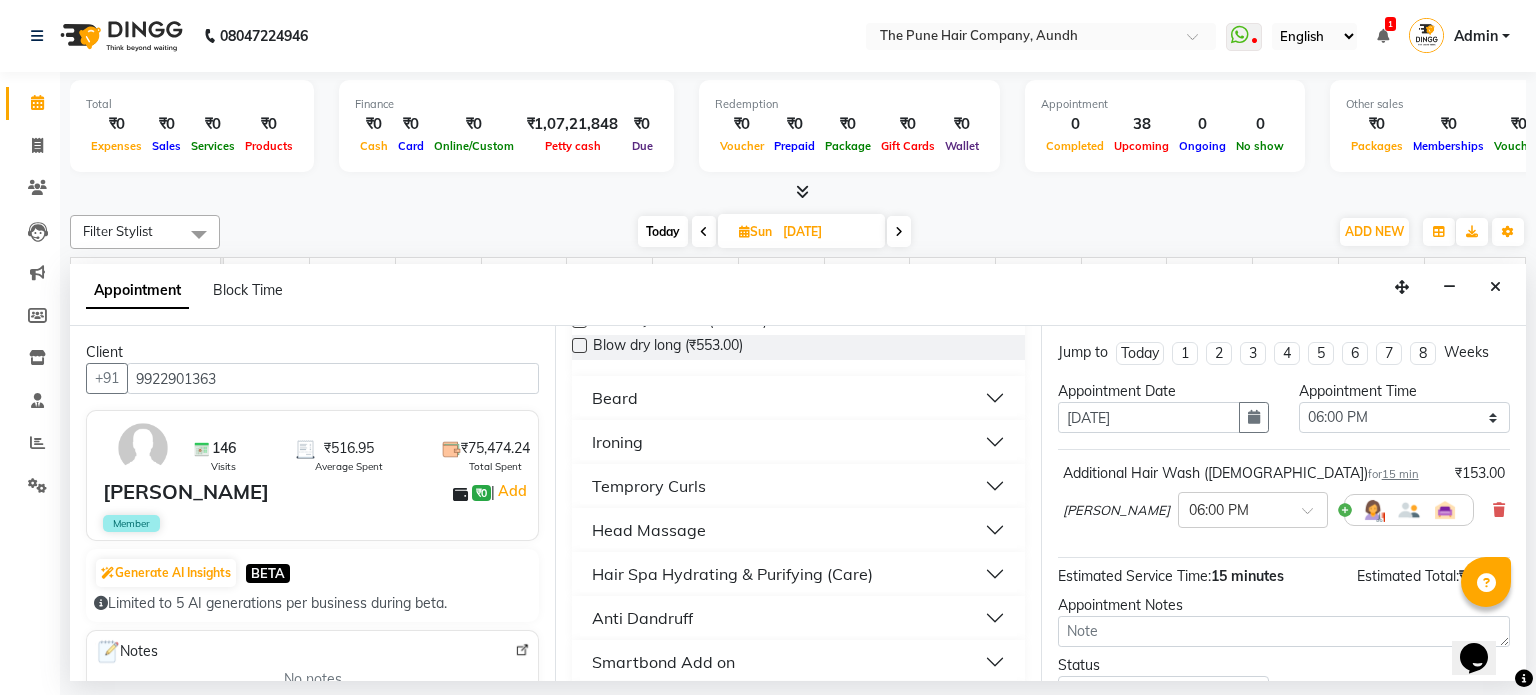 scroll, scrollTop: 900, scrollLeft: 0, axis: vertical 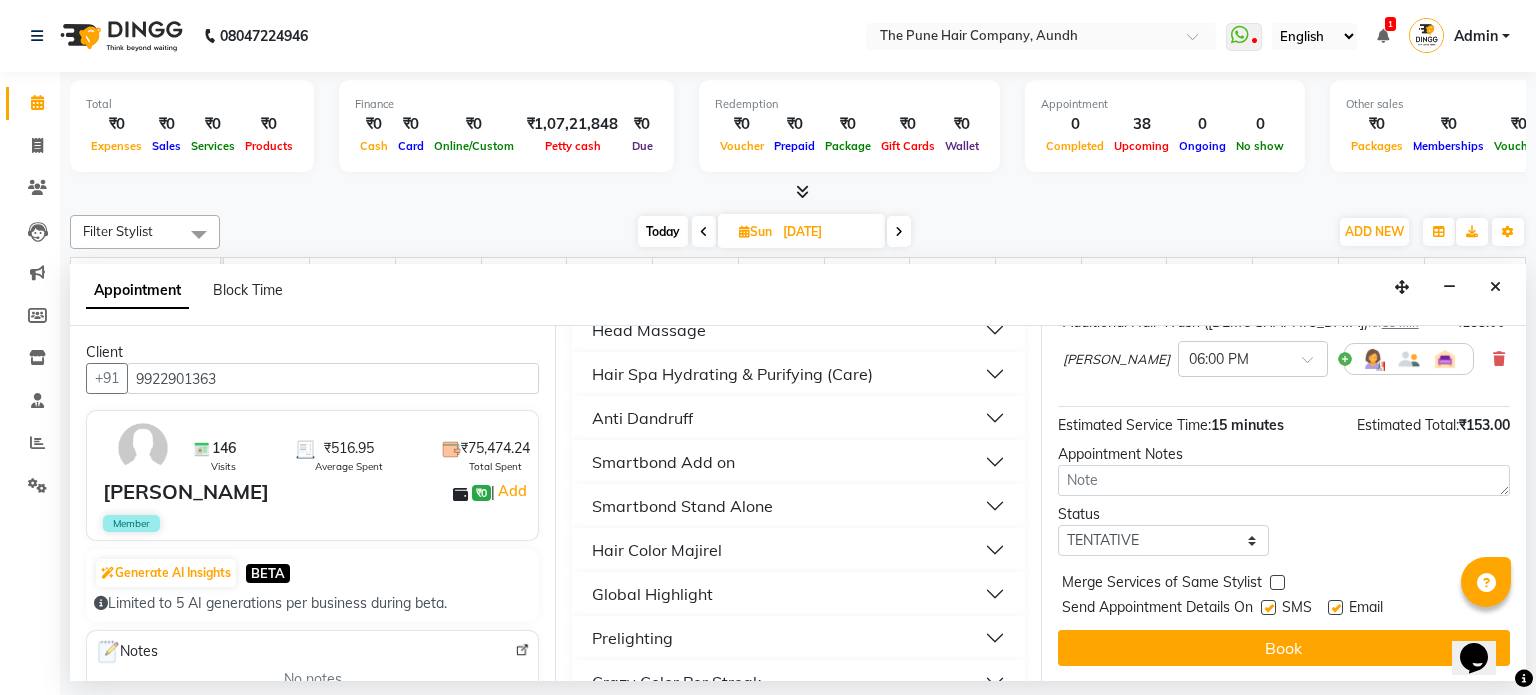drag, startPoint x: 1288, startPoint y: 643, endPoint x: 1291, endPoint y: 627, distance: 16.27882 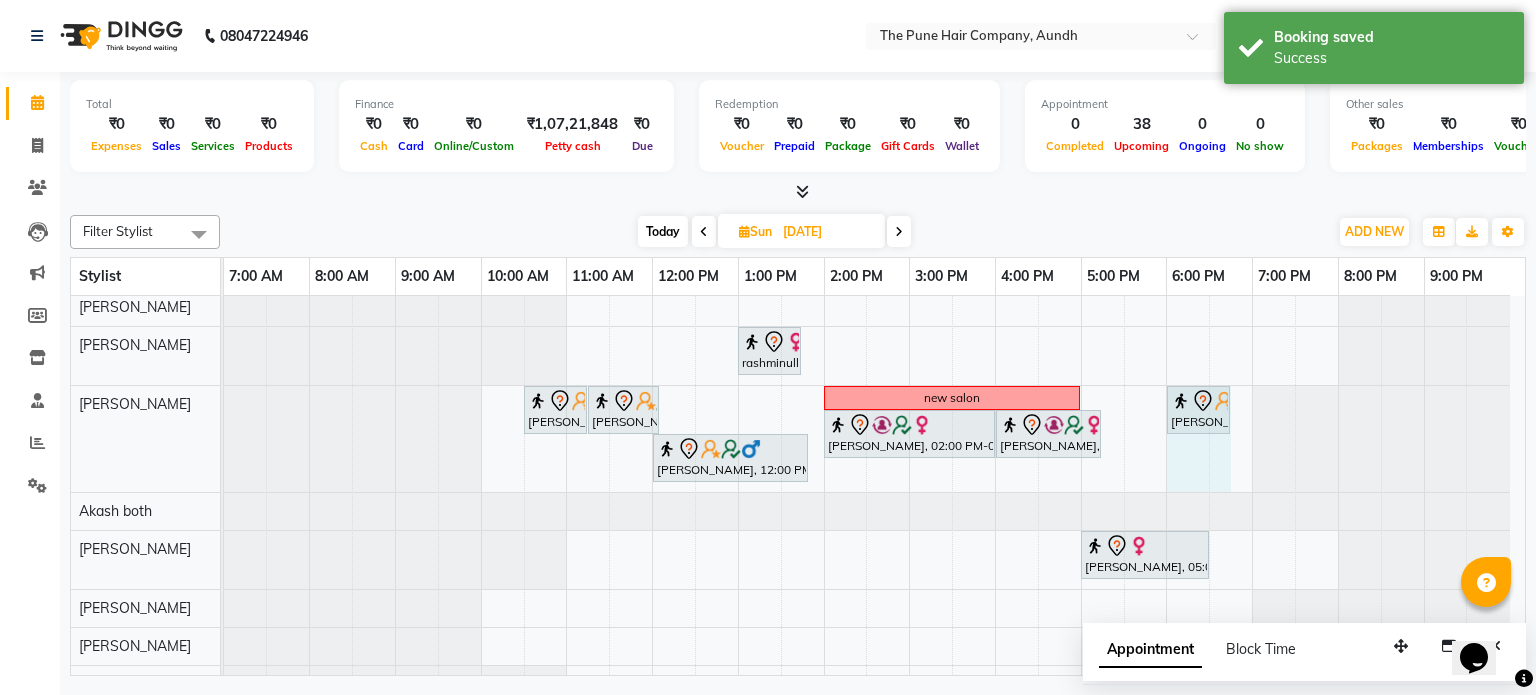 drag, startPoint x: 1196, startPoint y: 402, endPoint x: 1234, endPoint y: 415, distance: 40.16217 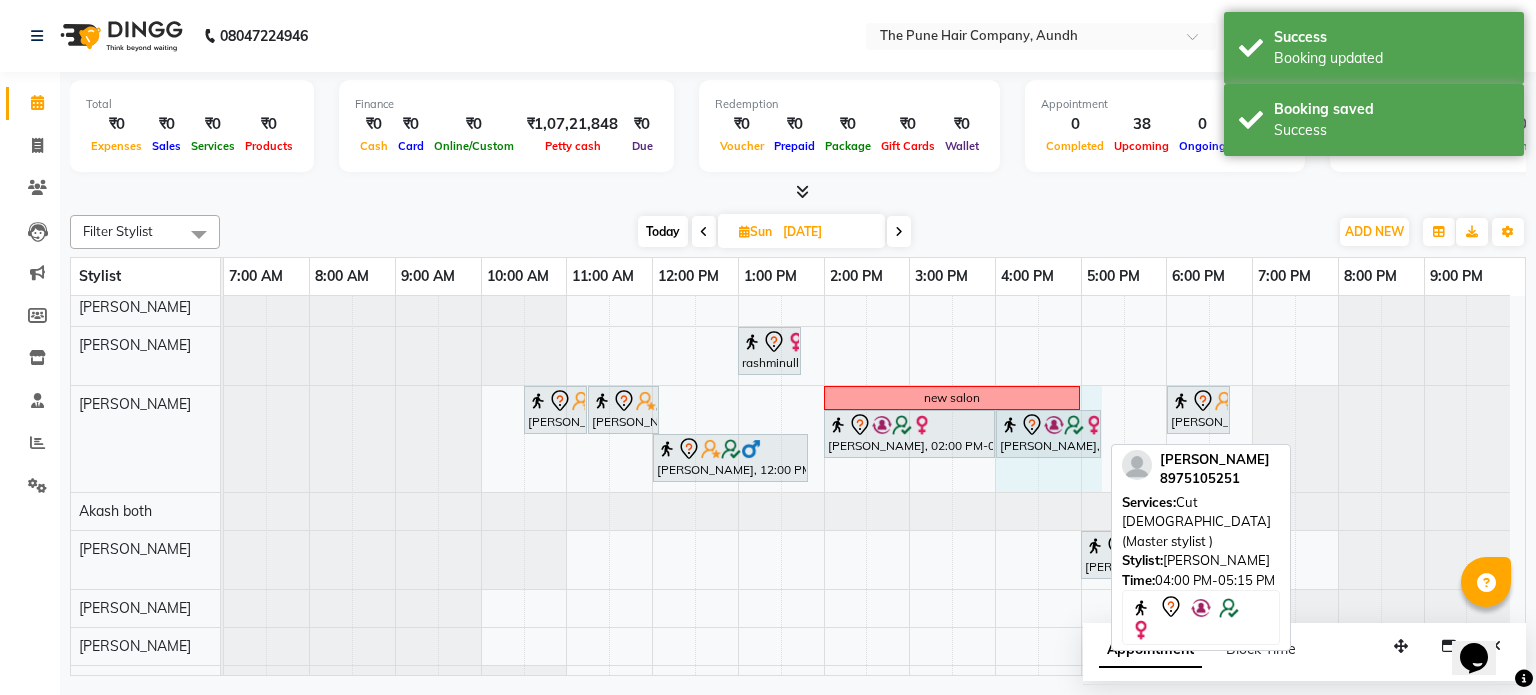 drag, startPoint x: 1098, startPoint y: 433, endPoint x: 1119, endPoint y: 430, distance: 21.213203 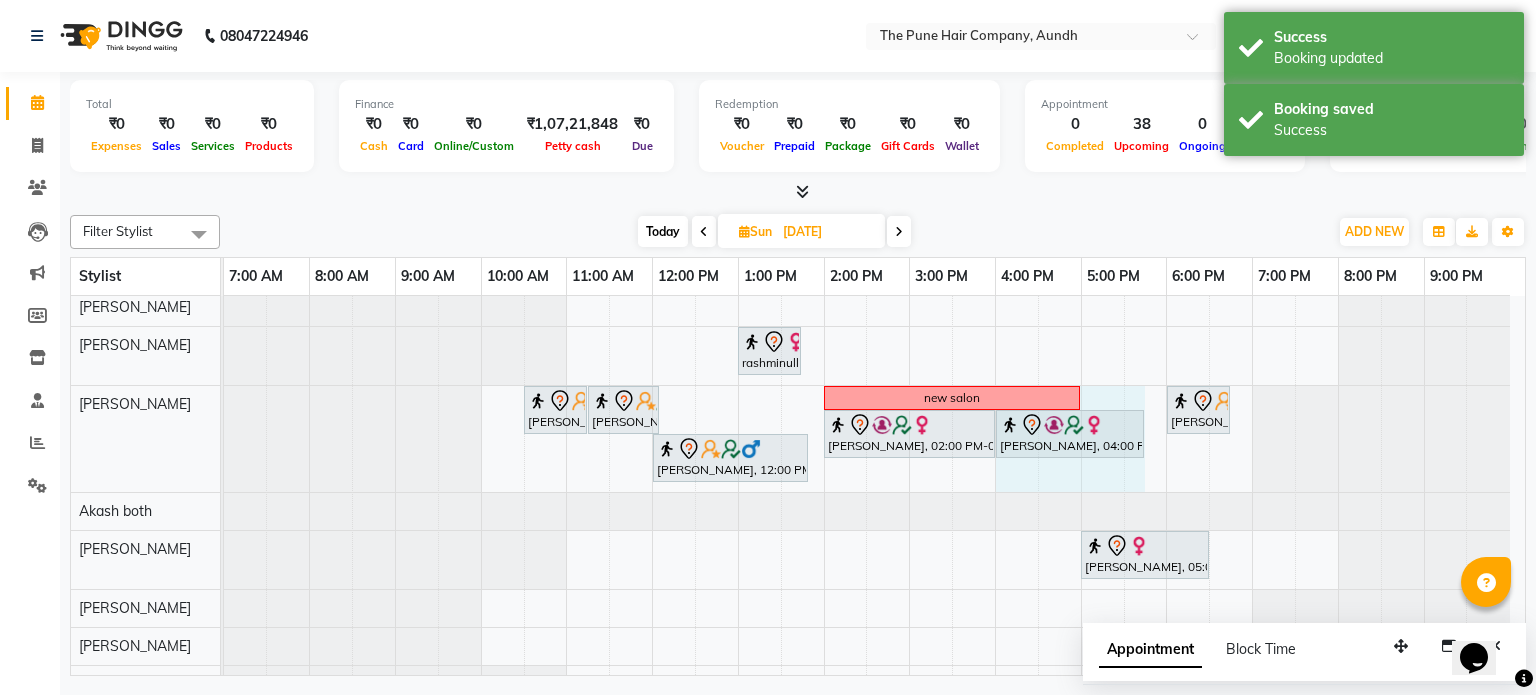 drag, startPoint x: 1100, startPoint y: 427, endPoint x: 1128, endPoint y: 433, distance: 28.635643 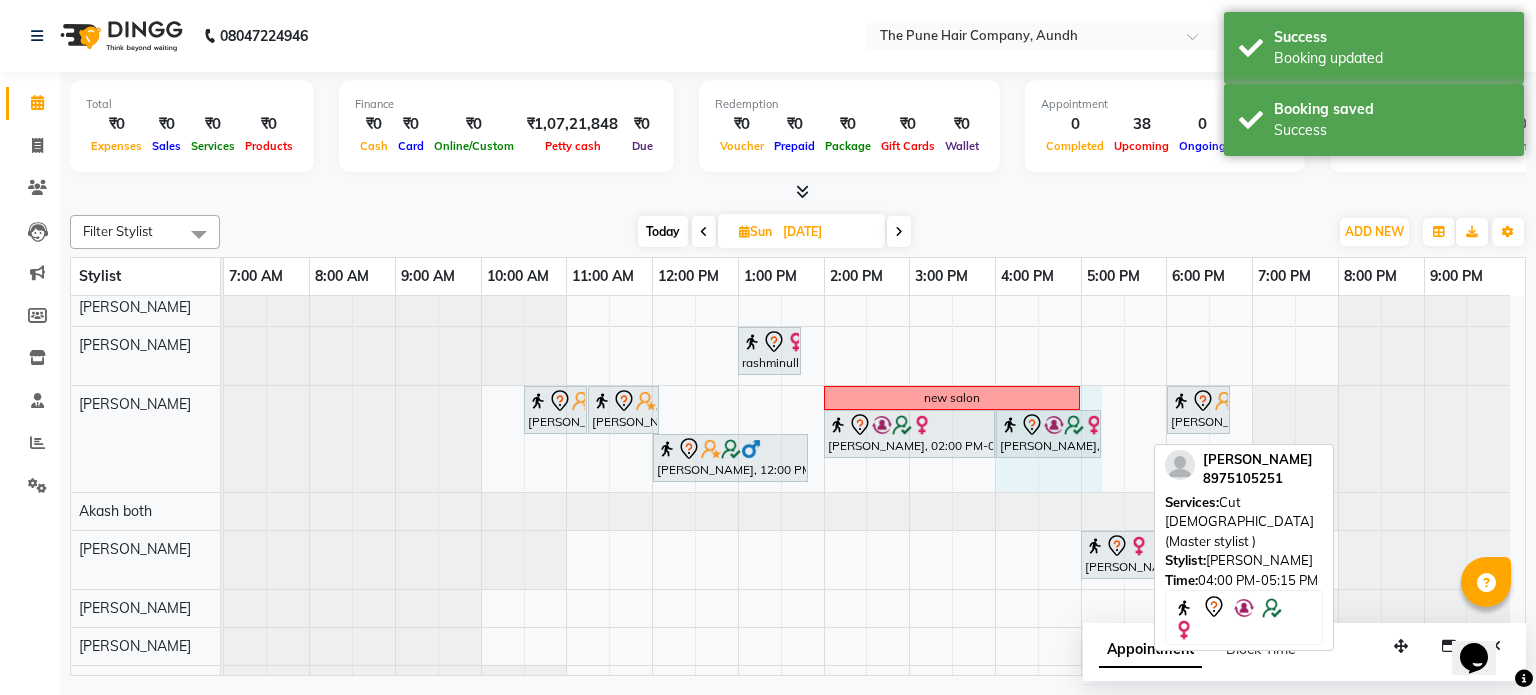 drag, startPoint x: 1139, startPoint y: 425, endPoint x: 1119, endPoint y: 439, distance: 24.41311 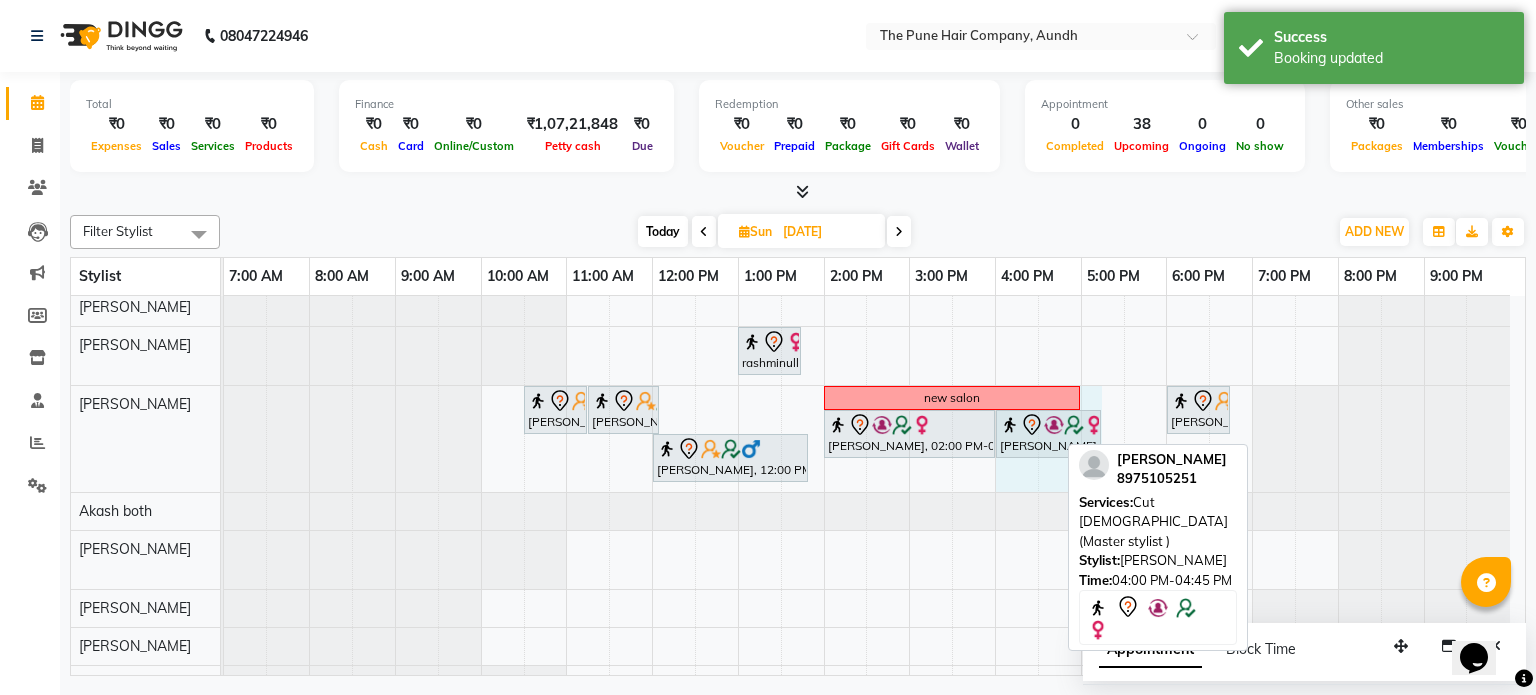 drag, startPoint x: 1052, startPoint y: 424, endPoint x: 1103, endPoint y: 443, distance: 54.42426 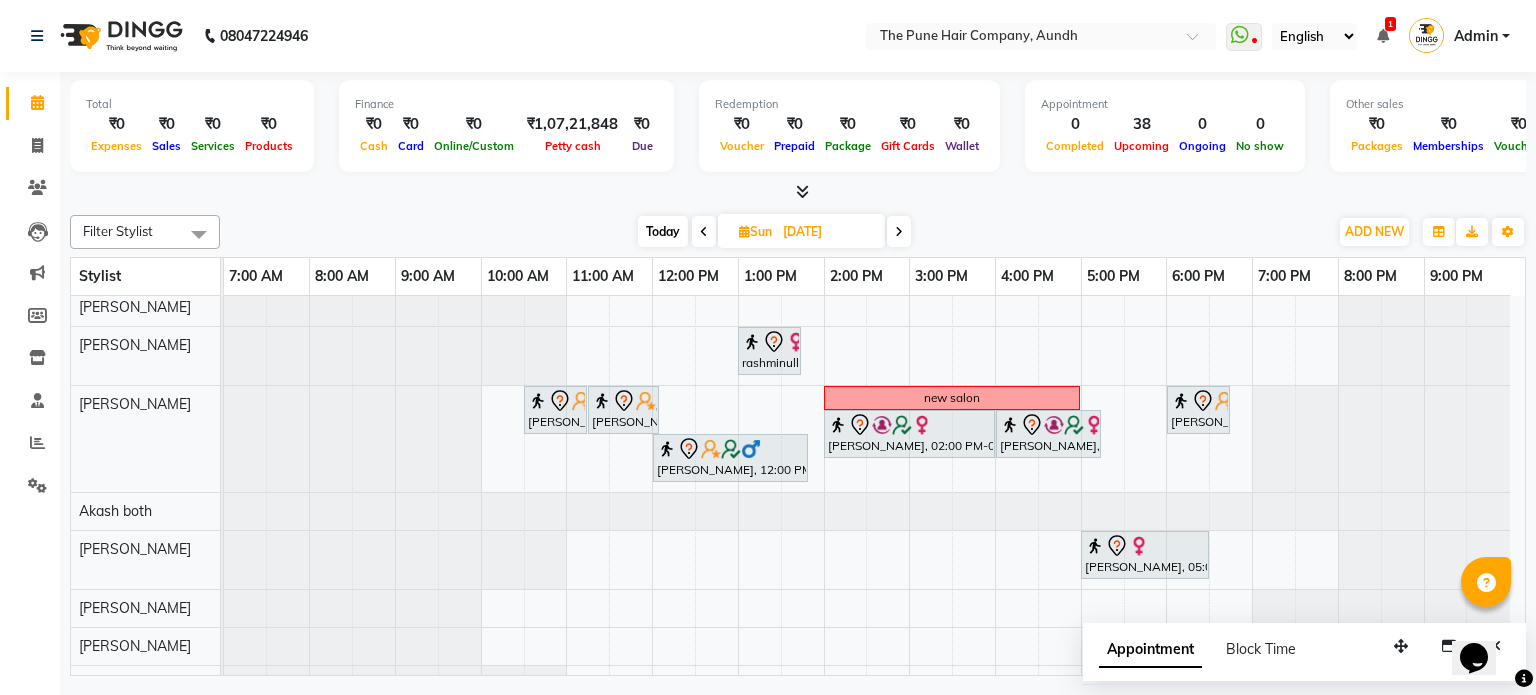 click on "Today" at bounding box center (663, 231) 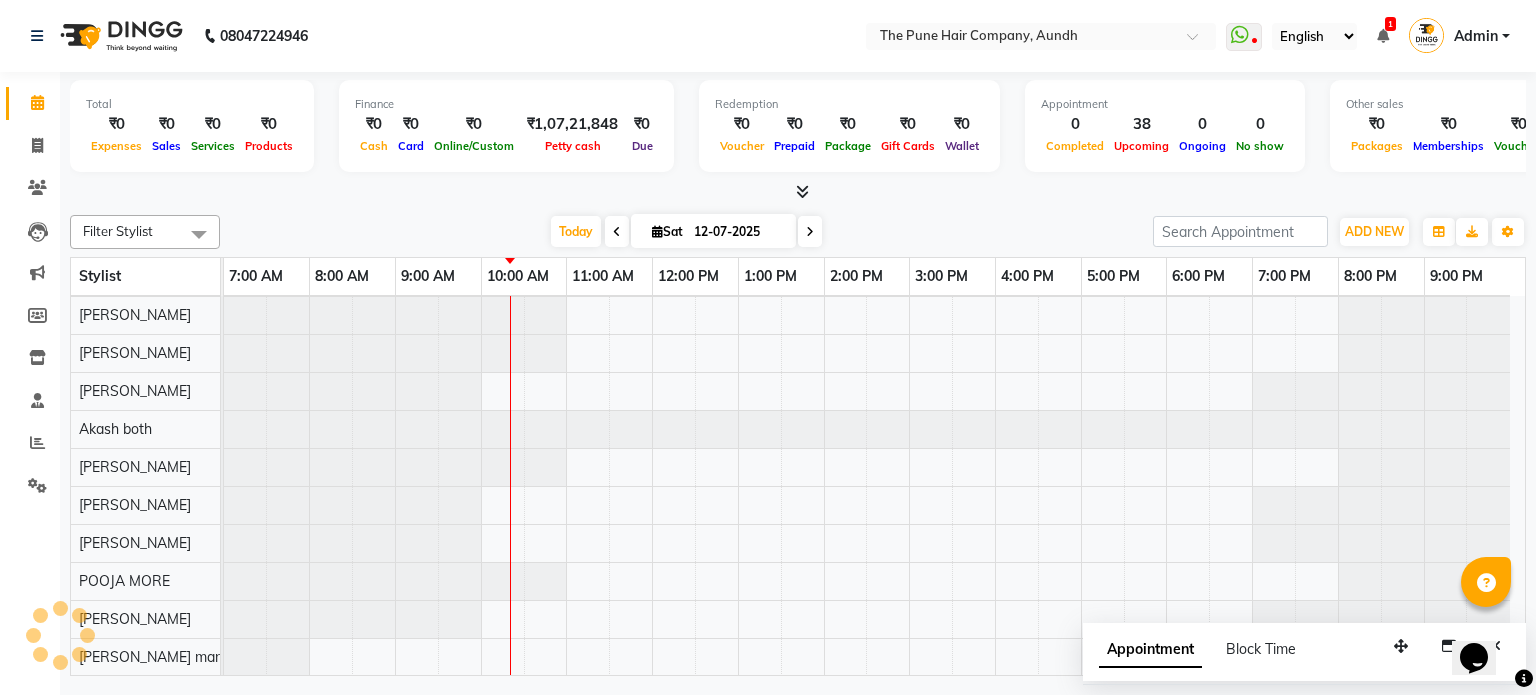 scroll, scrollTop: 148, scrollLeft: 0, axis: vertical 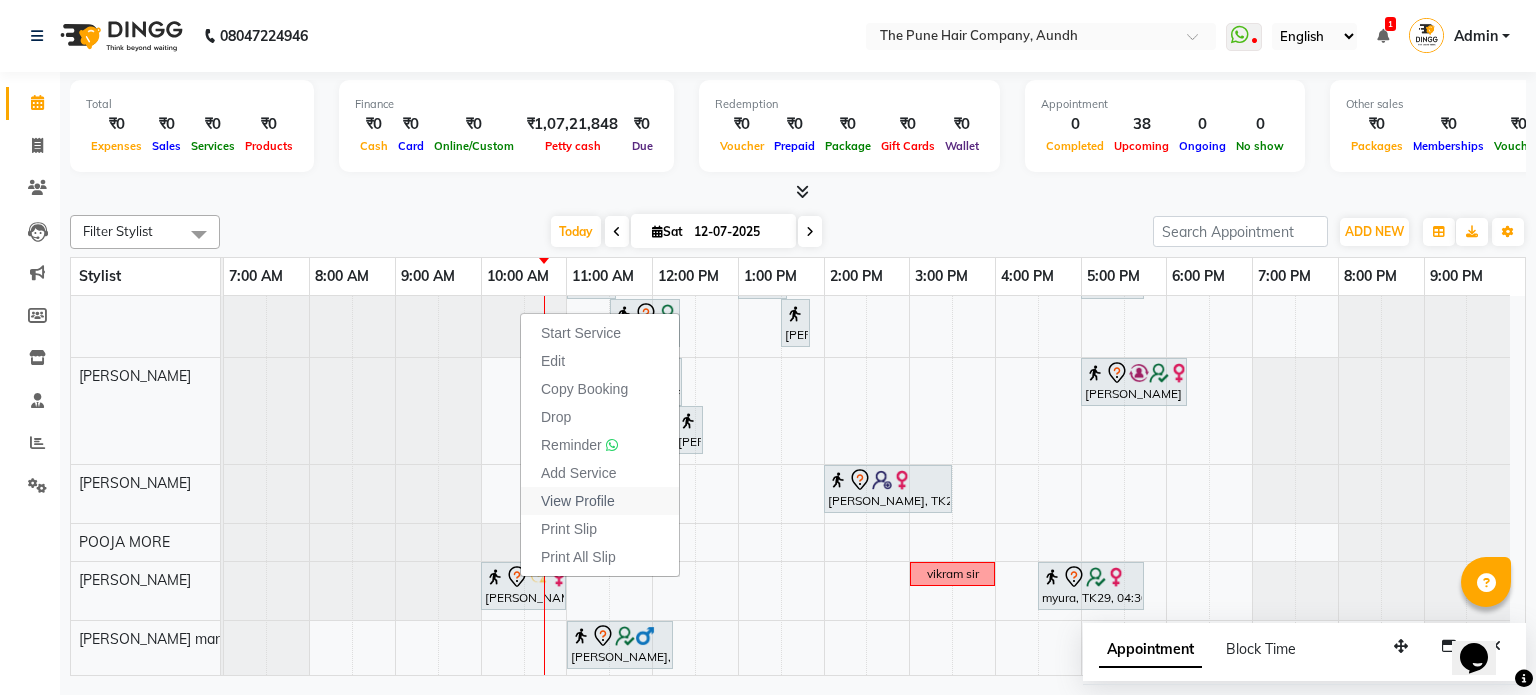 click on "View Profile" at bounding box center [578, 501] 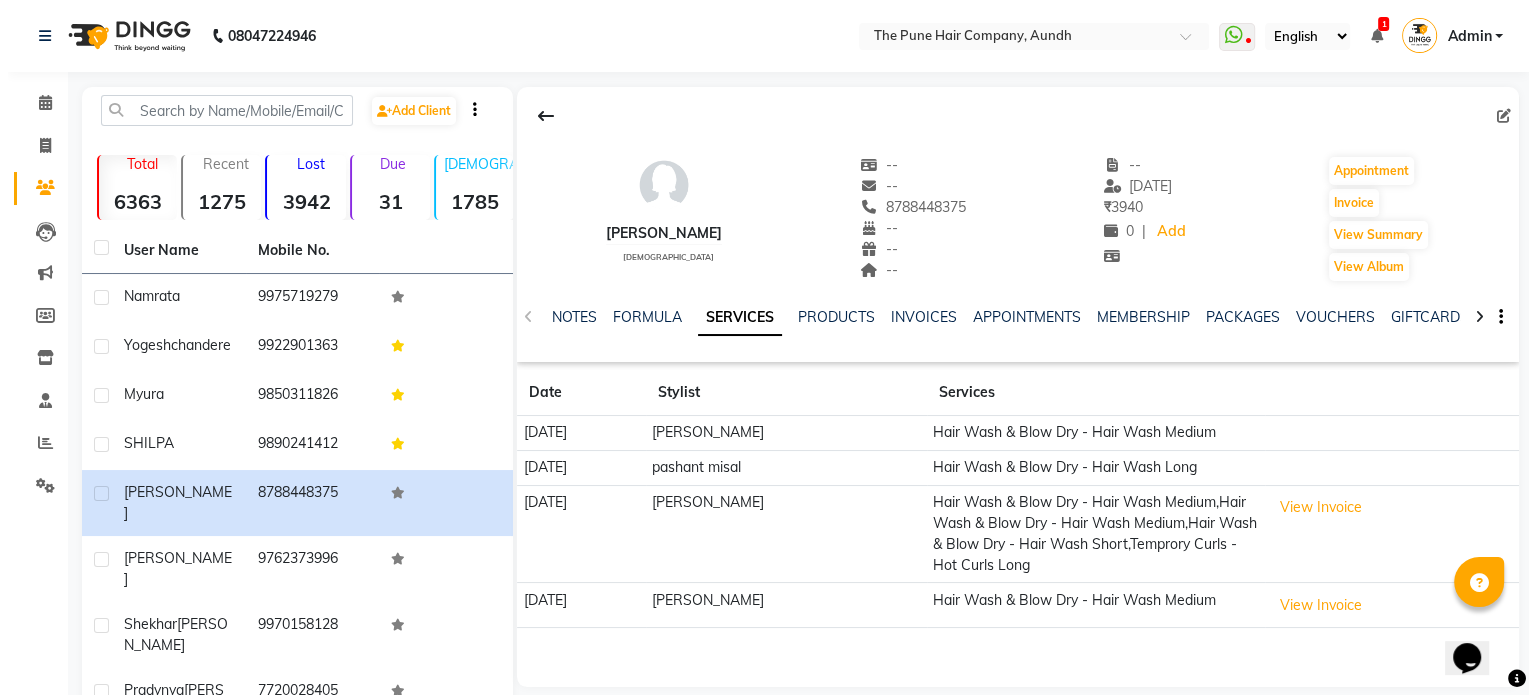 scroll, scrollTop: 100, scrollLeft: 0, axis: vertical 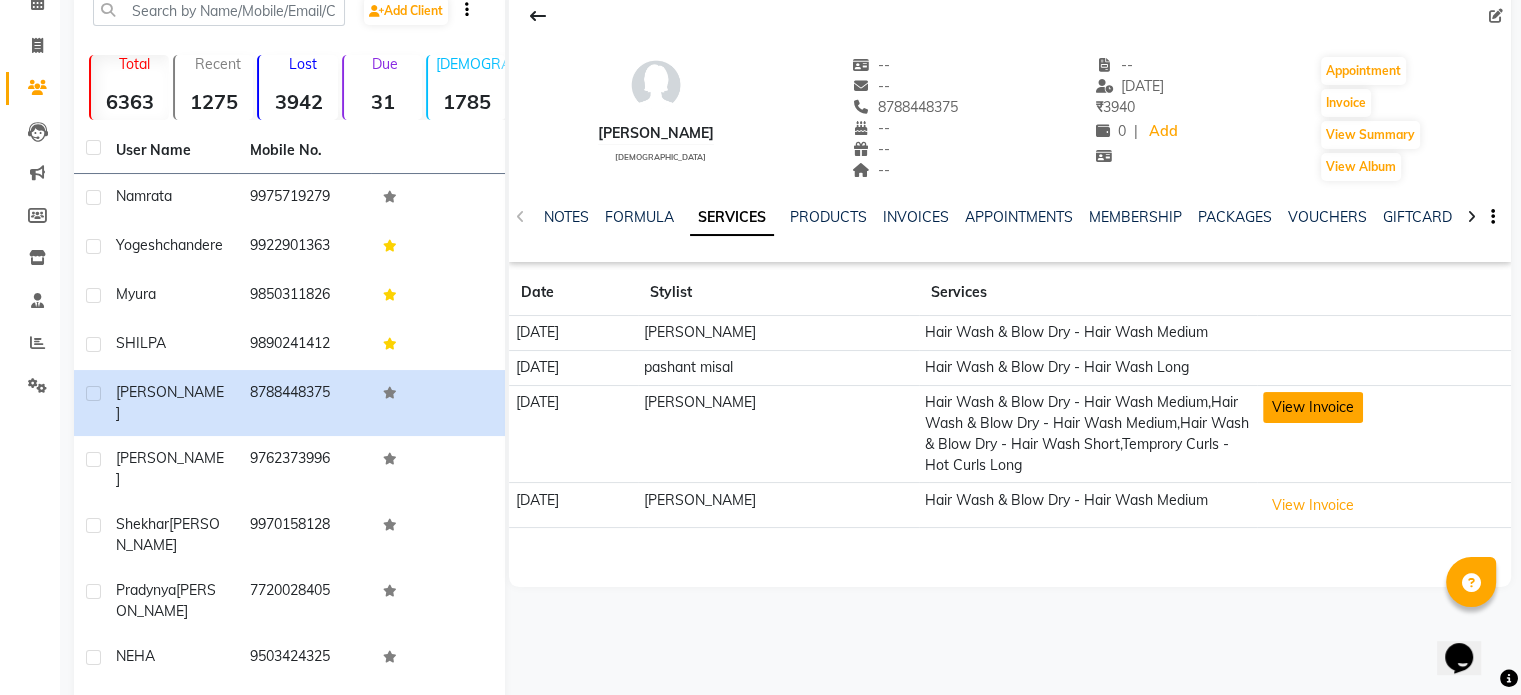 click on "View Invoice" 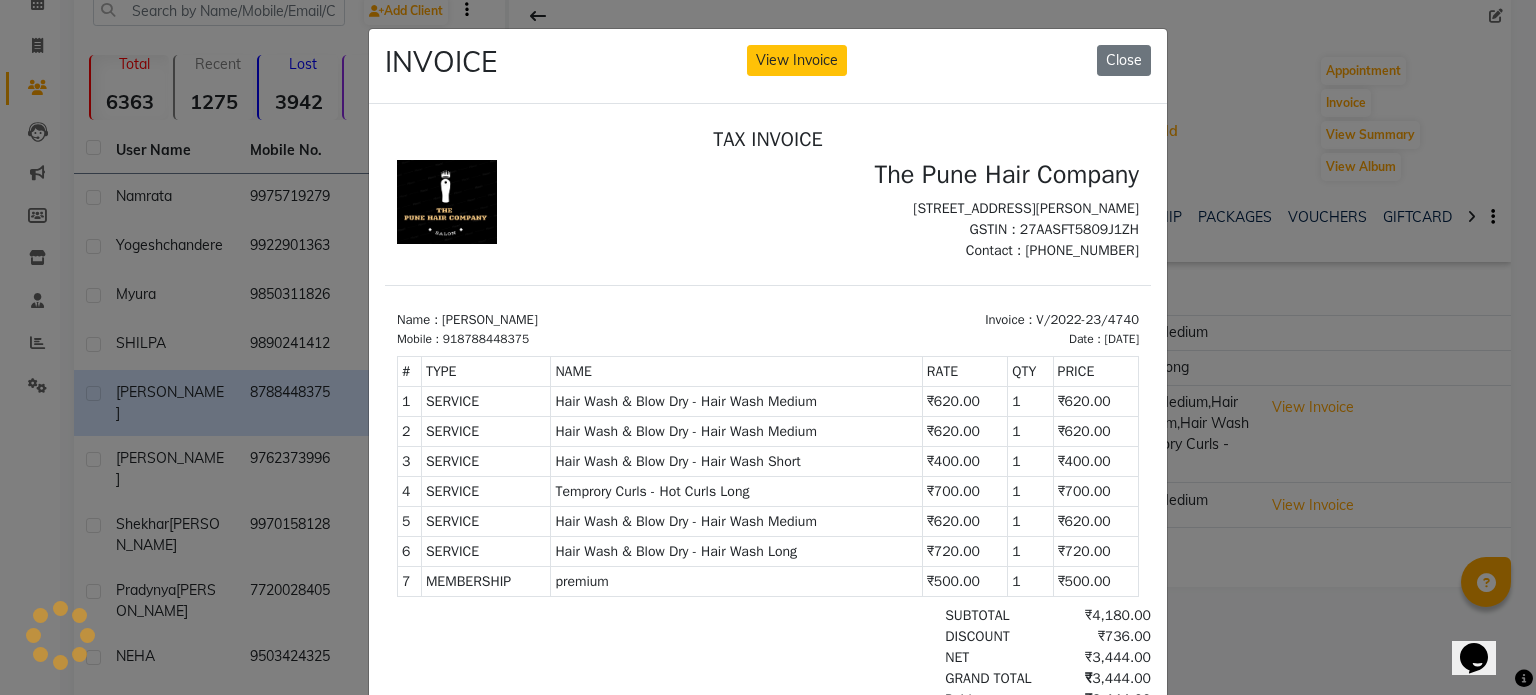 scroll, scrollTop: 0, scrollLeft: 0, axis: both 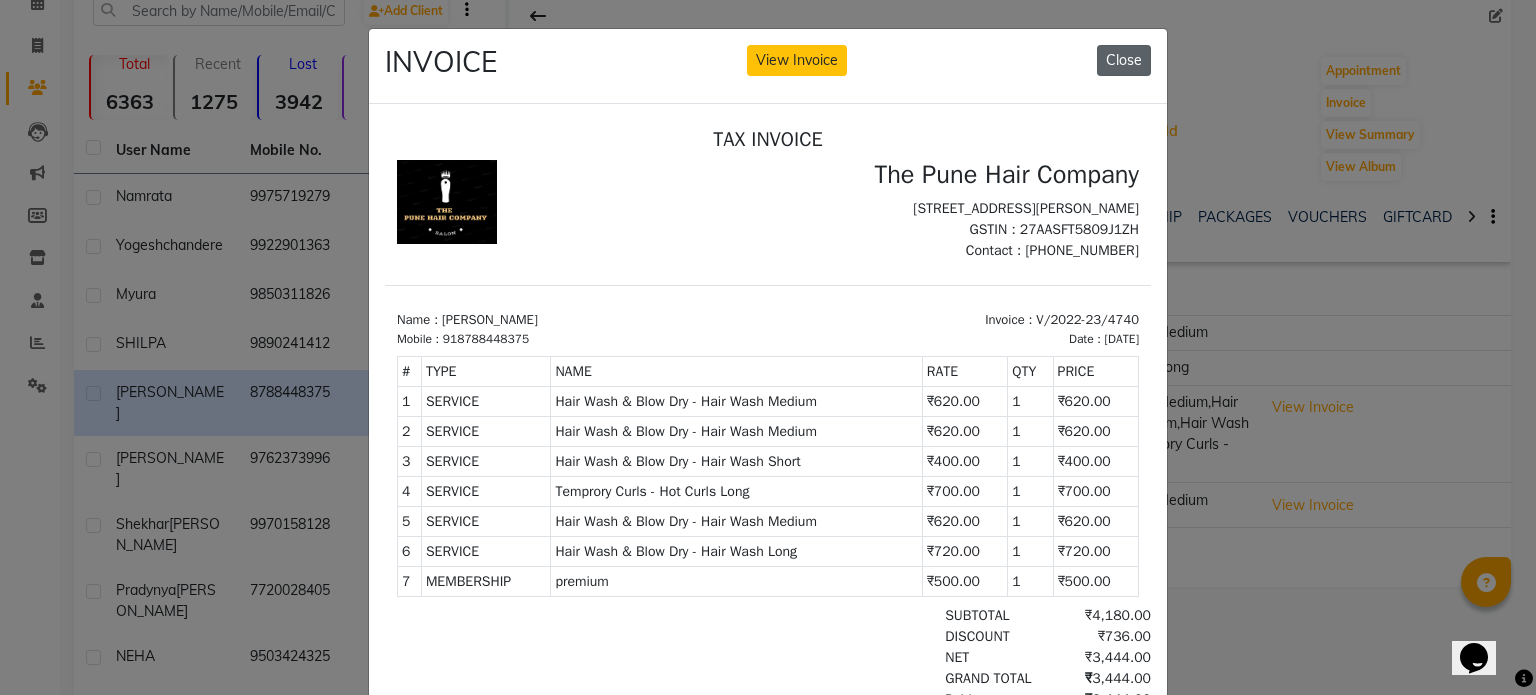 drag, startPoint x: 1118, startPoint y: 58, endPoint x: 743, endPoint y: 53, distance: 375.03333 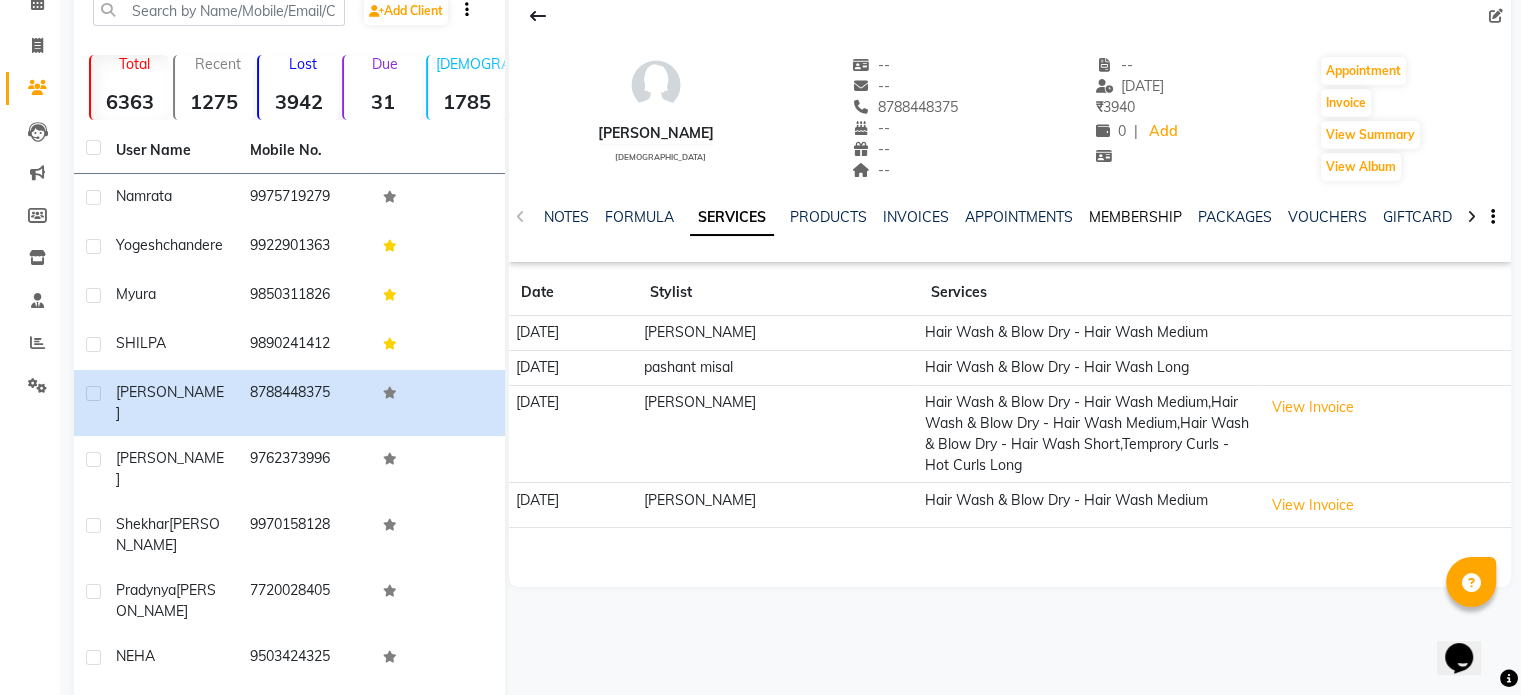 click on "MEMBERSHIP" 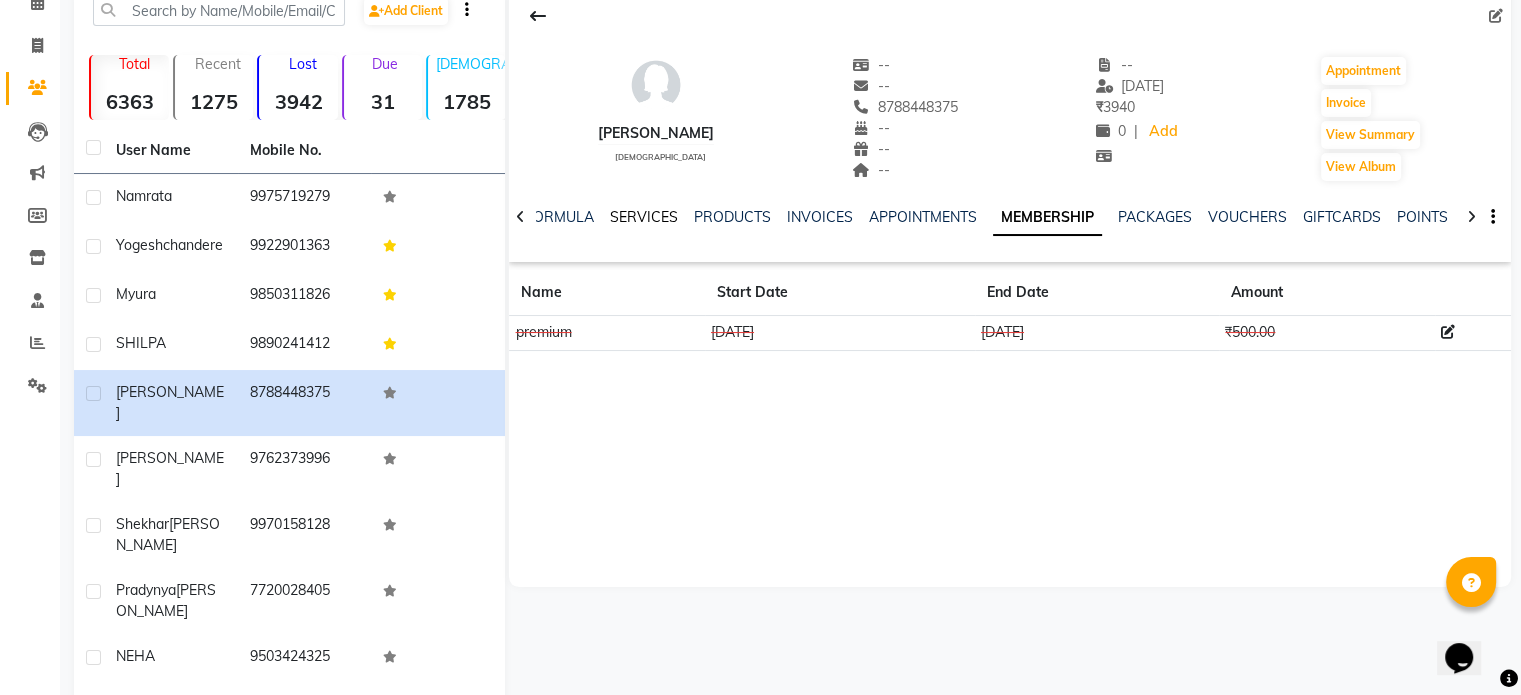 click on "SERVICES" 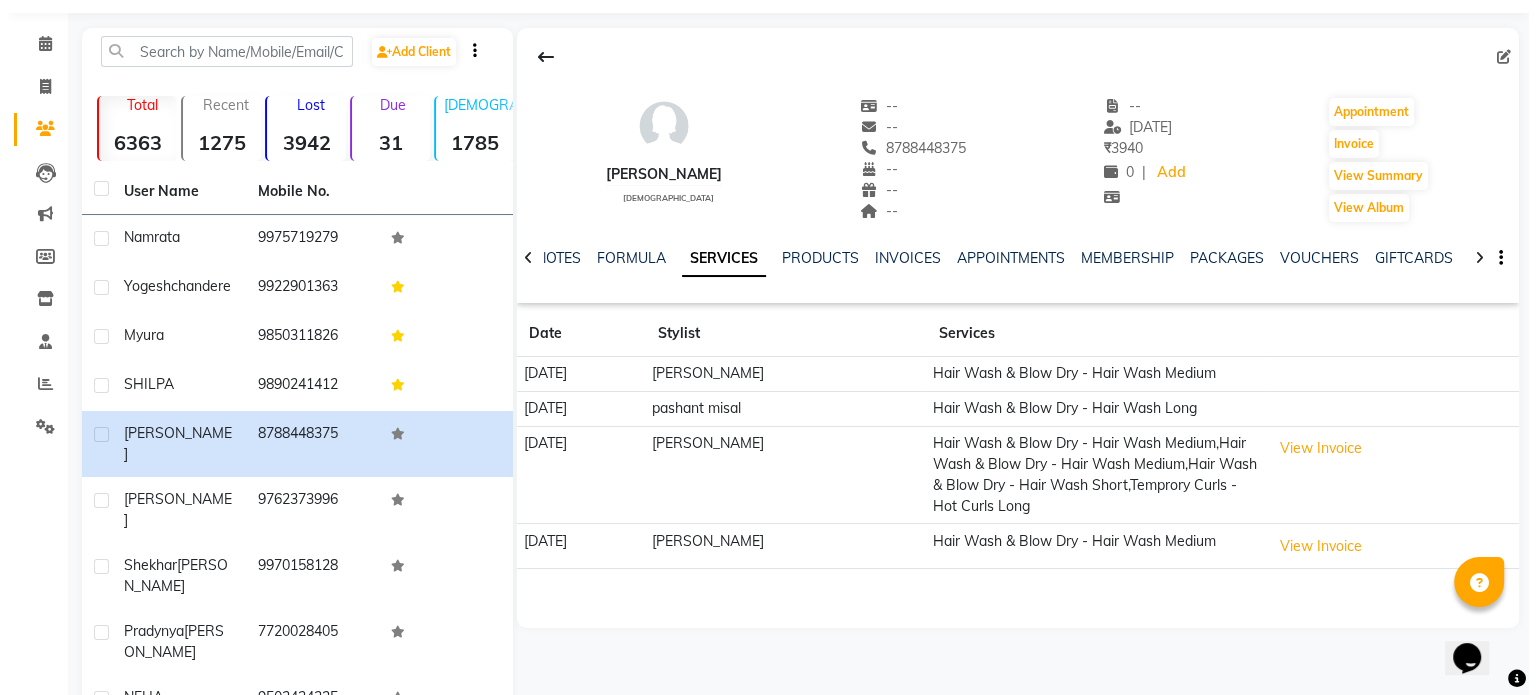 scroll, scrollTop: 0, scrollLeft: 0, axis: both 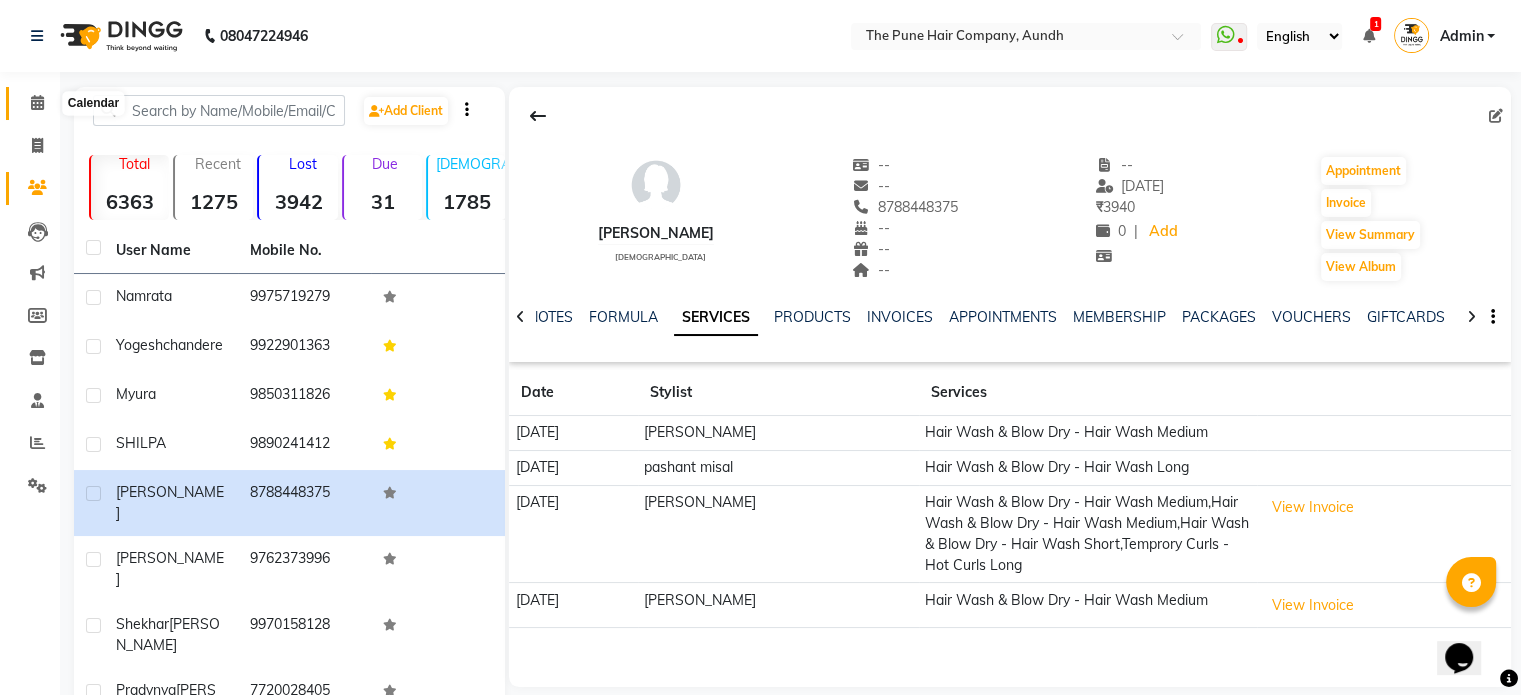 click 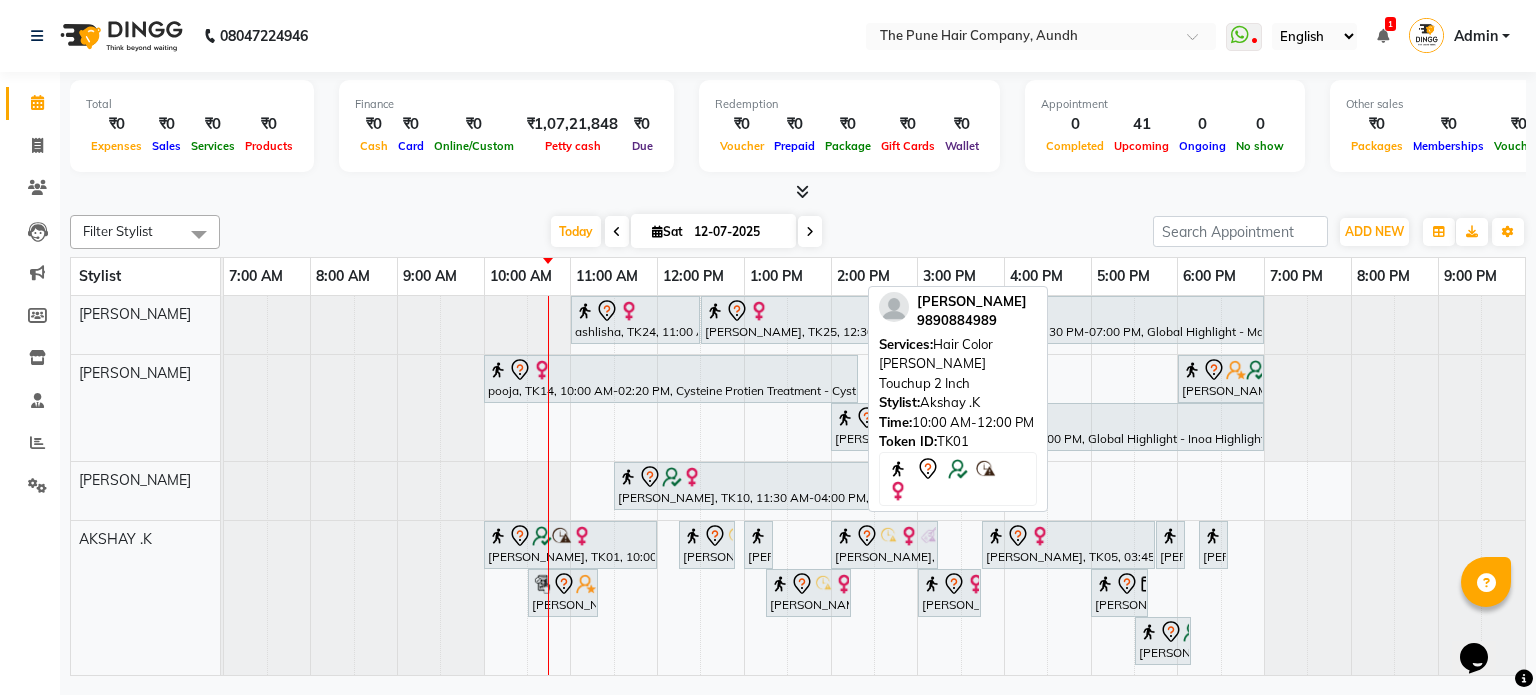 scroll, scrollTop: 205, scrollLeft: 0, axis: vertical 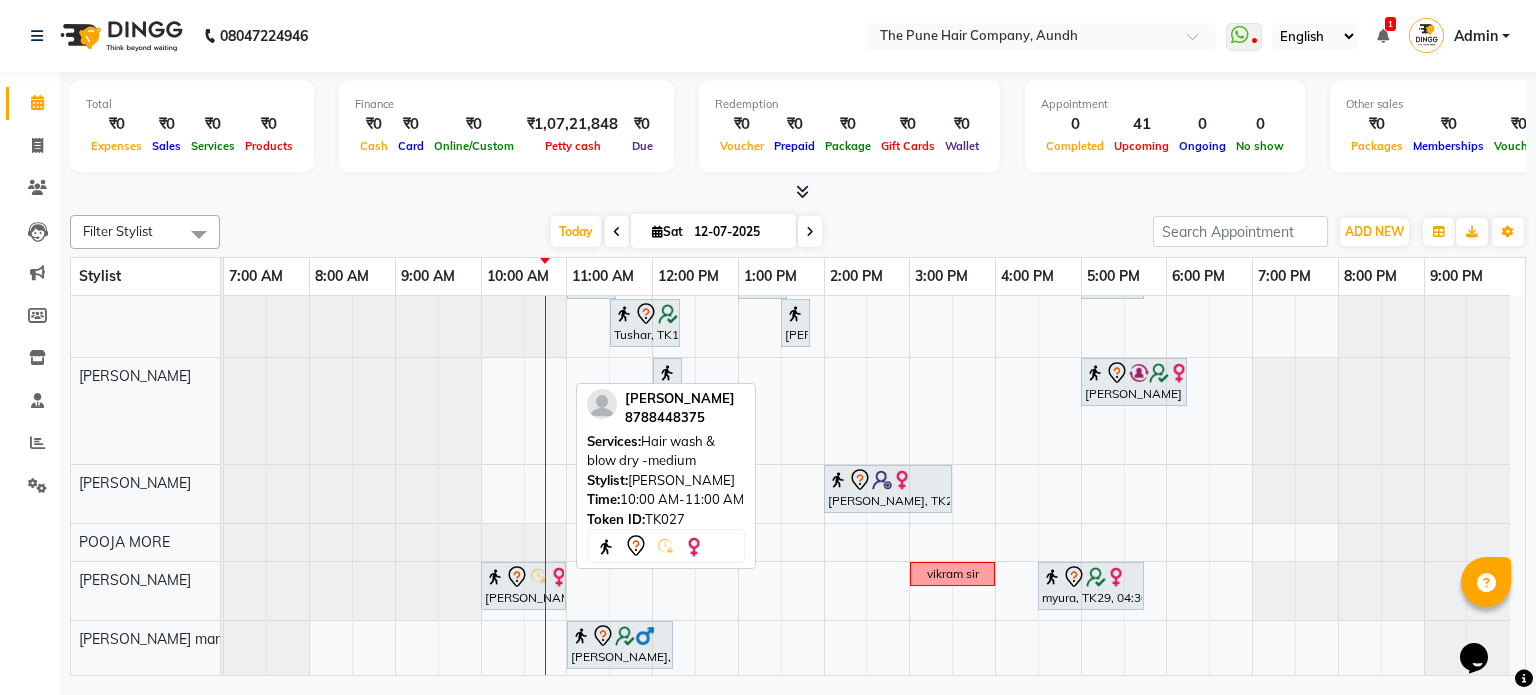 click 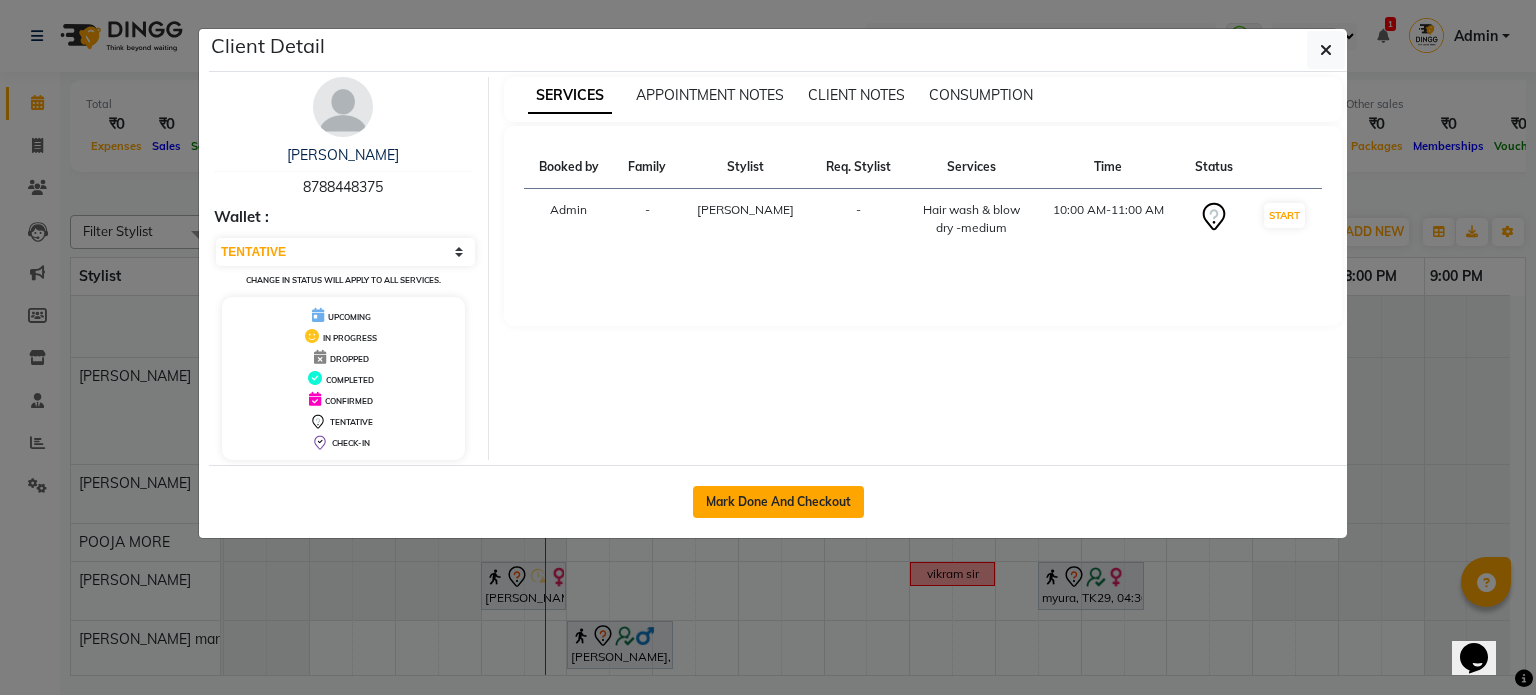 click on "Mark Done And Checkout" 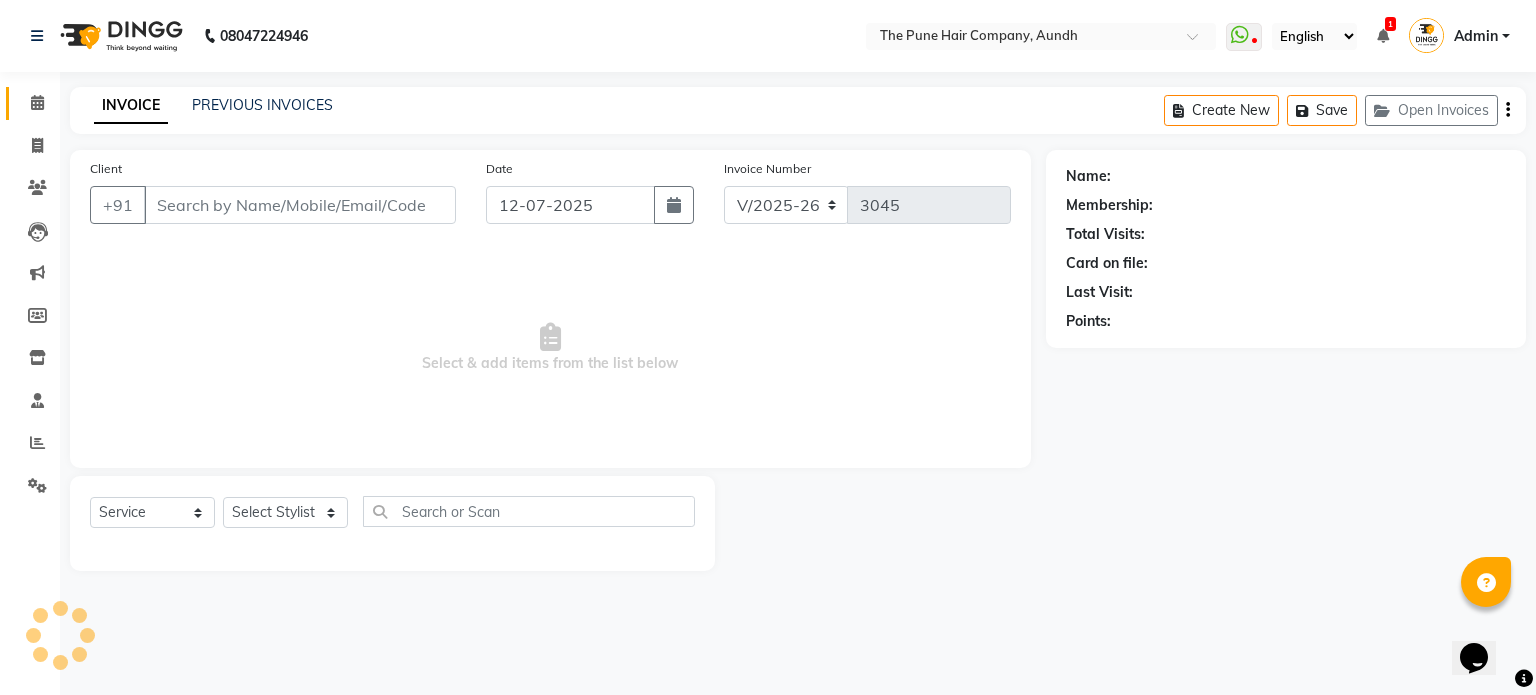 type on "8788448375" 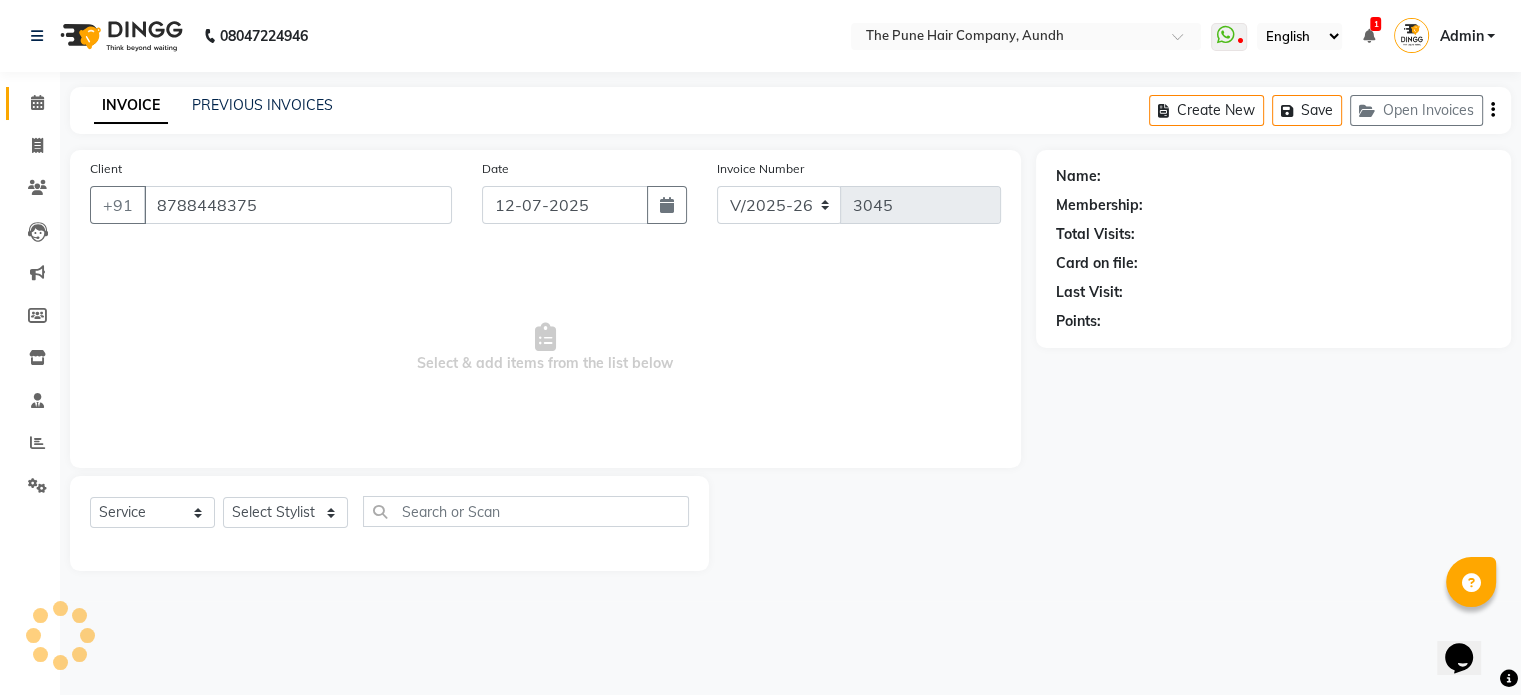 select on "50093" 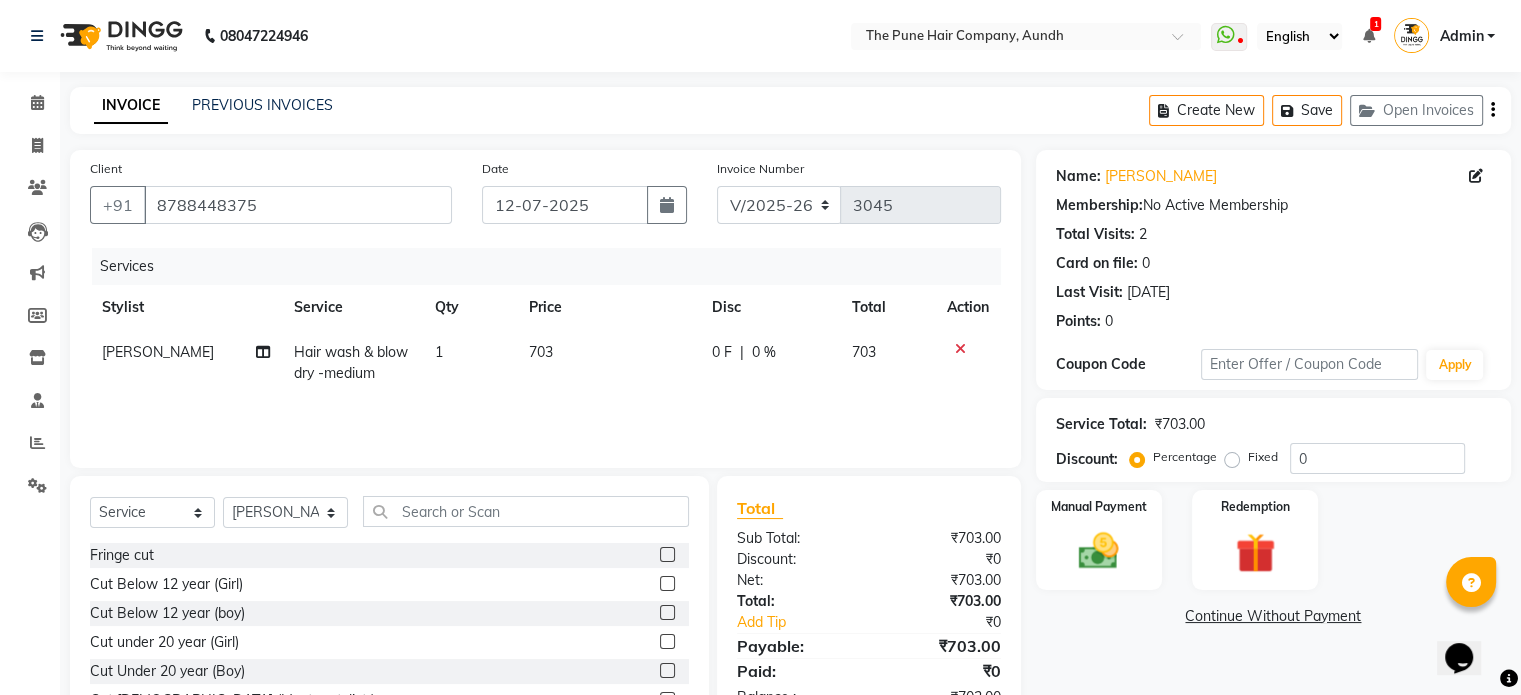 click on "Hair wash & blow dry -medium" 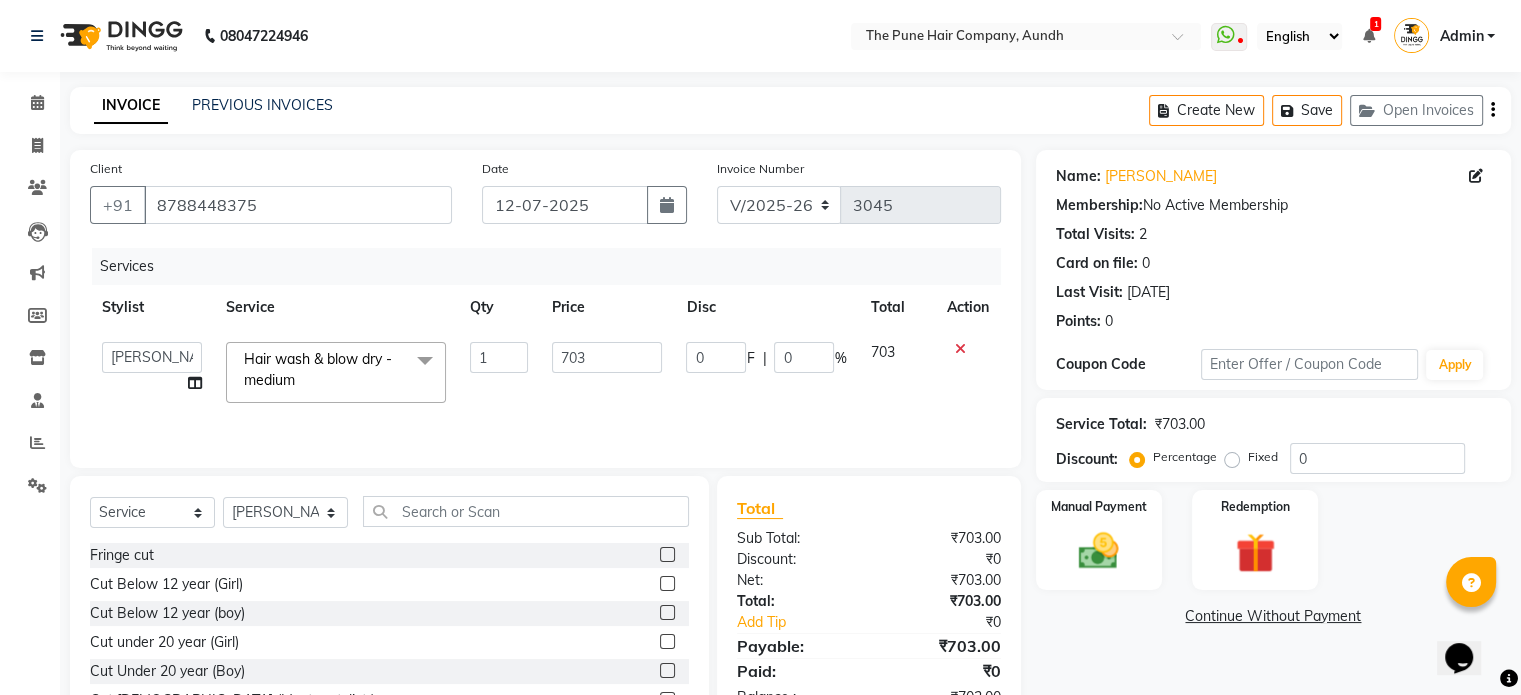 click on "Hair wash & blow dry -medium" 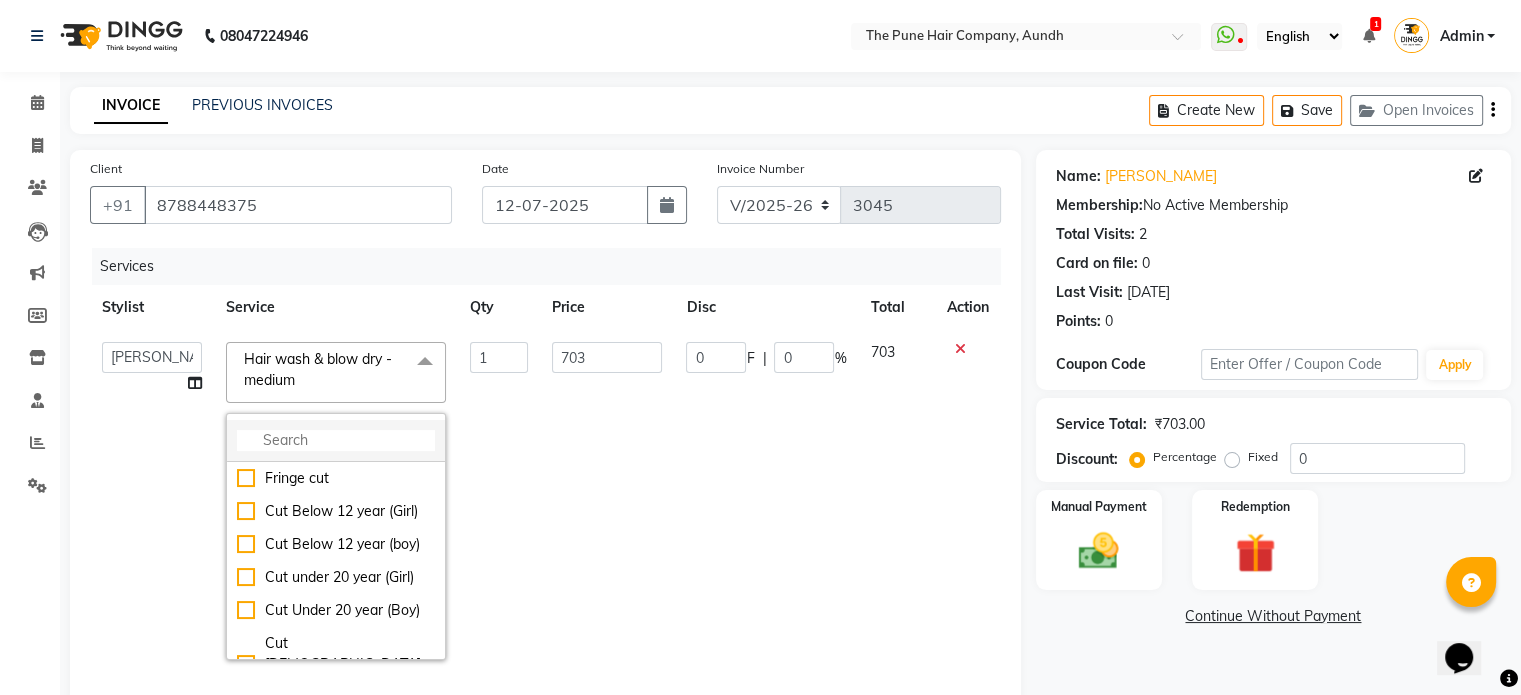 click 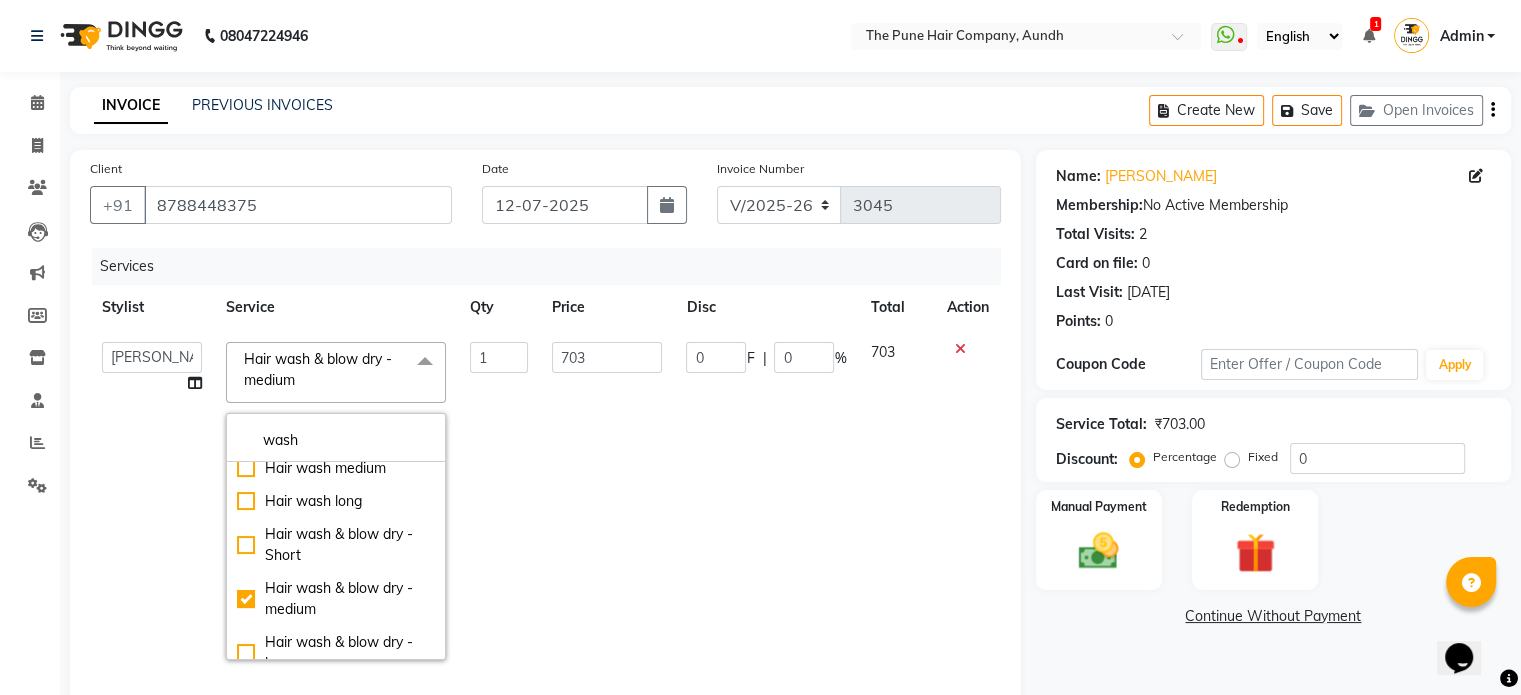 scroll, scrollTop: 200, scrollLeft: 0, axis: vertical 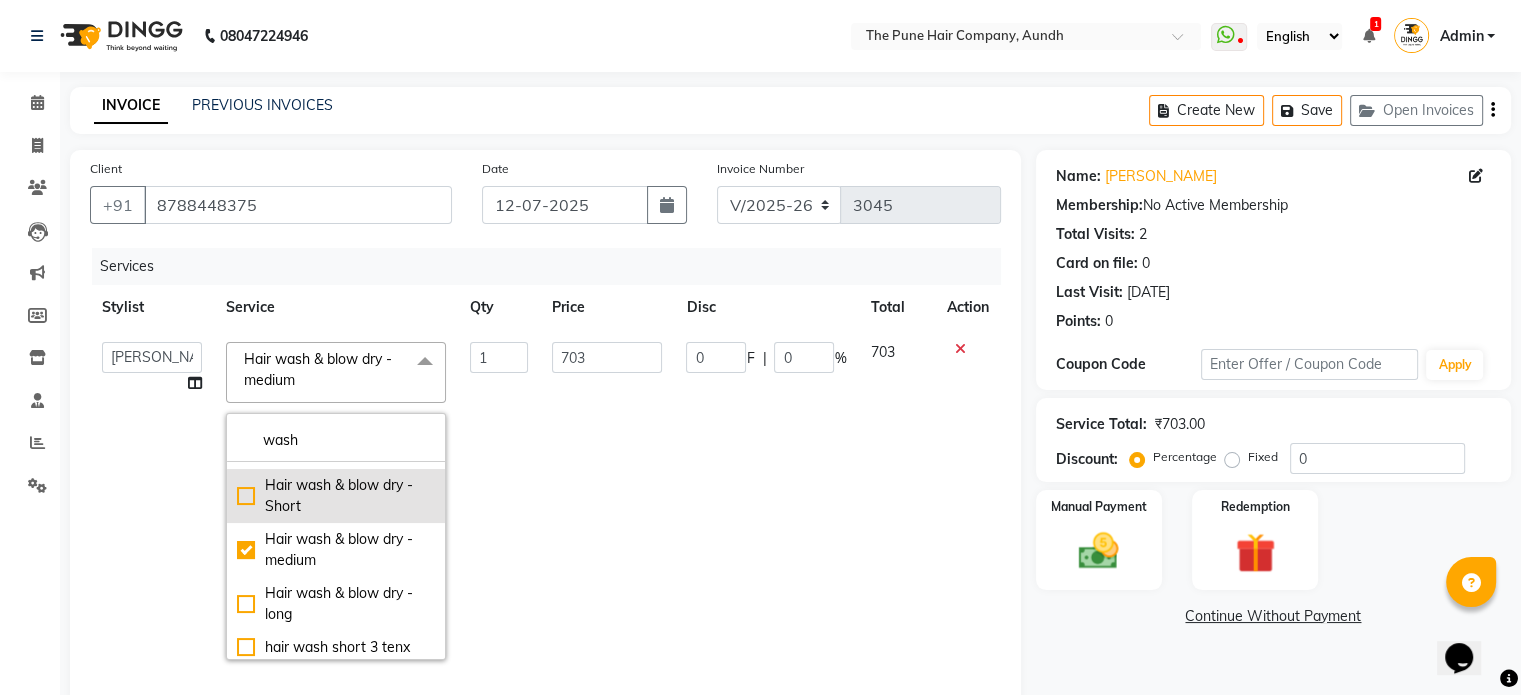 type on "wash" 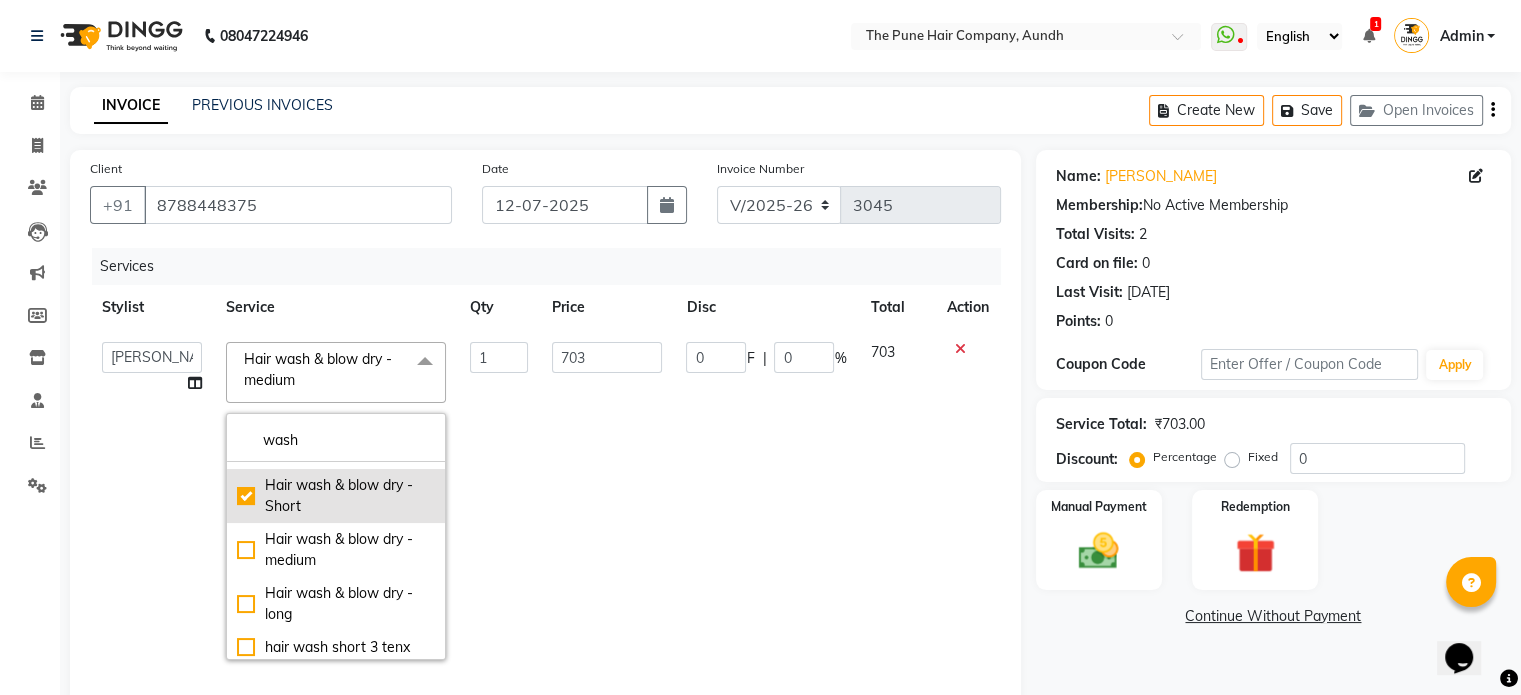 checkbox on "true" 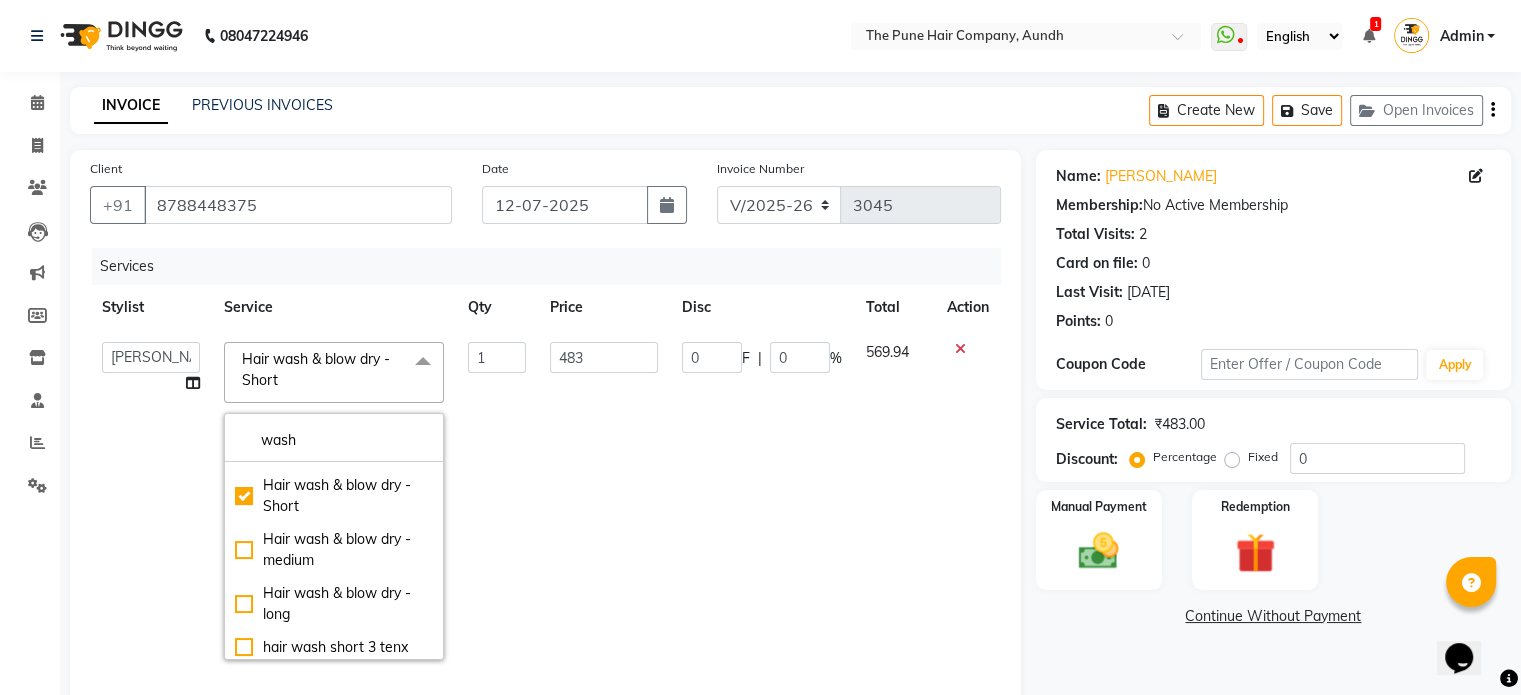 click on "Name: [PERSON_NAME]  Membership:  No Active Membership  Total Visits:  2 Card on file:  0 Last Visit:   [DATE] Points:   0  Coupon Code Apply Service Total:  ₹483.00  Discount:  Percentage   Fixed  0 Manual Payment Redemption  Continue Without Payment" 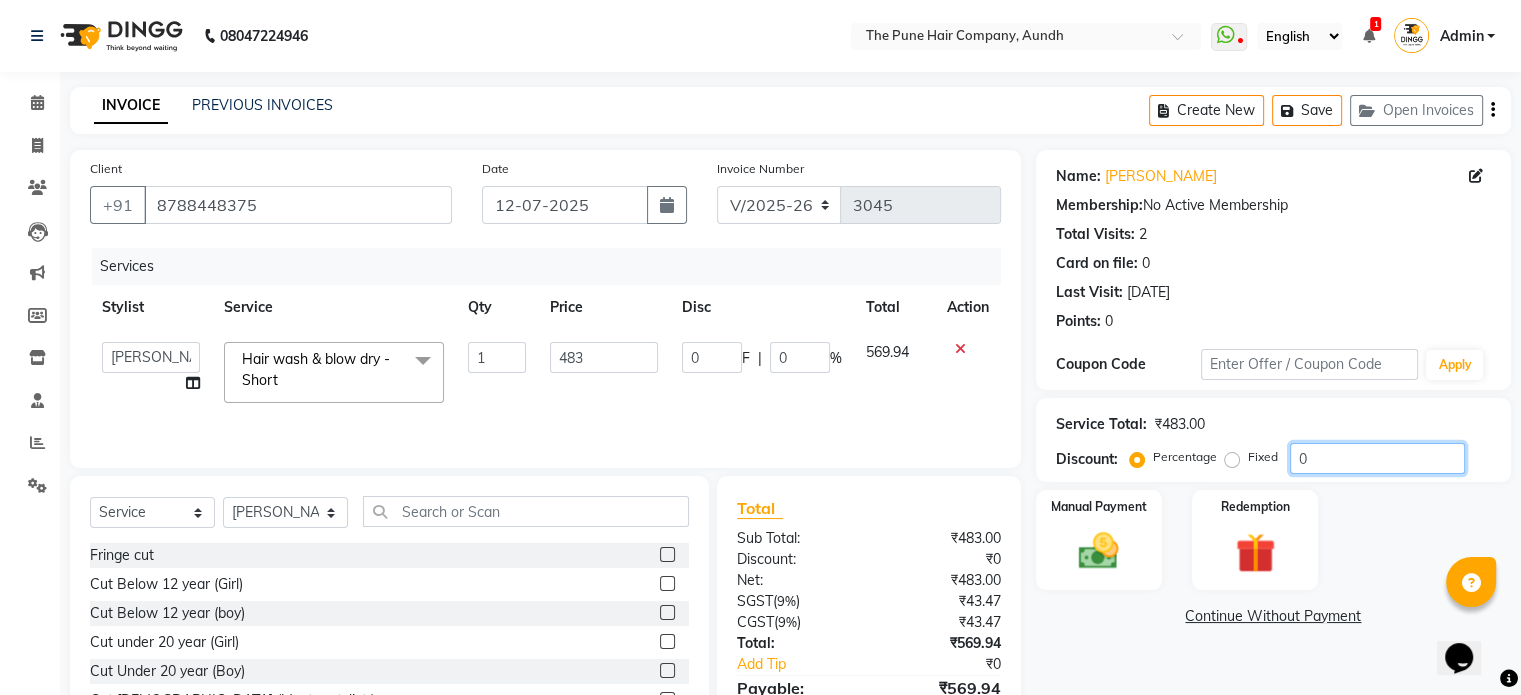 click on "0" 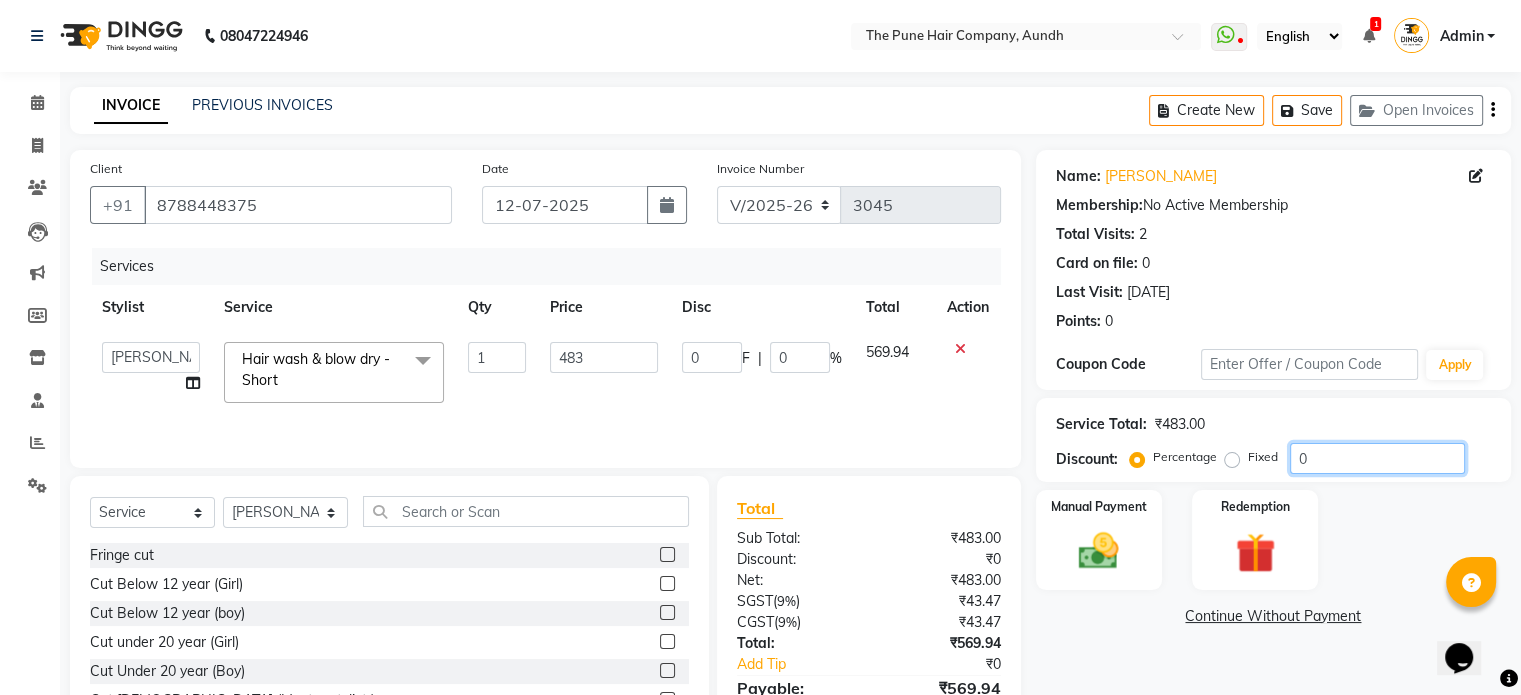 type on "02" 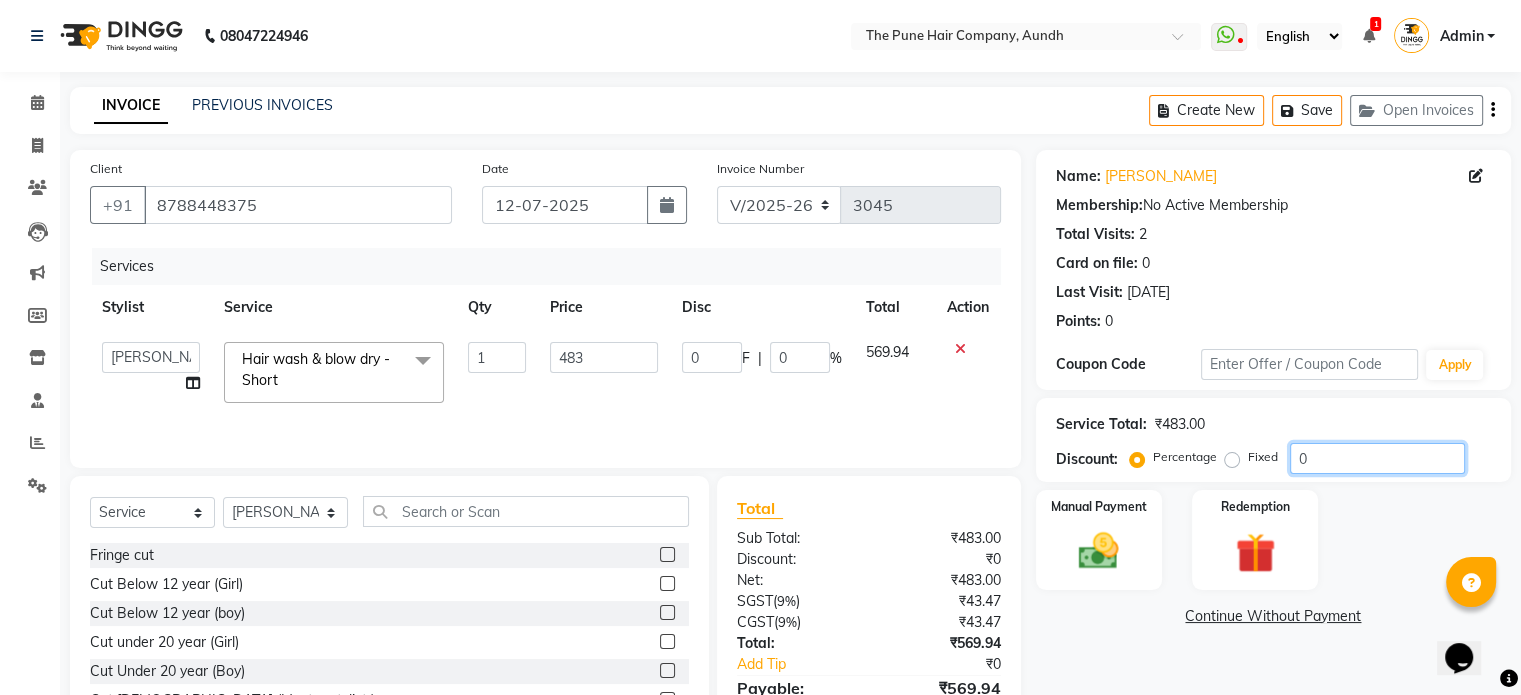 type on "9.66" 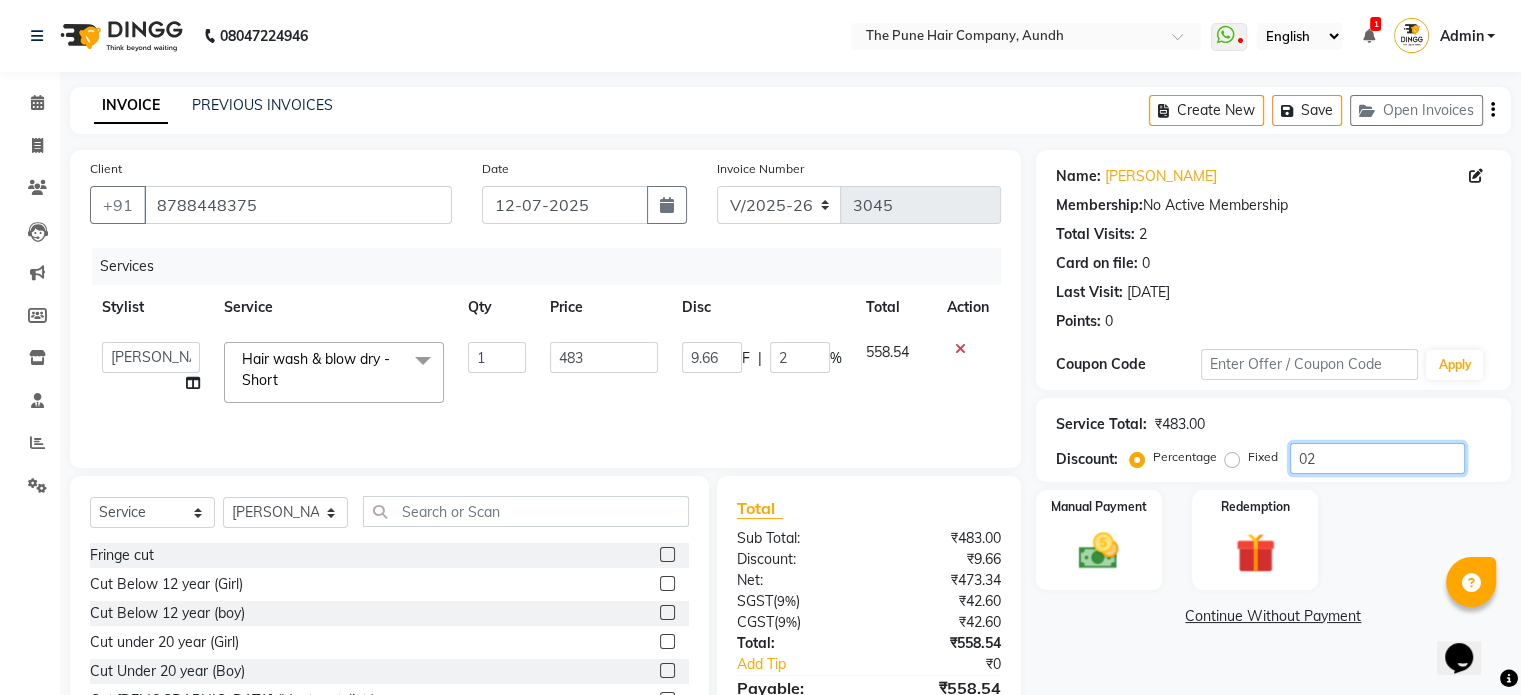 type on "020" 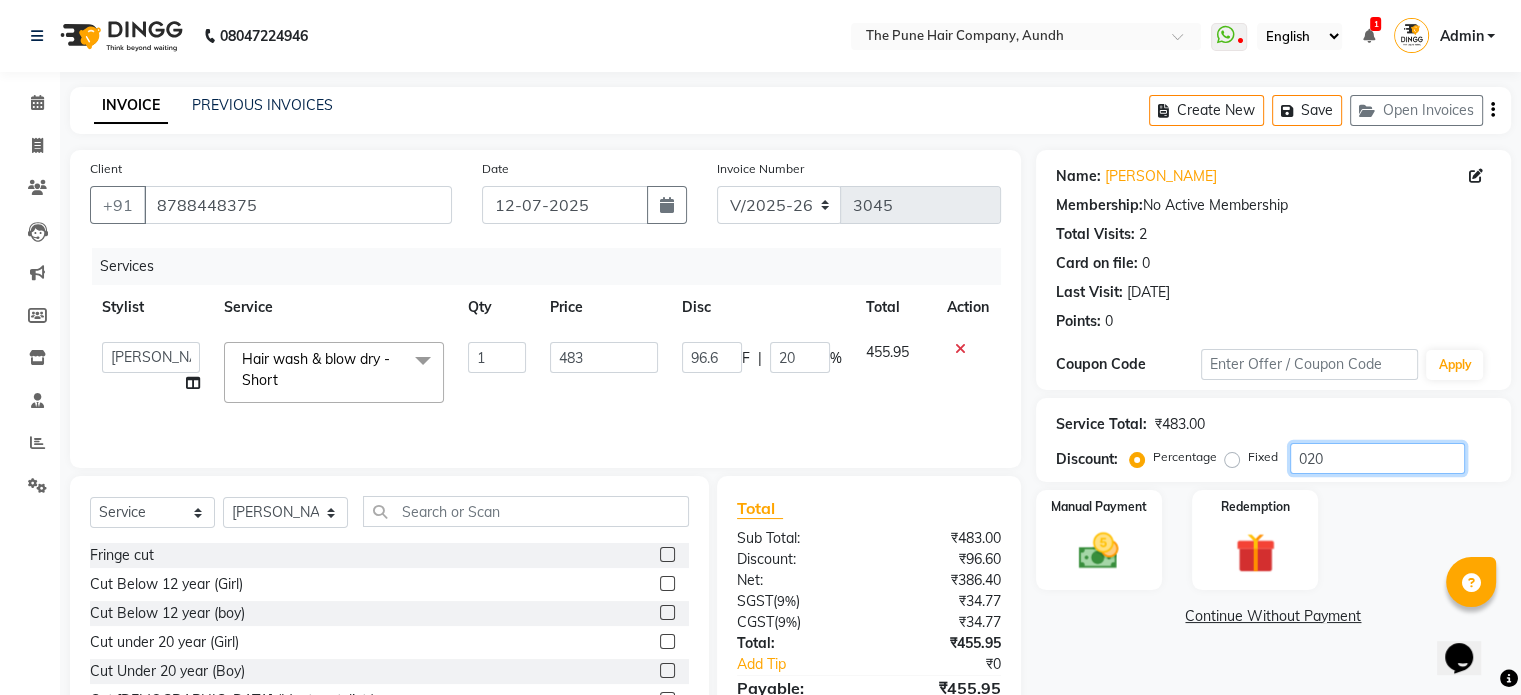 type on "02" 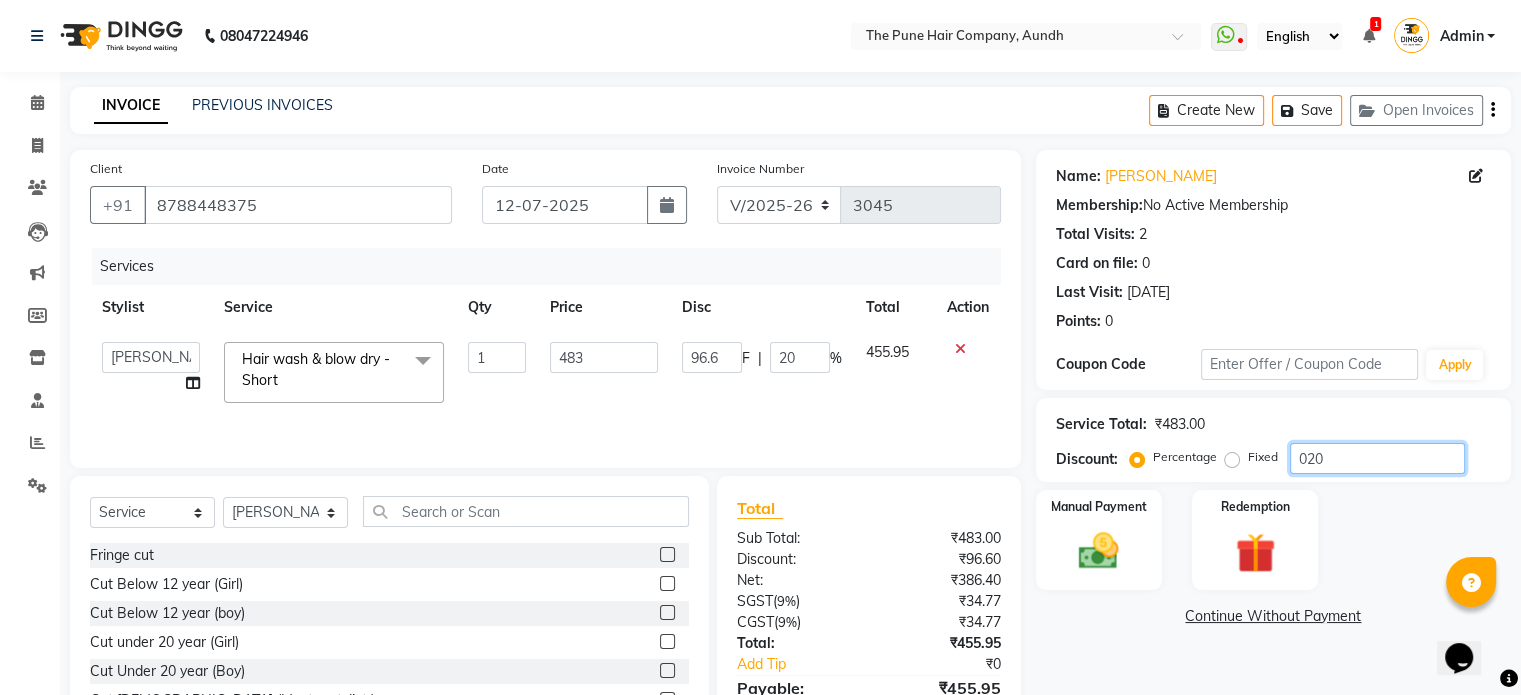 type on "9.66" 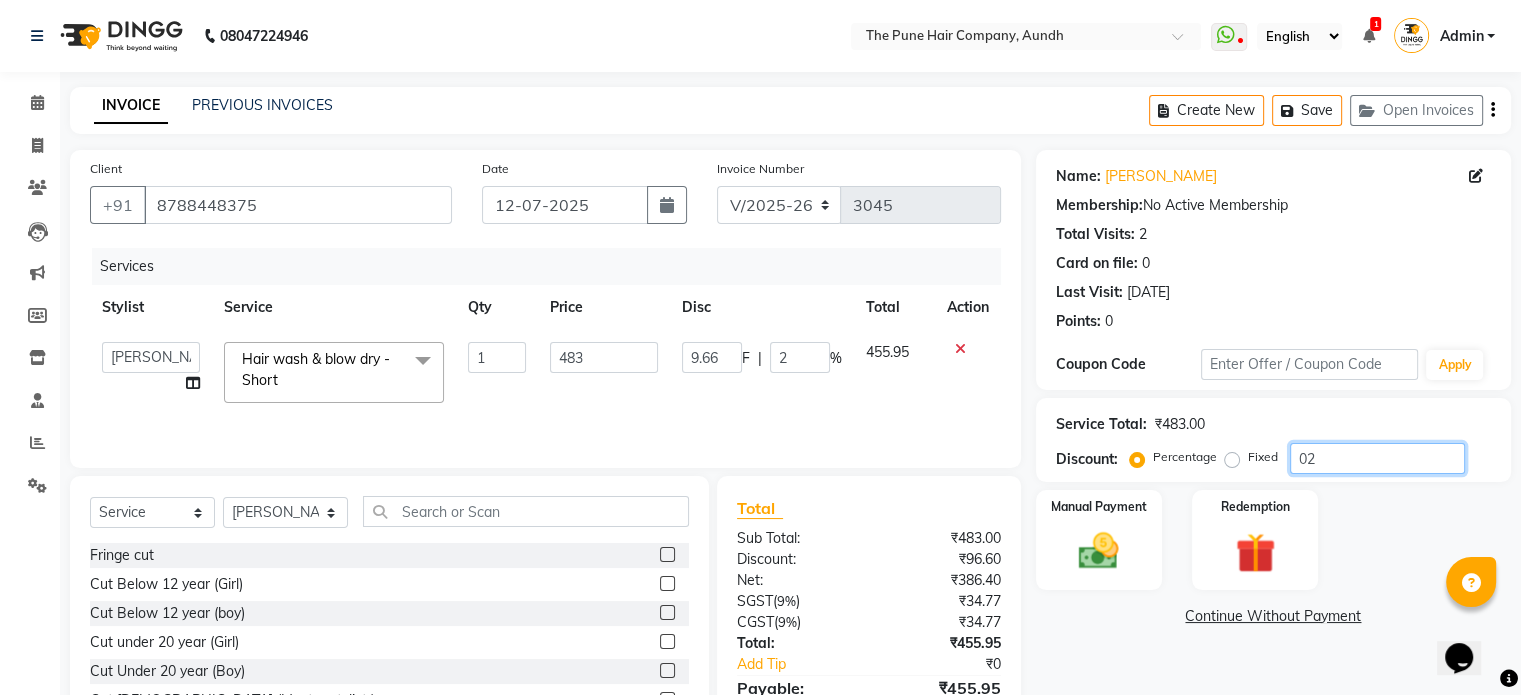 type on "0" 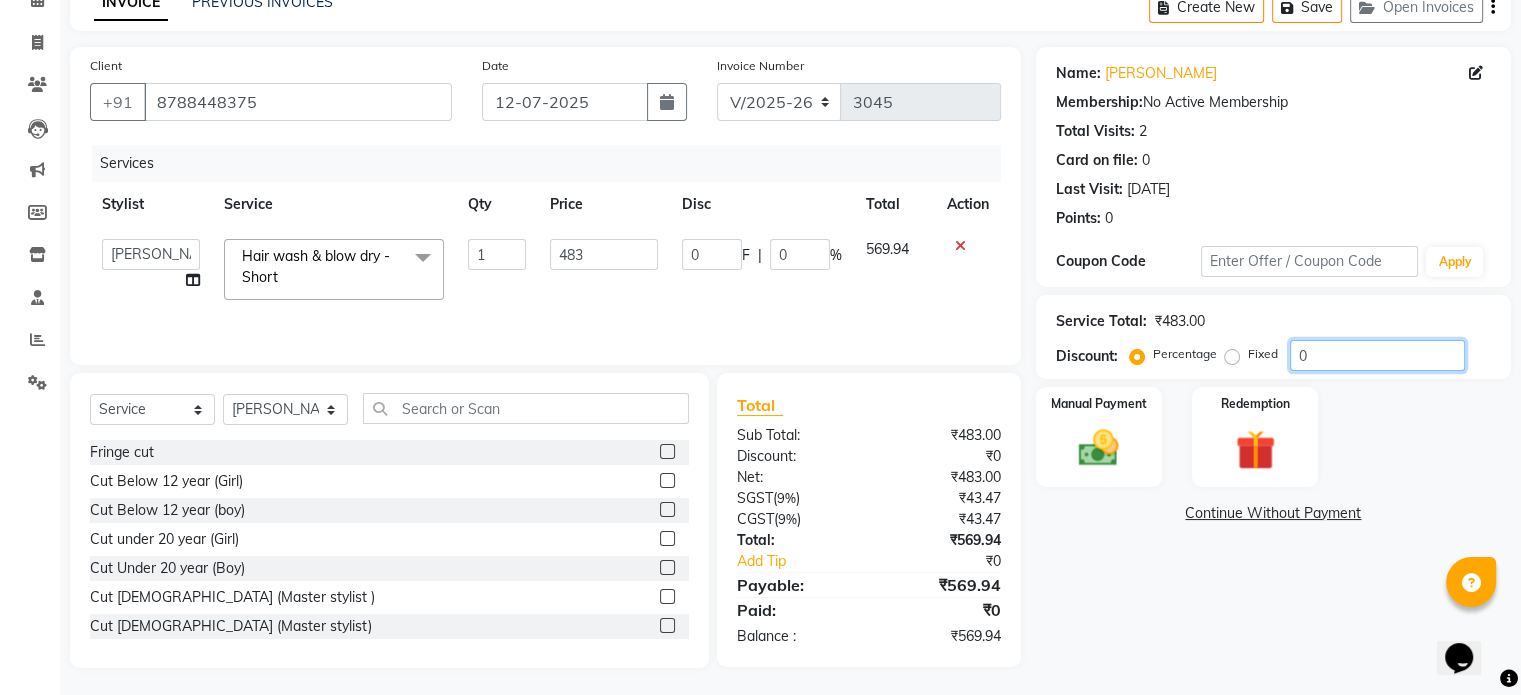 scroll, scrollTop: 106, scrollLeft: 0, axis: vertical 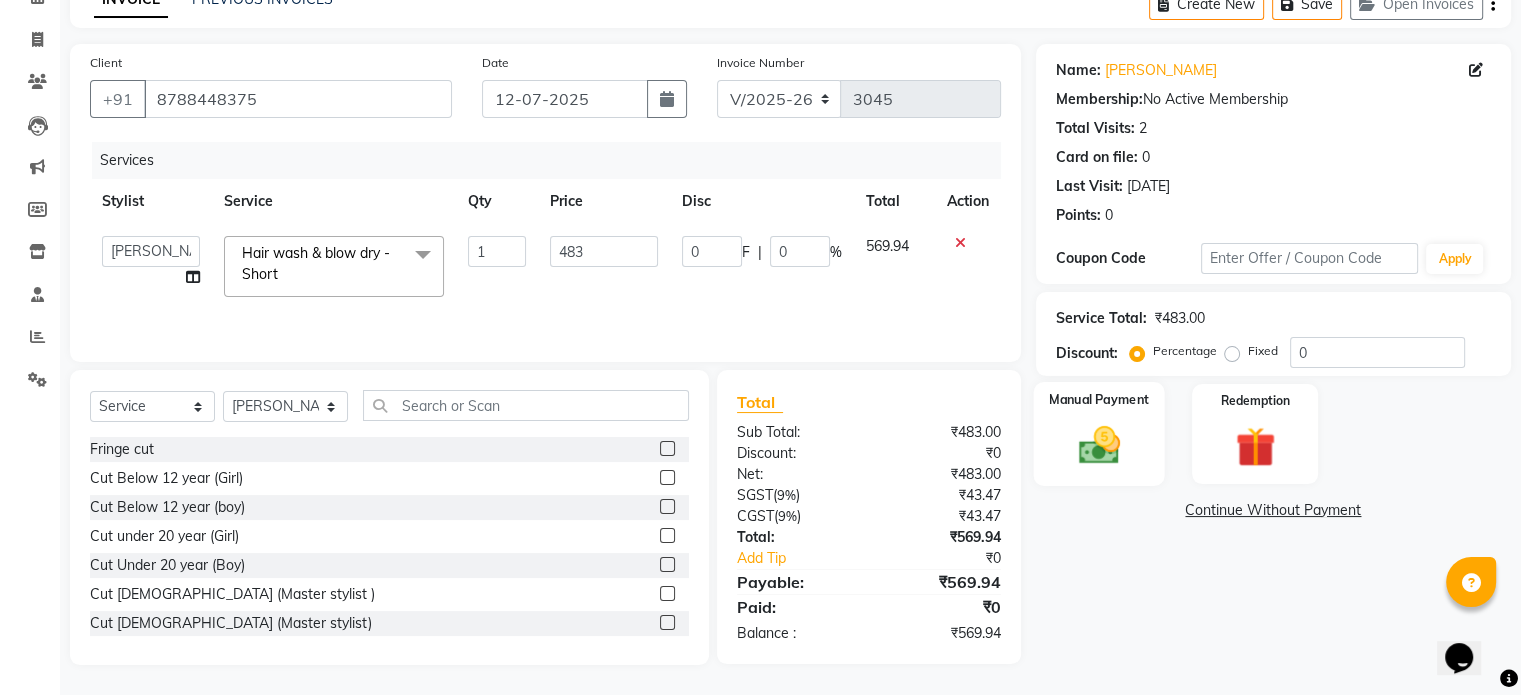 click 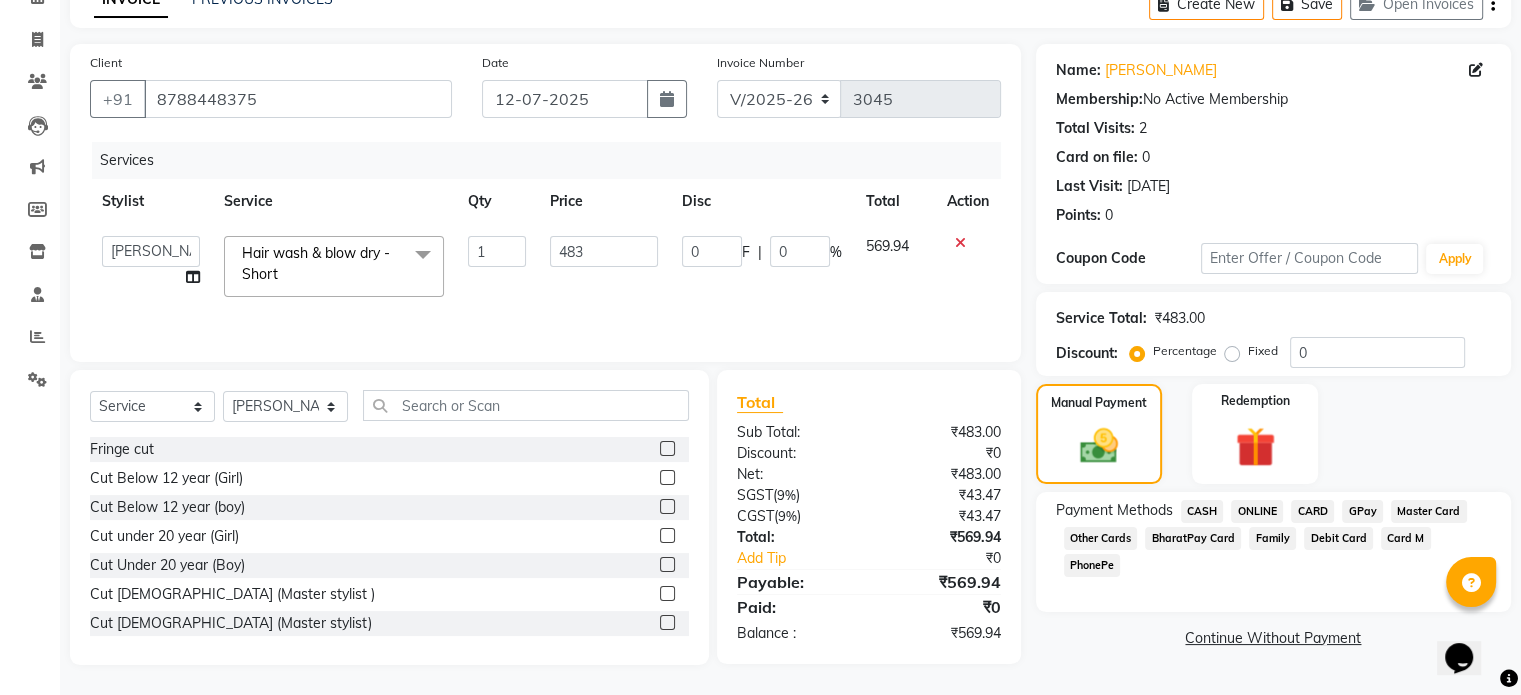click on "ONLINE" 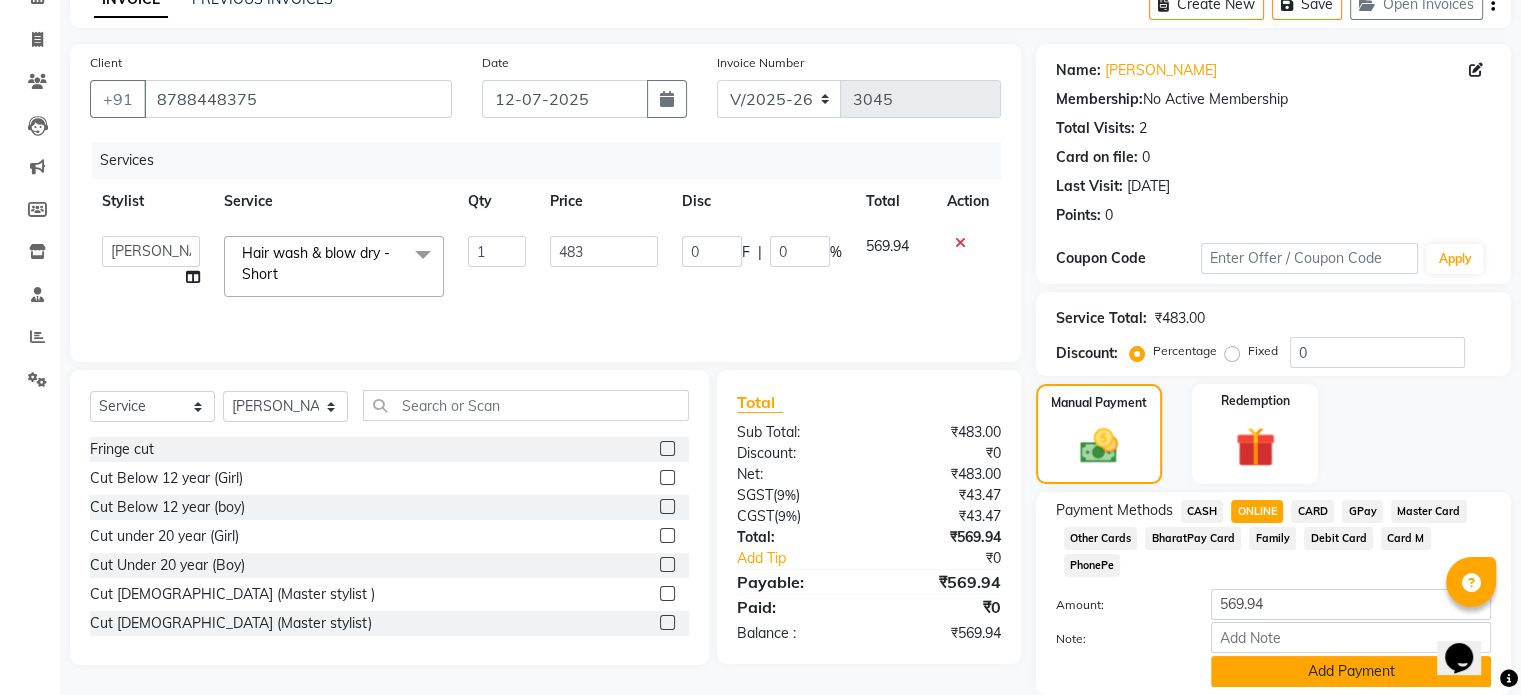 click on "Add Payment" 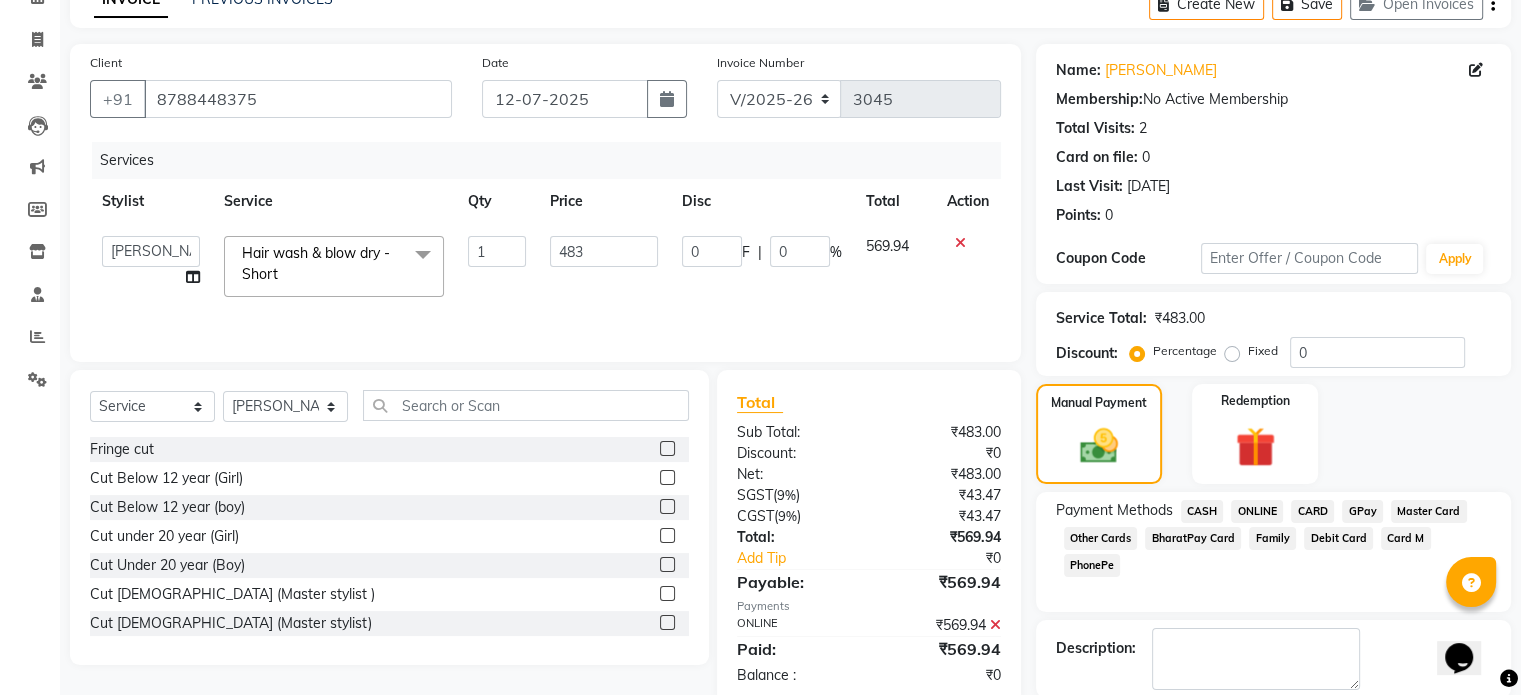 scroll, scrollTop: 205, scrollLeft: 0, axis: vertical 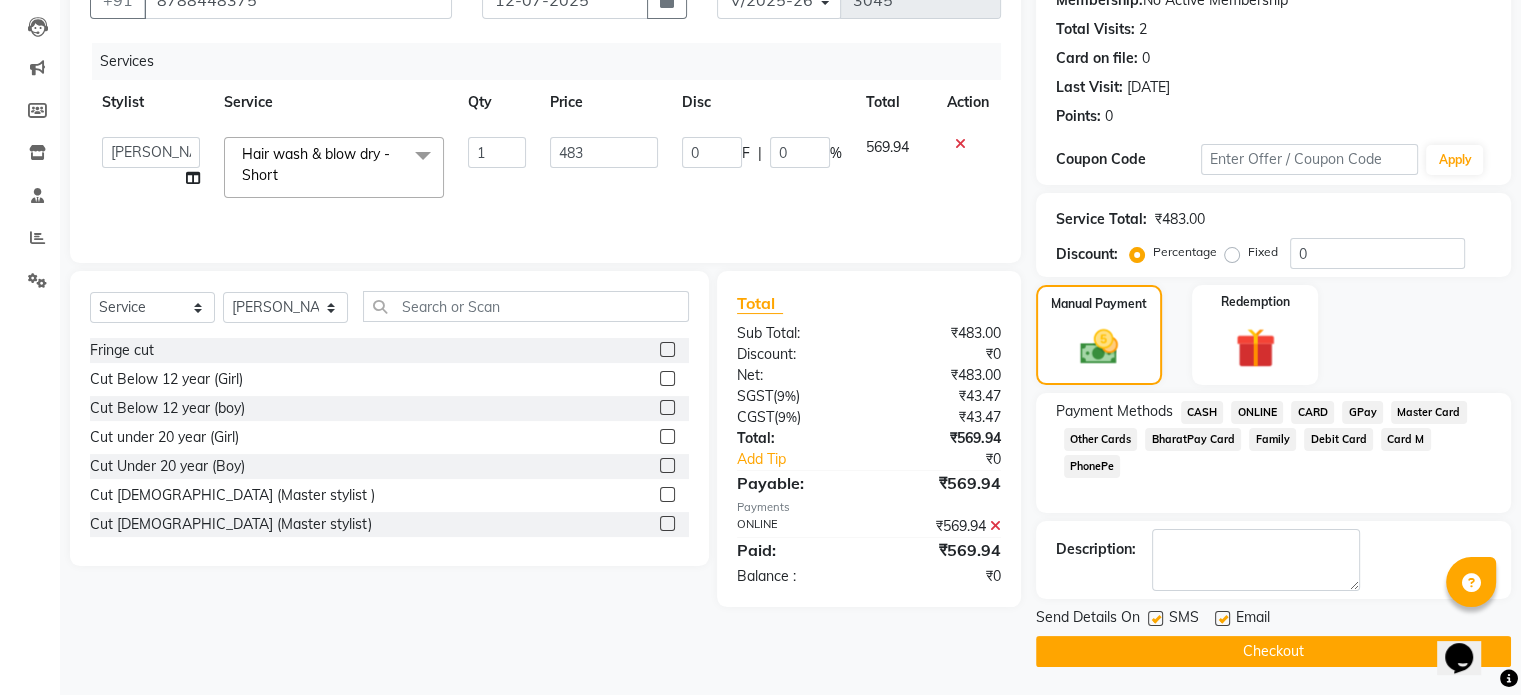 click on "Checkout" 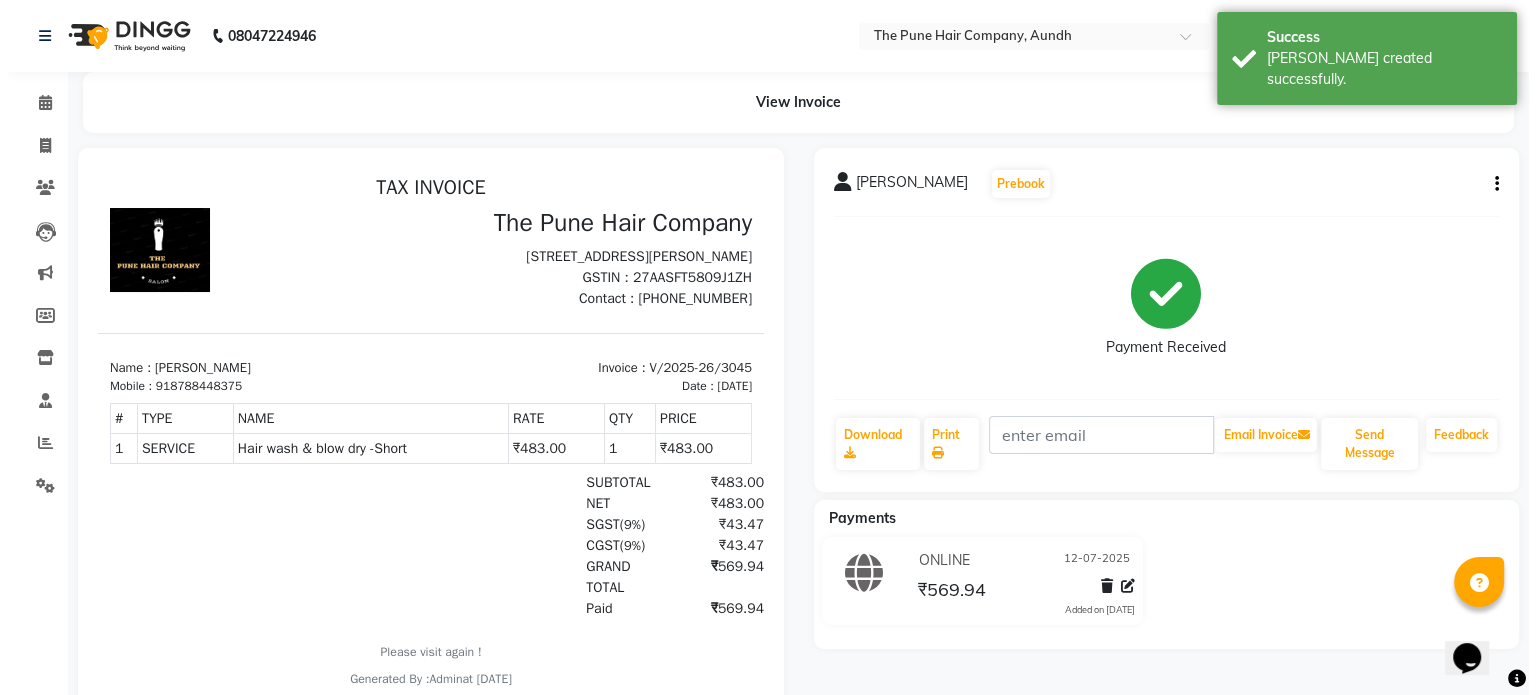scroll, scrollTop: 0, scrollLeft: 0, axis: both 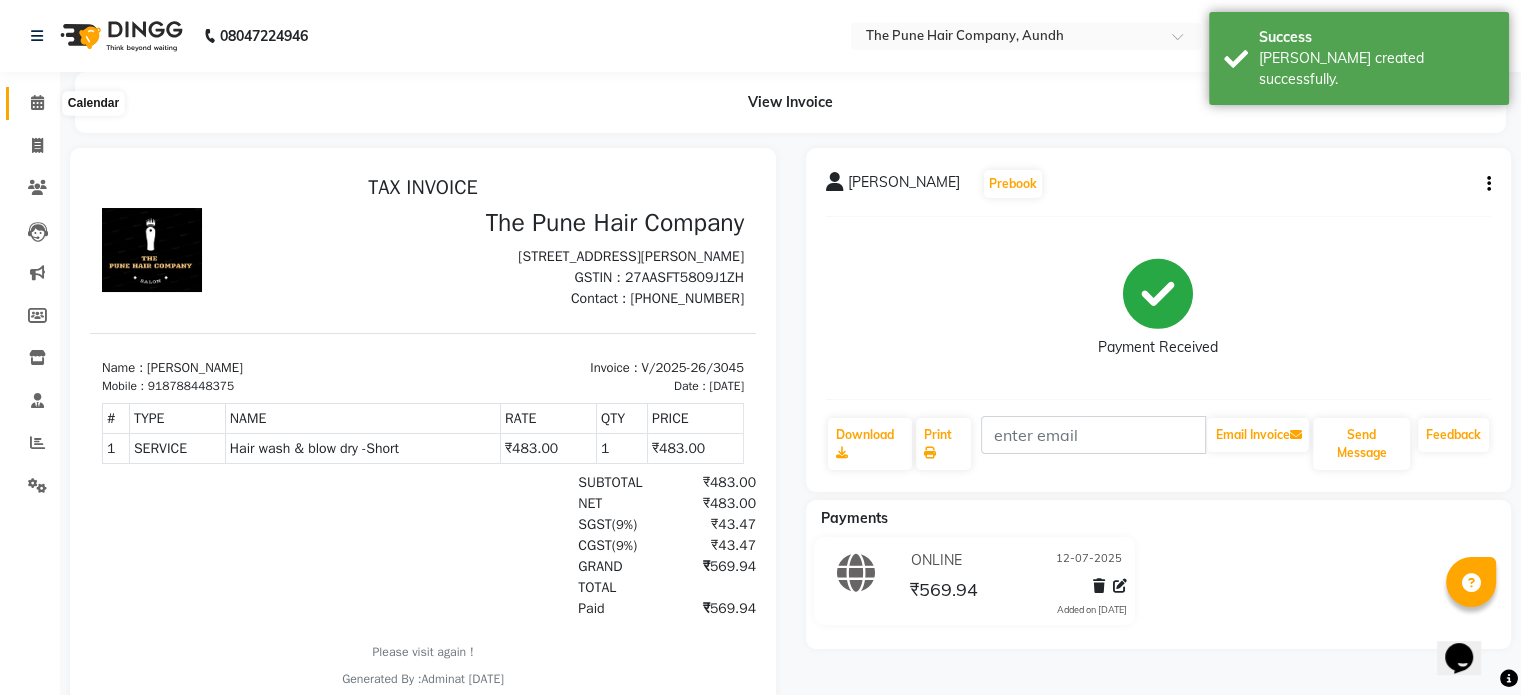 click 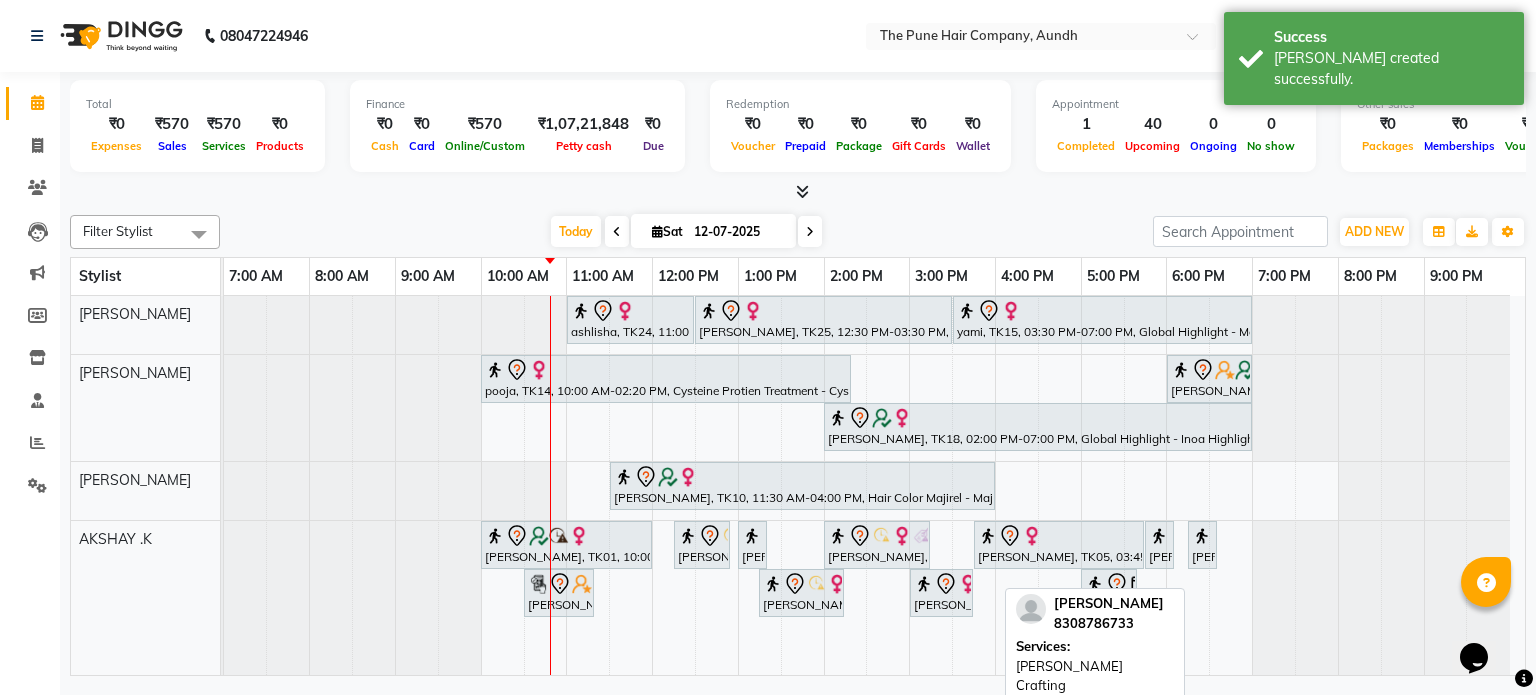 scroll, scrollTop: 180, scrollLeft: 0, axis: vertical 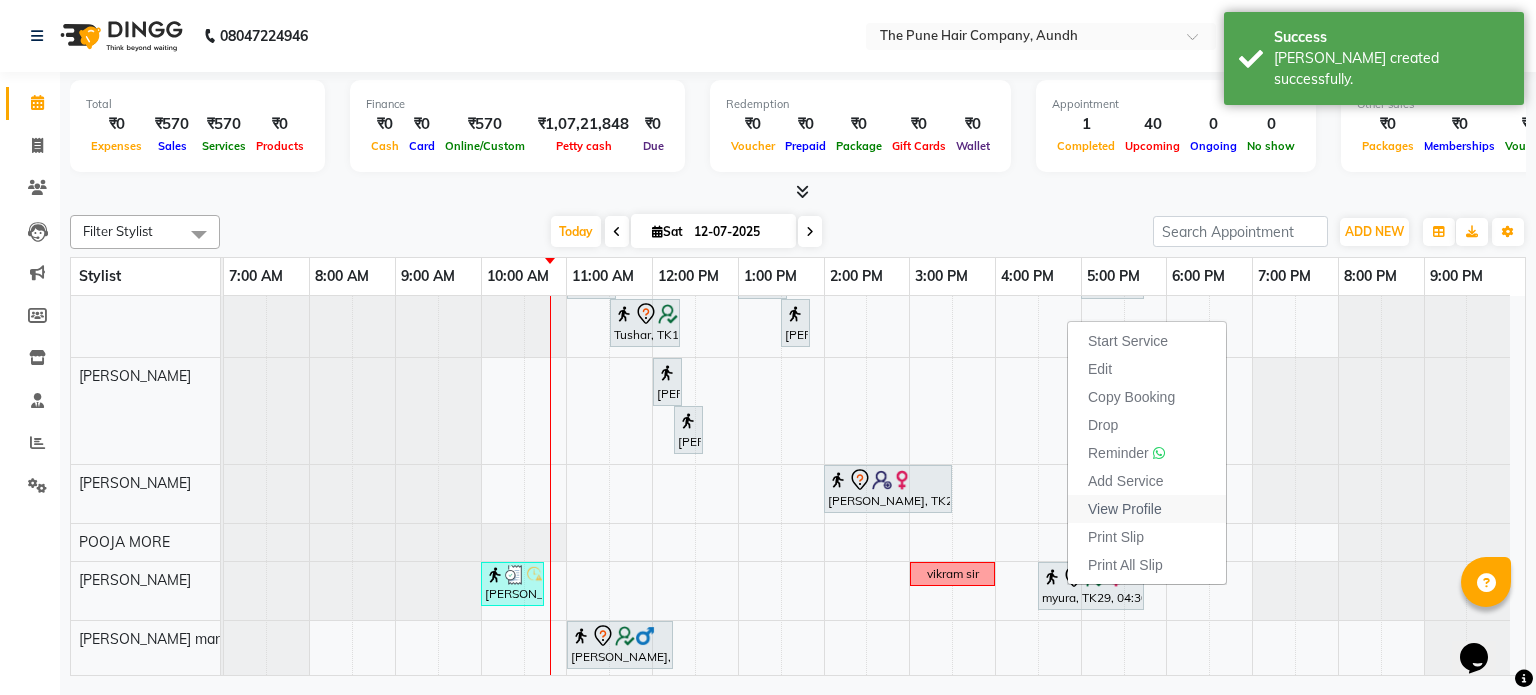 click on "View Profile" at bounding box center [1125, 509] 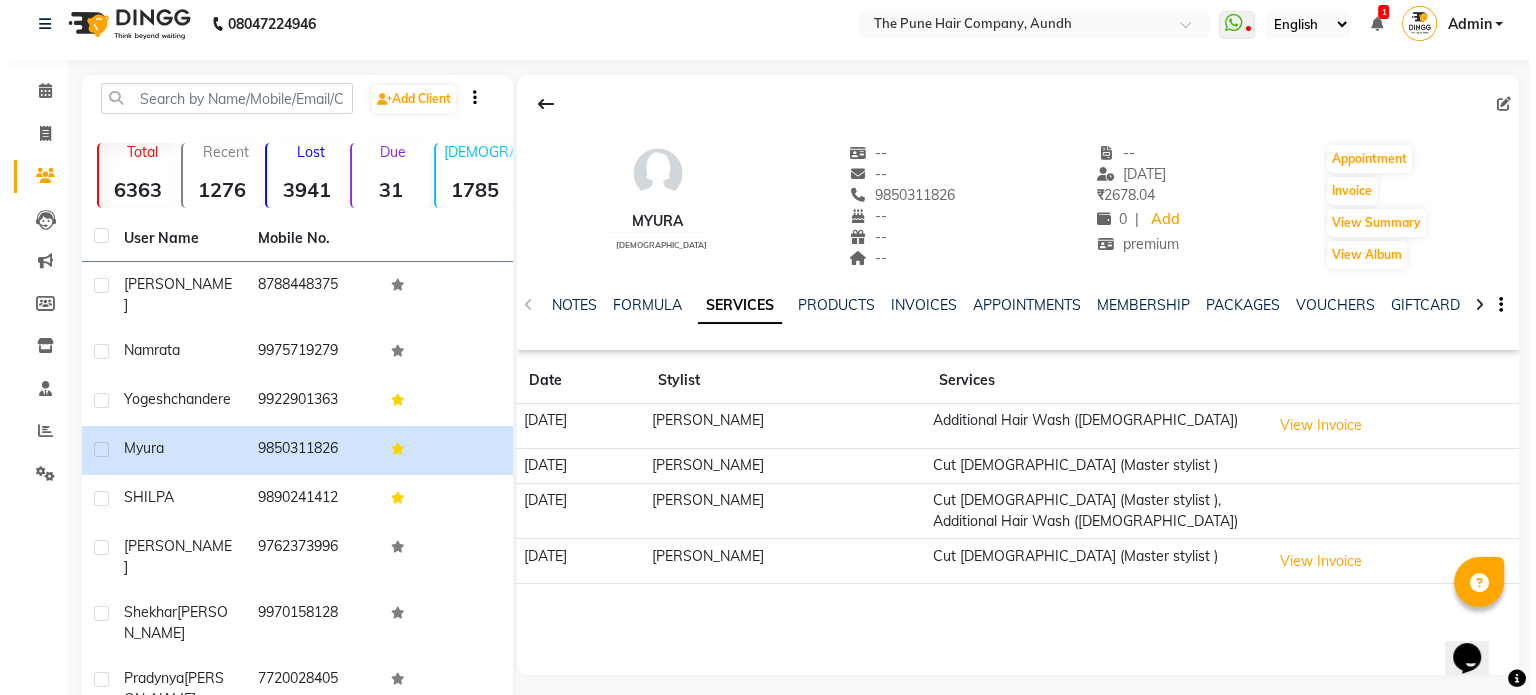 scroll, scrollTop: 0, scrollLeft: 0, axis: both 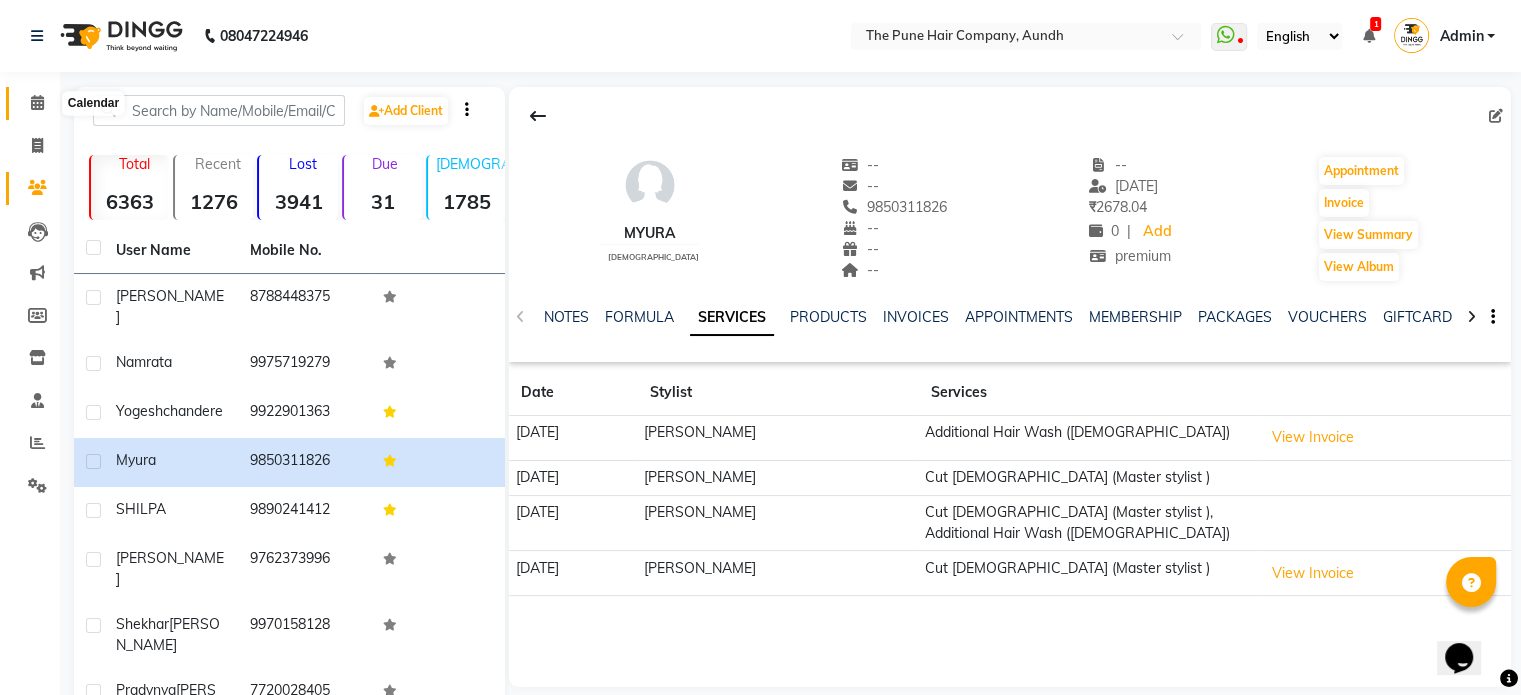 click 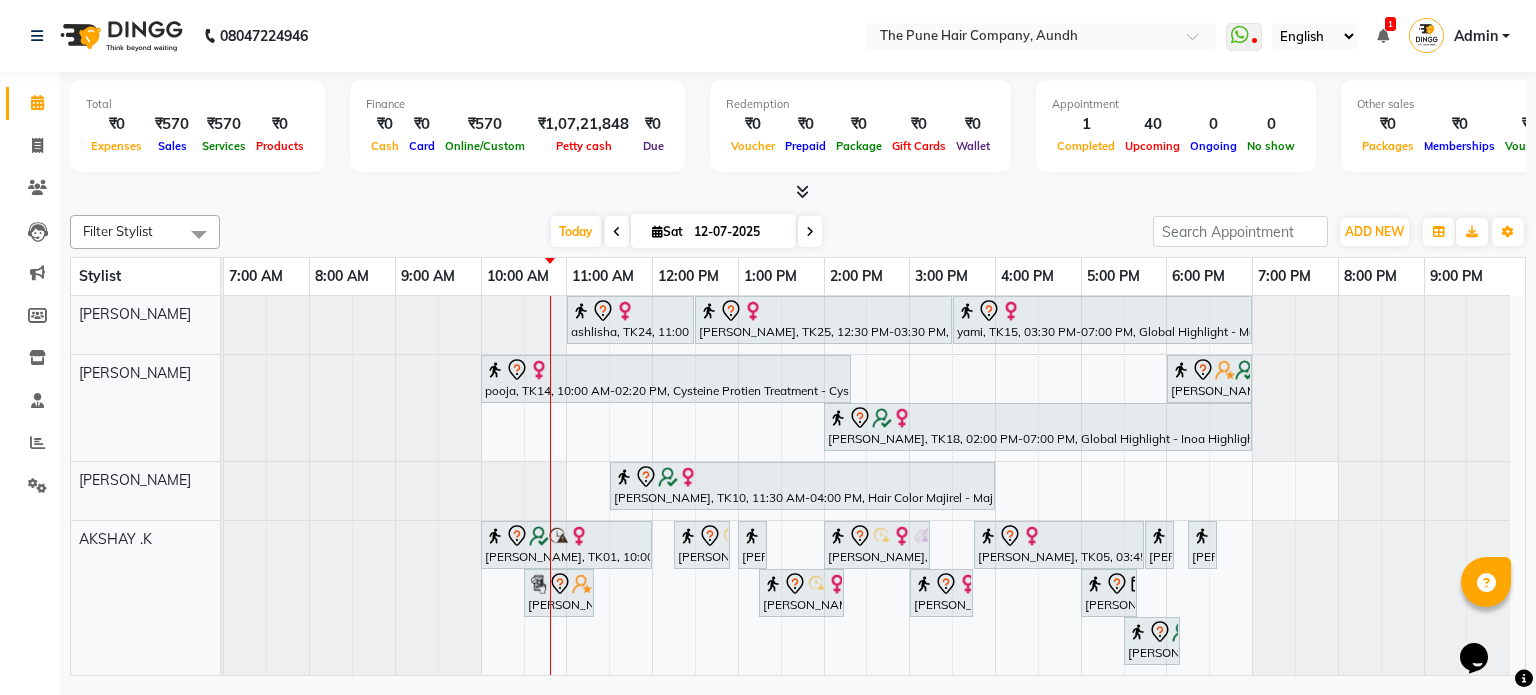scroll, scrollTop: 200, scrollLeft: 0, axis: vertical 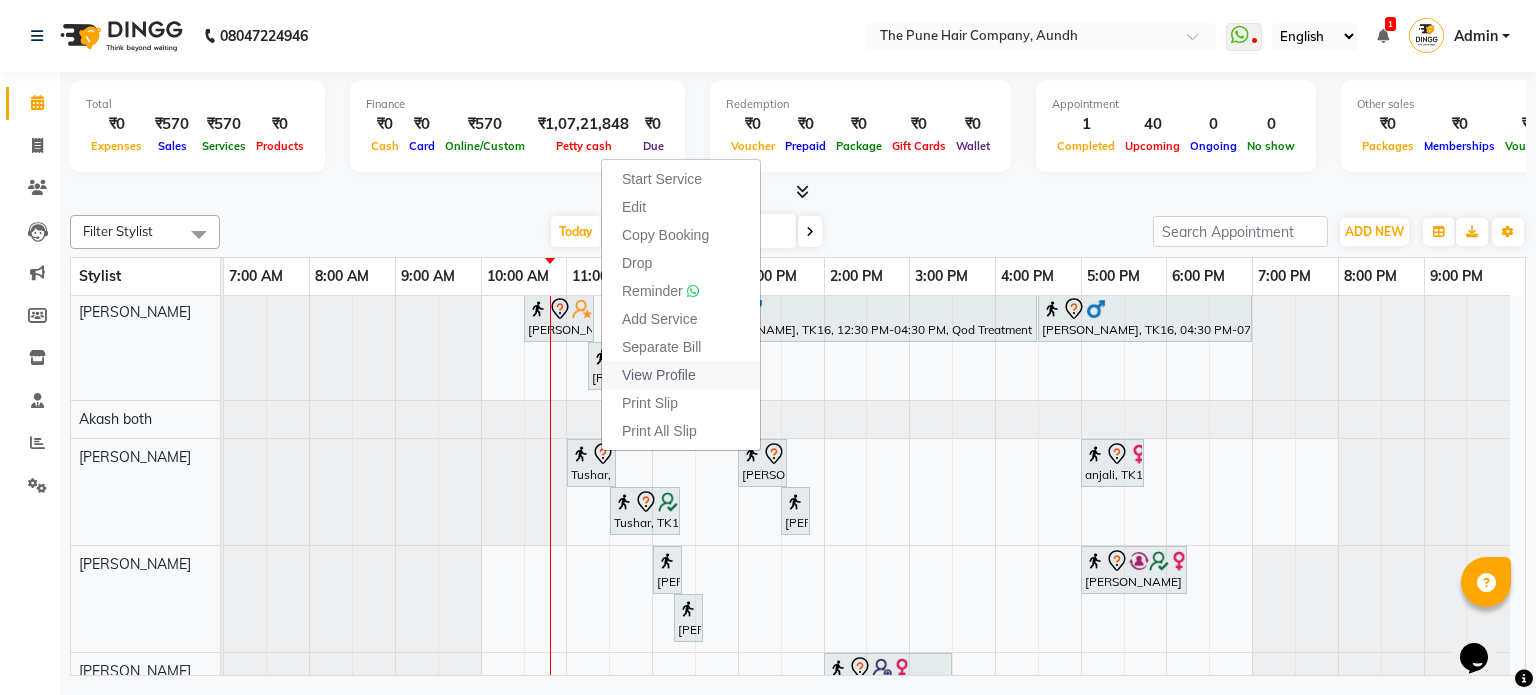 click on "View Profile" at bounding box center (659, 375) 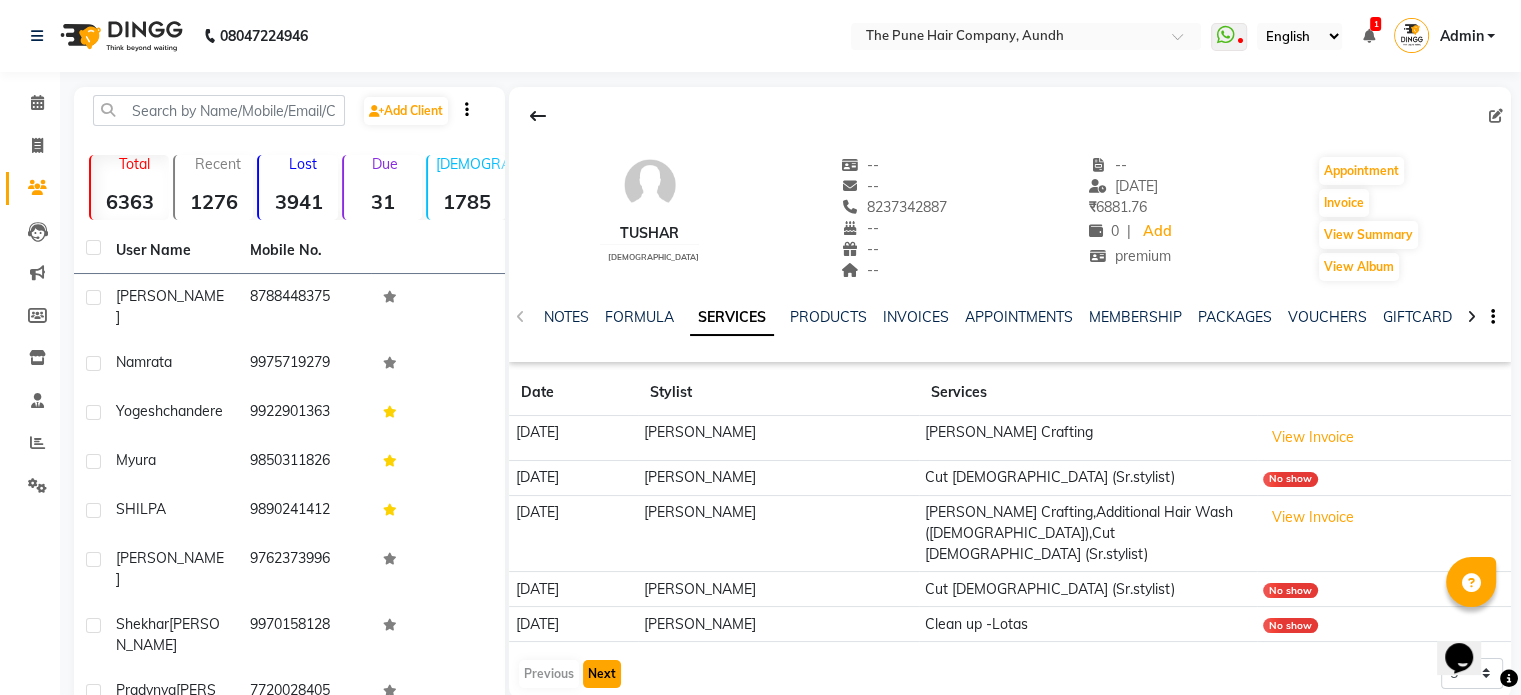 click on "Next" 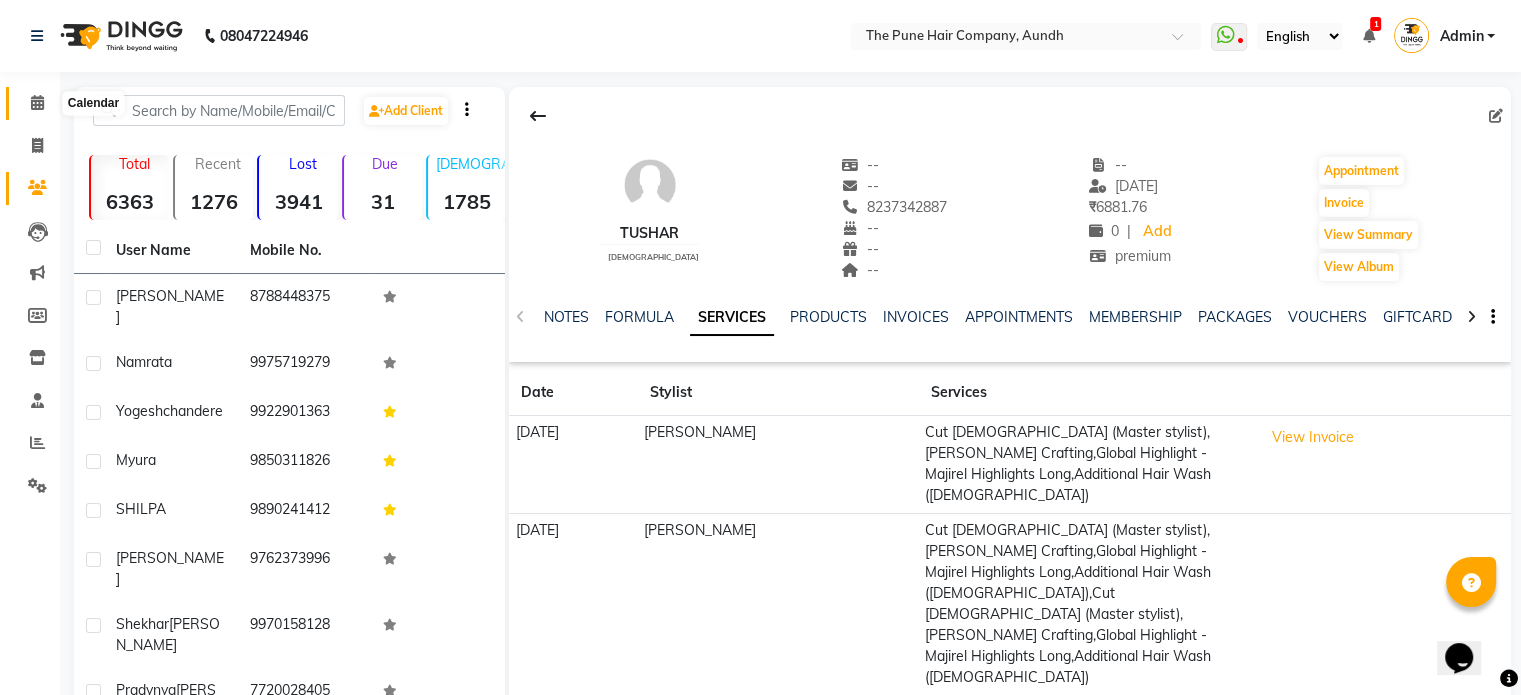 click 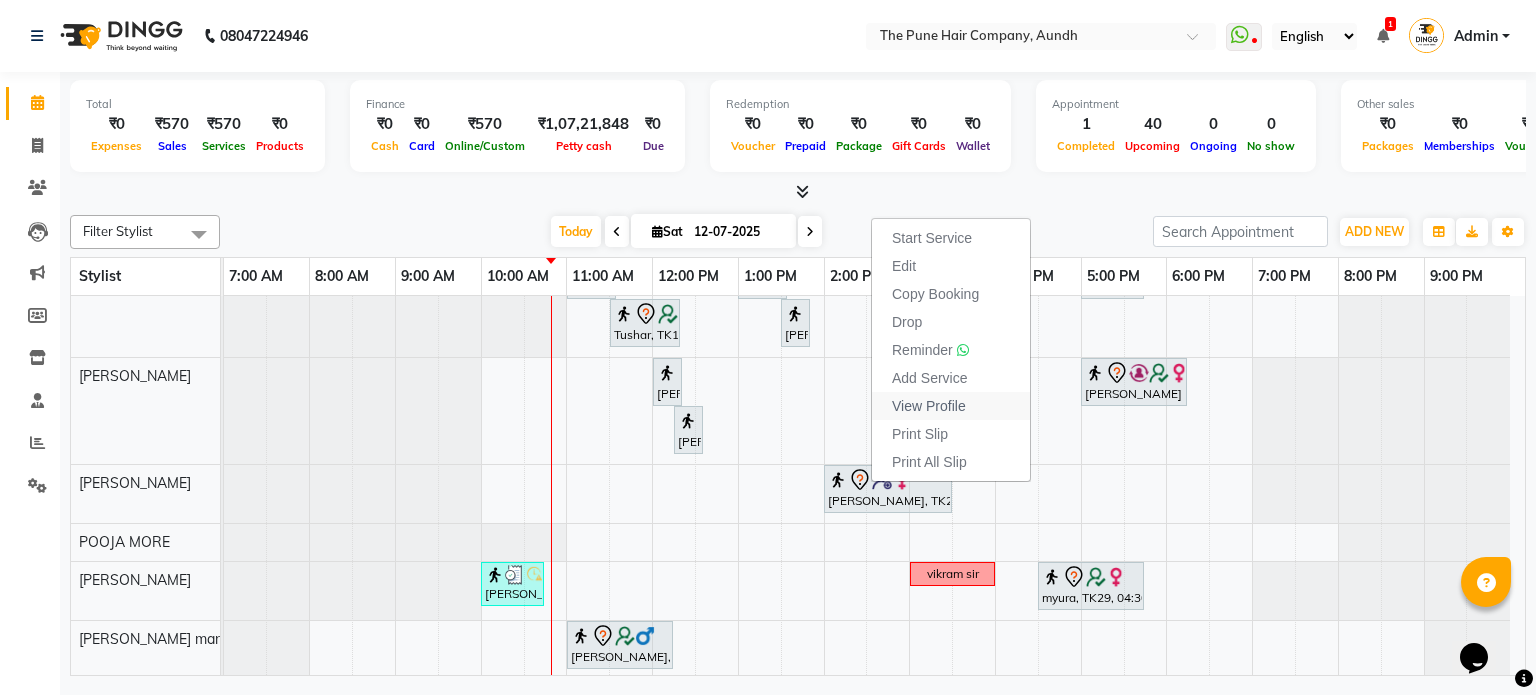 click on "View Profile" at bounding box center [929, 406] 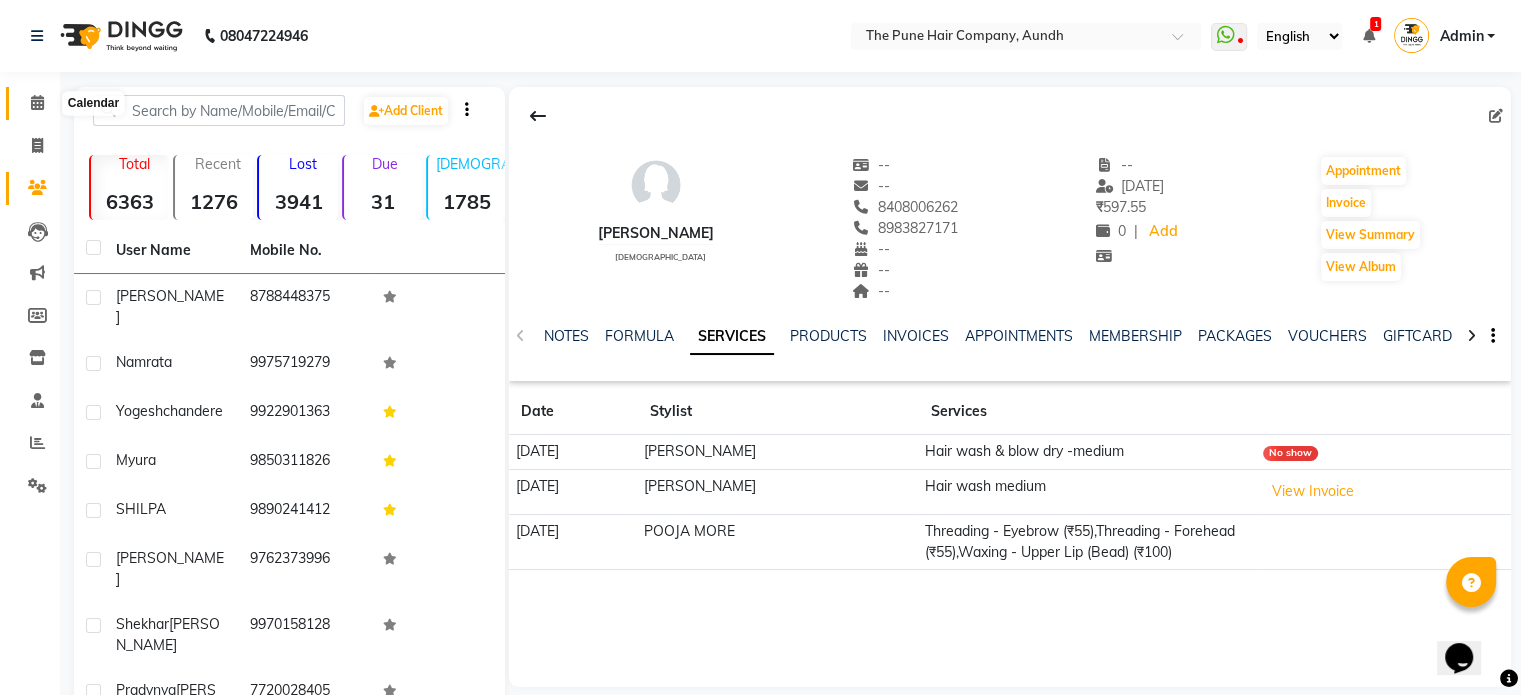 click 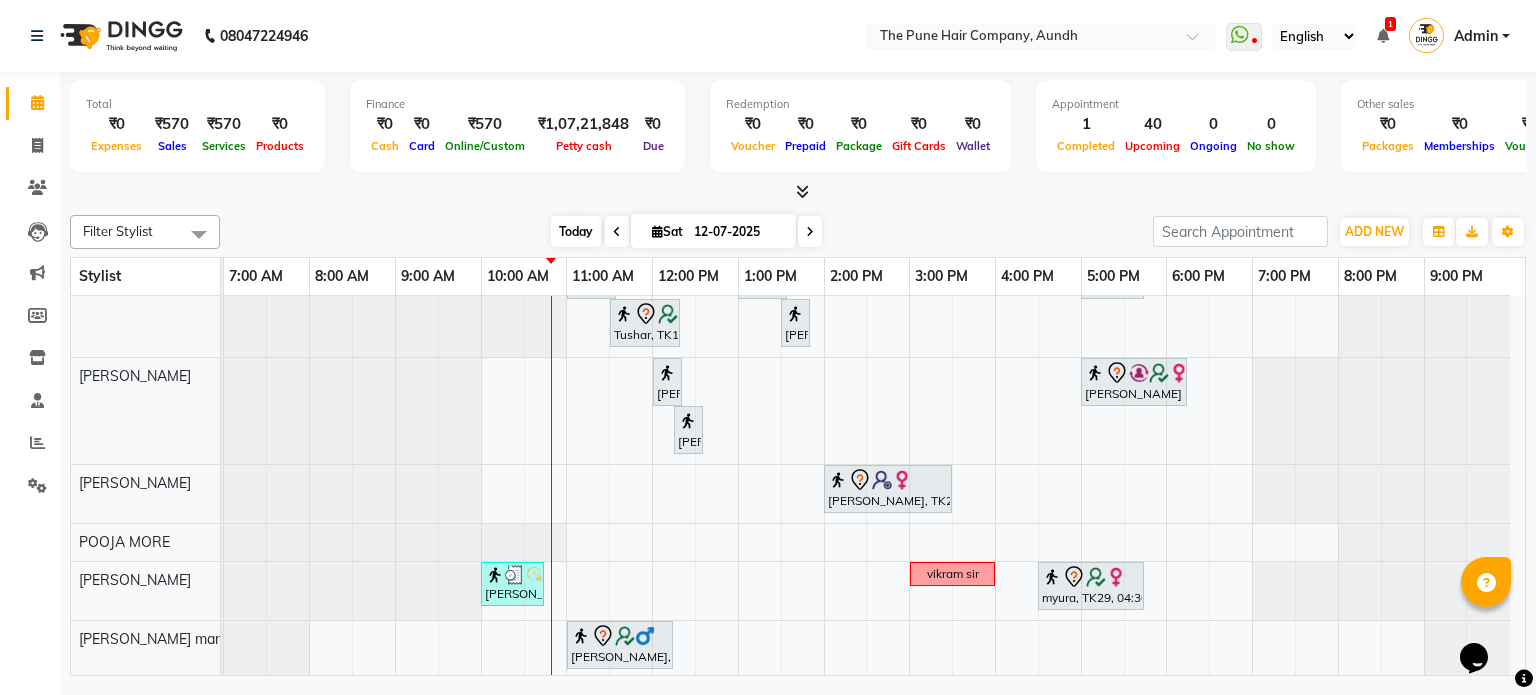 click on "Today" at bounding box center [576, 231] 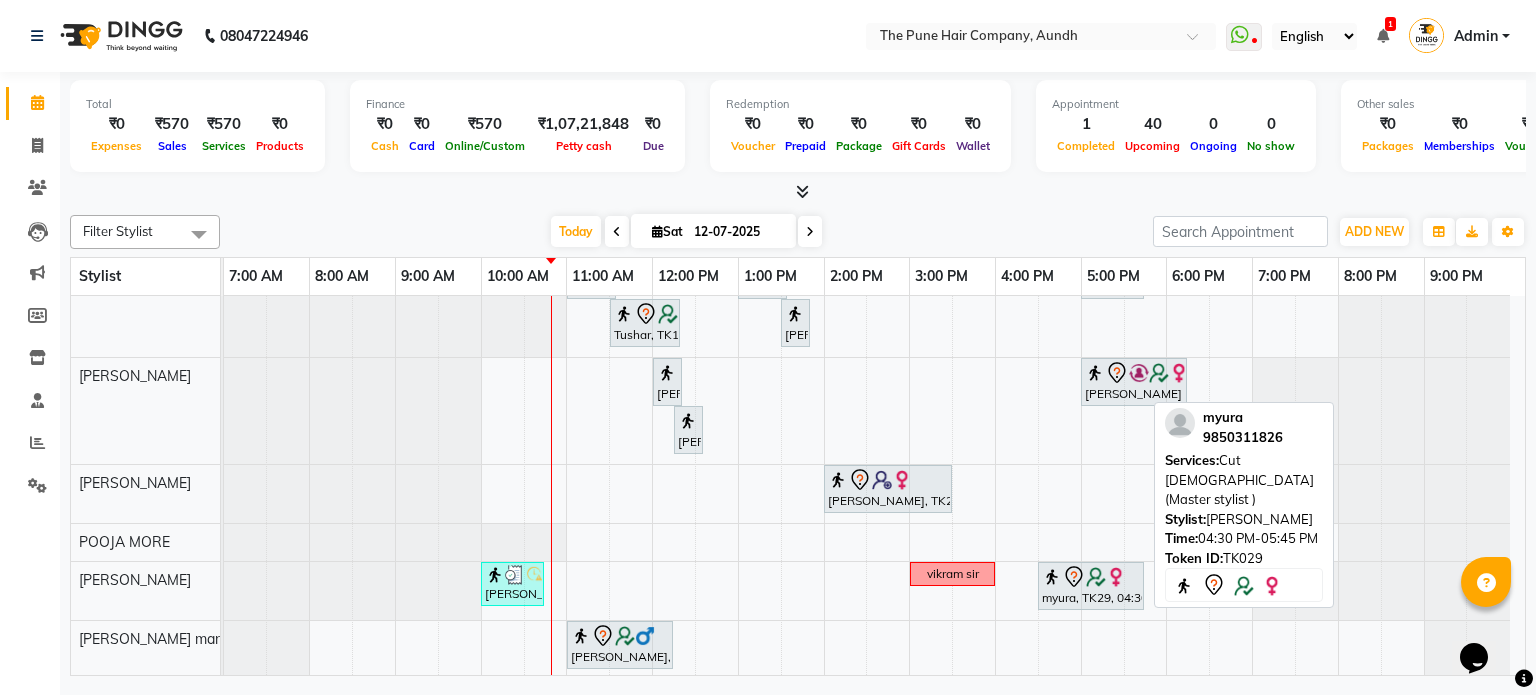 click on "myura, TK29, 04:30 PM-05:45 PM, Cut [DEMOGRAPHIC_DATA] (Master stylist )" at bounding box center (1091, 586) 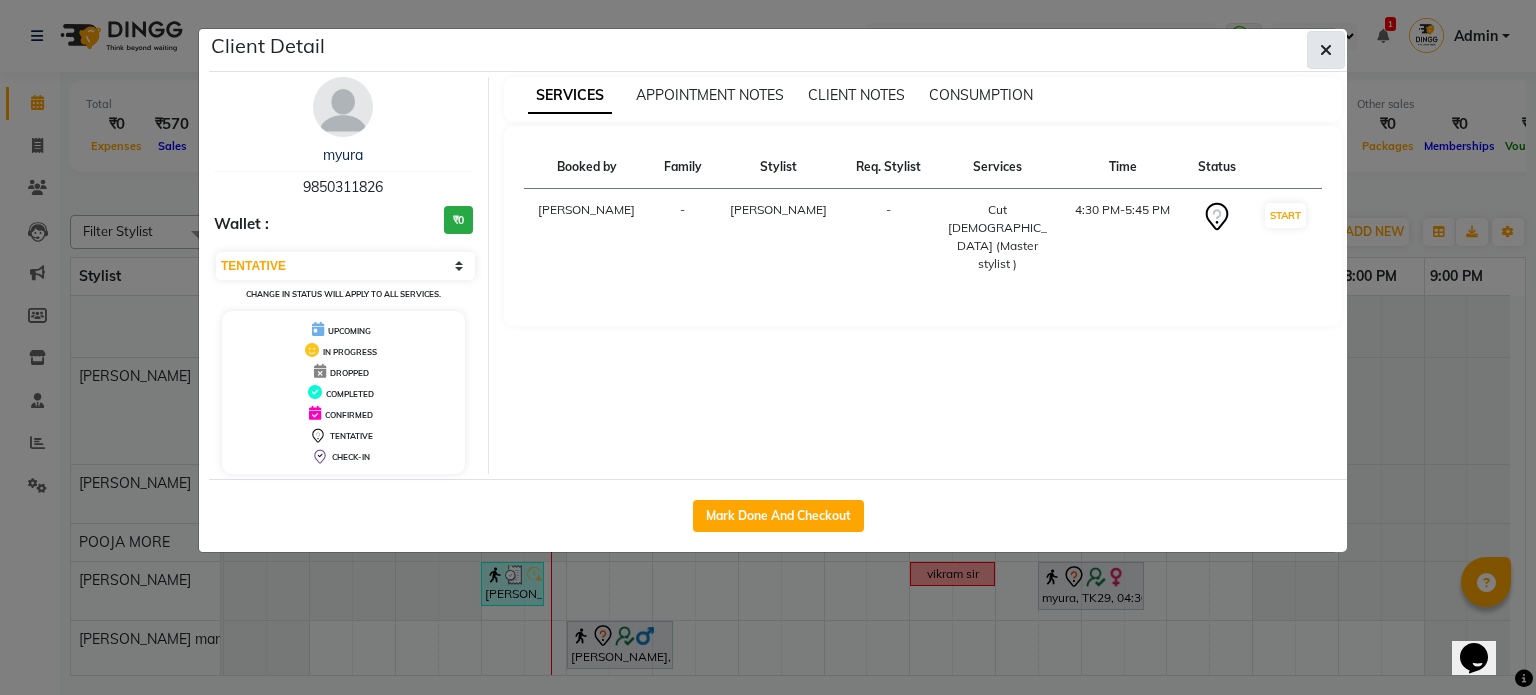 click 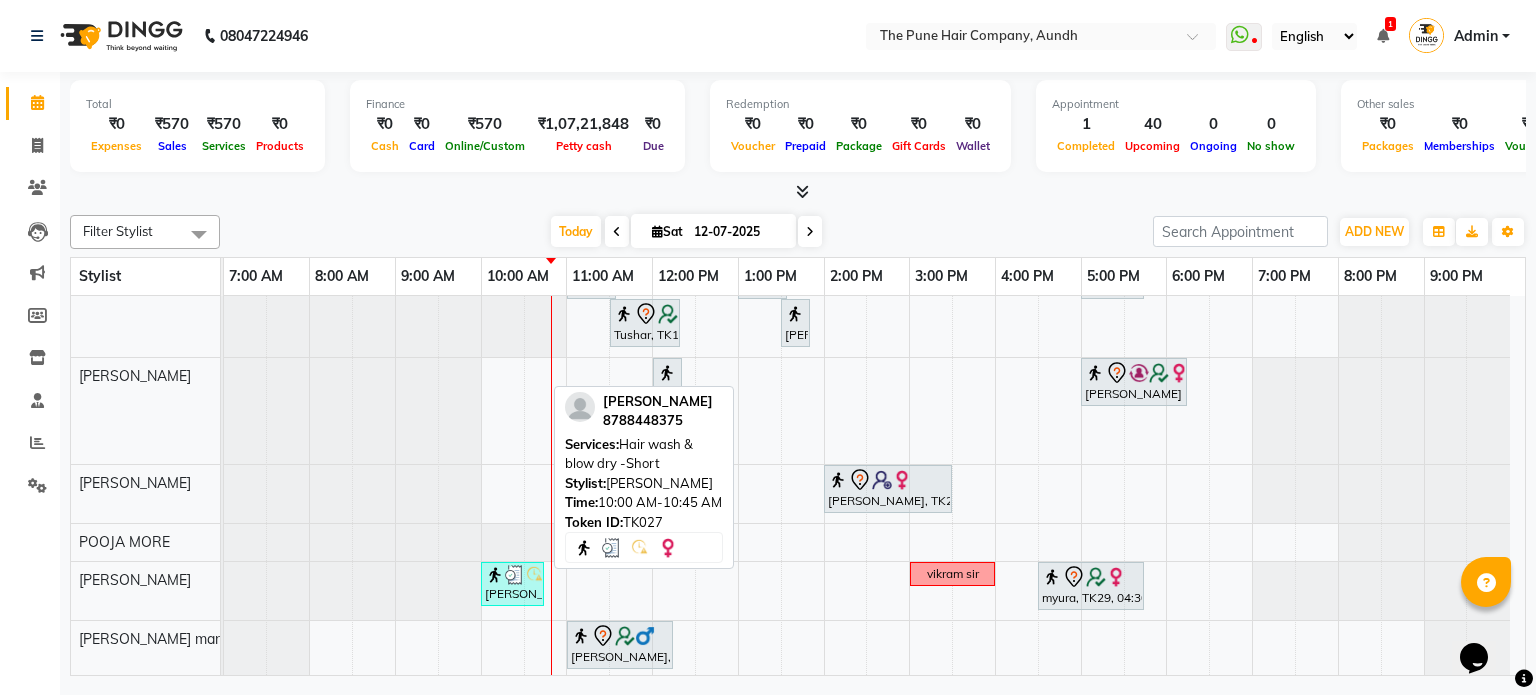 click on "[PERSON_NAME], TK27, 10:00 AM-10:45 AM, Hair wash & blow dry -Short" at bounding box center [512, 584] 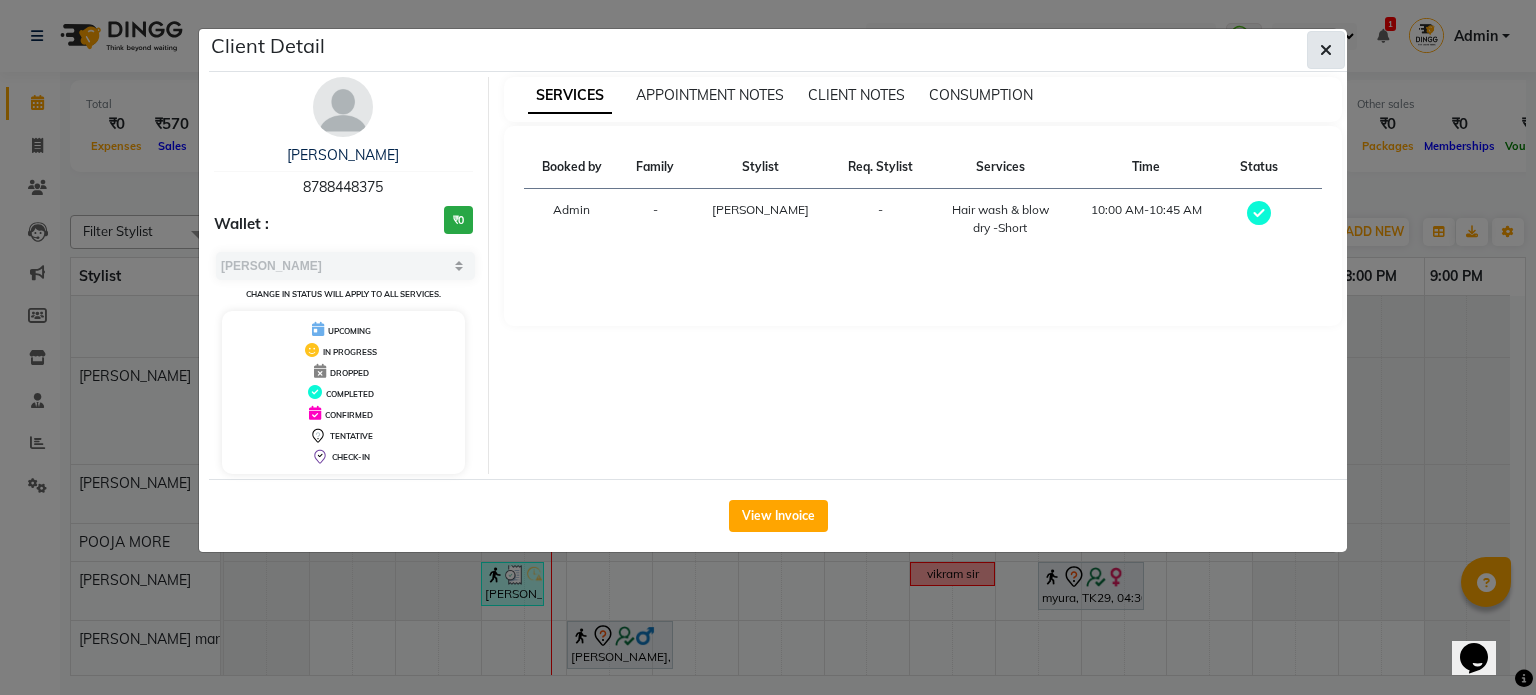 click 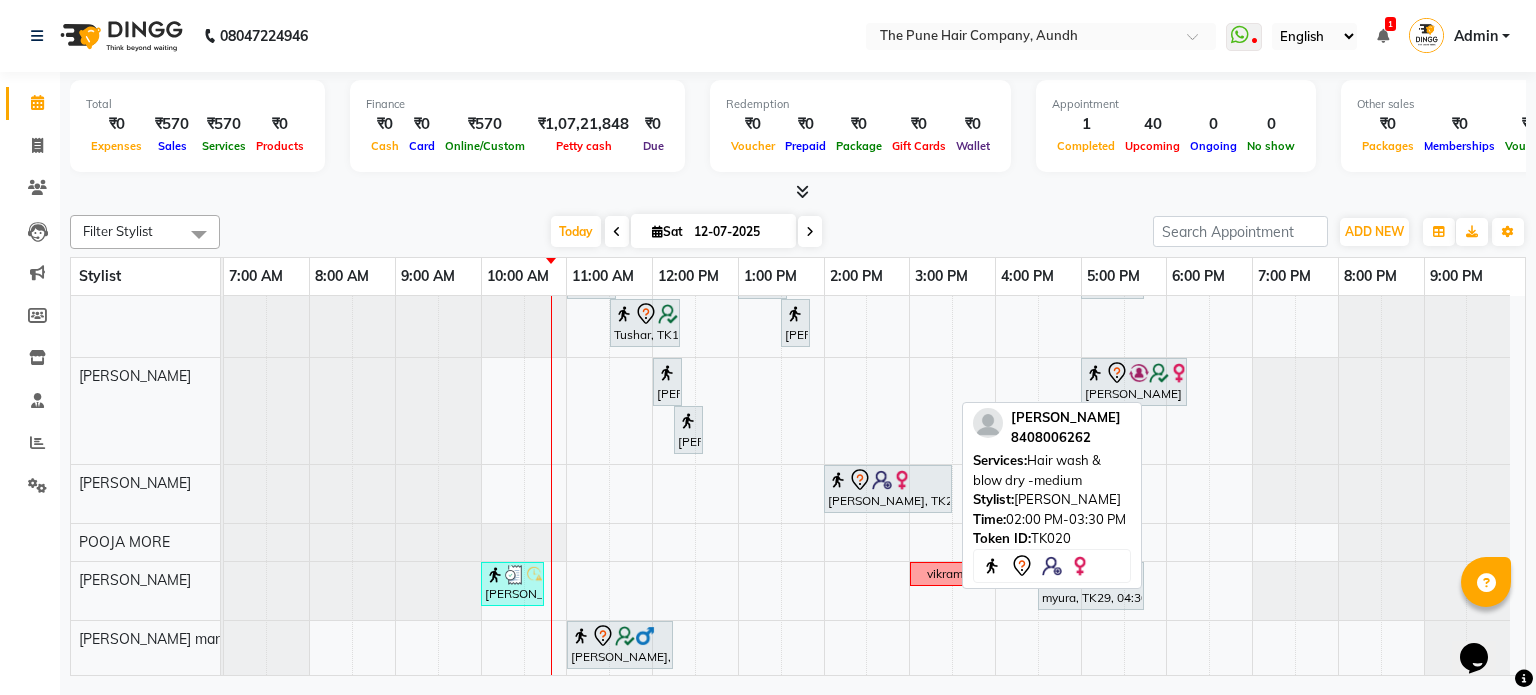 click at bounding box center [882, 480] 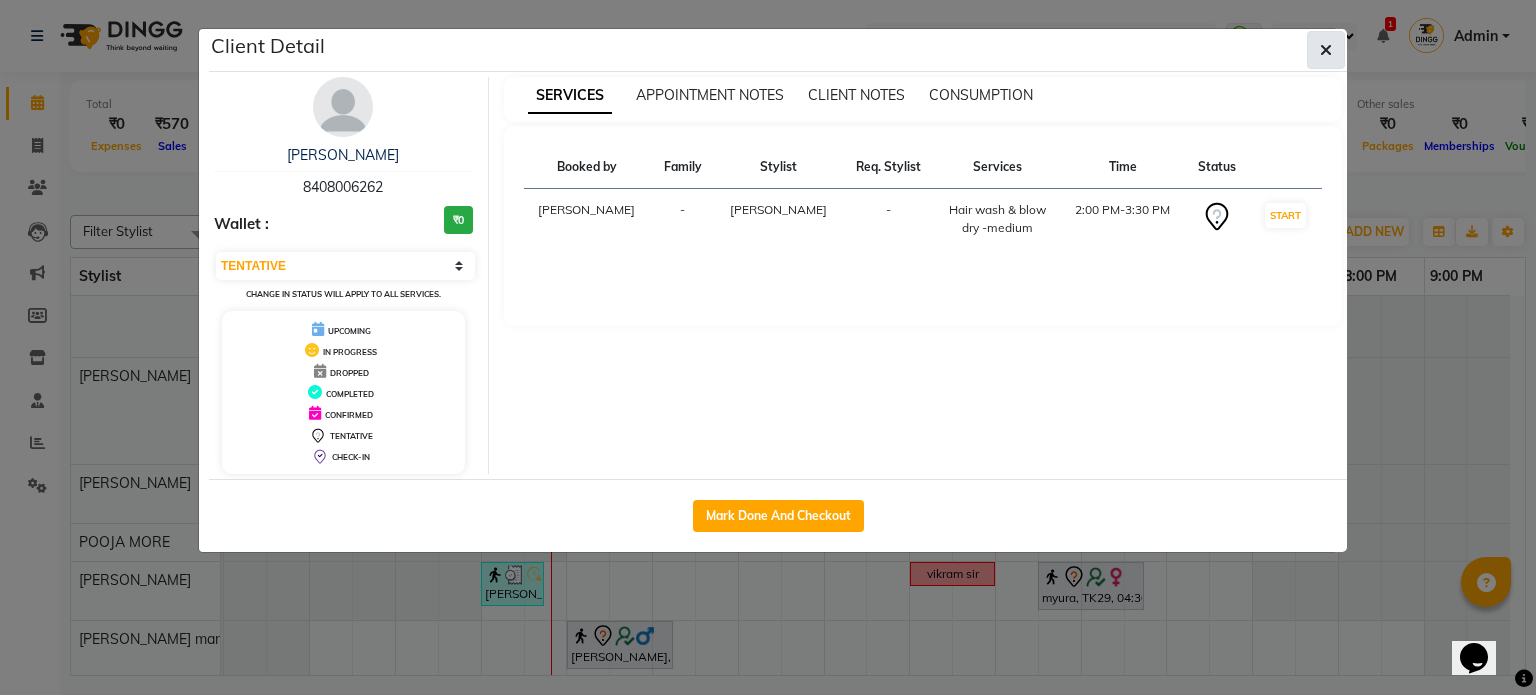 click 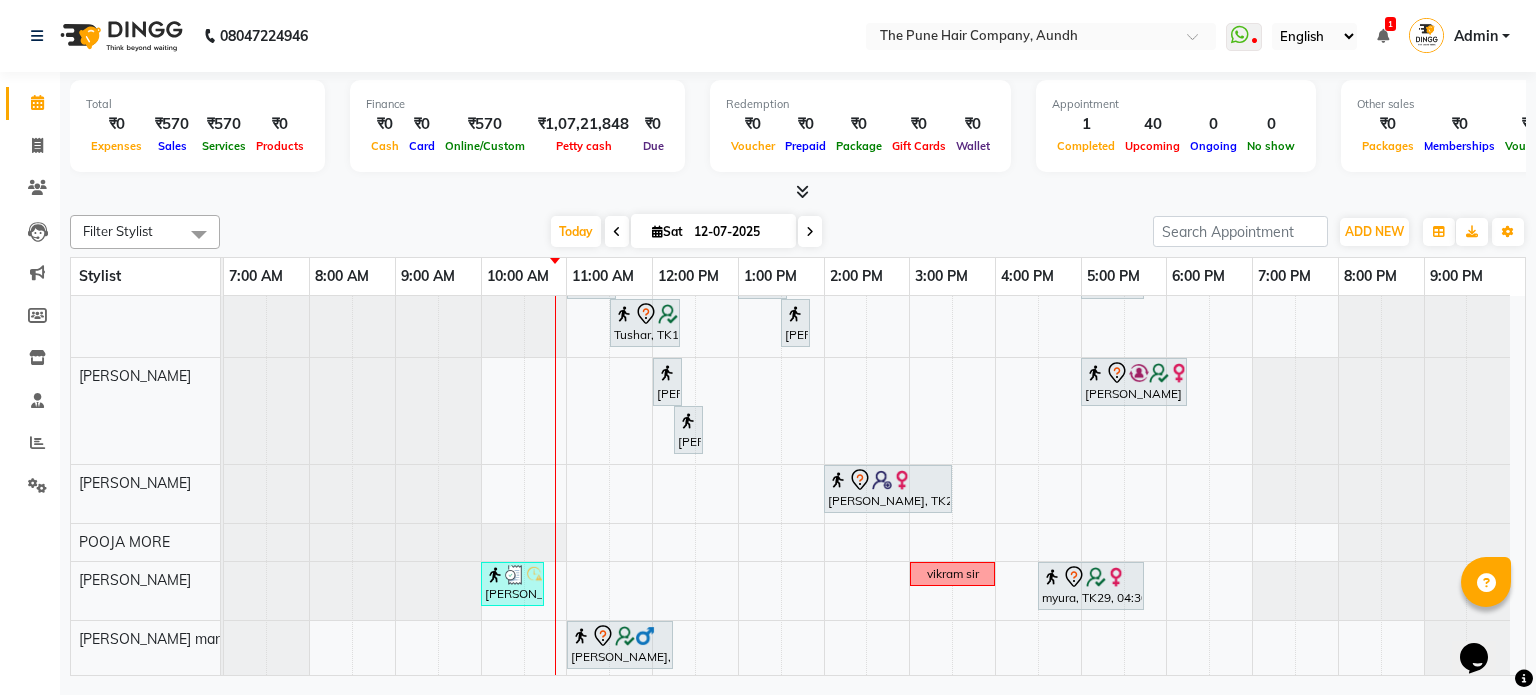 scroll, scrollTop: 536, scrollLeft: 0, axis: vertical 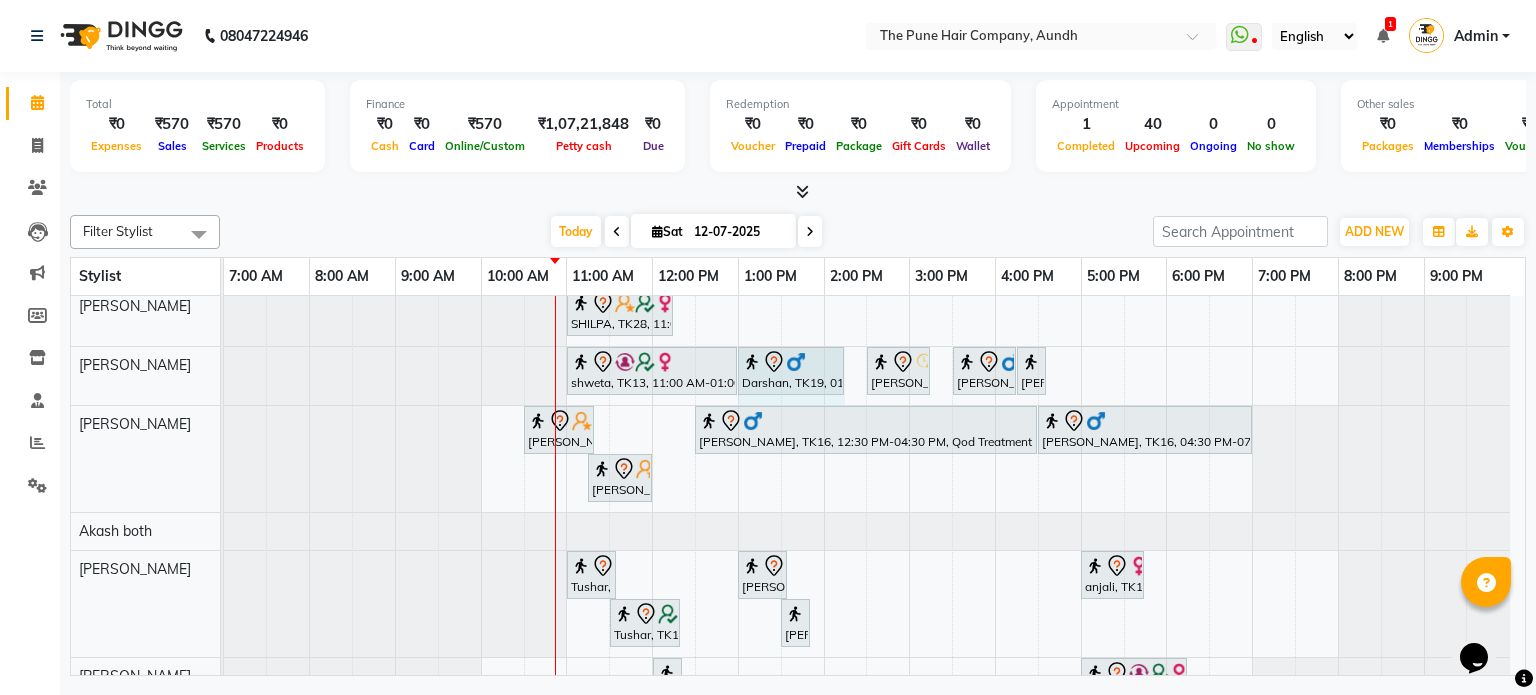drag, startPoint x: 799, startPoint y: 358, endPoint x: 831, endPoint y: 365, distance: 32.75668 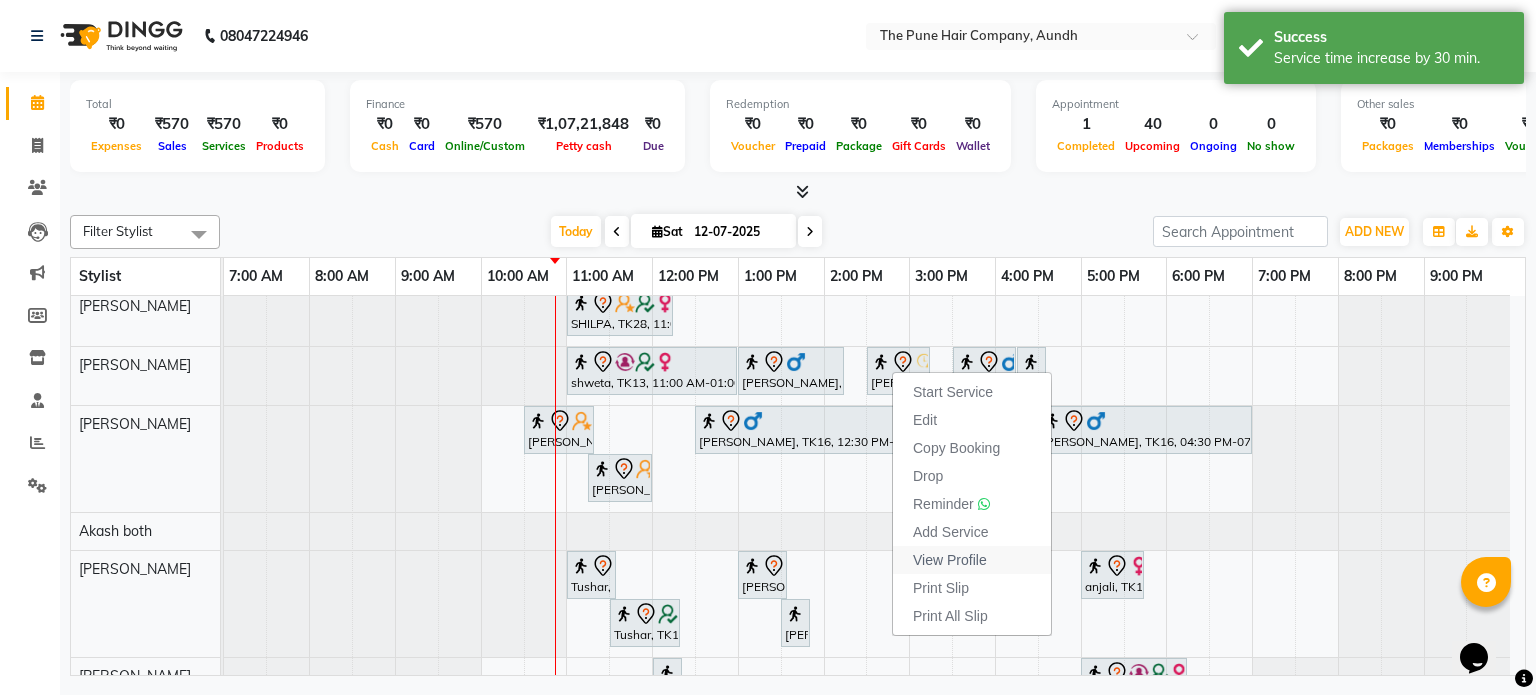 click on "View Profile" at bounding box center [950, 560] 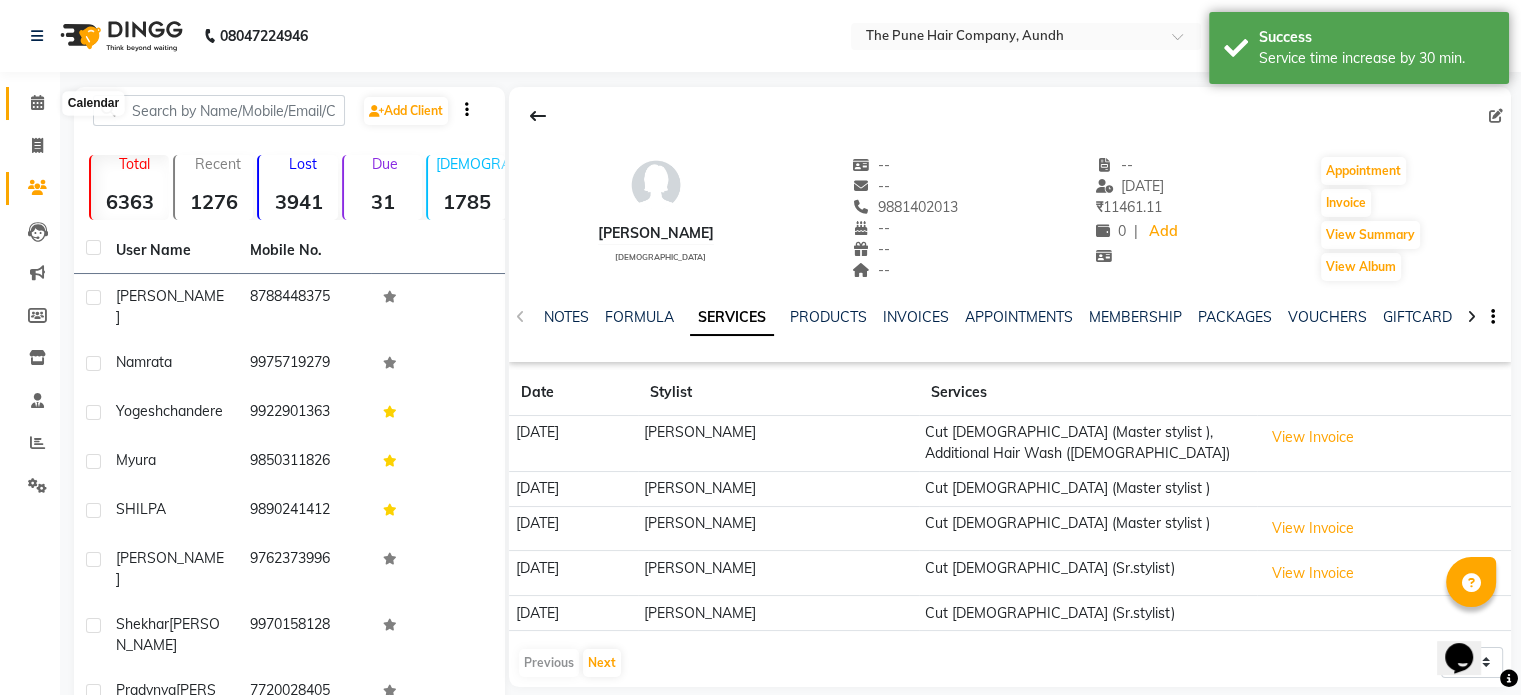 click 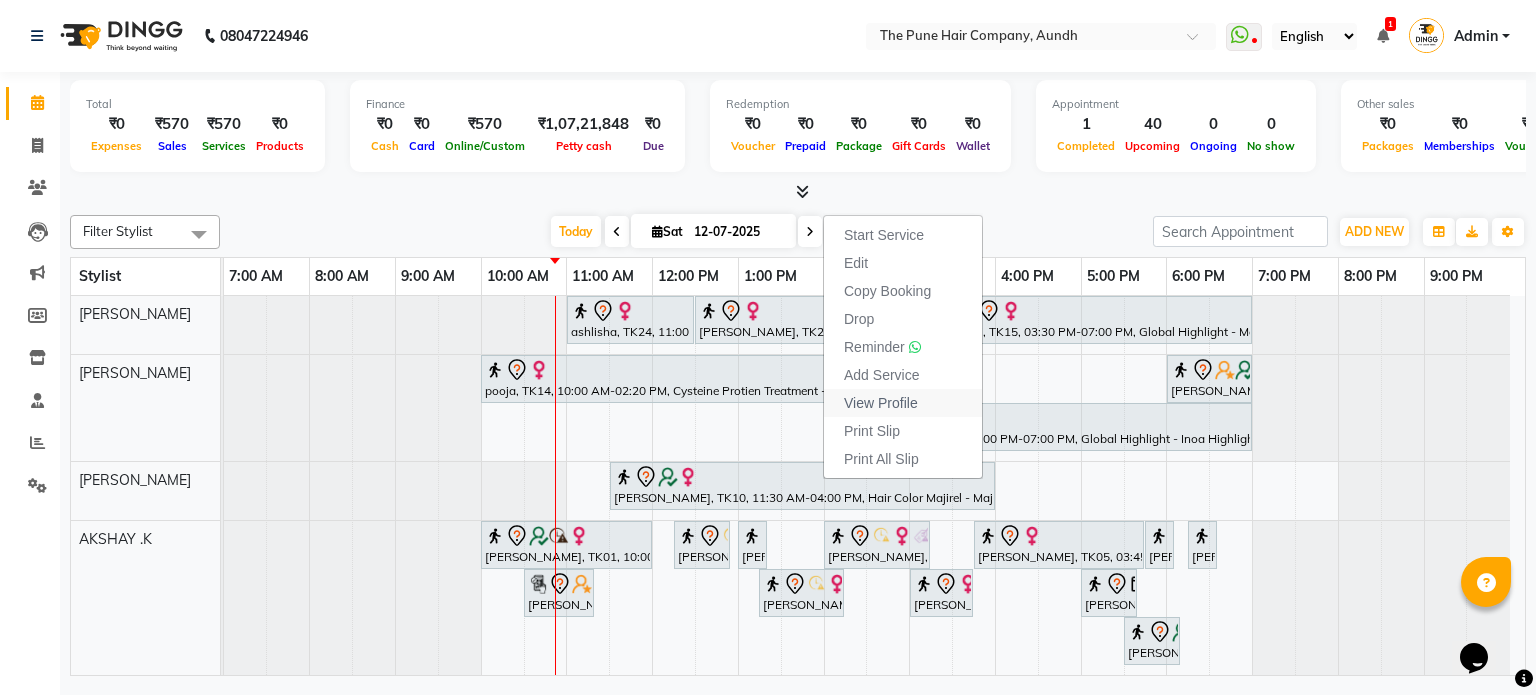 click on "View Profile" at bounding box center (881, 403) 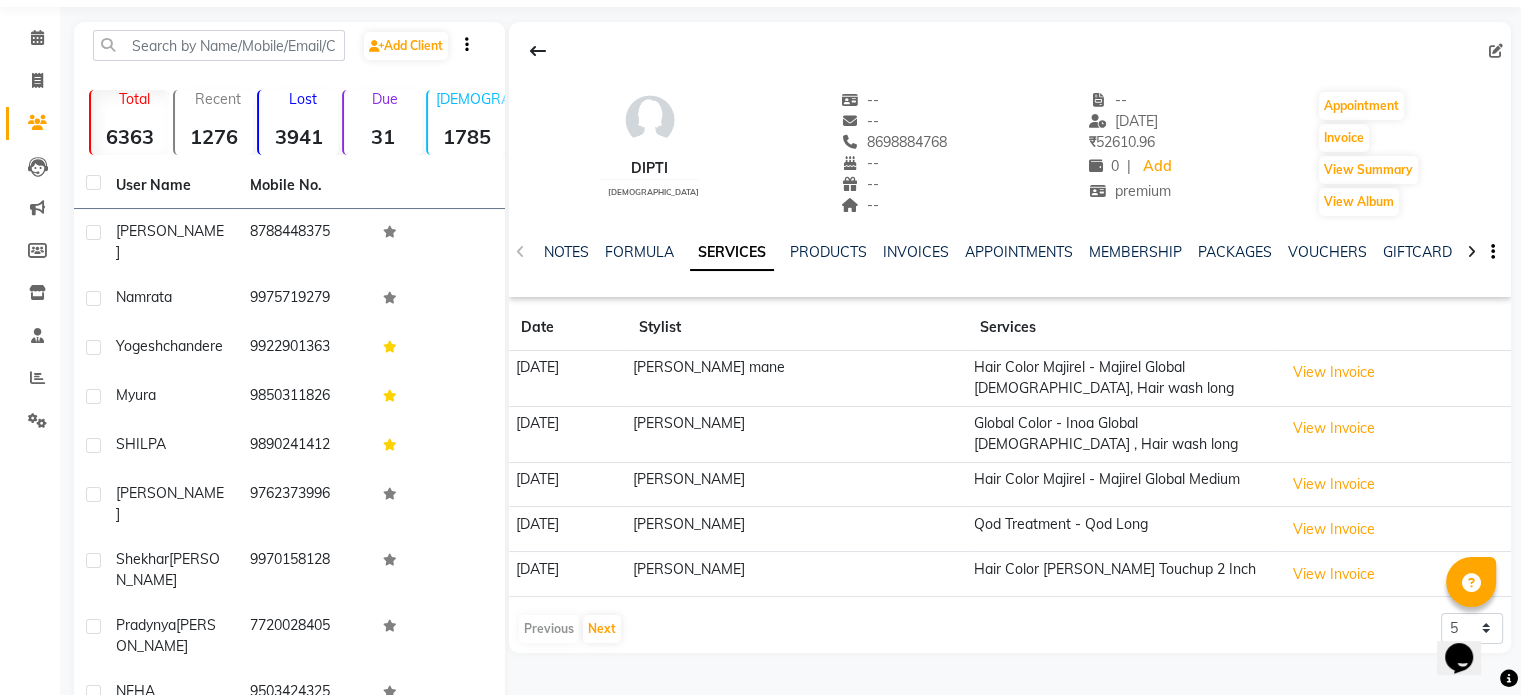 scroll, scrollTop: 100, scrollLeft: 0, axis: vertical 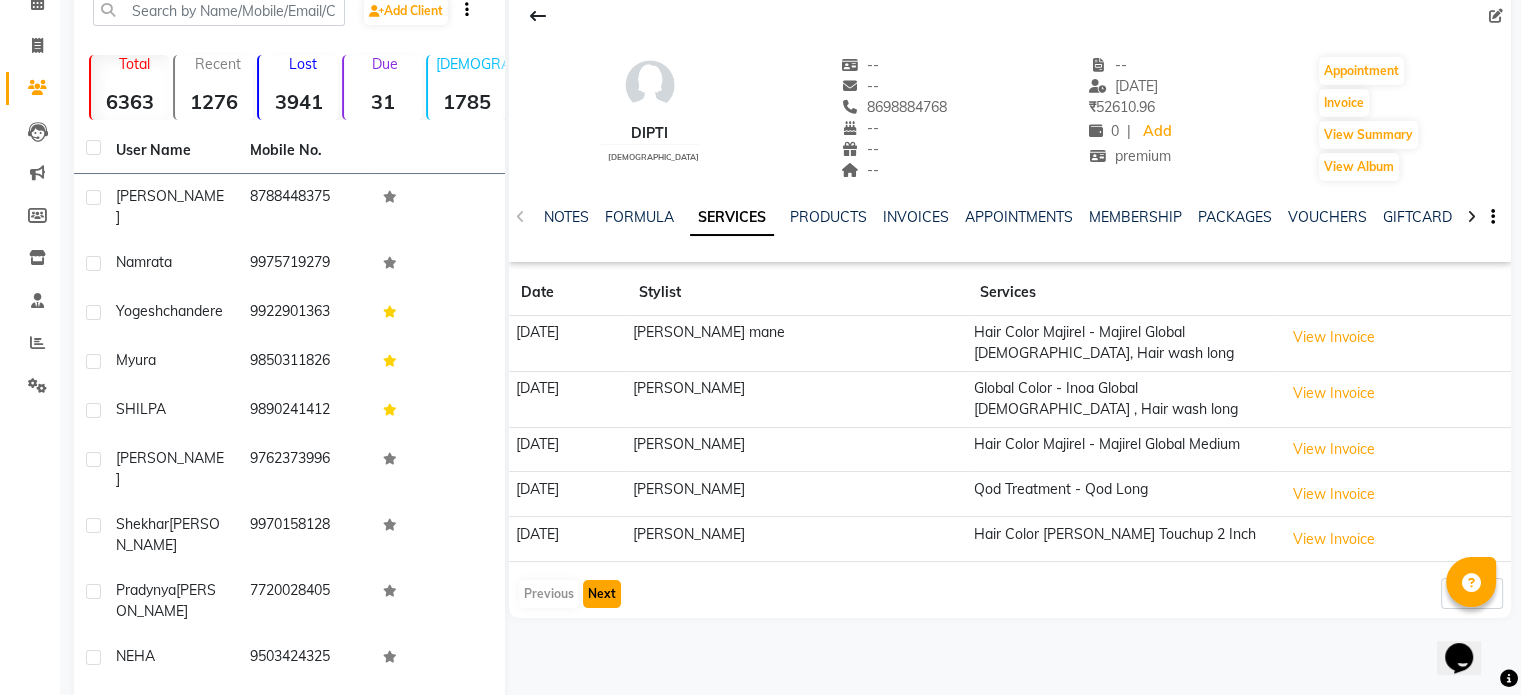 click on "Next" 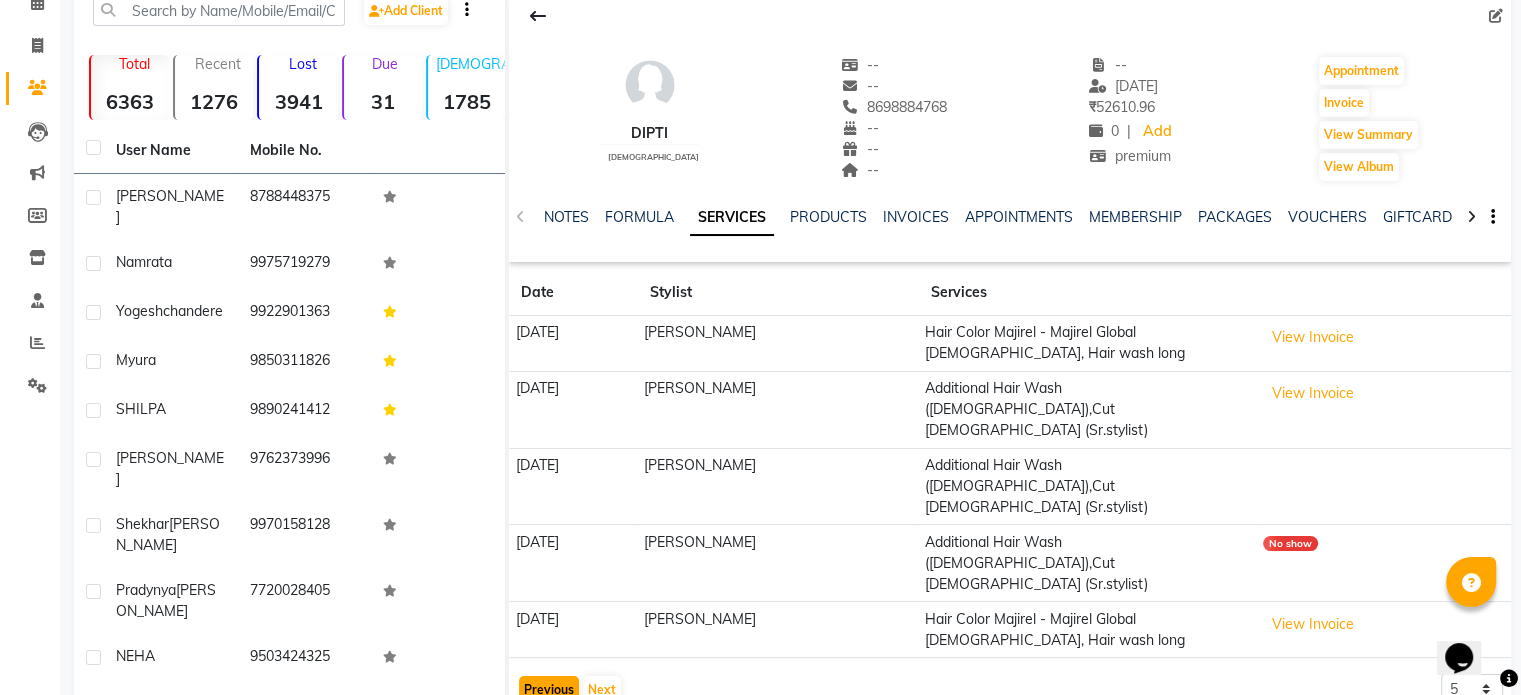 click on "Previous" 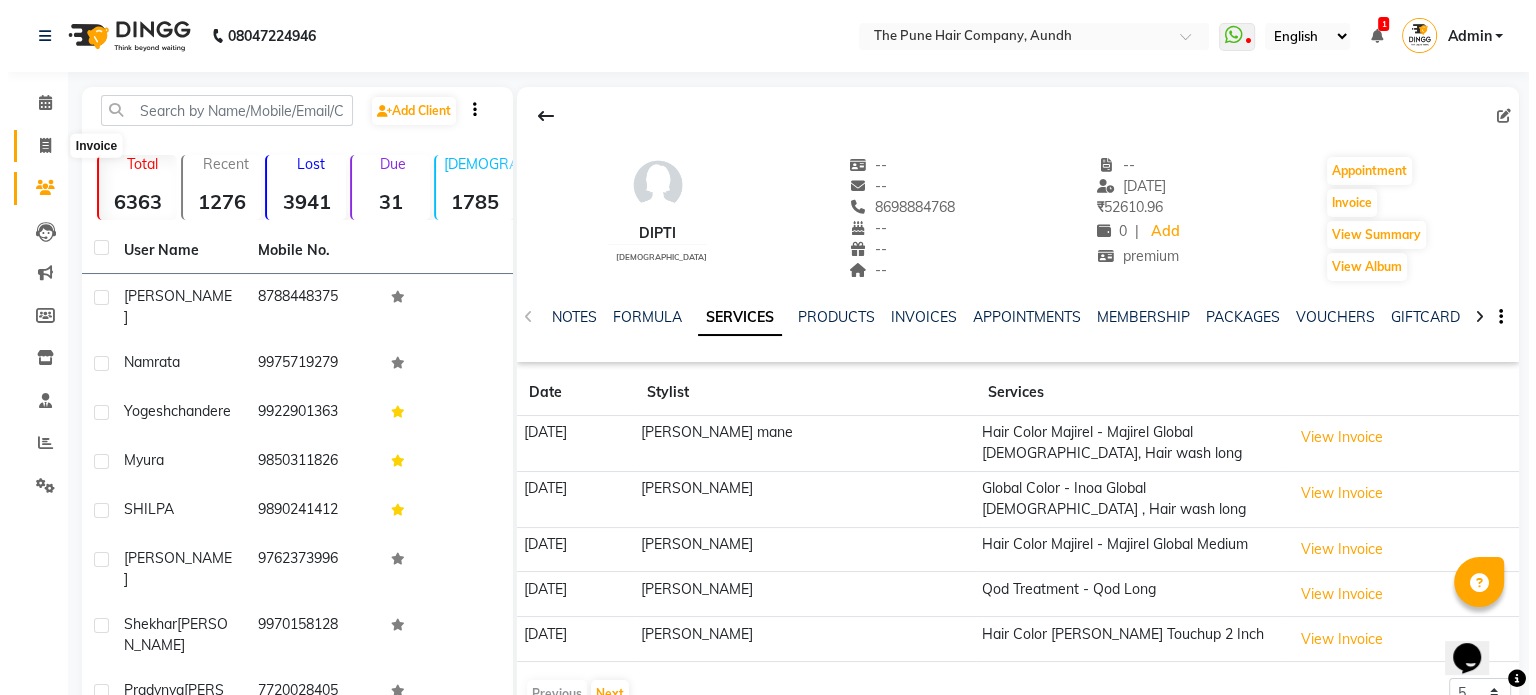 scroll, scrollTop: 0, scrollLeft: 0, axis: both 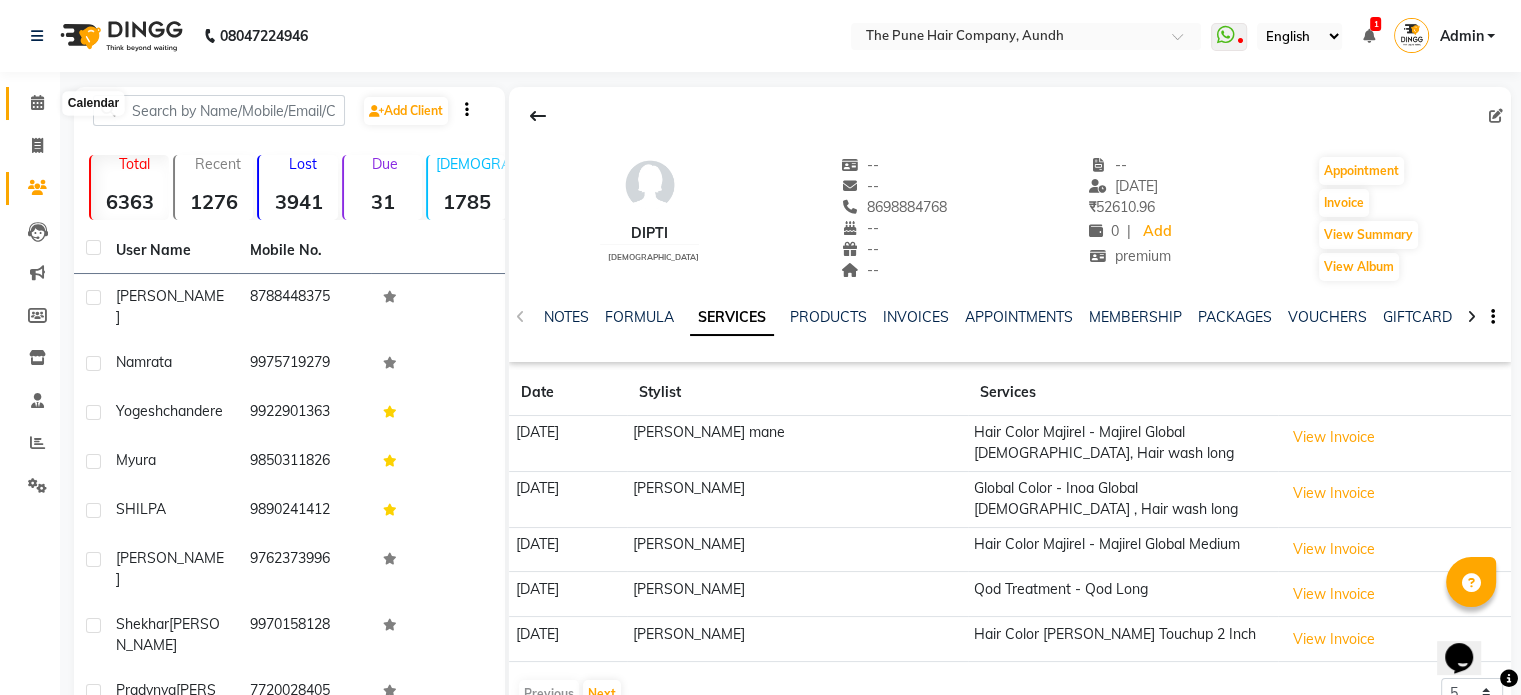 click 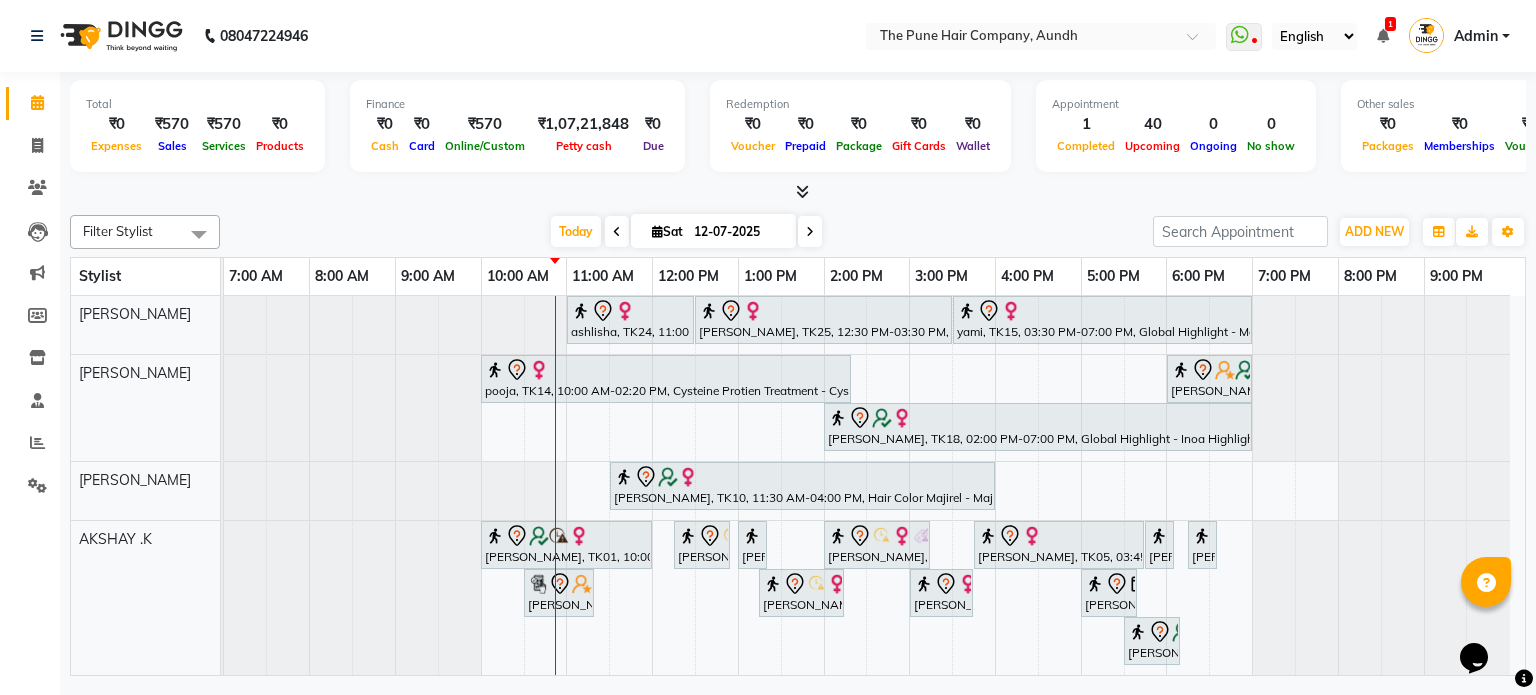 scroll, scrollTop: 95, scrollLeft: 0, axis: vertical 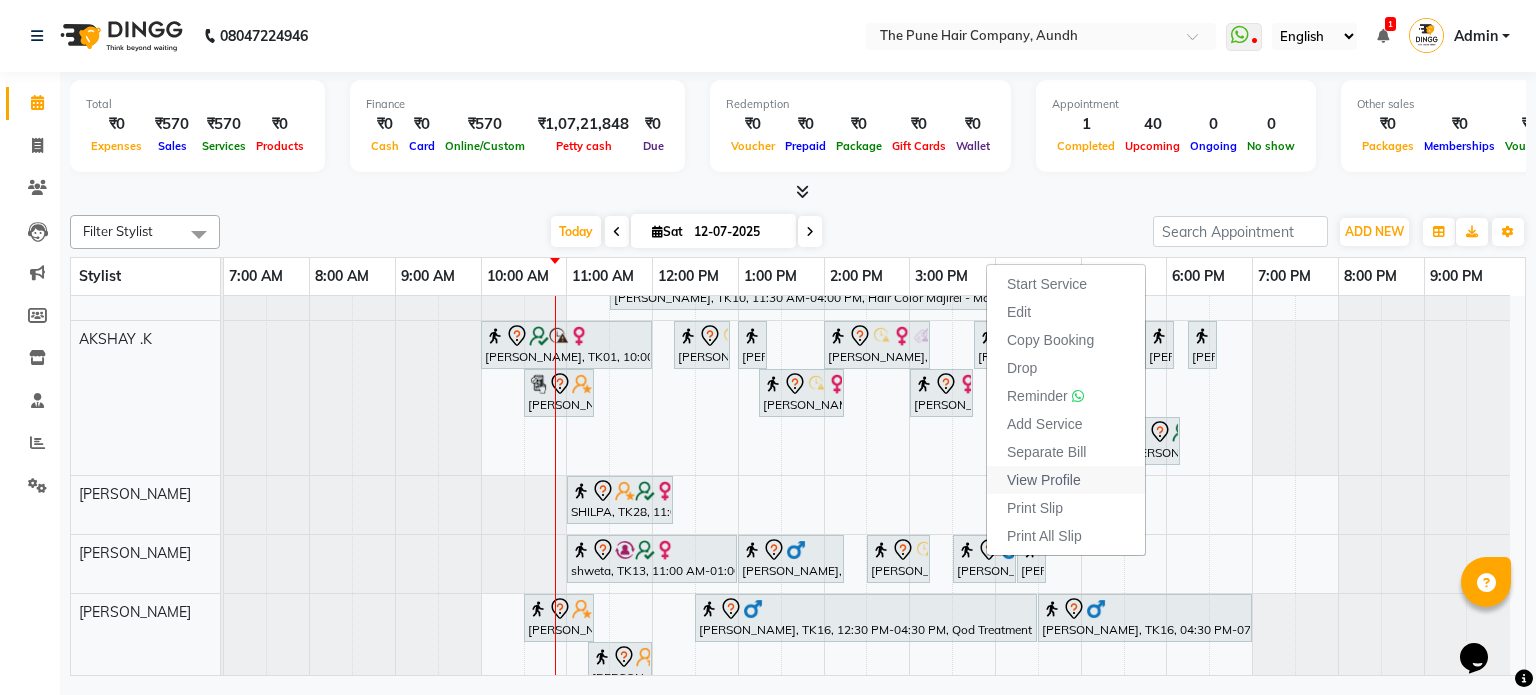 click on "View Profile" at bounding box center (1044, 480) 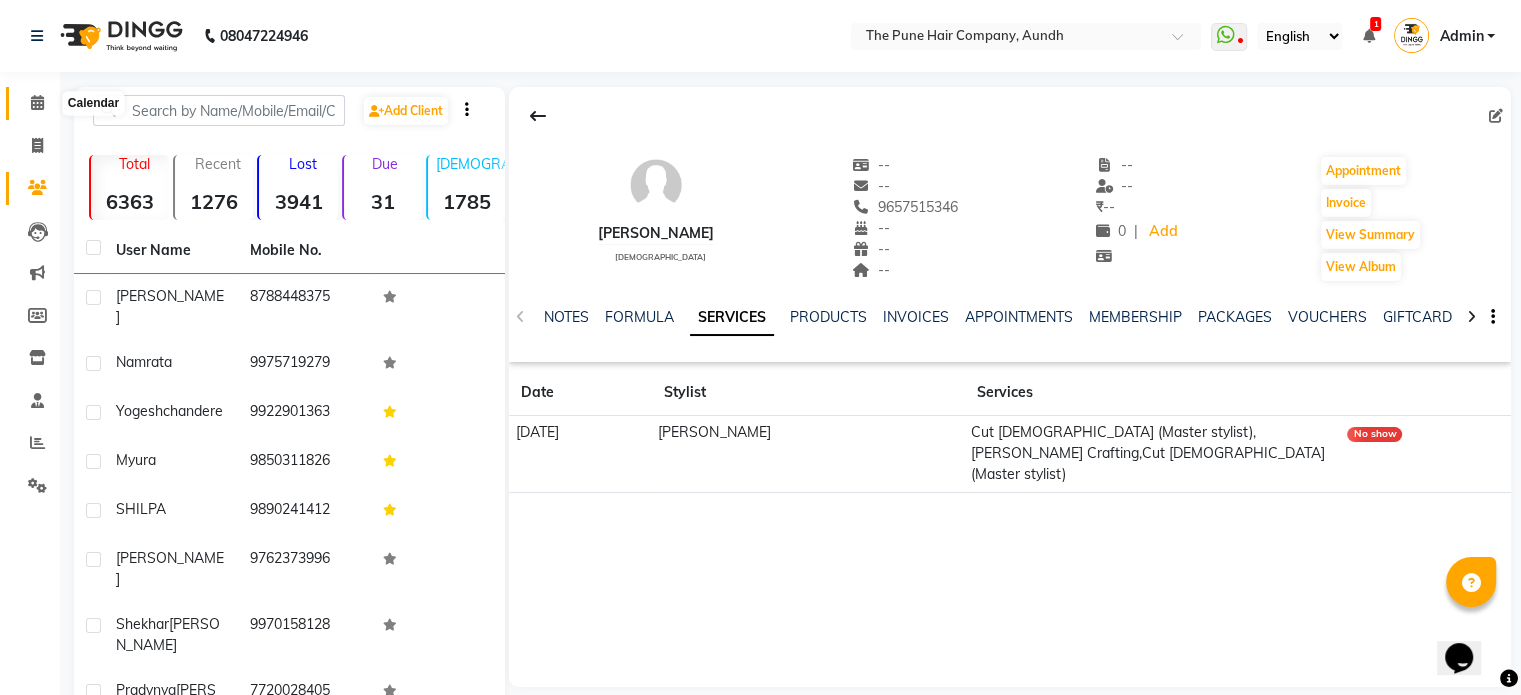 click 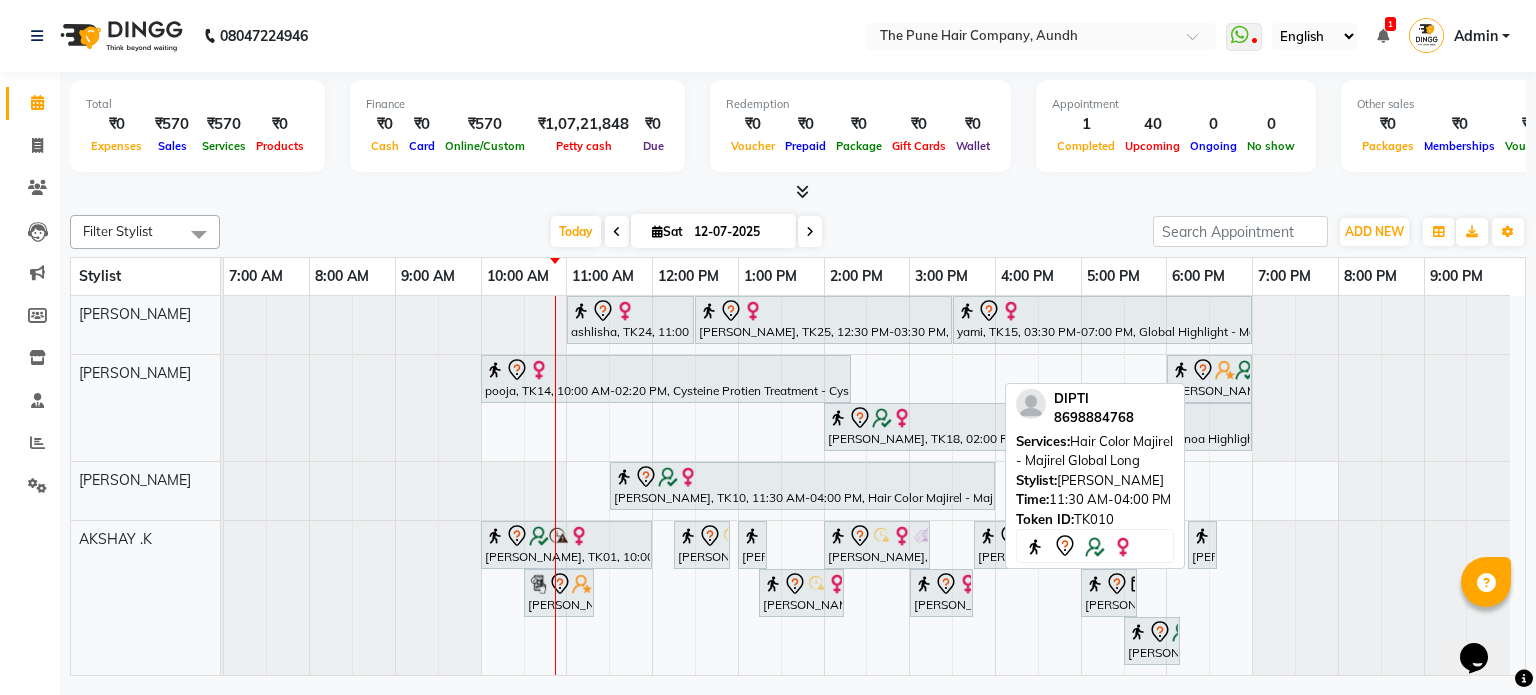 scroll, scrollTop: 70, scrollLeft: 0, axis: vertical 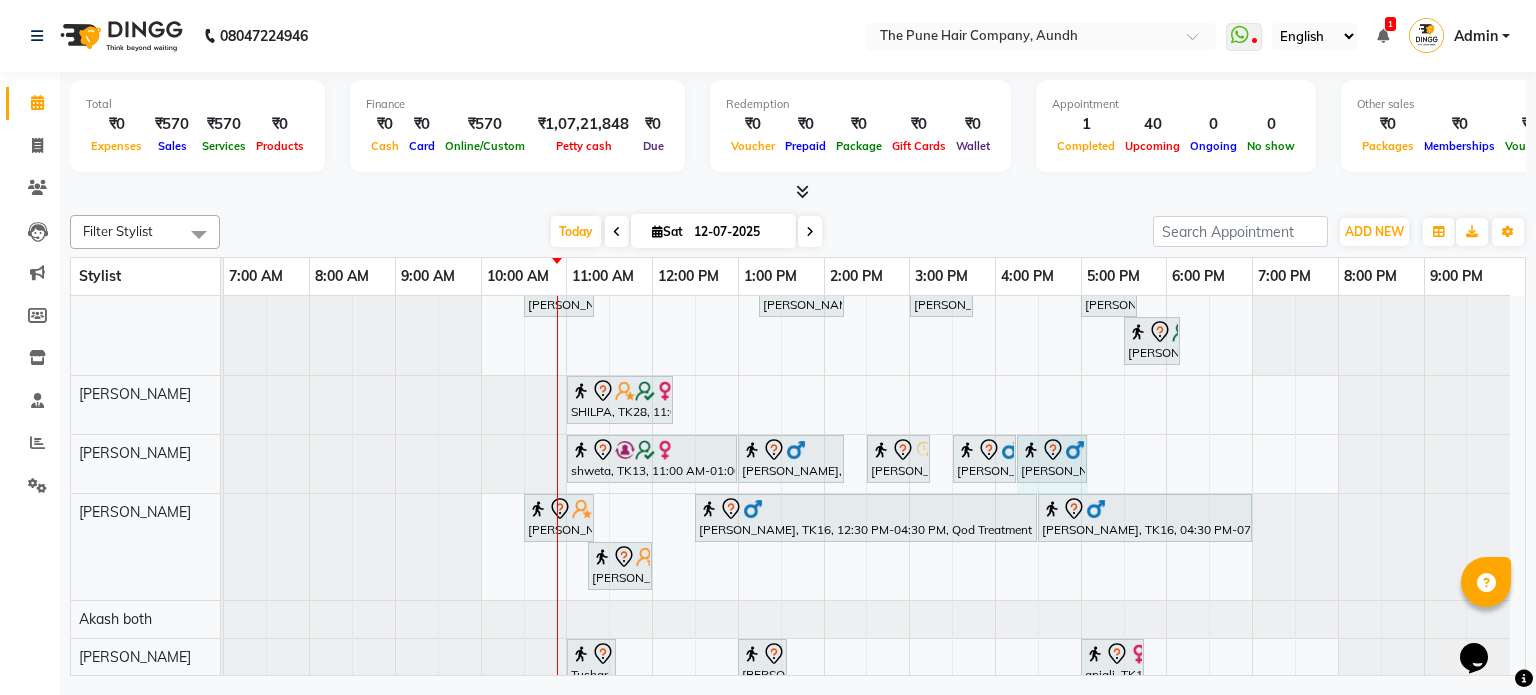 drag, startPoint x: 1045, startPoint y: 456, endPoint x: 1083, endPoint y: 455, distance: 38.013157 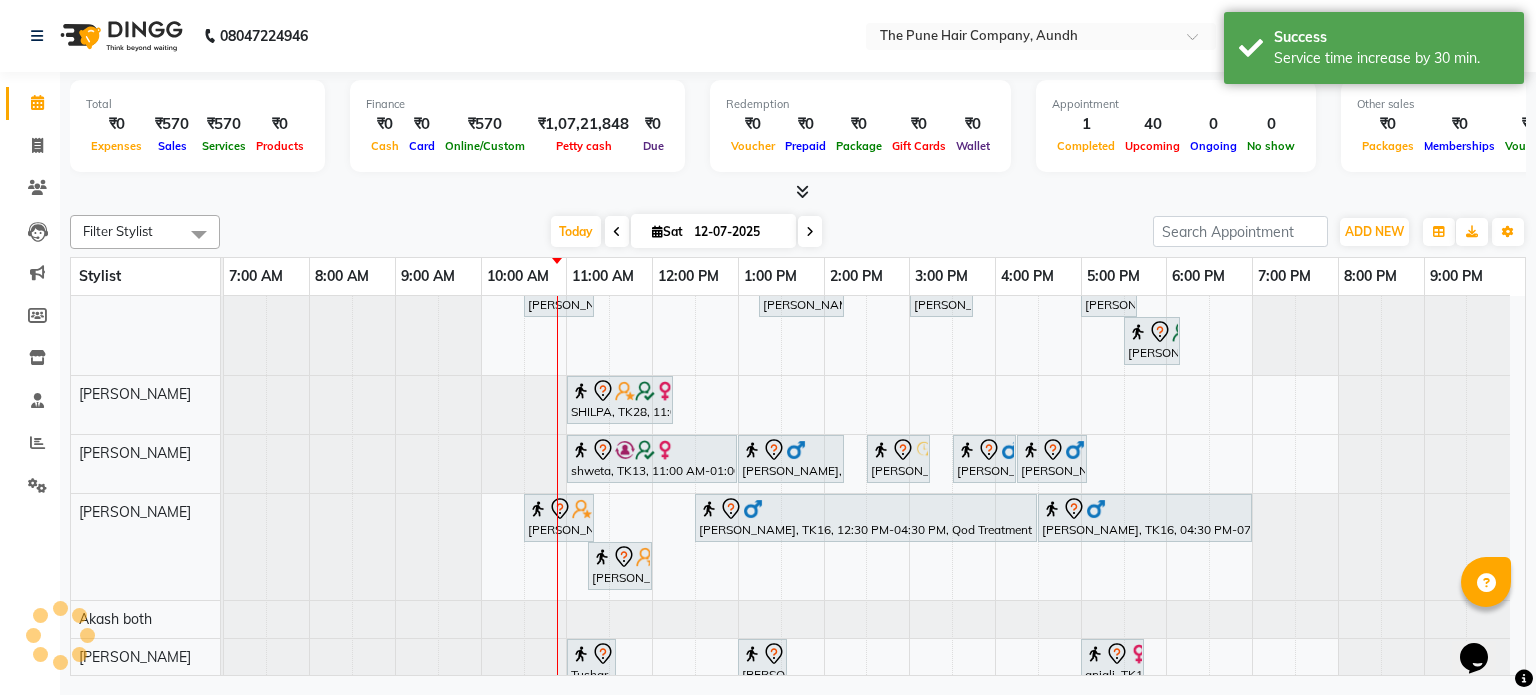 scroll, scrollTop: 391, scrollLeft: 0, axis: vertical 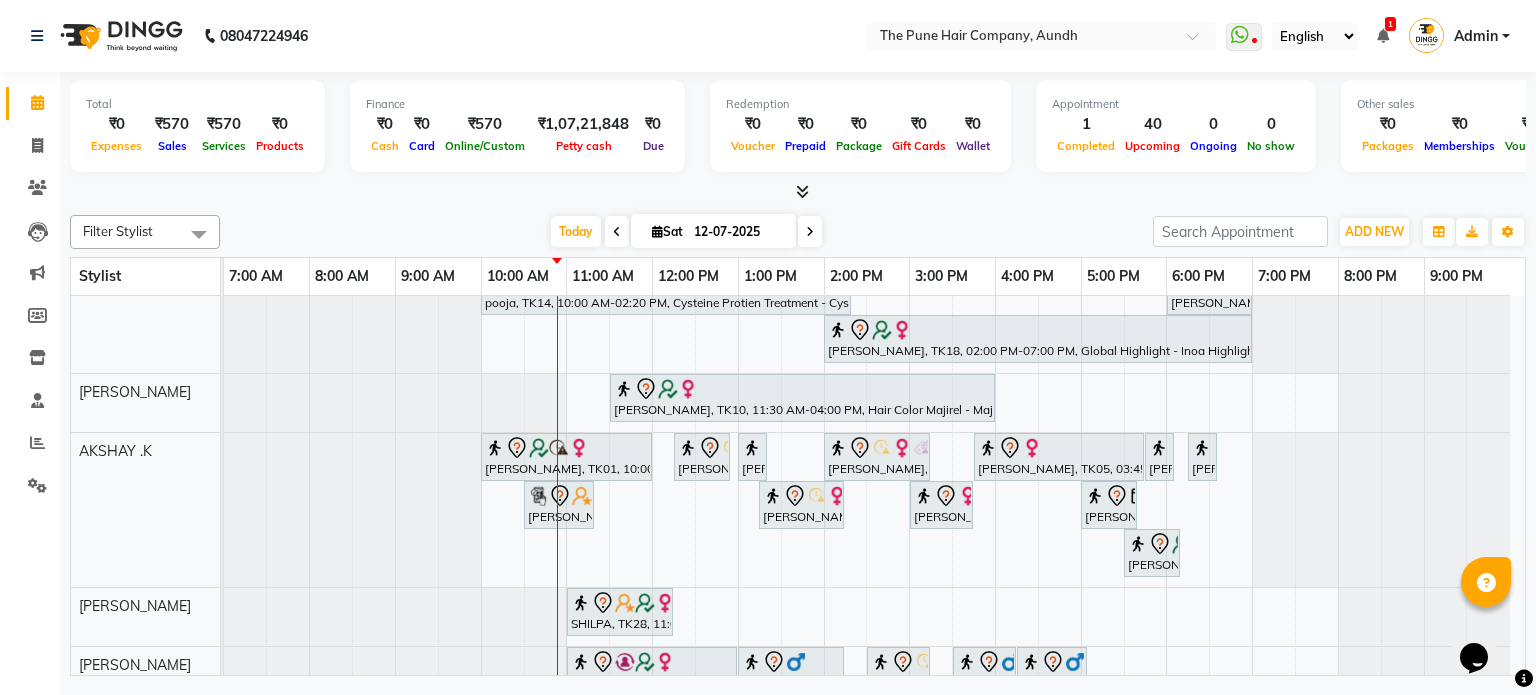 click at bounding box center [810, 232] 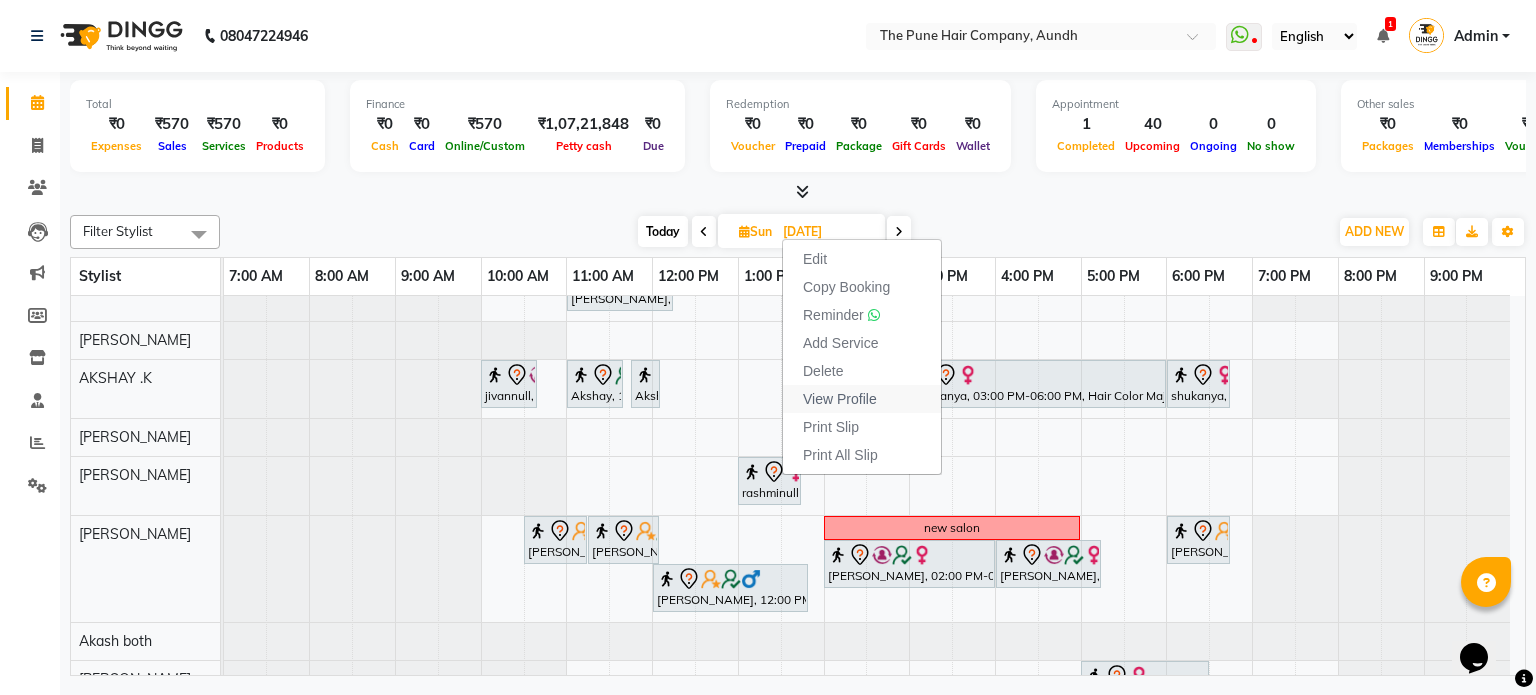 click on "View Profile" at bounding box center [862, 399] 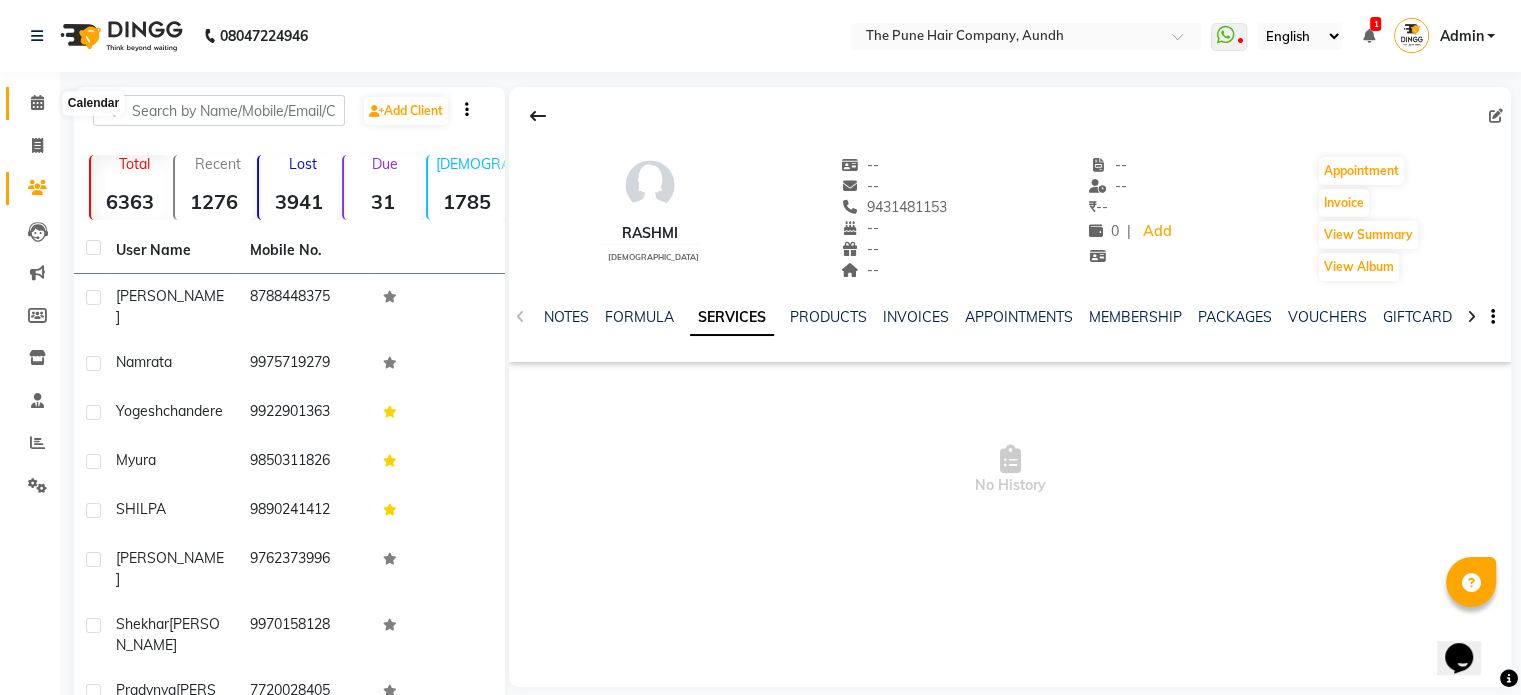 click 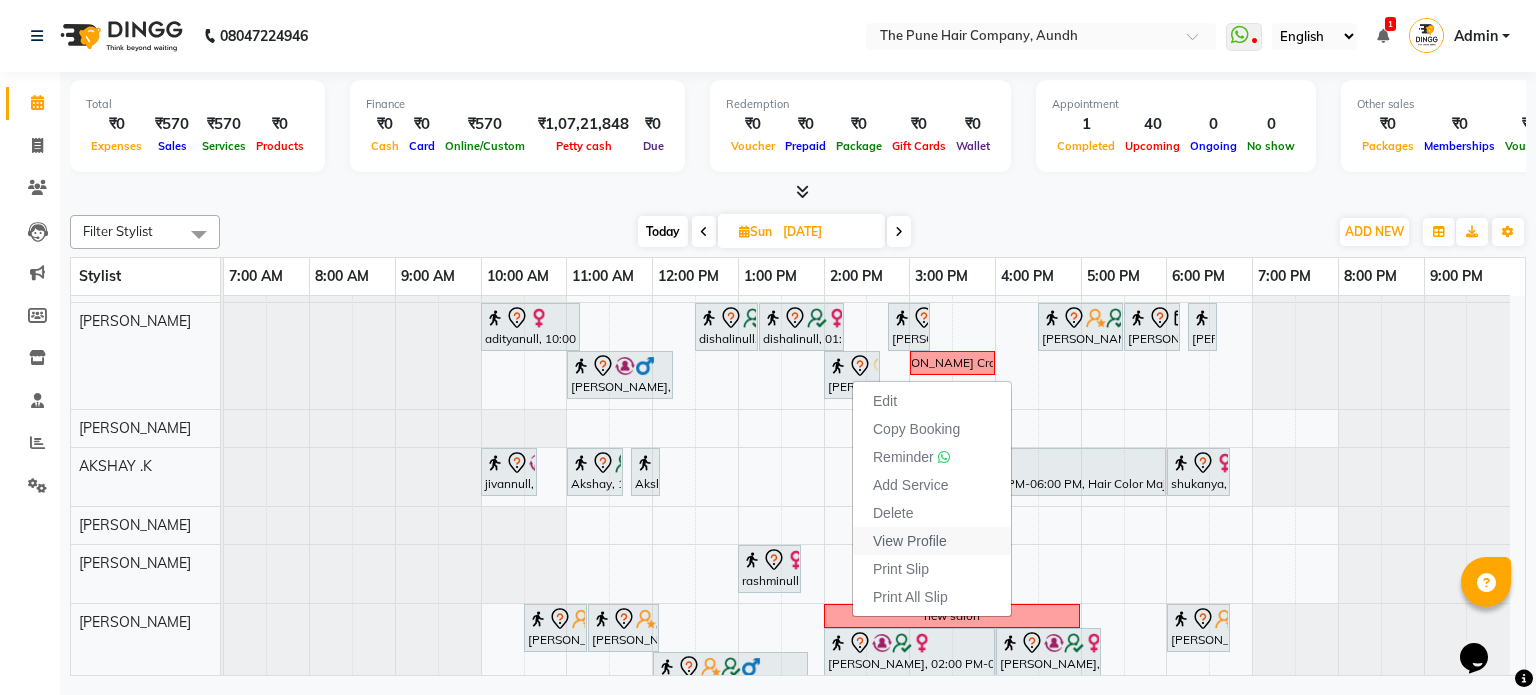click on "View Profile" at bounding box center (910, 541) 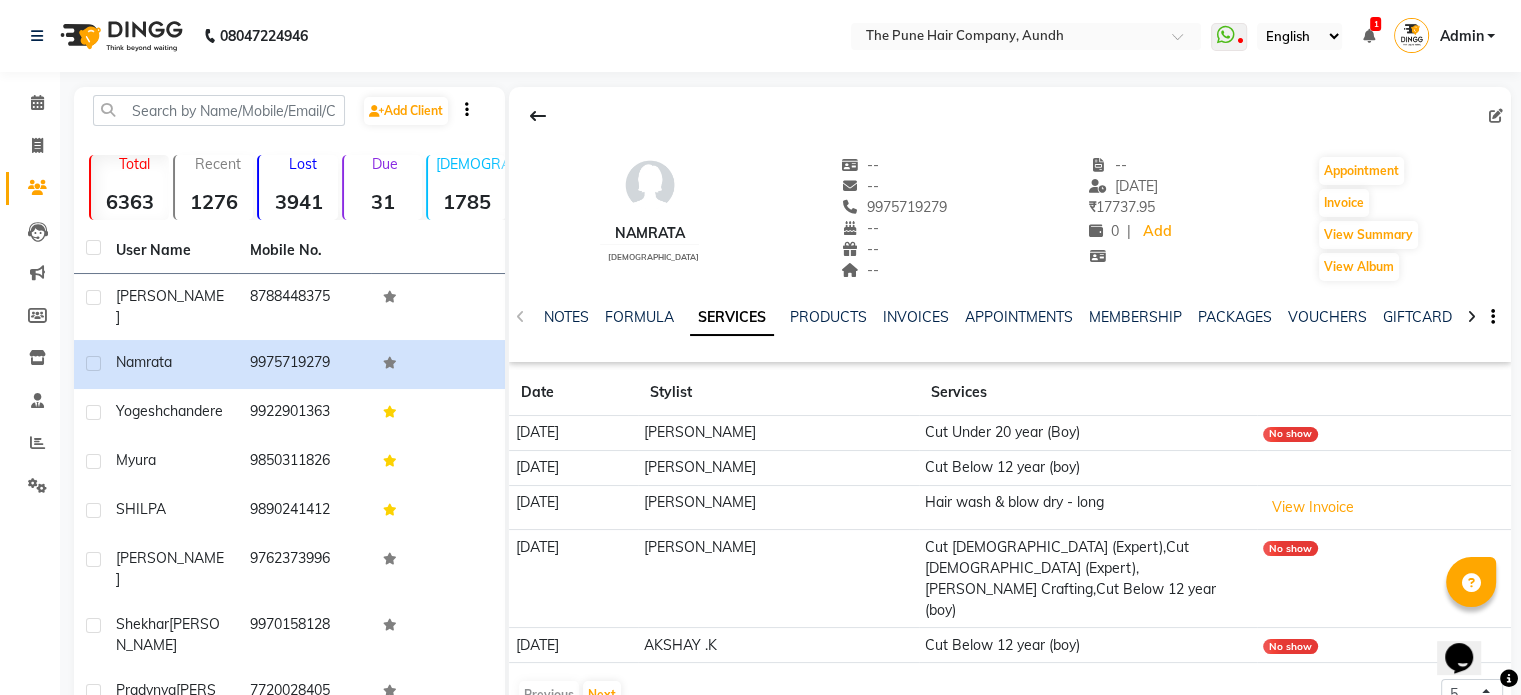click on "Calendar" 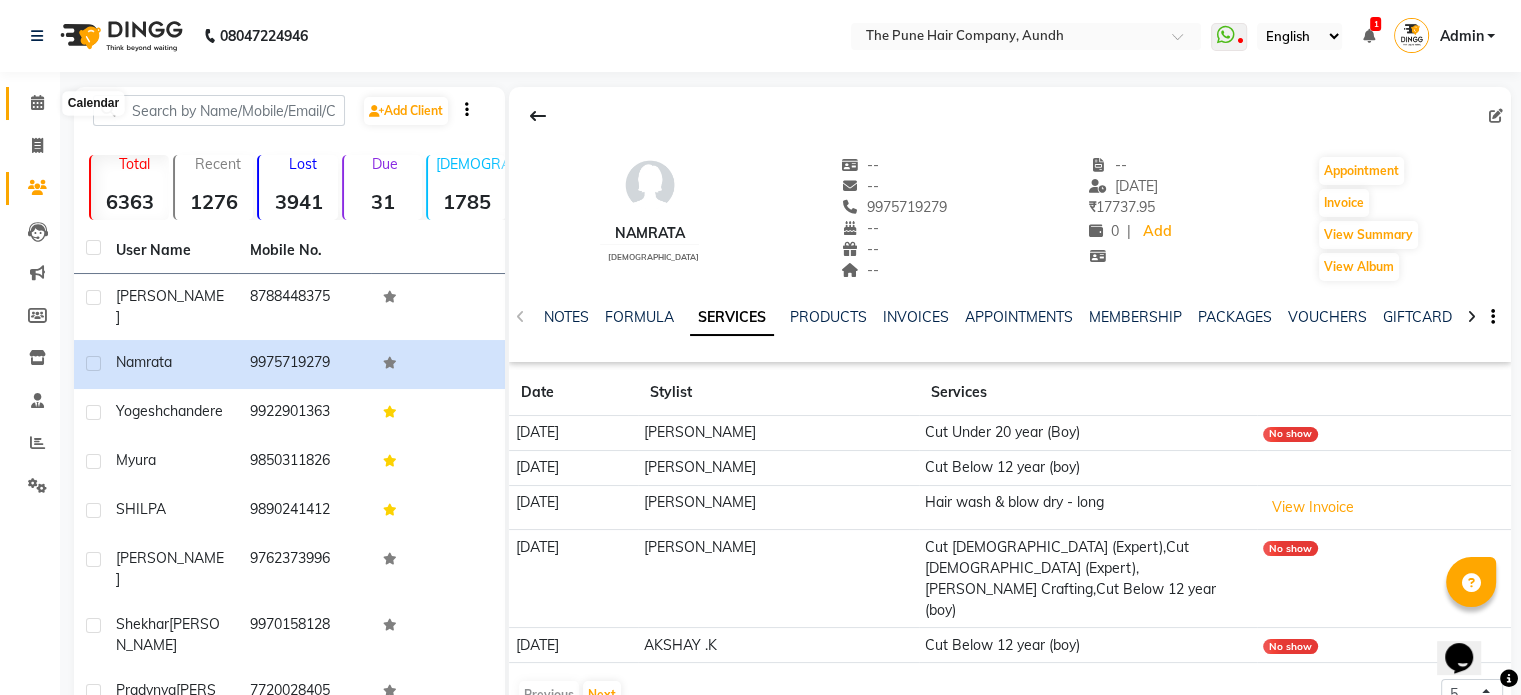 click 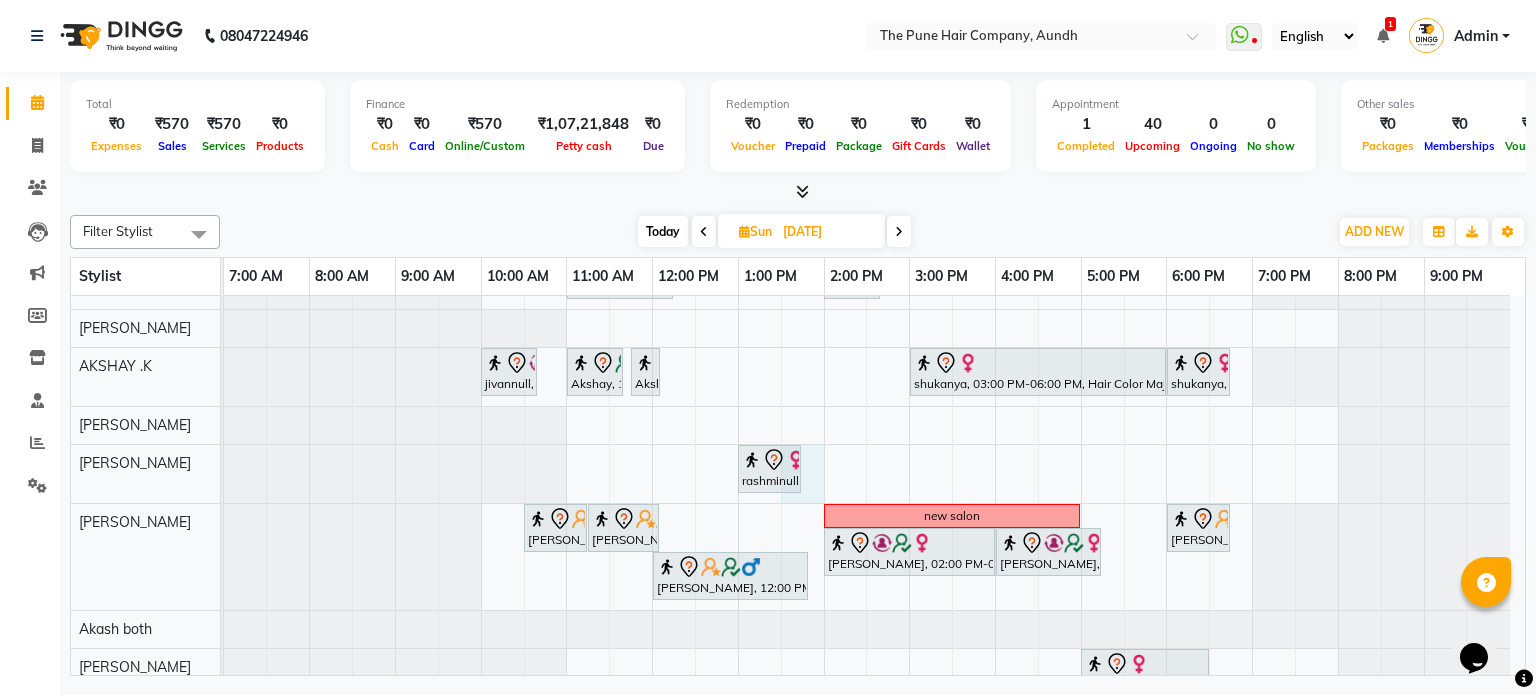 click on "[PERSON_NAME], 12:00 PM-01:30 PM, Cut [DEMOGRAPHIC_DATA] ( Top Stylist )             ponam, 04:00 PM-05:00 PM, Cut [DEMOGRAPHIC_DATA] ( Top Stylist )             [PERSON_NAME], 05:00 PM-07:00 PM, Hair Color [PERSON_NAME] Touchup 2 Inch             ponam, 01:00 PM-04:00 PM, Global Highlight - Majirel Highlights Long             adityanull, 10:00 AM-11:10 AM, Cut [DEMOGRAPHIC_DATA] (Expert)             dishalinull, 12:30 PM-01:15 PM, Cut [DEMOGRAPHIC_DATA] (Expert)             dishalinull, 01:15 PM-02:15 PM, Hair Spa Hydrating & Purifying (Care) - Hair Spa Medium             [PERSON_NAME], 02:45 PM-03:15 PM,  [PERSON_NAME] Trim             [PERSON_NAME], 04:30 PM-05:30 PM, Hair wash & blow dry - long             [PERSON_NAME], 05:30 PM-06:10 PM, Cut [DEMOGRAPHIC_DATA] (Expert)             [PERSON_NAME], 06:15 PM-06:35 PM,  [PERSON_NAME] Crafting             [PERSON_NAME], 11:00 AM-12:15 PM, Cut [DEMOGRAPHIC_DATA] (Expert)             [PERSON_NAME], 02:00 PM-02:40 PM, Cut [DEMOGRAPHIC_DATA] (Expert)  [PERSON_NAME] Crafting (              jivannull, 10:00 AM-10:40 AM, Cut Below 12 year (boy)" at bounding box center (874, 496) 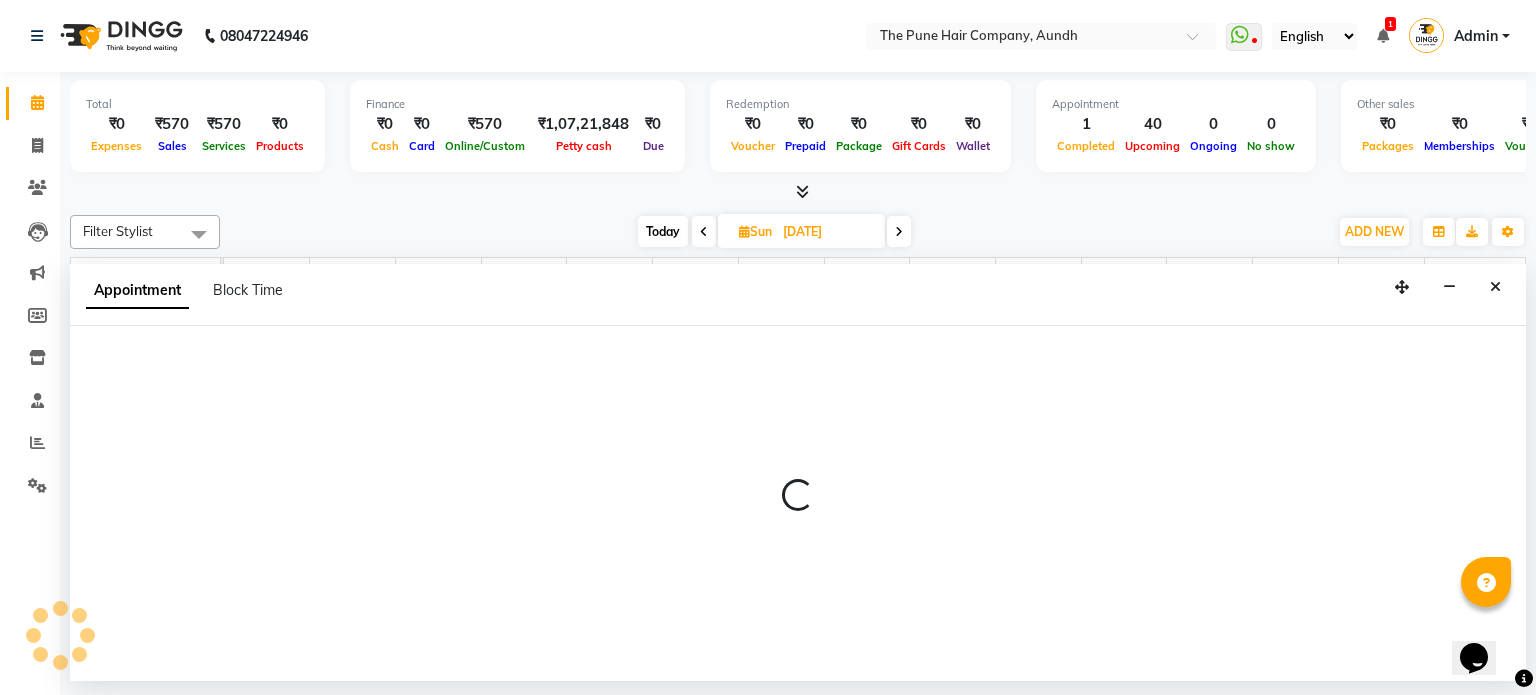select on "18078" 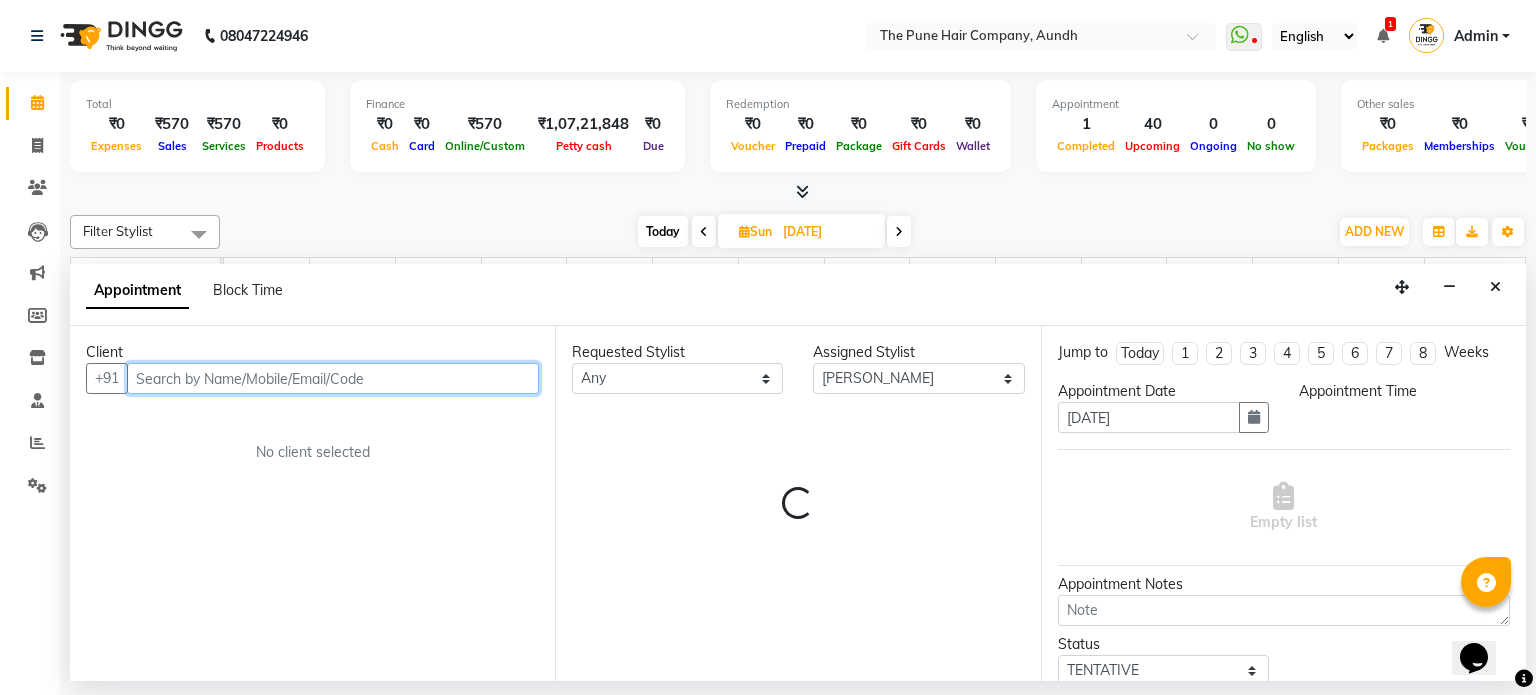 select on "810" 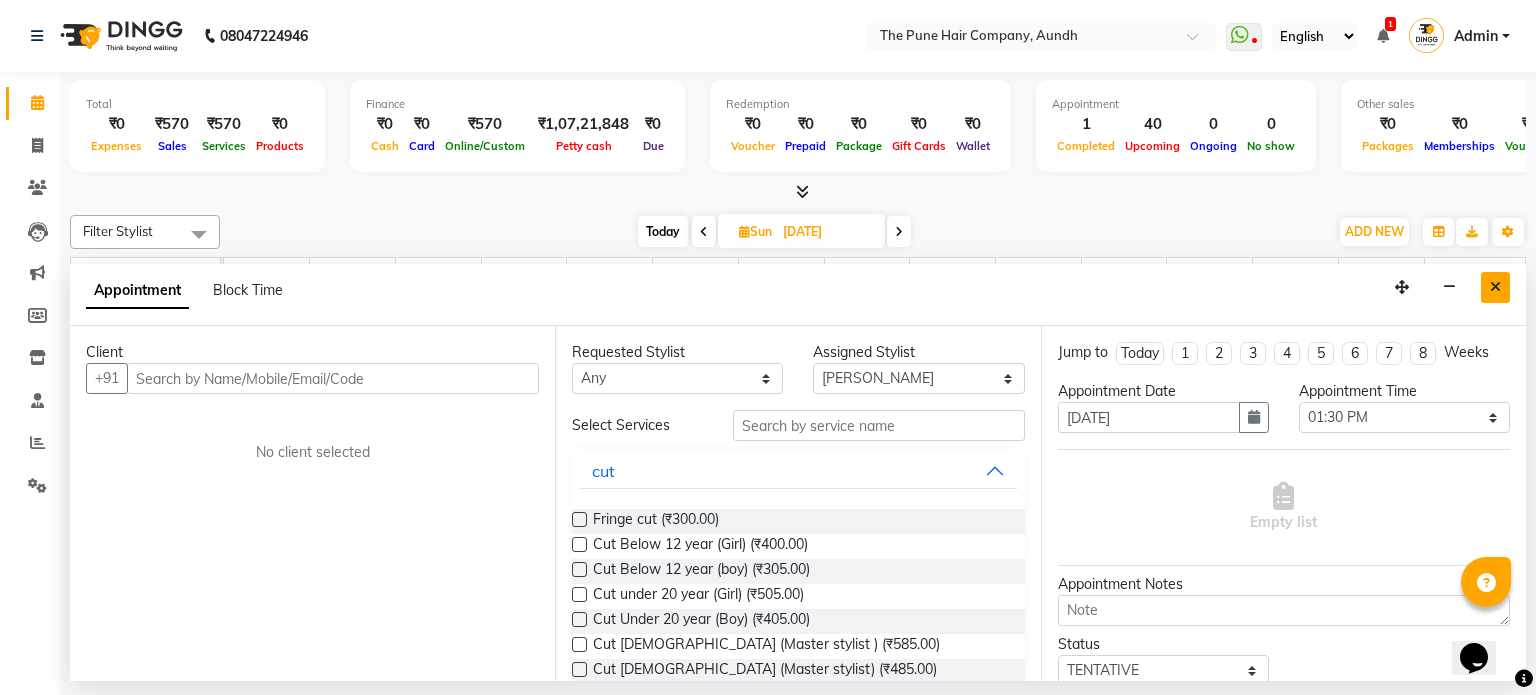 click at bounding box center (1495, 287) 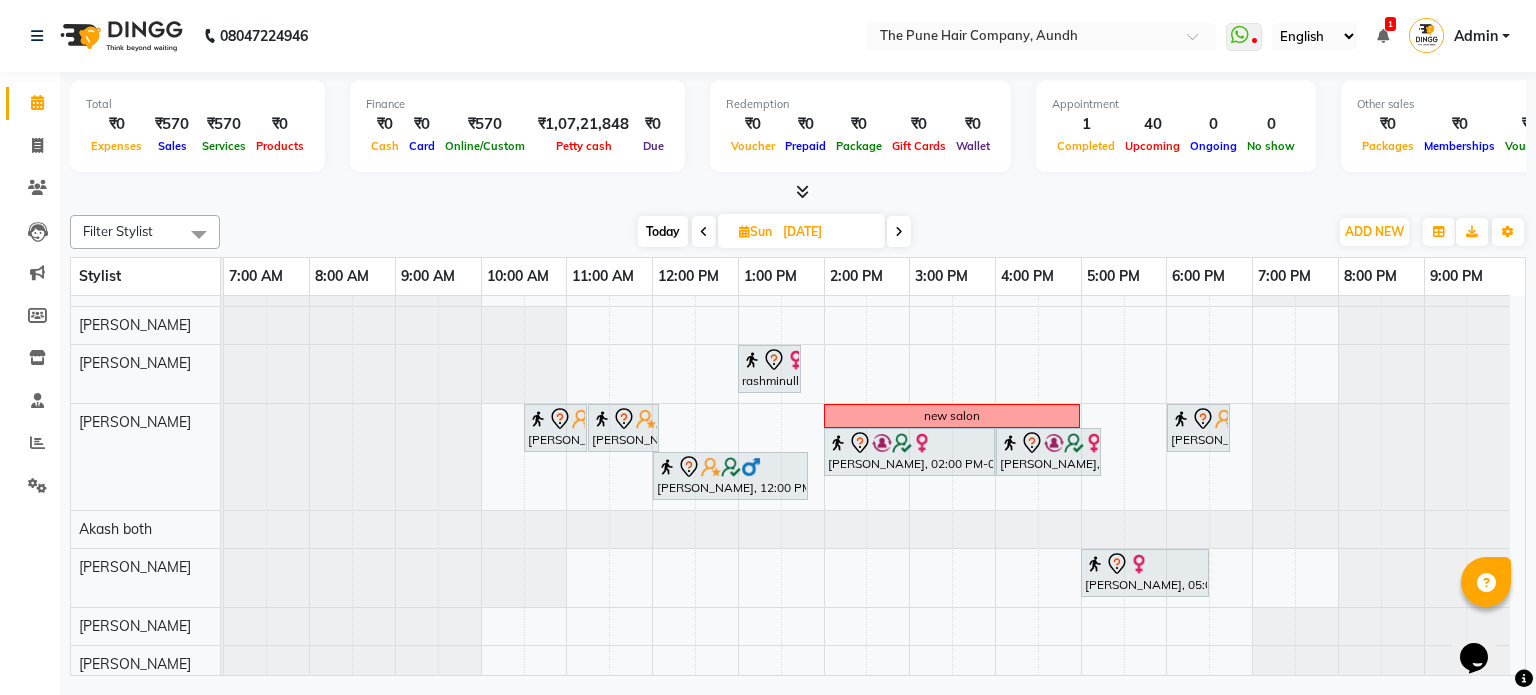 click on "Today" at bounding box center (663, 231) 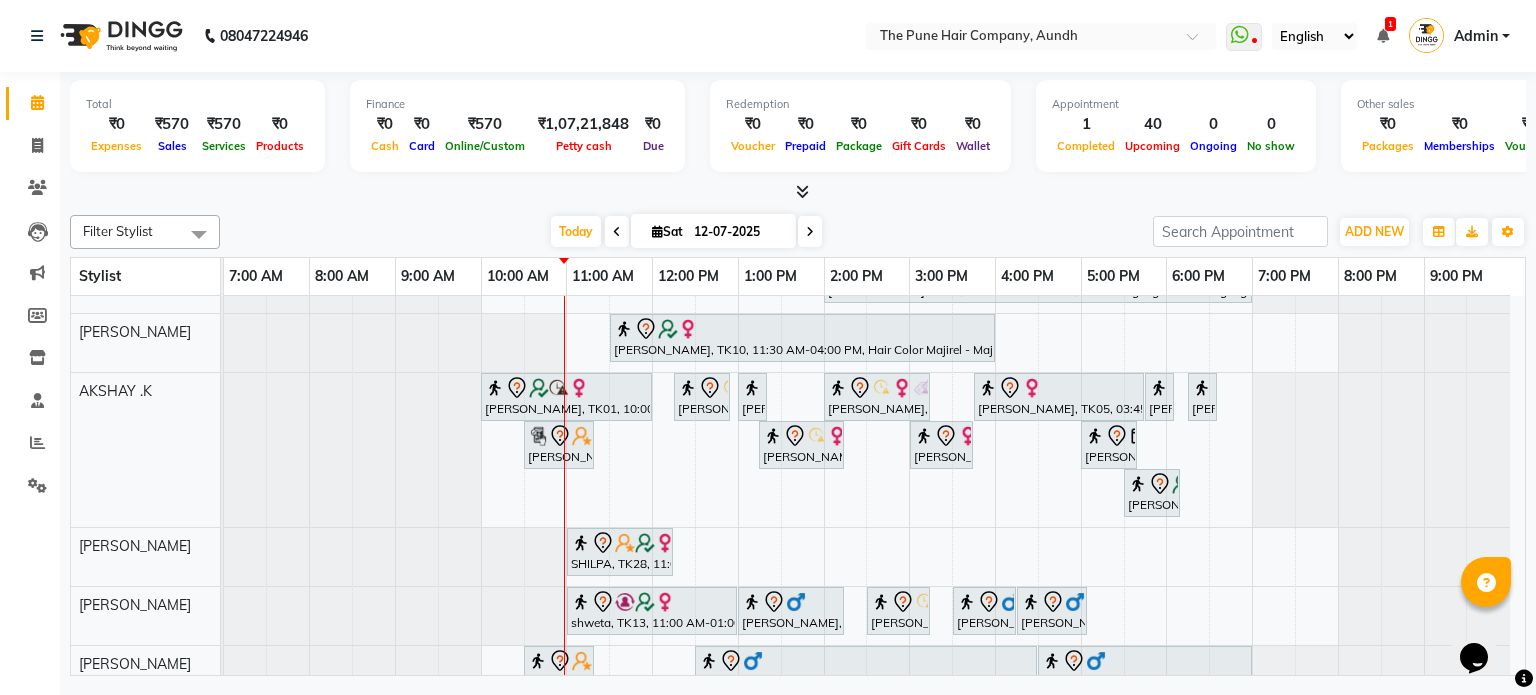 scroll, scrollTop: 385, scrollLeft: 0, axis: vertical 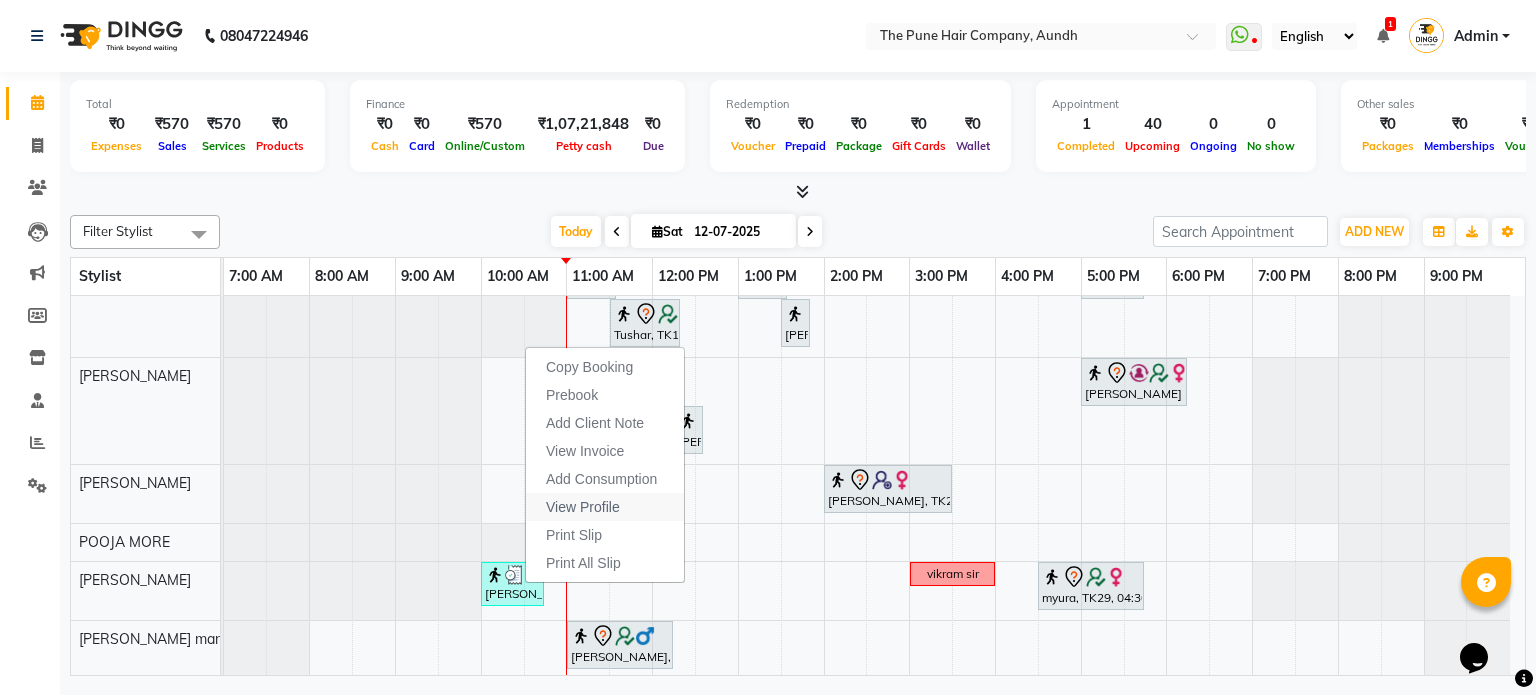 click on "View Profile" at bounding box center [583, 507] 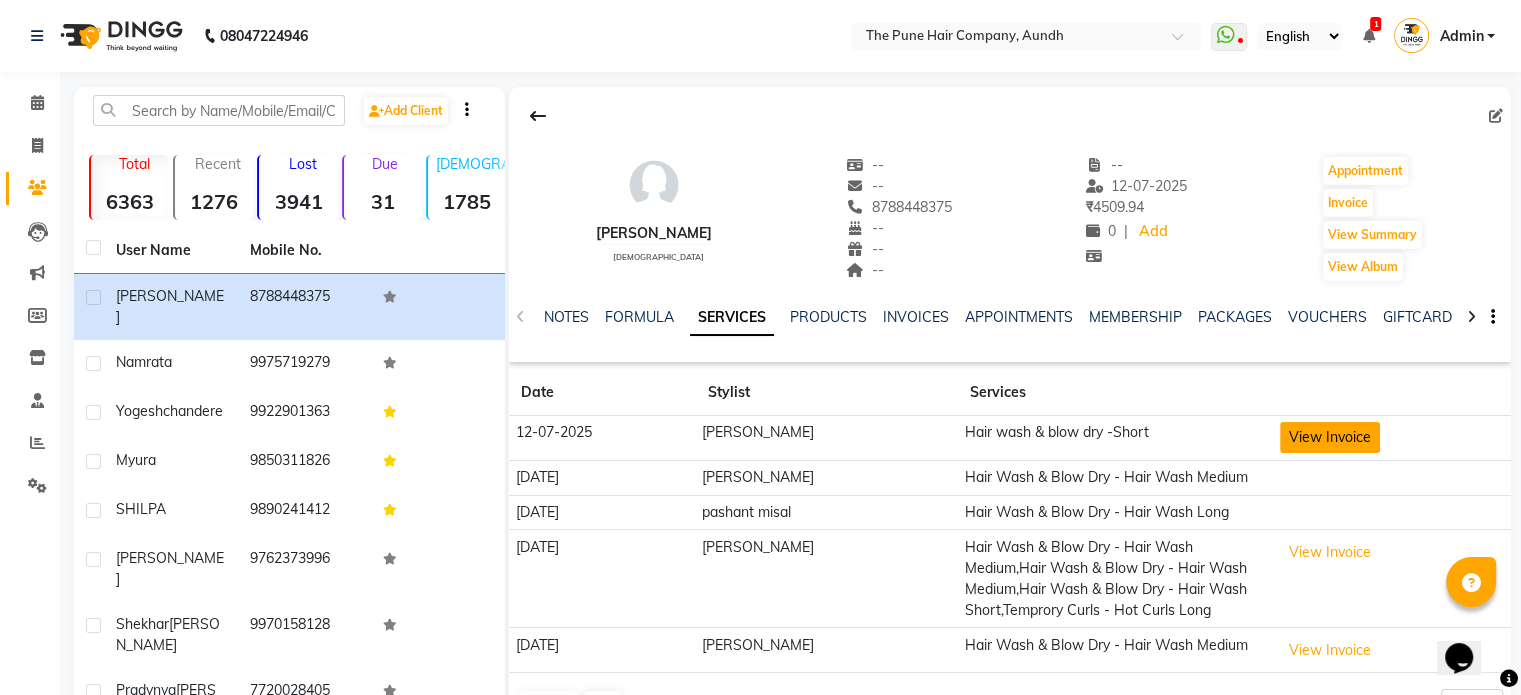 click on "View Invoice" 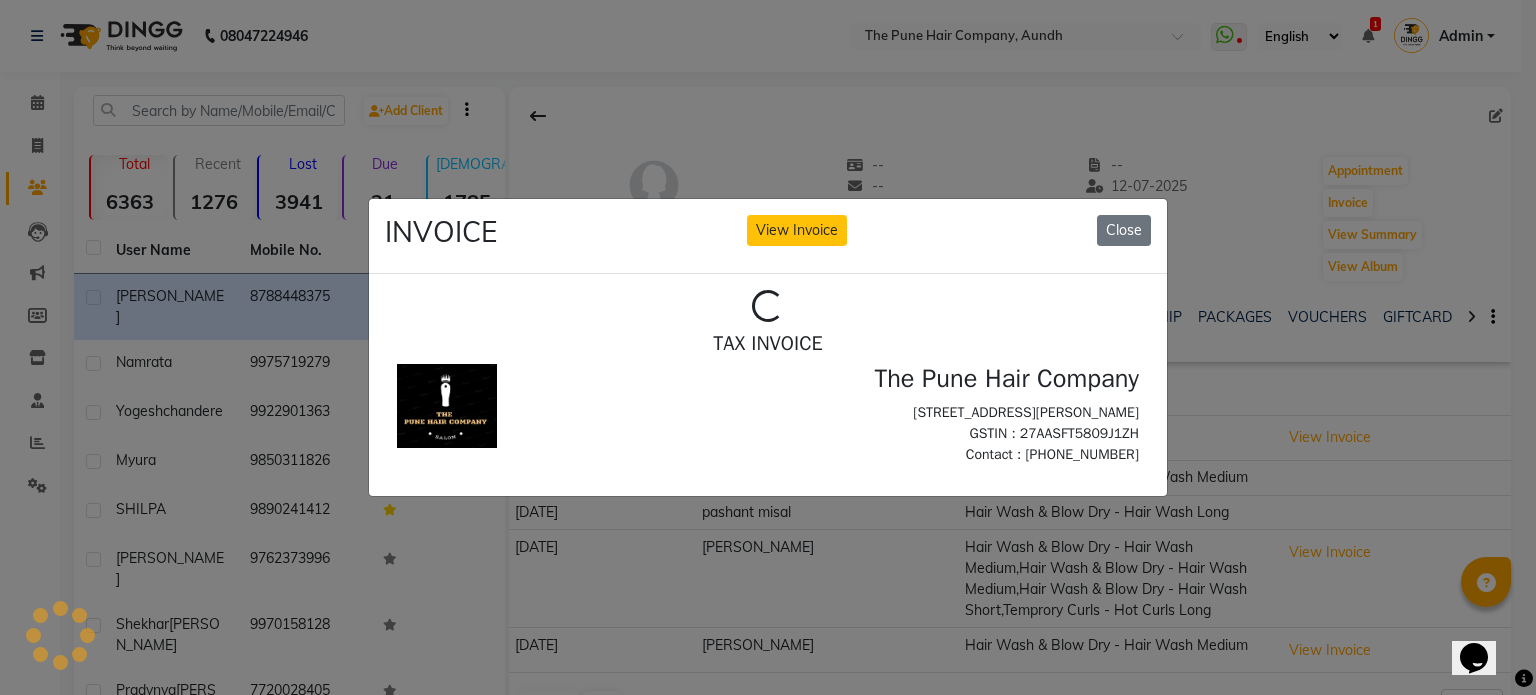 scroll, scrollTop: 0, scrollLeft: 0, axis: both 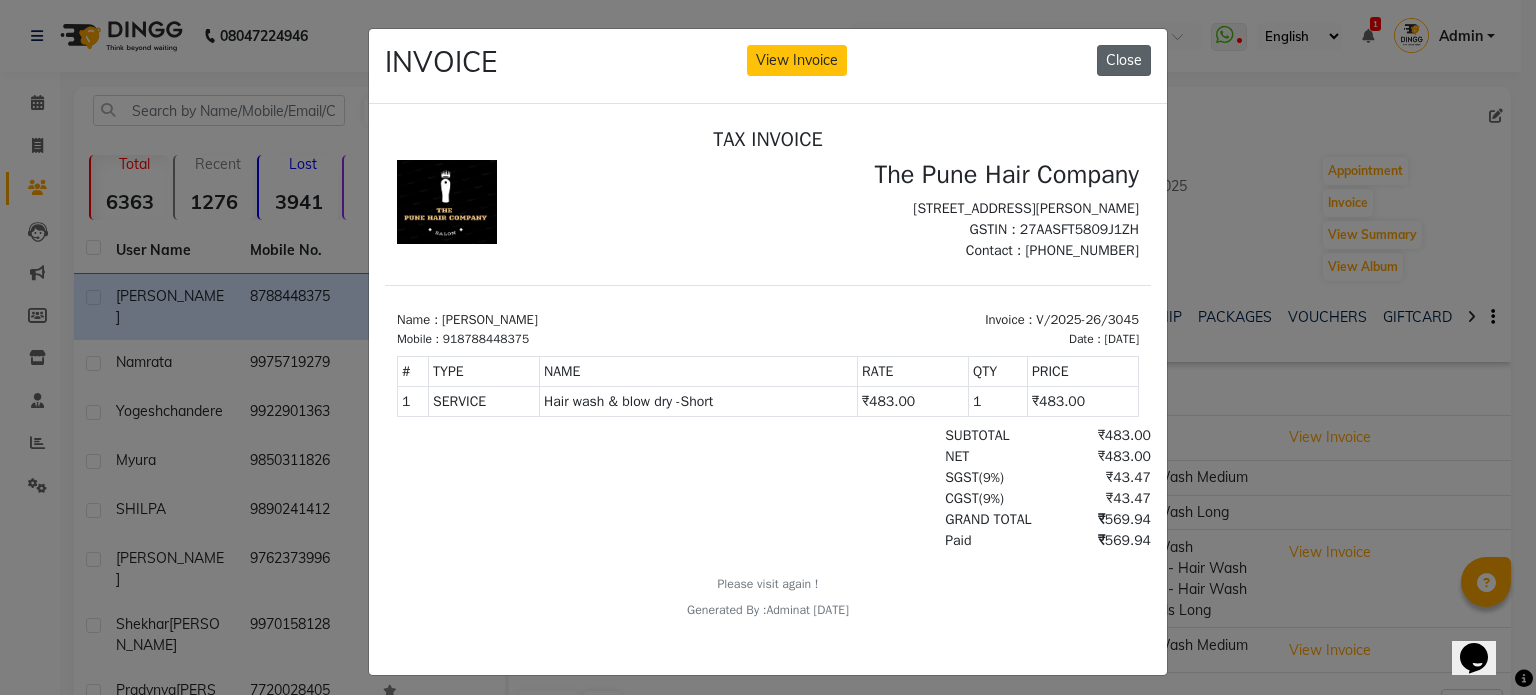 click on "Close" 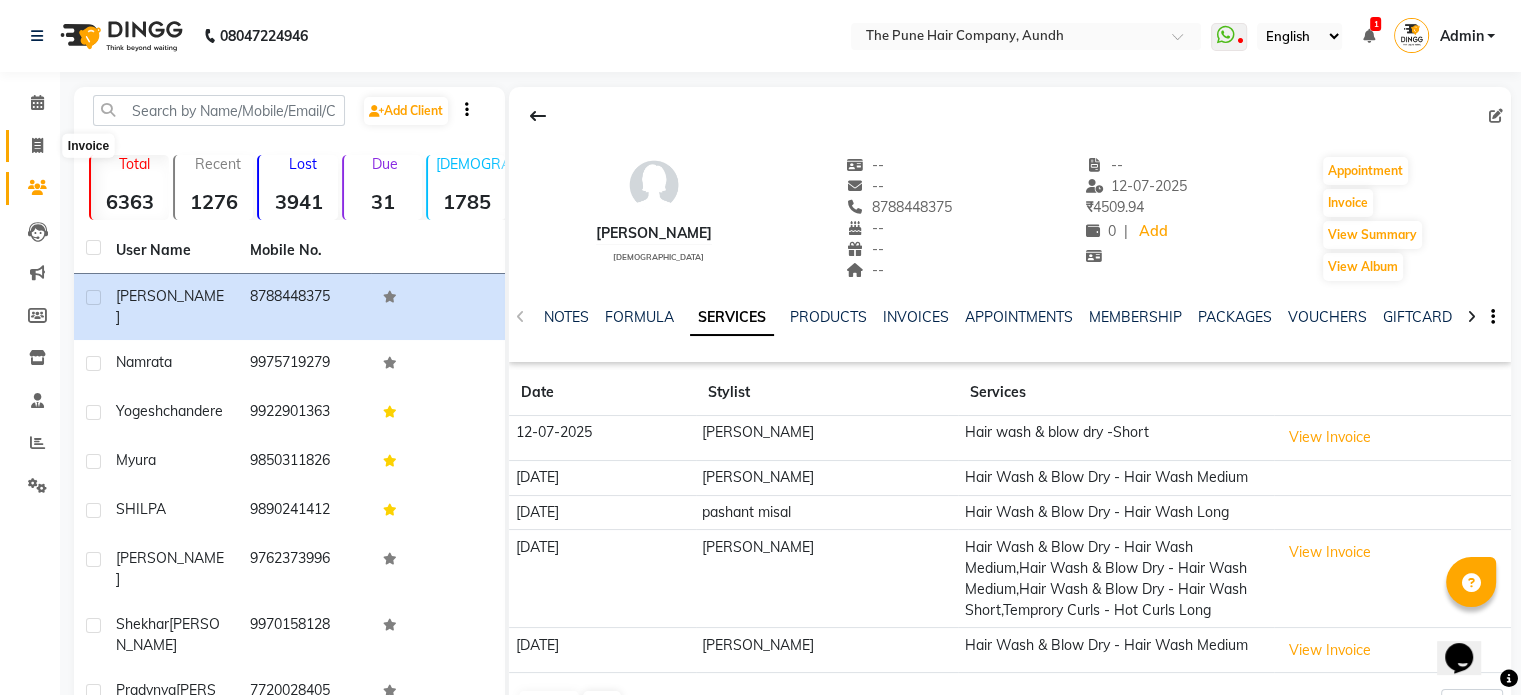 drag, startPoint x: 38, startPoint y: 139, endPoint x: 76, endPoint y: 144, distance: 38.327538 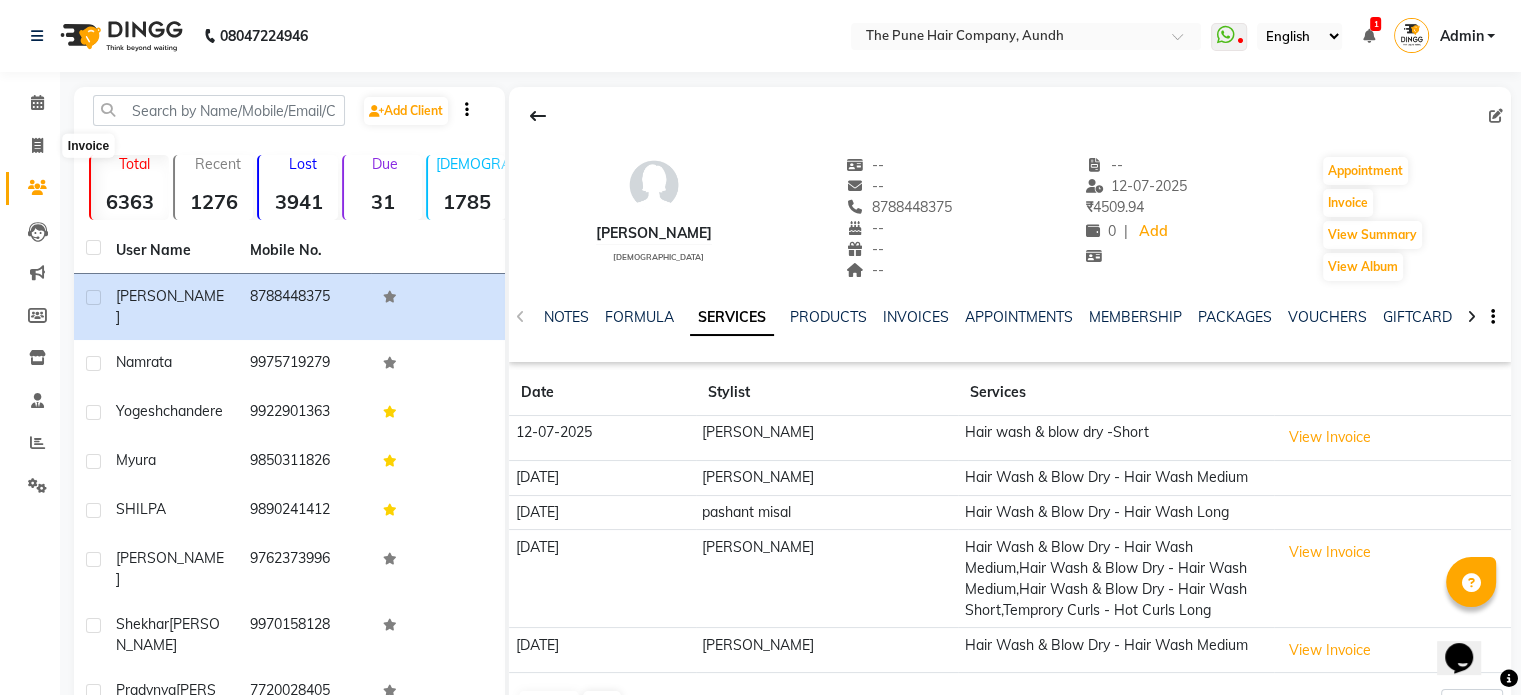 select on "106" 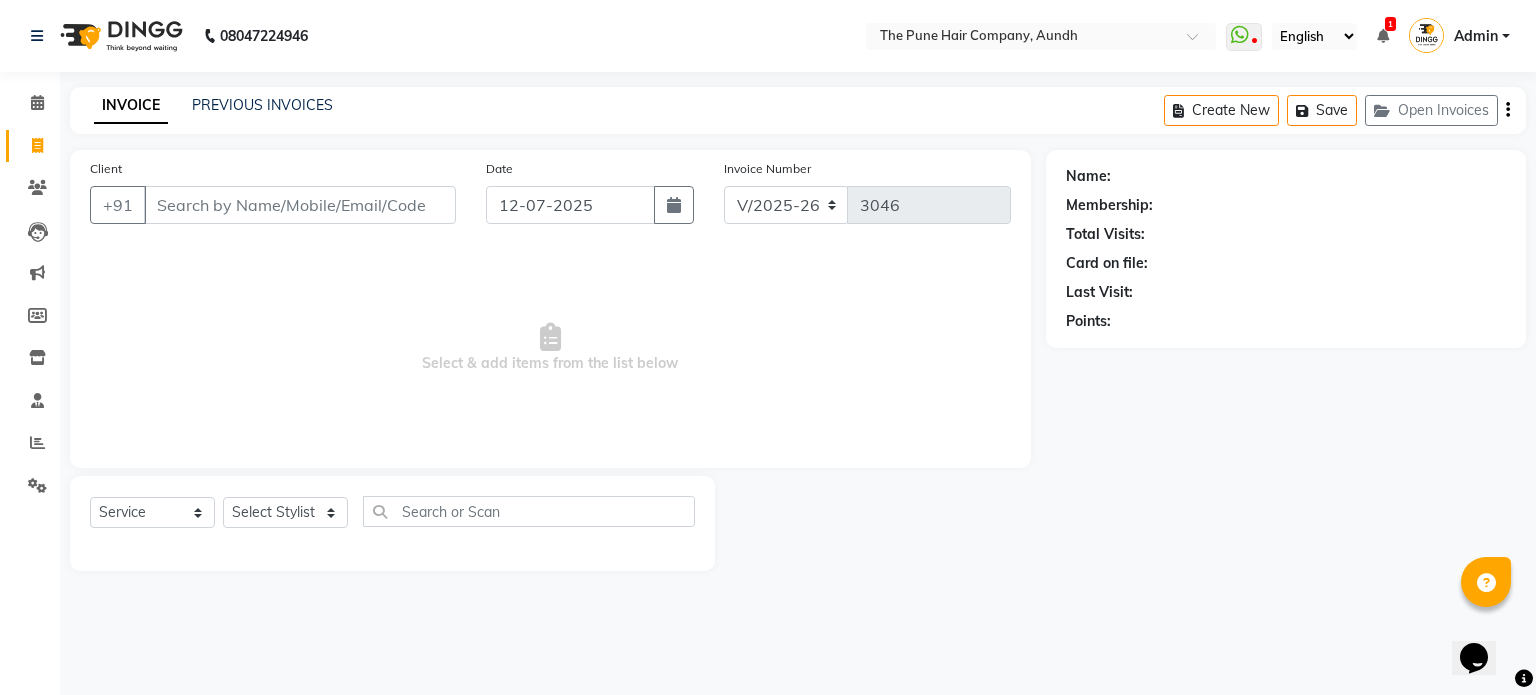 click on "Client" at bounding box center [300, 205] 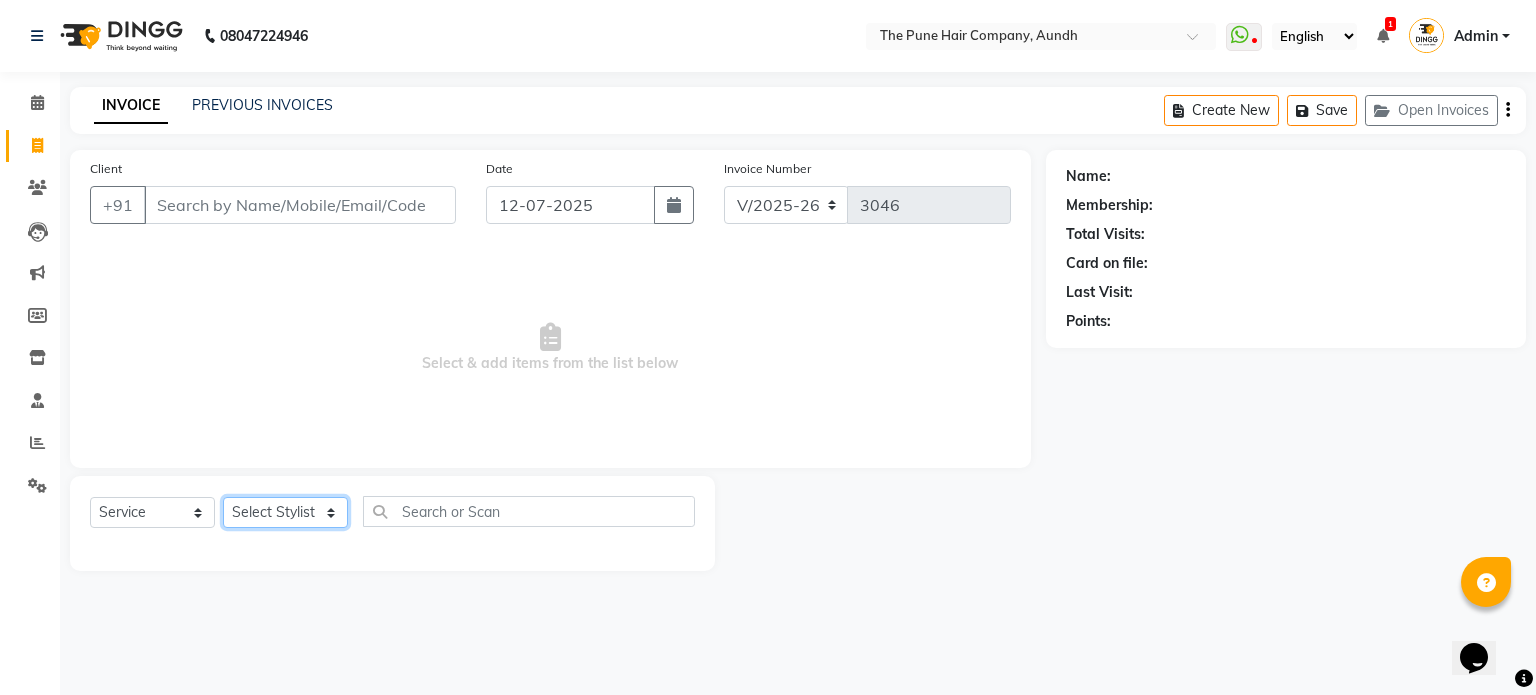 click on "Select Stylist Akash both [PERSON_NAME] .K [PERSON_NAME] kaif [PERSON_NAME] [PERSON_NAME] [PERSON_NAME] [PERSON_NAME] mane POOJA MORE [PERSON_NAME]  [PERSON_NAME] Shweta [PERSON_NAME] [PERSON_NAME] [PERSON_NAME]" 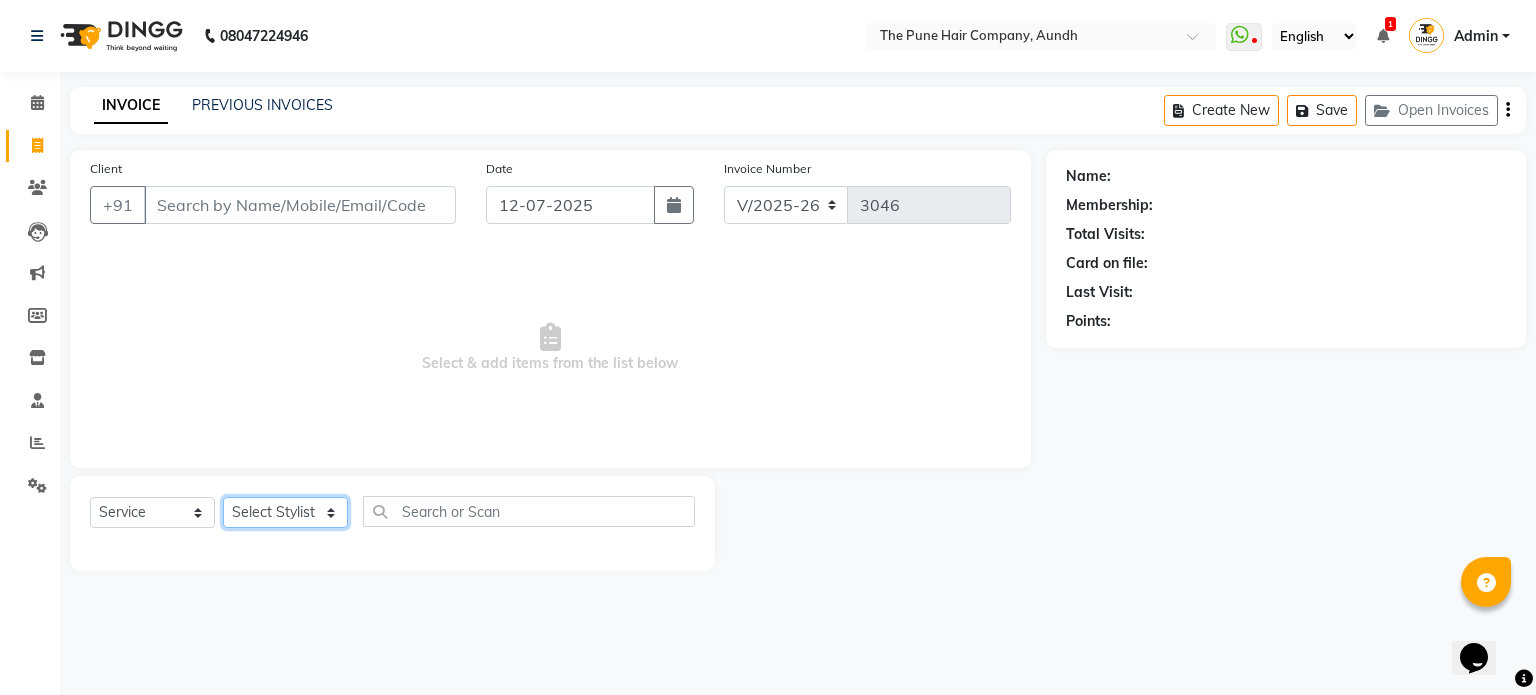 select on "50093" 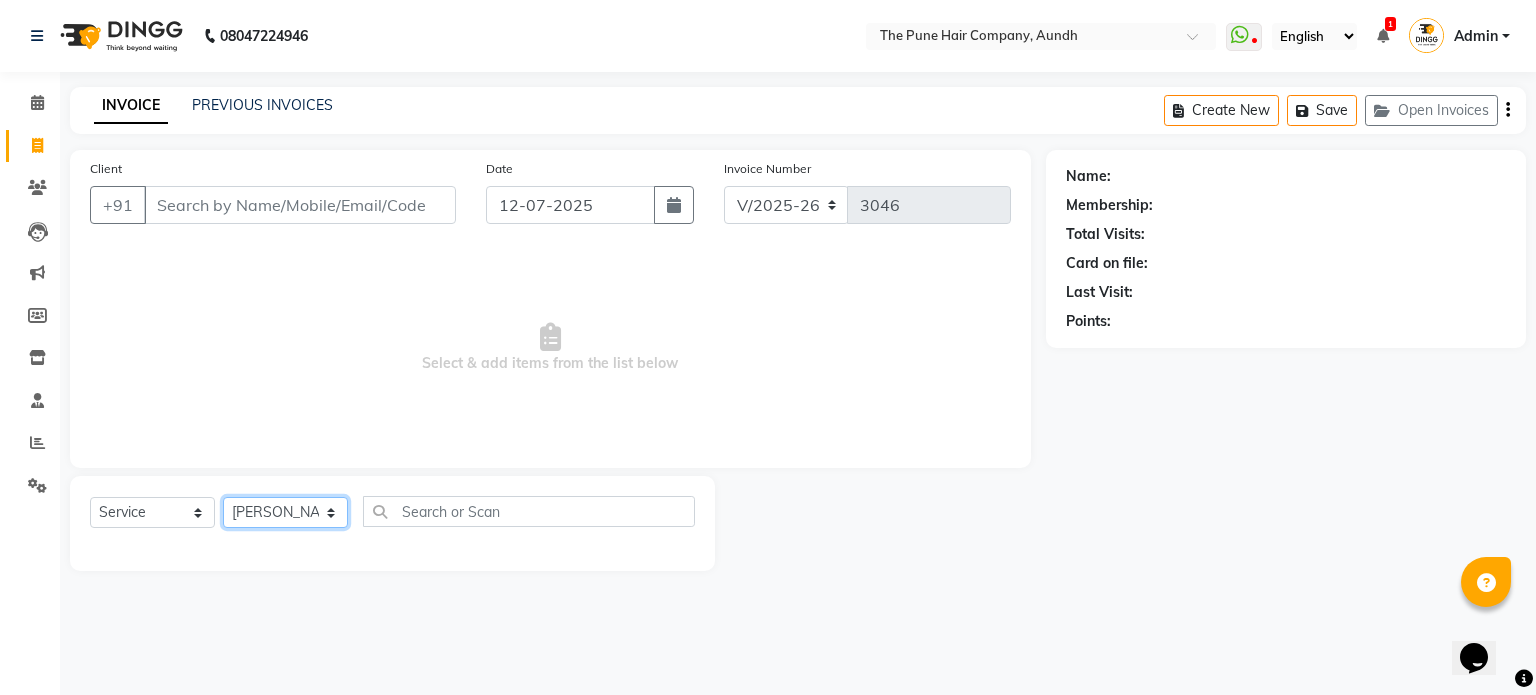 click on "Select Stylist Akash both [PERSON_NAME] .K [PERSON_NAME] kaif [PERSON_NAME] [PERSON_NAME] [PERSON_NAME] [PERSON_NAME] mane POOJA MORE [PERSON_NAME]  [PERSON_NAME] Shweta [PERSON_NAME] [PERSON_NAME] [PERSON_NAME]" 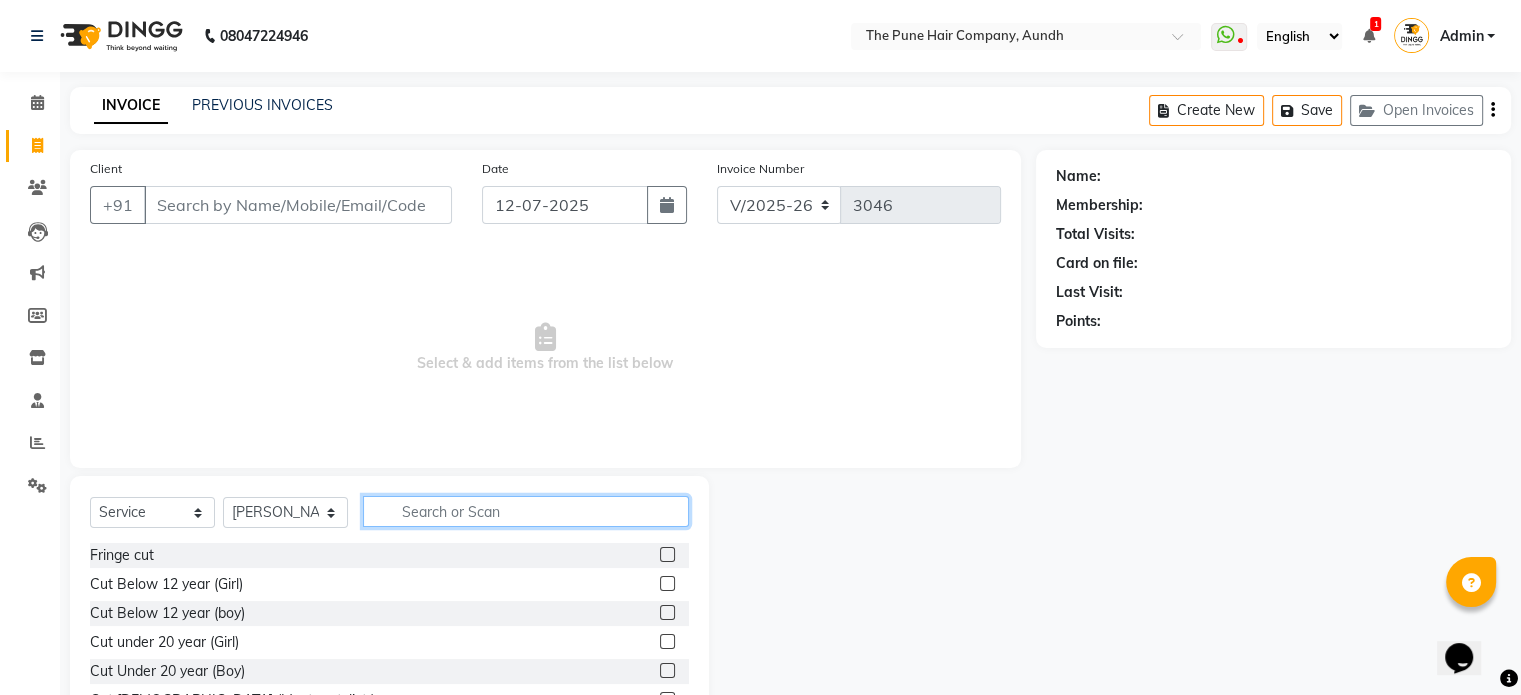 click 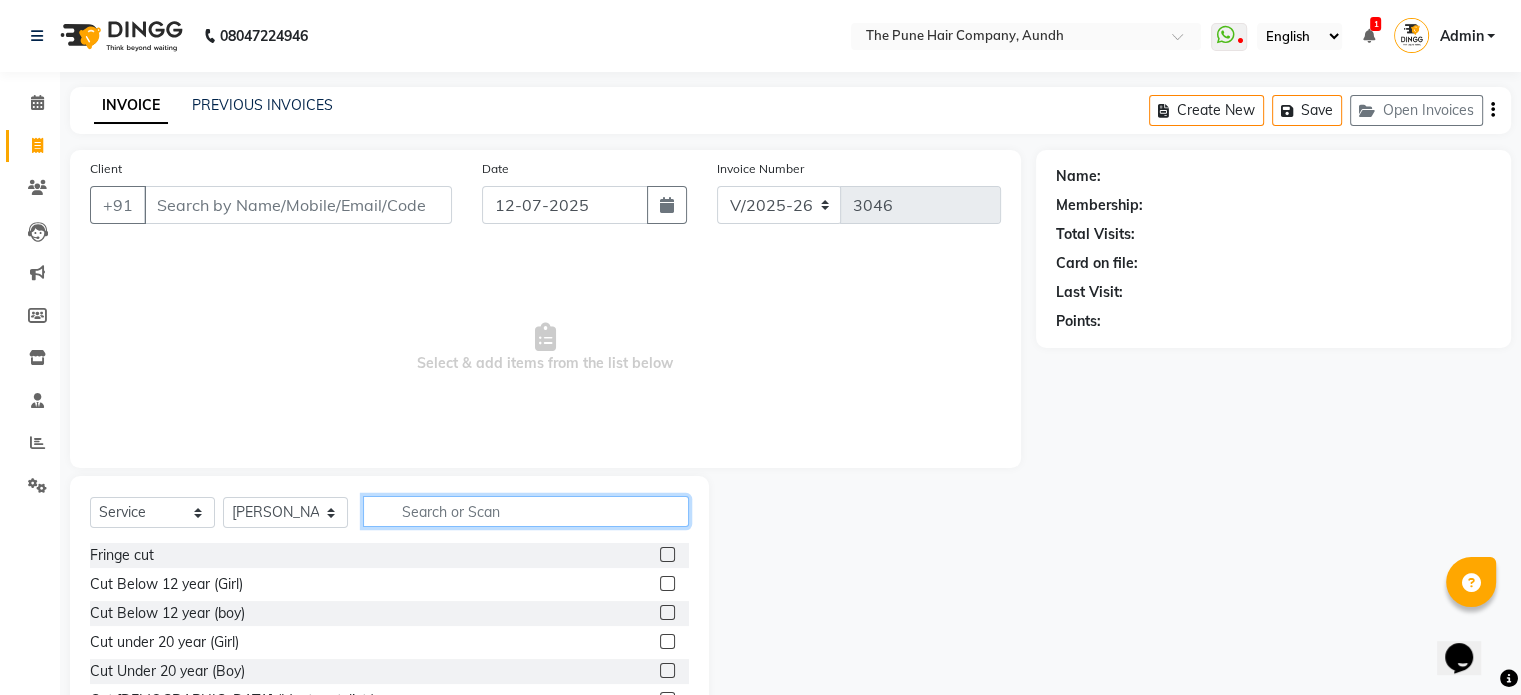 type on "e" 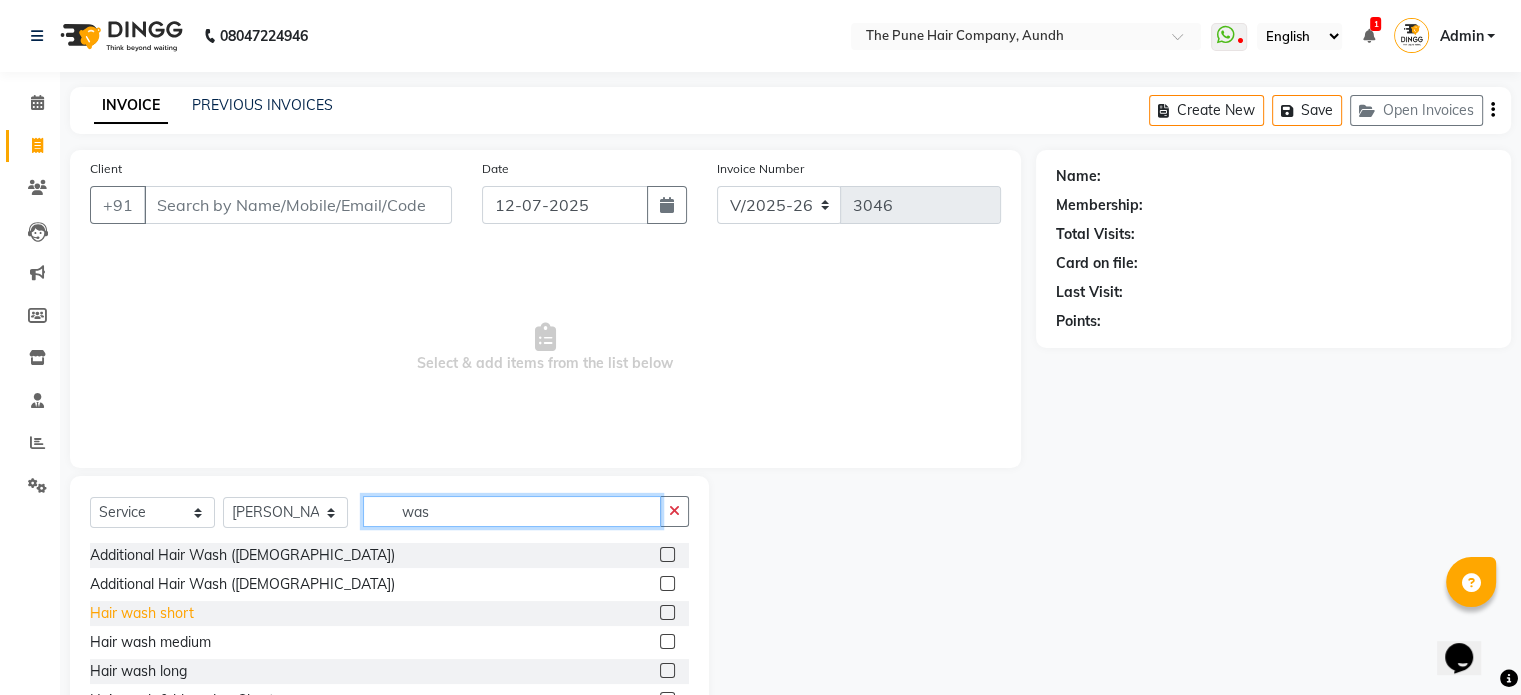 type on "was" 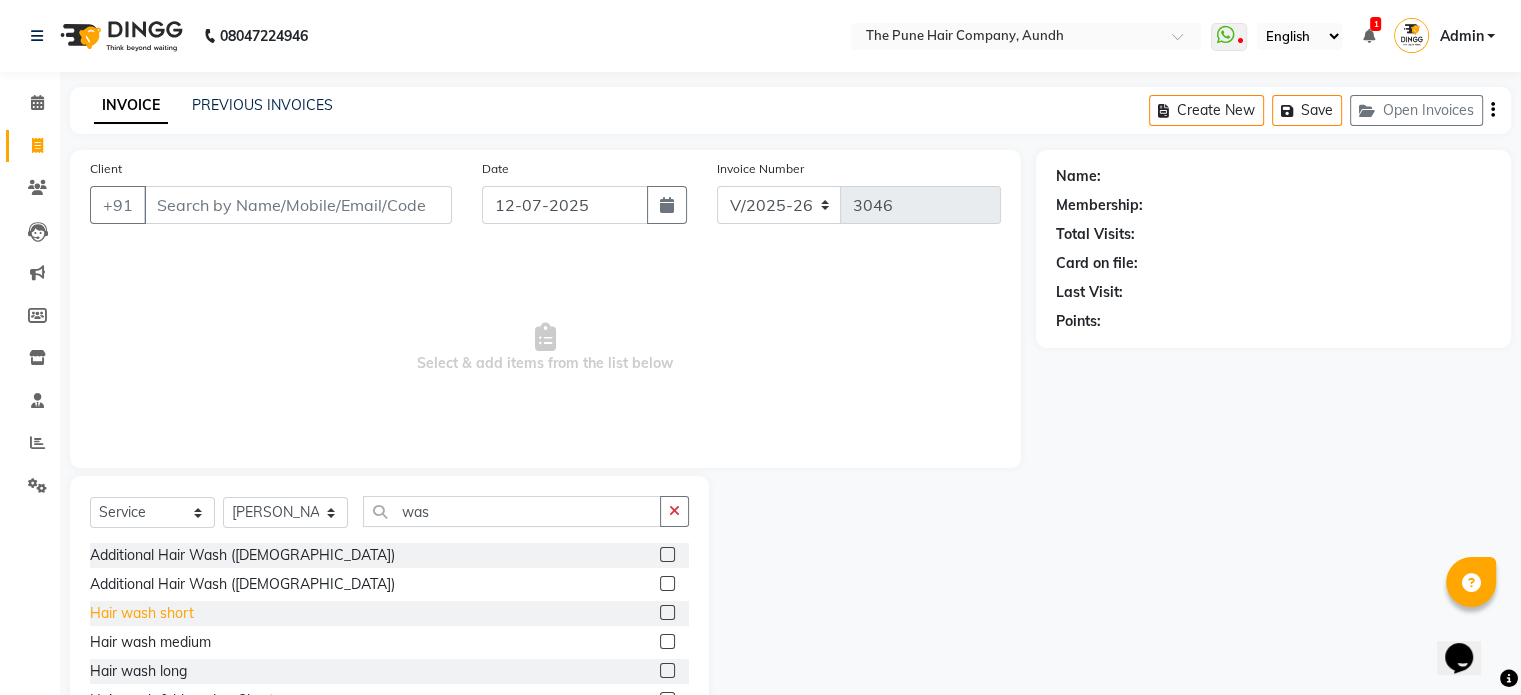 click on "Hair wash short" 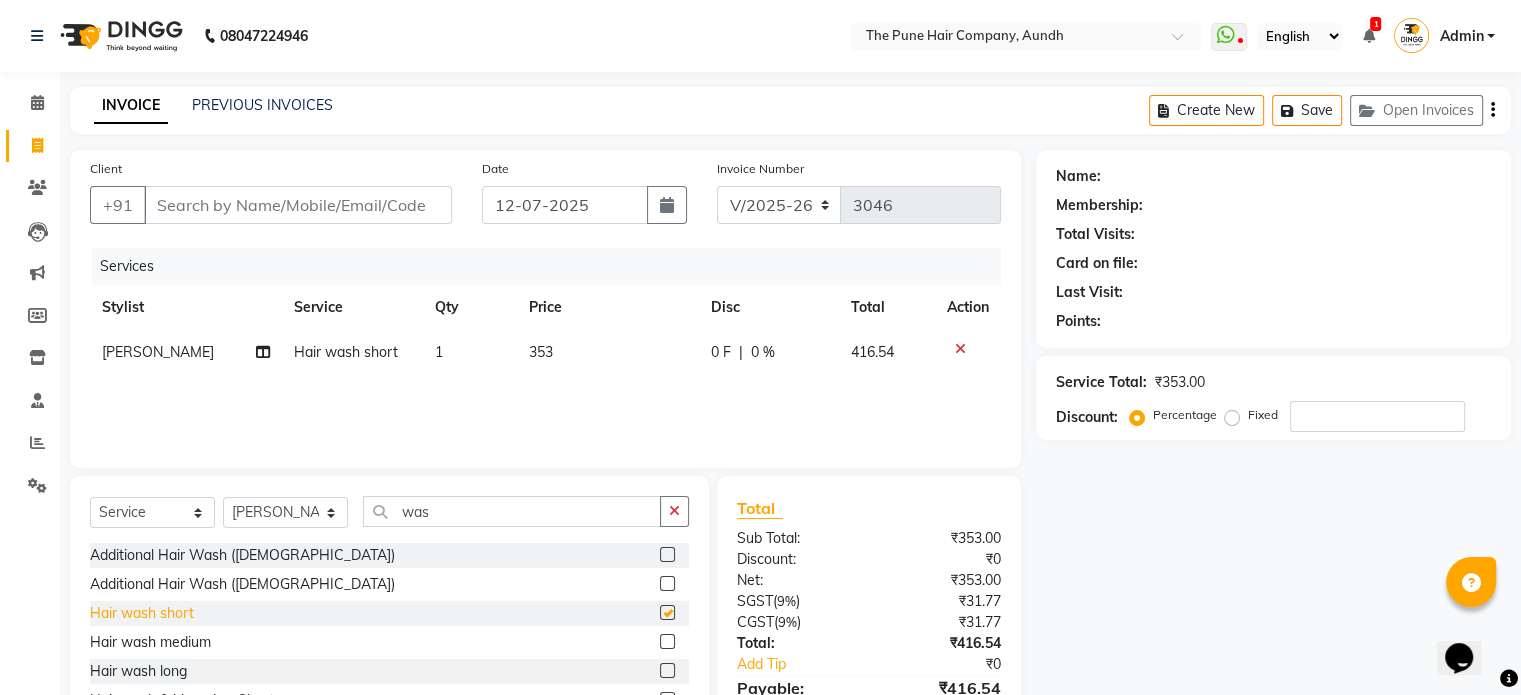 checkbox on "false" 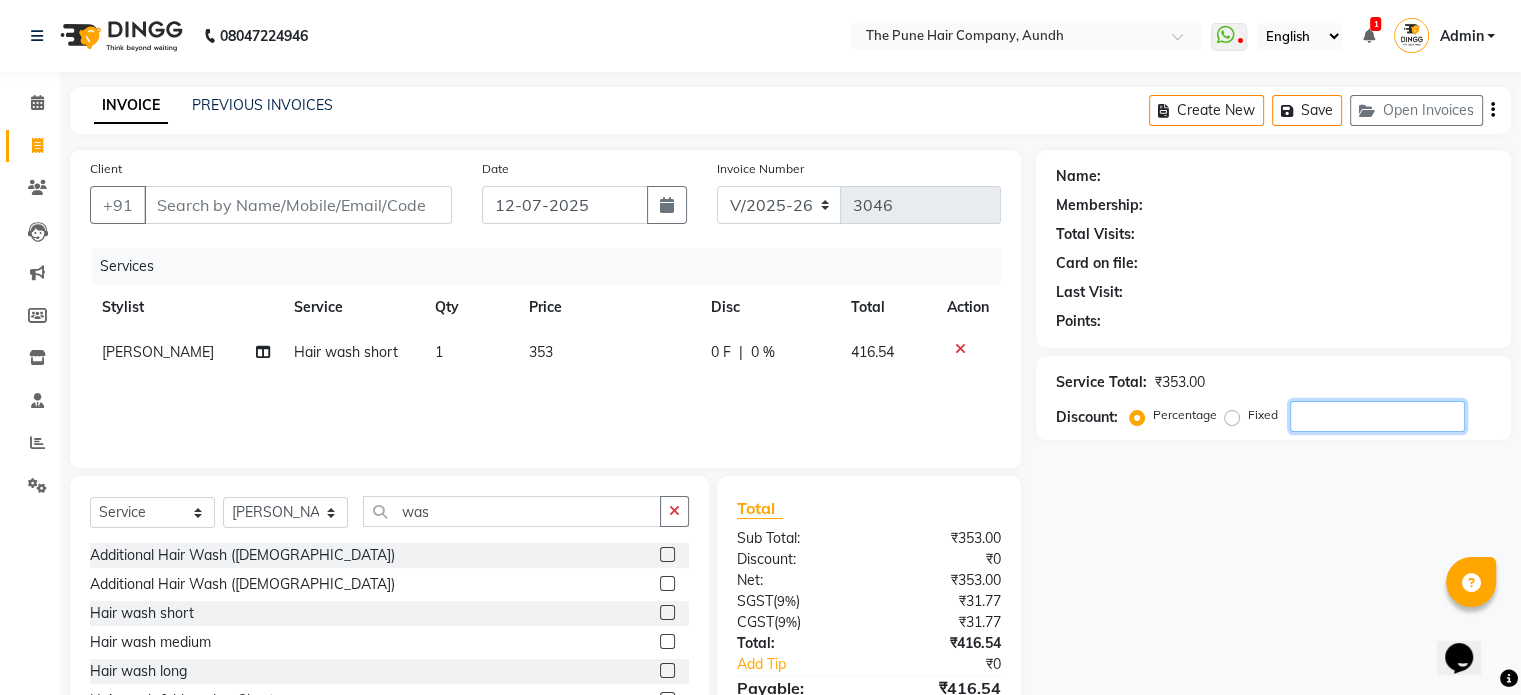 click 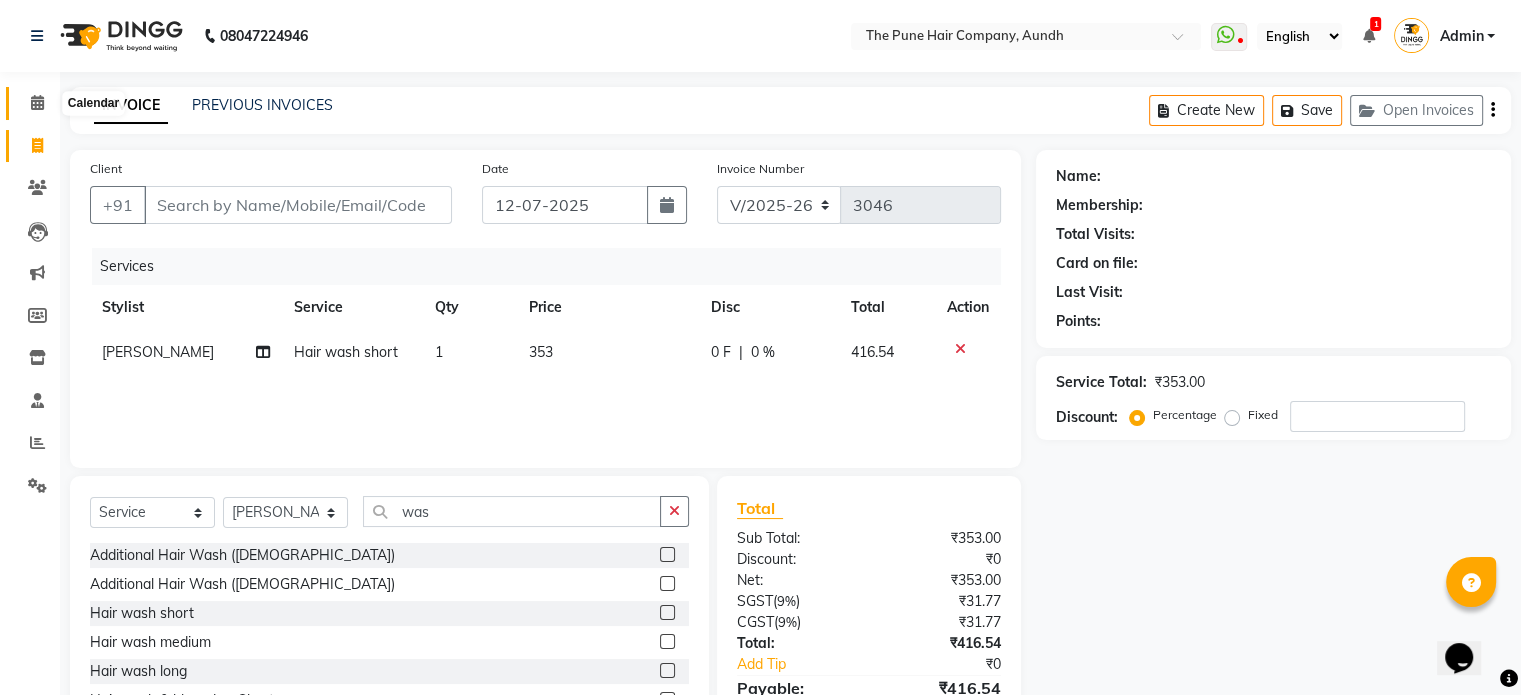 click 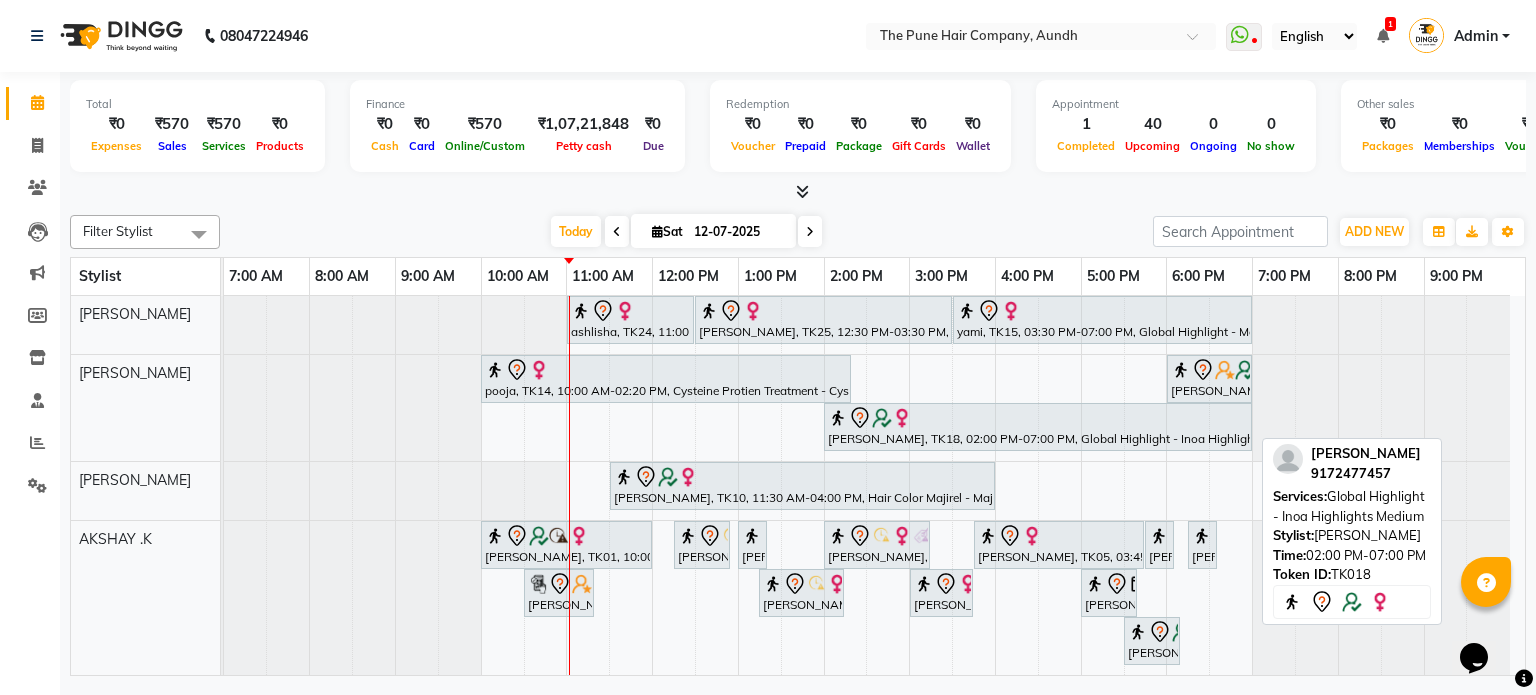 scroll, scrollTop: 63, scrollLeft: 0, axis: vertical 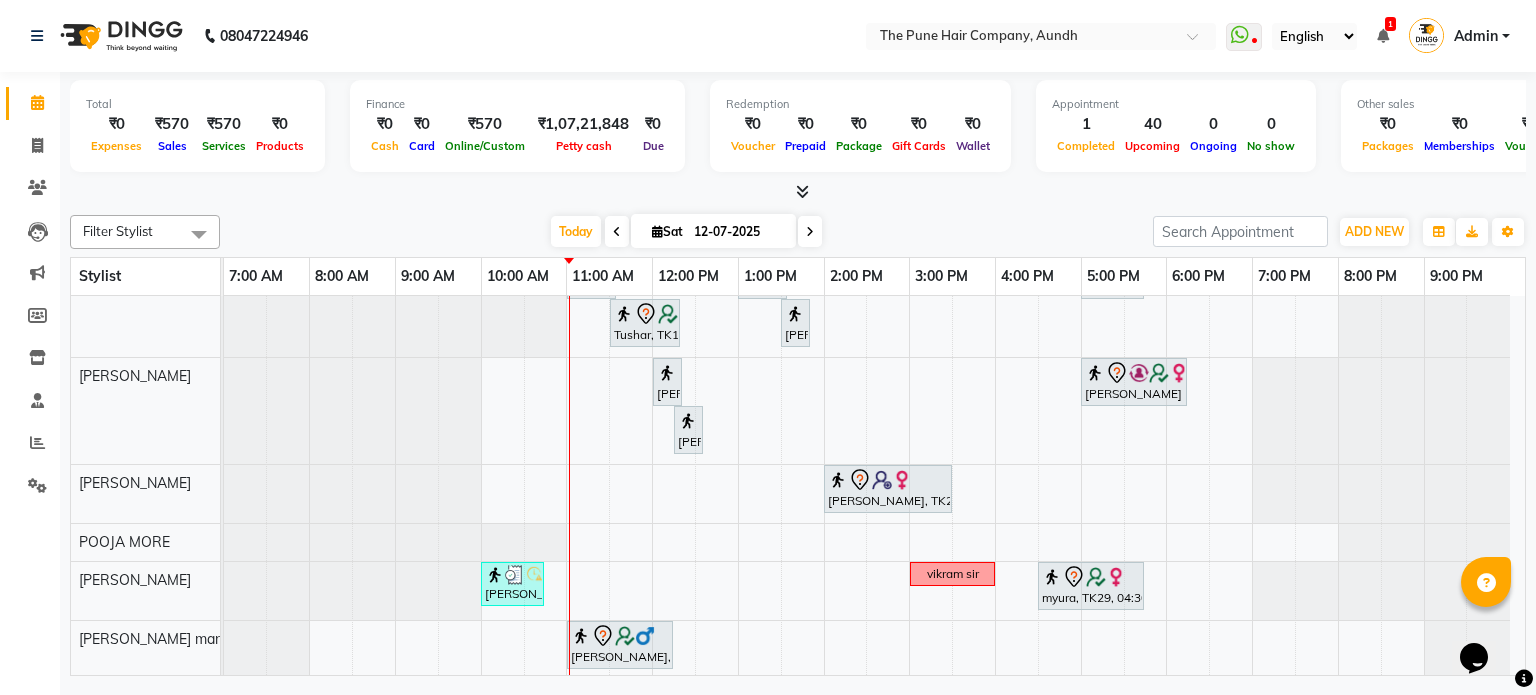 drag, startPoint x: 556, startPoint y: 226, endPoint x: 604, endPoint y: 246, distance: 52 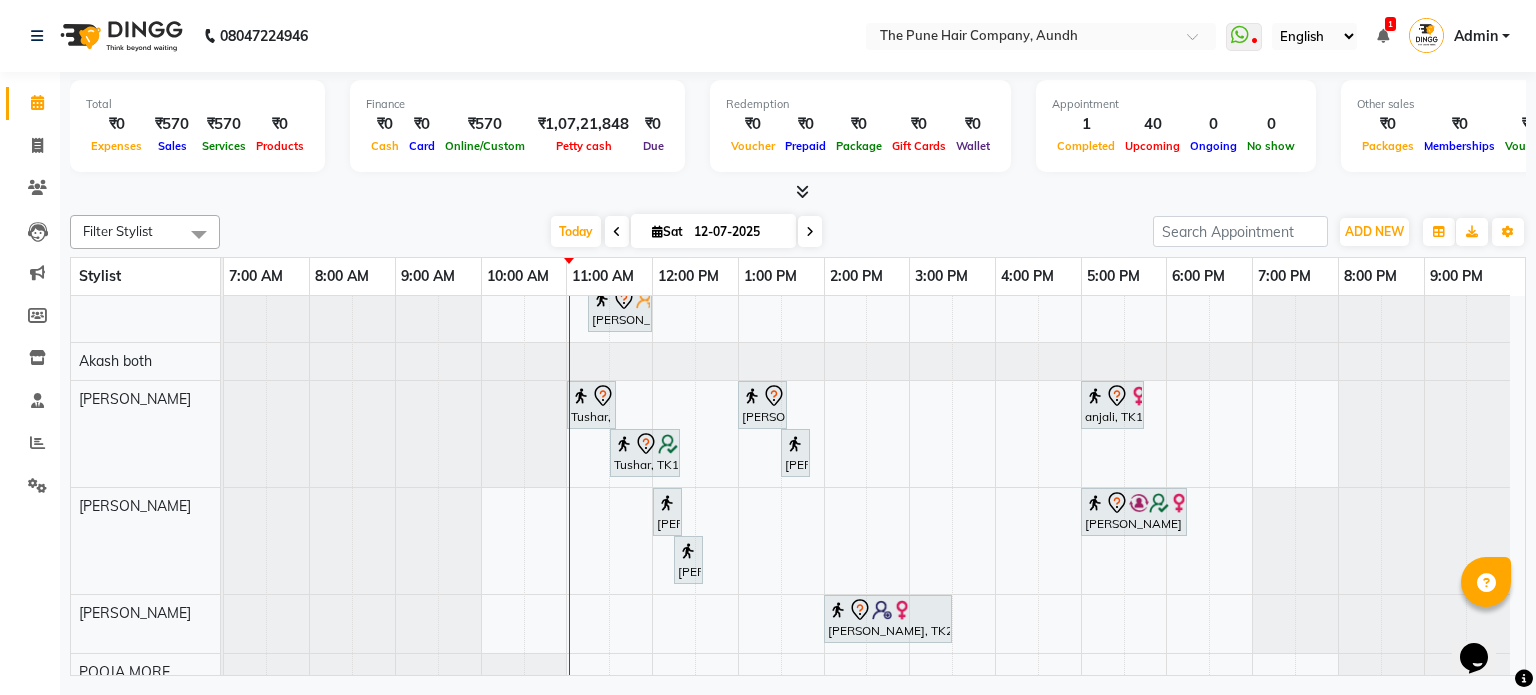 scroll, scrollTop: 366, scrollLeft: 0, axis: vertical 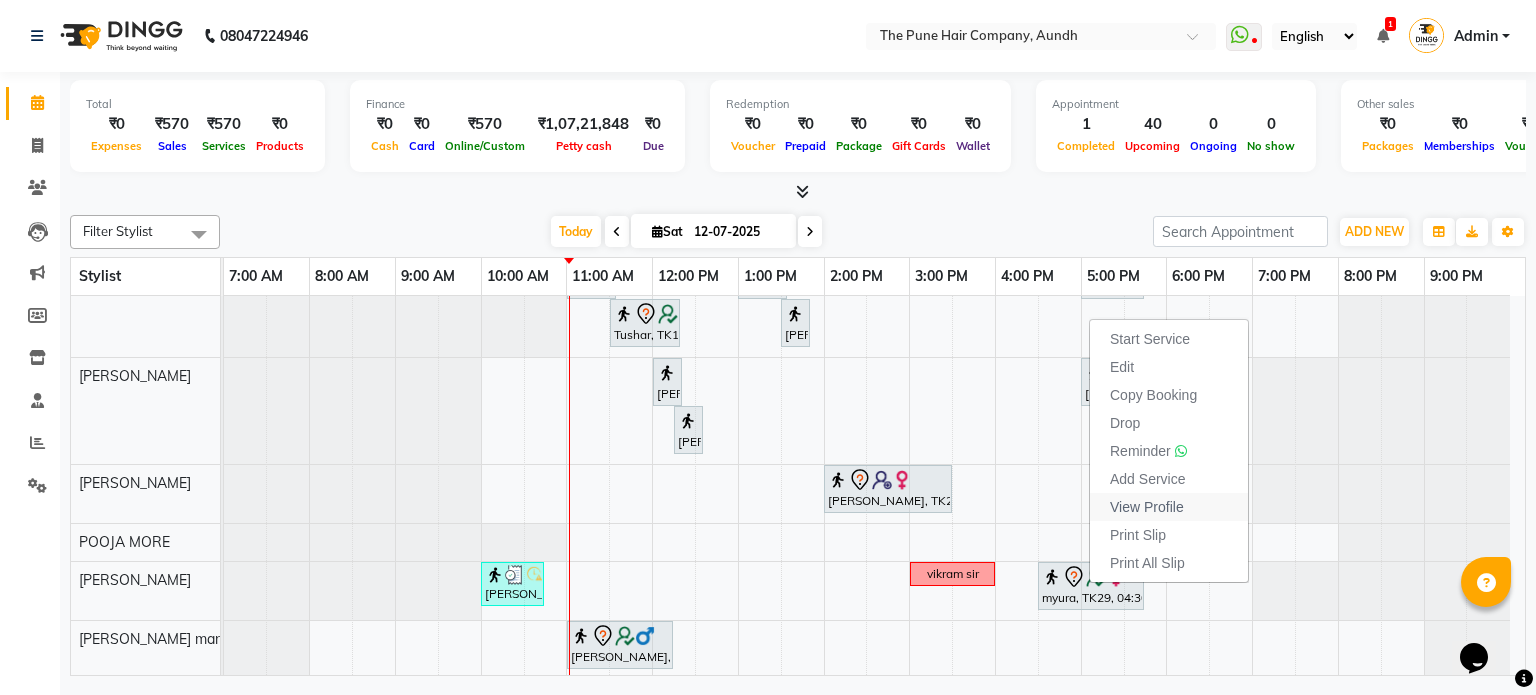 click on "View Profile" at bounding box center (1147, 507) 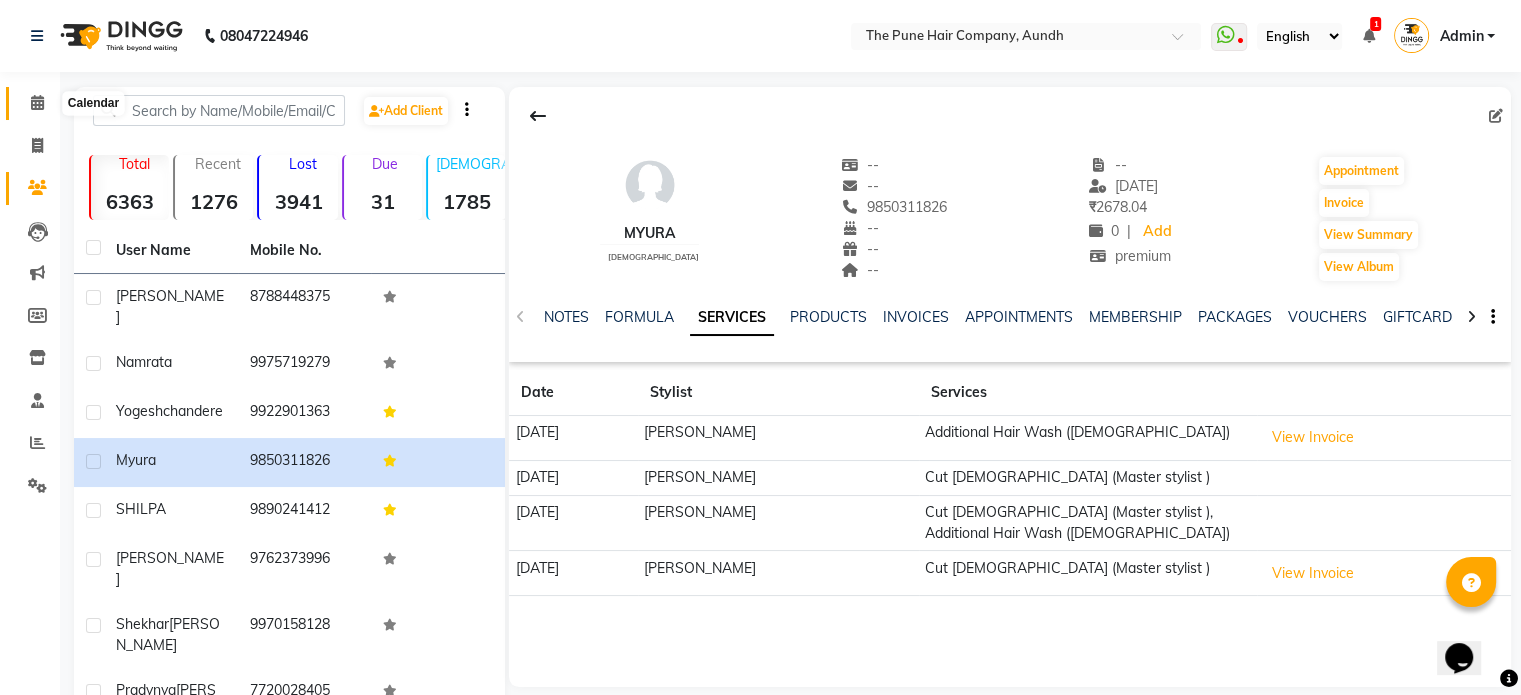 click 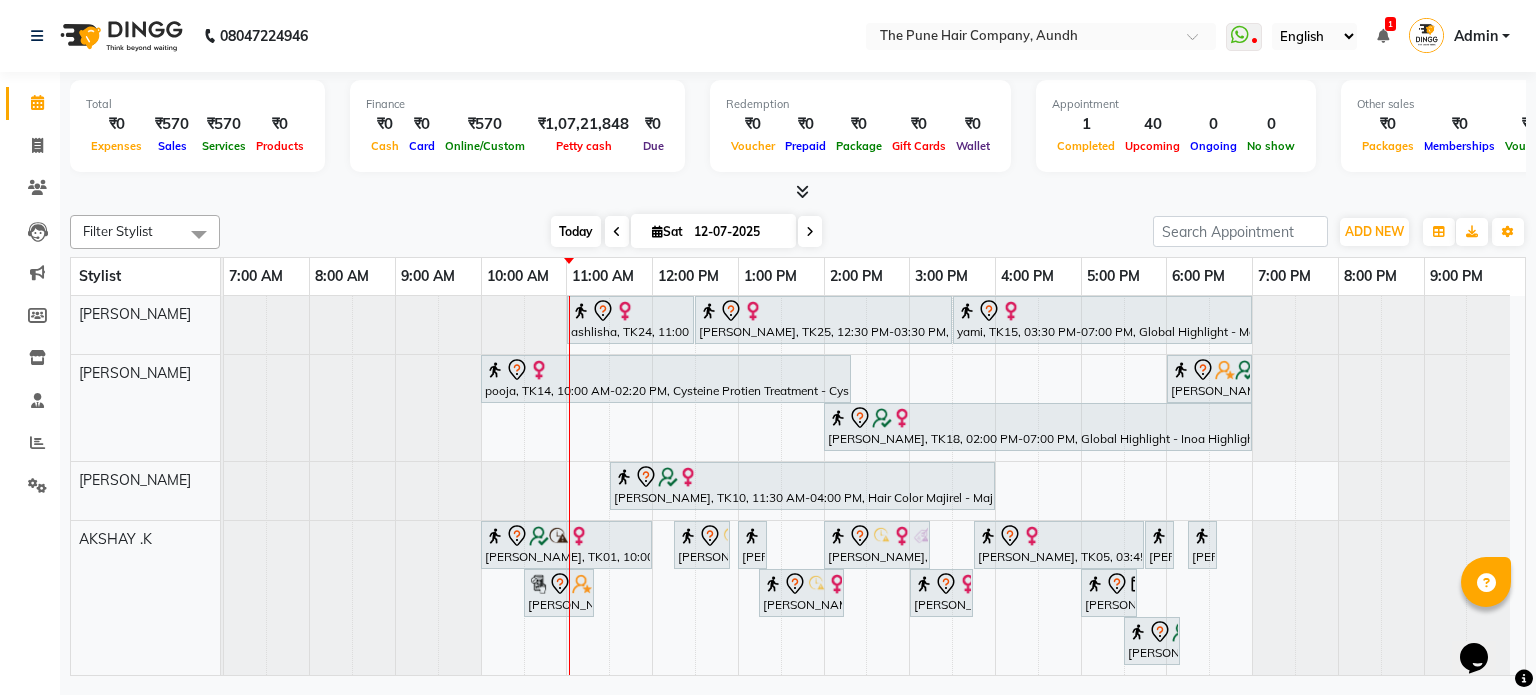 click on "Today" at bounding box center (576, 231) 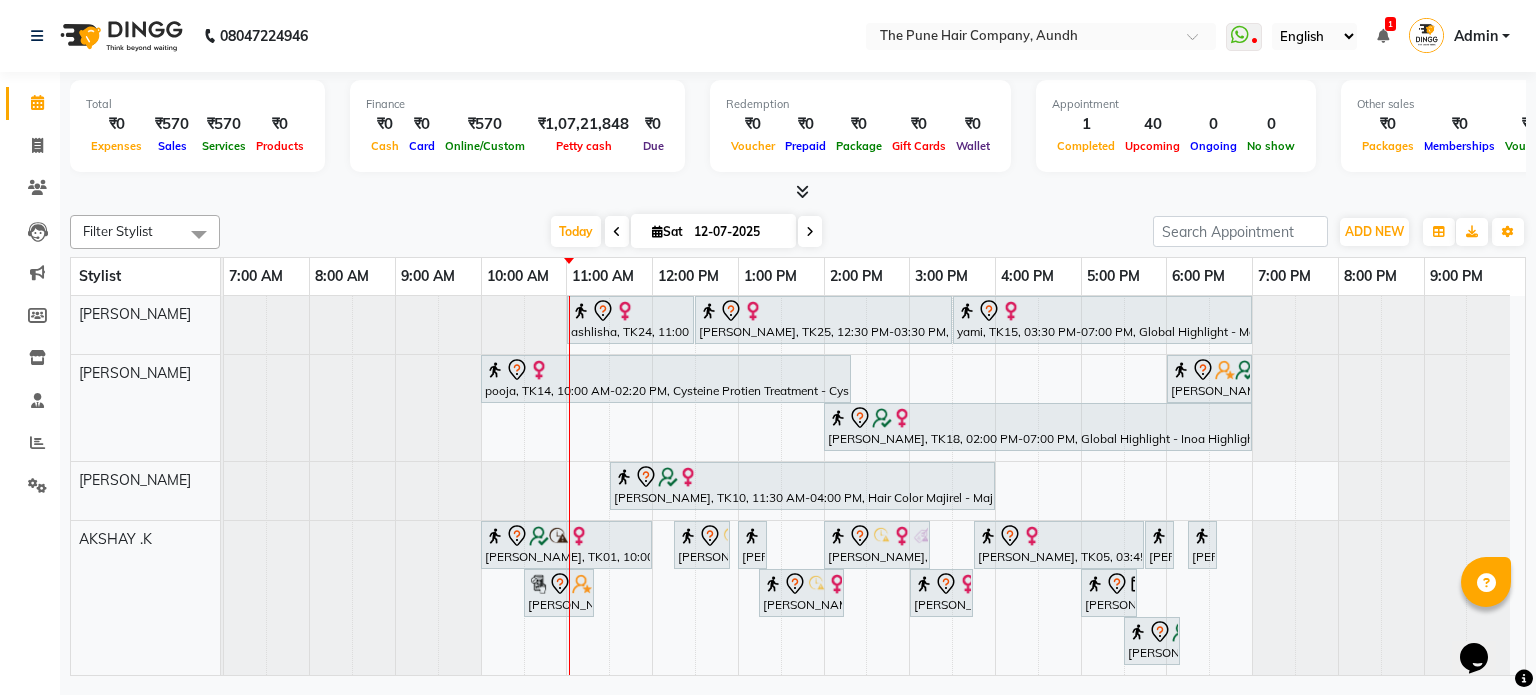 scroll, scrollTop: 60, scrollLeft: 0, axis: vertical 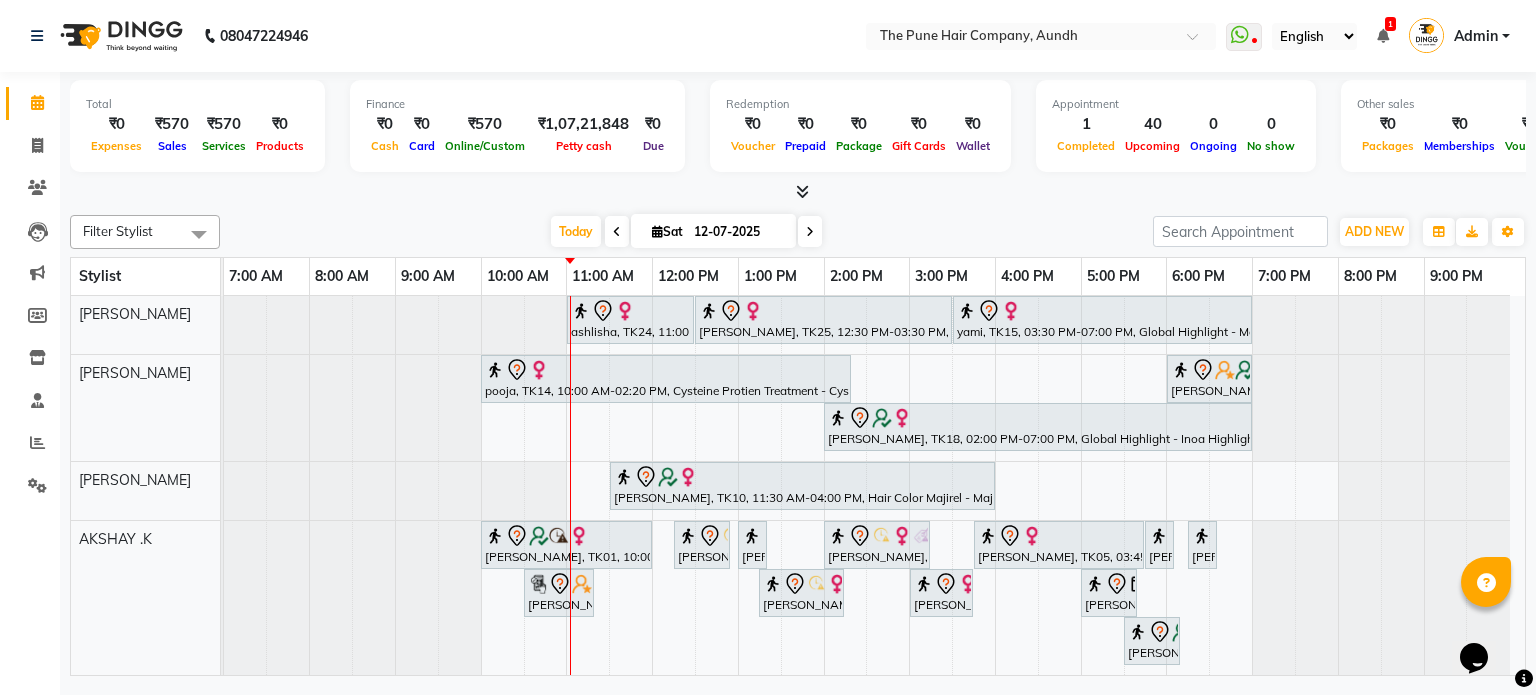 click at bounding box center (810, 231) 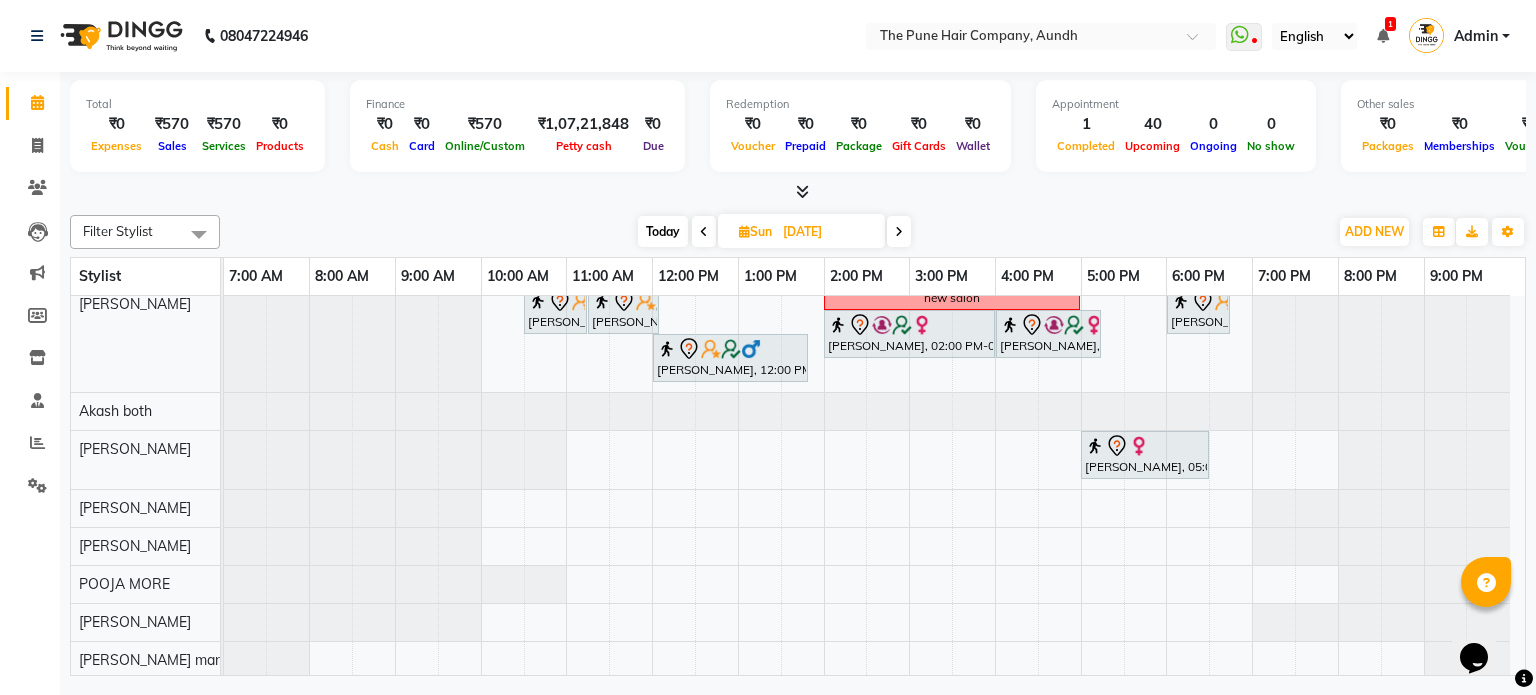 click at bounding box center (899, 231) 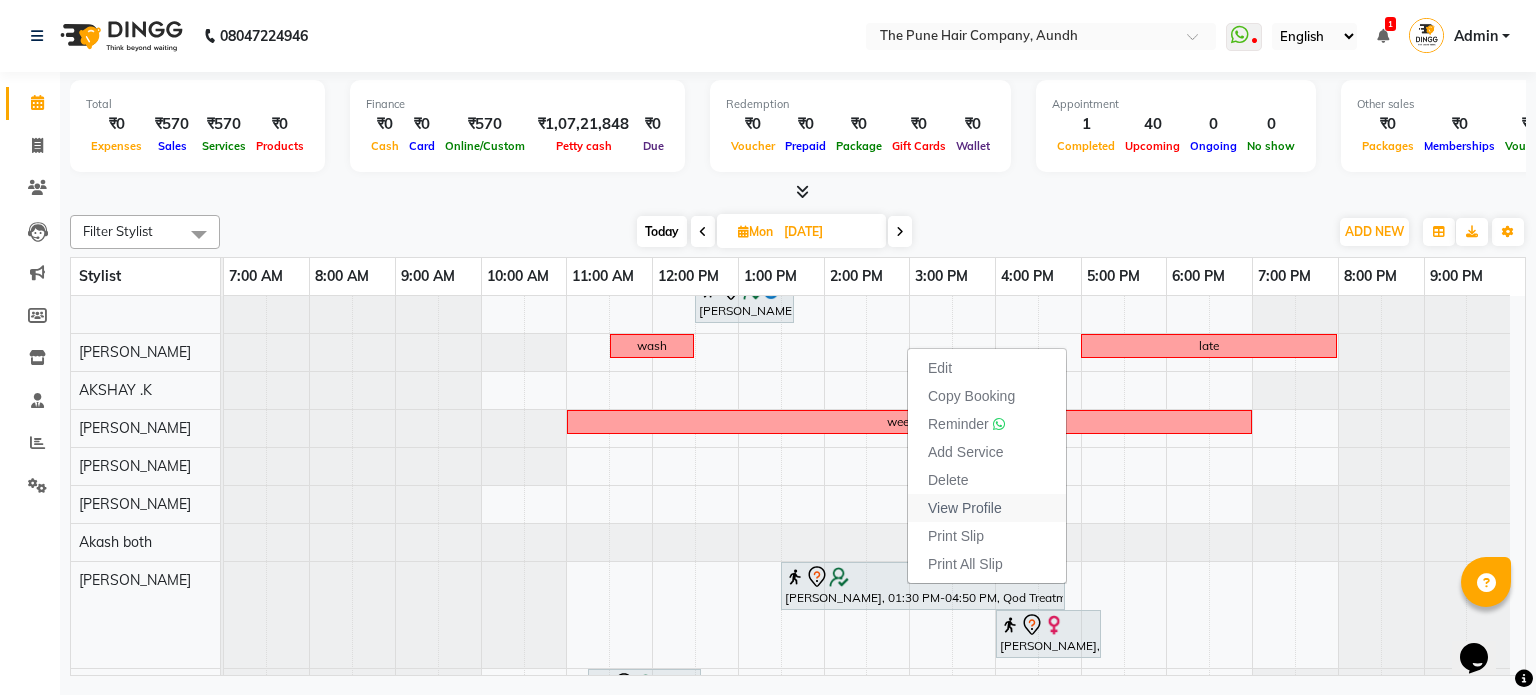 click on "View Profile" at bounding box center [965, 508] 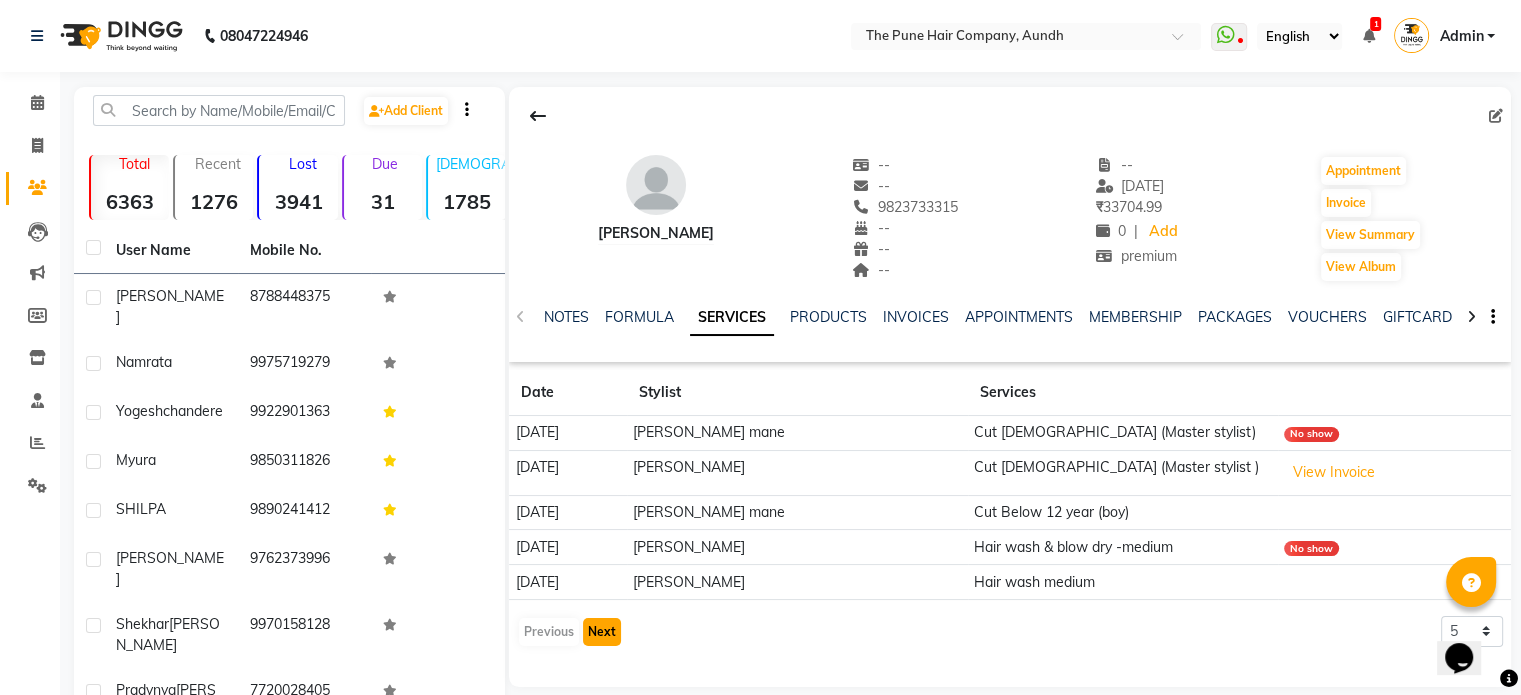click on "Next" 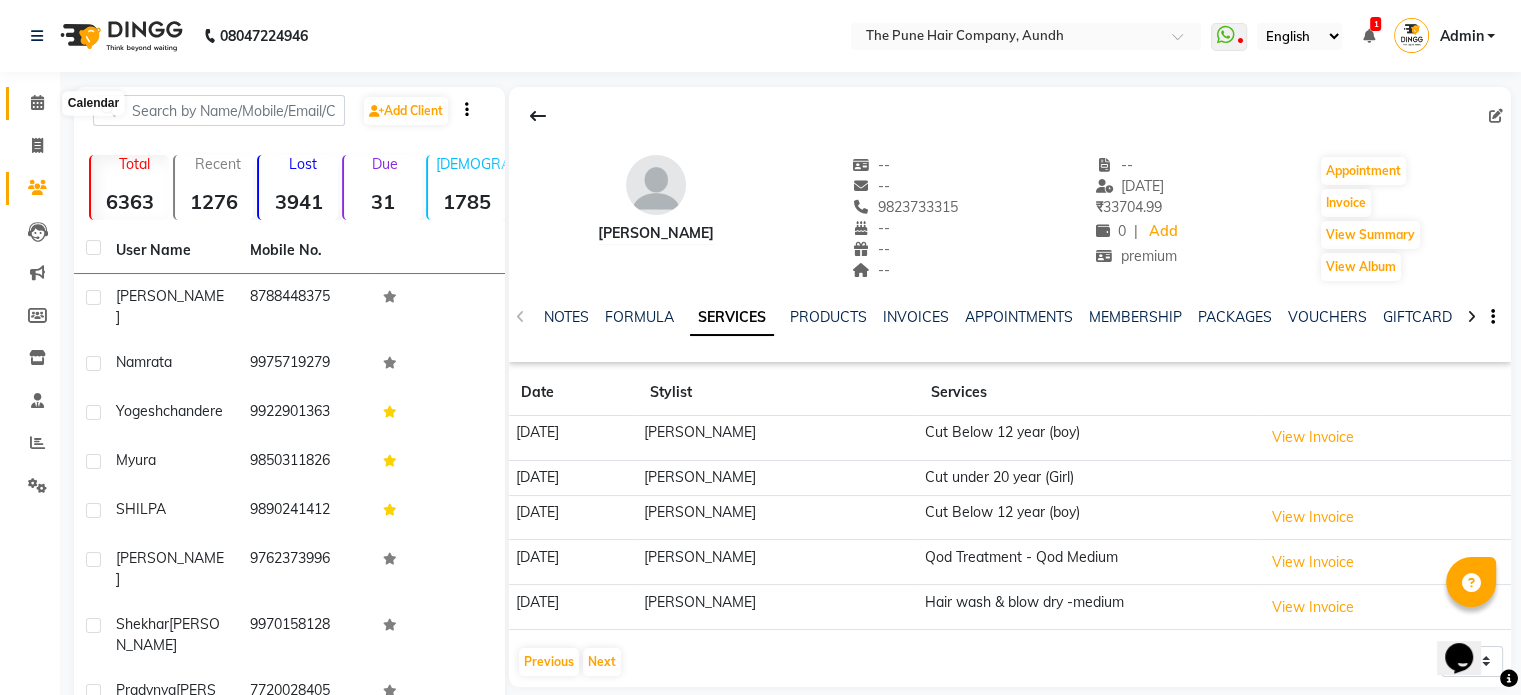 click 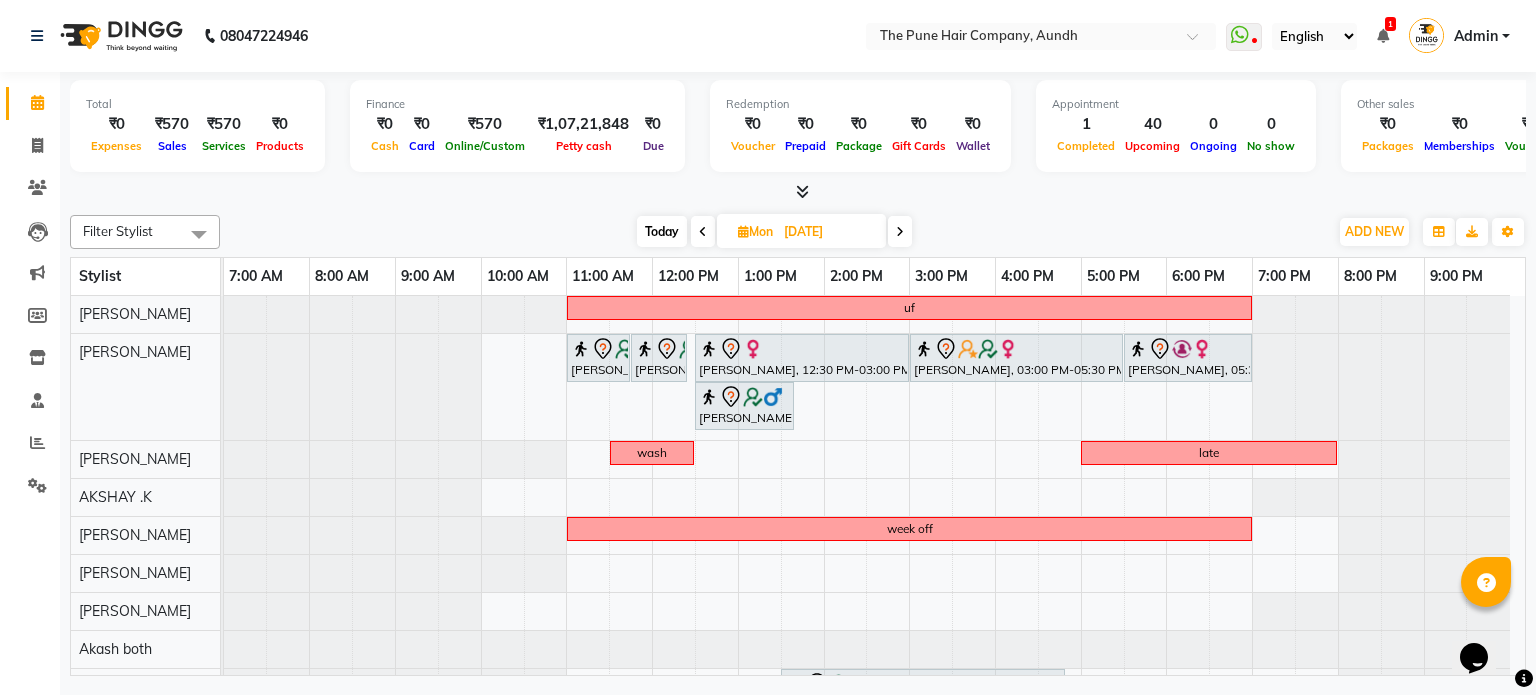 click on "Today" at bounding box center (662, 231) 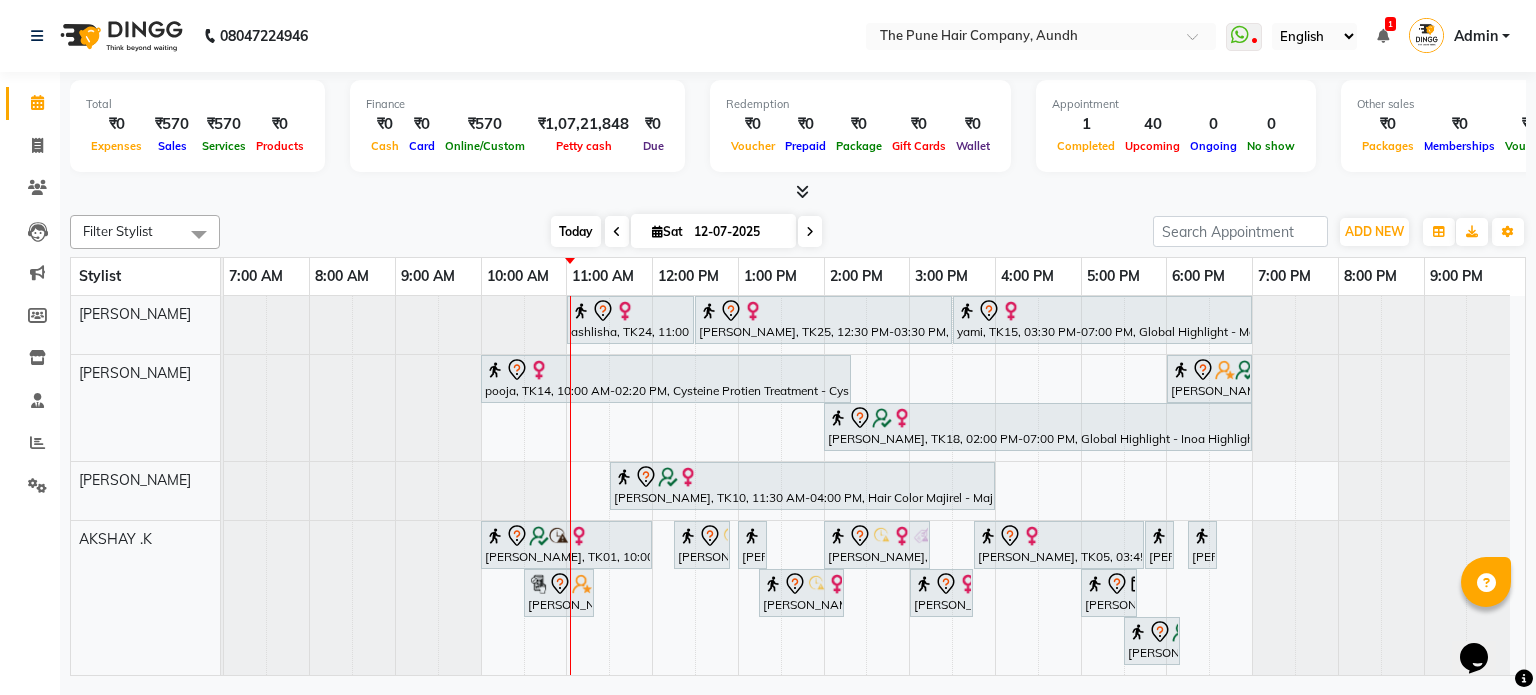 click on "Today" at bounding box center [576, 231] 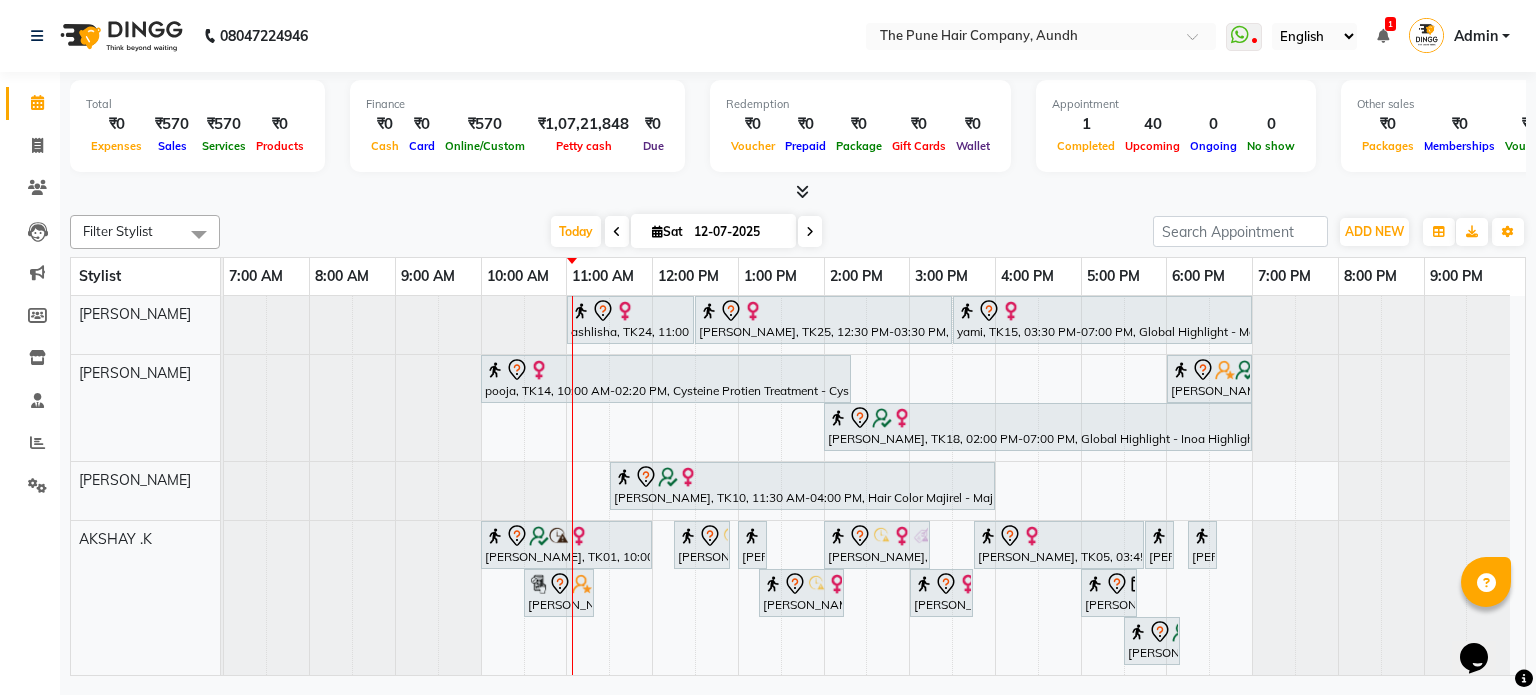scroll, scrollTop: 26, scrollLeft: 0, axis: vertical 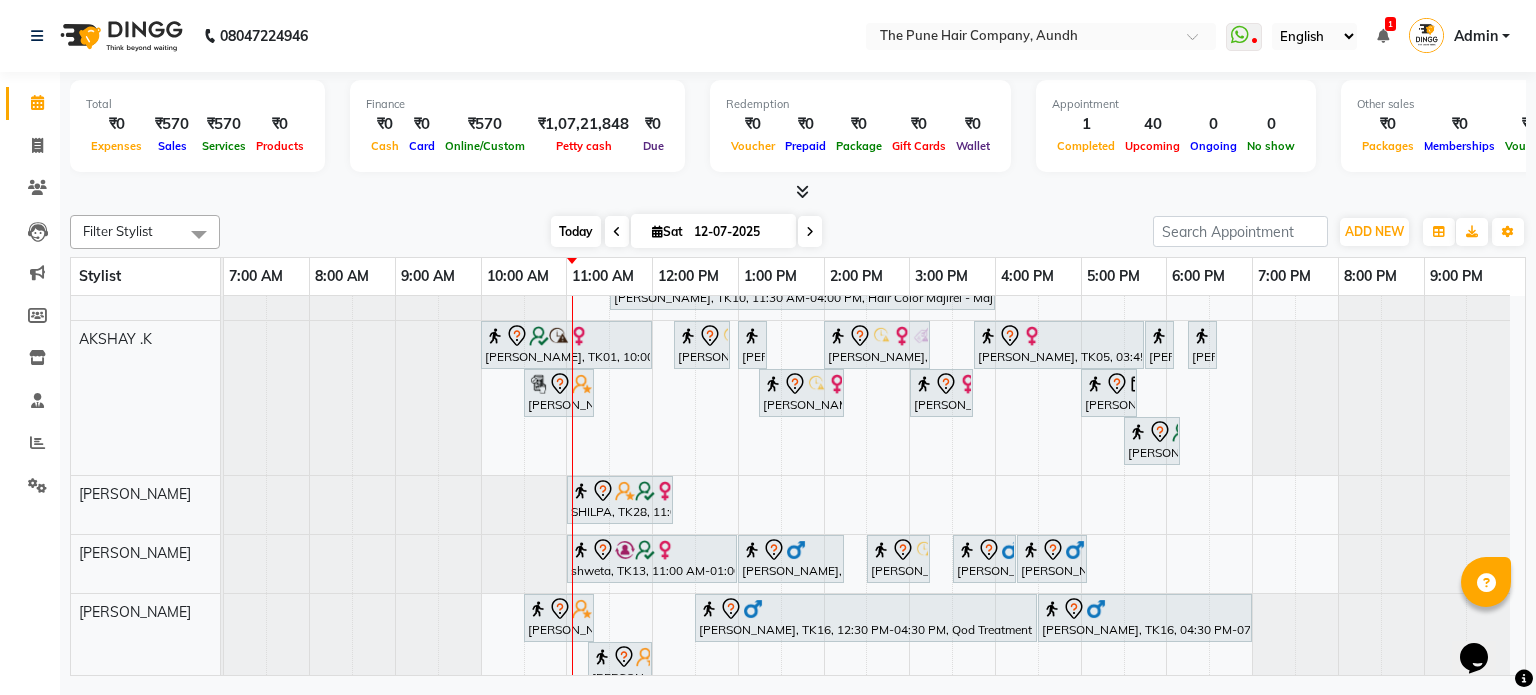 click on "Today" at bounding box center [576, 231] 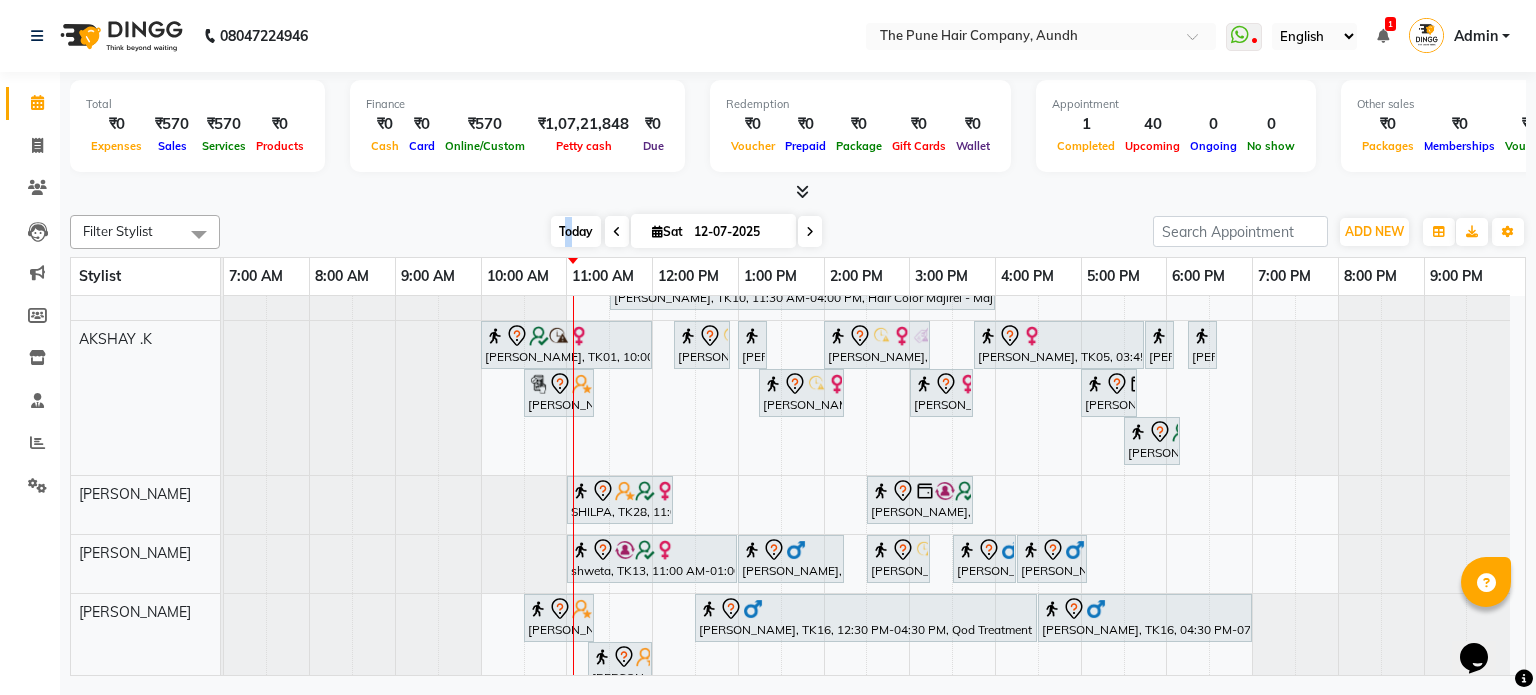 click on "Today" at bounding box center (576, 231) 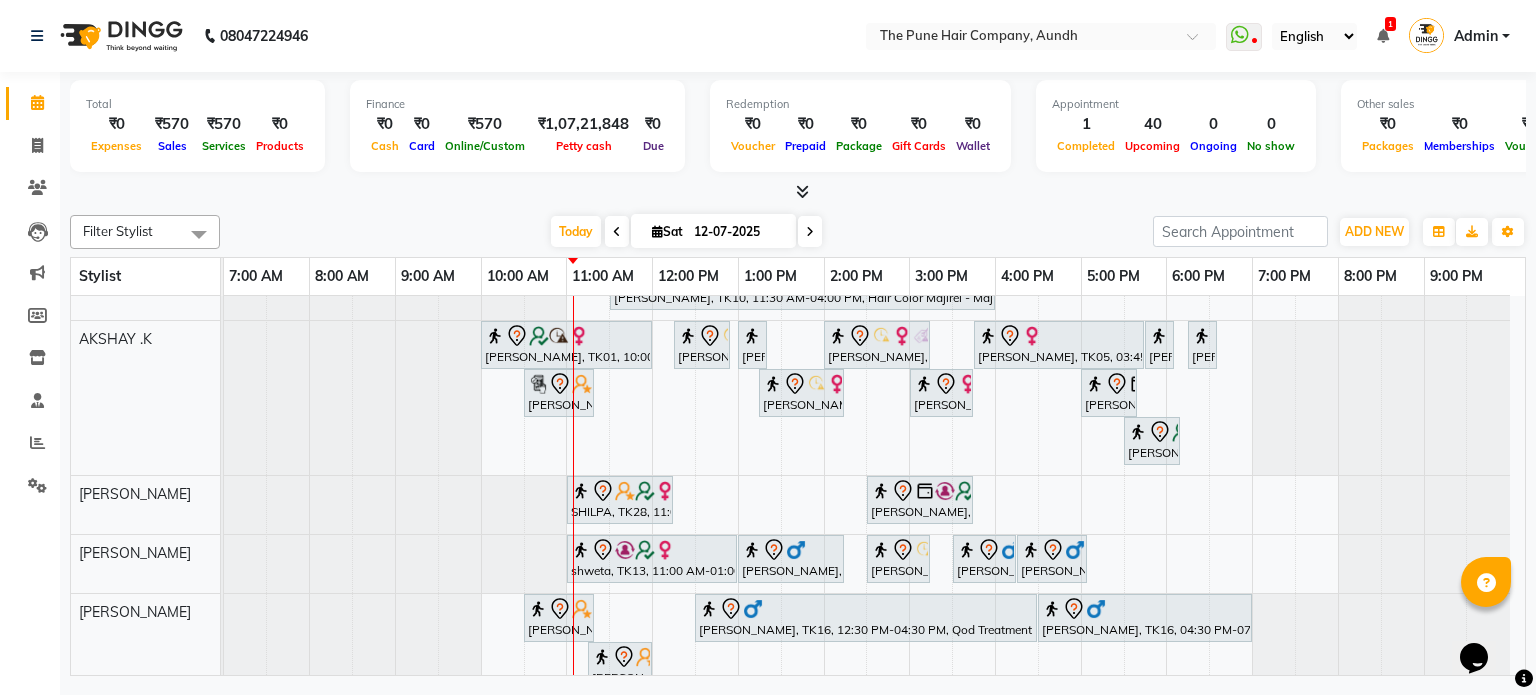 scroll, scrollTop: 300, scrollLeft: 0, axis: vertical 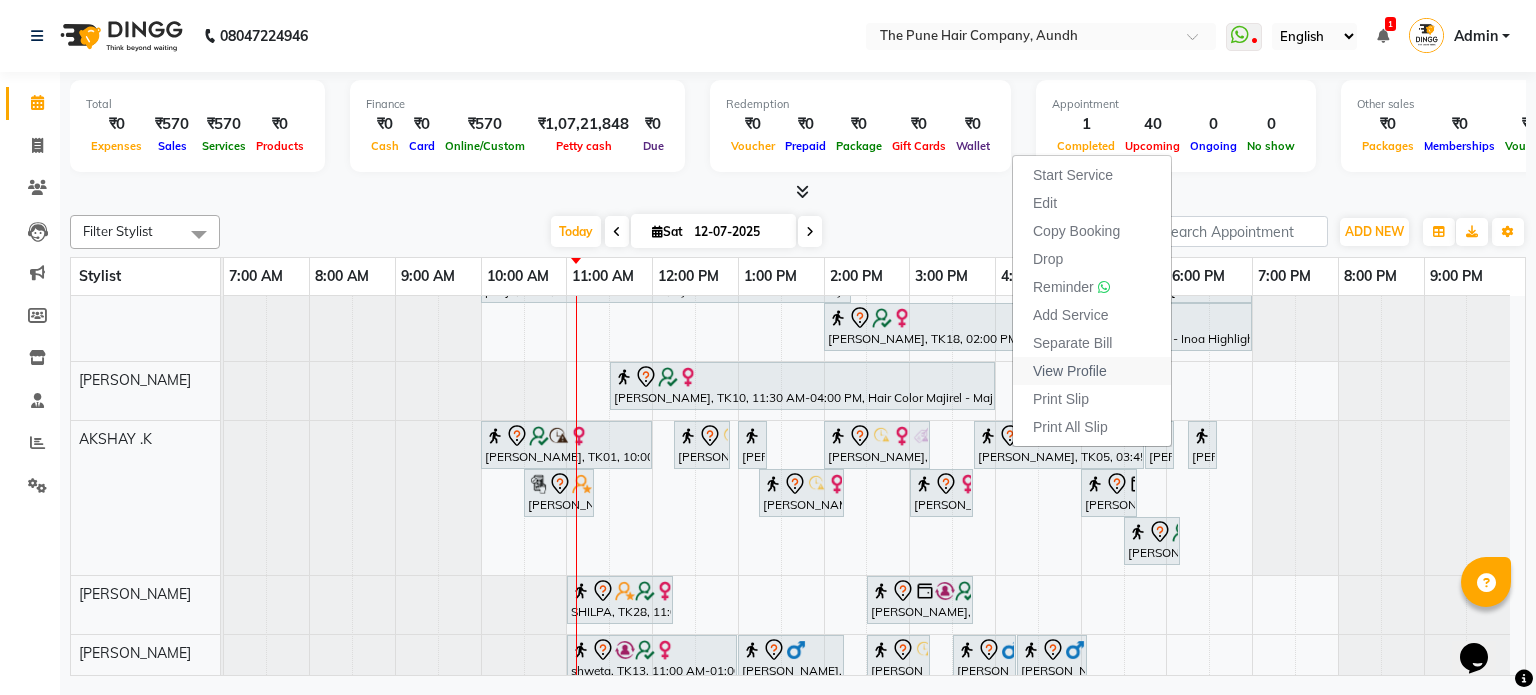 click on "View Profile" at bounding box center (1070, 371) 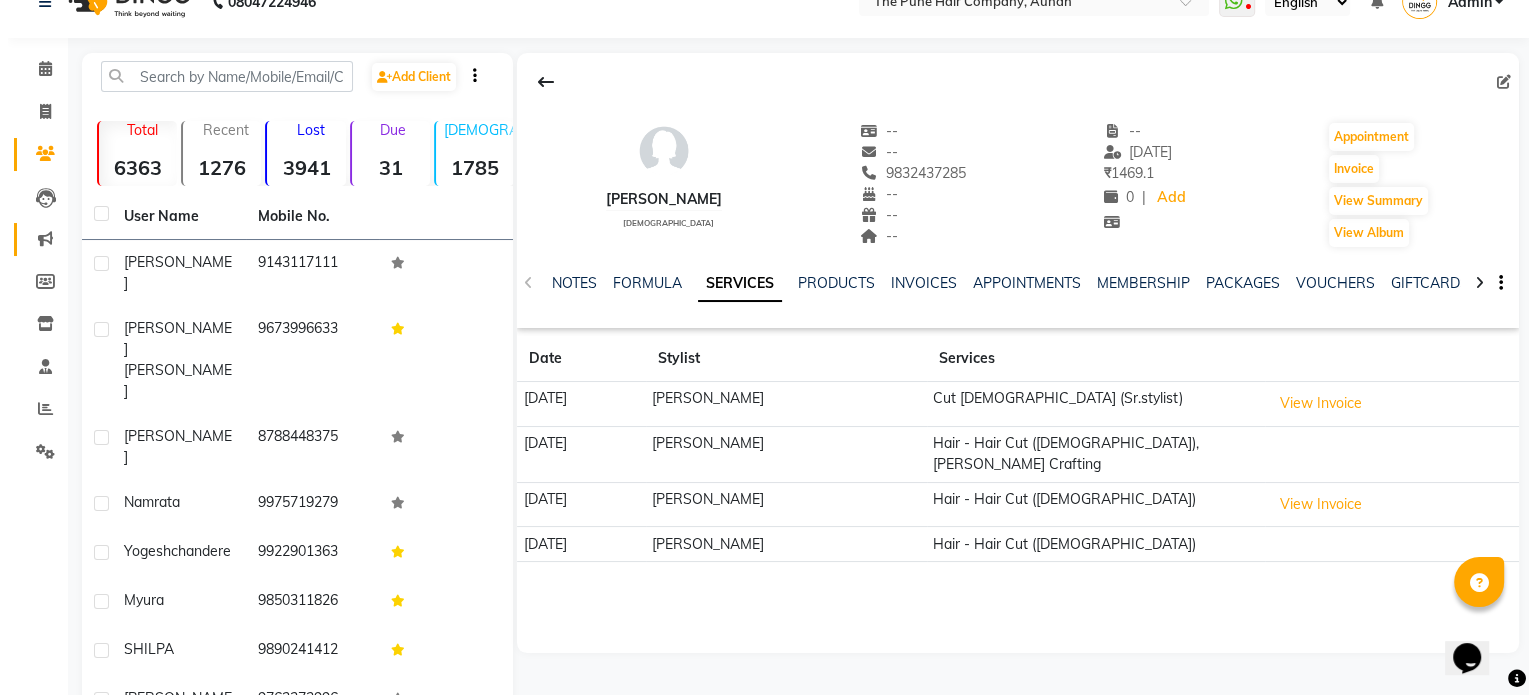 scroll, scrollTop: 0, scrollLeft: 0, axis: both 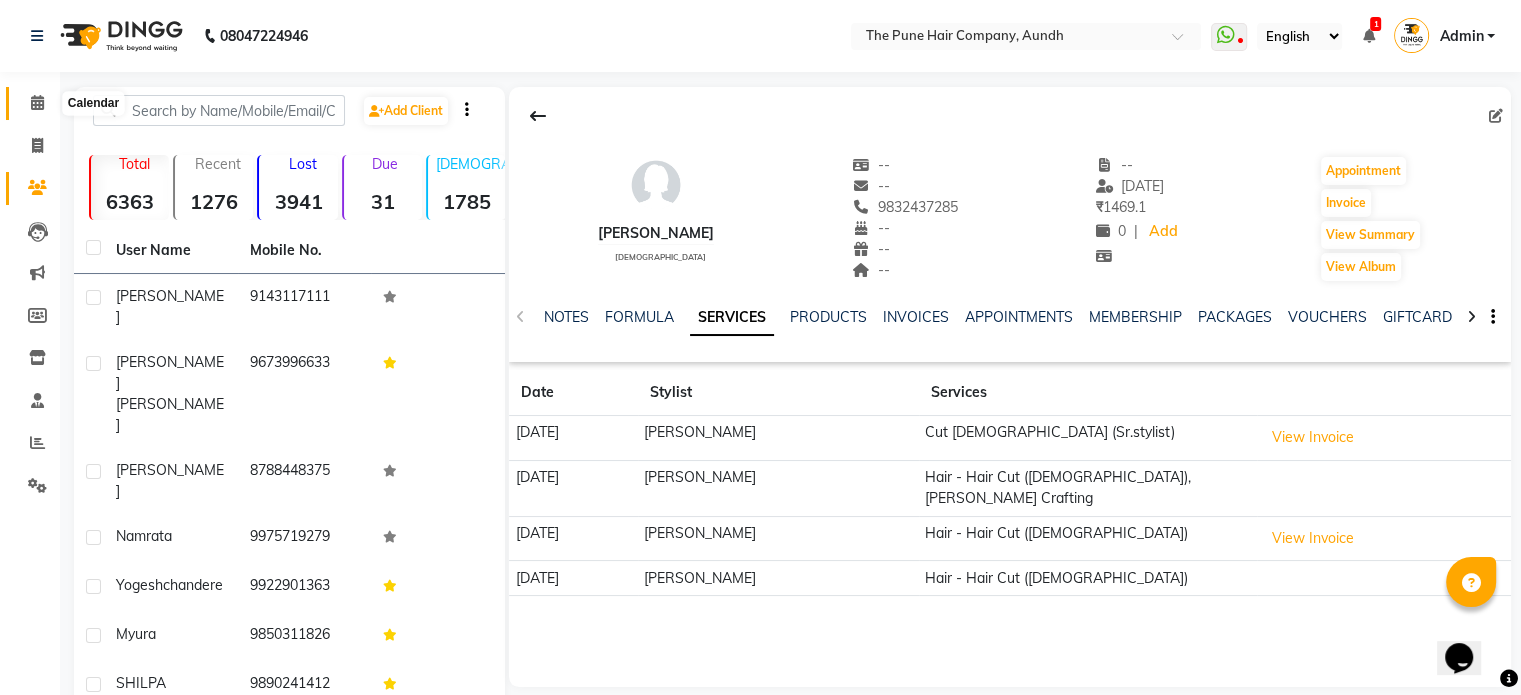 click 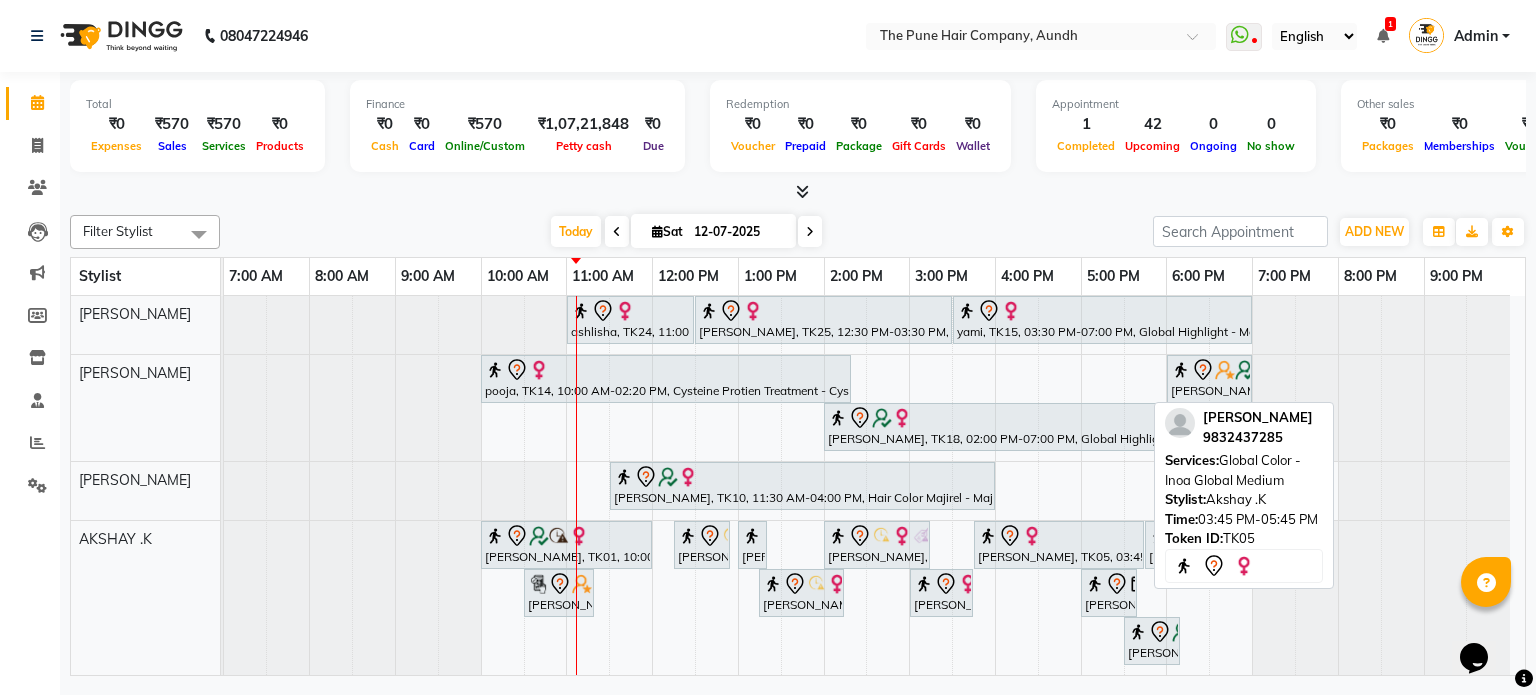 scroll, scrollTop: 89, scrollLeft: 0, axis: vertical 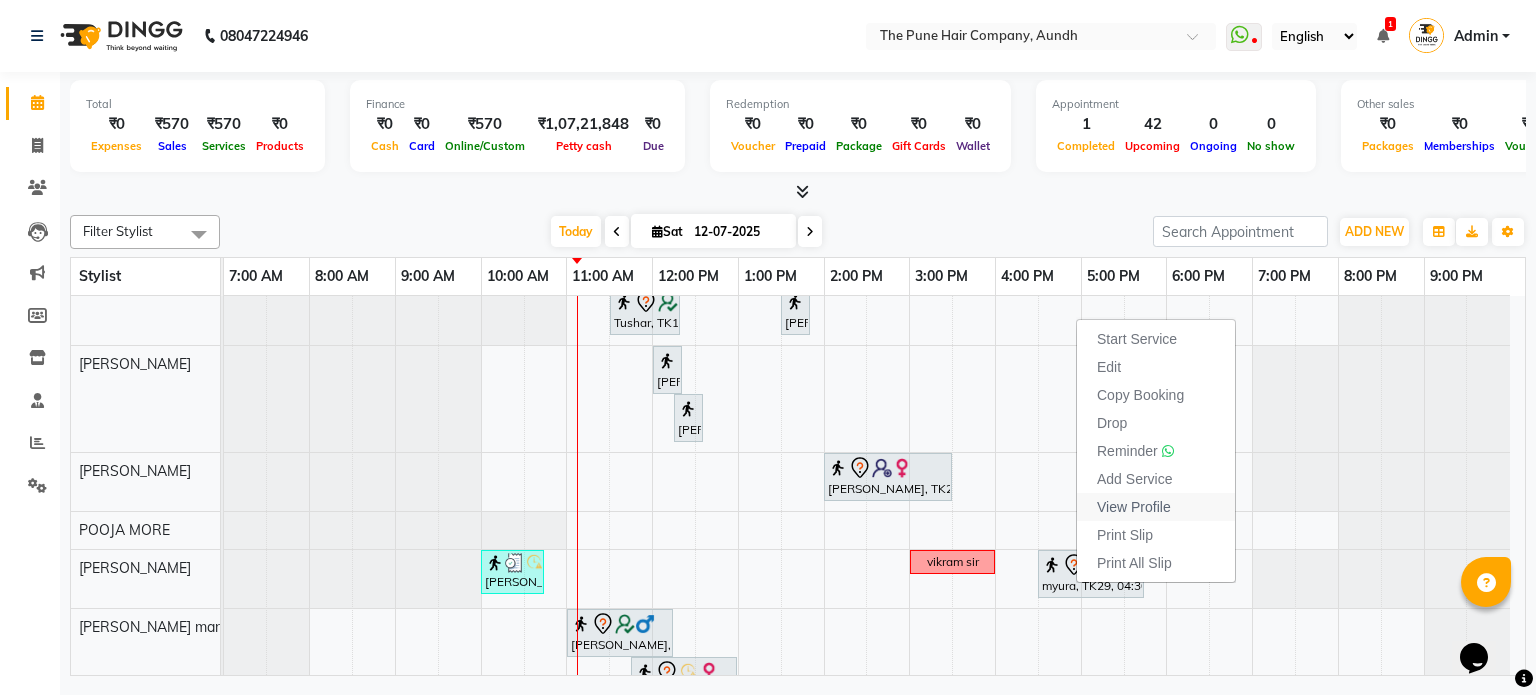 click on "View Profile" at bounding box center (1134, 507) 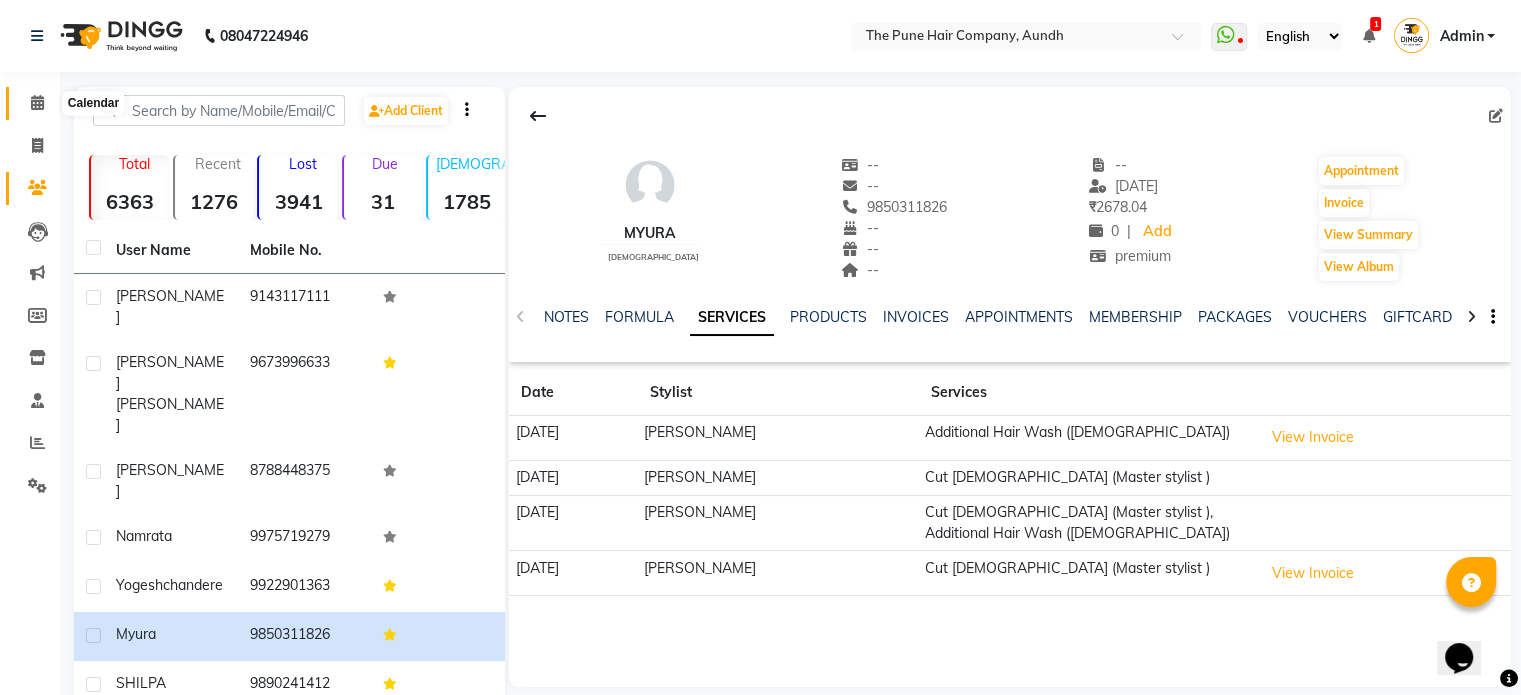 click 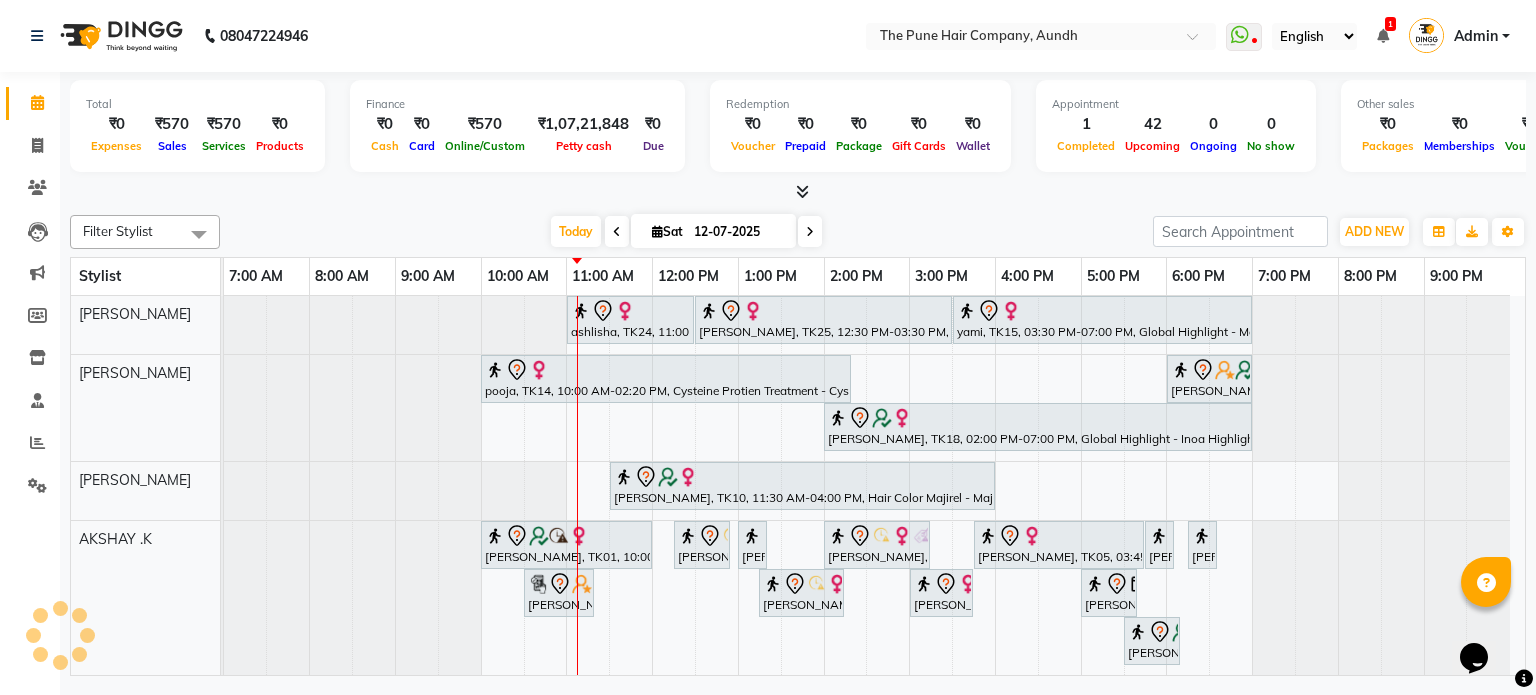 click at bounding box center [617, 232] 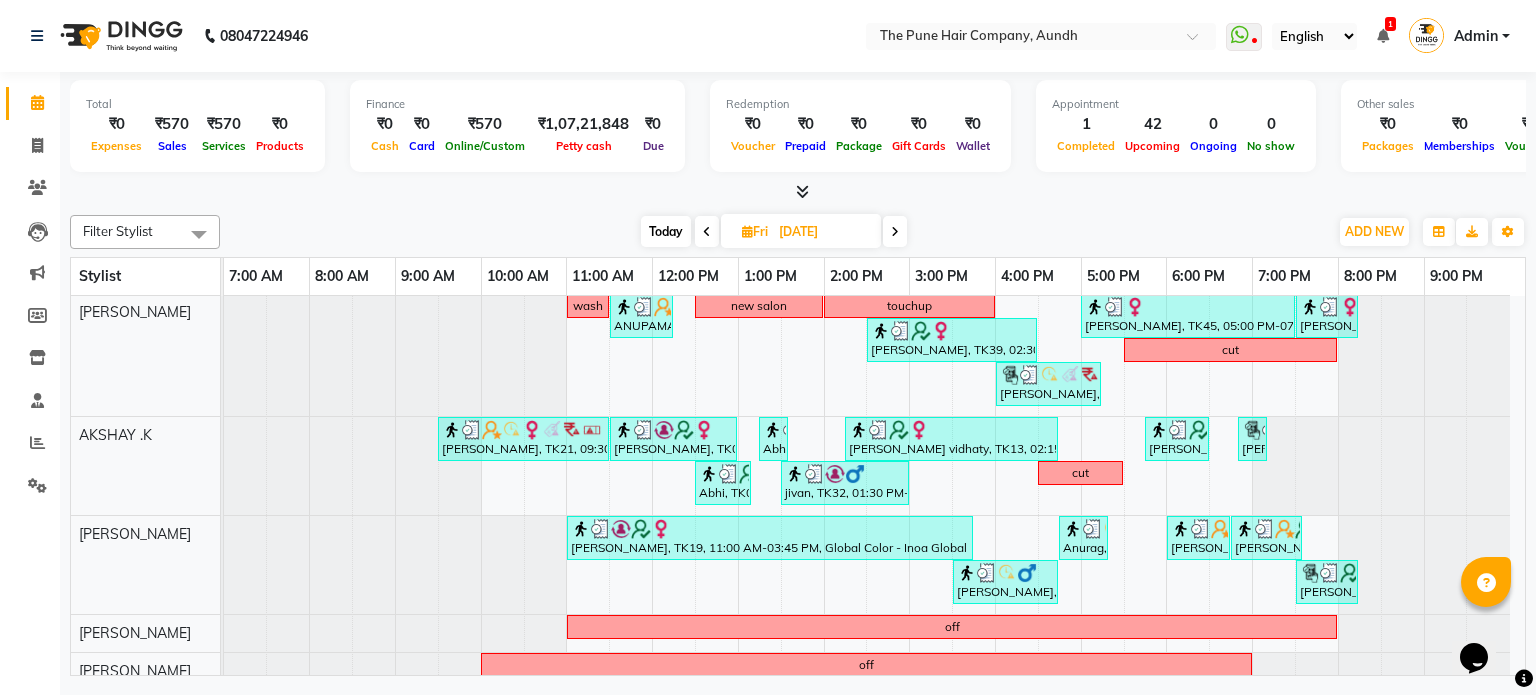 click at bounding box center [707, 232] 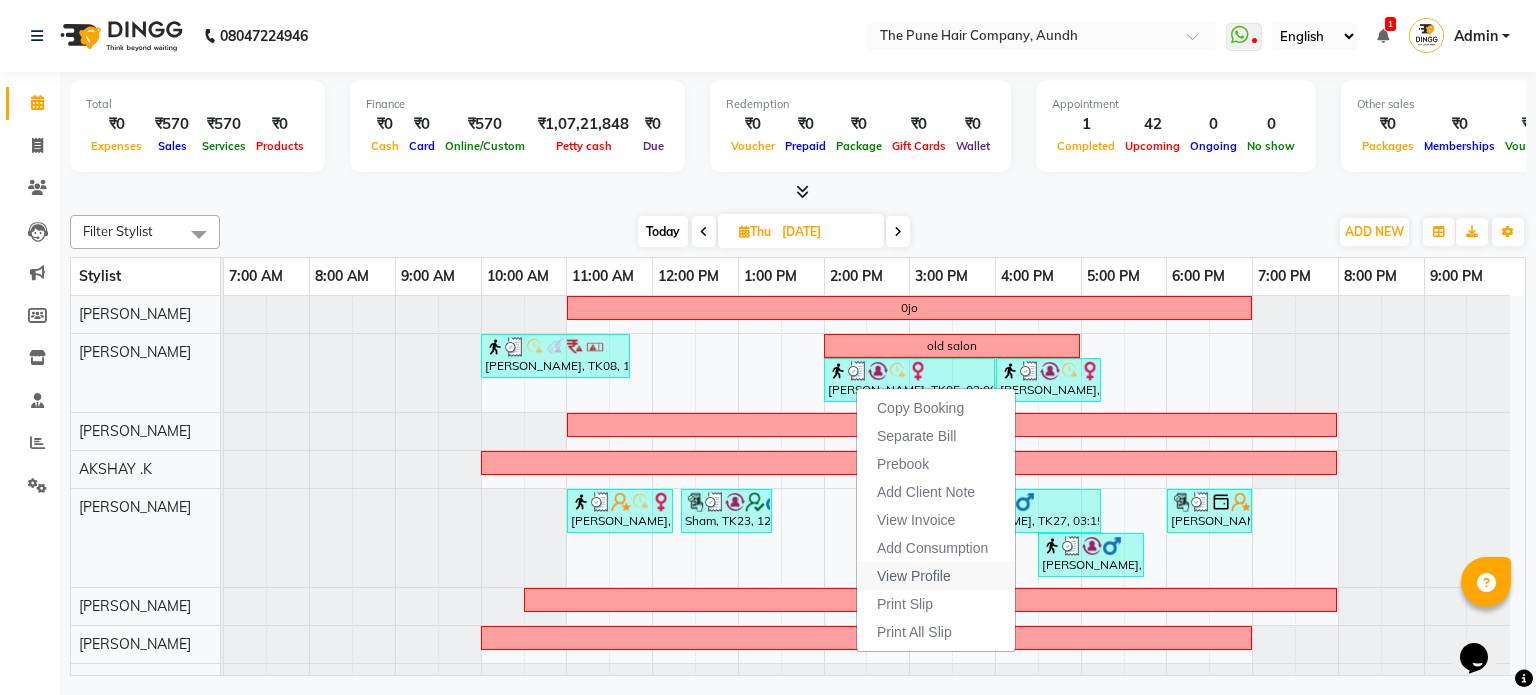 click on "View Profile" at bounding box center (914, 576) 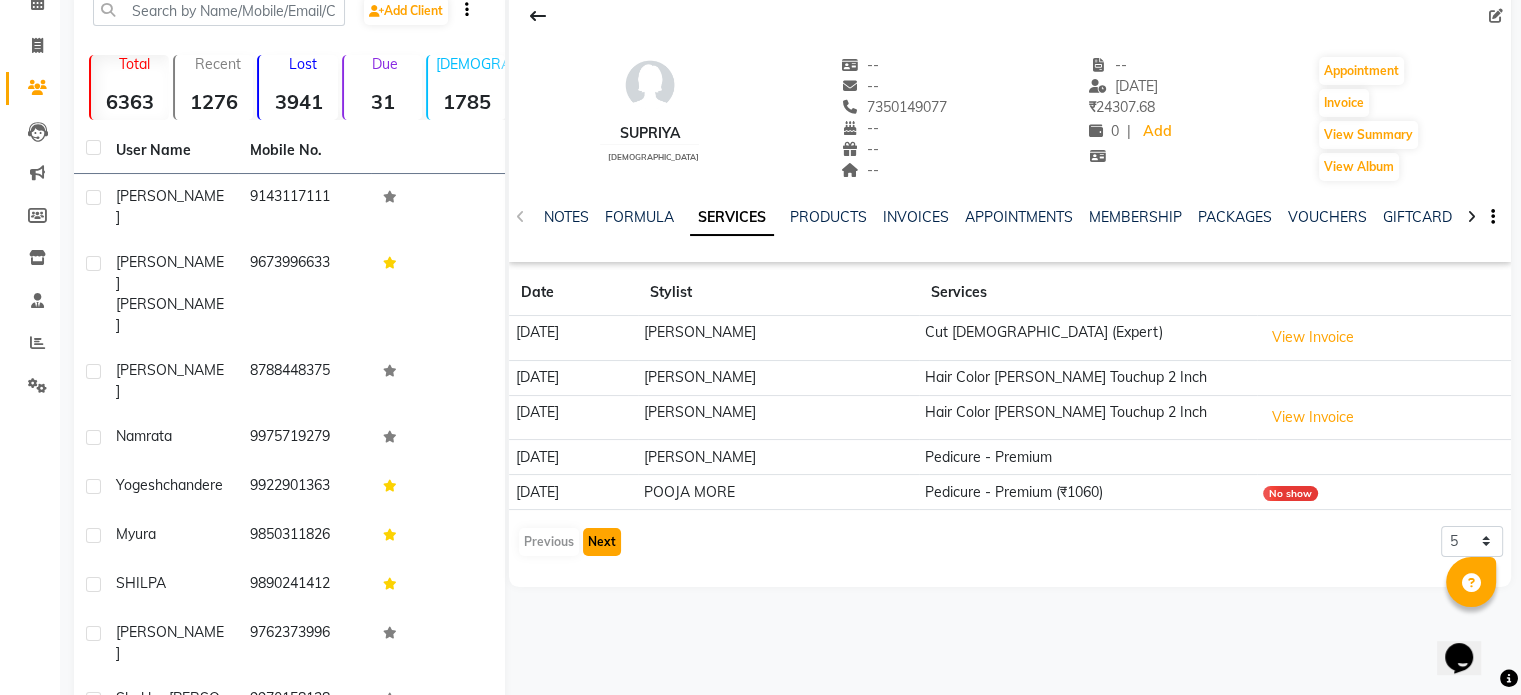 click on "Next" 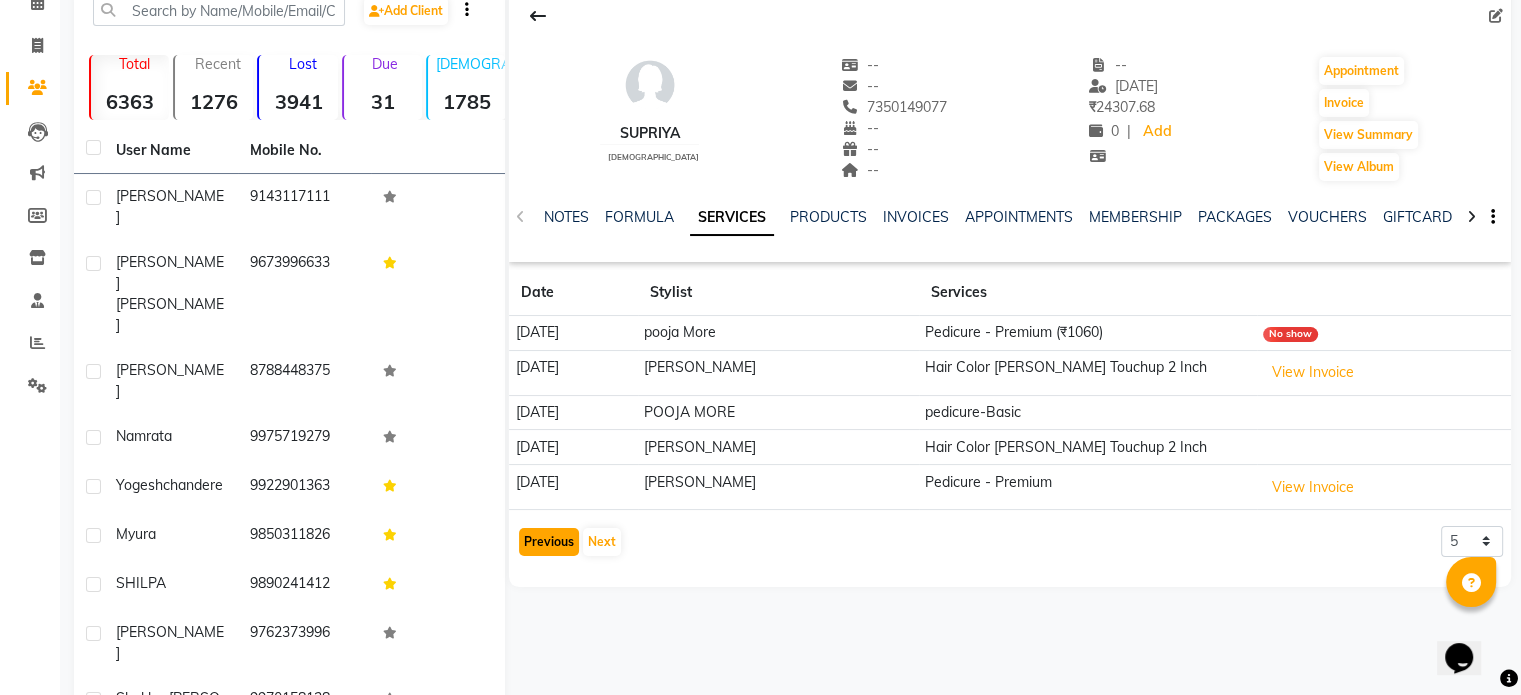 click on "Previous" 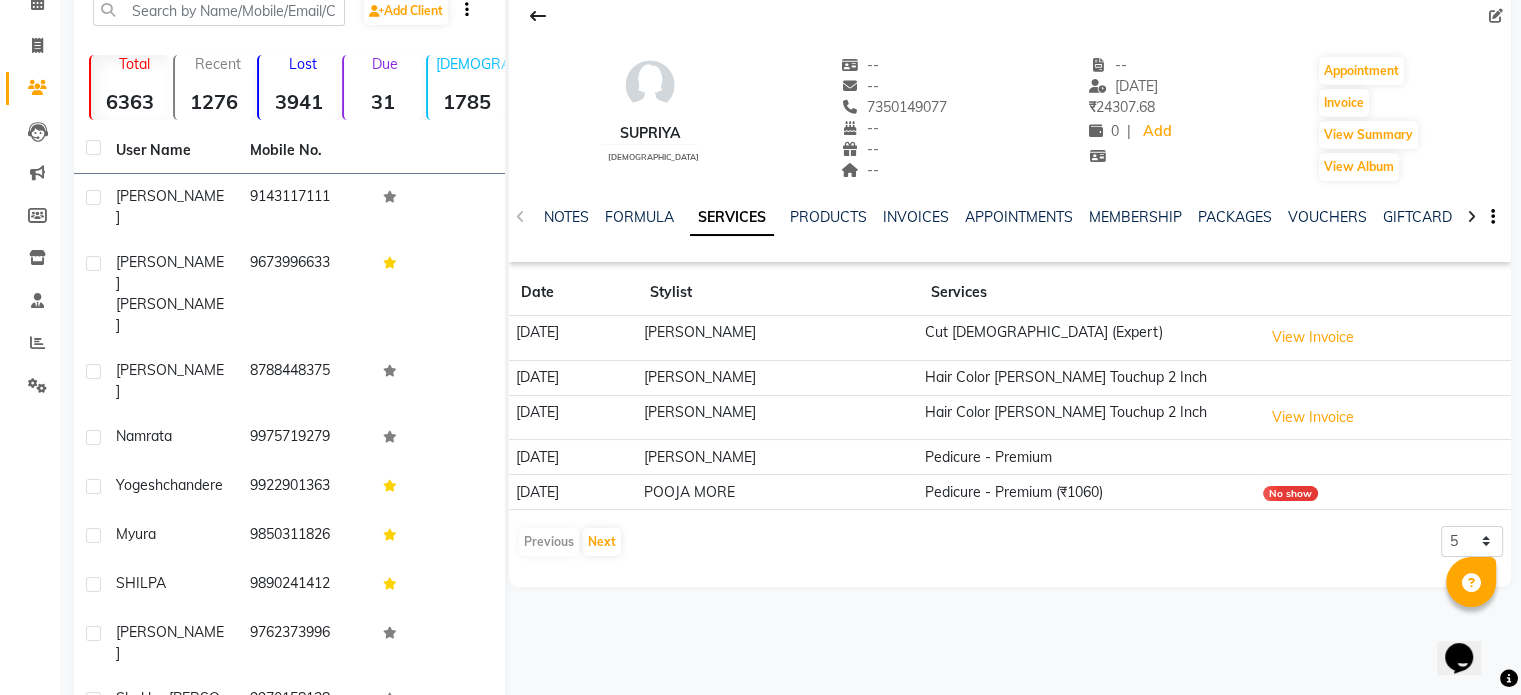 click on "Previous   Next" 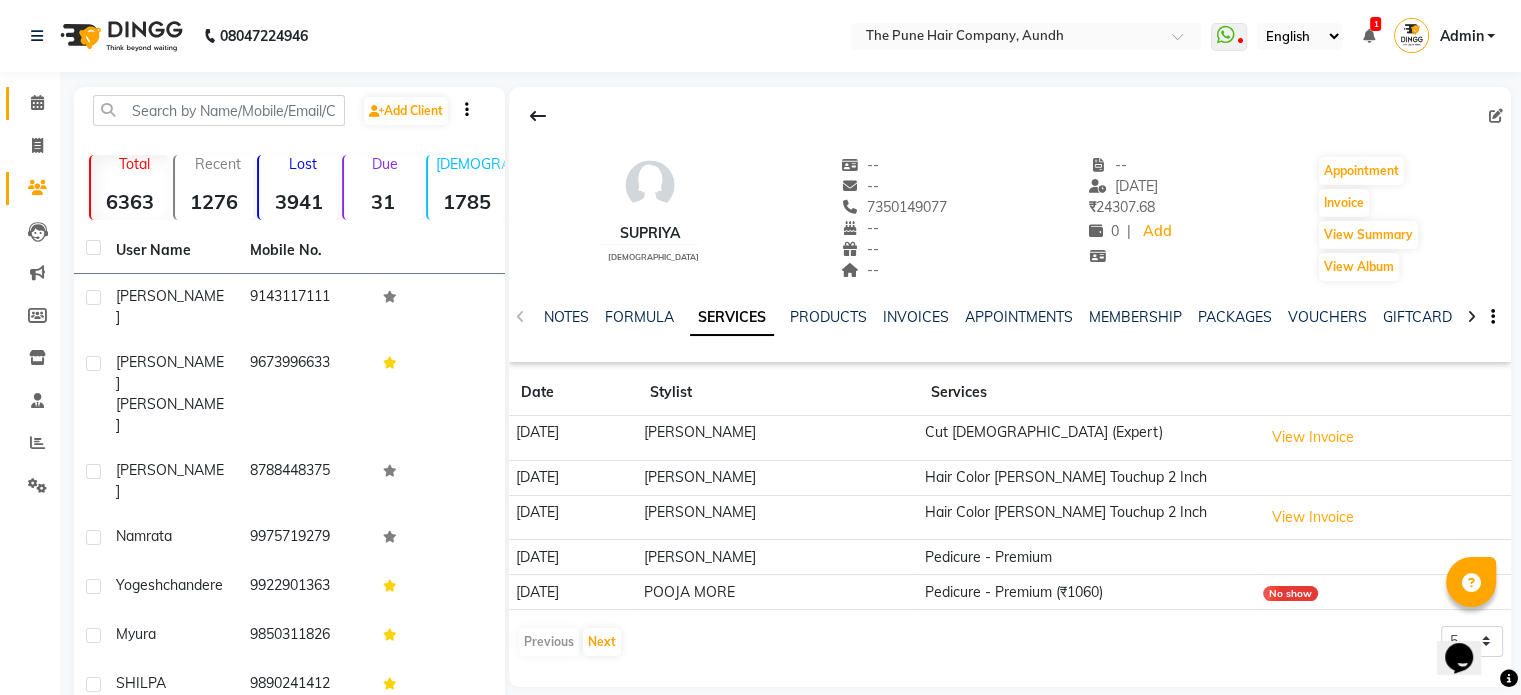 click on "Calendar" 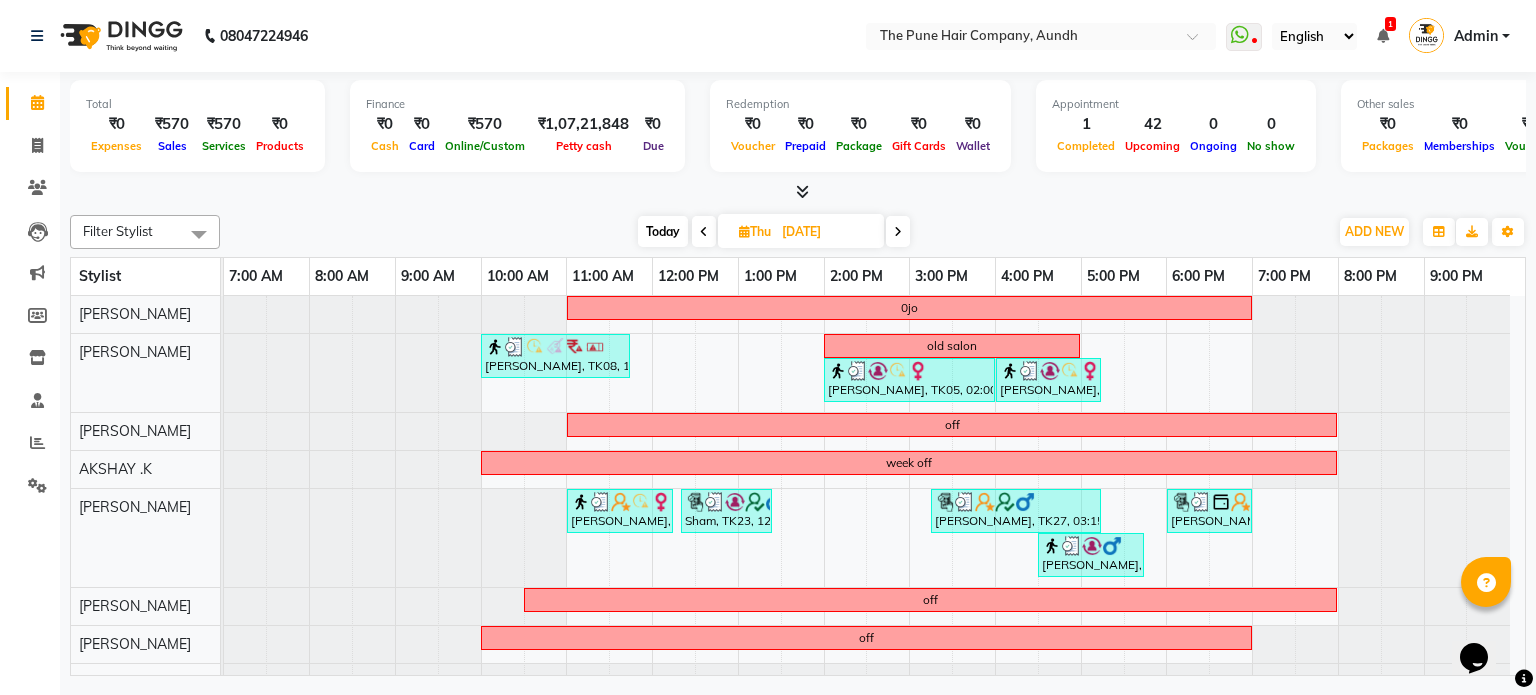 click at bounding box center [704, 231] 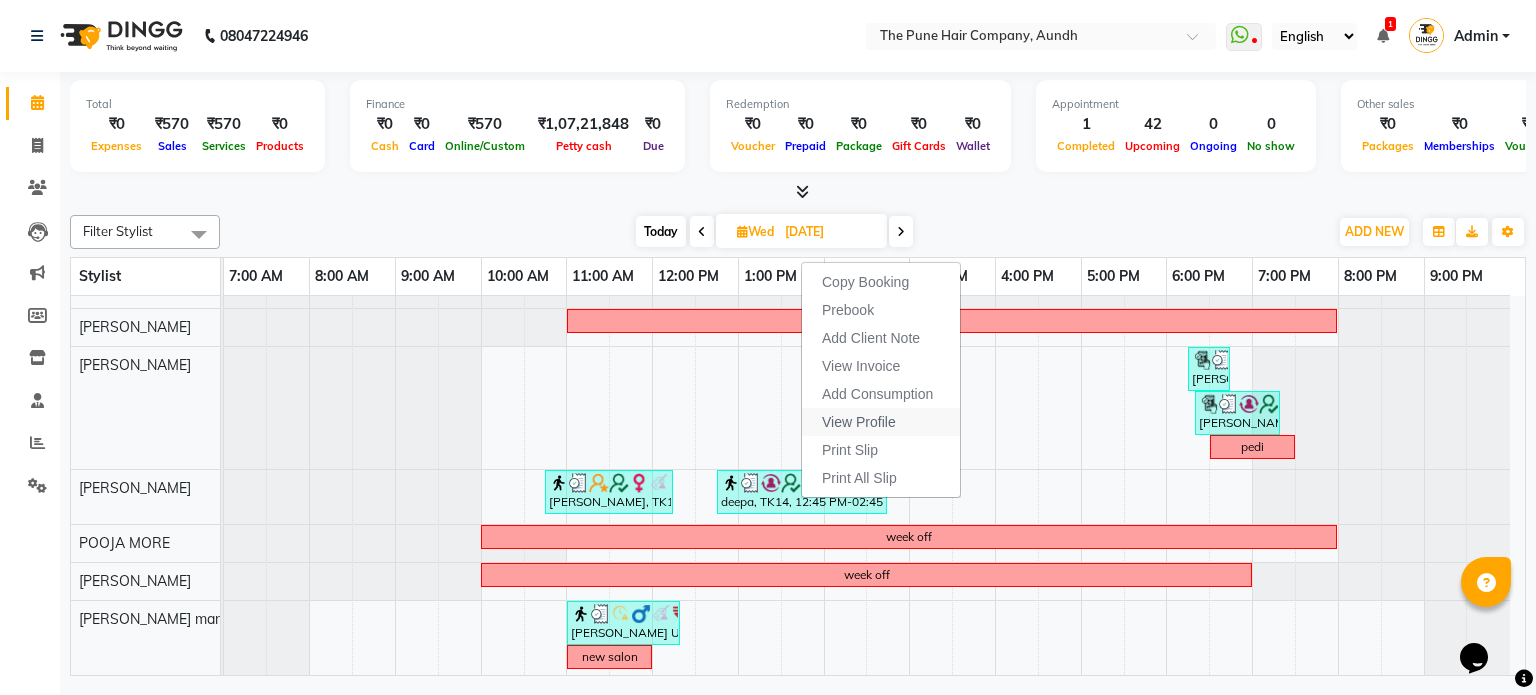 click on "View Profile" at bounding box center (859, 422) 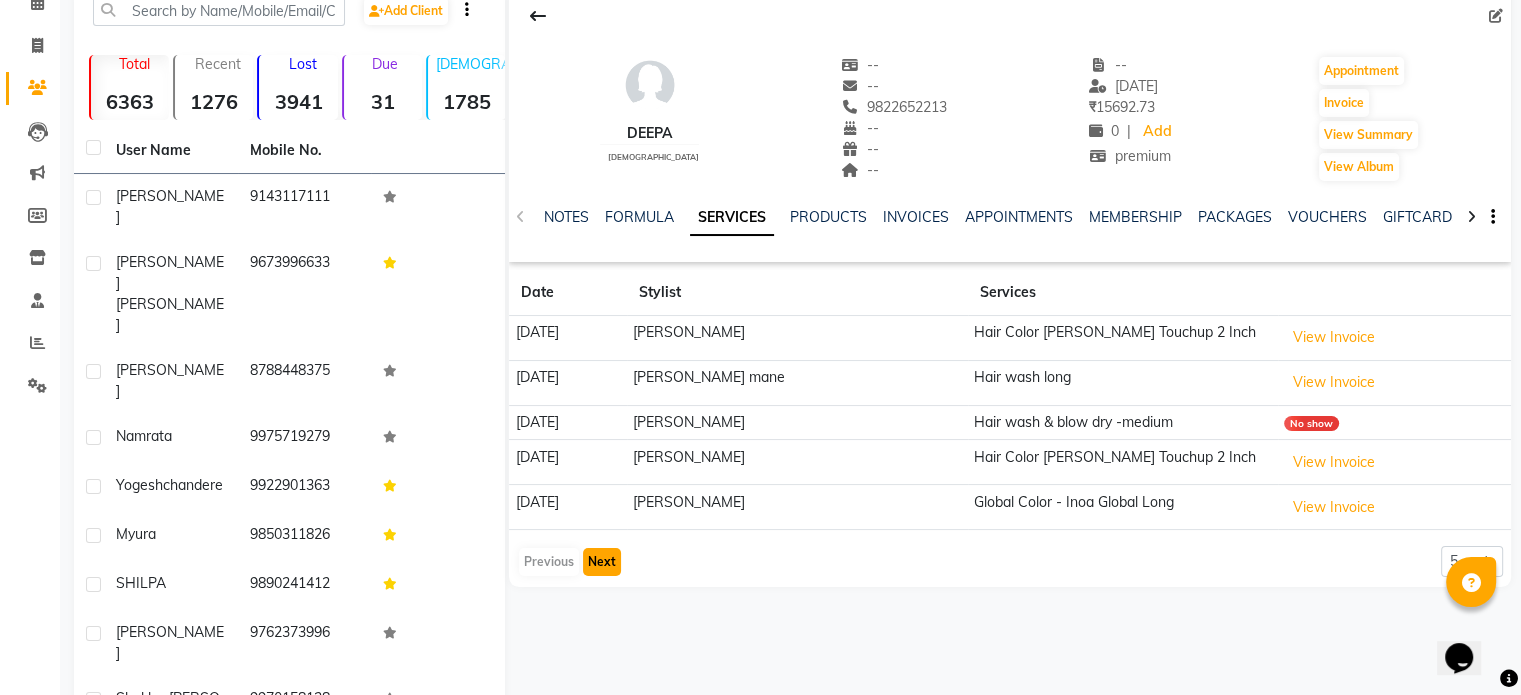 click on "Next" 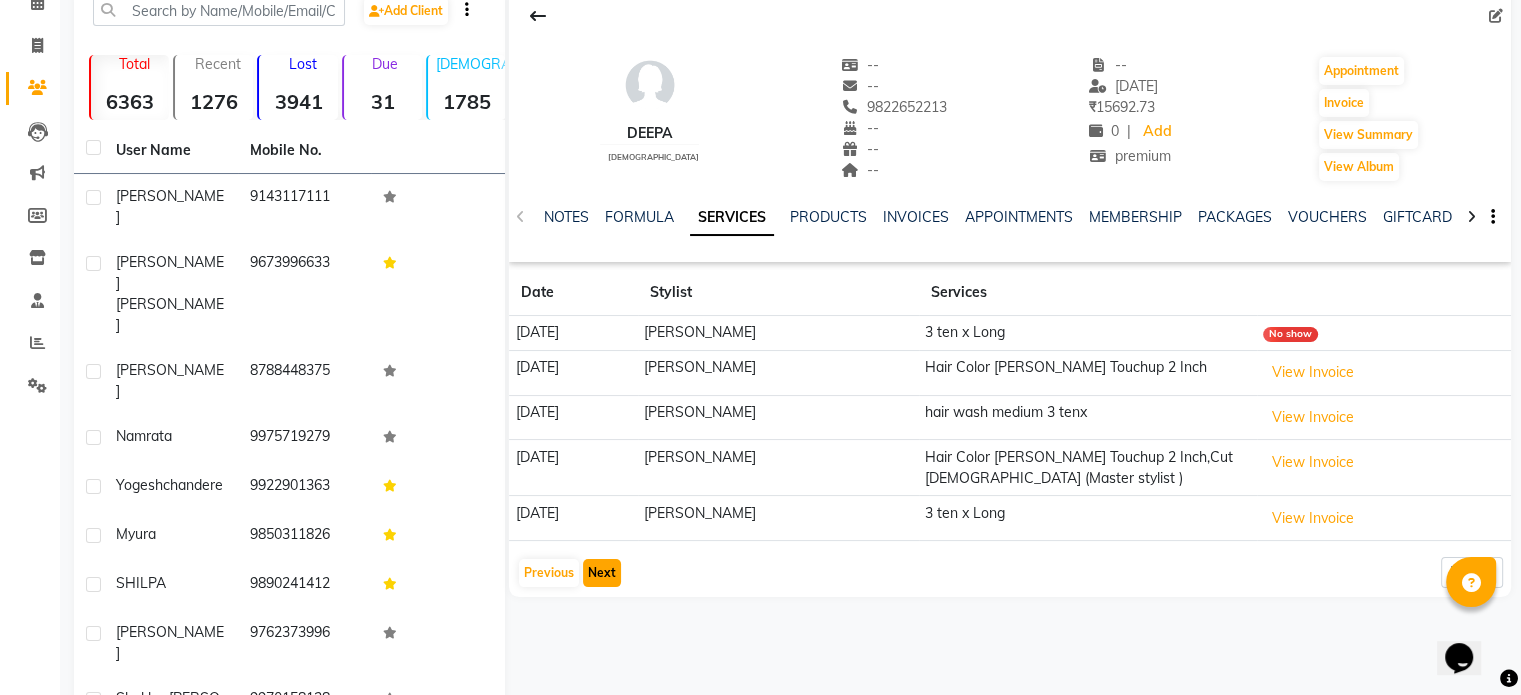 click on "Next" 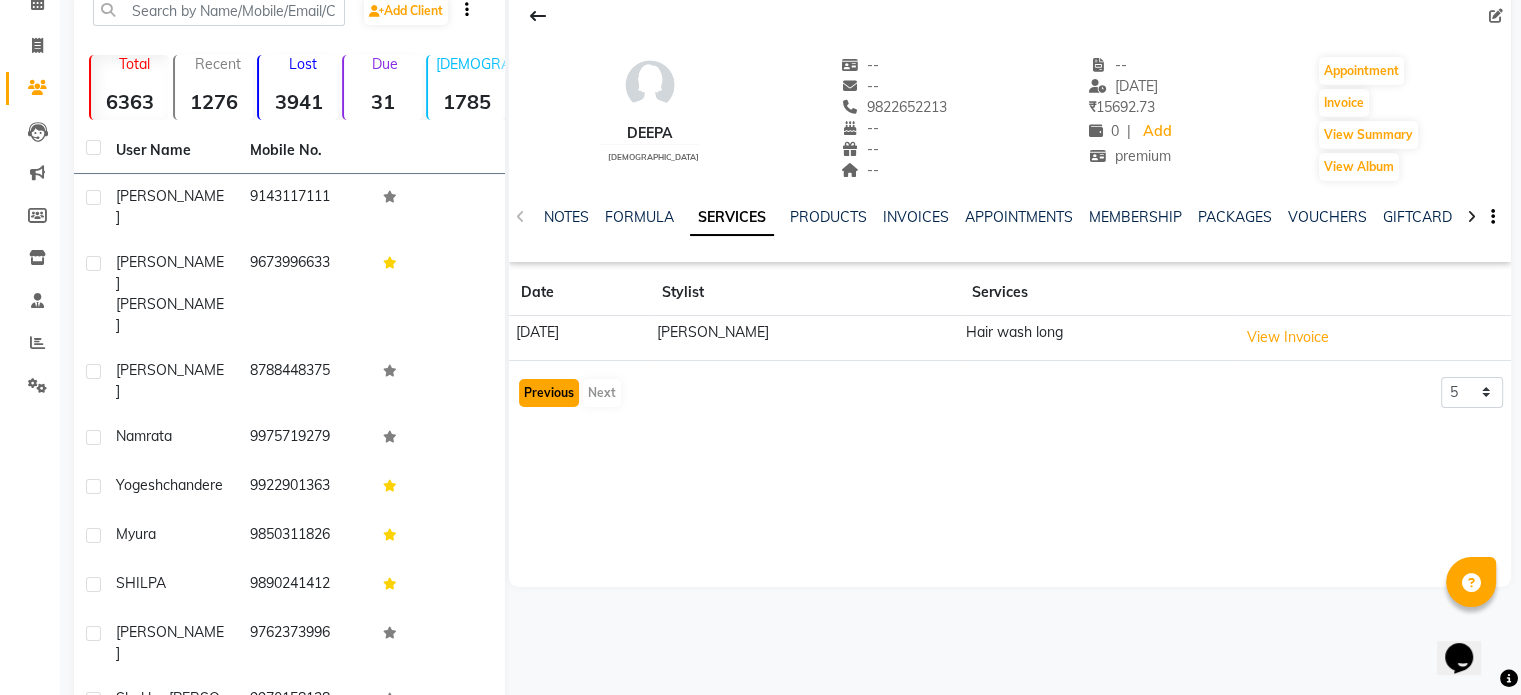 click on "Previous" 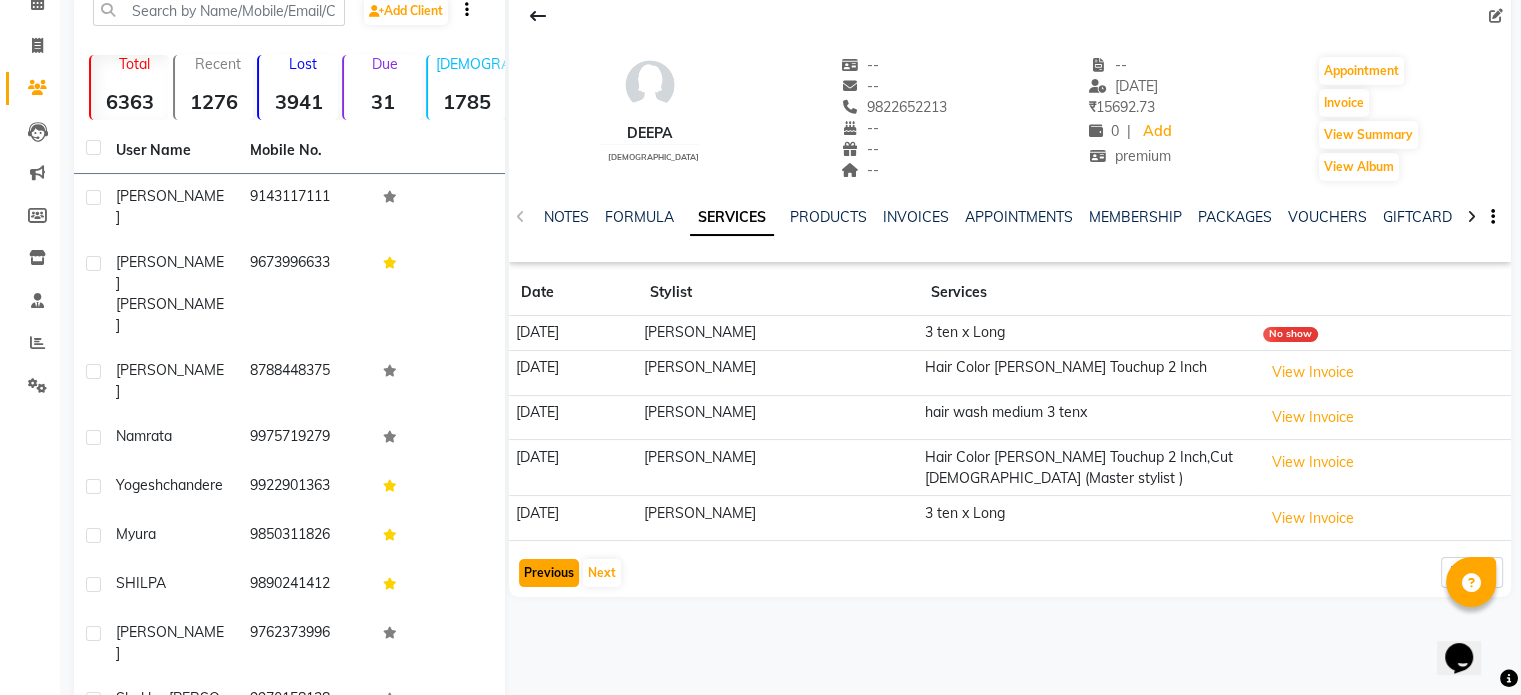 click on "Previous" 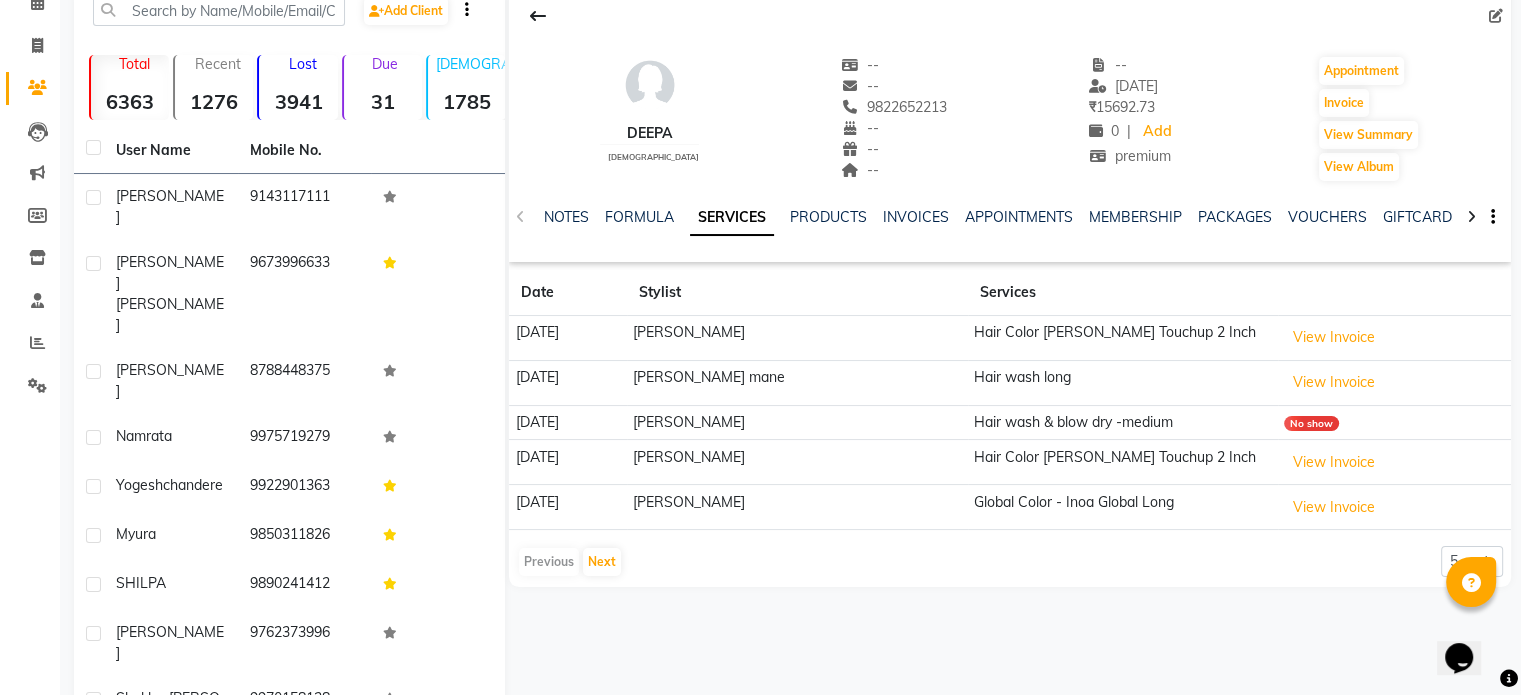 click on "Previous   Next" 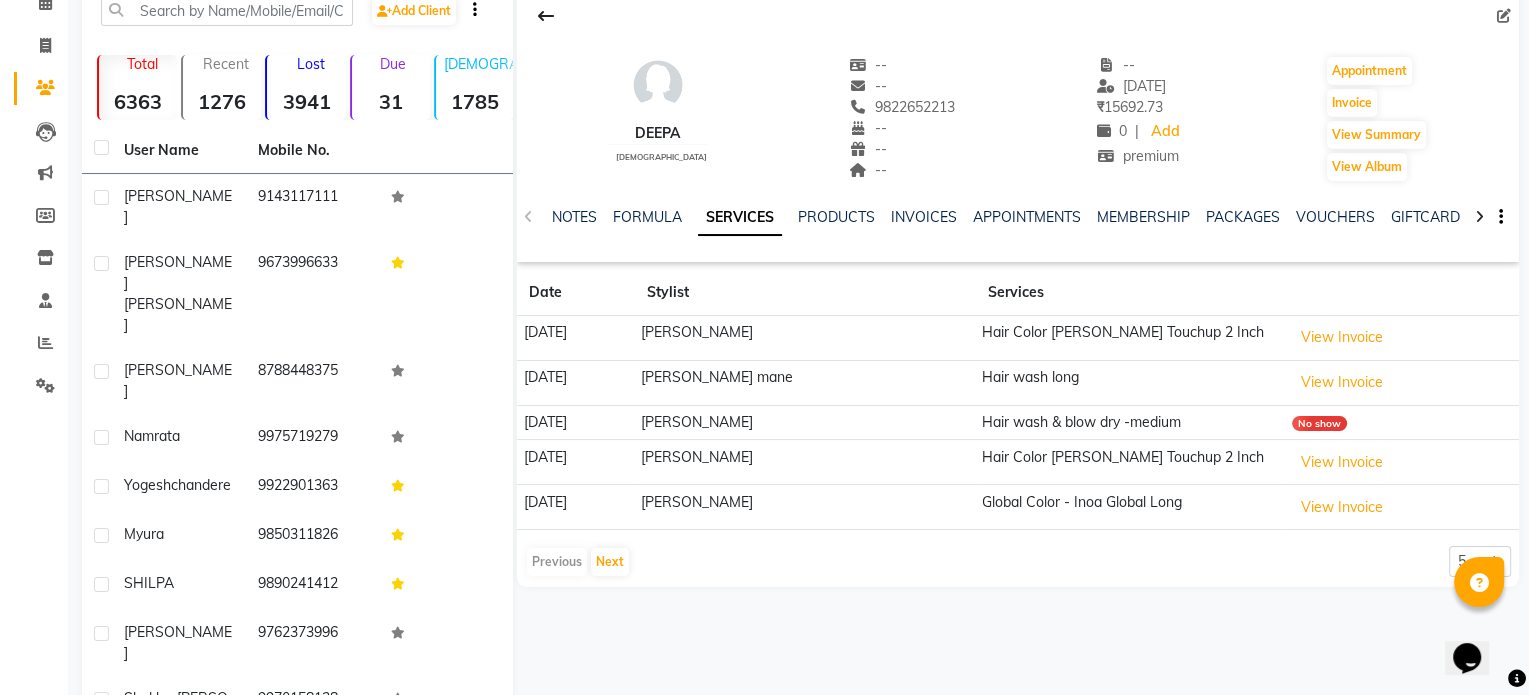 scroll, scrollTop: 0, scrollLeft: 0, axis: both 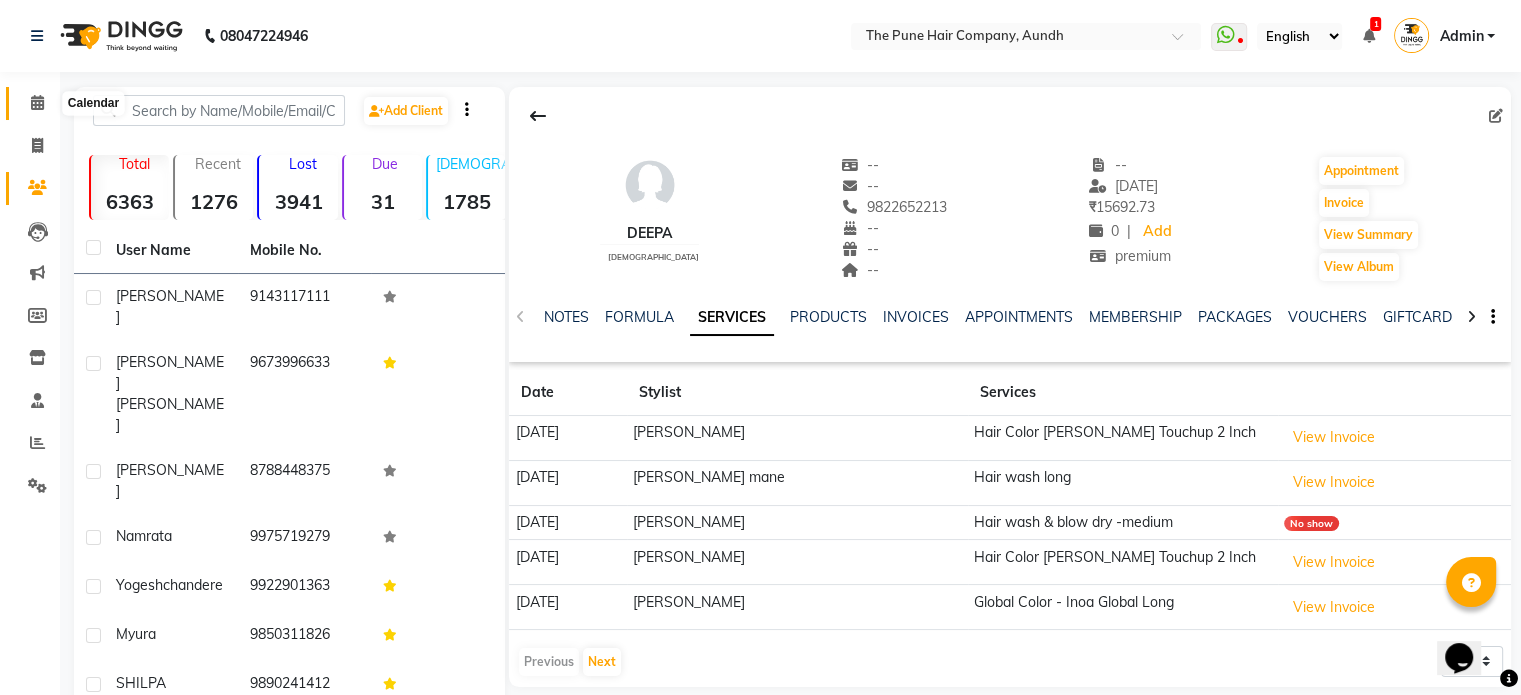 click 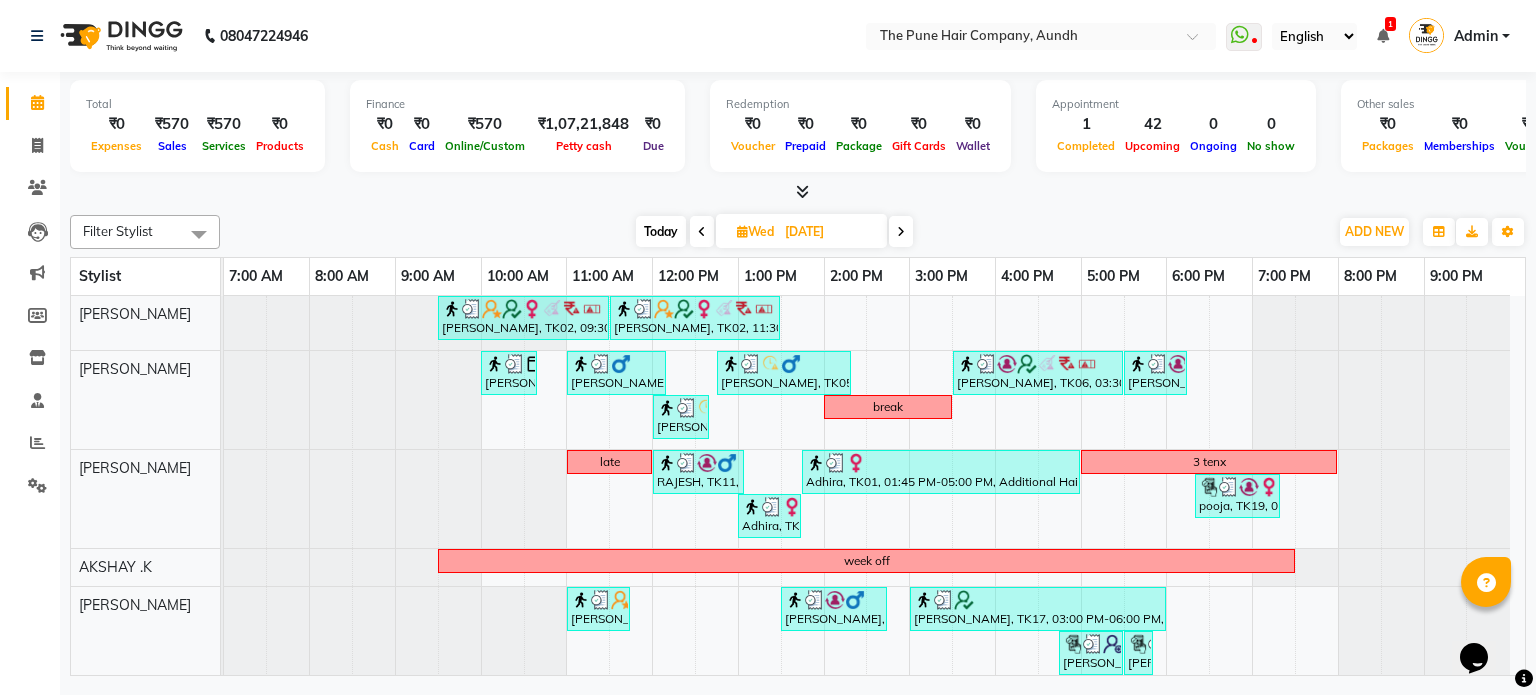 scroll, scrollTop: 96, scrollLeft: 0, axis: vertical 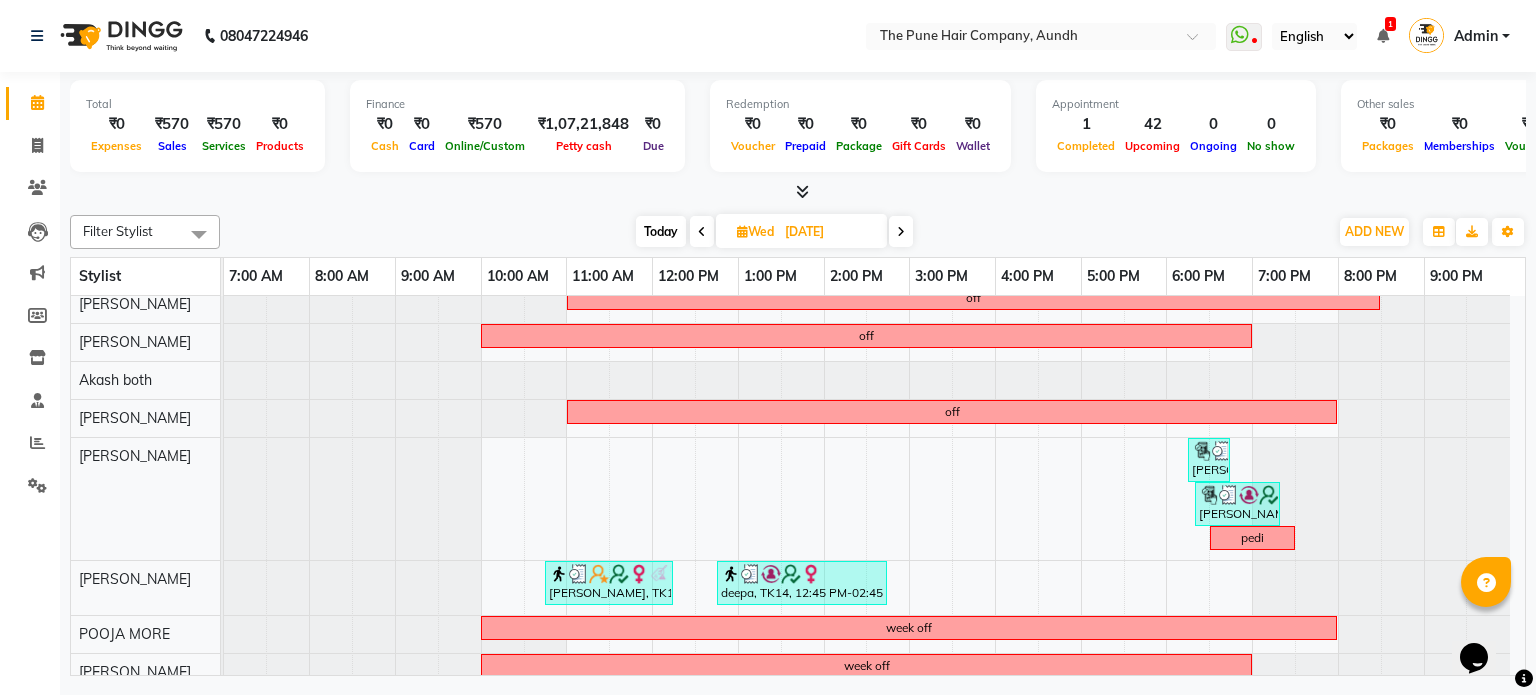 click on "Today" at bounding box center [661, 231] 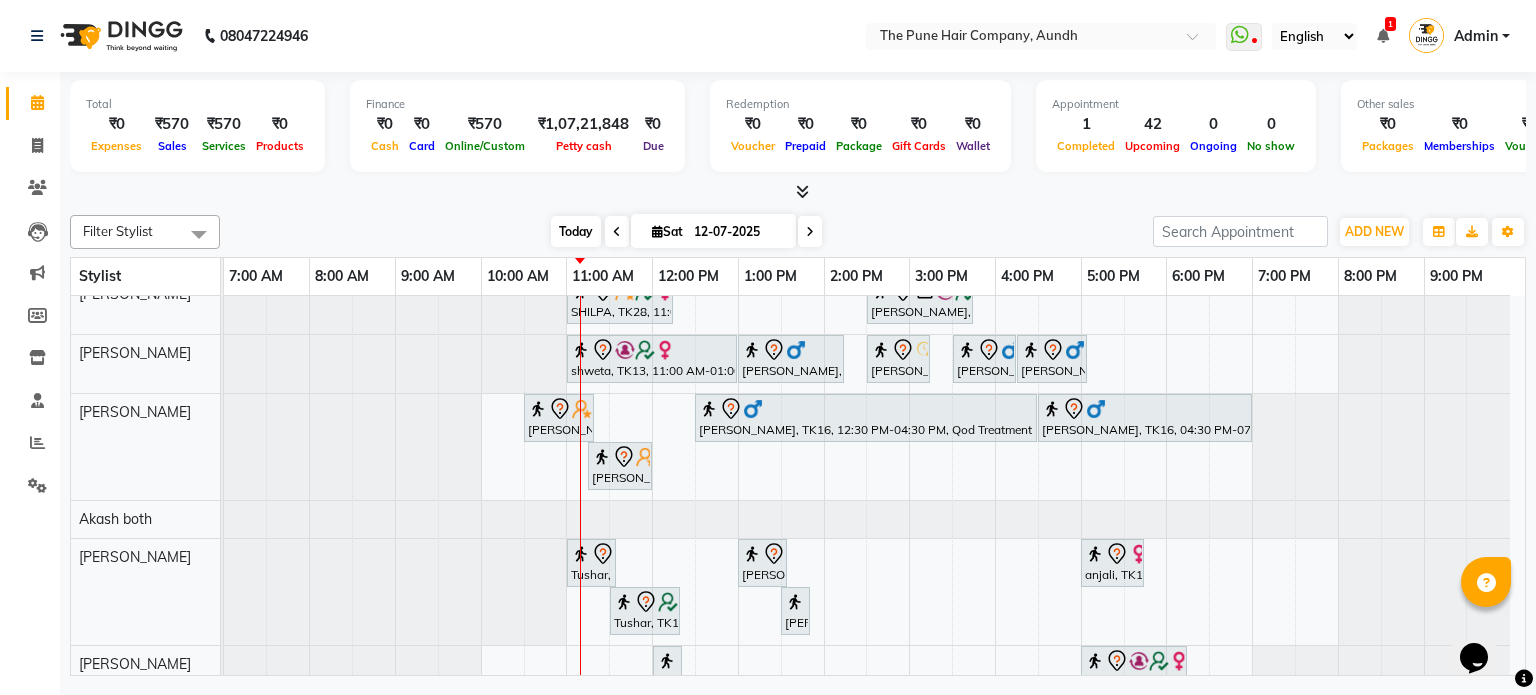 click on "Today" at bounding box center [576, 231] 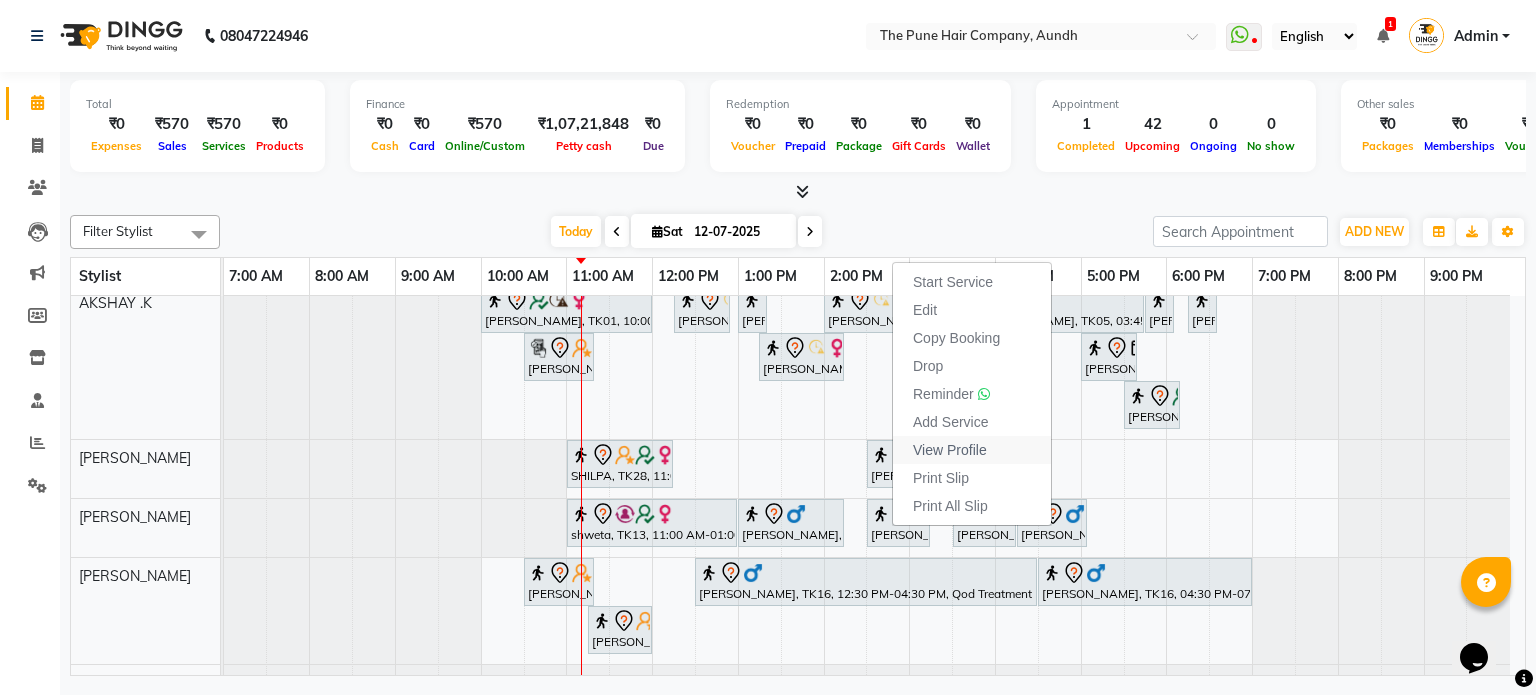 click on "View Profile" at bounding box center (950, 450) 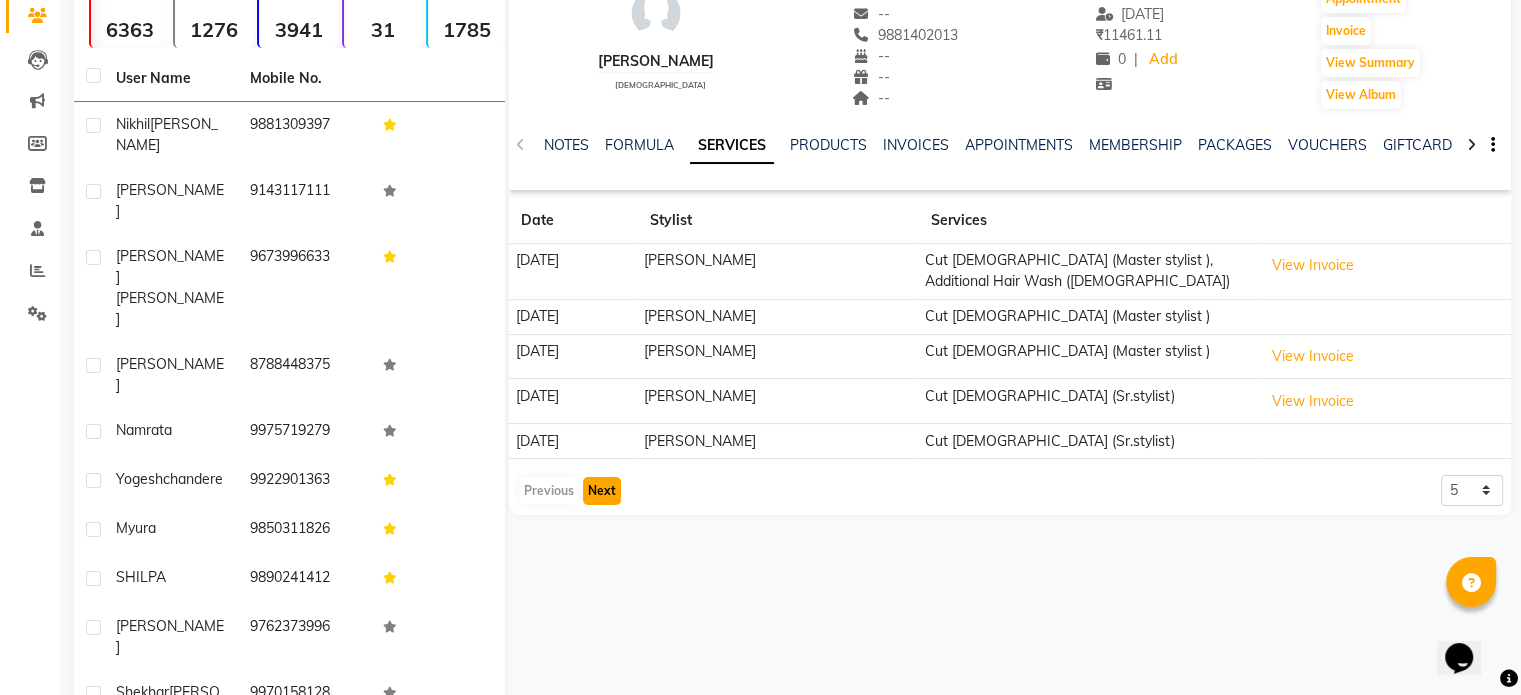 click on "Next" 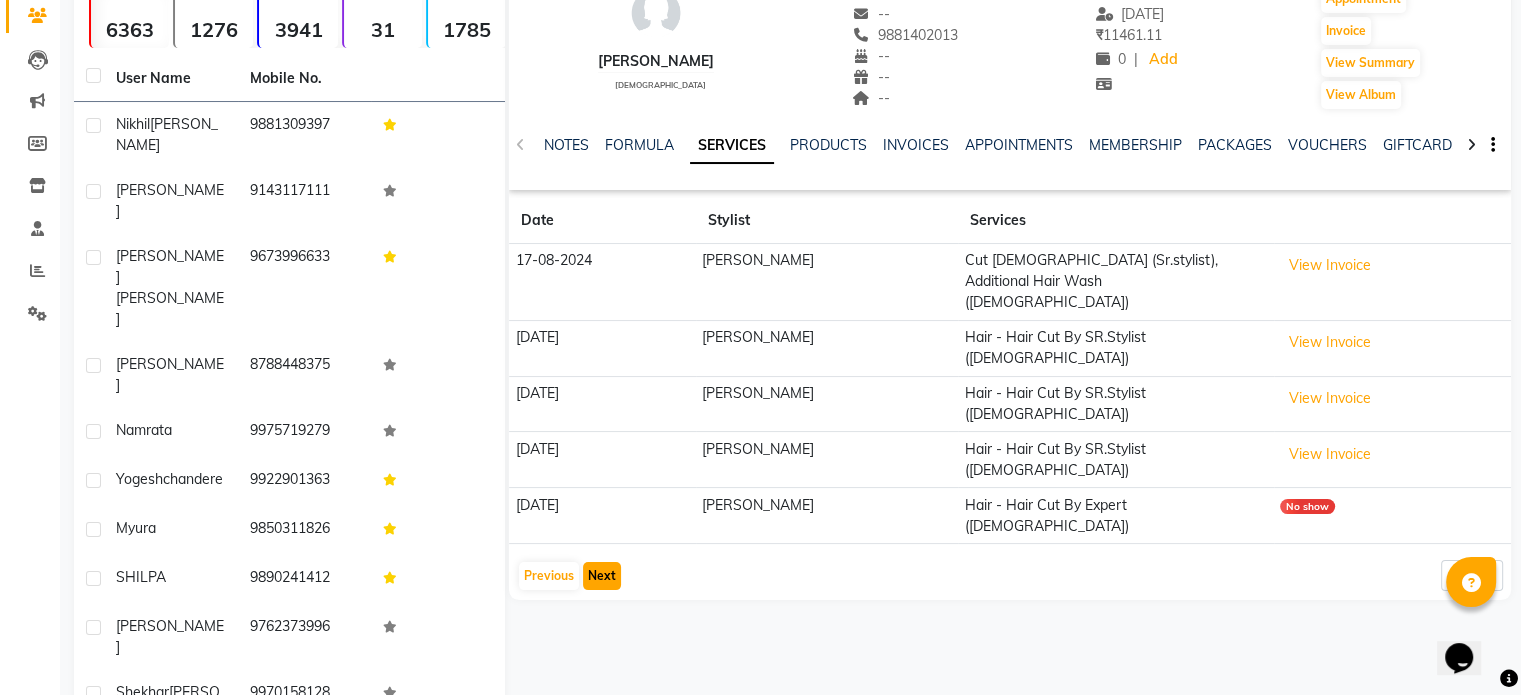 click on "Next" 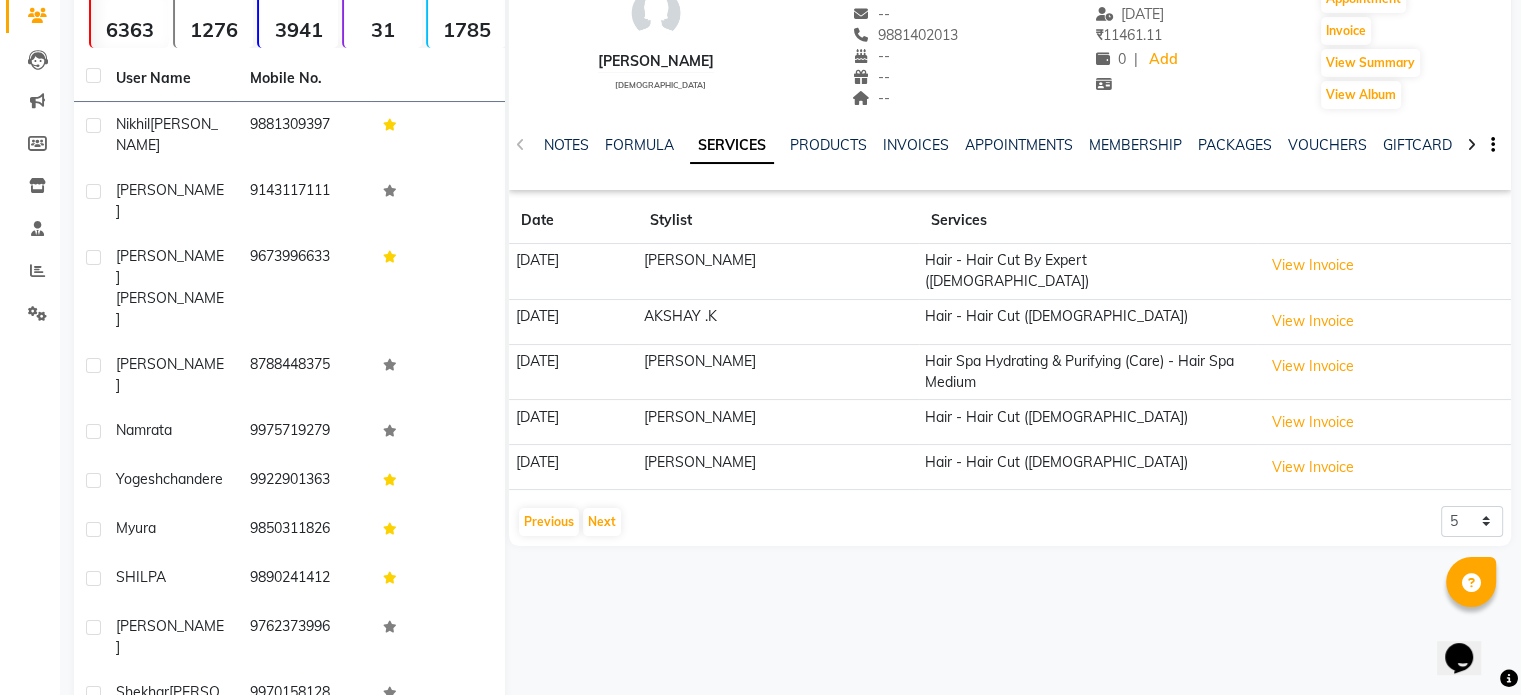 click on "Previous   Next" 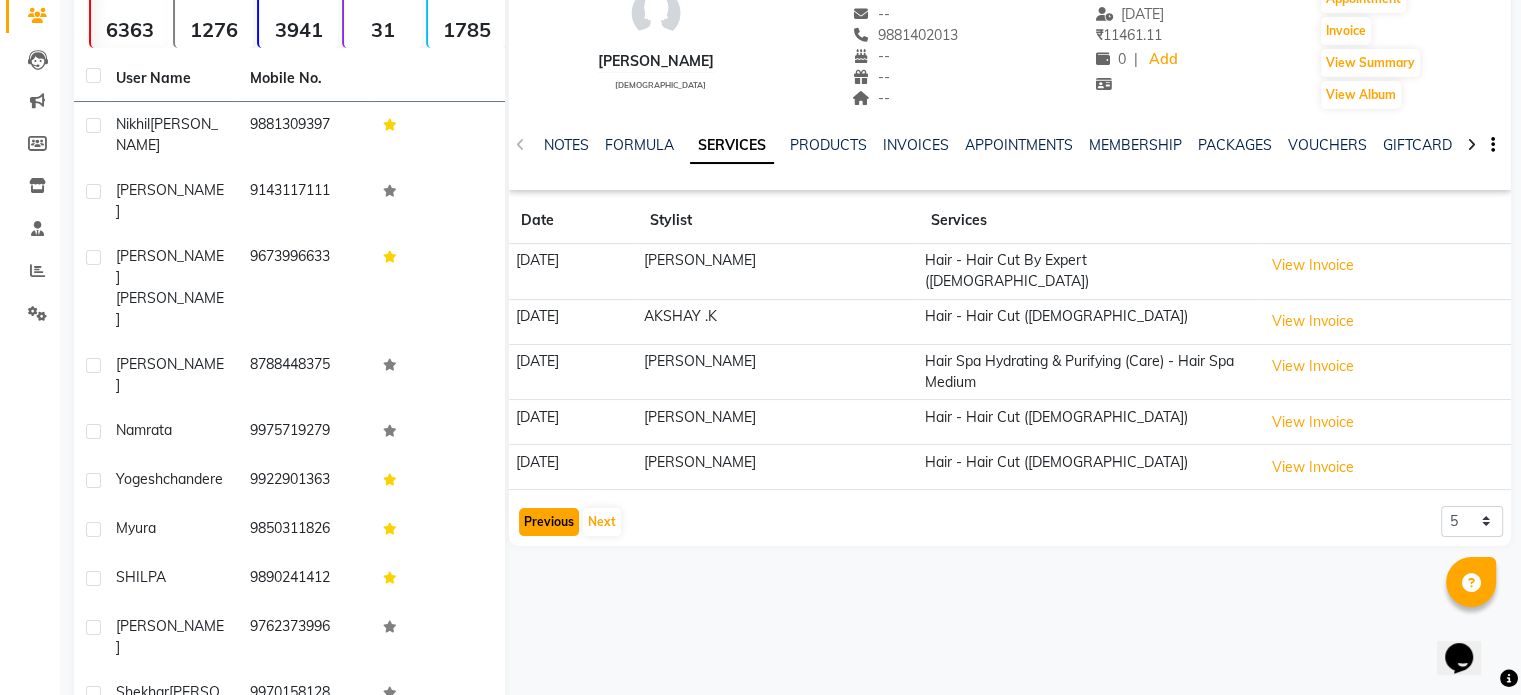 click on "Previous" 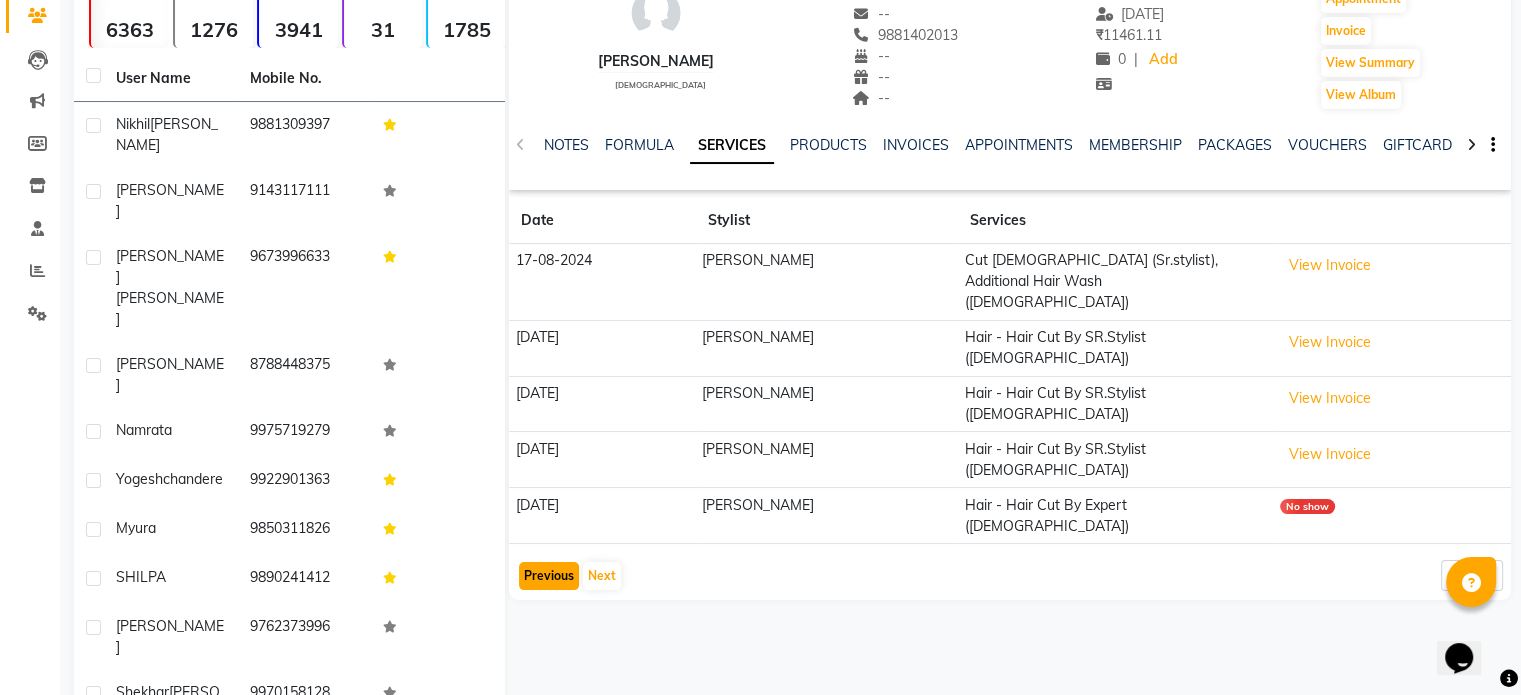 click on "Previous" 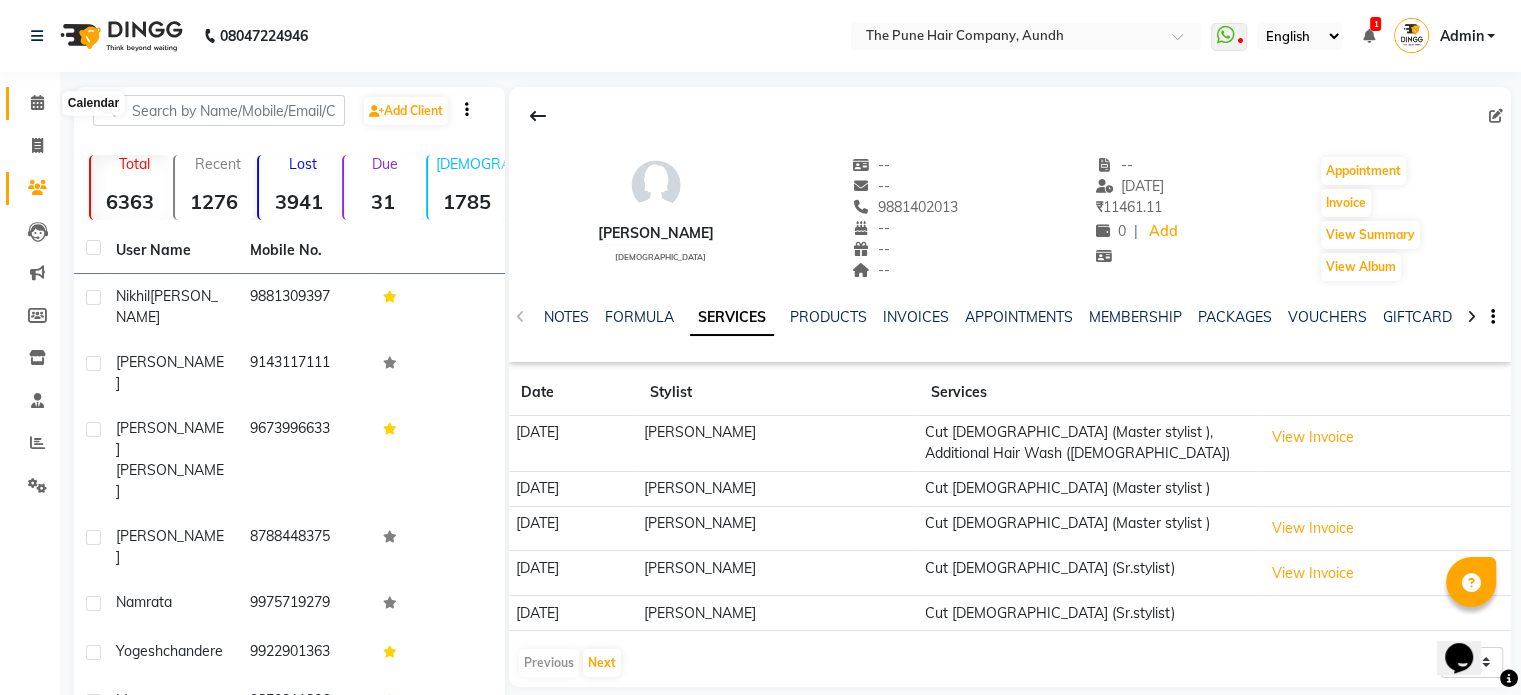 click 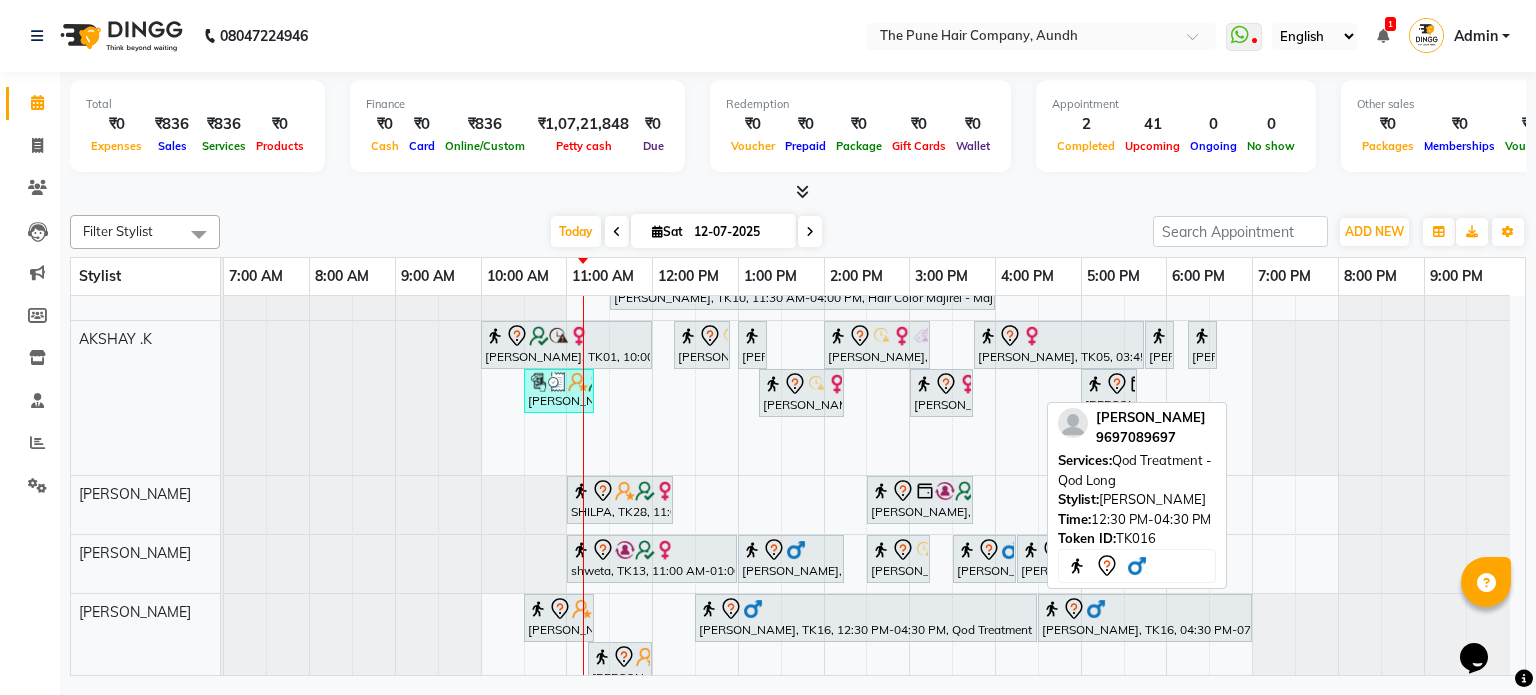 scroll, scrollTop: 141, scrollLeft: 0, axis: vertical 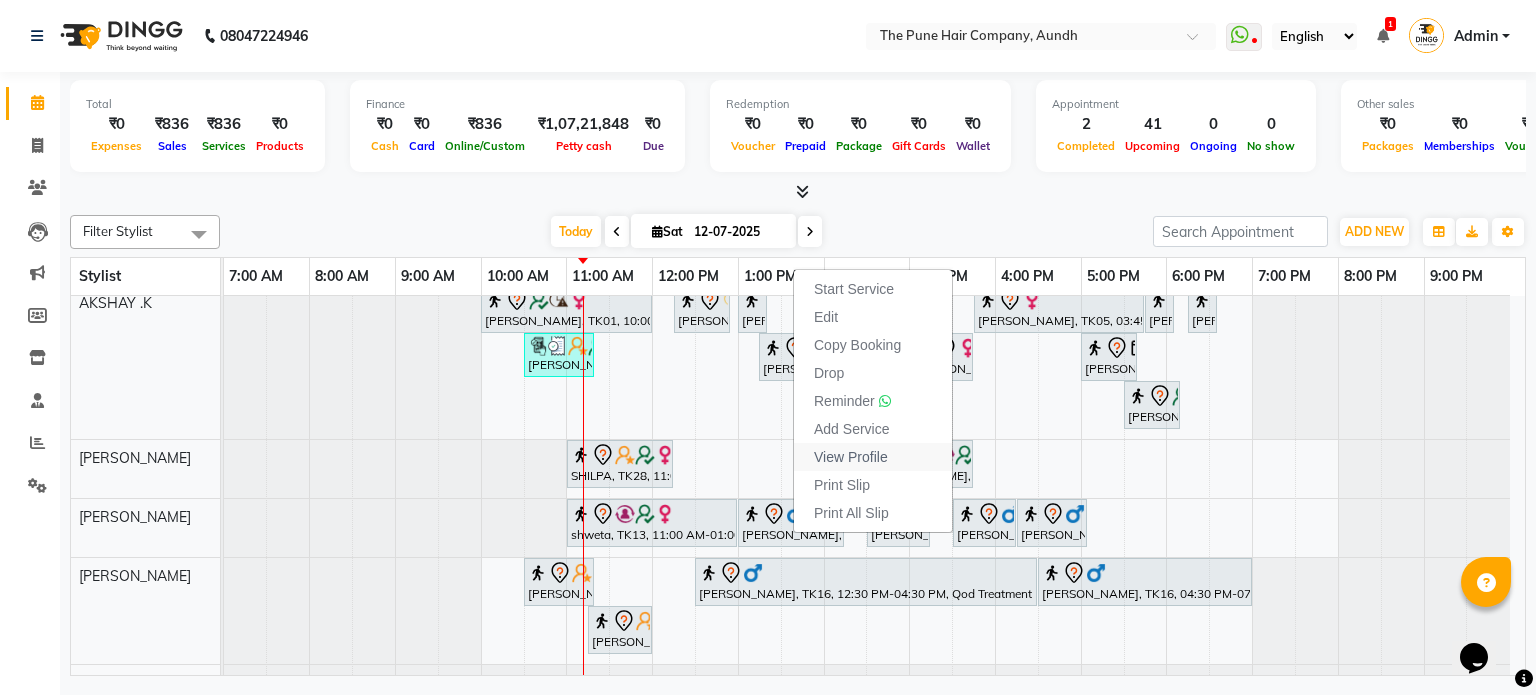 click on "View Profile" at bounding box center (851, 457) 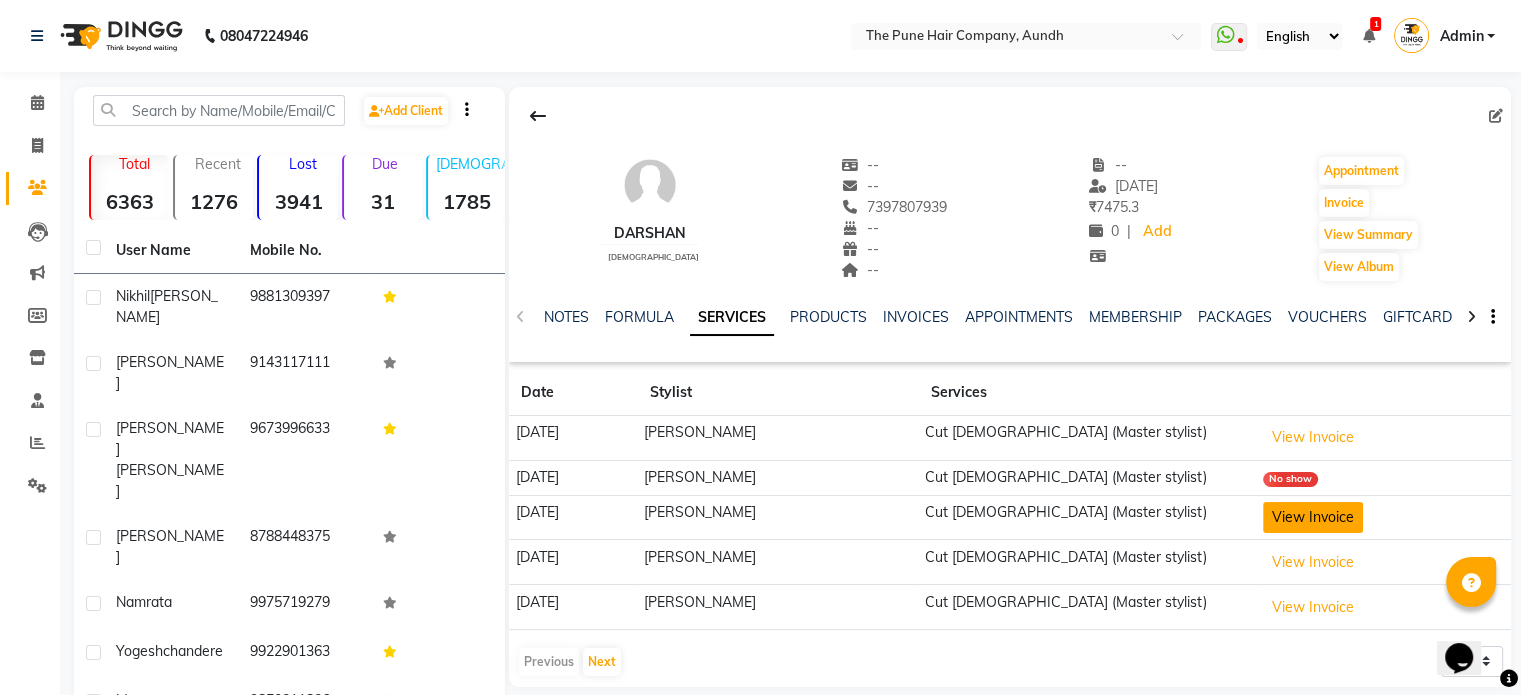 click on "View Invoice" 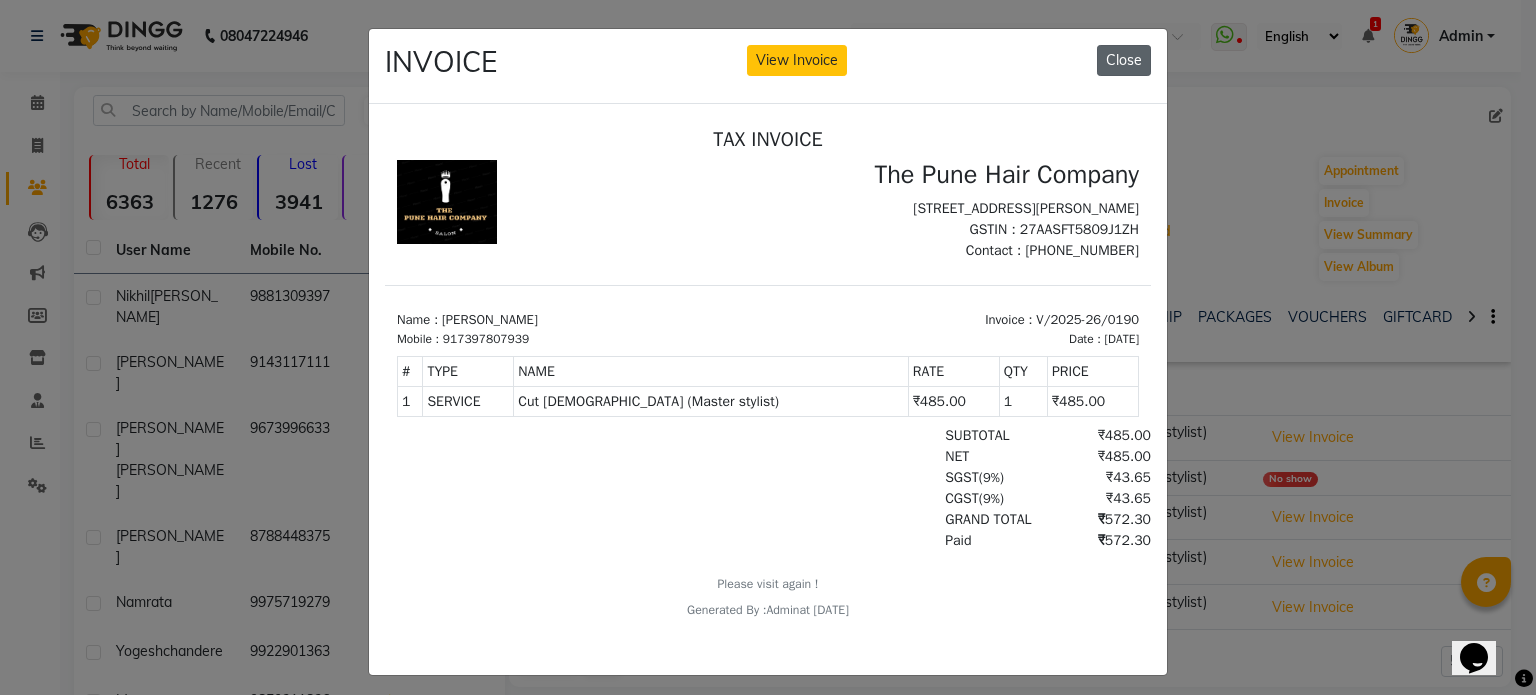 click on "Close" 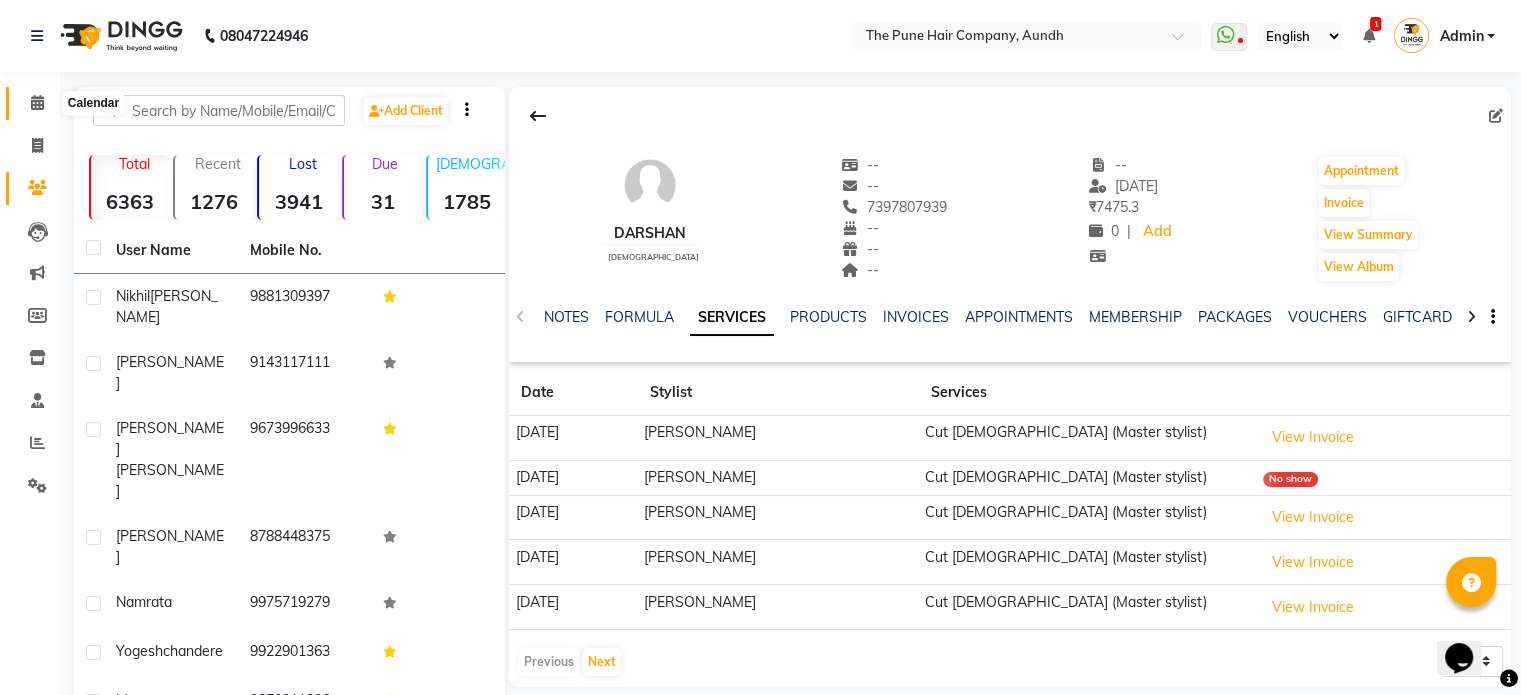 click 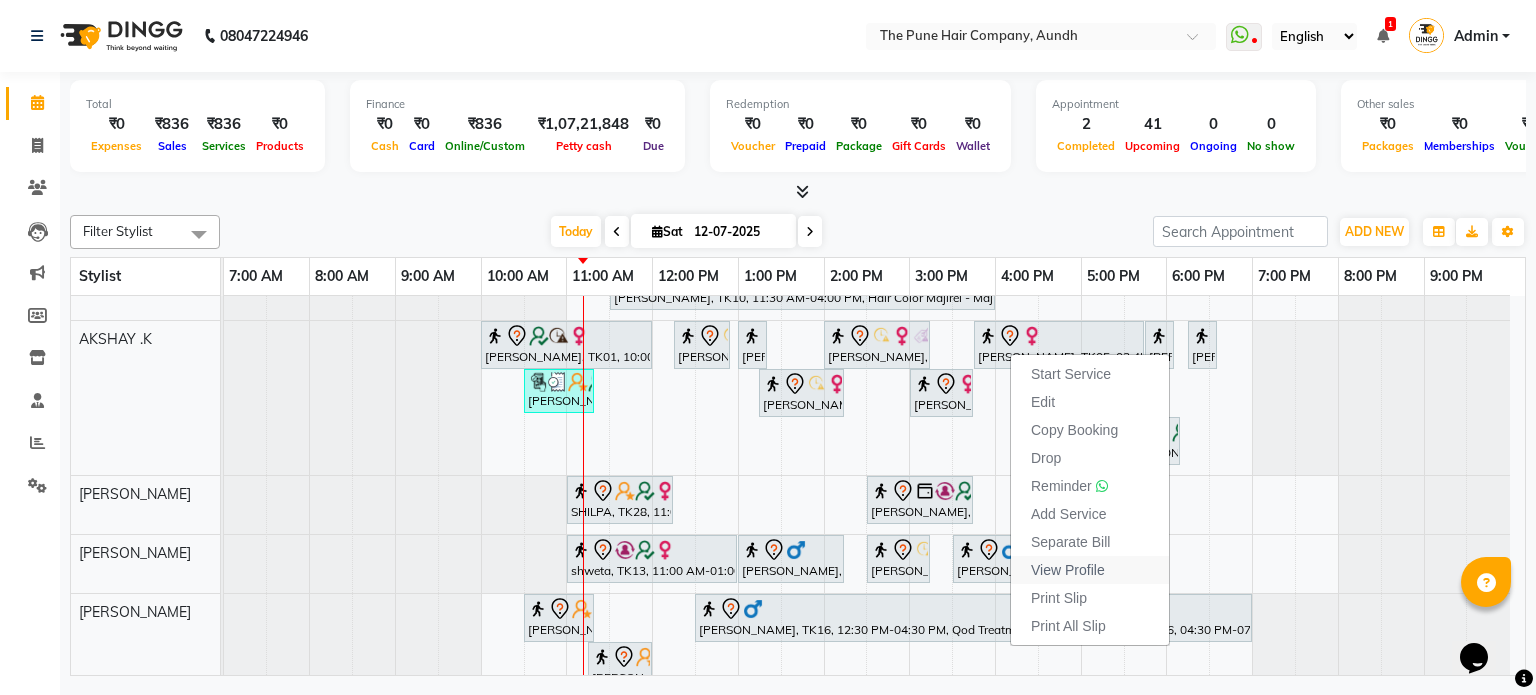 click on "View Profile" at bounding box center (1068, 570) 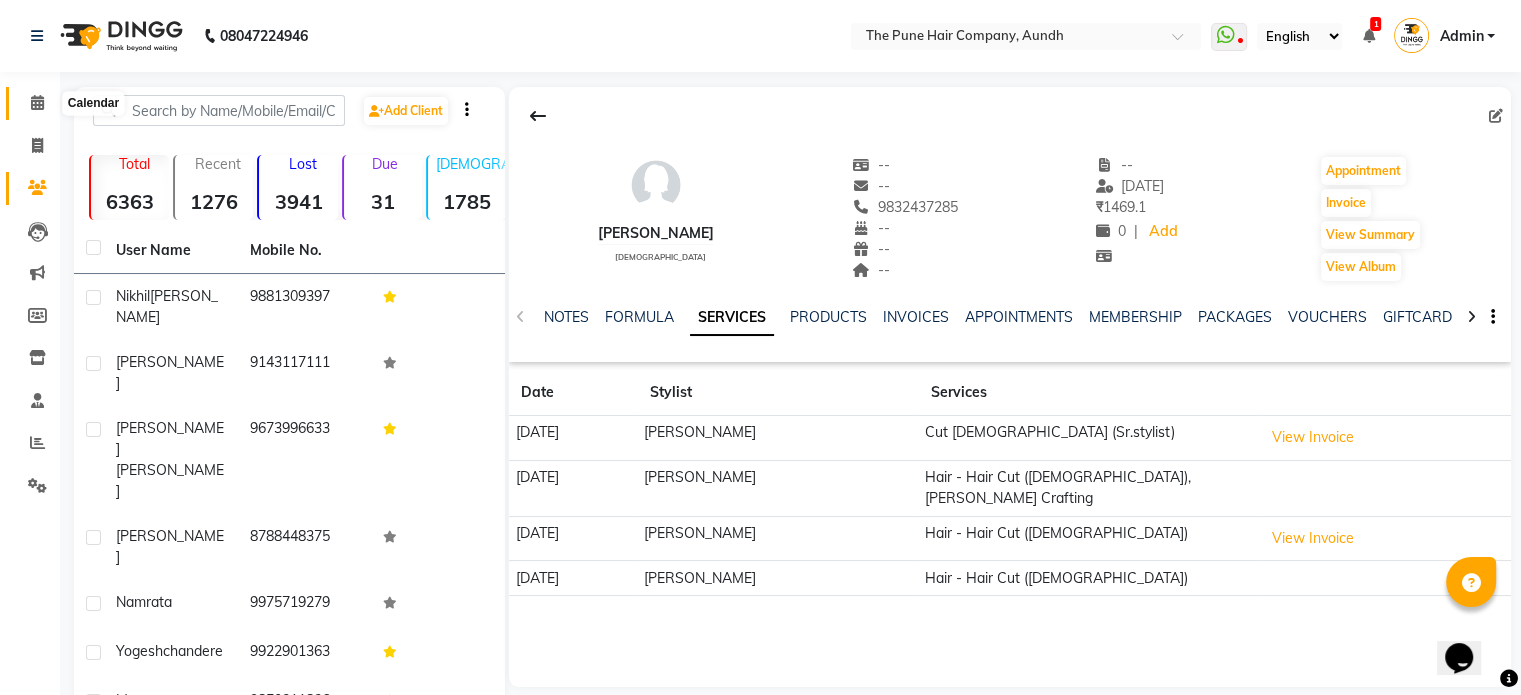 click 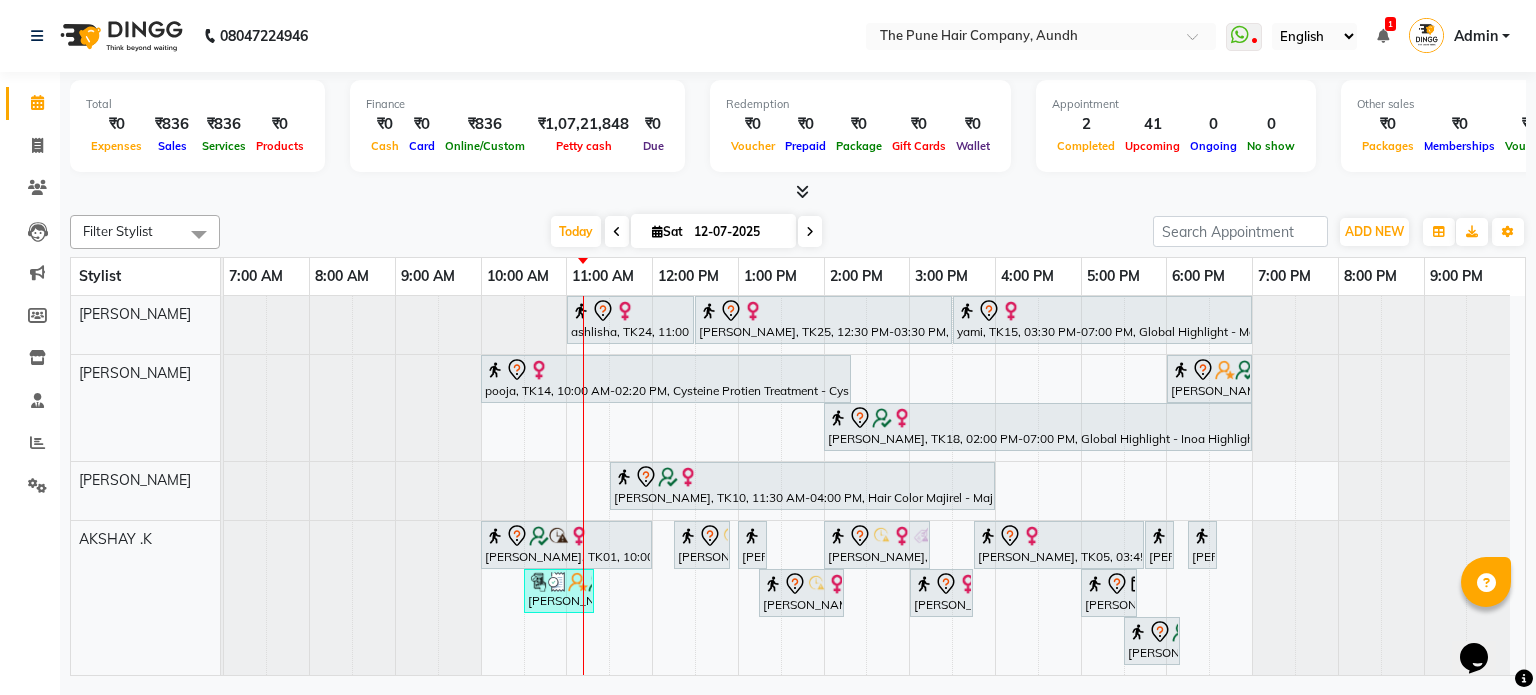 click at bounding box center [810, 232] 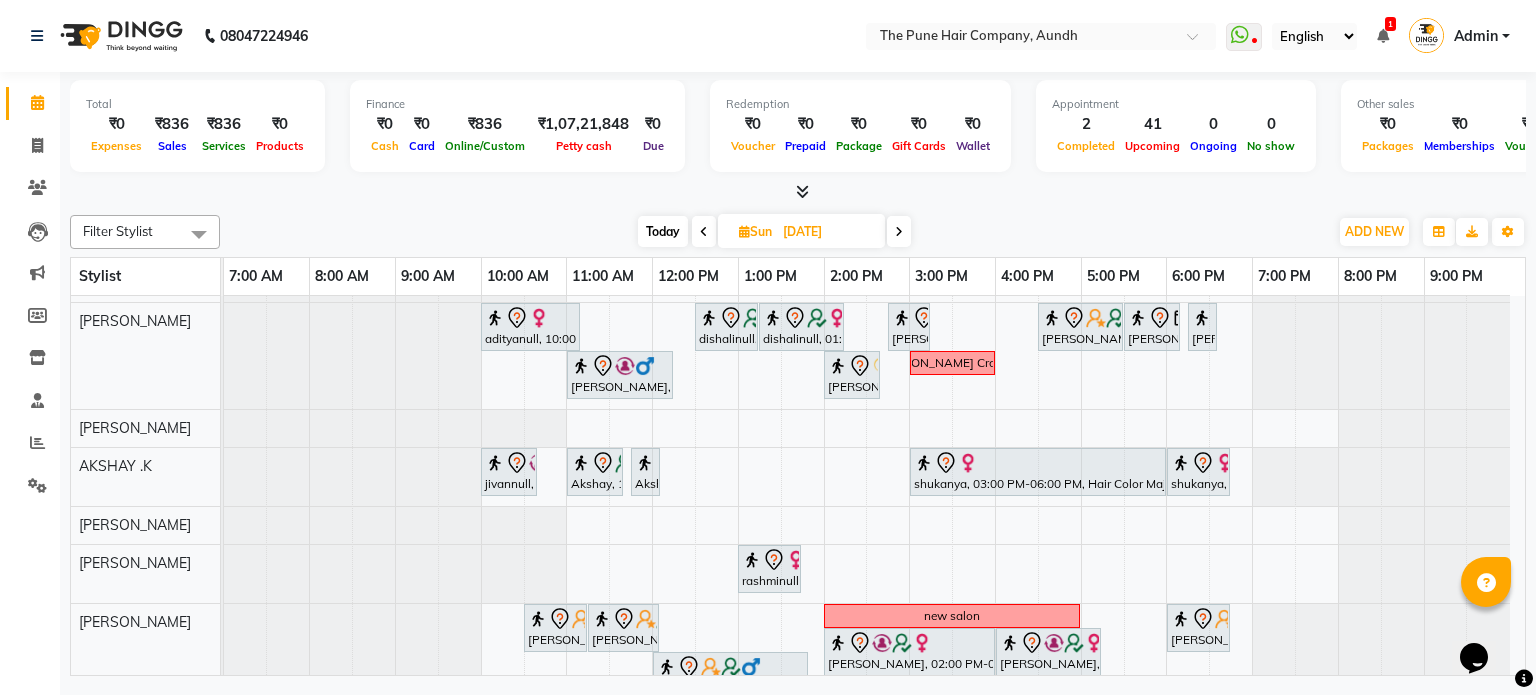 click on "Today" at bounding box center (663, 231) 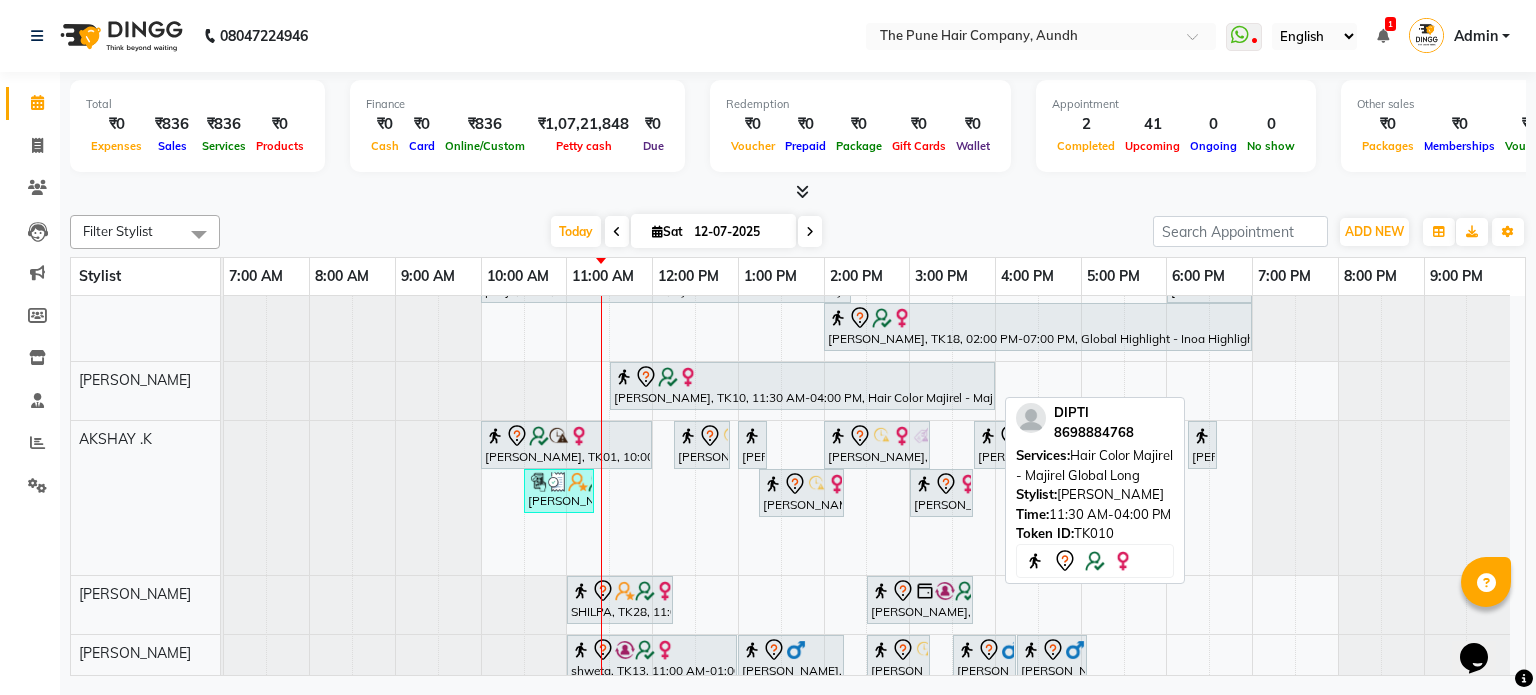 scroll, scrollTop: 167, scrollLeft: 0, axis: vertical 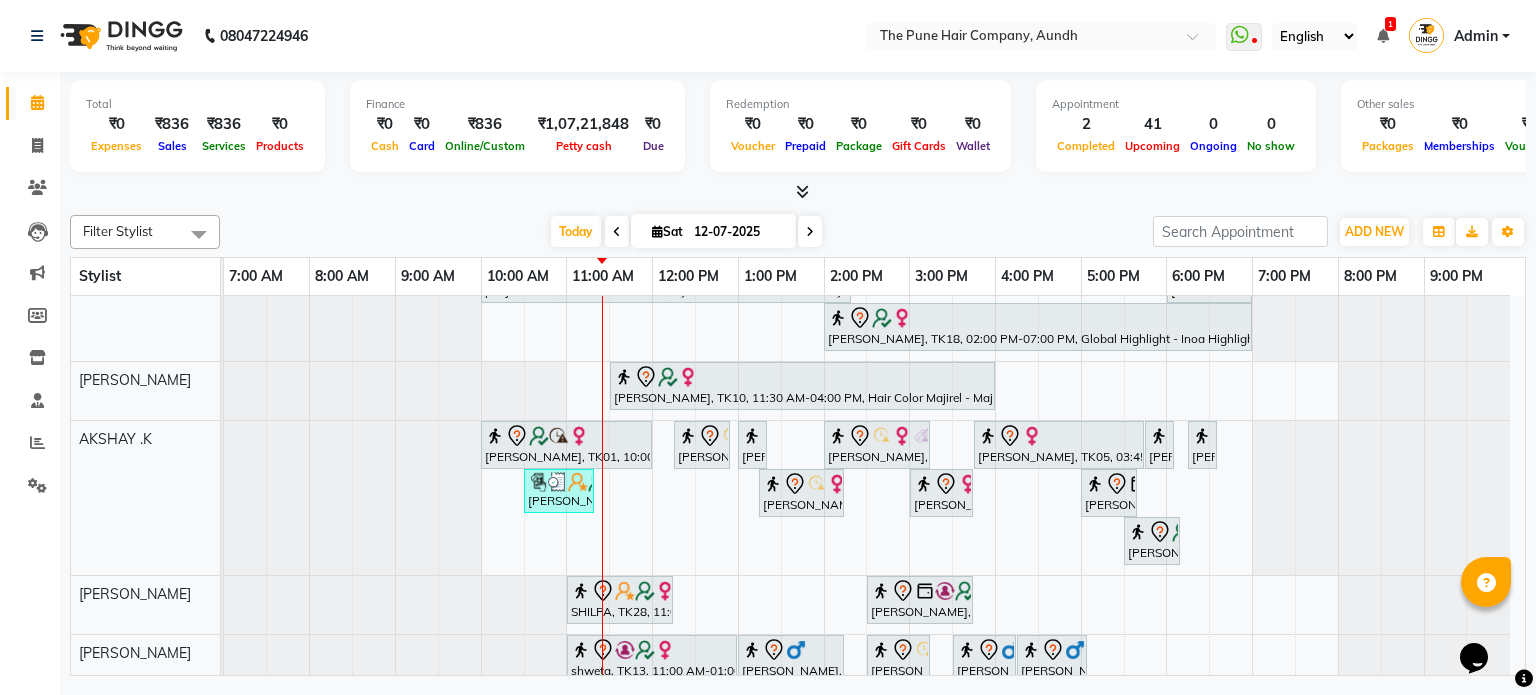click at bounding box center (810, 231) 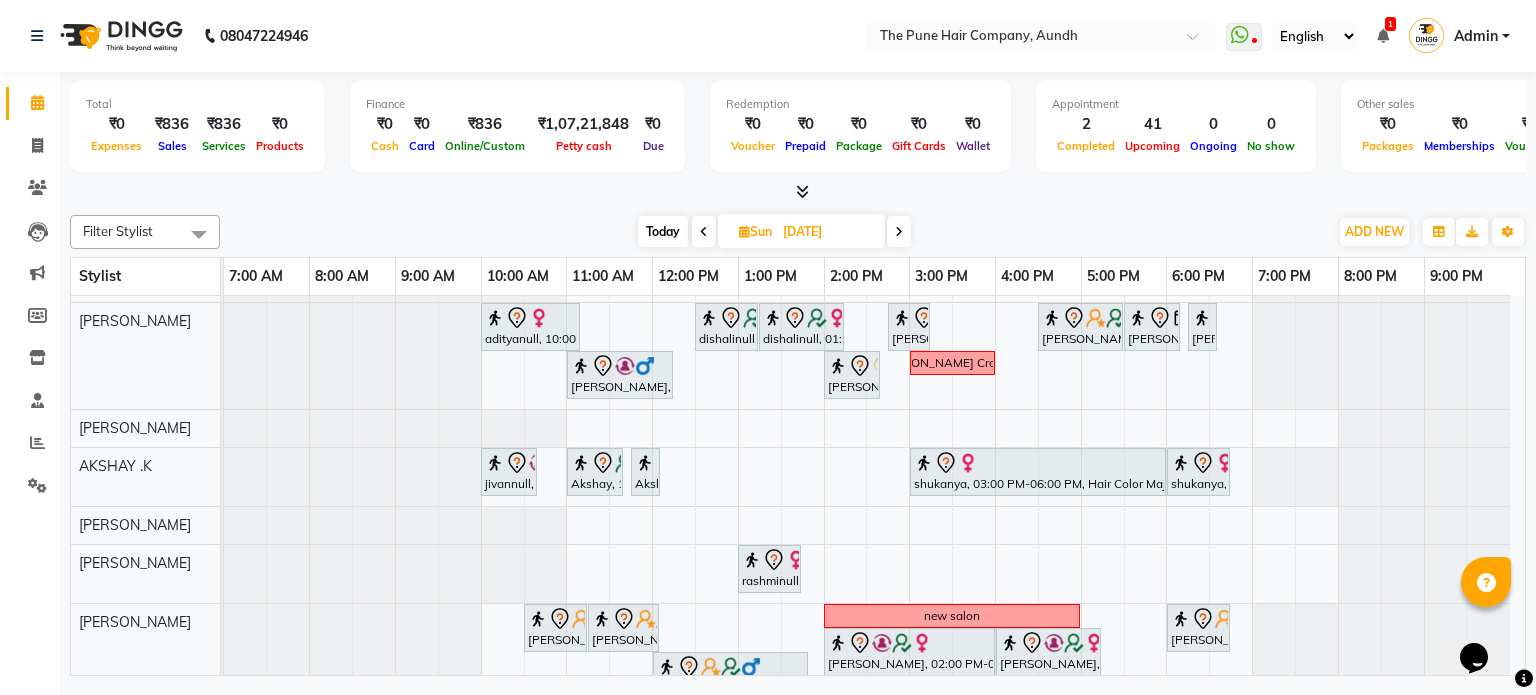 scroll, scrollTop: 180, scrollLeft: 0, axis: vertical 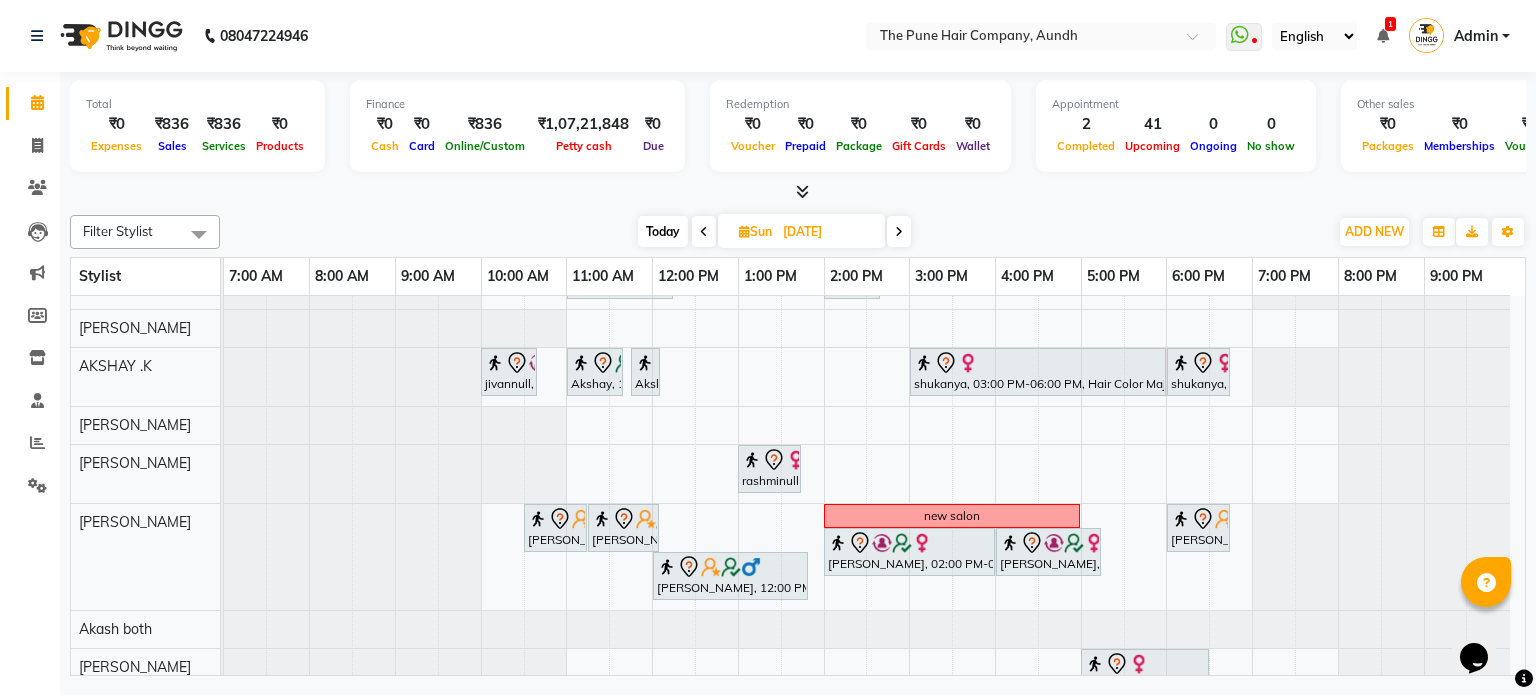 click on "Today" at bounding box center [663, 231] 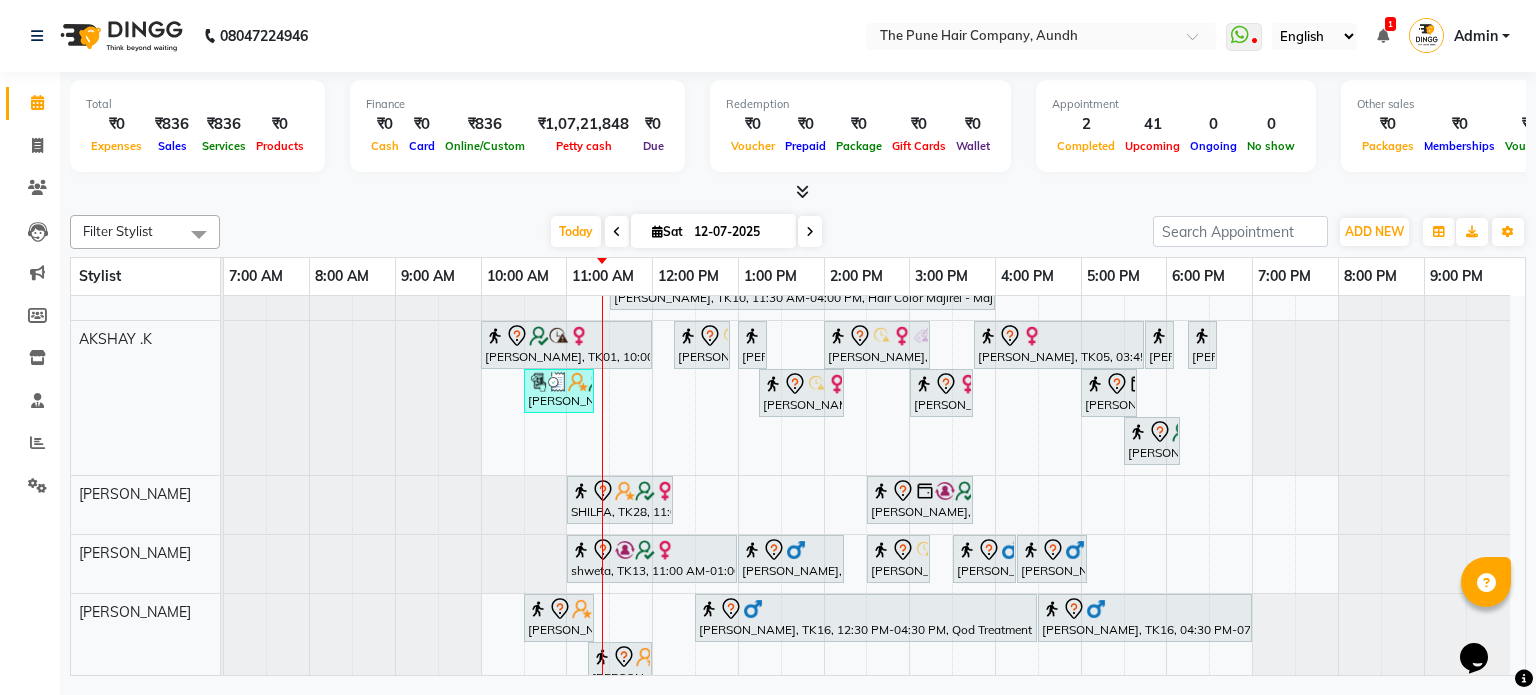click at bounding box center (617, 232) 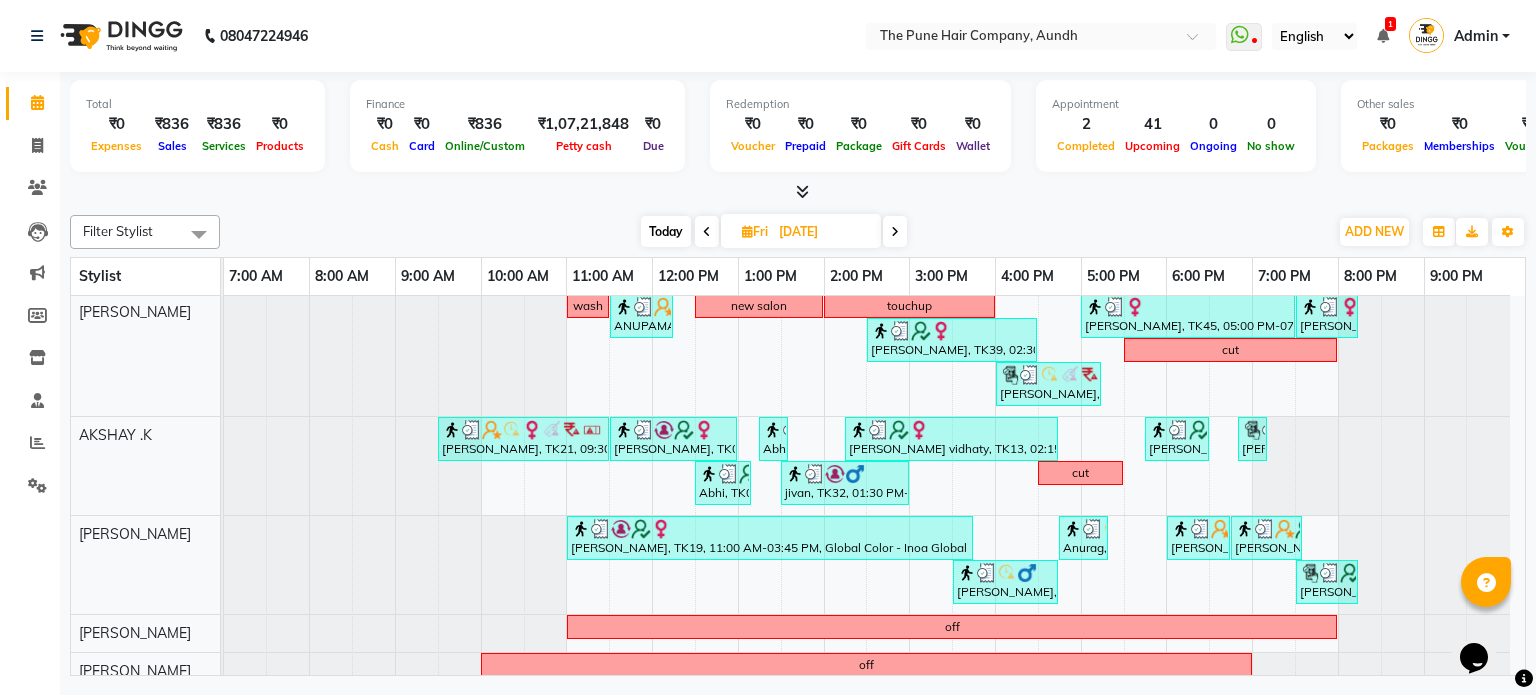 click at bounding box center [707, 231] 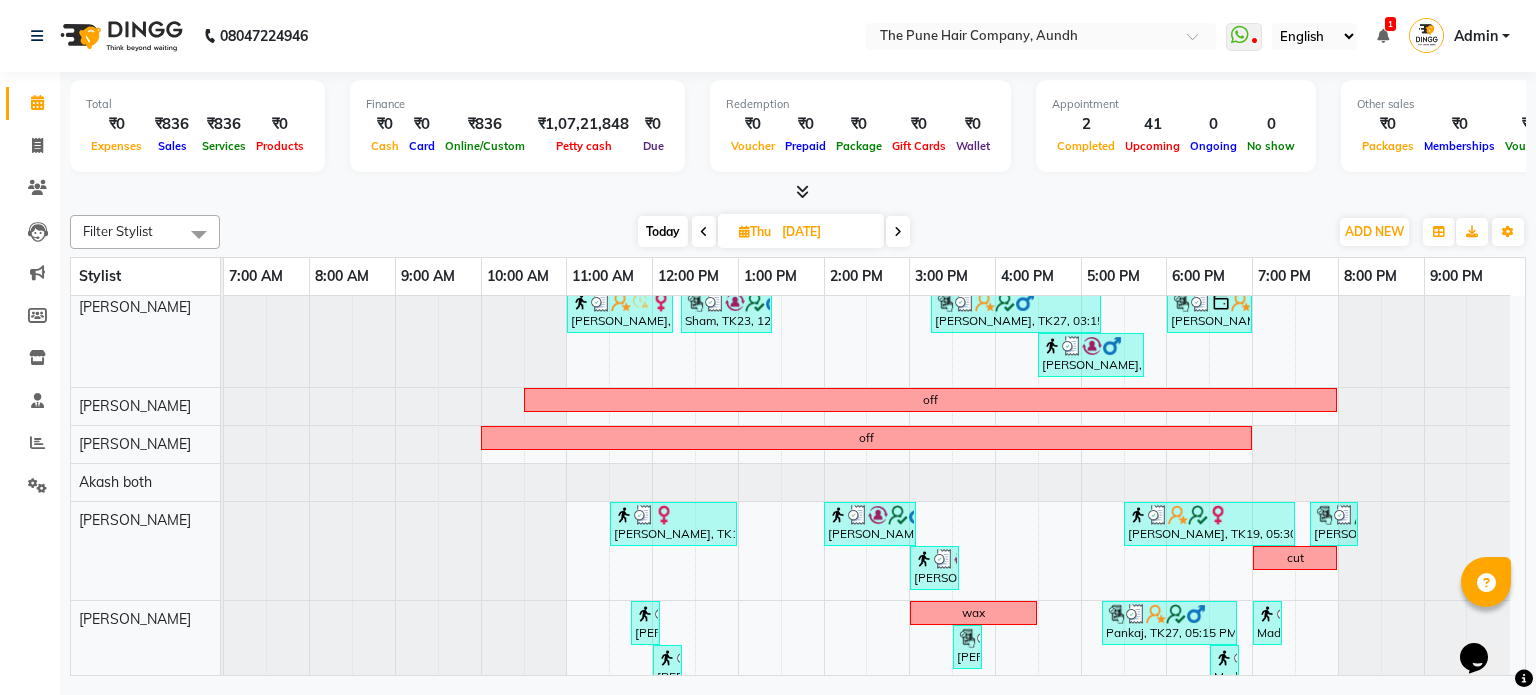 click at bounding box center (704, 231) 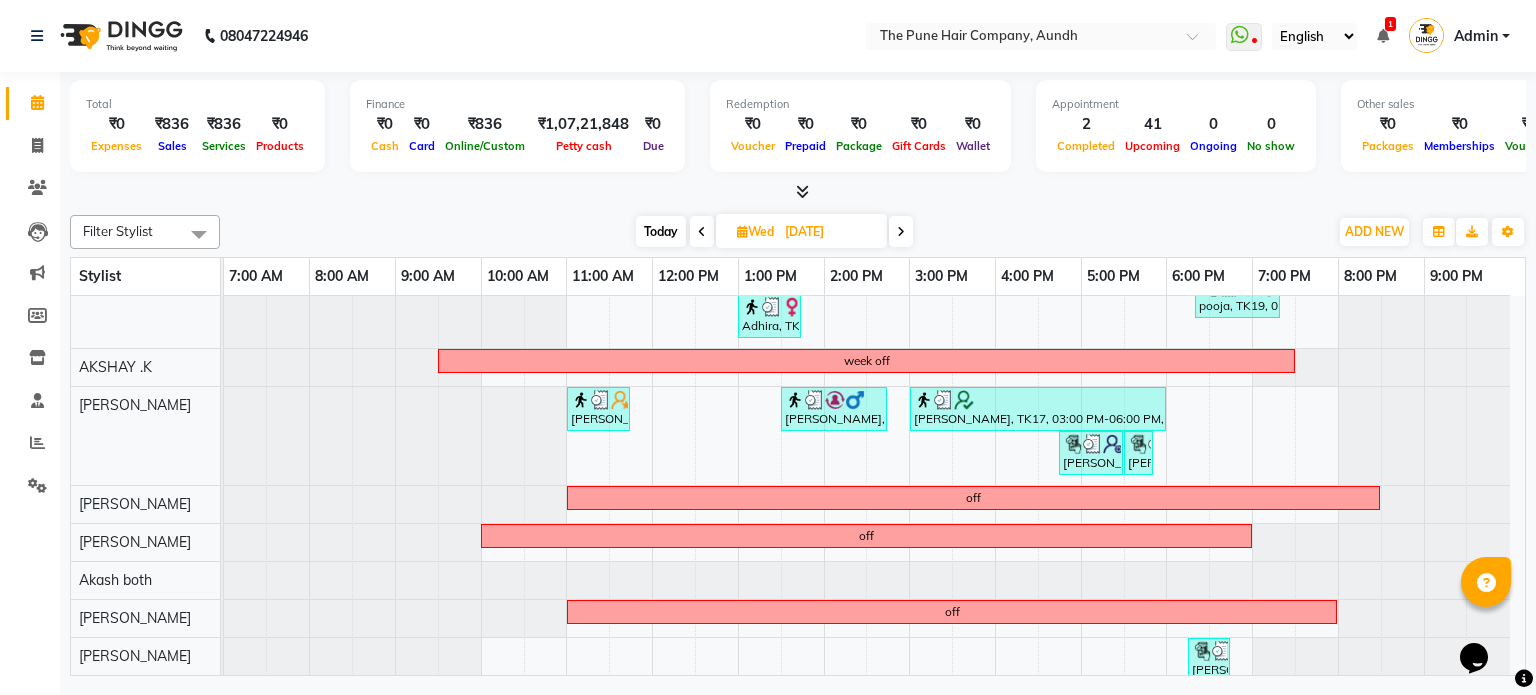click at bounding box center (702, 232) 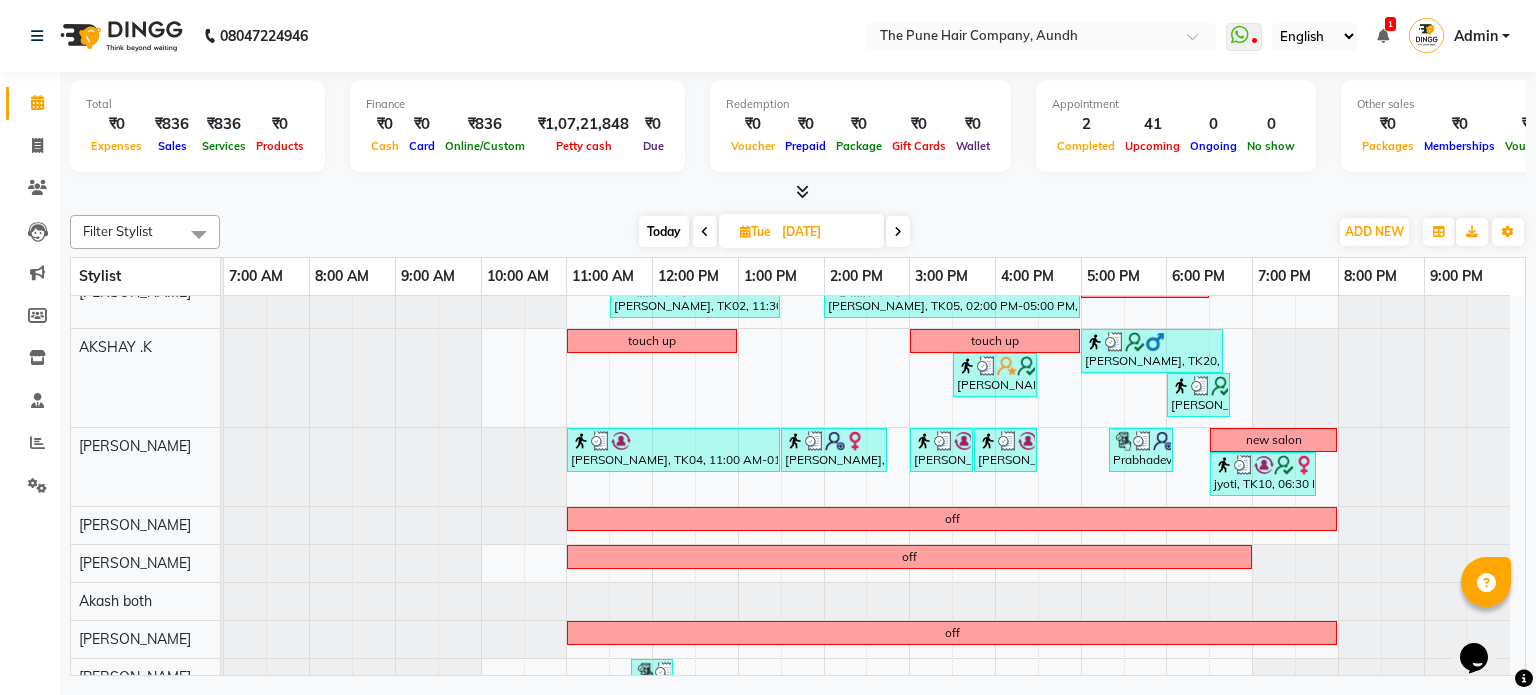 click at bounding box center [705, 231] 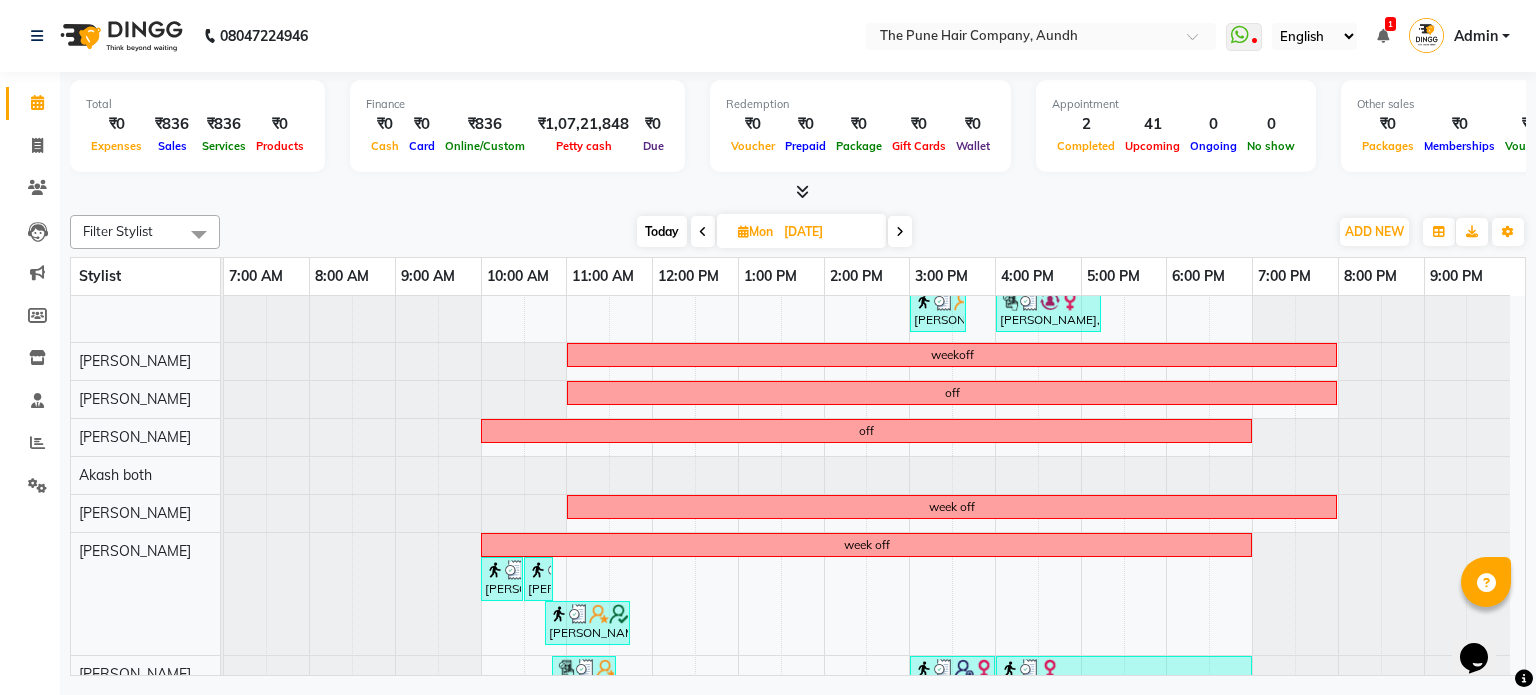 click at bounding box center [703, 232] 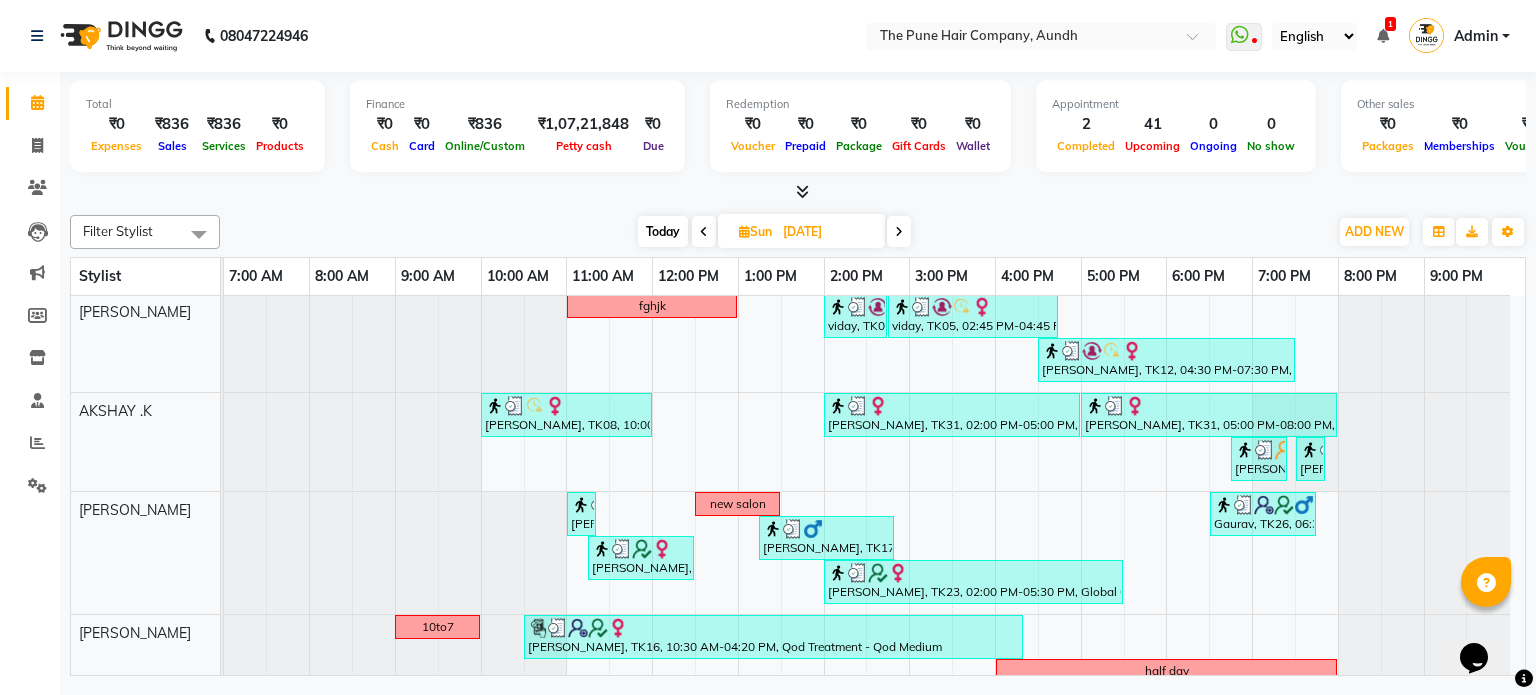 click on "Today" at bounding box center [663, 231] 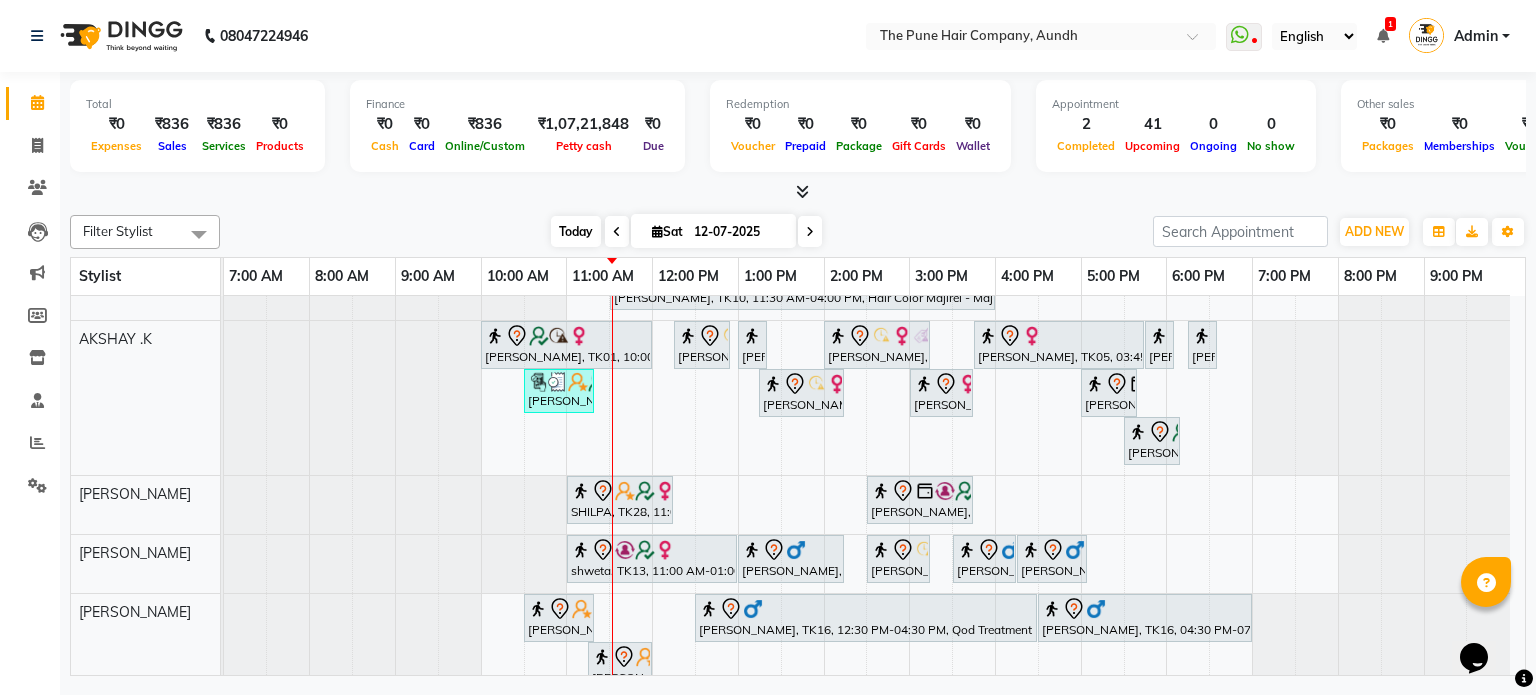click on "Today" at bounding box center (576, 231) 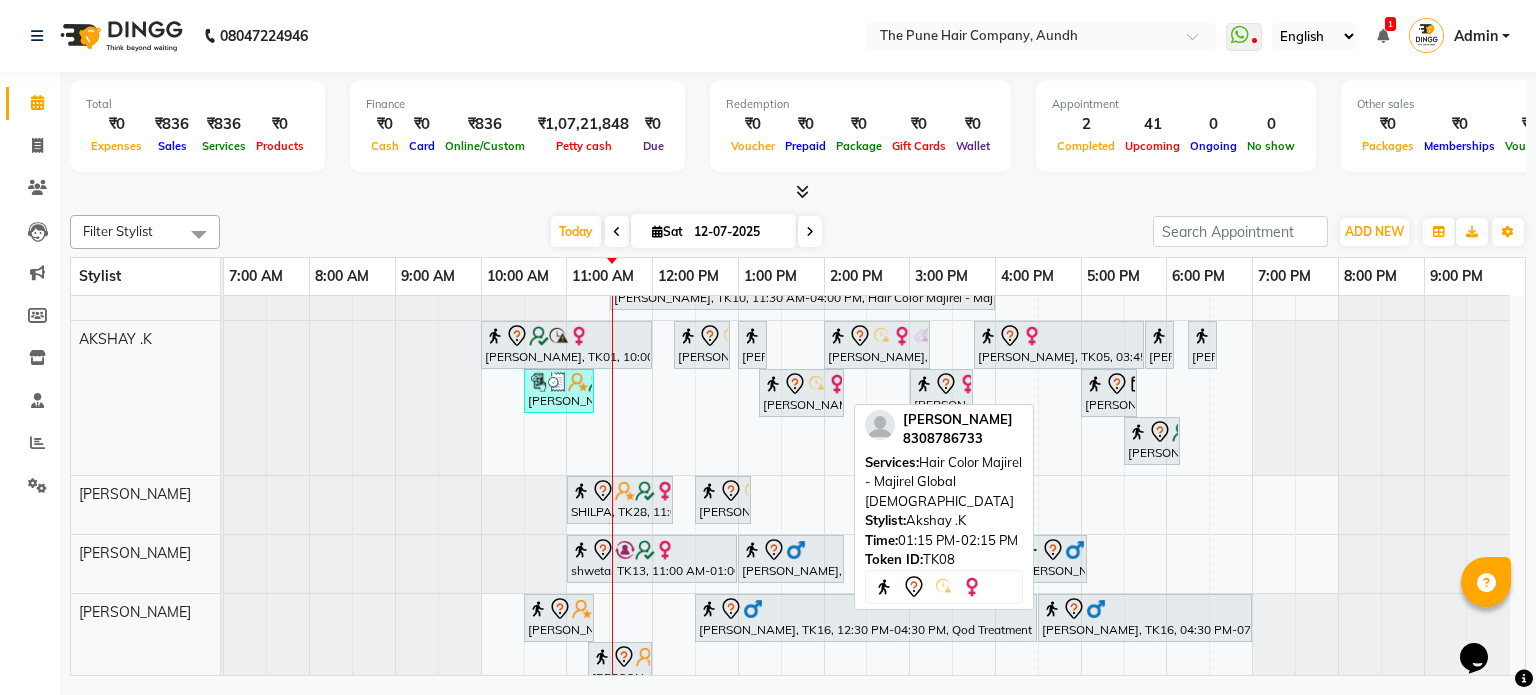 scroll, scrollTop: 486, scrollLeft: 0, axis: vertical 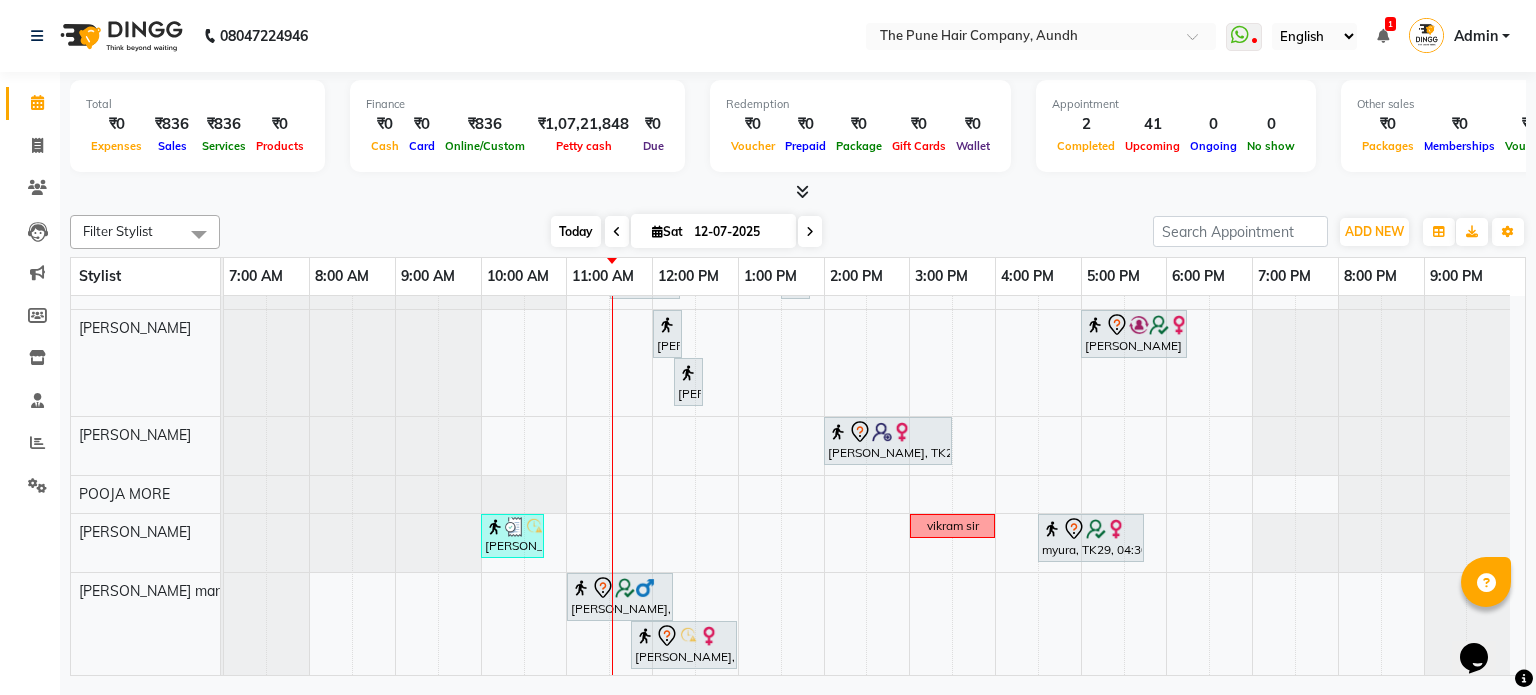 click on "Today" at bounding box center (576, 231) 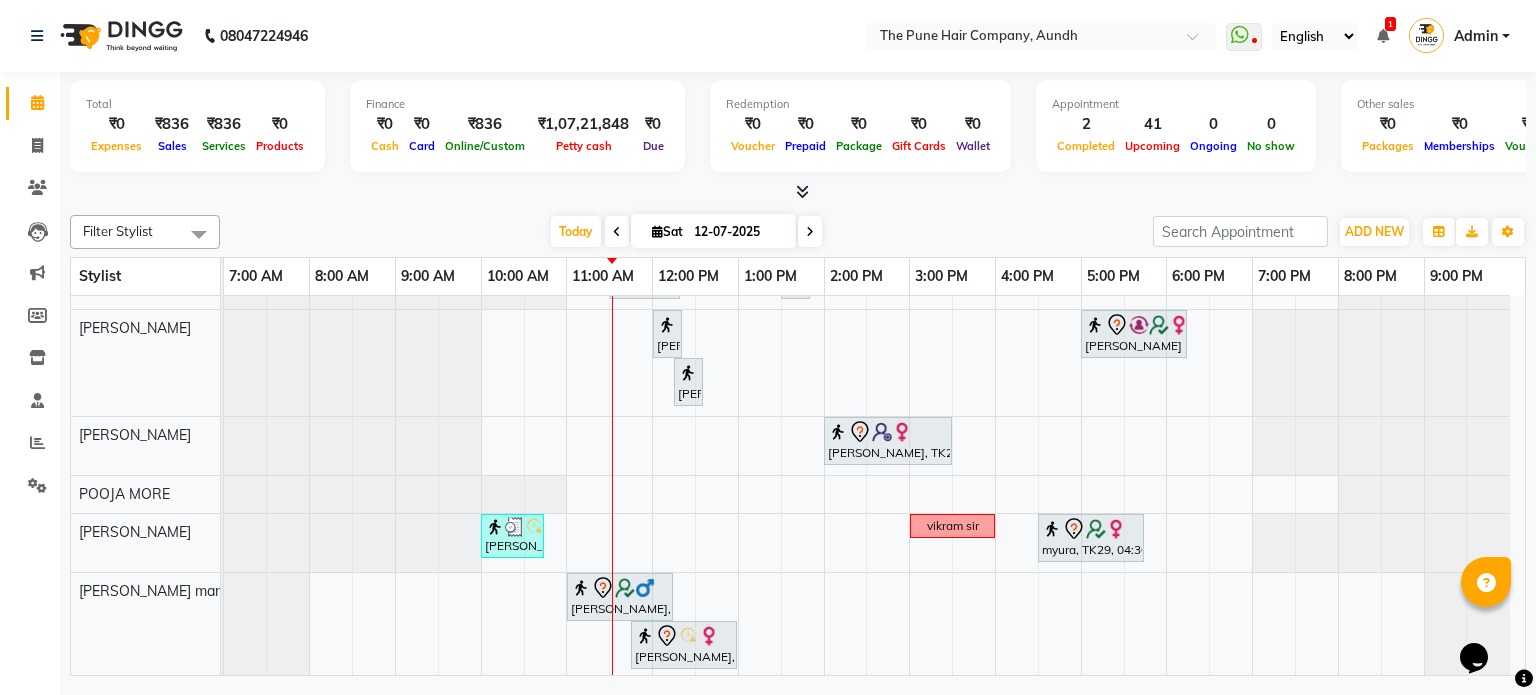 scroll, scrollTop: 634, scrollLeft: 0, axis: vertical 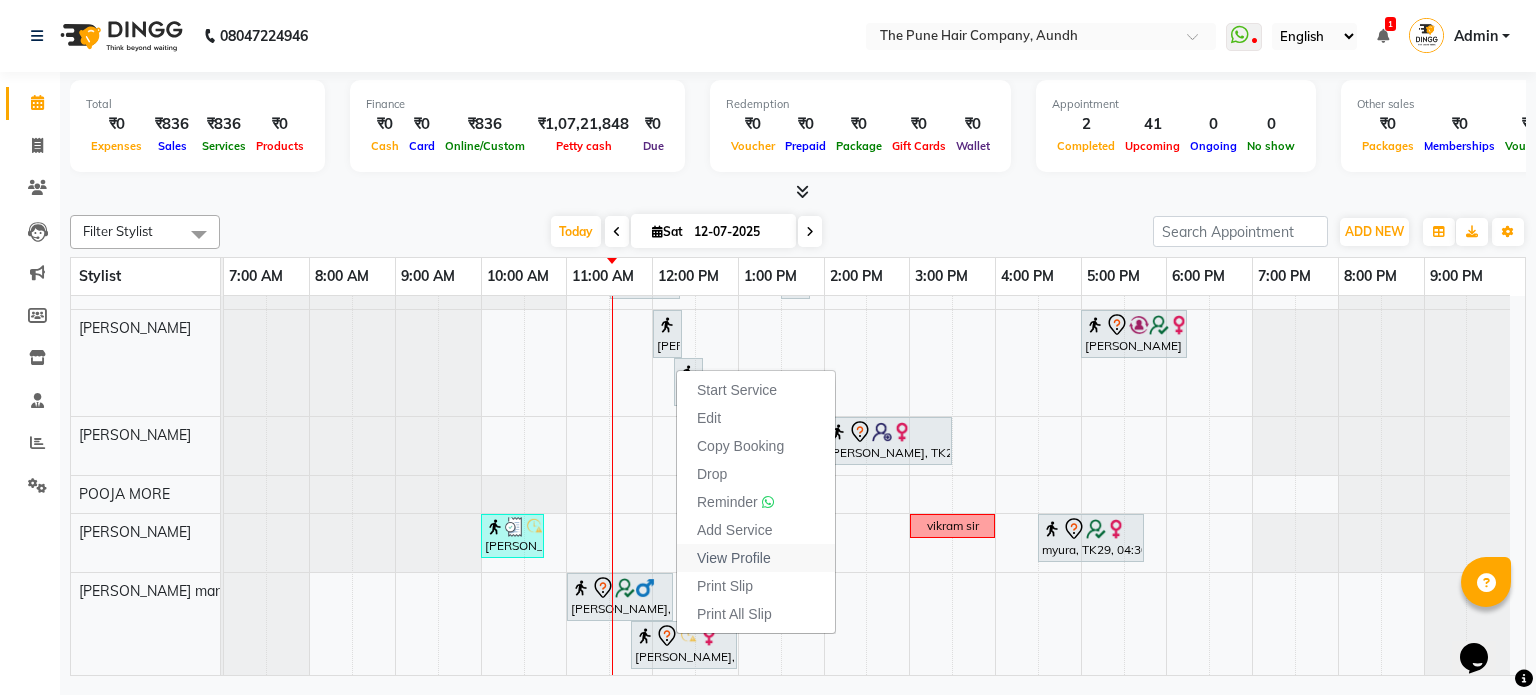 click on "View Profile" at bounding box center [734, 558] 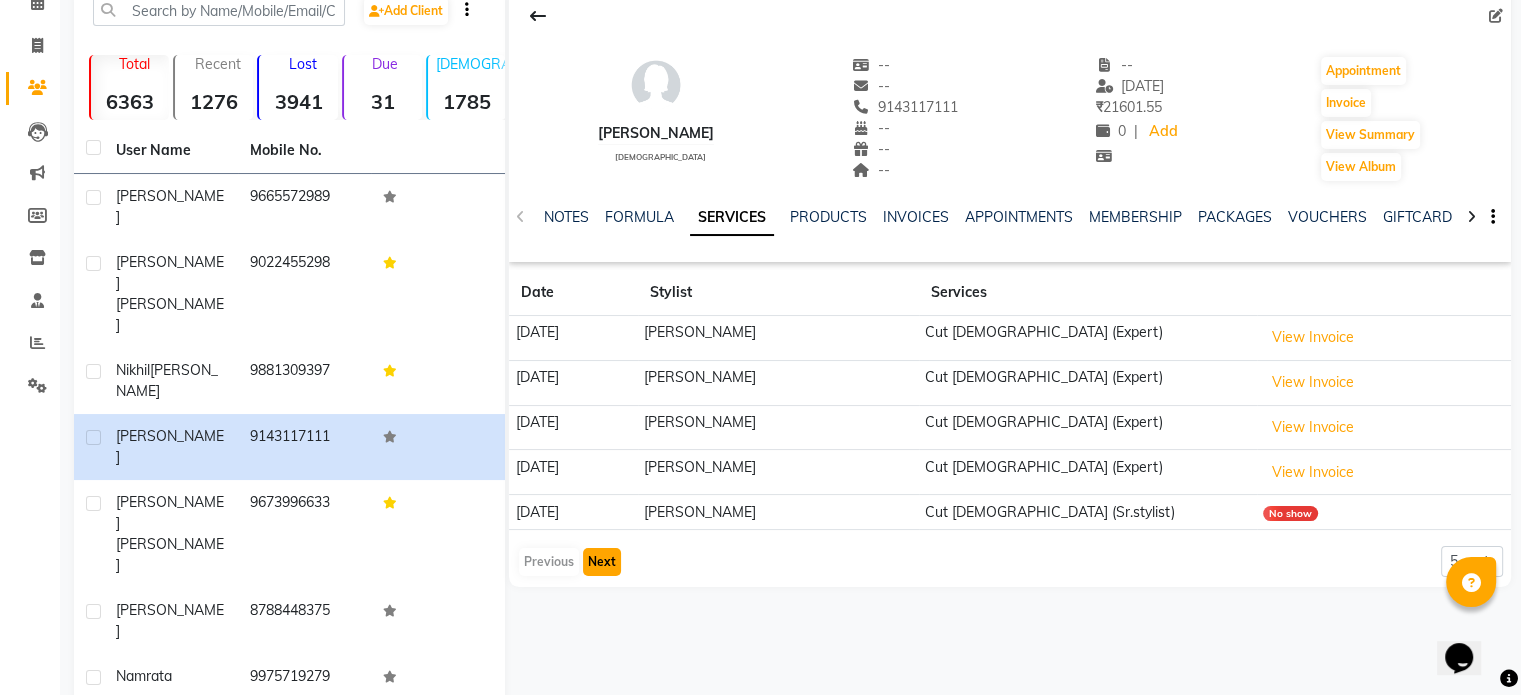 click on "Next" 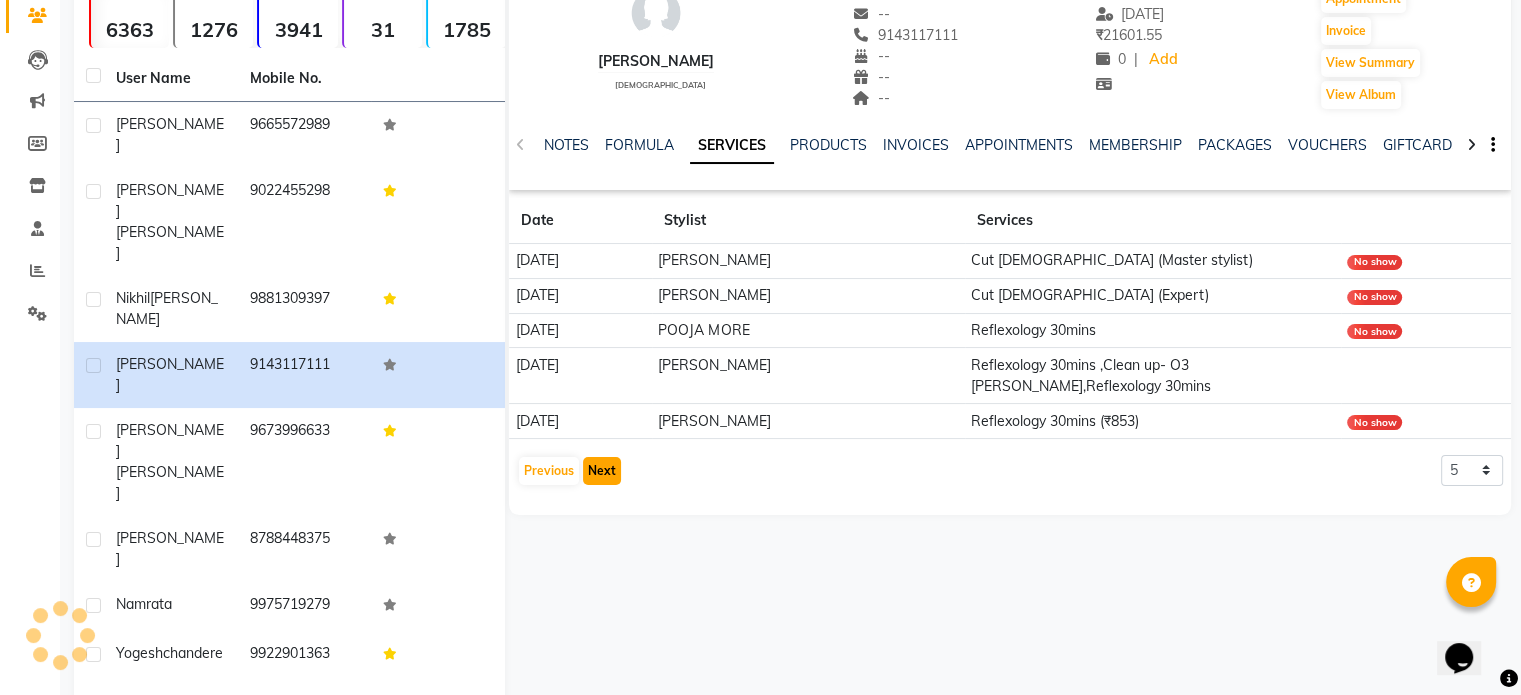 click on "Next" 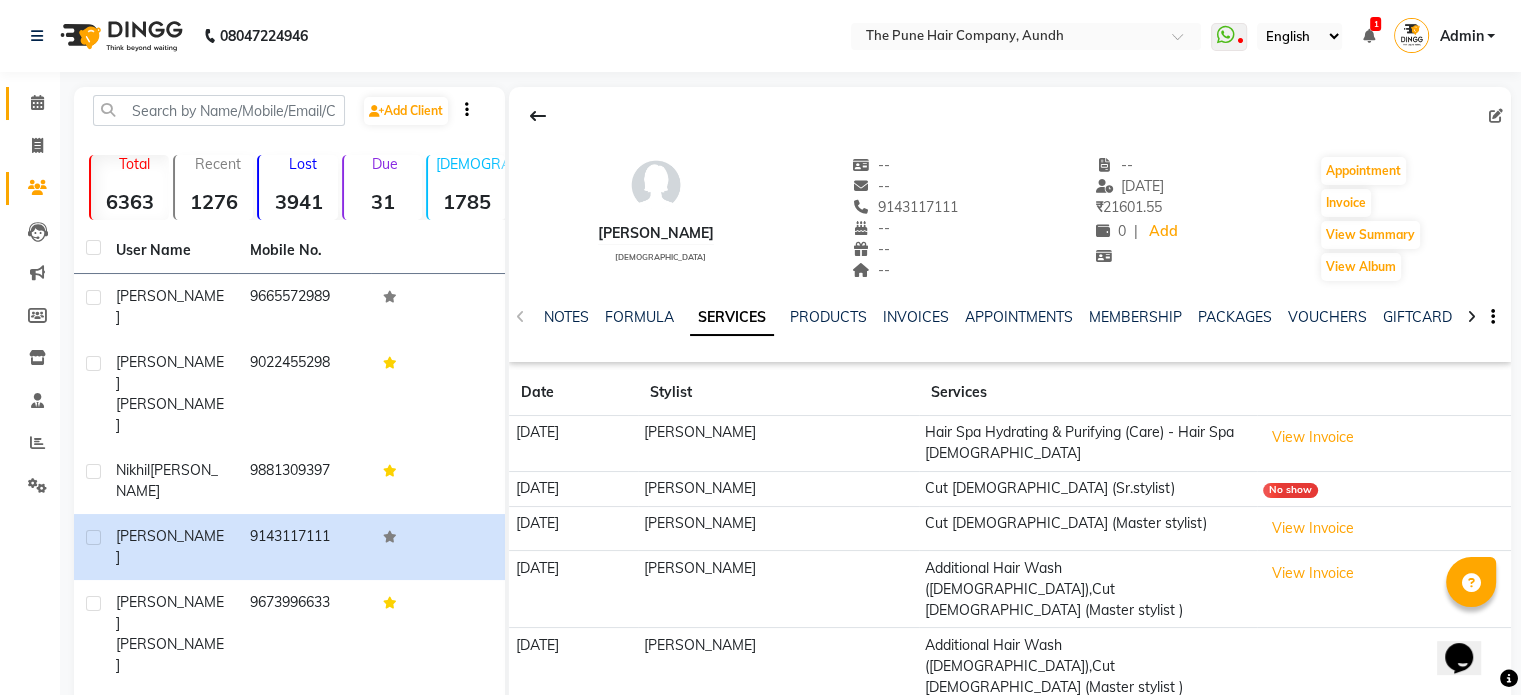 click on "Calendar" 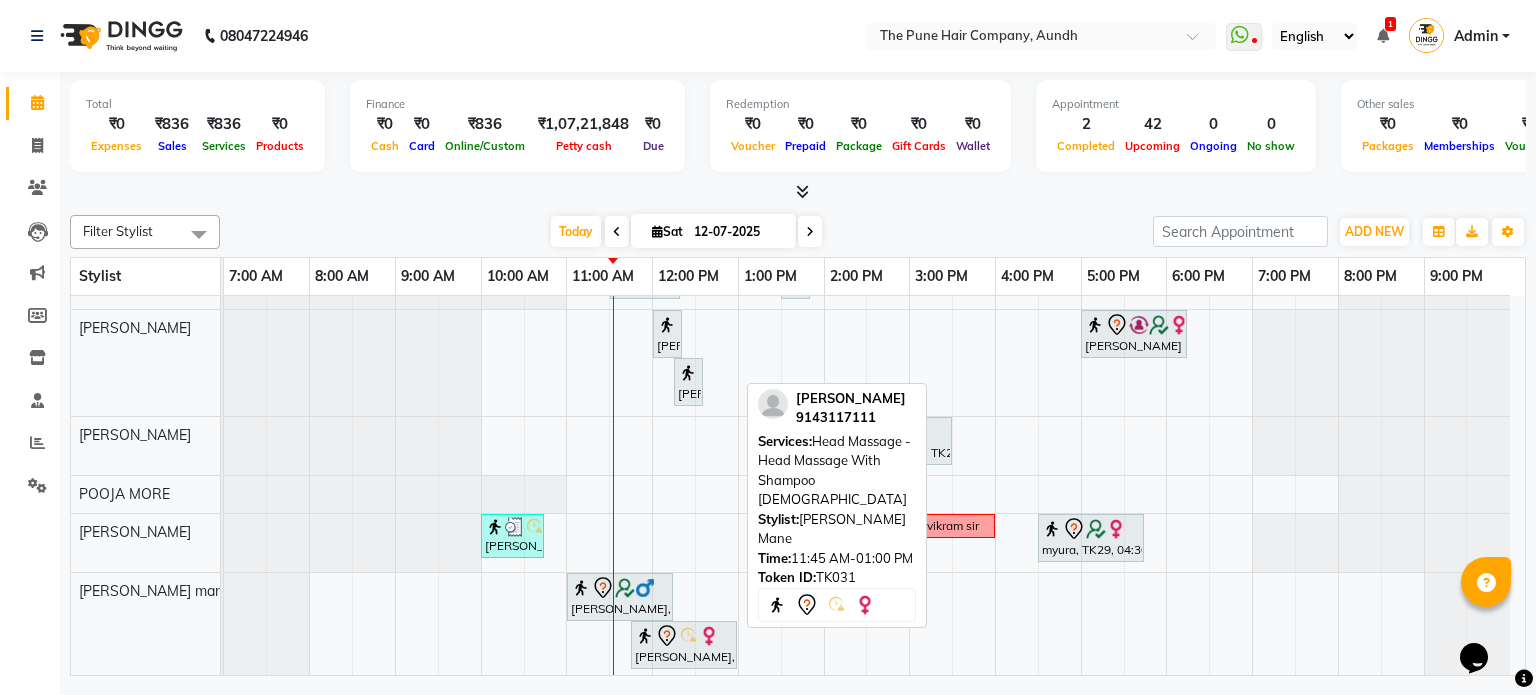 click 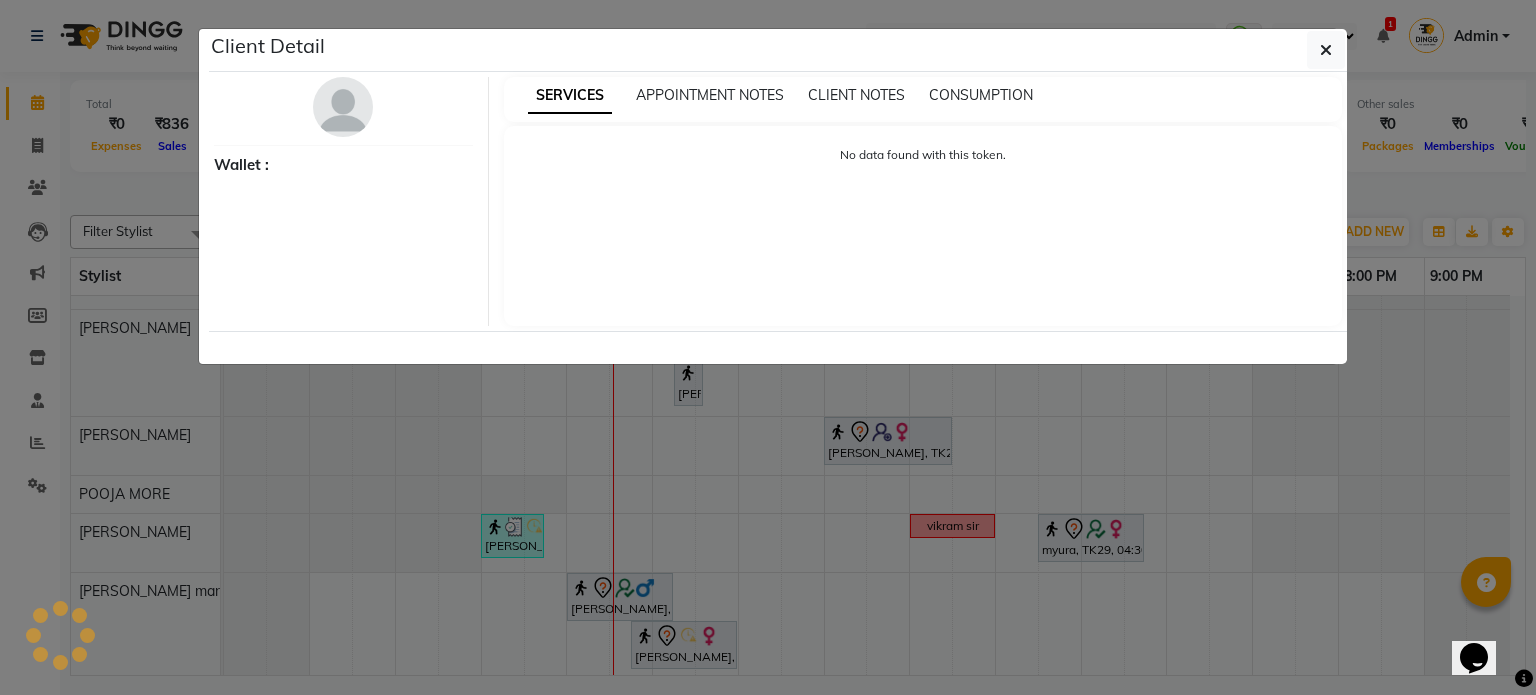 select on "7" 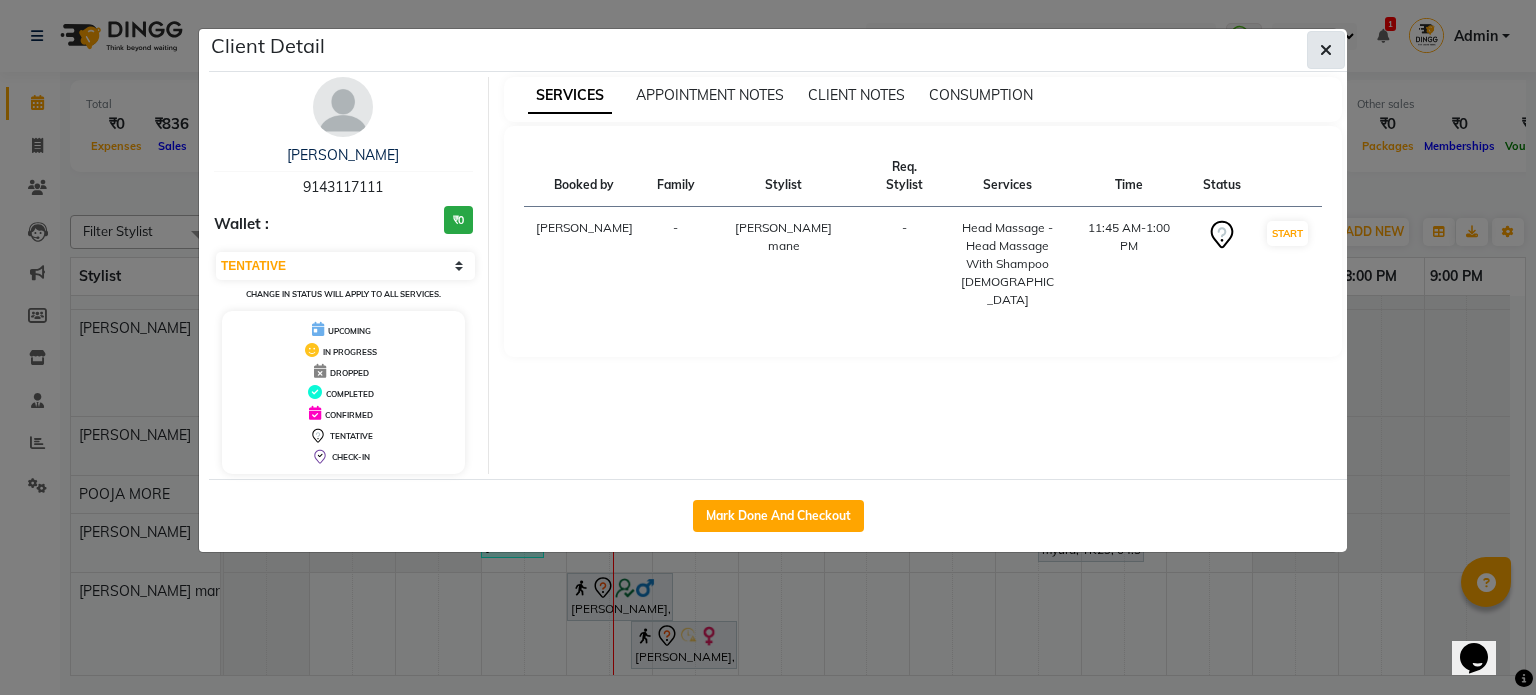 click 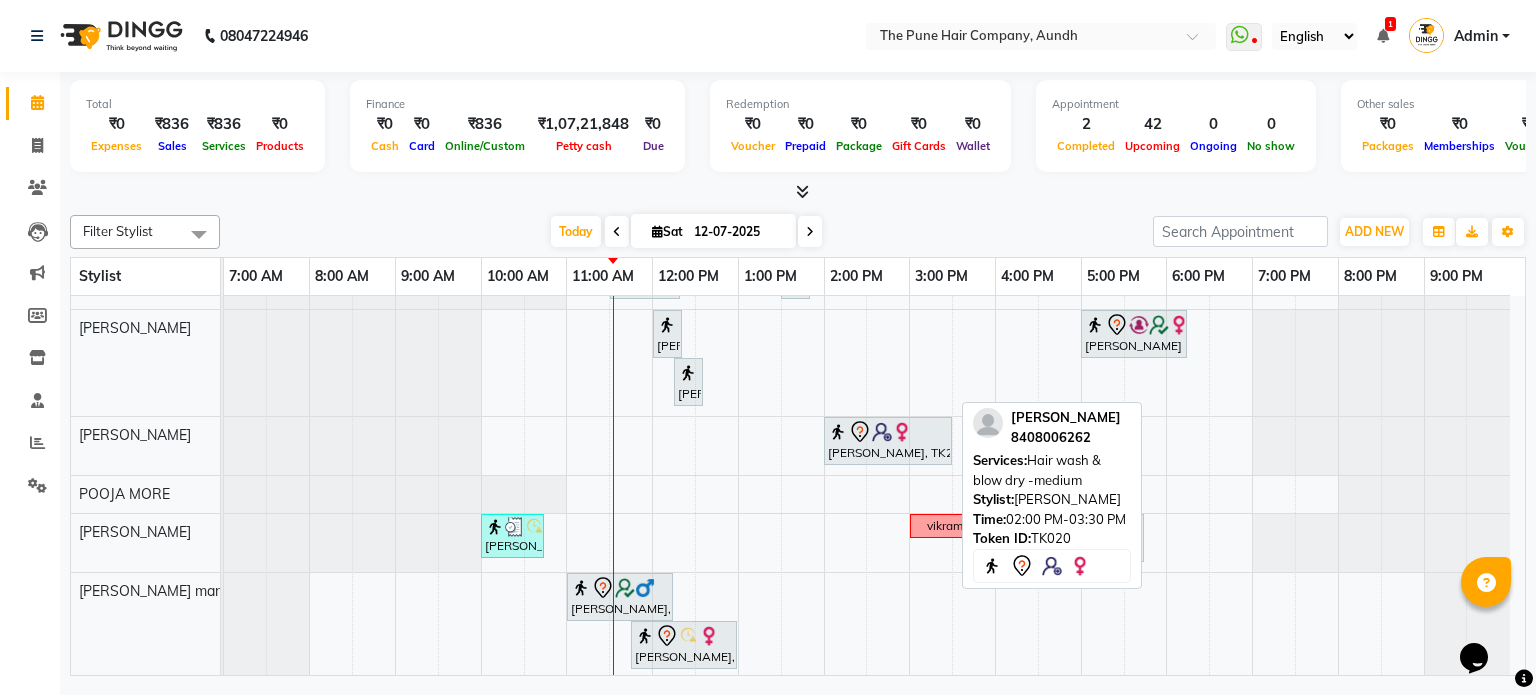 click on "[PERSON_NAME], TK20, 02:00 PM-03:30 PM, Hair wash & blow dry -medium" at bounding box center (888, 441) 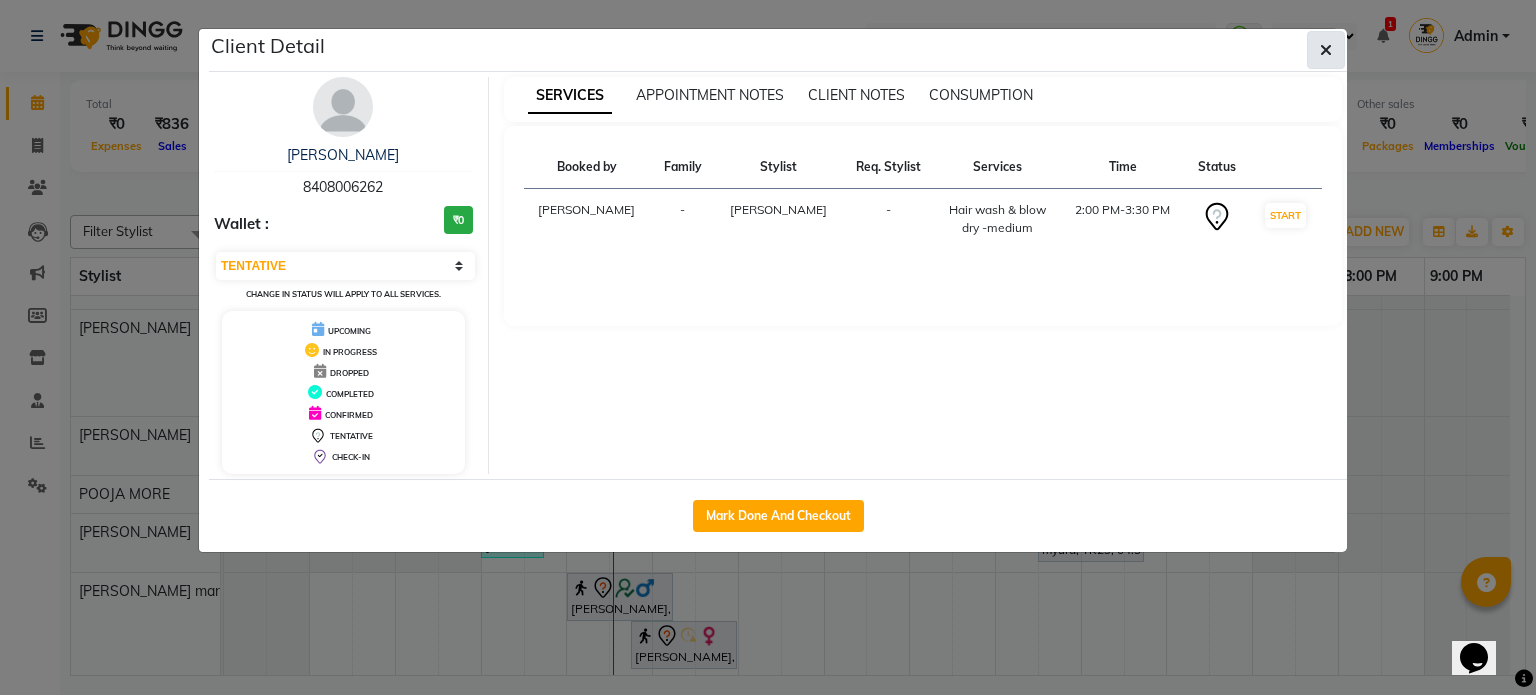 click 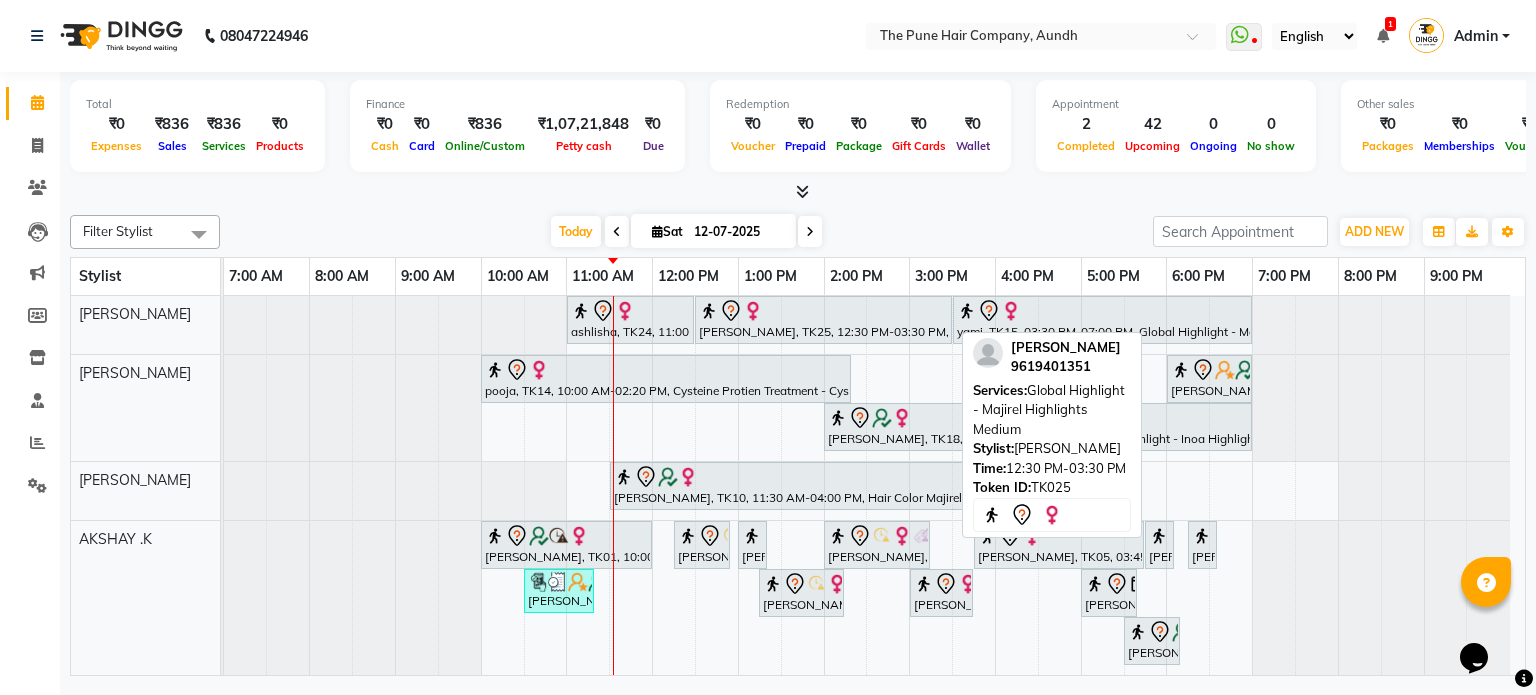 click at bounding box center (823, 311) 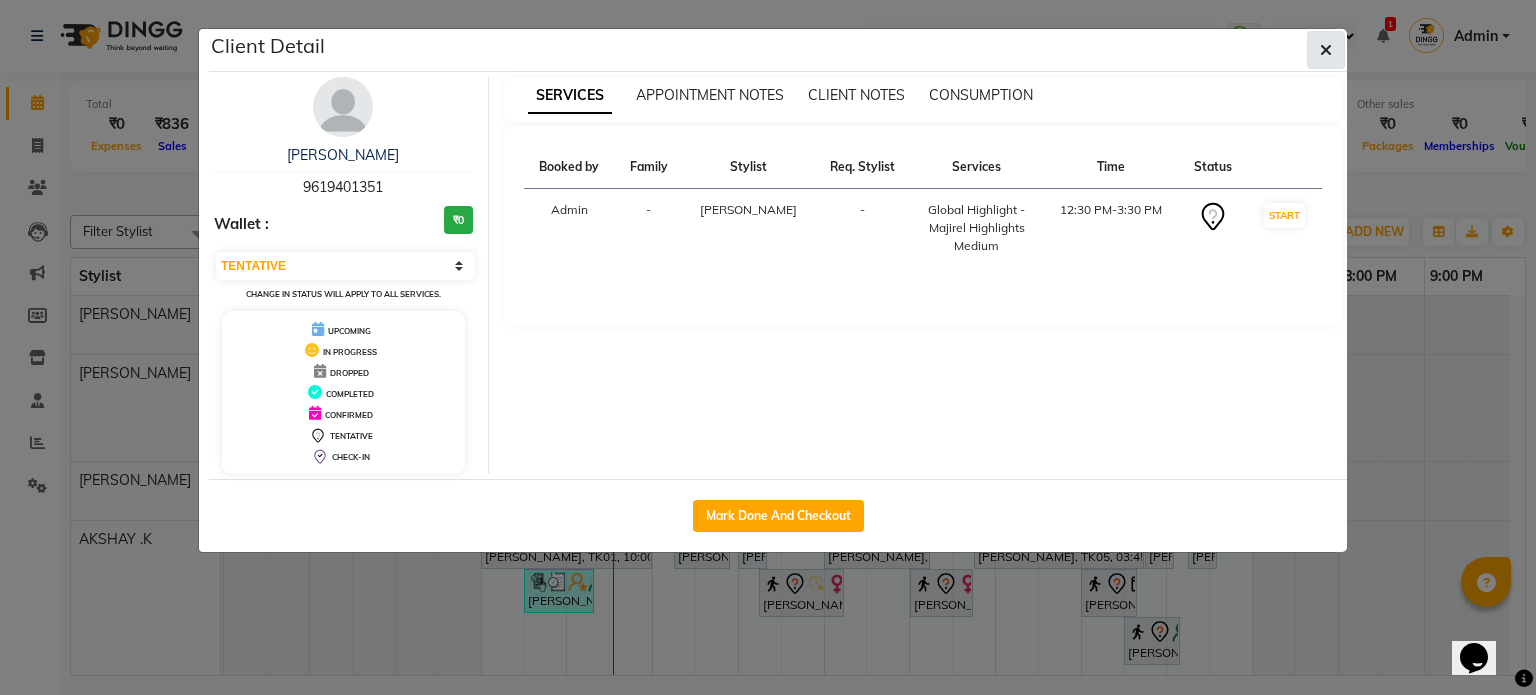 click 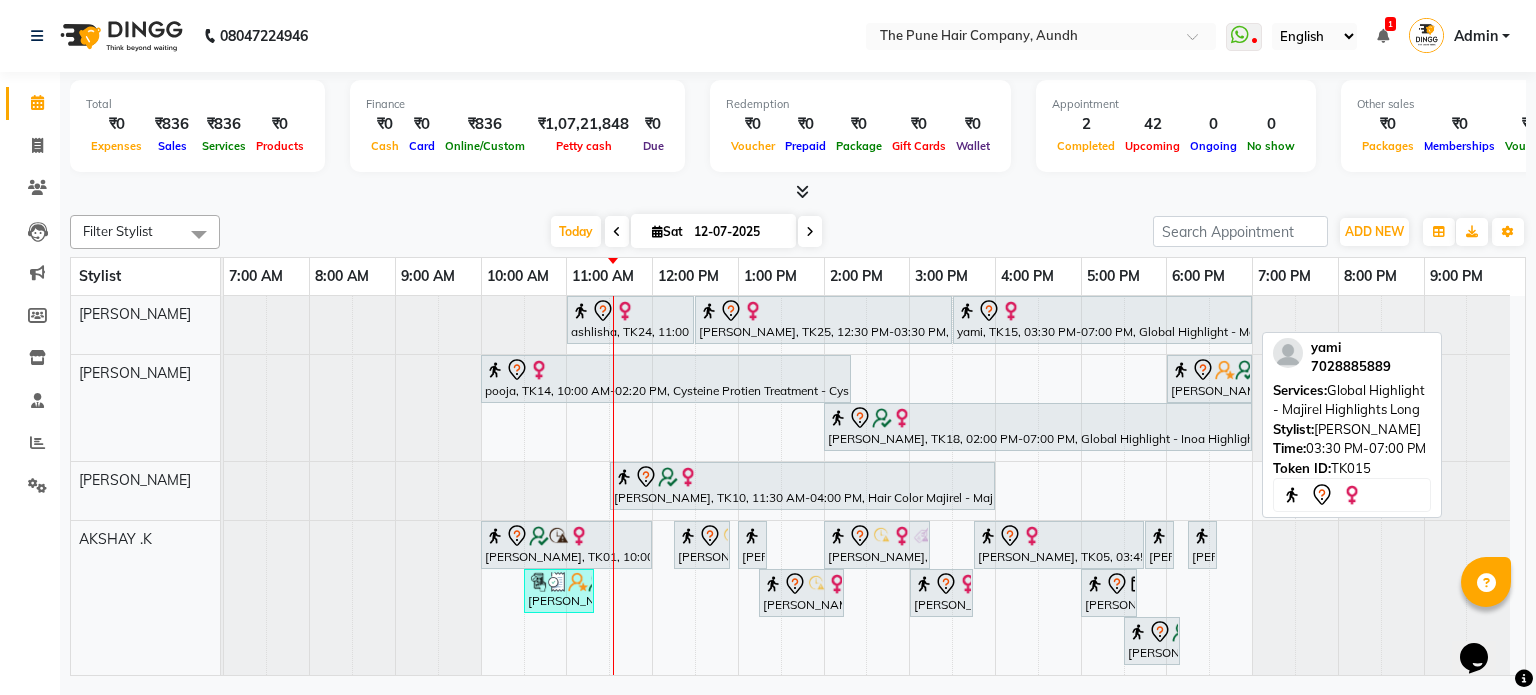 click at bounding box center (1102, 311) 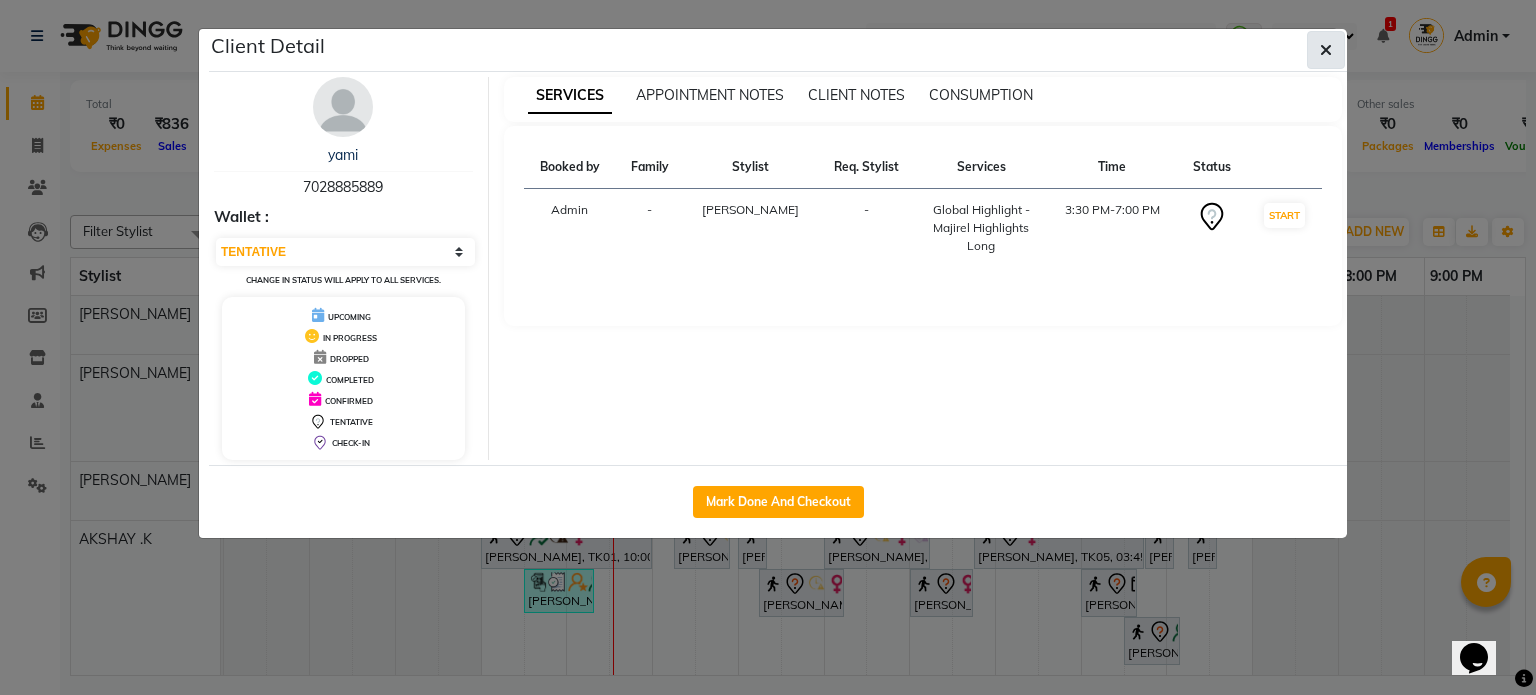 click 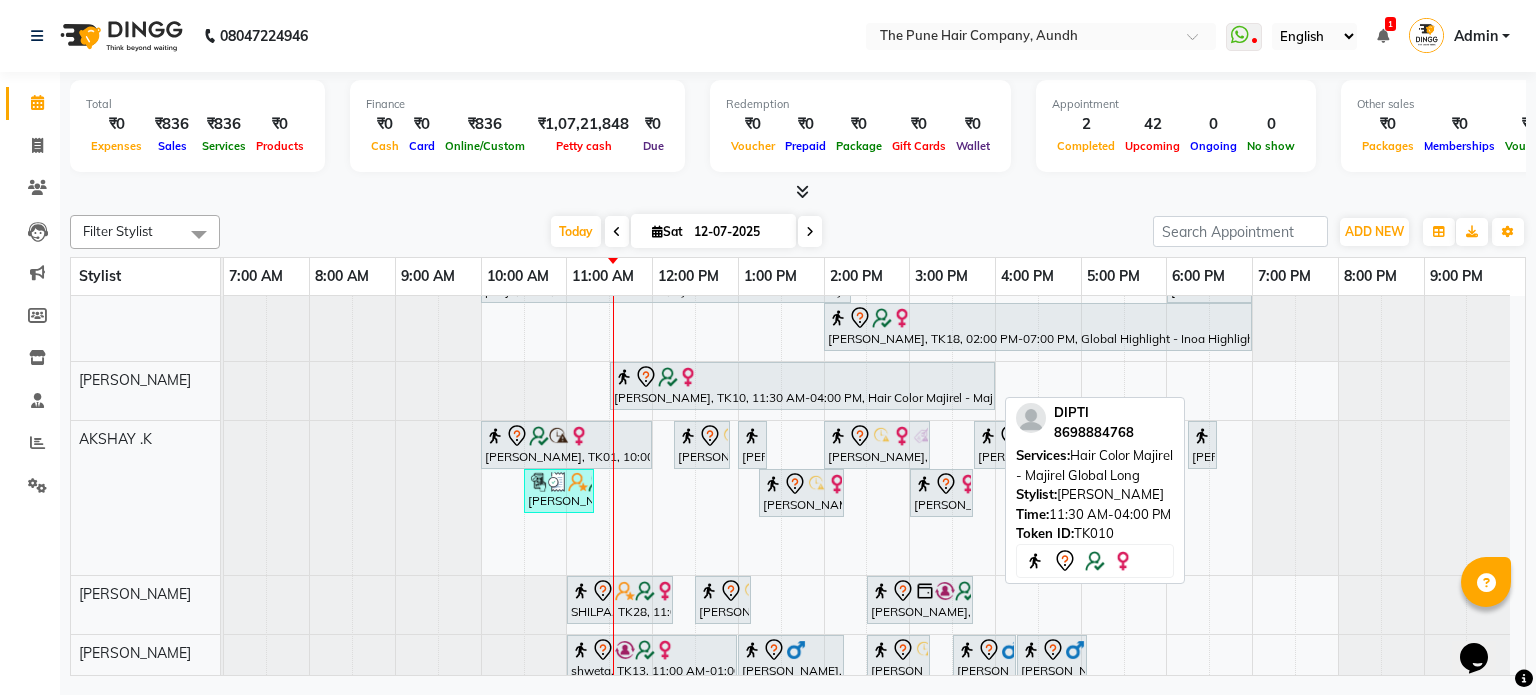 click at bounding box center (802, 377) 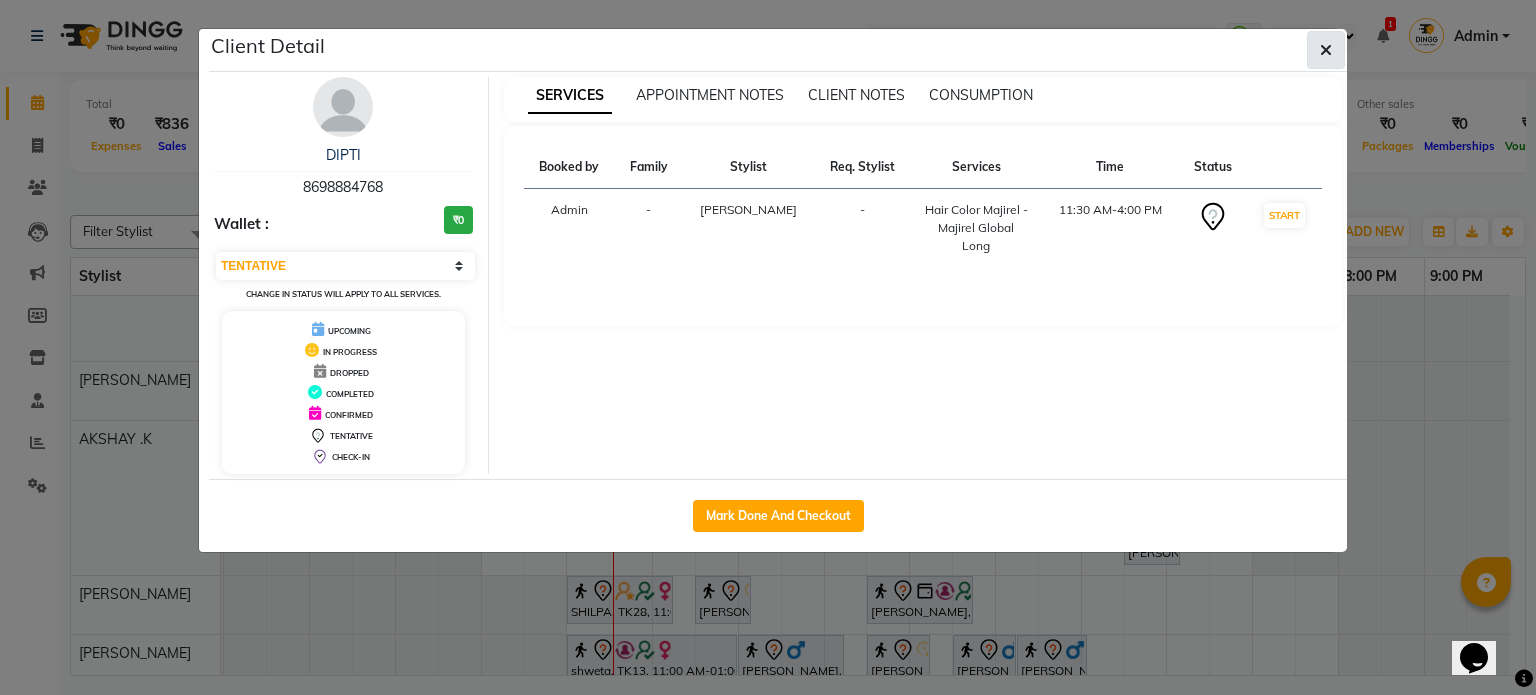 click 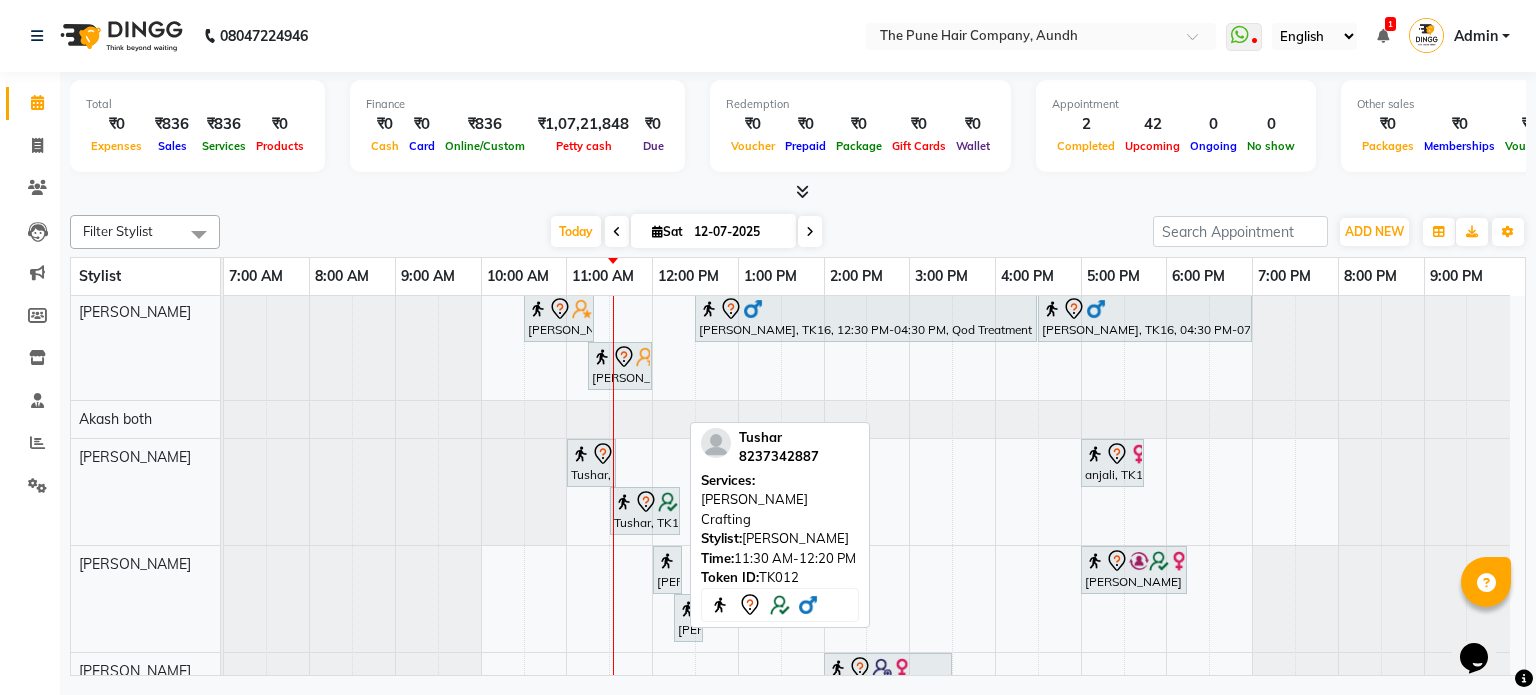 click on "Tushar, TK12, 11:30 AM-12:20 PM,  [PERSON_NAME] Crafting" at bounding box center (645, 511) 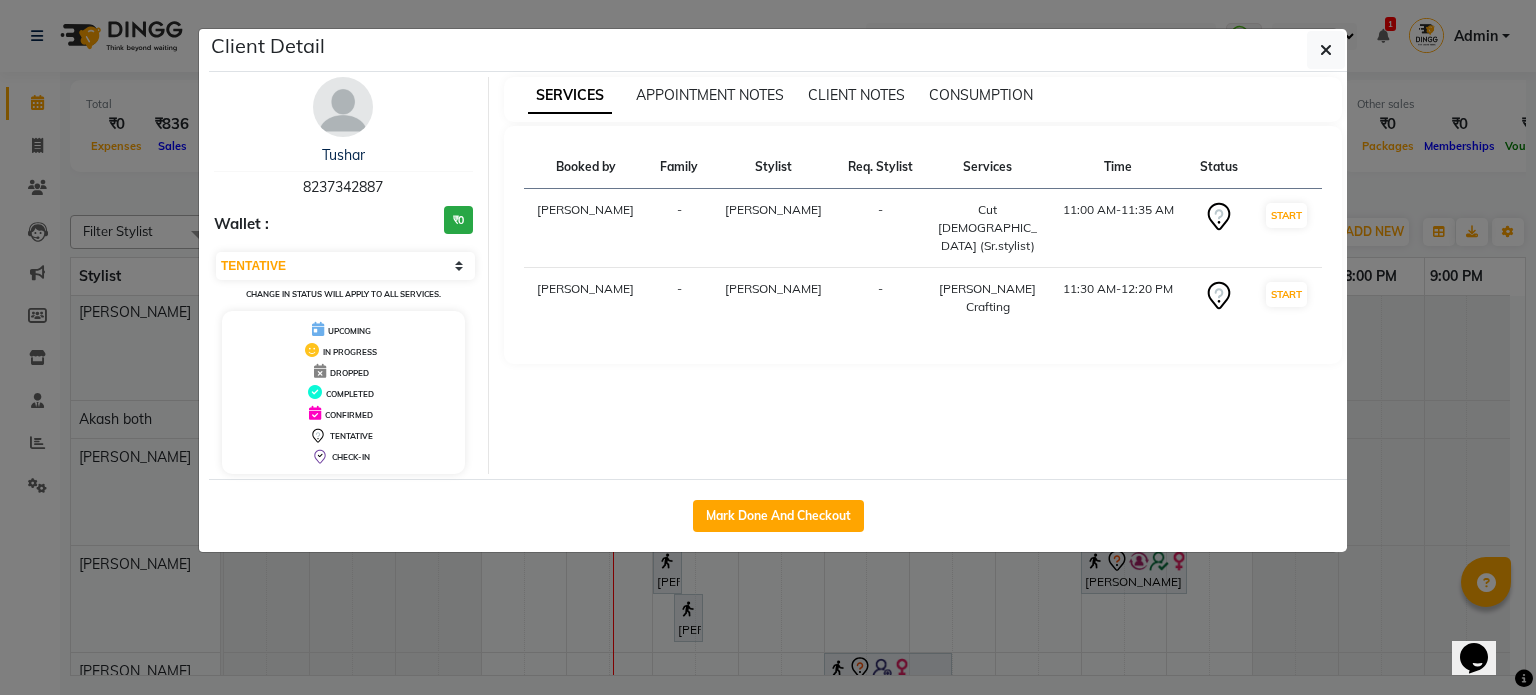 click 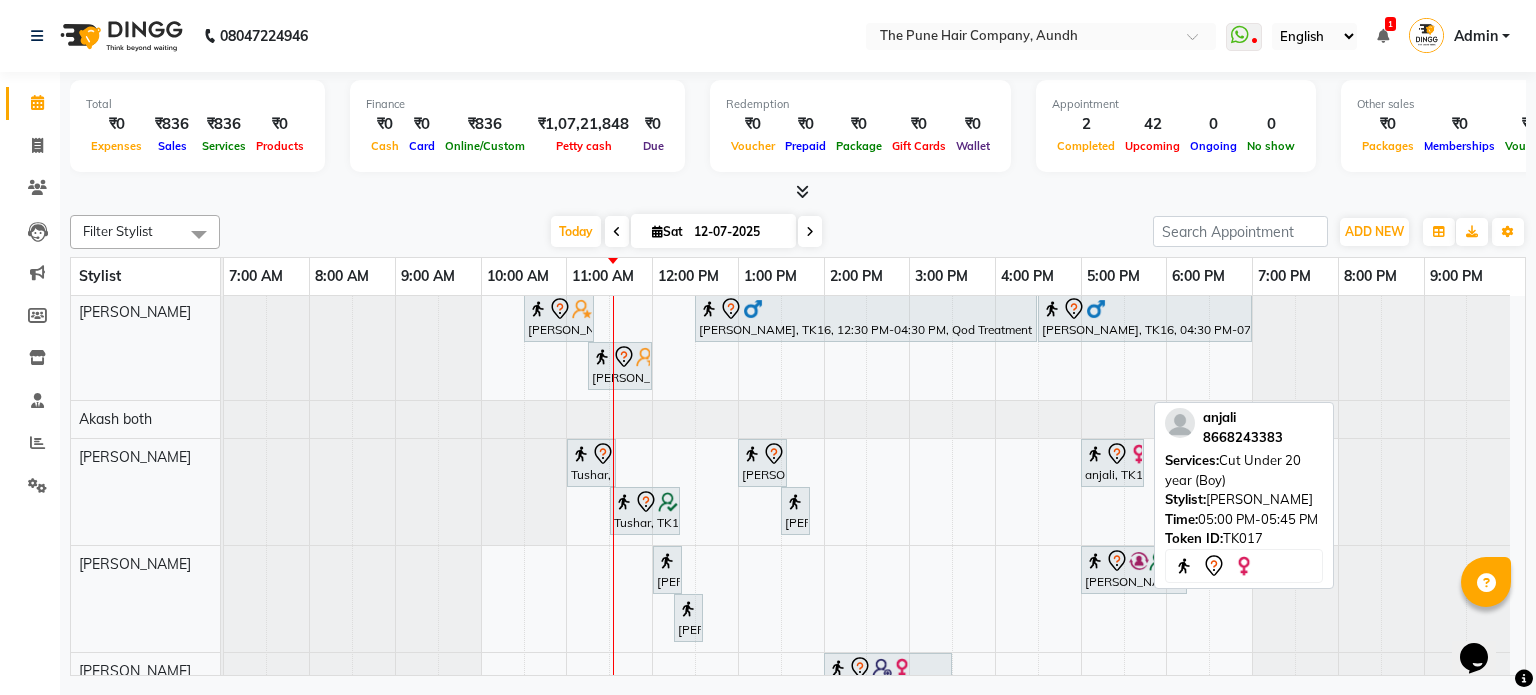 click at bounding box center (1095, 454) 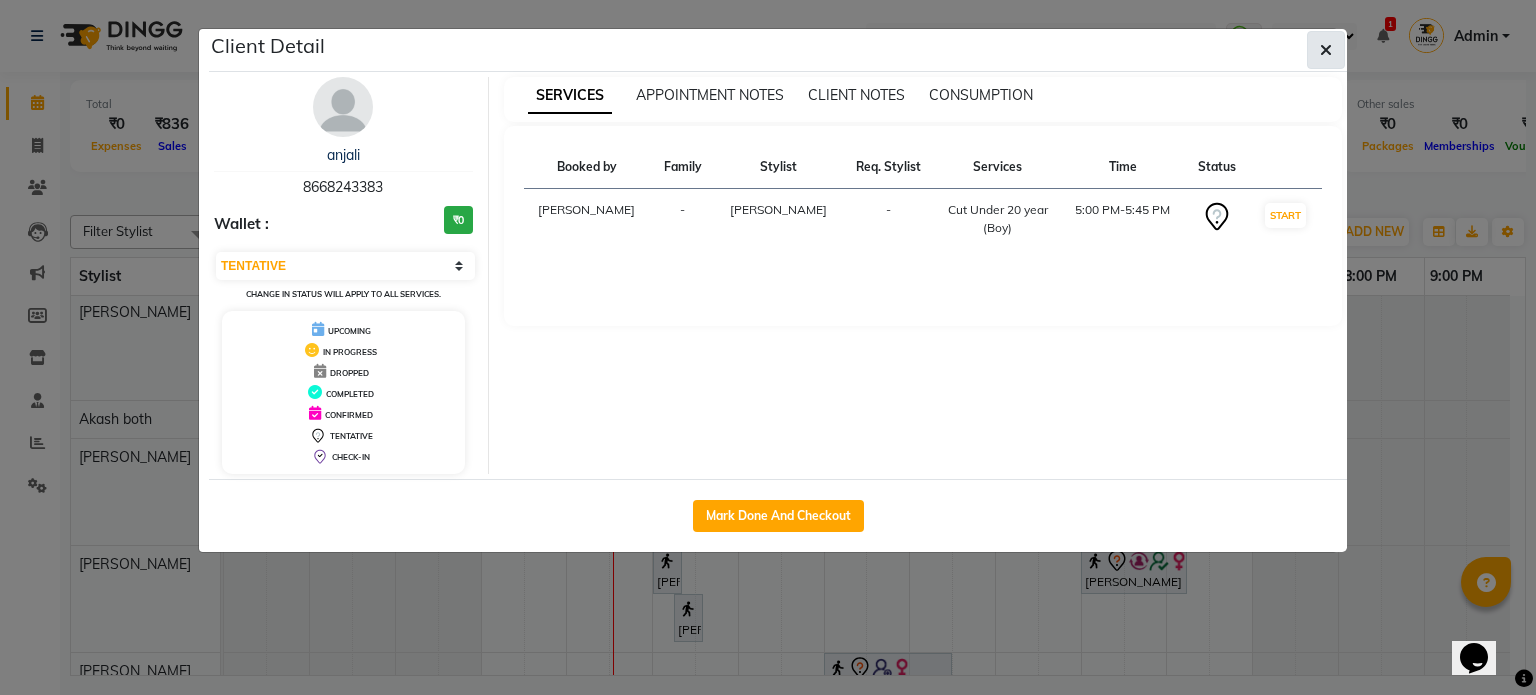 click 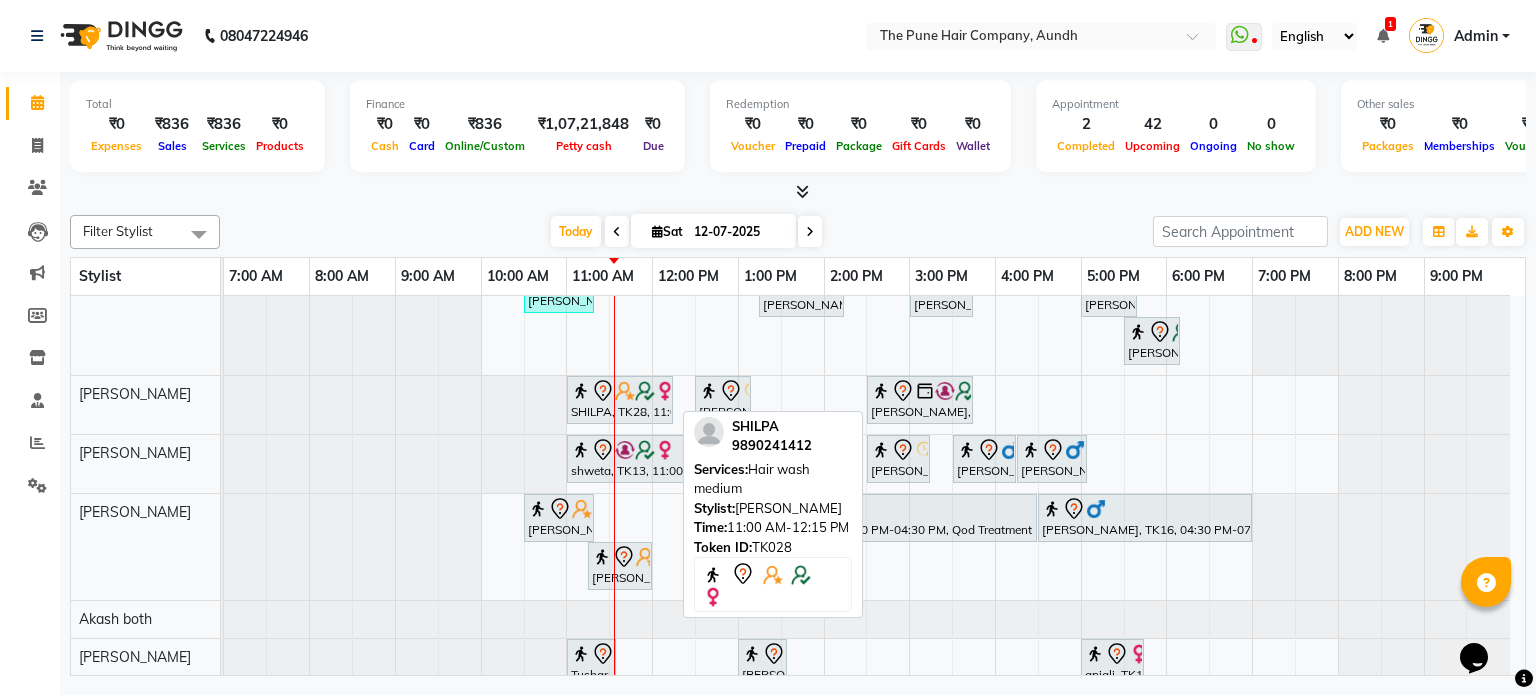 click on "SHILPA, TK28, 11:00 AM-12:15 PM,  Hair wash medium" at bounding box center (620, 400) 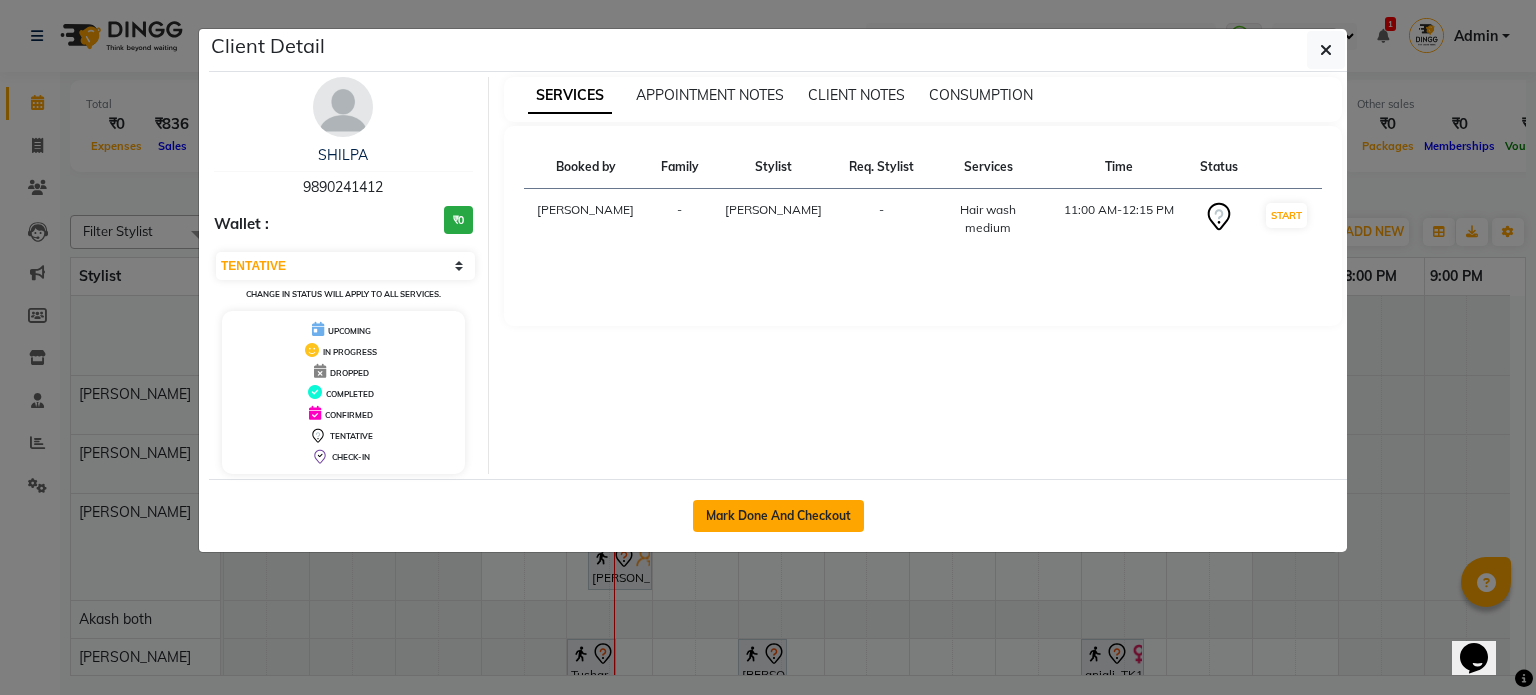 drag, startPoint x: 749, startPoint y: 520, endPoint x: 772, endPoint y: 515, distance: 23.537205 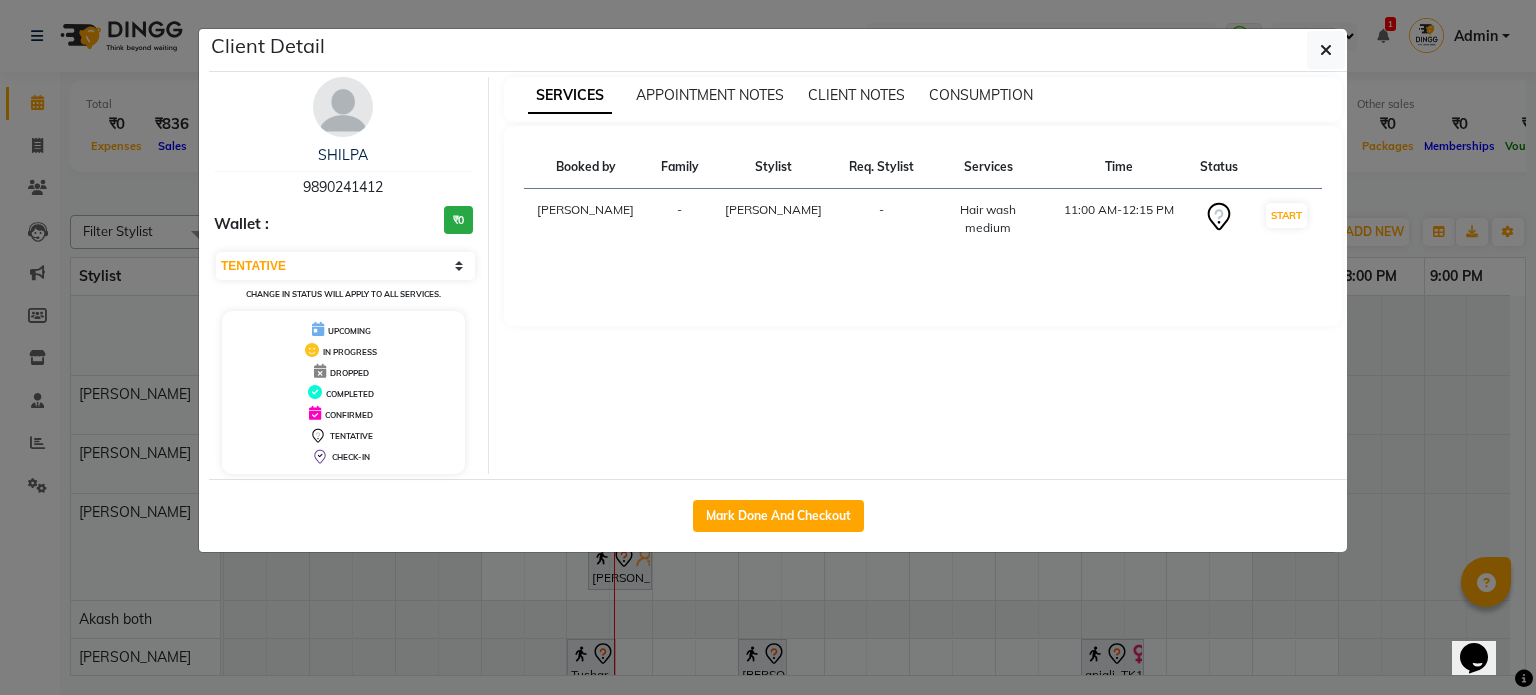 select on "106" 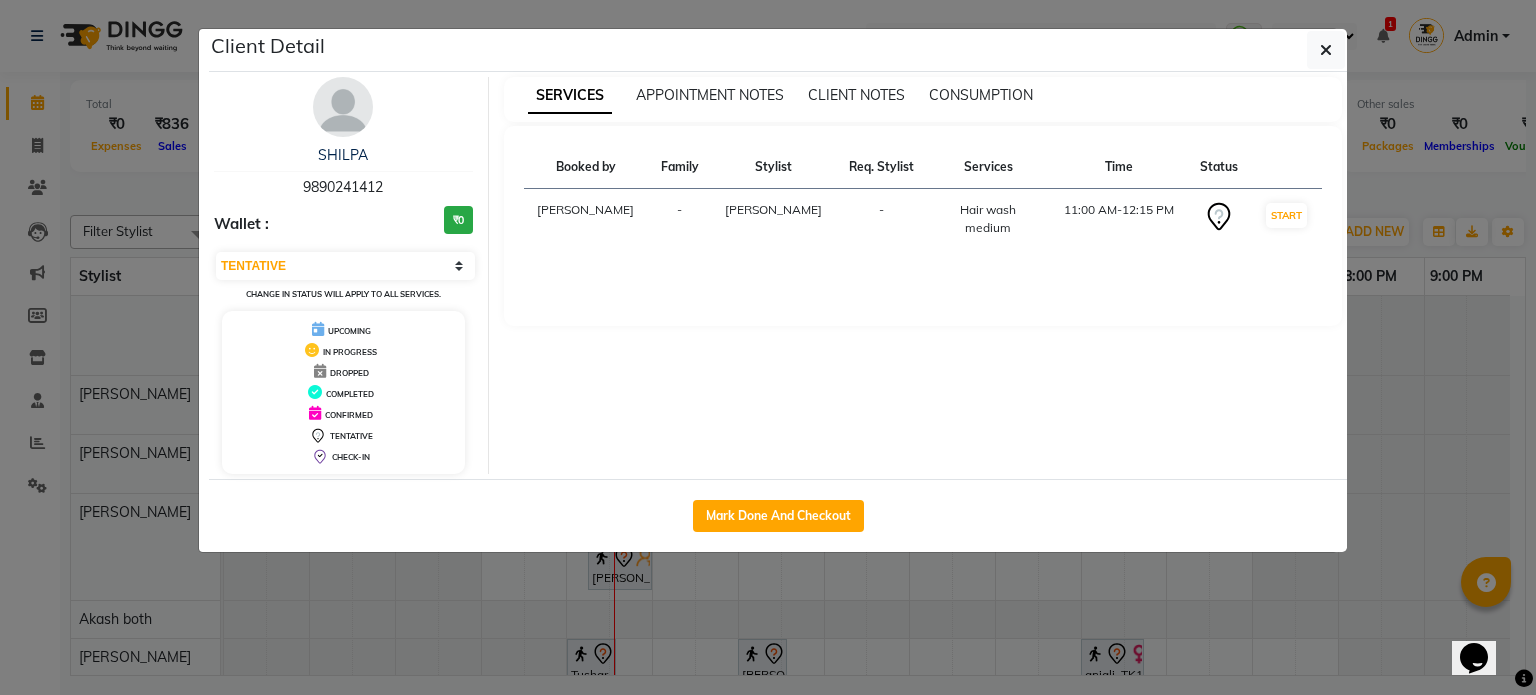 select on "service" 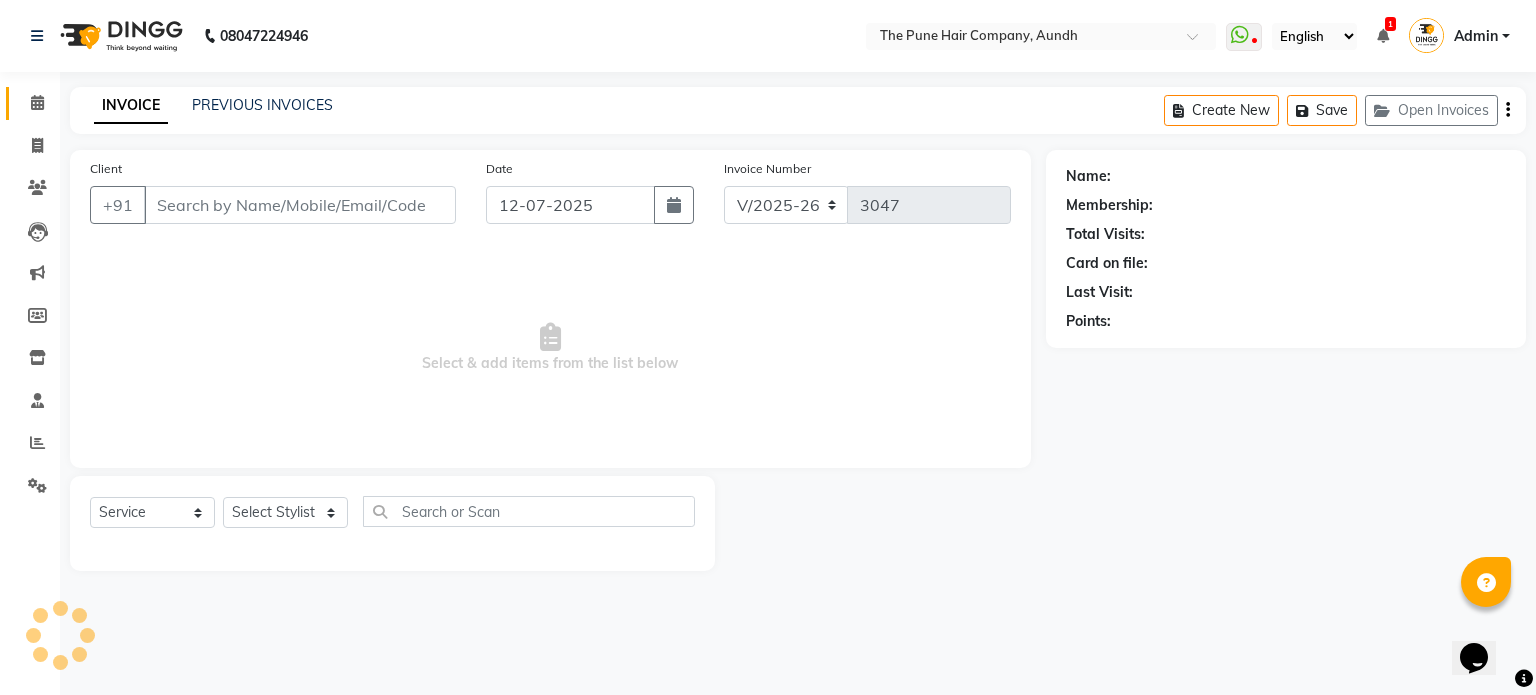 select on "3" 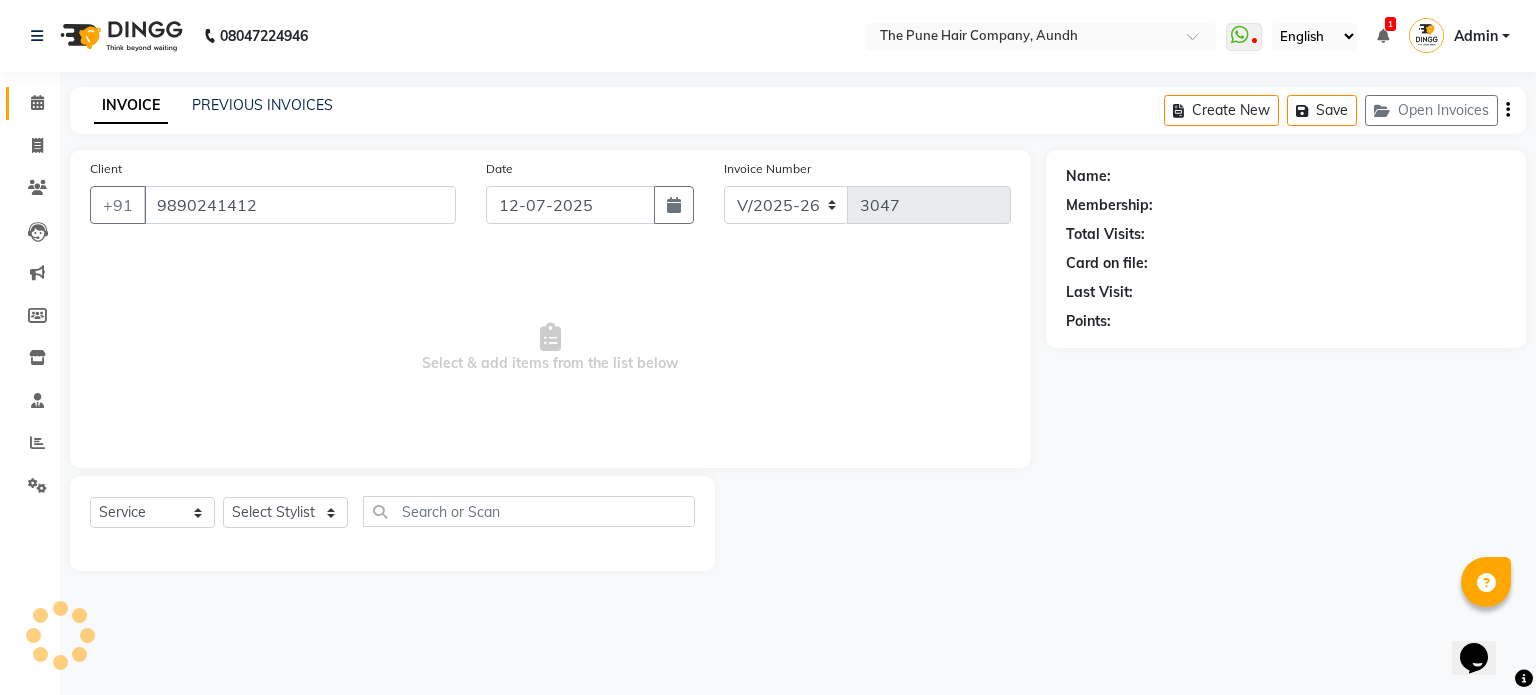 select on "12769" 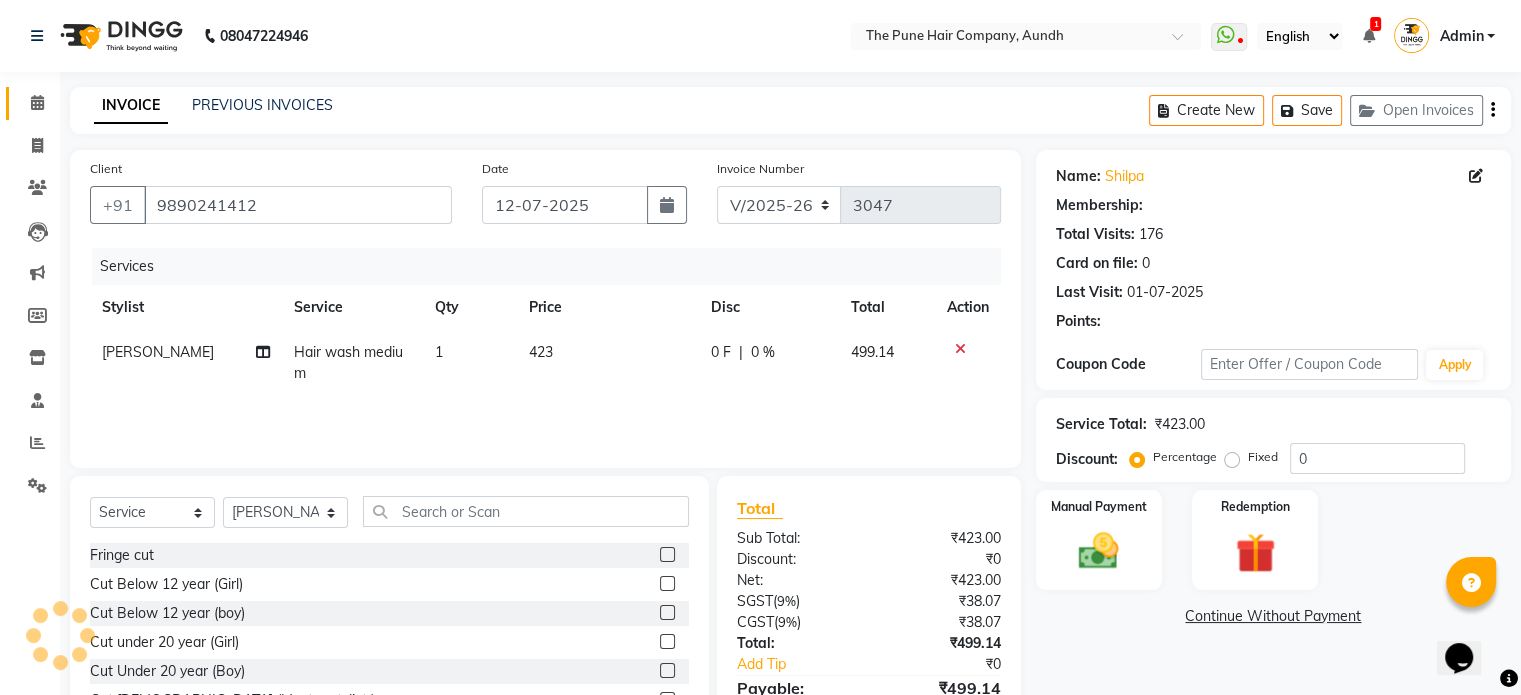 type on "20" 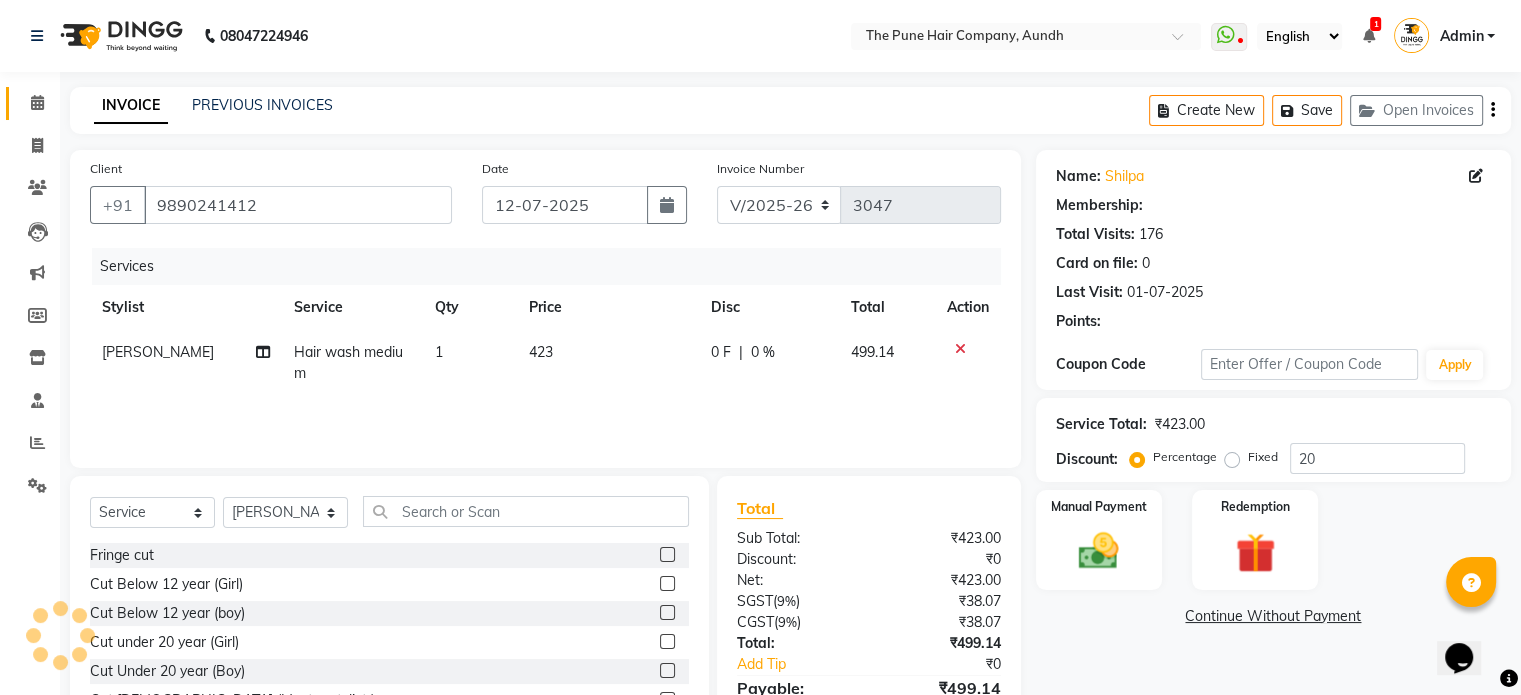 select on "1: Object" 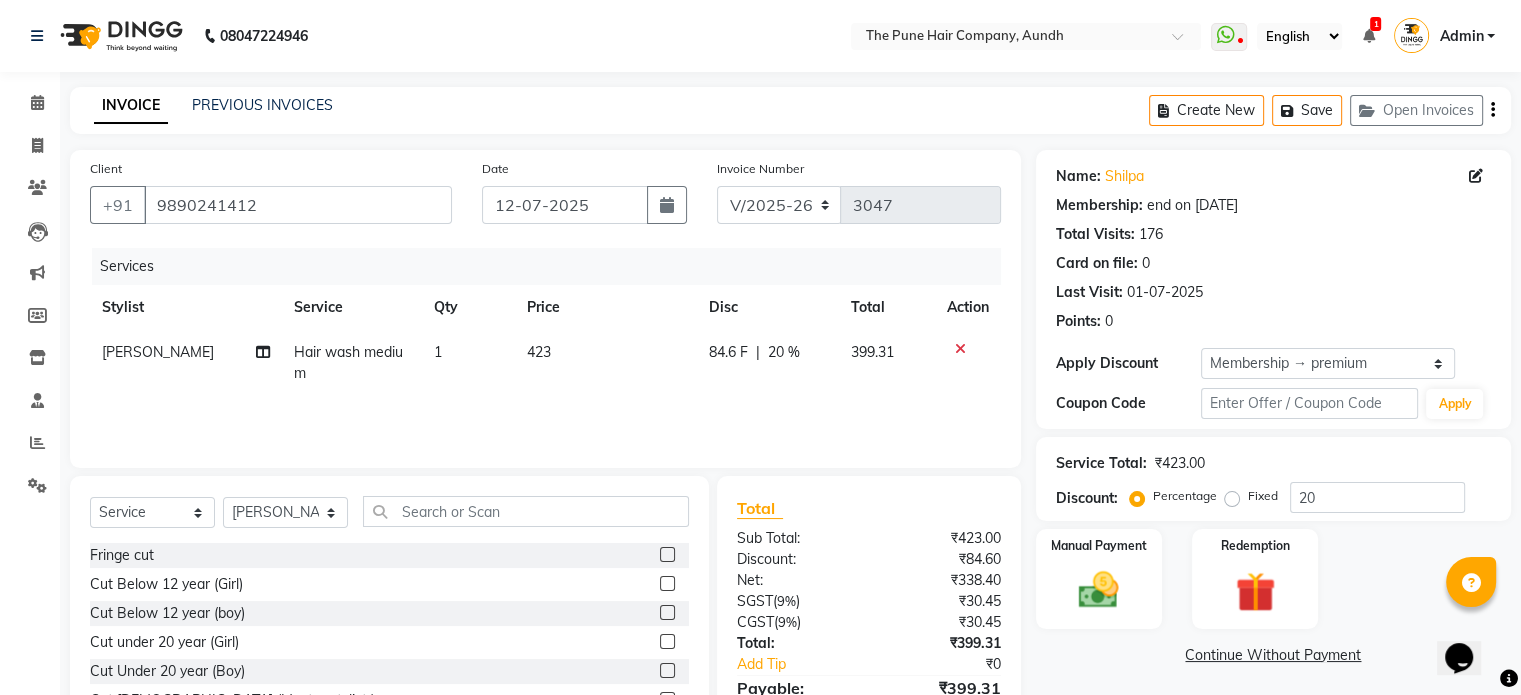click on "Hair wash medium" 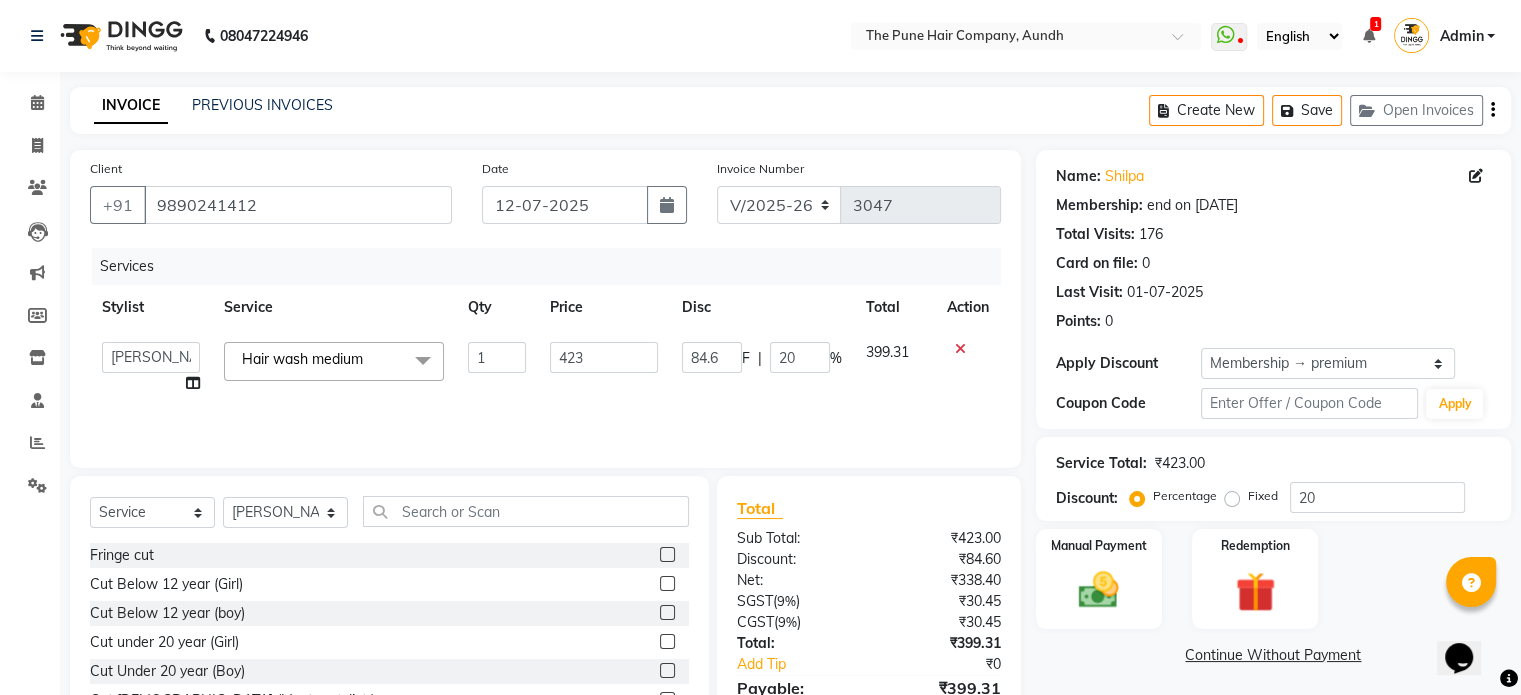 click on "Hair wash medium  x" 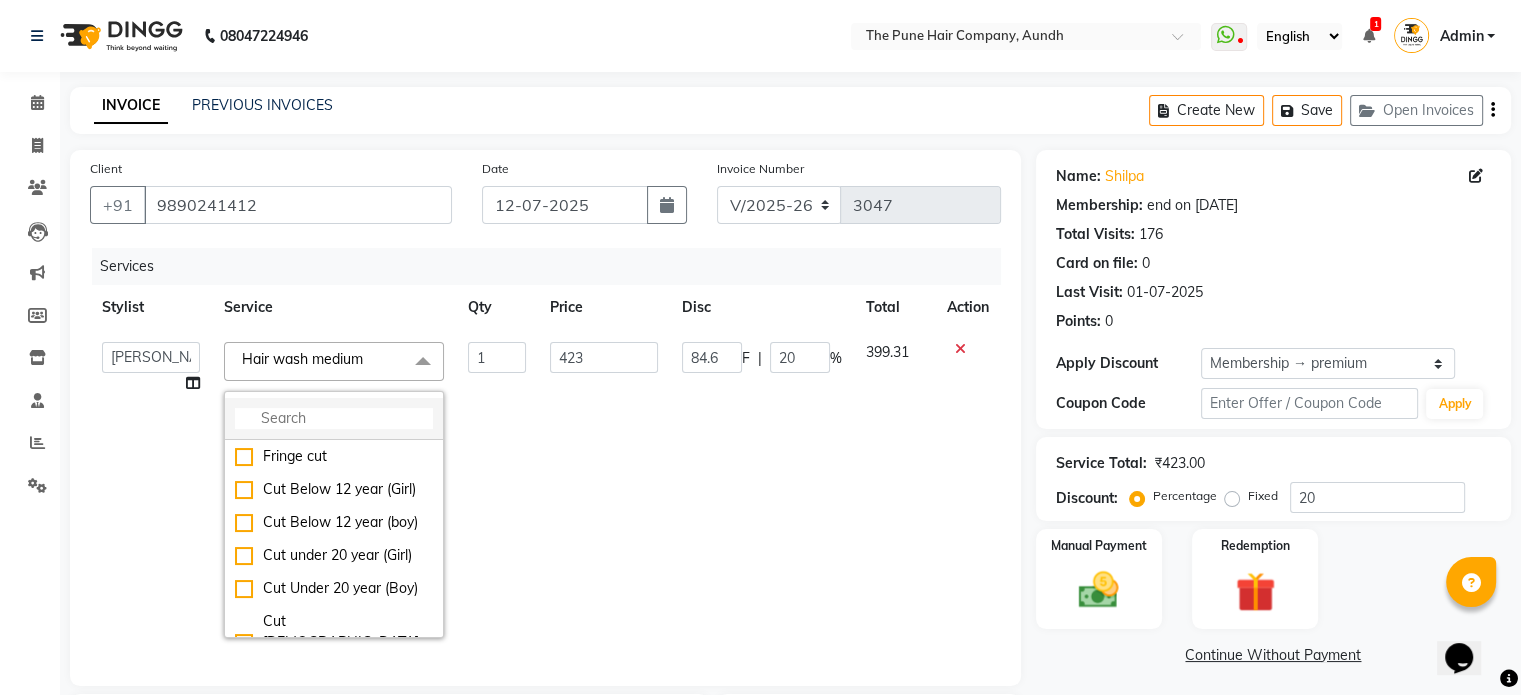 click 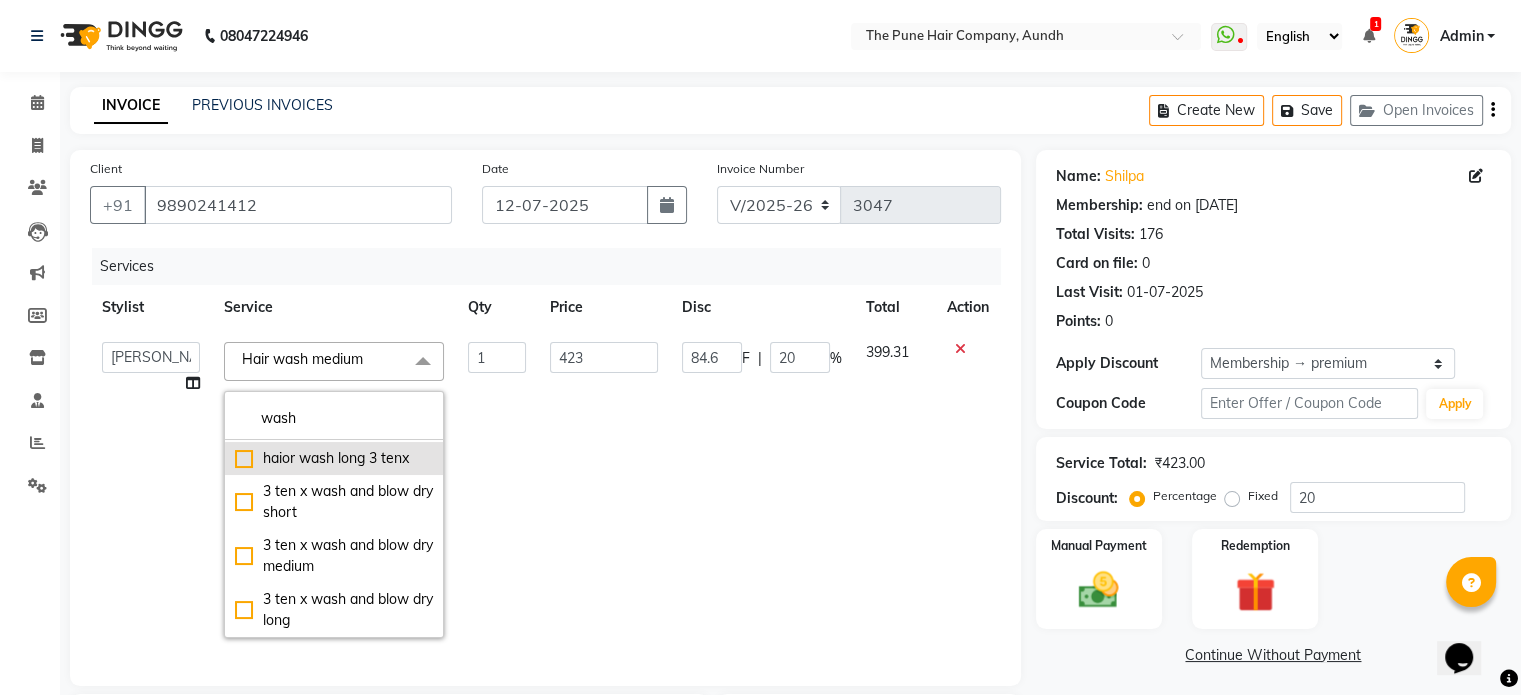 scroll, scrollTop: 353, scrollLeft: 0, axis: vertical 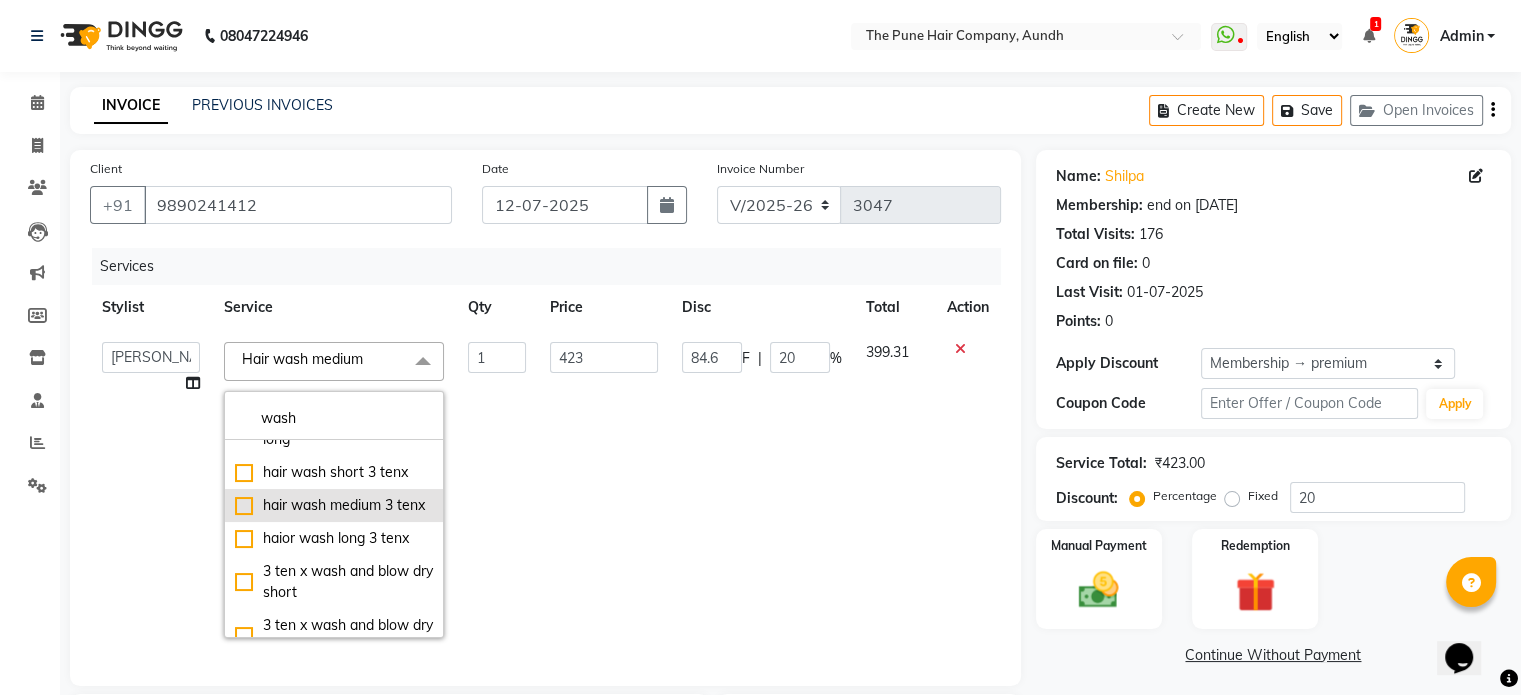 type on "wash" 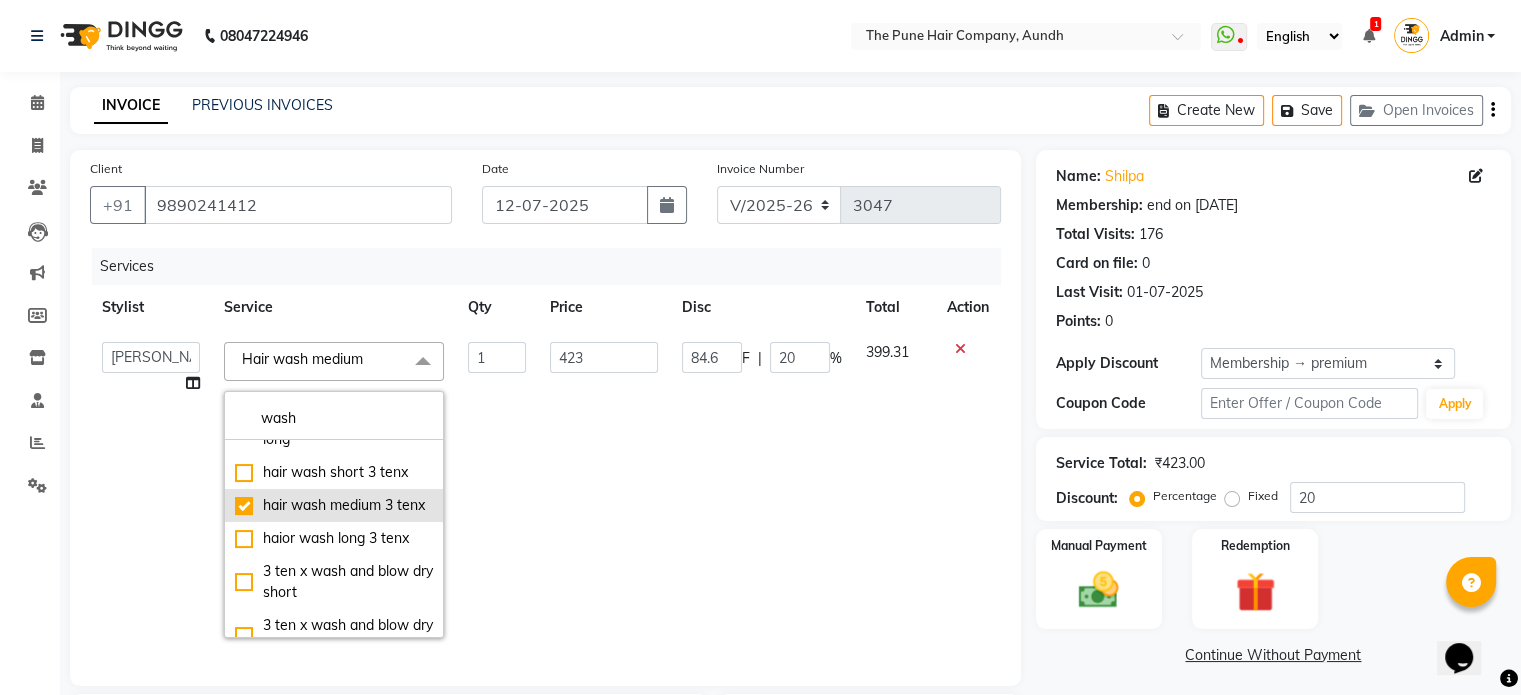 checkbox on "false" 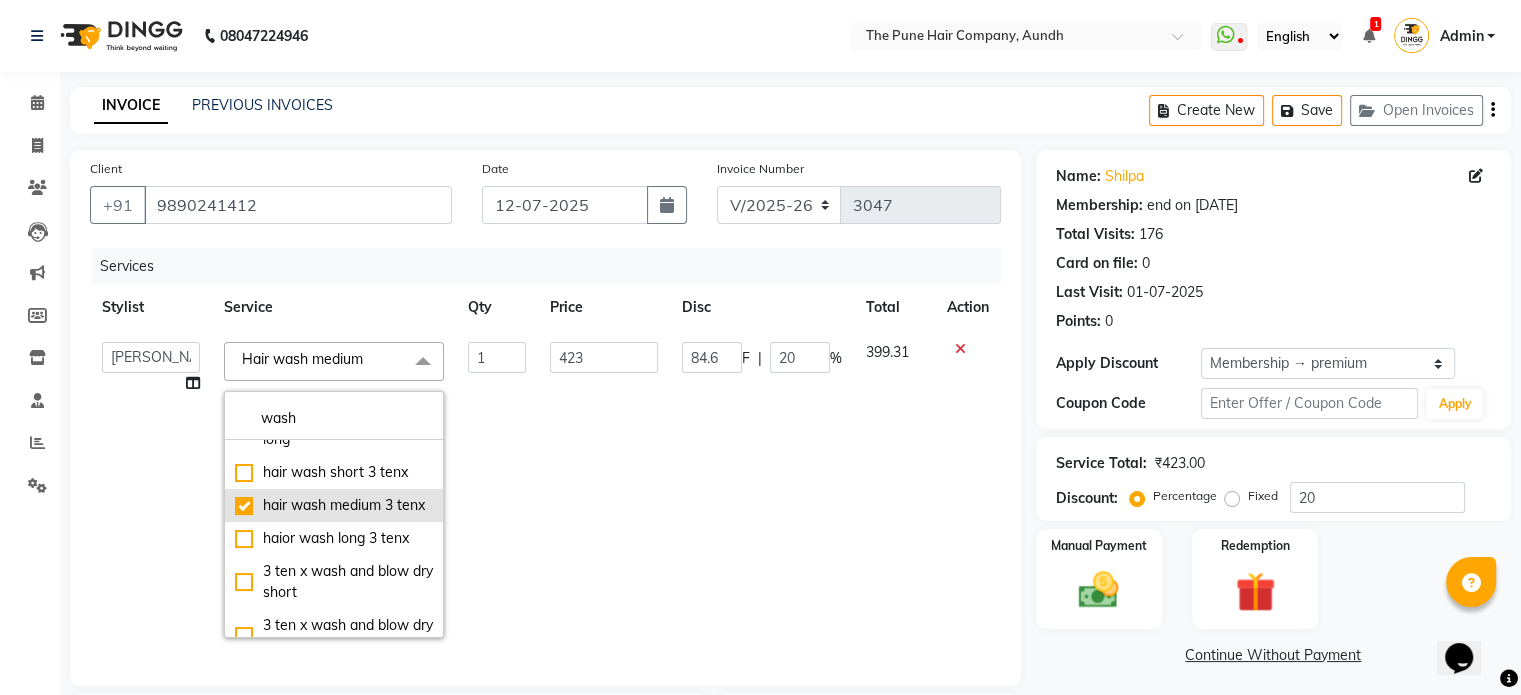 checkbox on "true" 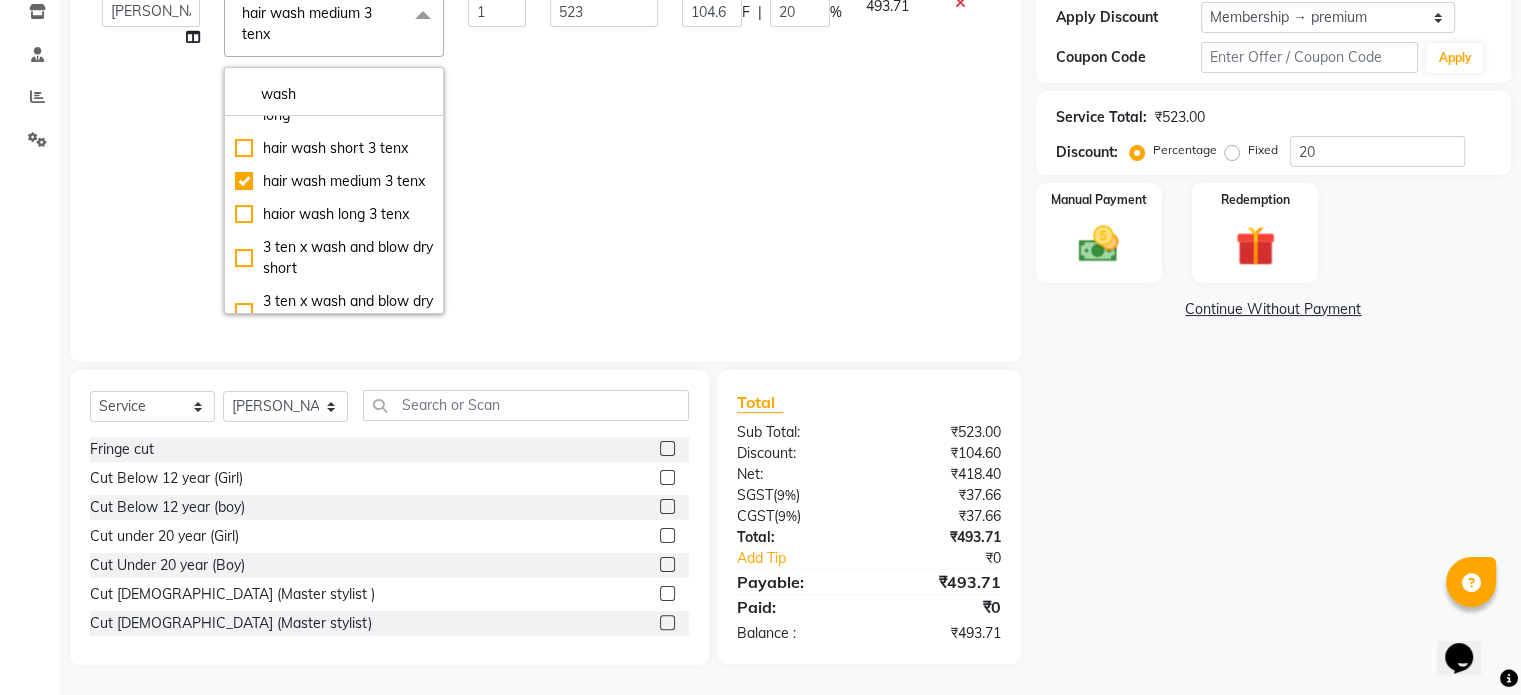 click on "Name: Shilpa  Membership: end on [DATE] Total Visits:  176 Card on file:  0 Last Visit:   [DATE] Points:   0  Apply Discount Select Membership → premium  Coupon Code Apply Service Total:  ₹523.00  Discount:  Percentage   Fixed  20 Manual Payment Redemption  Continue Without Payment" 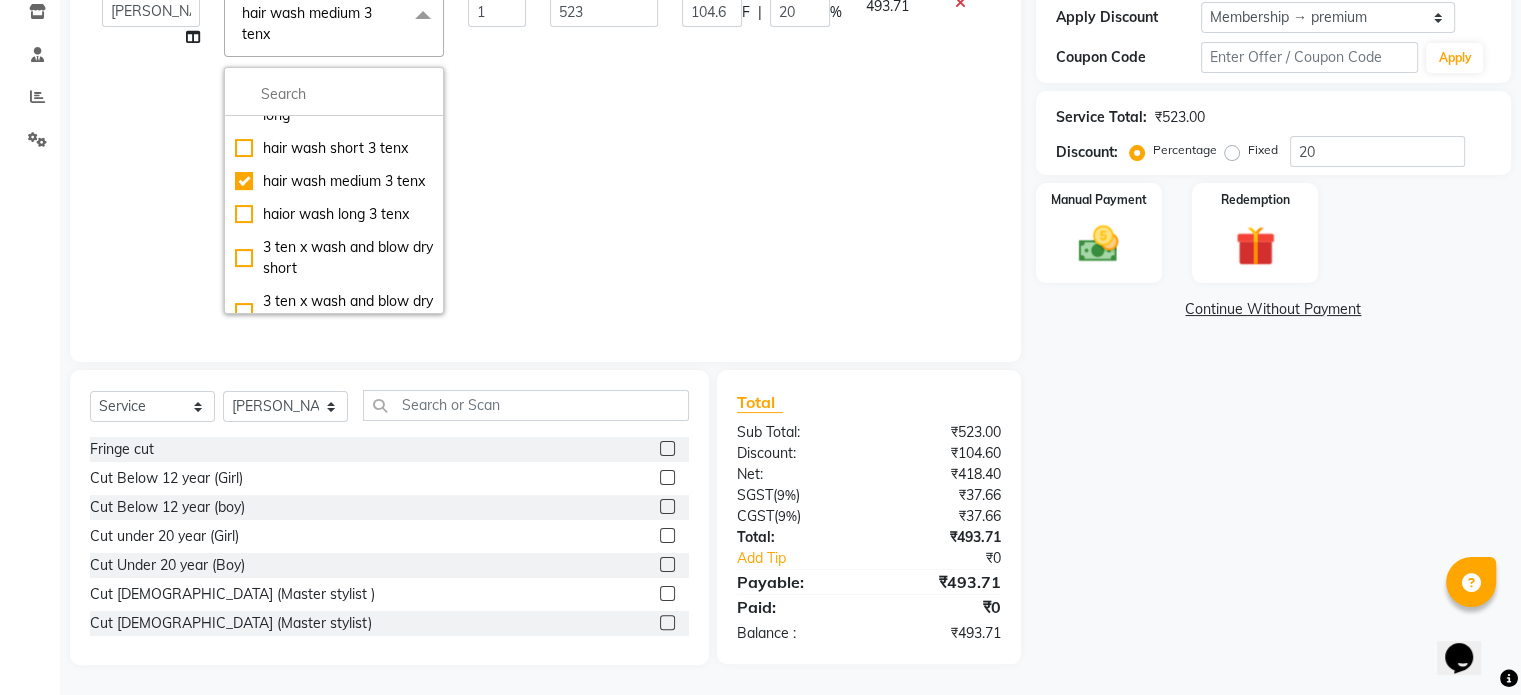 scroll, scrollTop: 106, scrollLeft: 0, axis: vertical 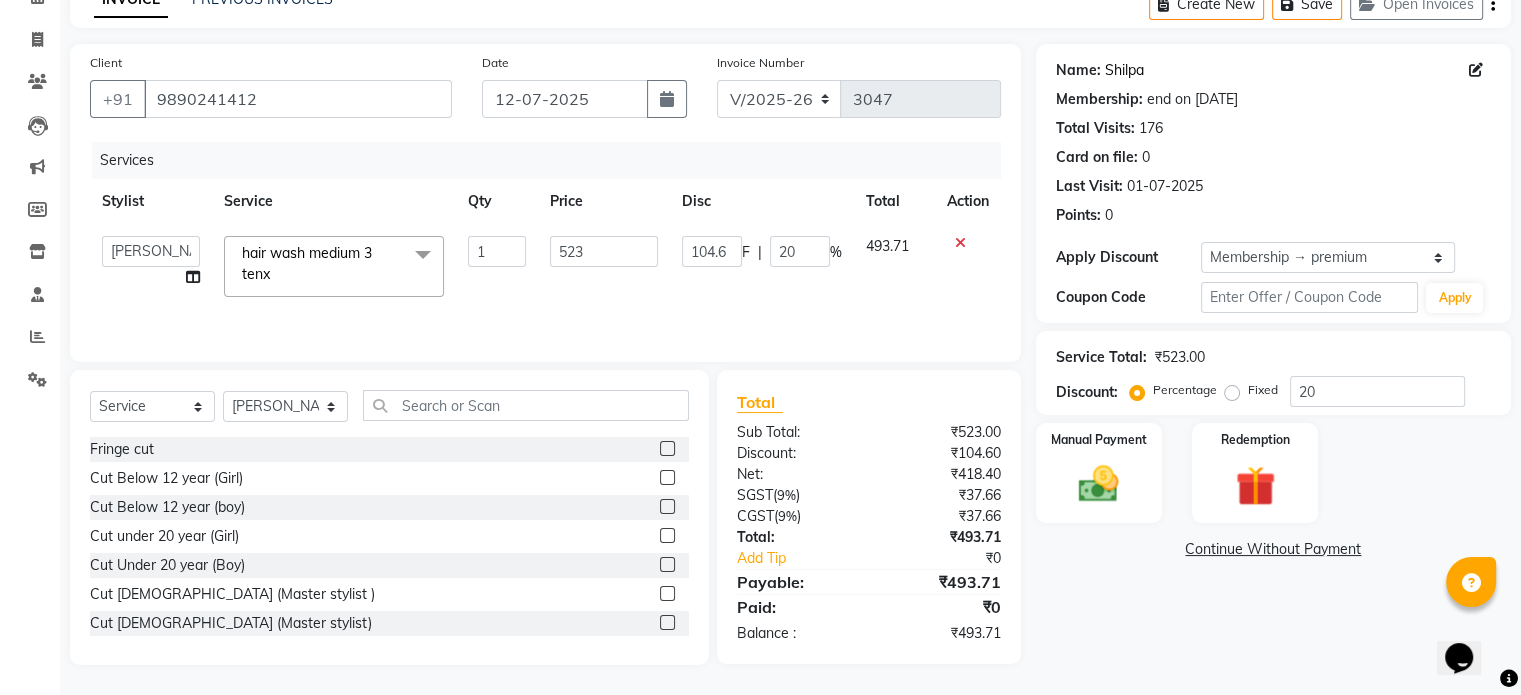 click on "Shilpa" 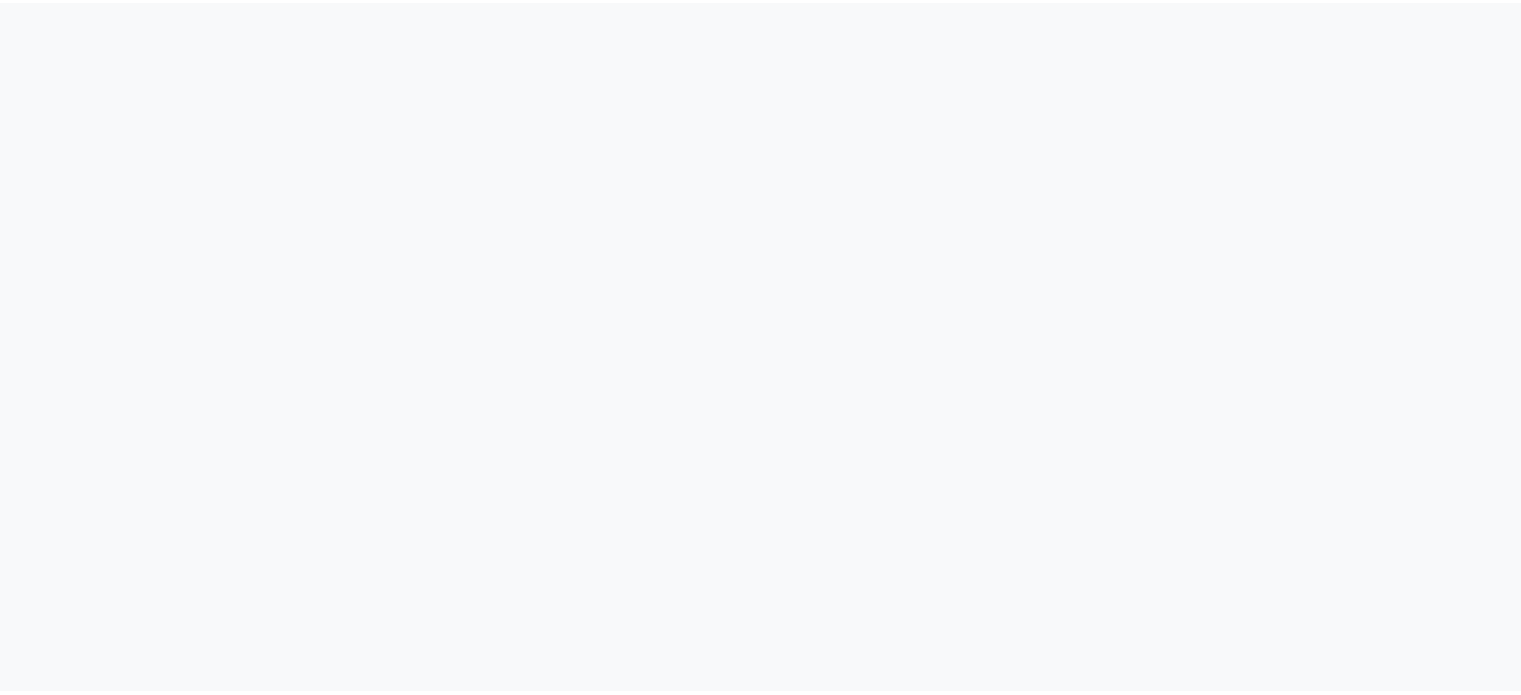 scroll, scrollTop: 0, scrollLeft: 0, axis: both 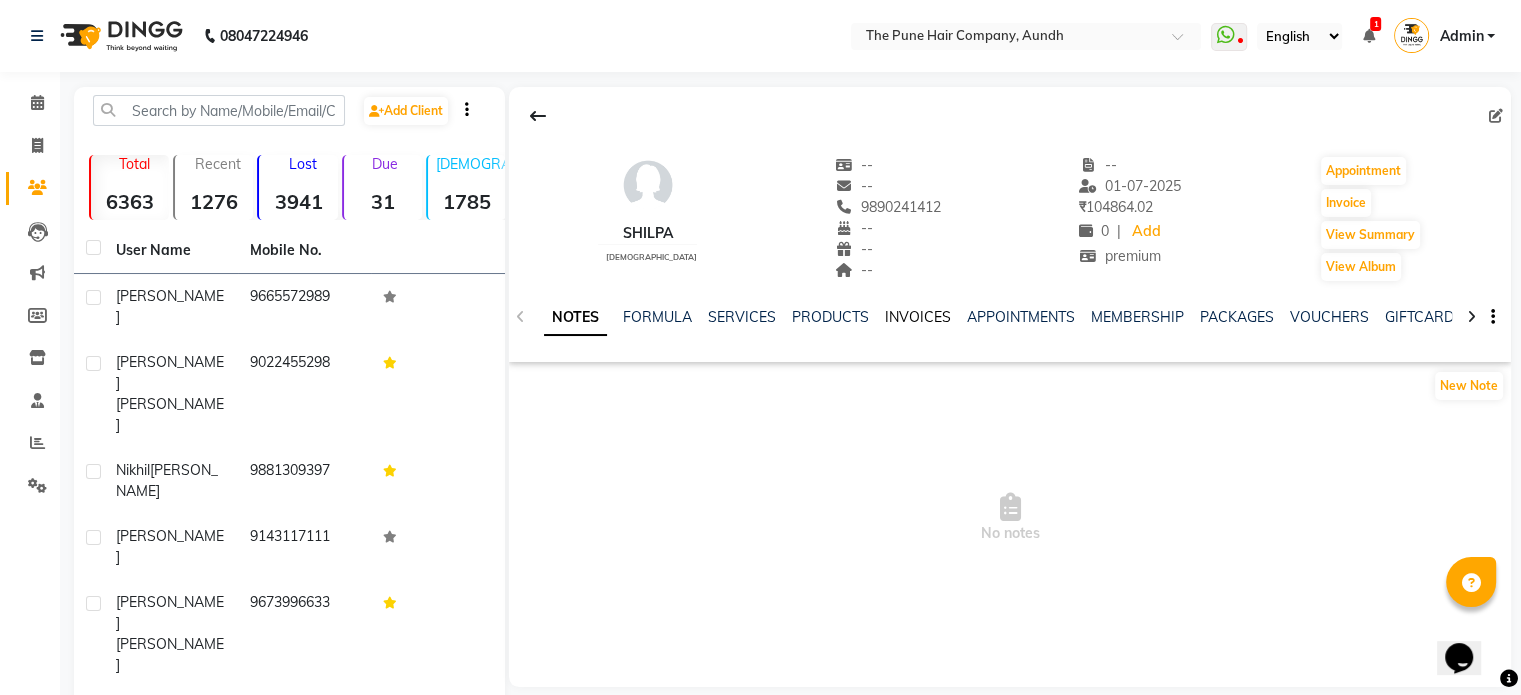 click on "INVOICES" 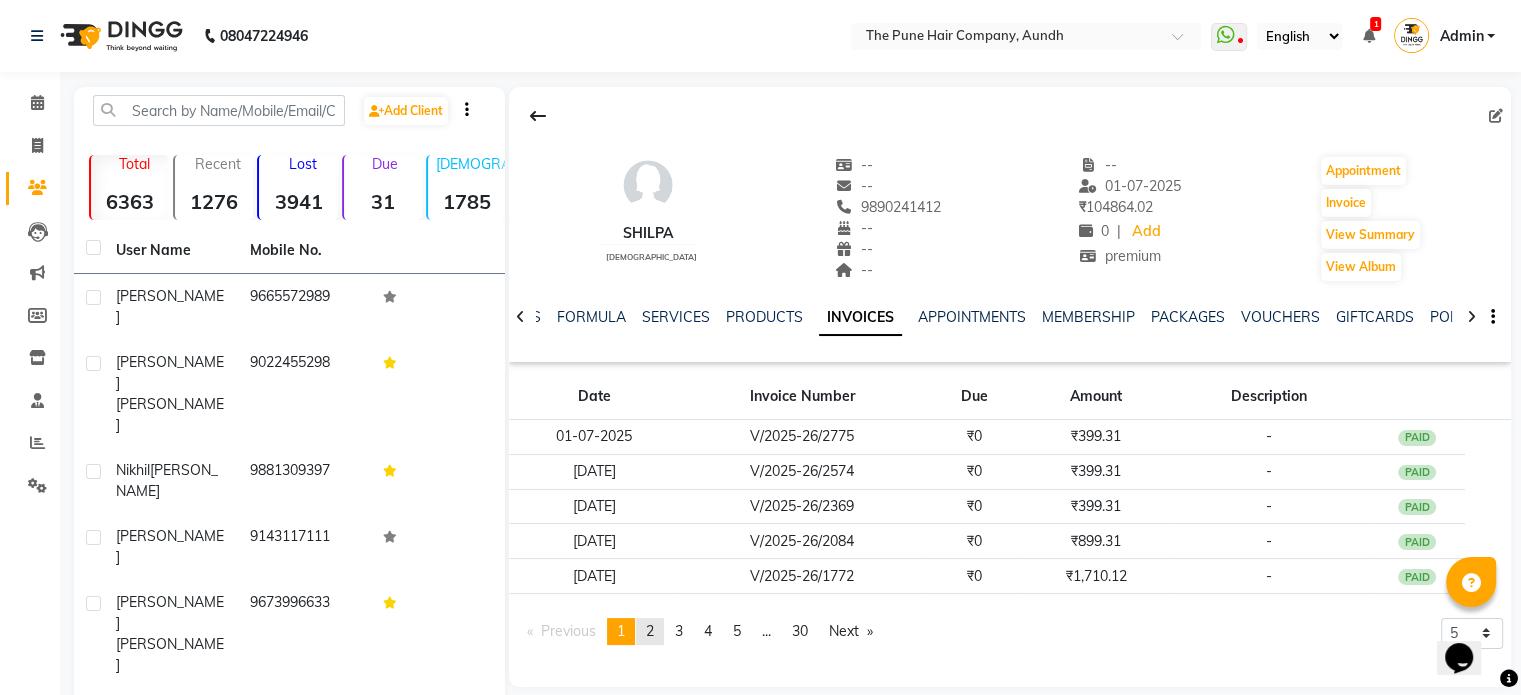 click on "2" 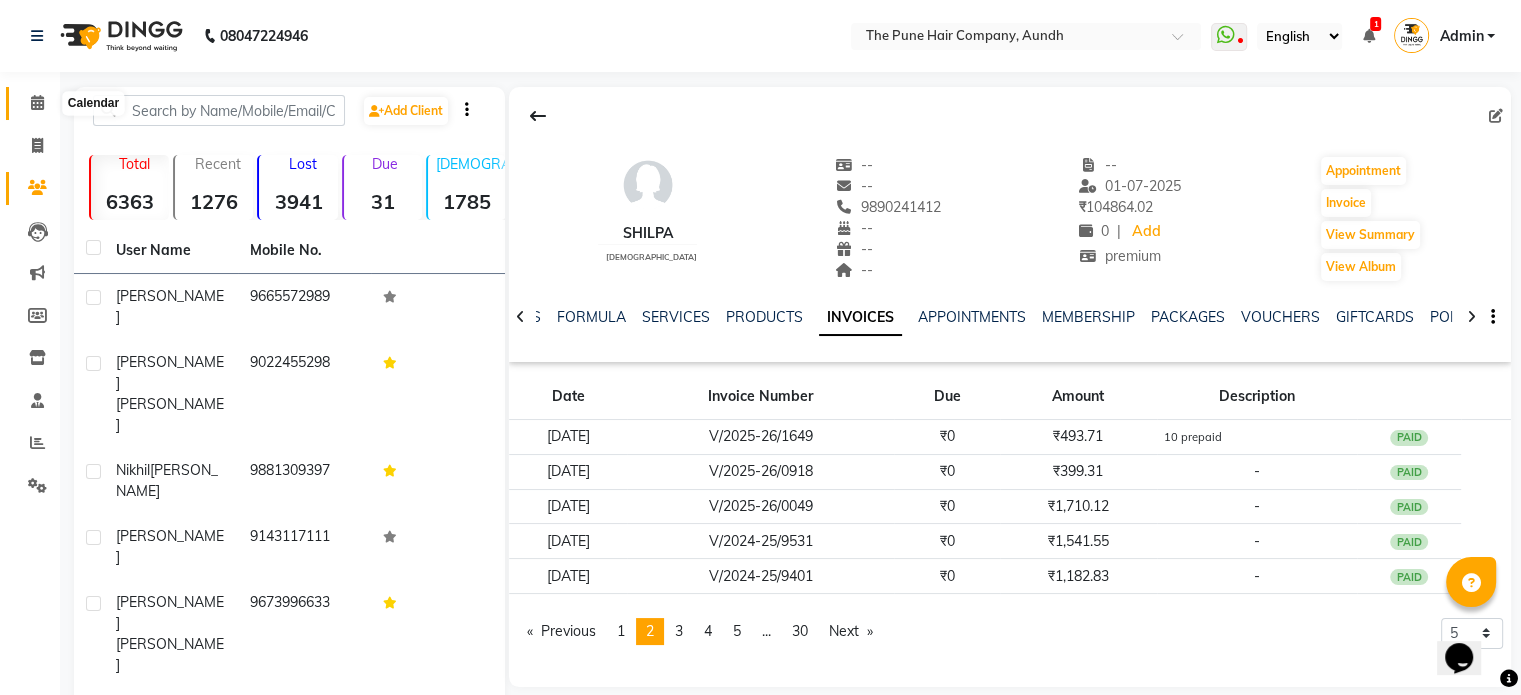 click 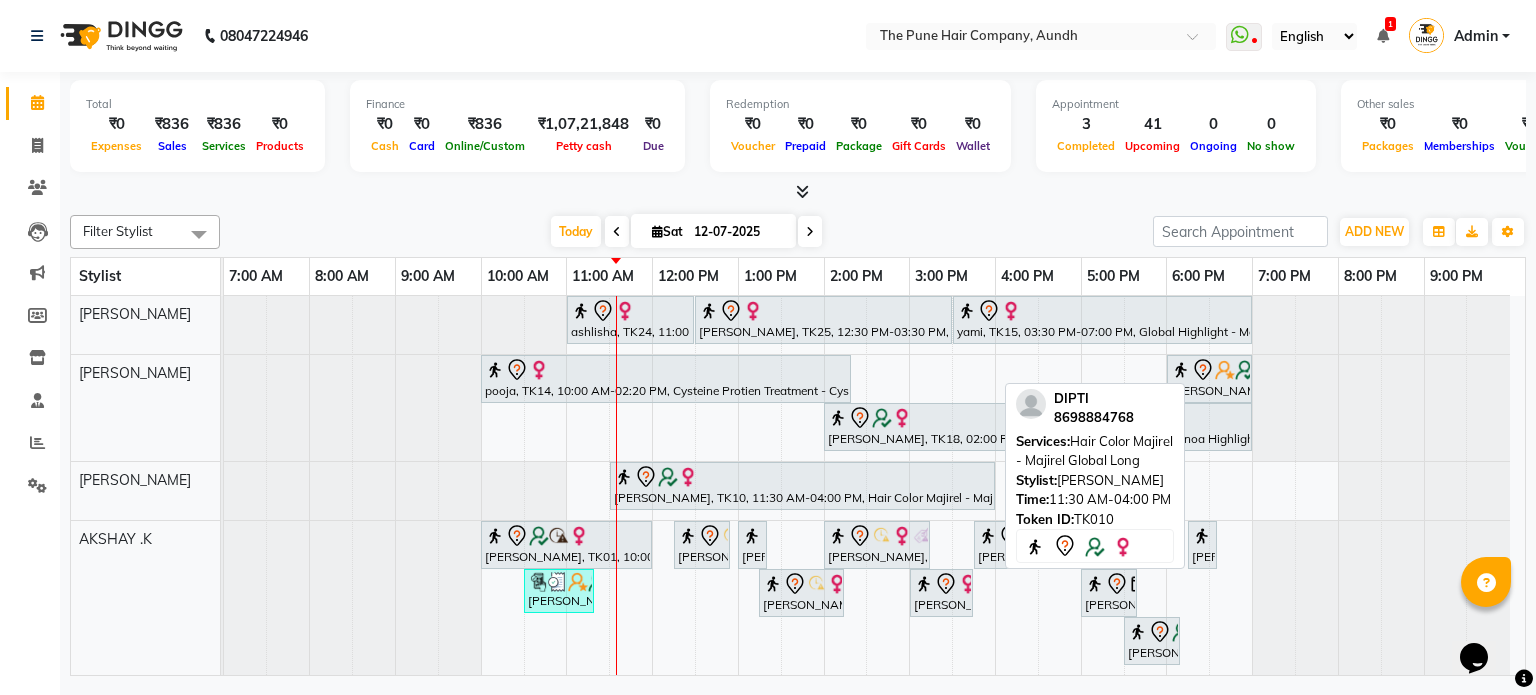 scroll, scrollTop: 100, scrollLeft: 0, axis: vertical 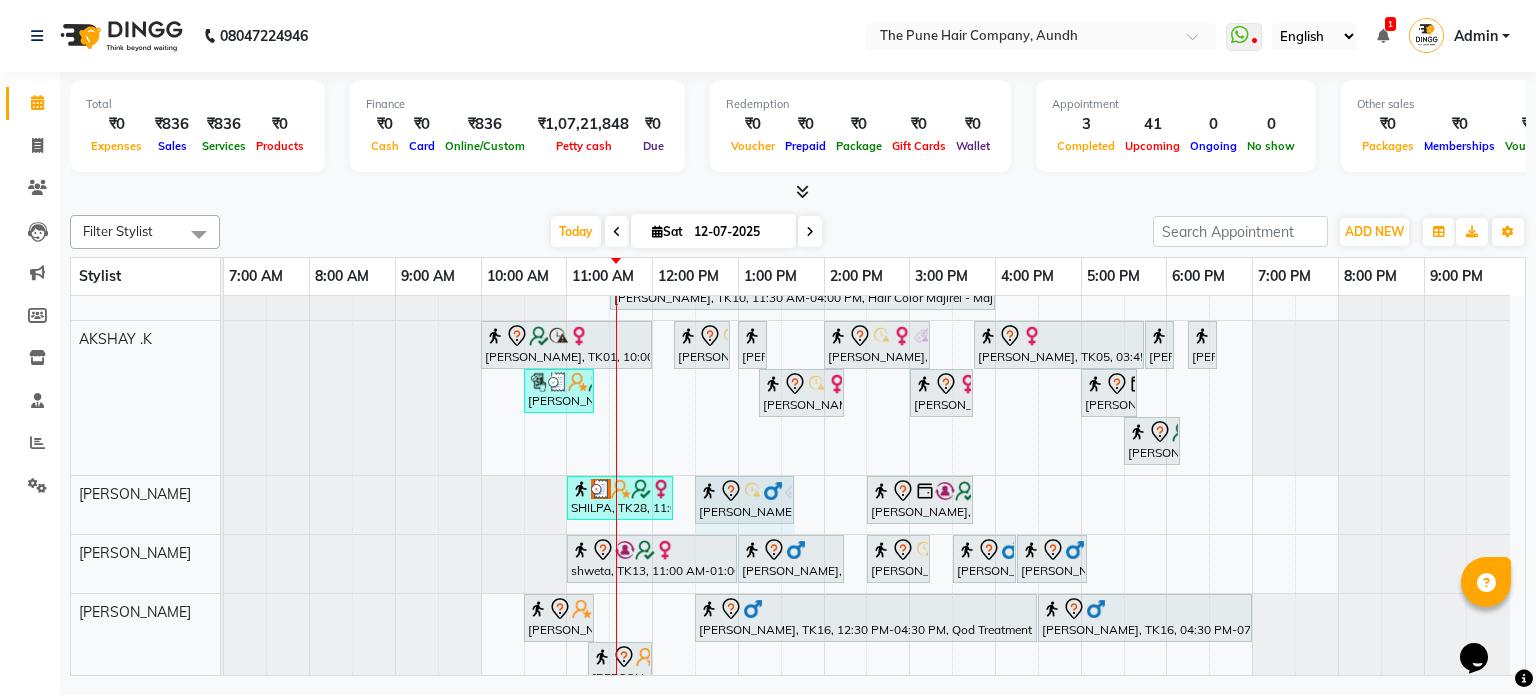 drag, startPoint x: 750, startPoint y: 487, endPoint x: 782, endPoint y: 490, distance: 32.140316 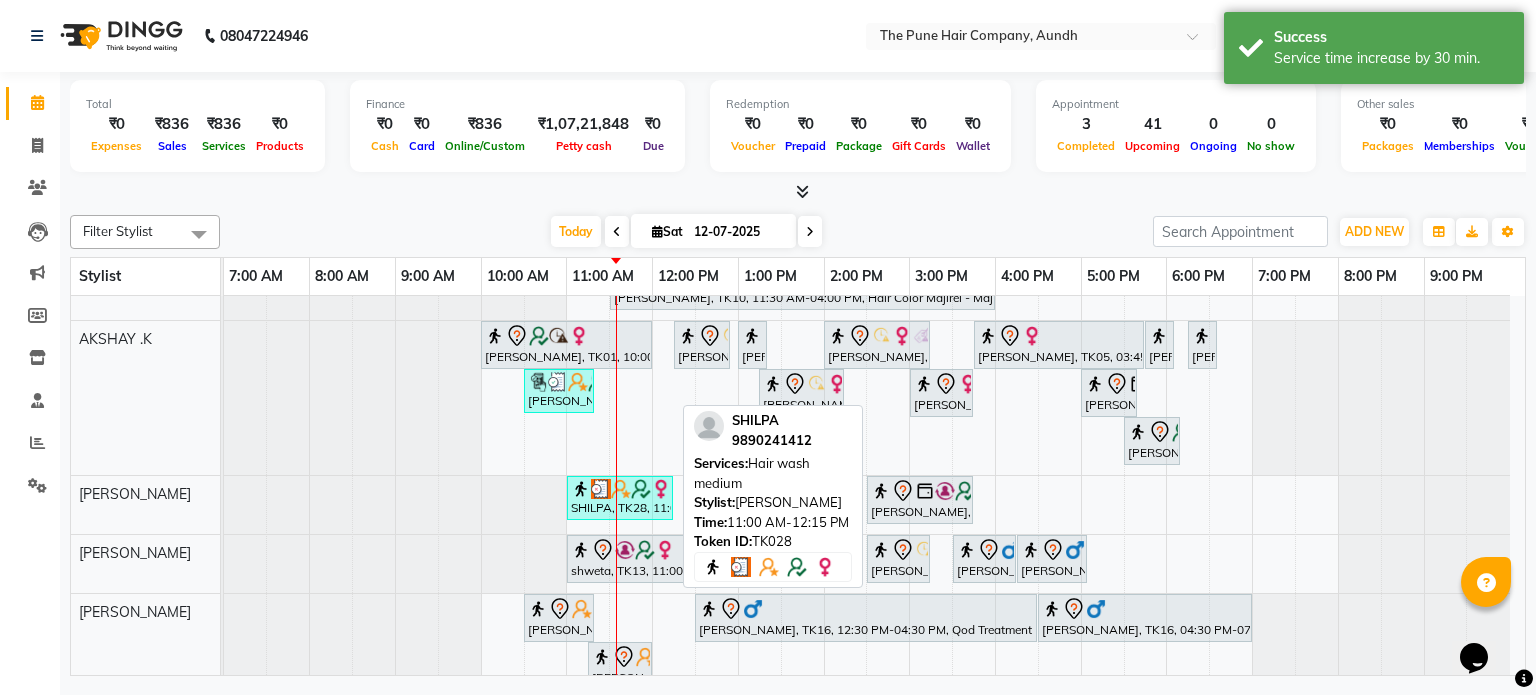 click at bounding box center [661, 489] 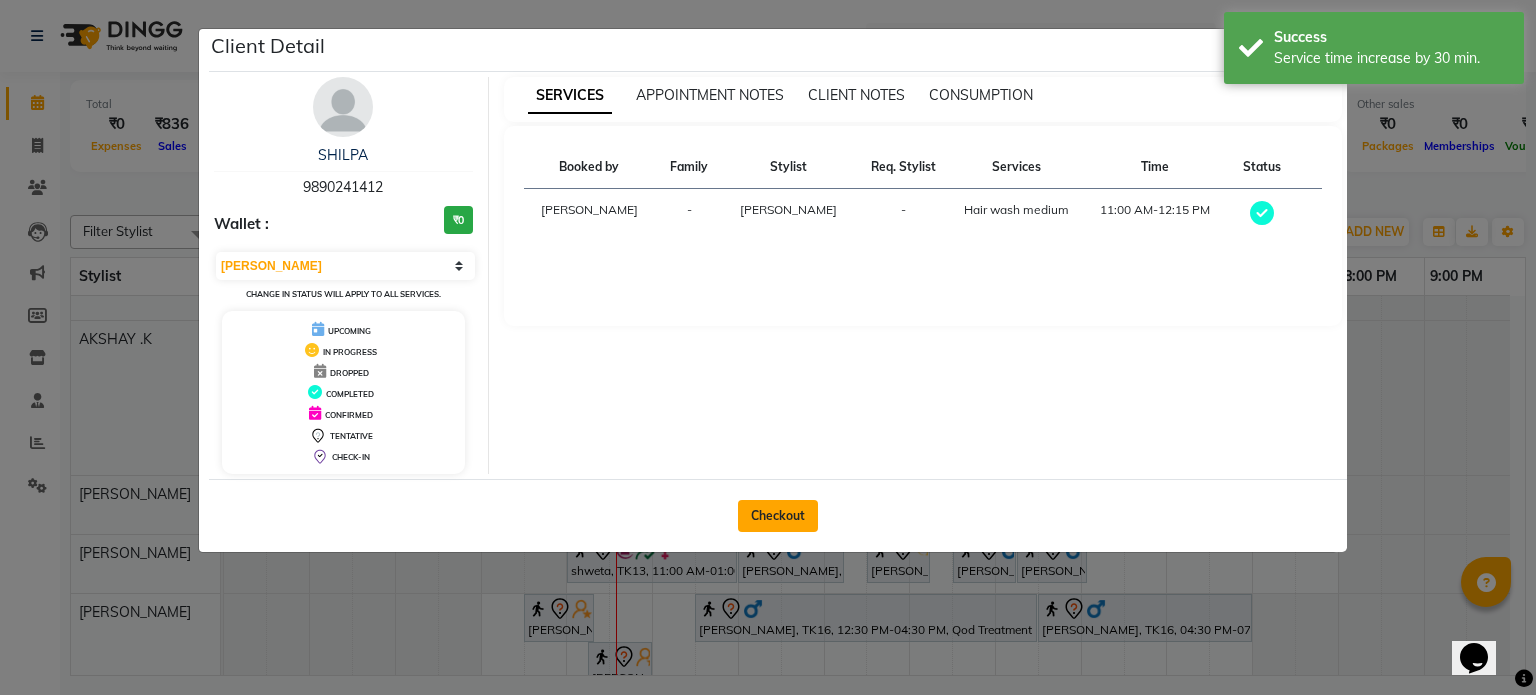 click on "Checkout" 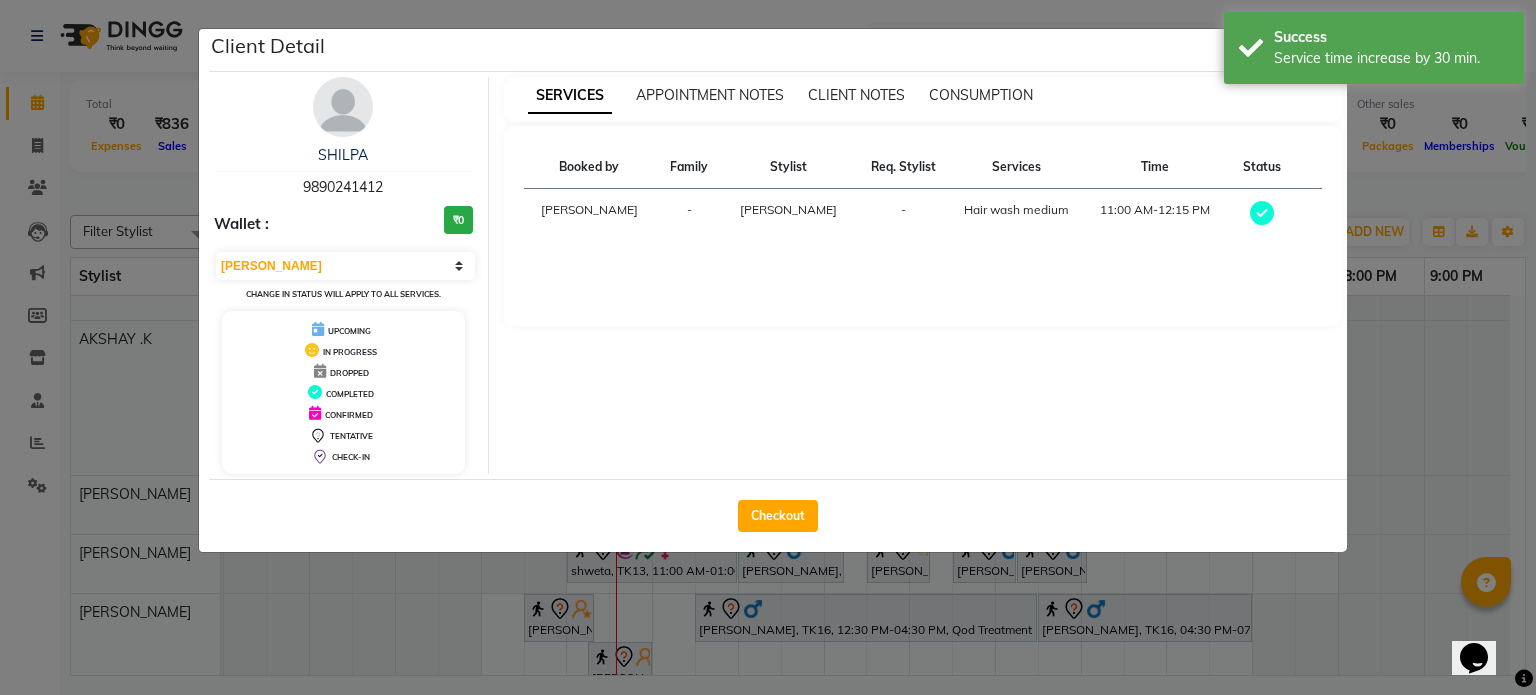 select on "106" 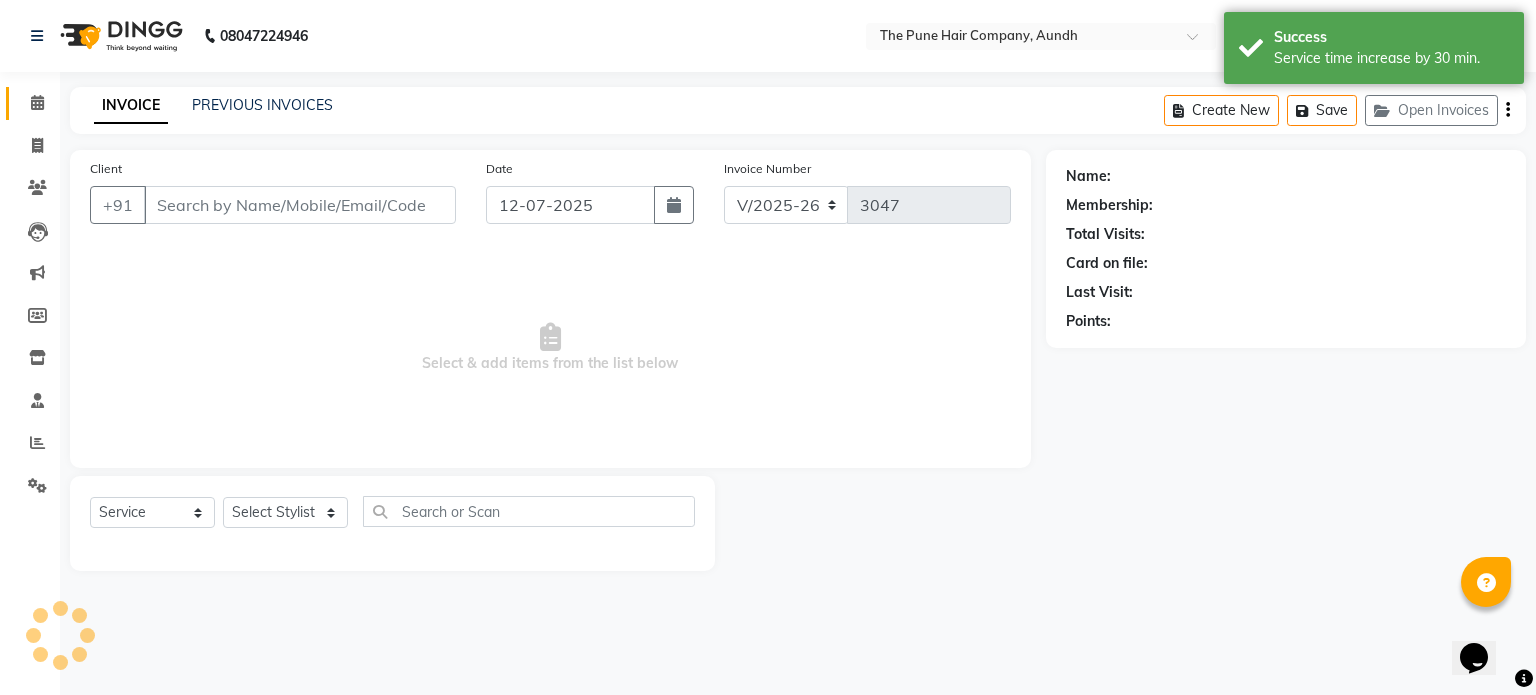 type on "9890241412" 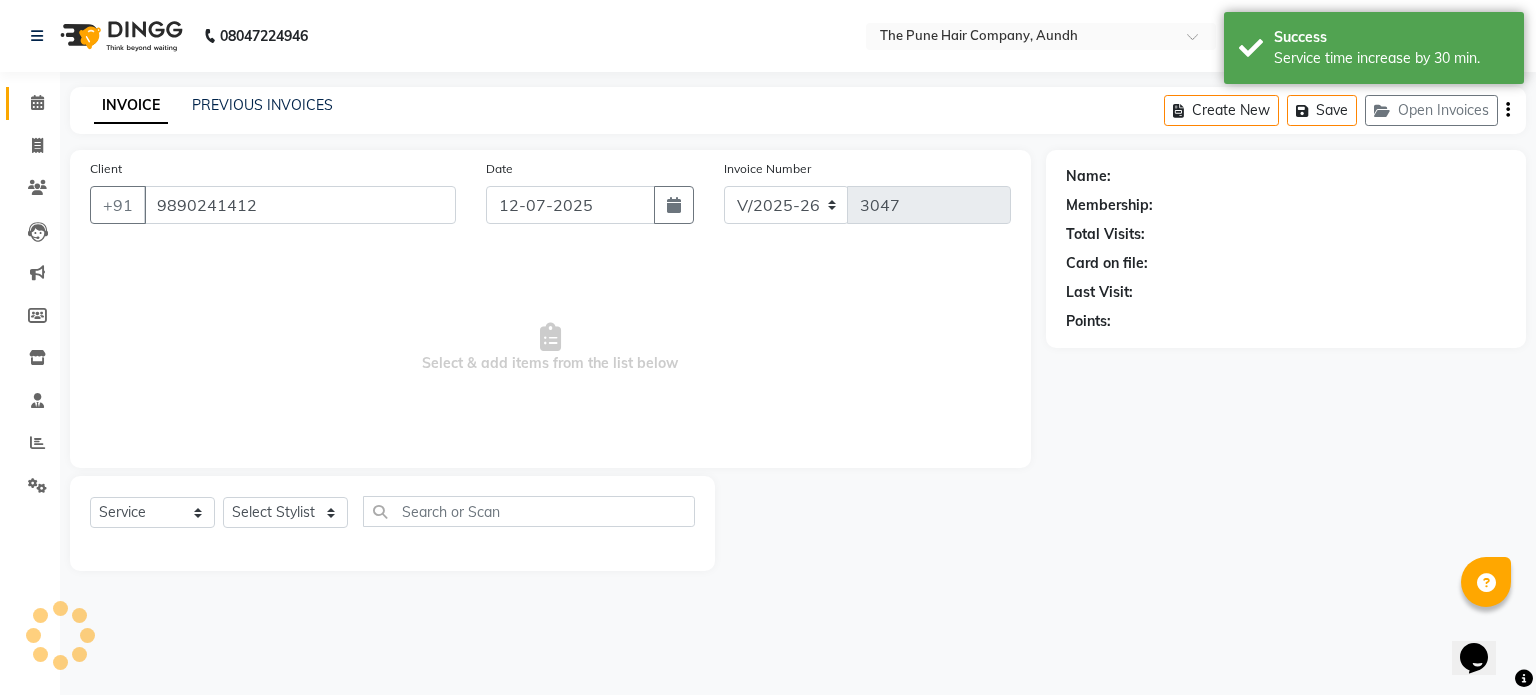 select on "12769" 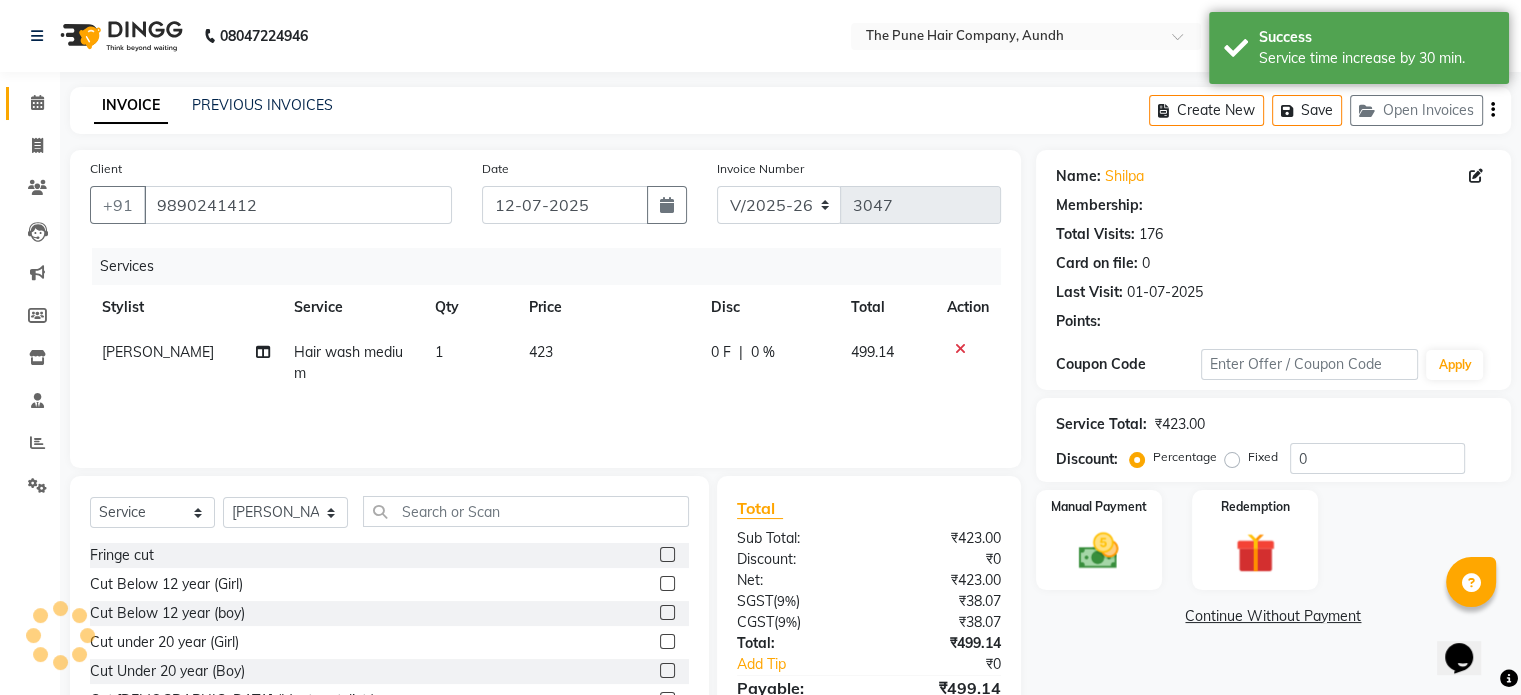type on "20" 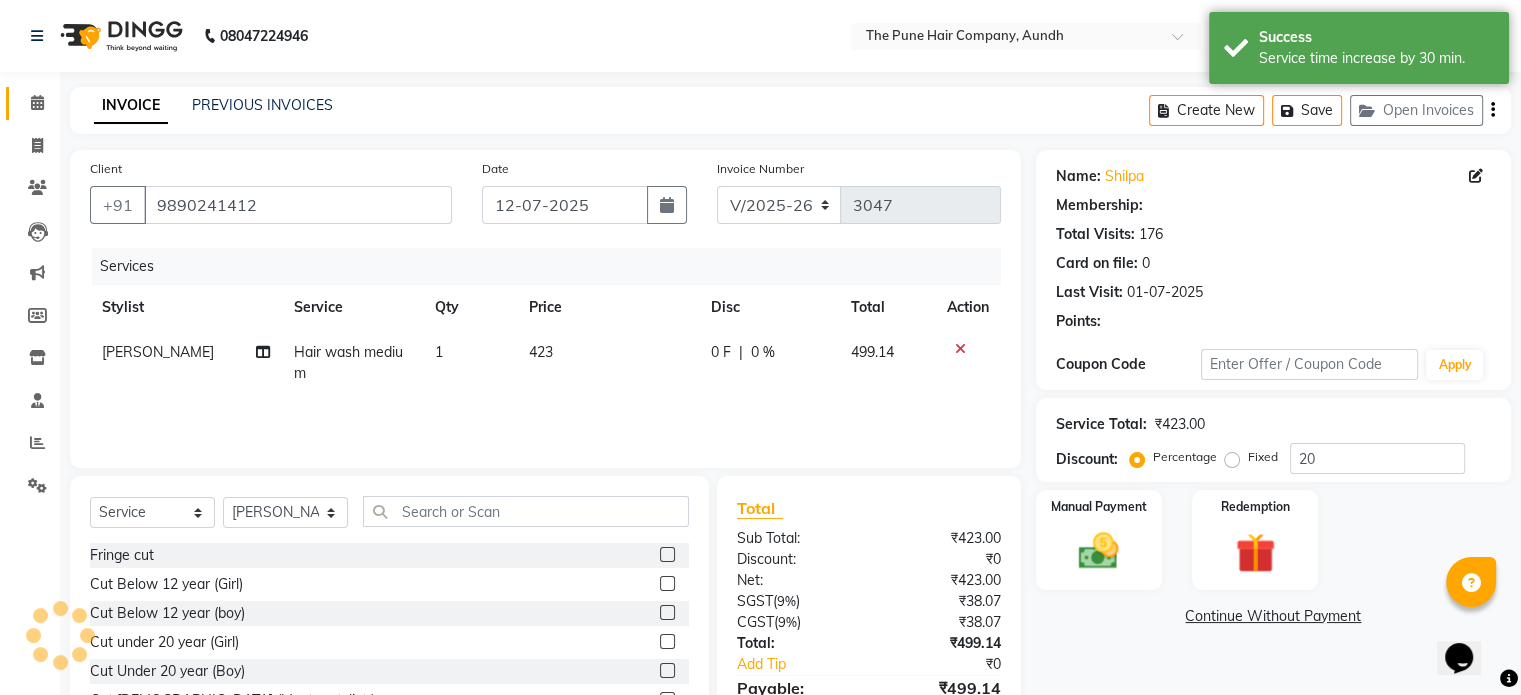 select on "1: Object" 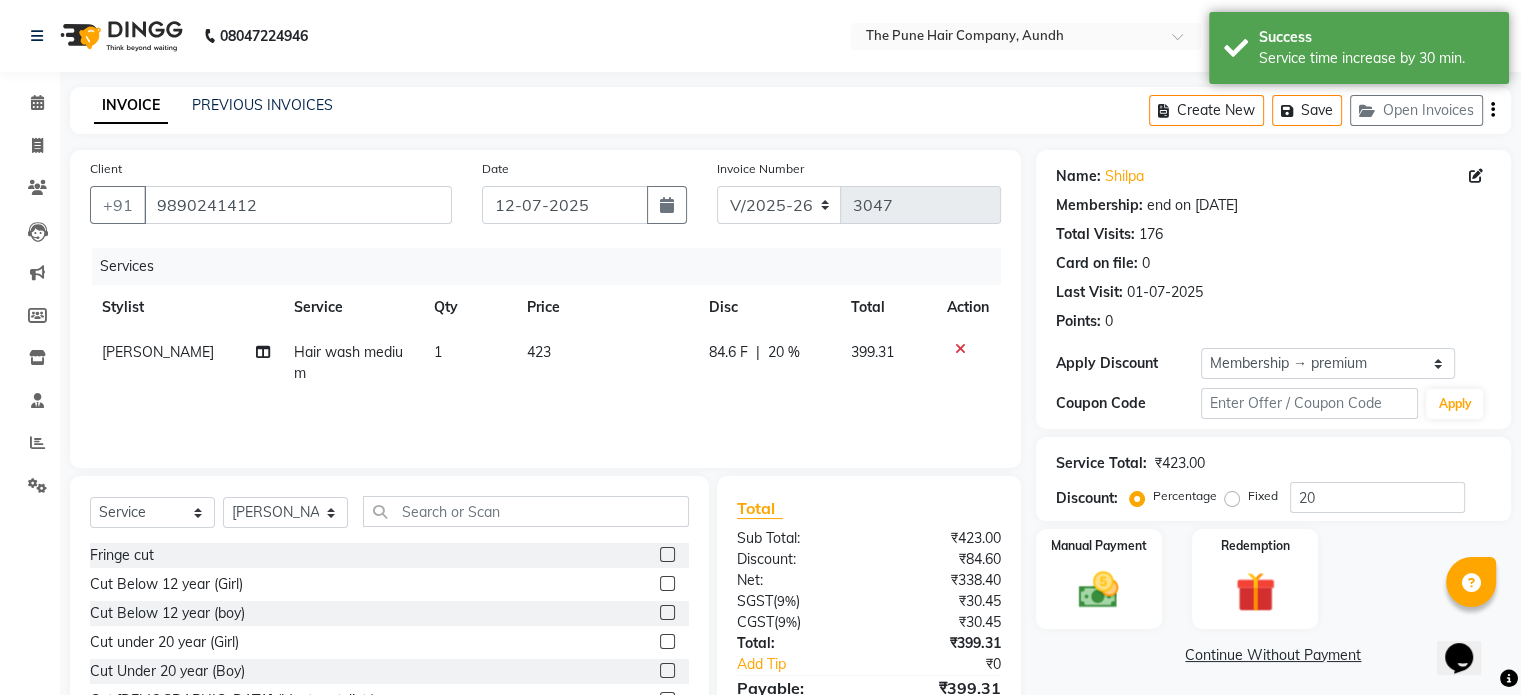 click on "Hair wash medium" 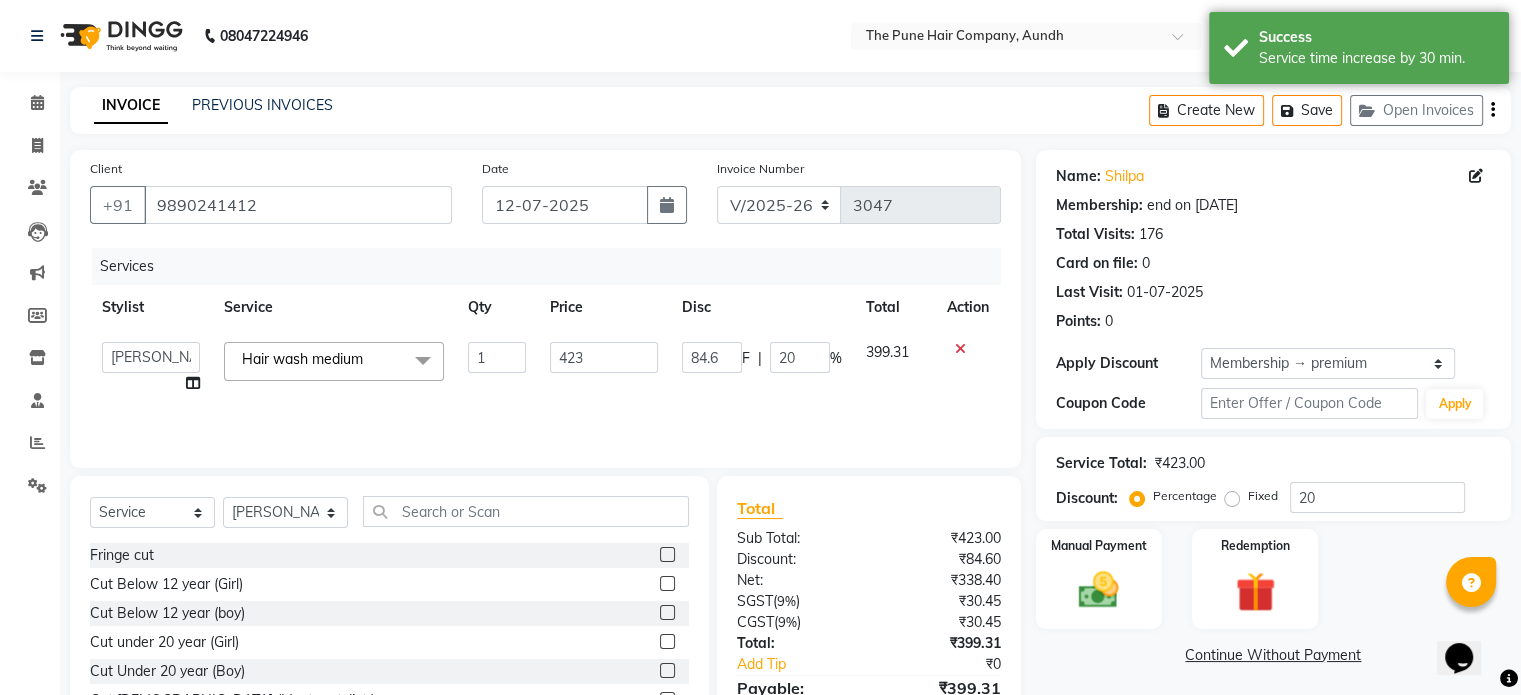 click on "Hair wash medium" 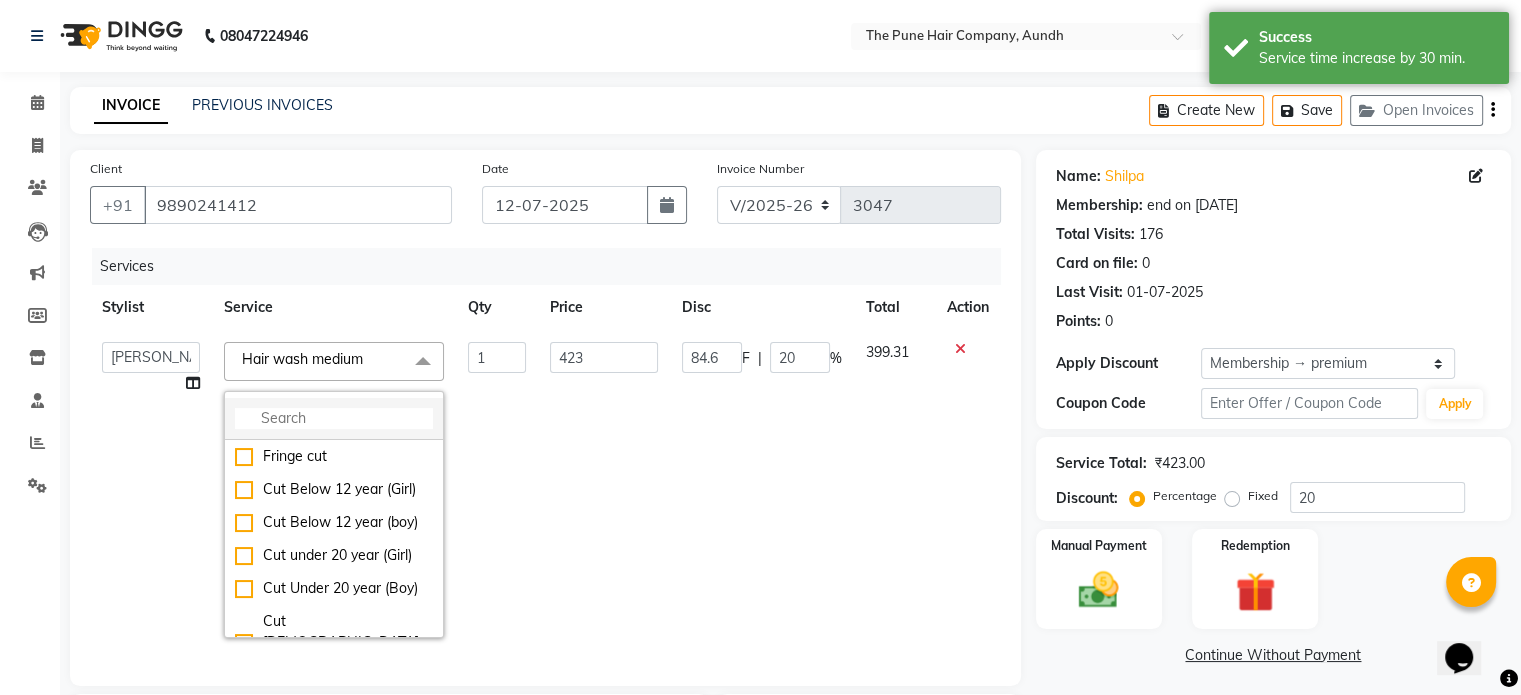 click 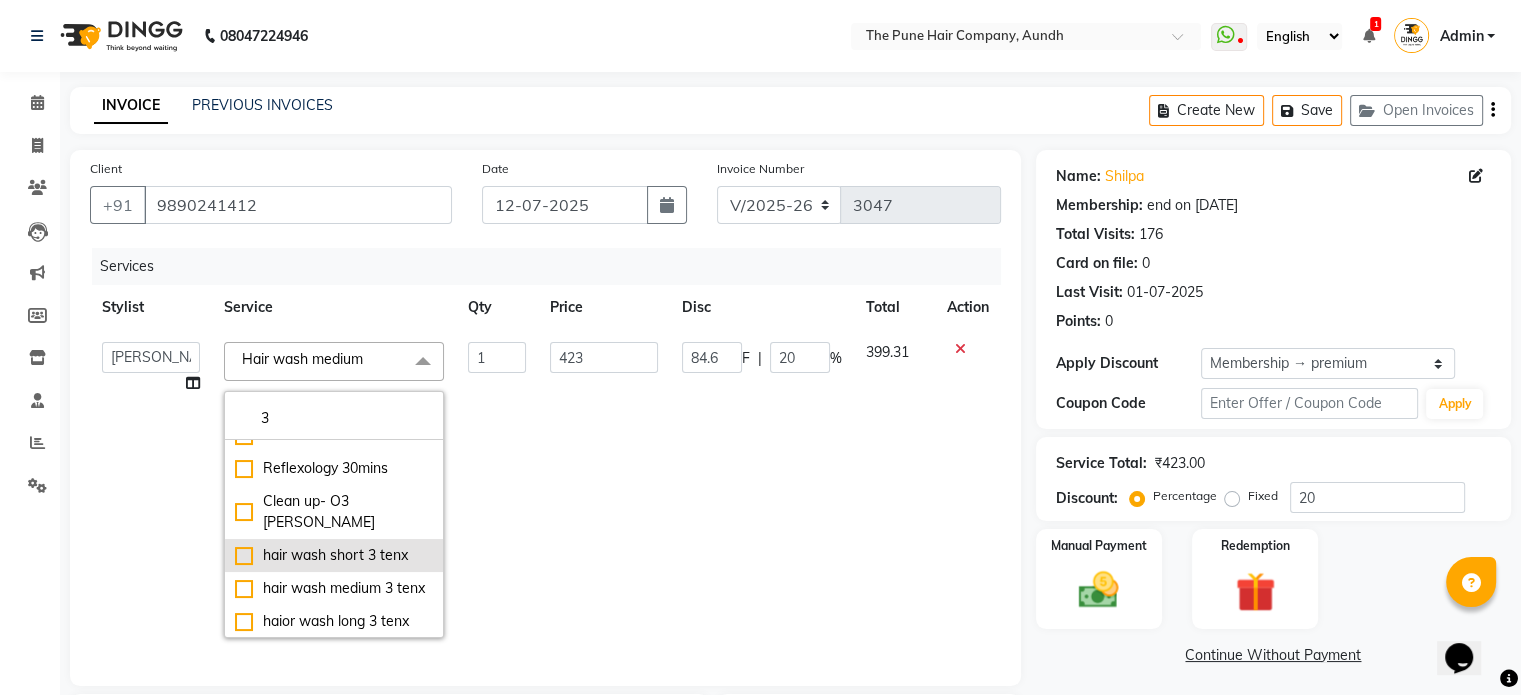 scroll, scrollTop: 100, scrollLeft: 0, axis: vertical 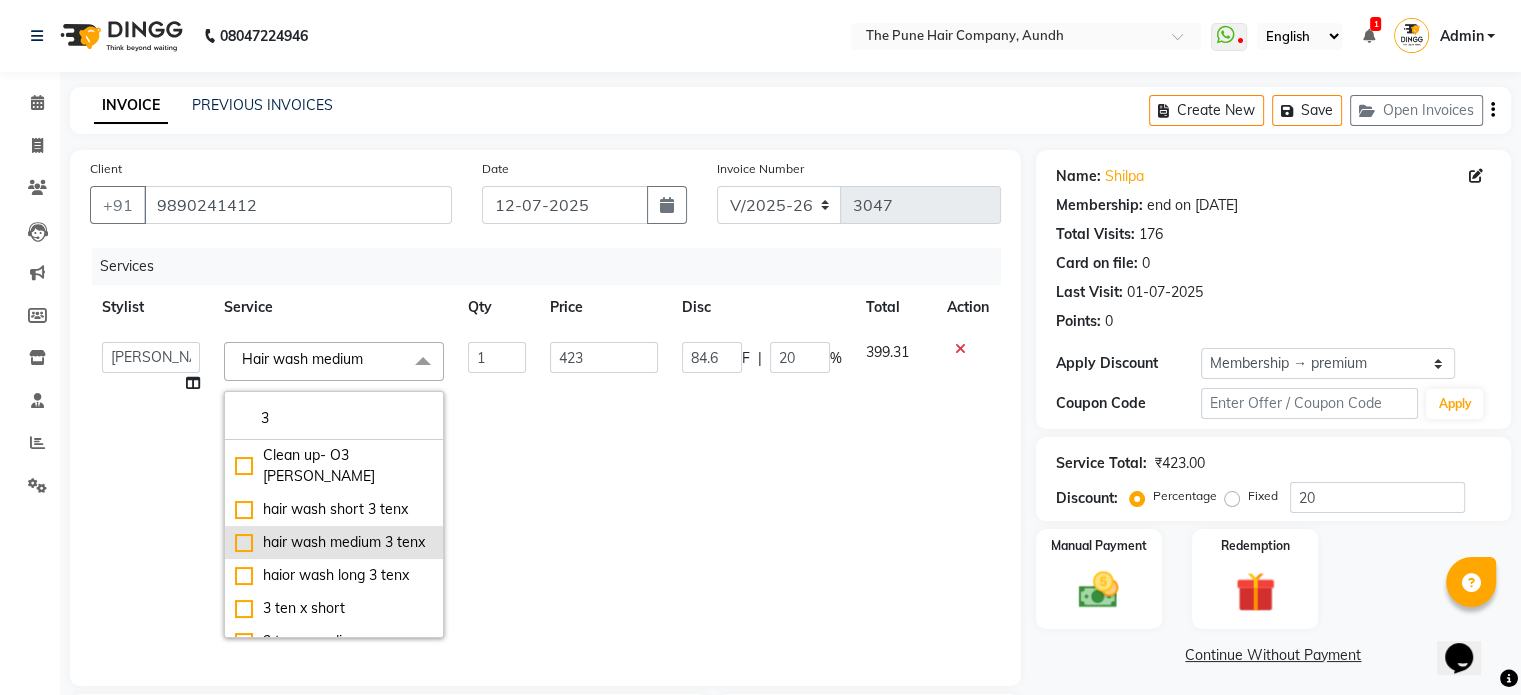type on "3" 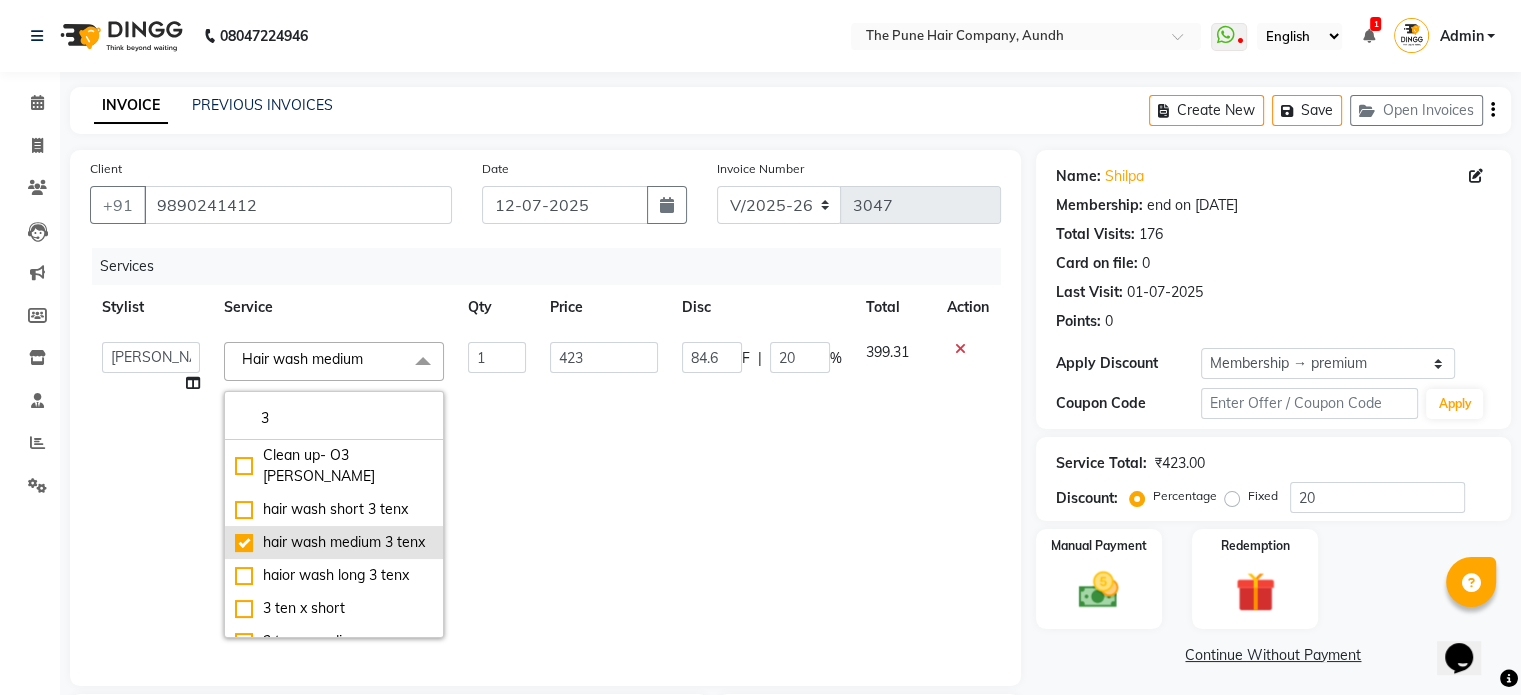 checkbox on "true" 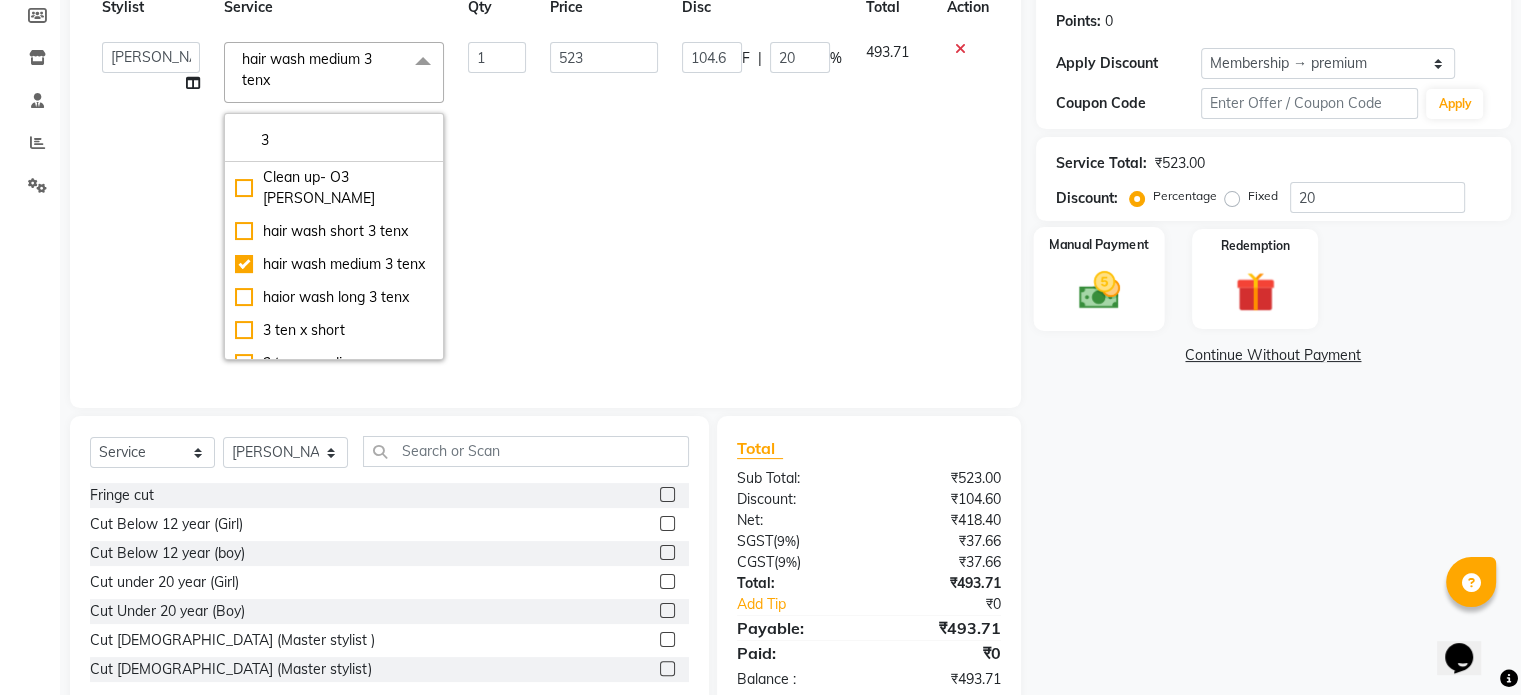 click on "Manual Payment" 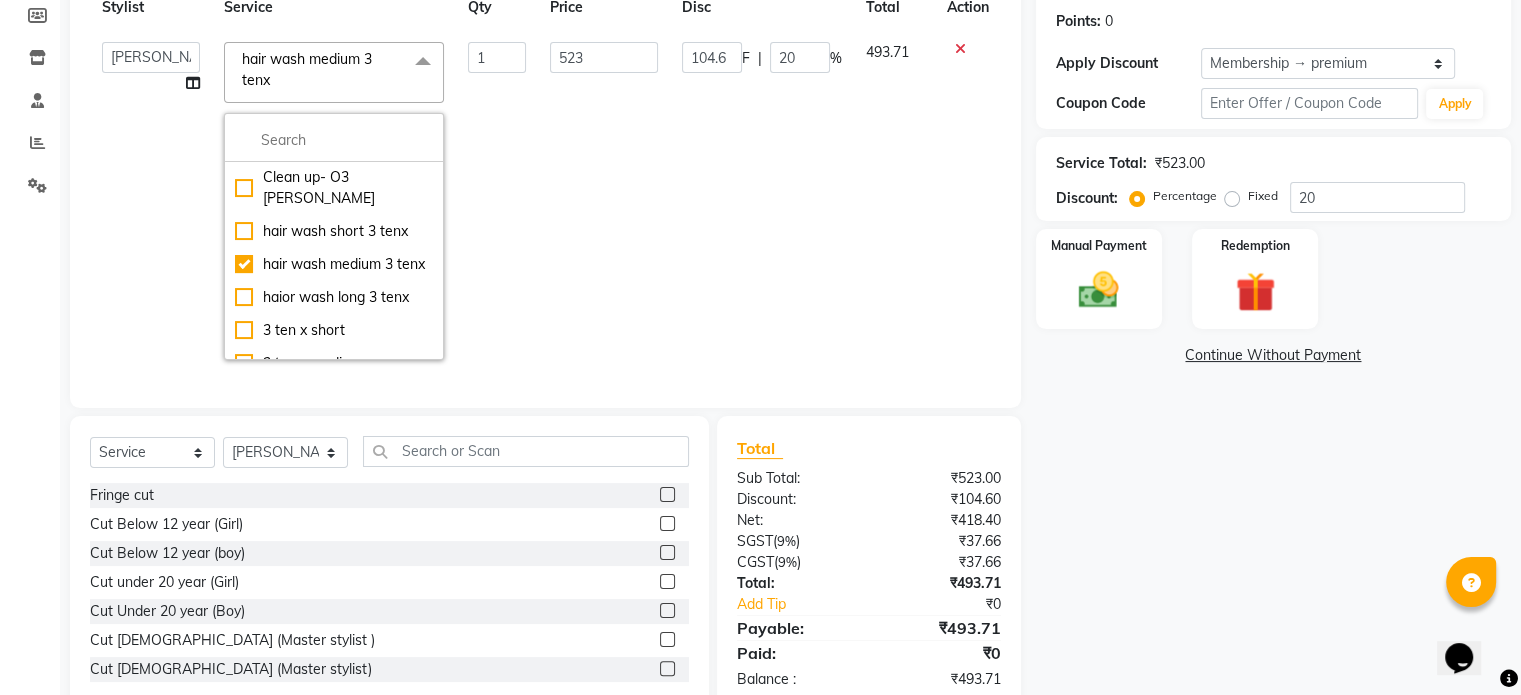 scroll, scrollTop: 132, scrollLeft: 0, axis: vertical 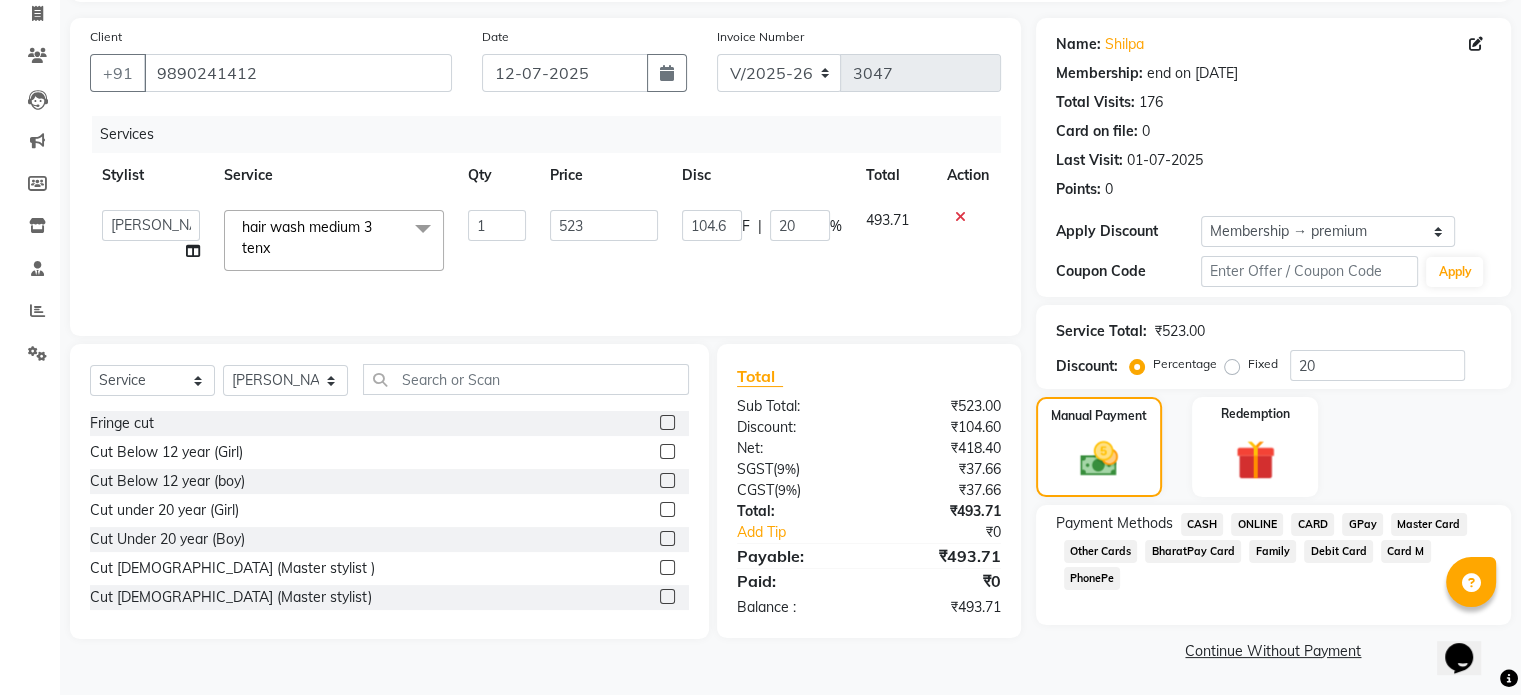 click on "CASH" 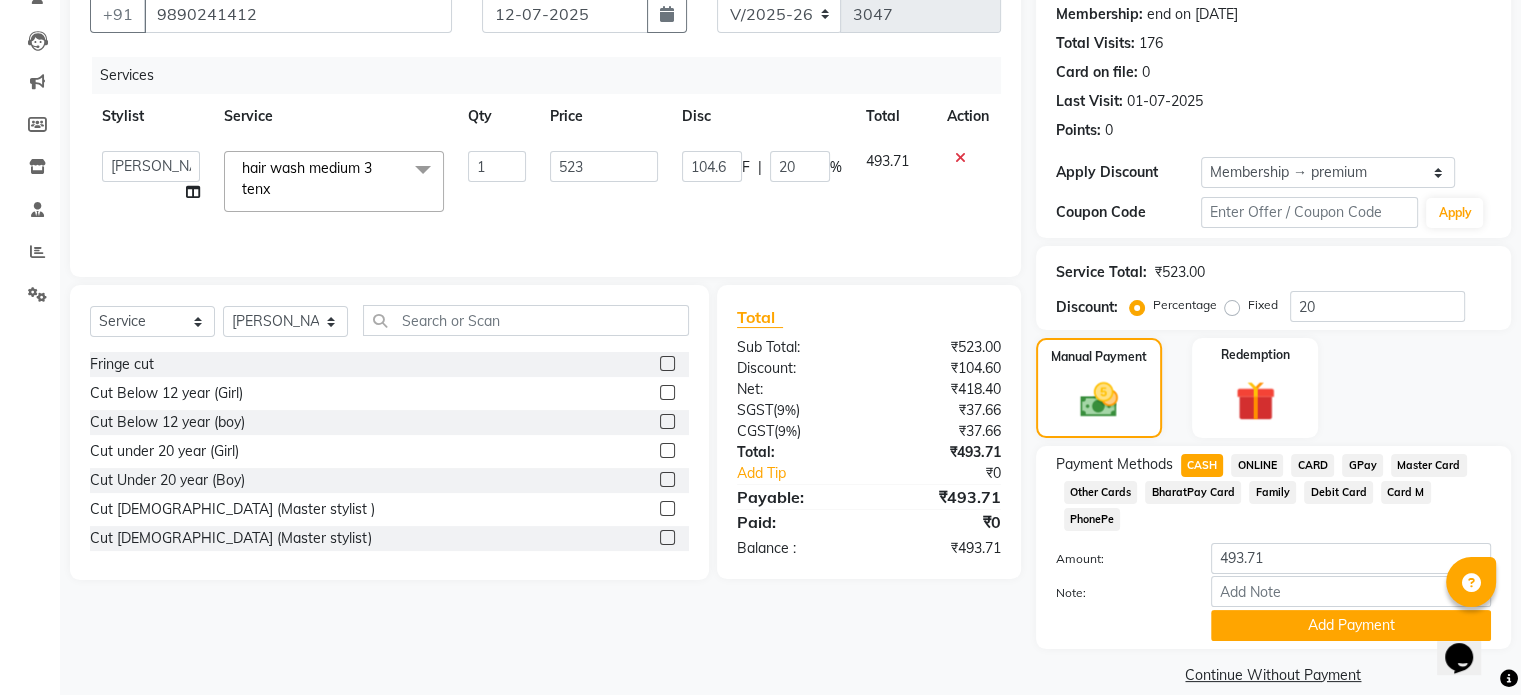click on "Note:" 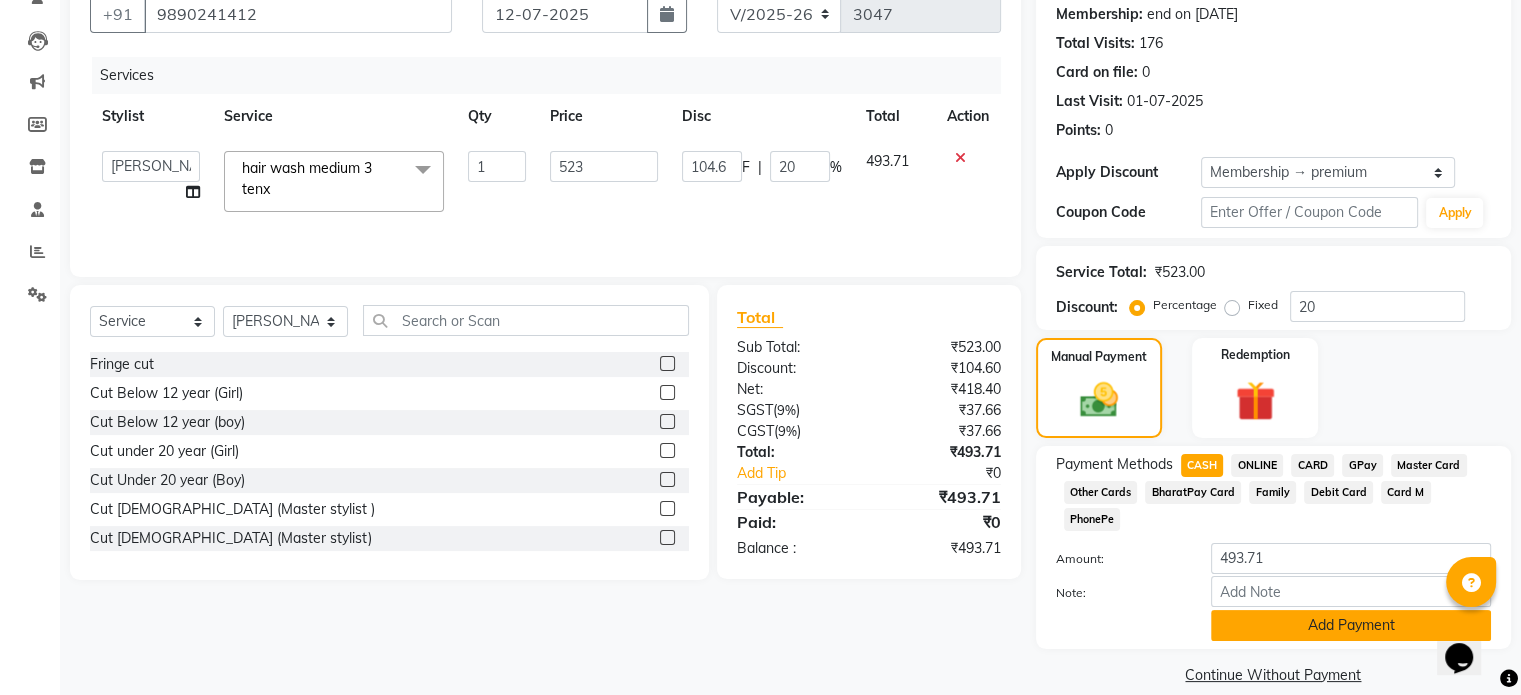 click on "Add Payment" 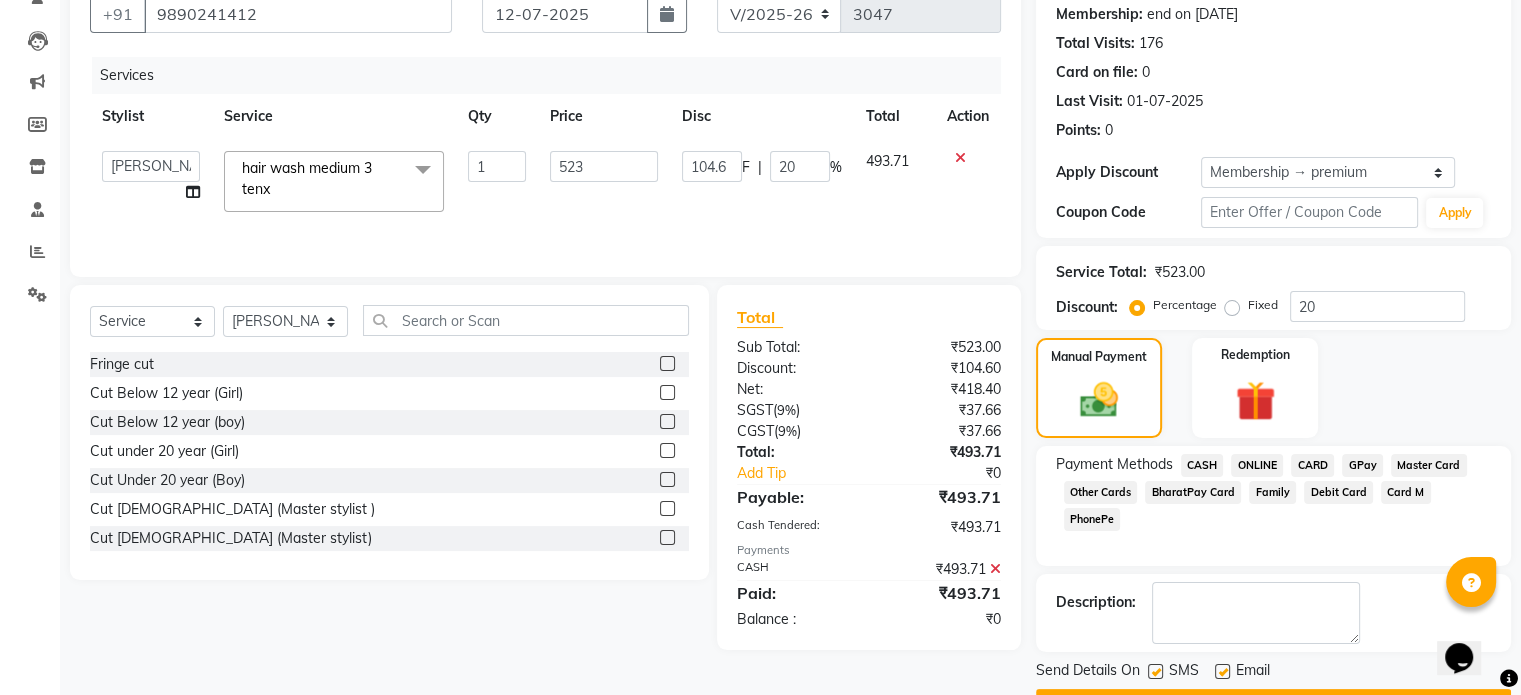 scroll, scrollTop: 244, scrollLeft: 0, axis: vertical 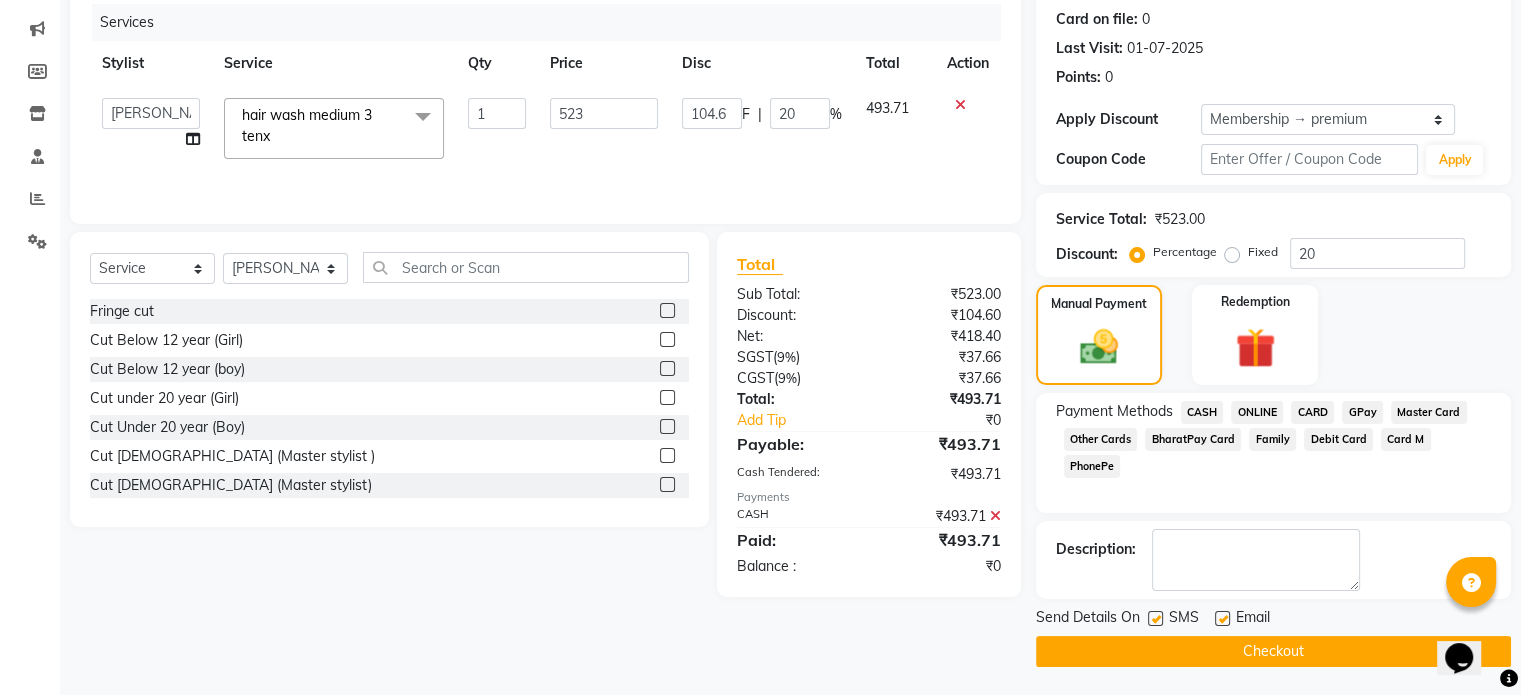 click on "Checkout" 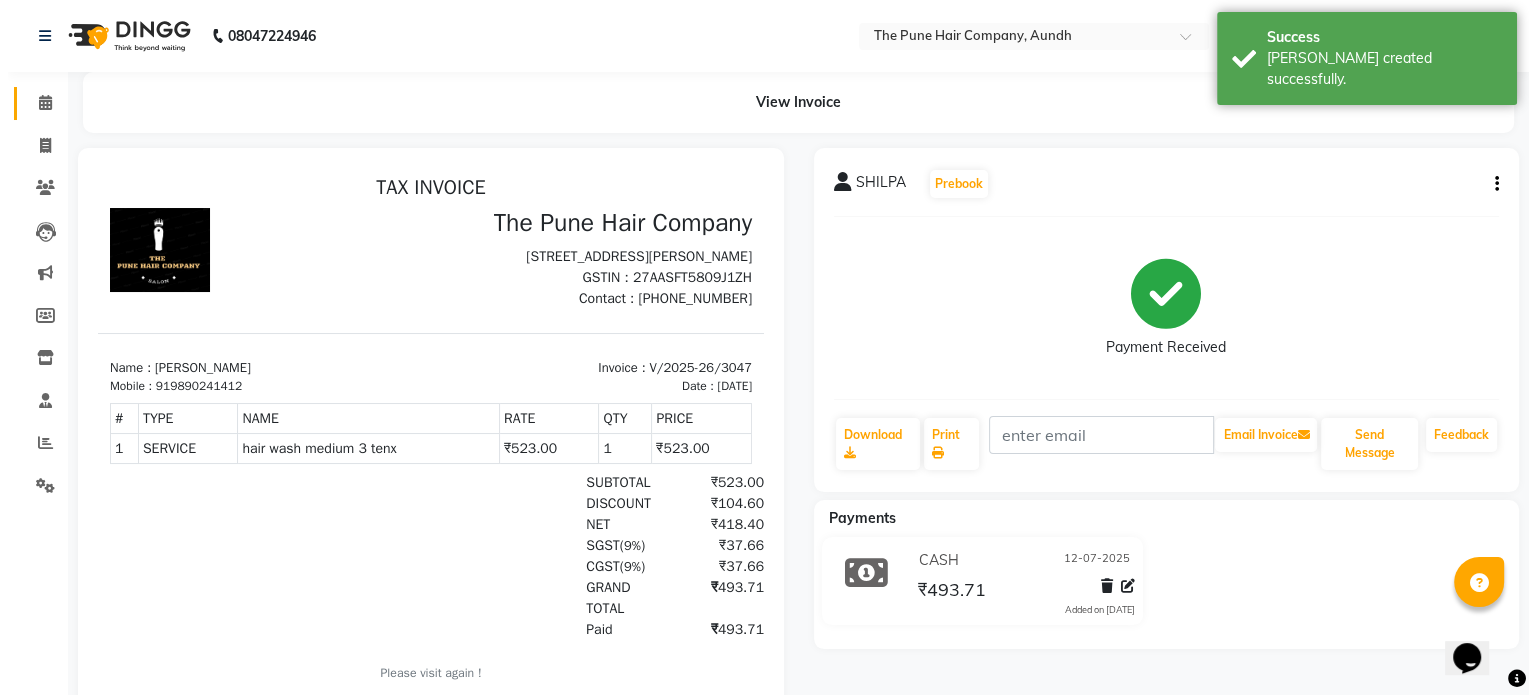 scroll, scrollTop: 0, scrollLeft: 0, axis: both 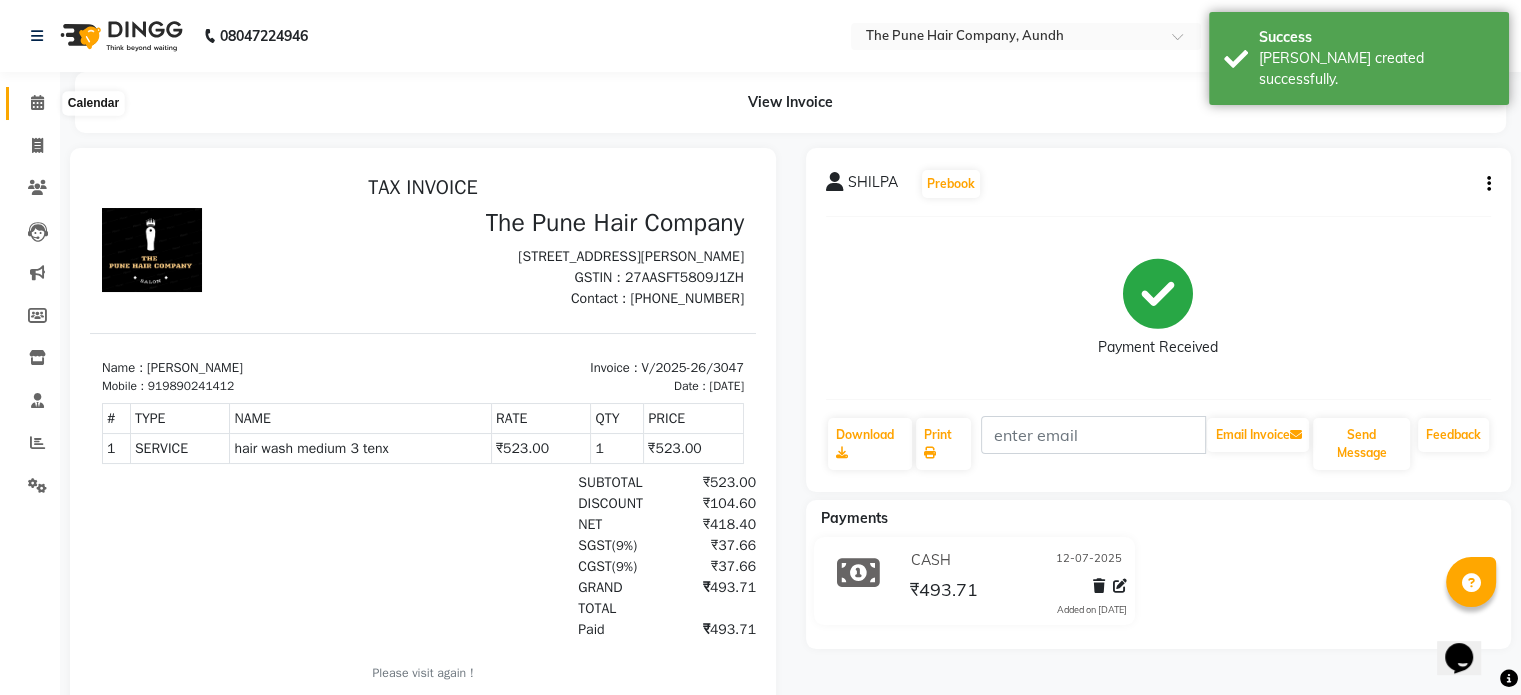 click 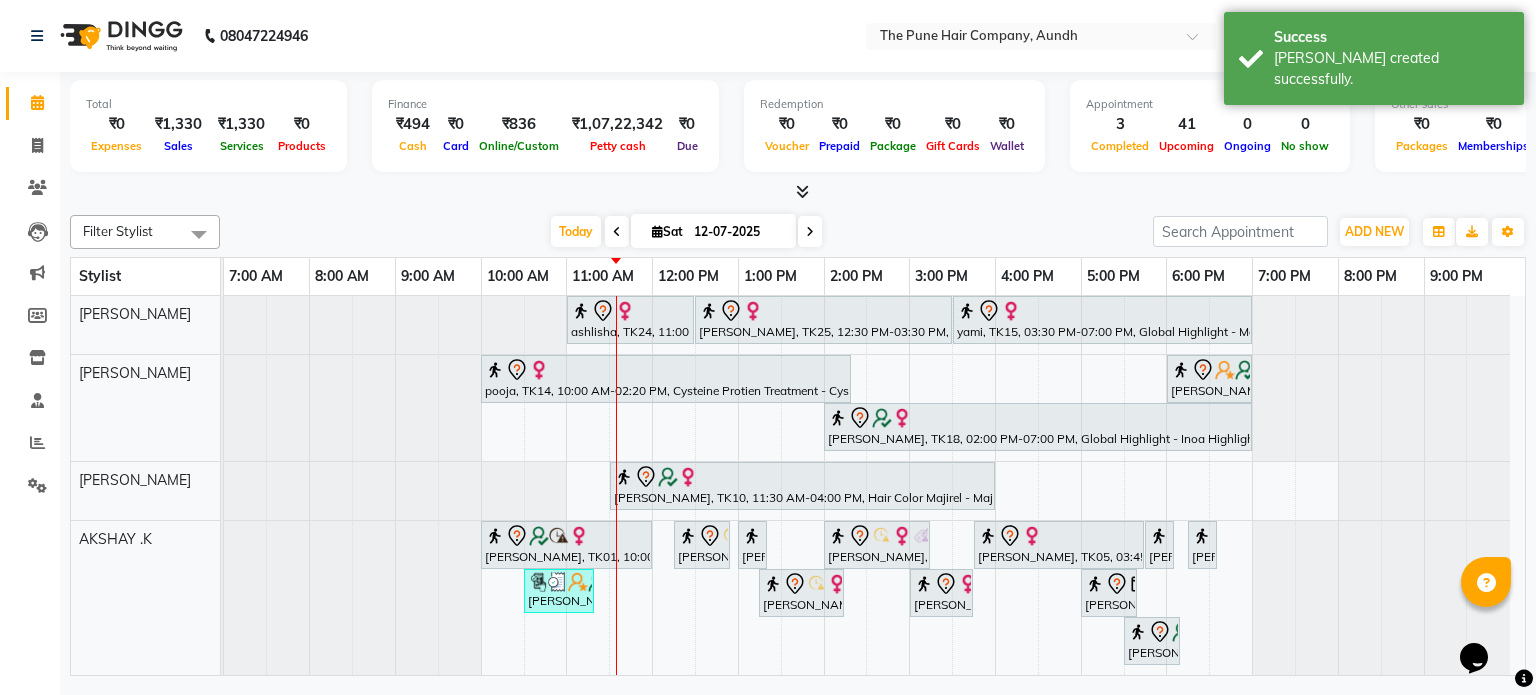 scroll, scrollTop: 100, scrollLeft: 0, axis: vertical 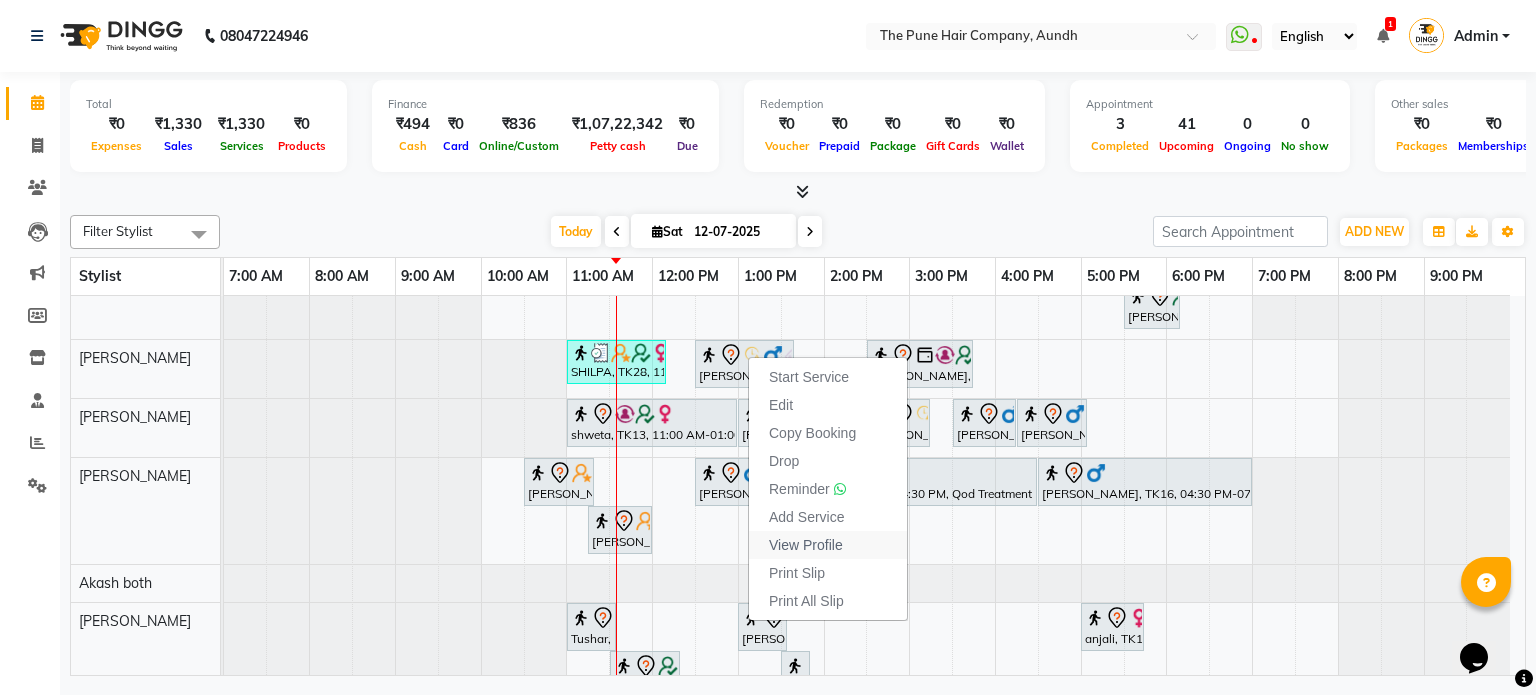 click on "View Profile" at bounding box center (806, 545) 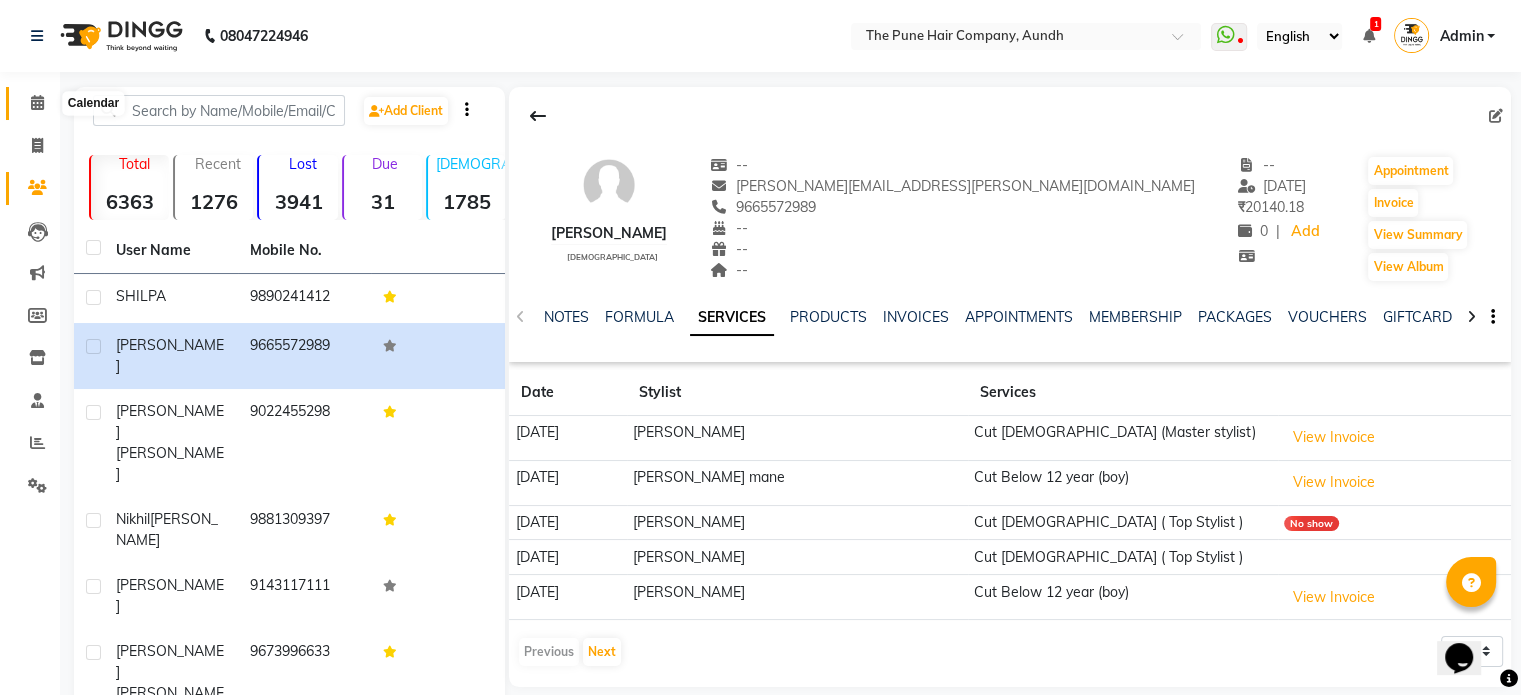 click 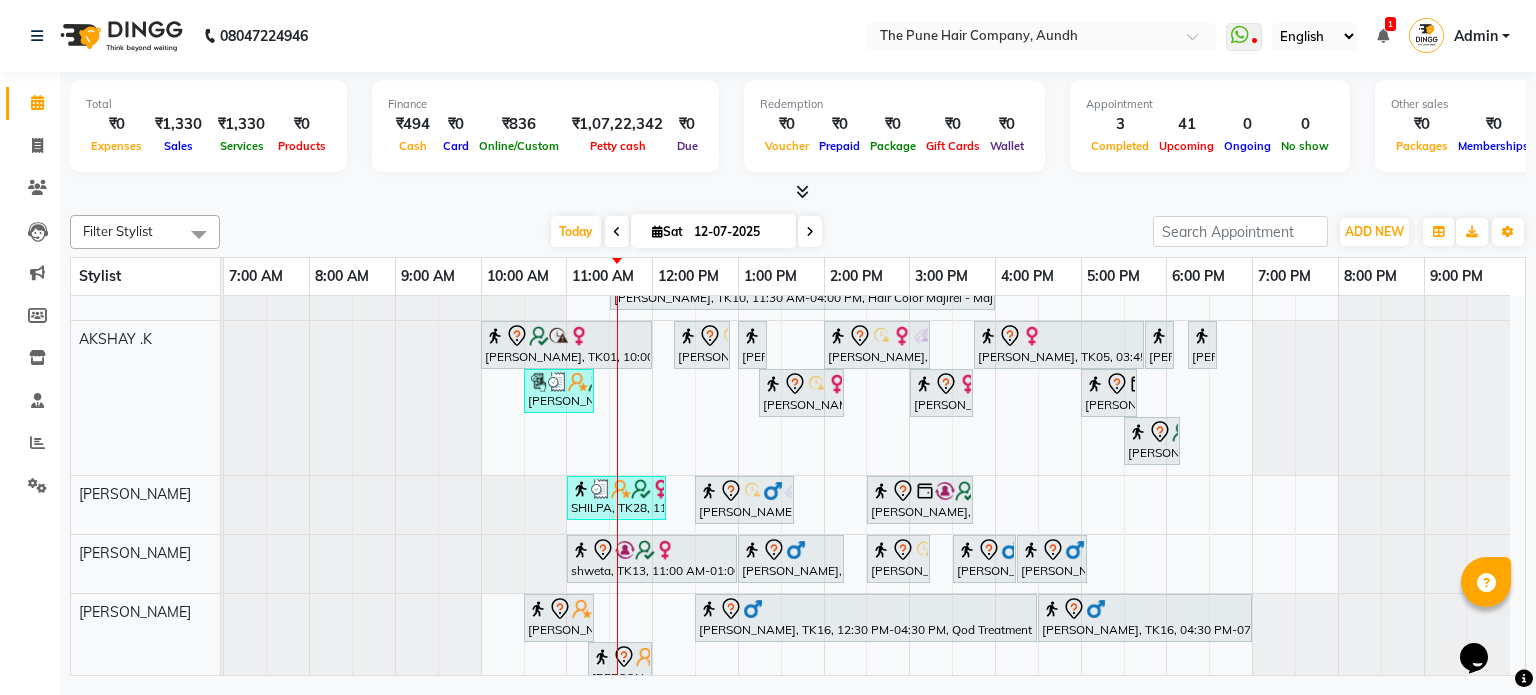 scroll, scrollTop: 306, scrollLeft: 0, axis: vertical 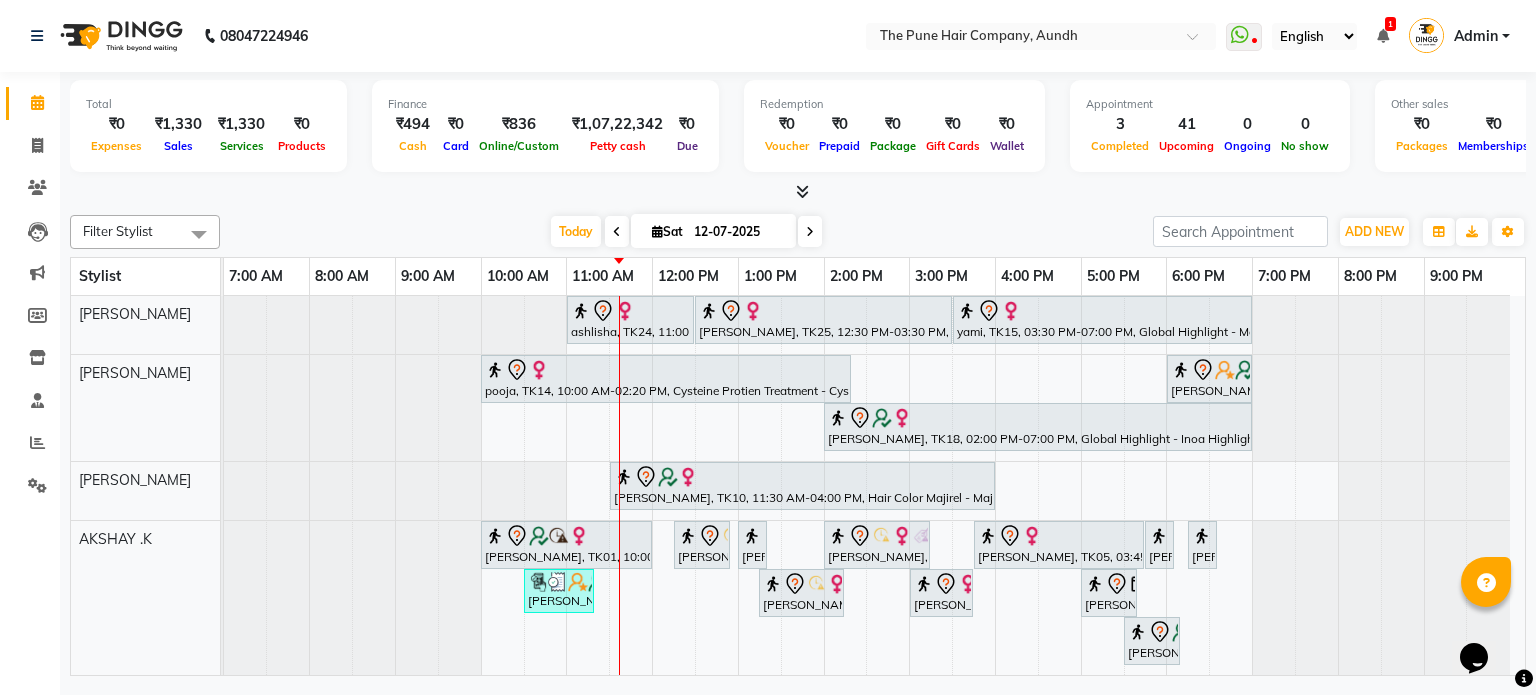 click at bounding box center (810, 231) 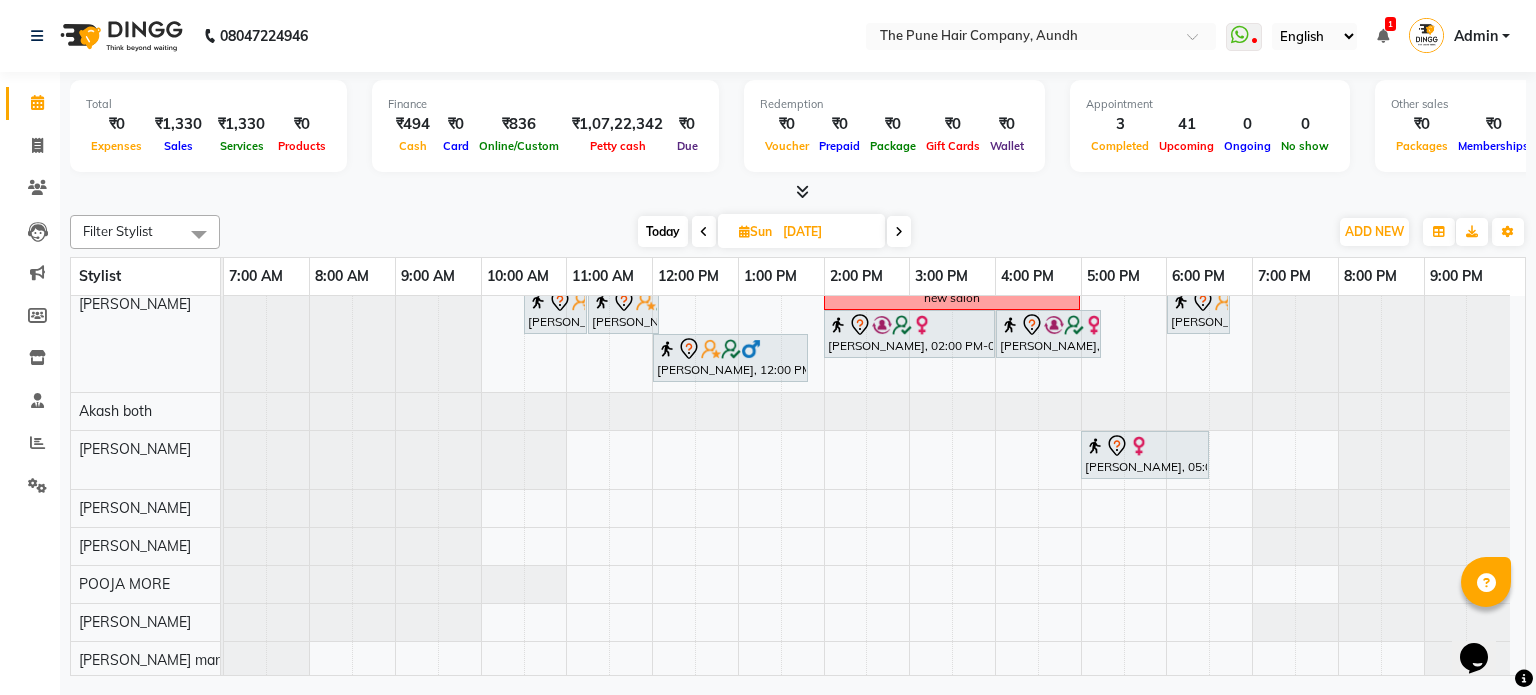 click on "Today" at bounding box center [663, 231] 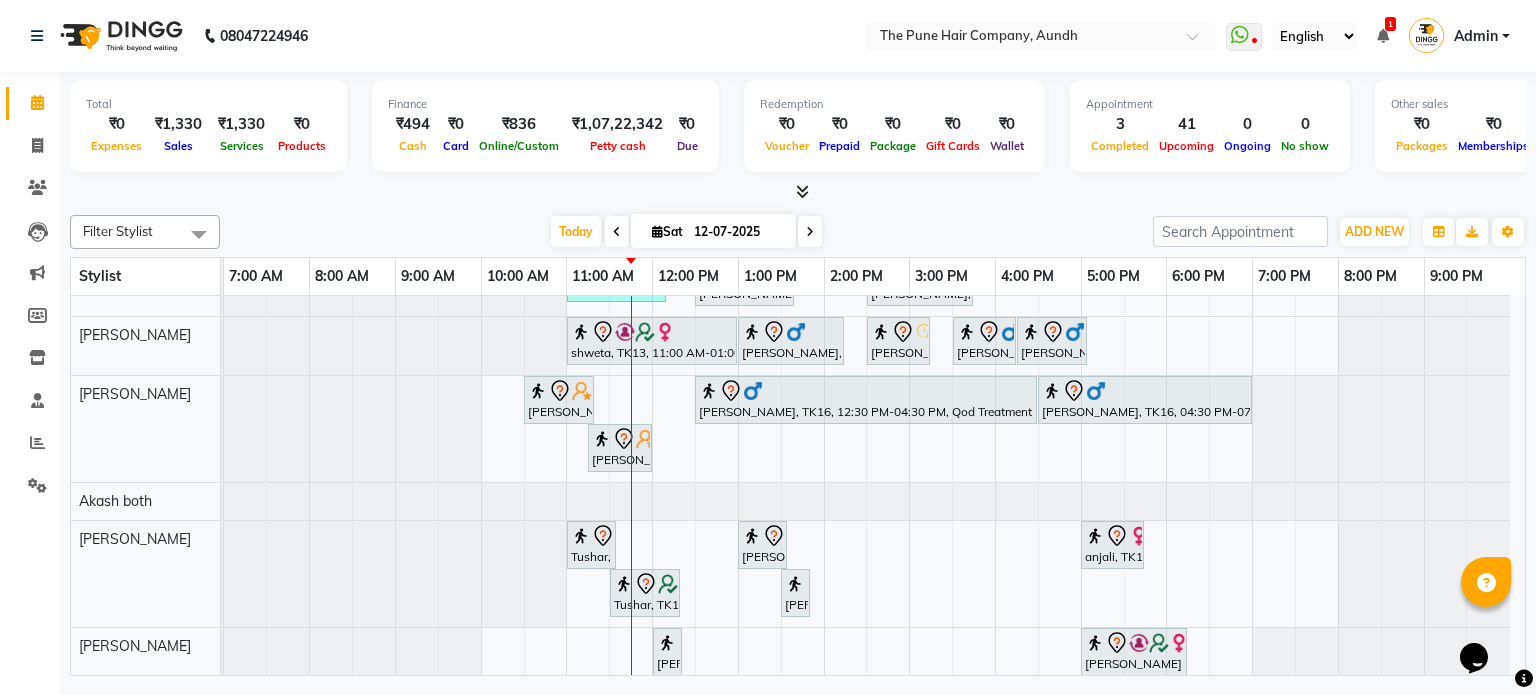 scroll, scrollTop: 118, scrollLeft: 0, axis: vertical 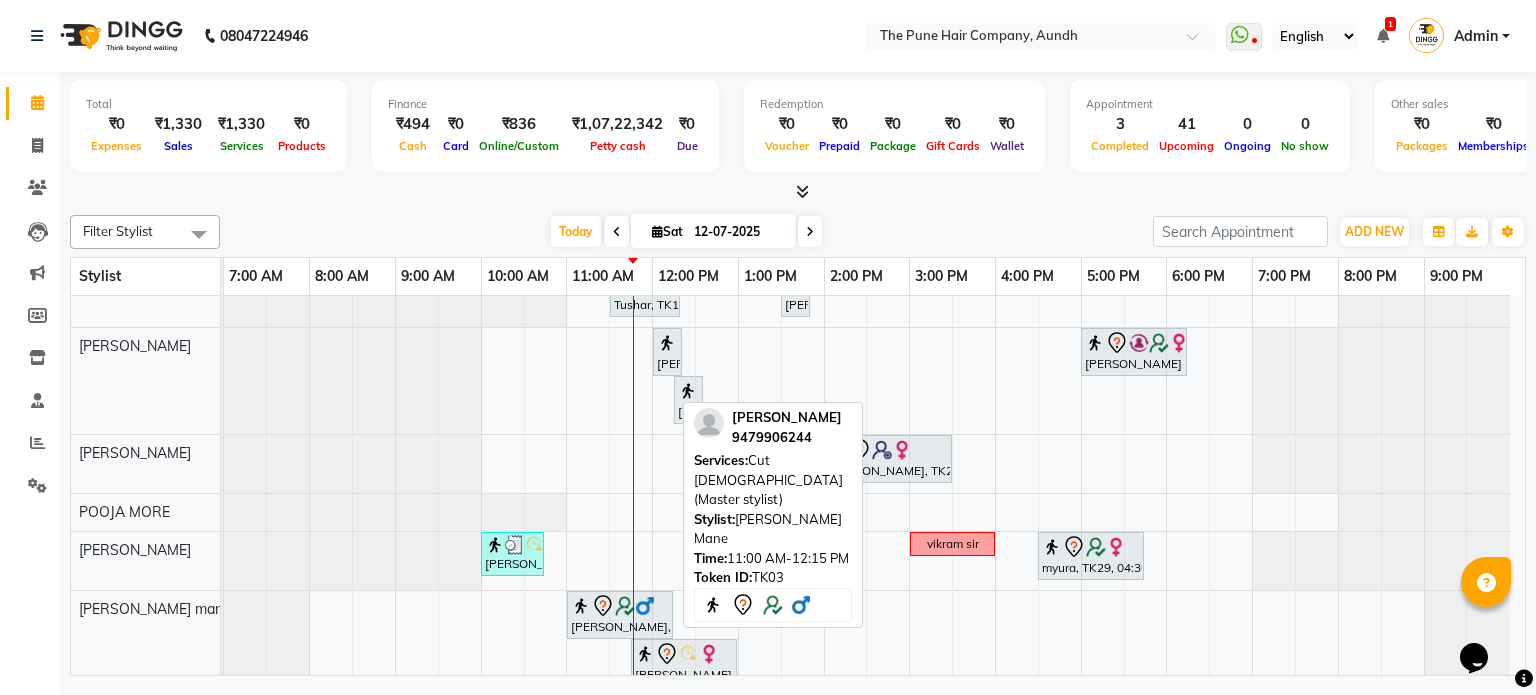 click 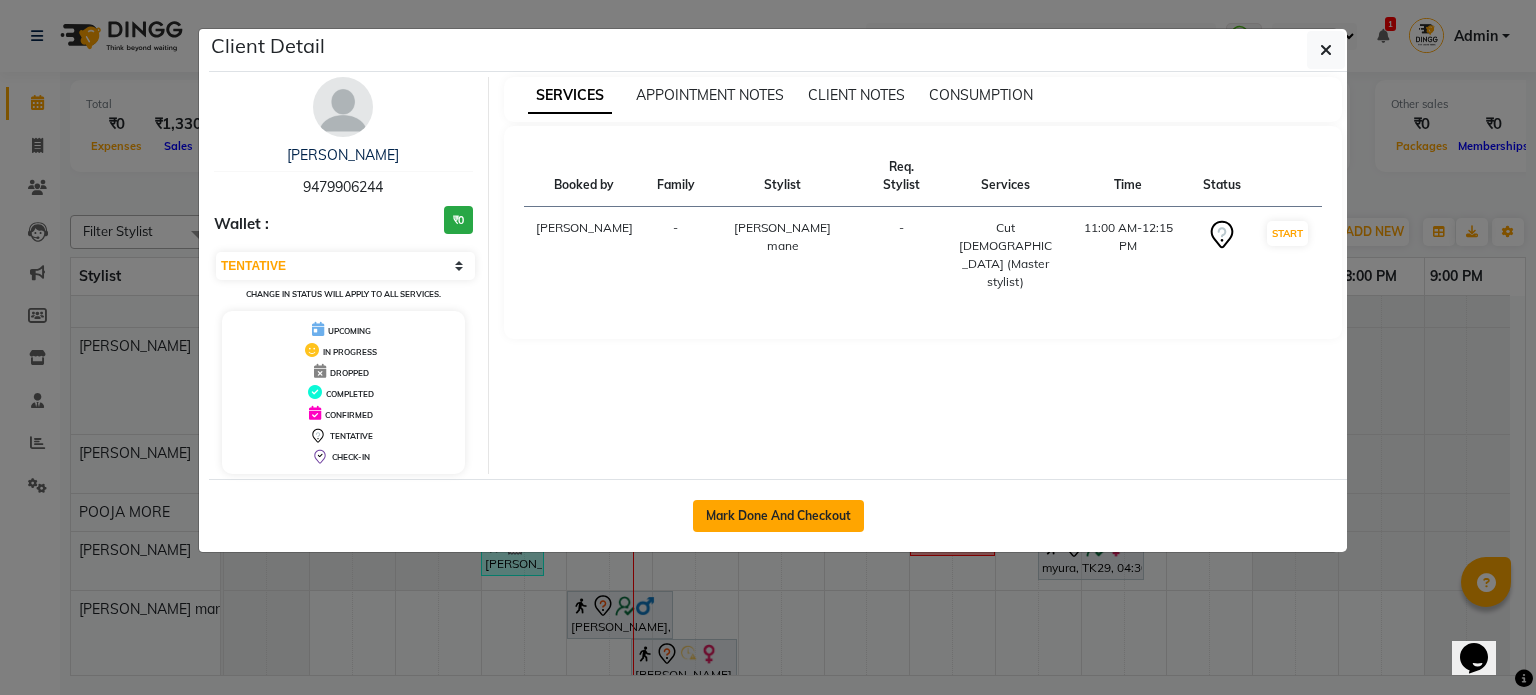 click on "Mark Done And Checkout" 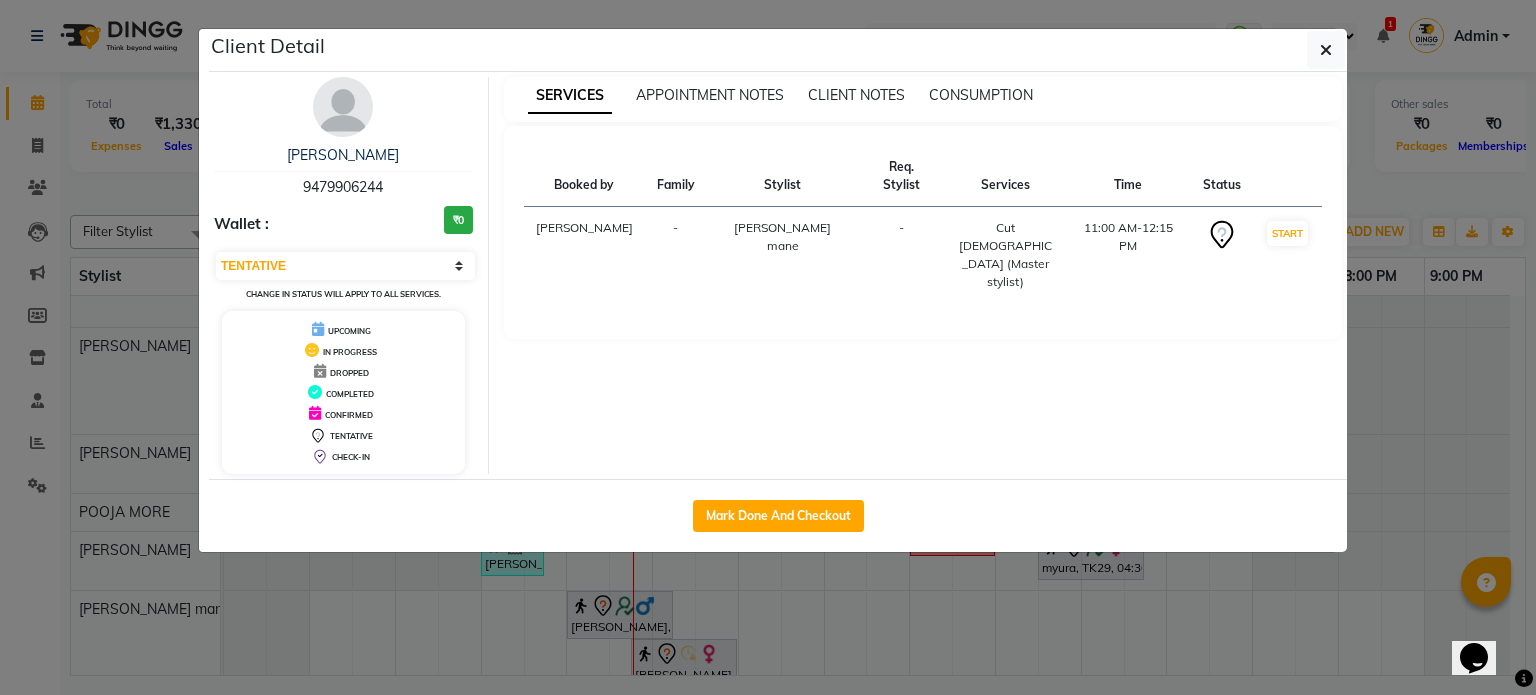 select on "106" 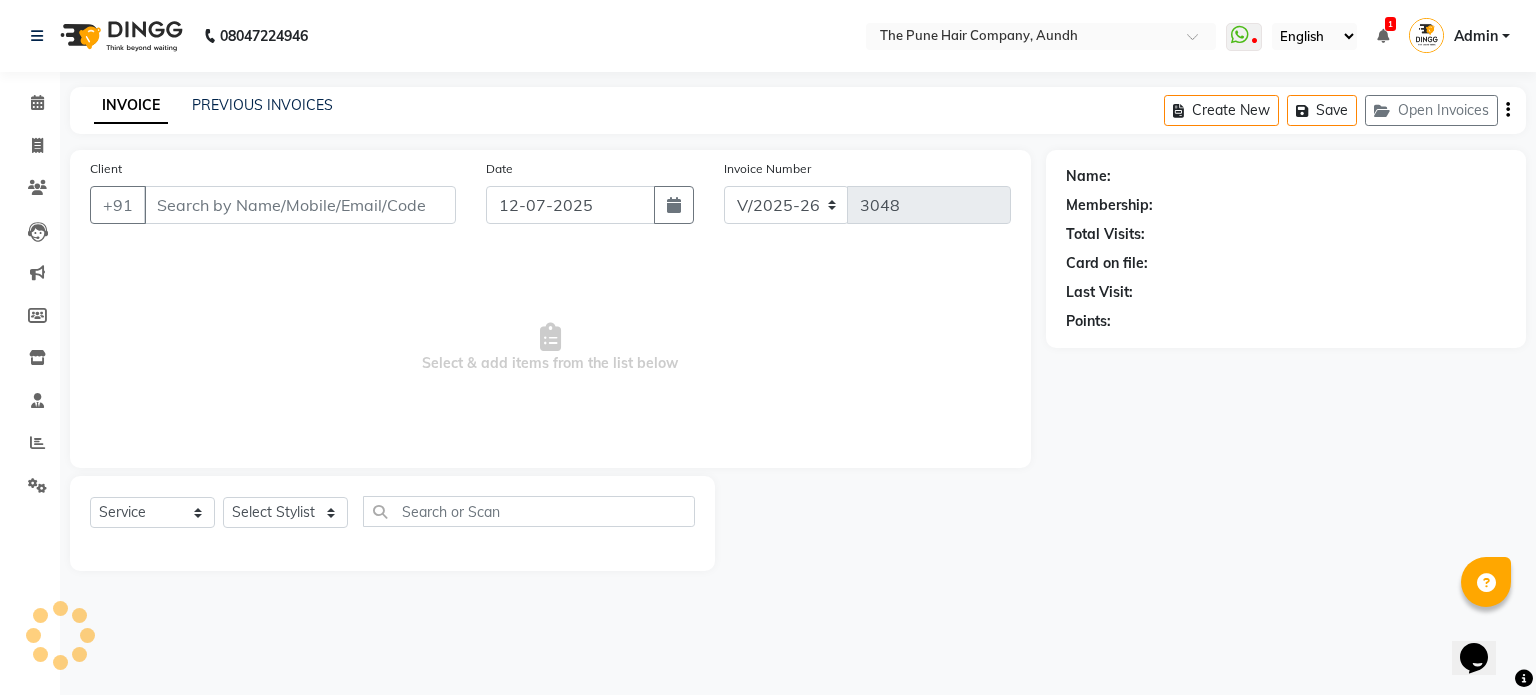 select on "3" 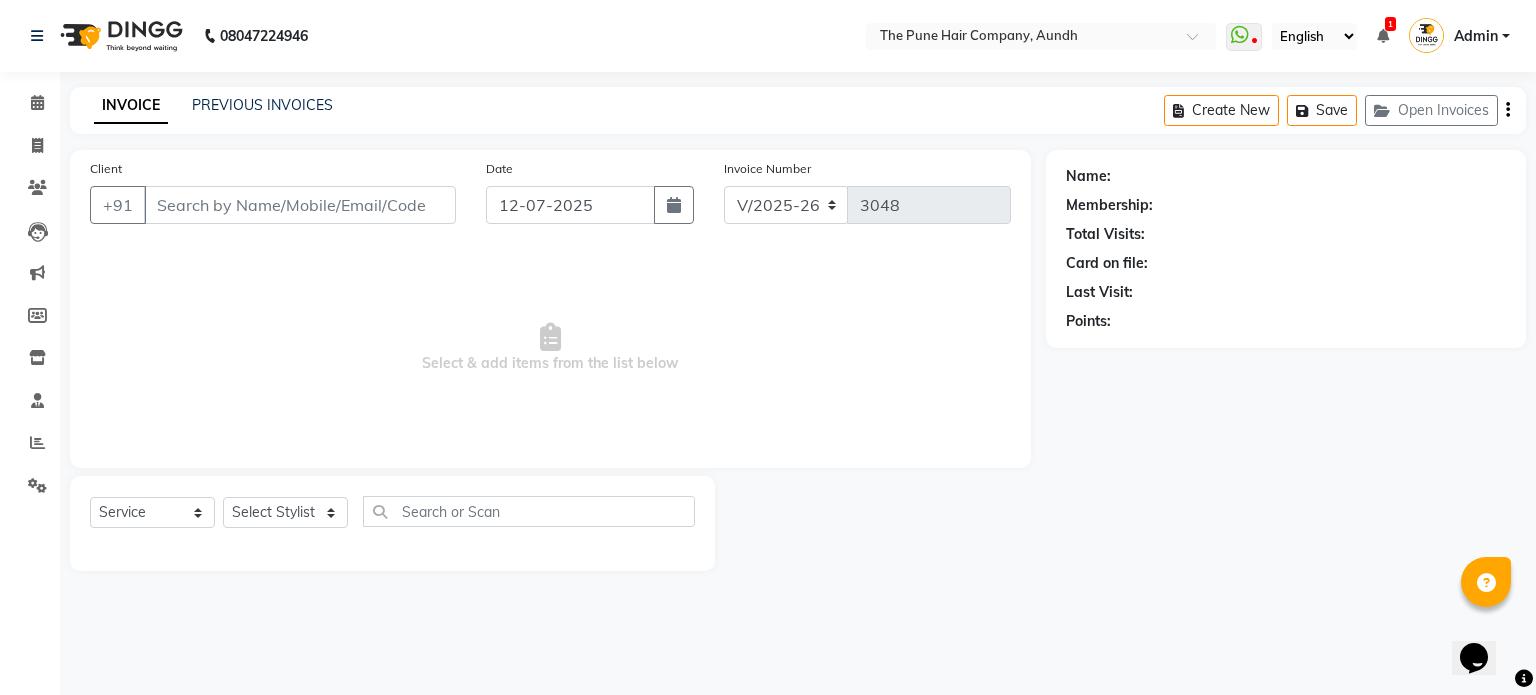type on "9479906244" 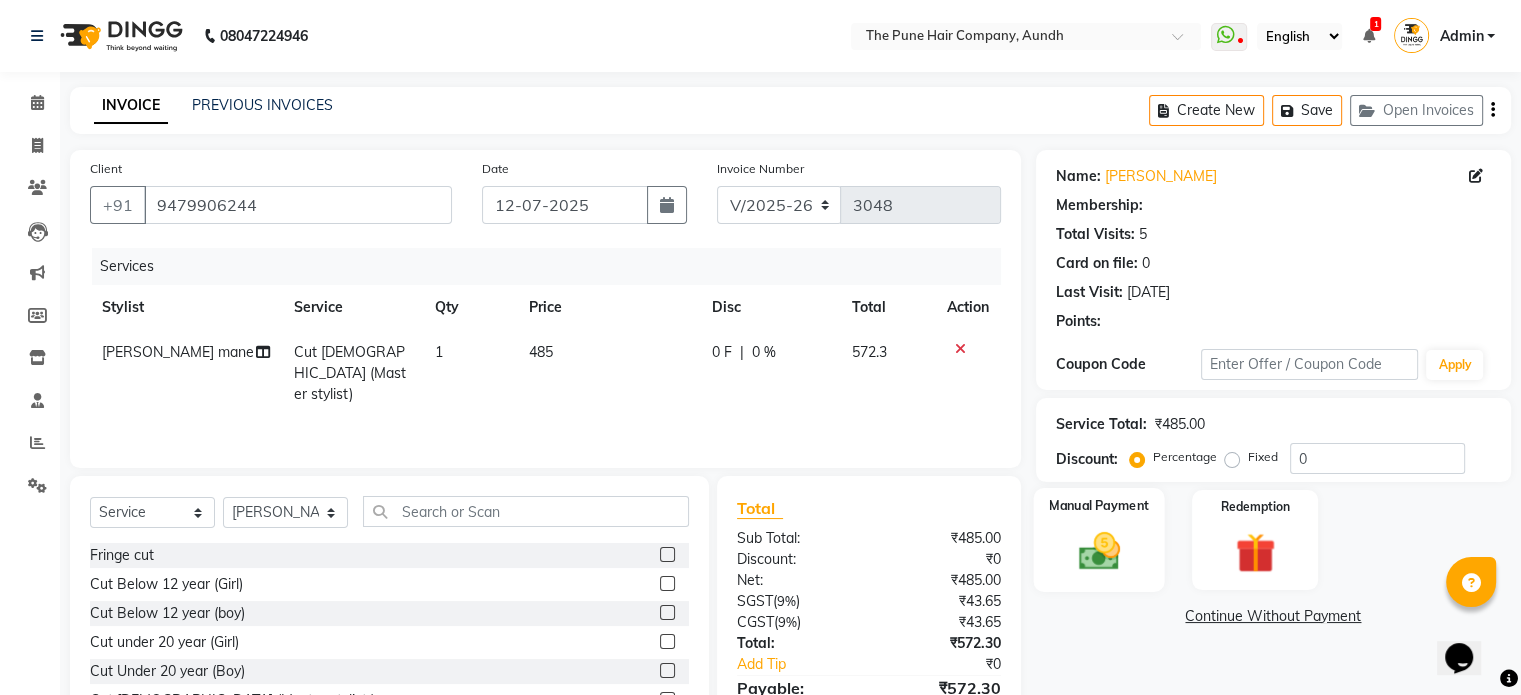 select on "1: Object" 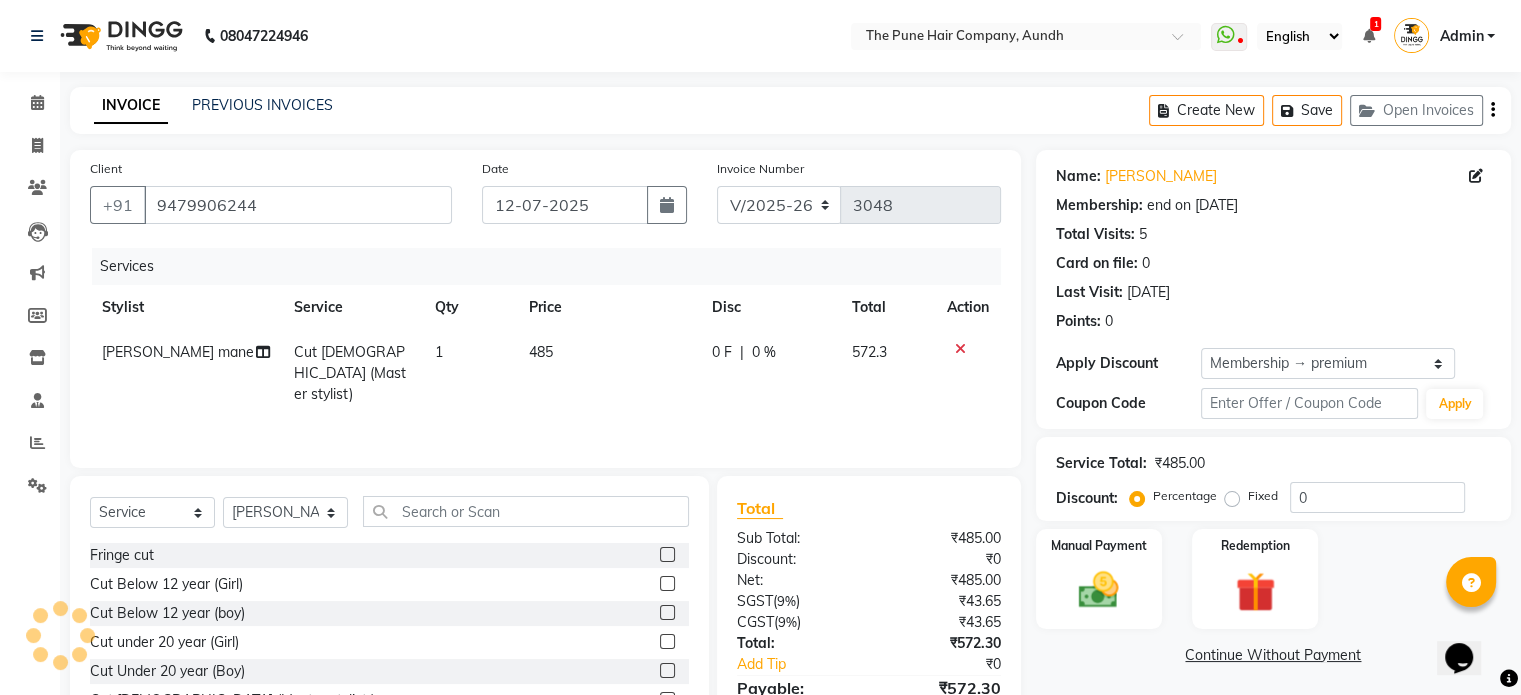 type on "20" 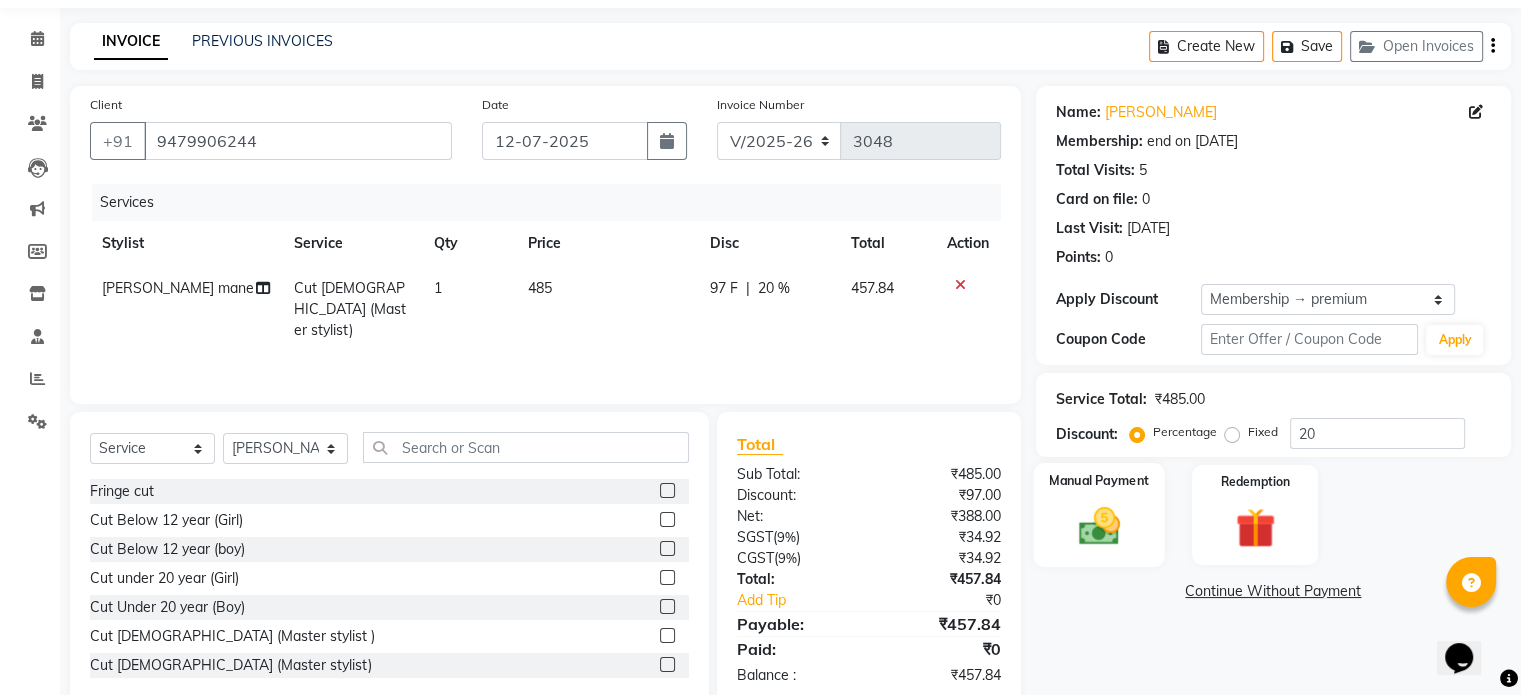 scroll, scrollTop: 106, scrollLeft: 0, axis: vertical 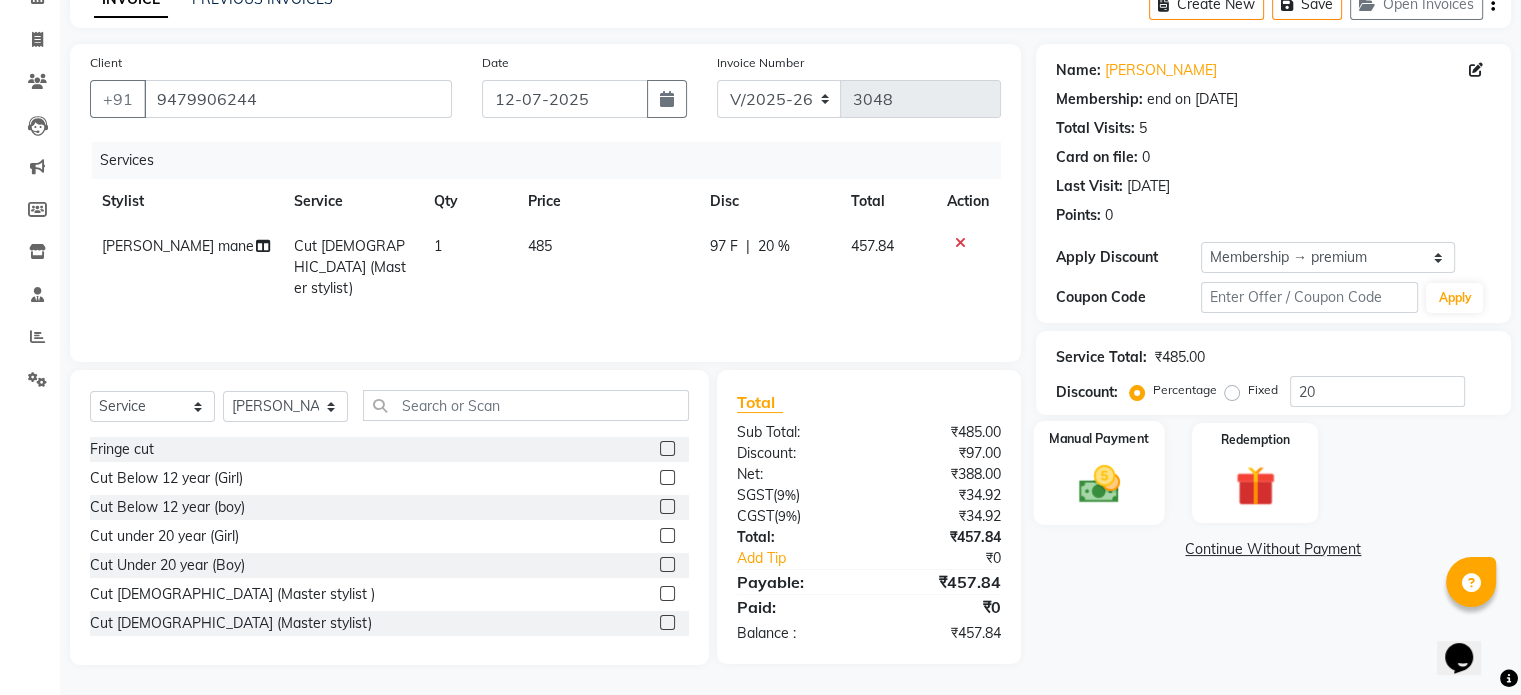 click 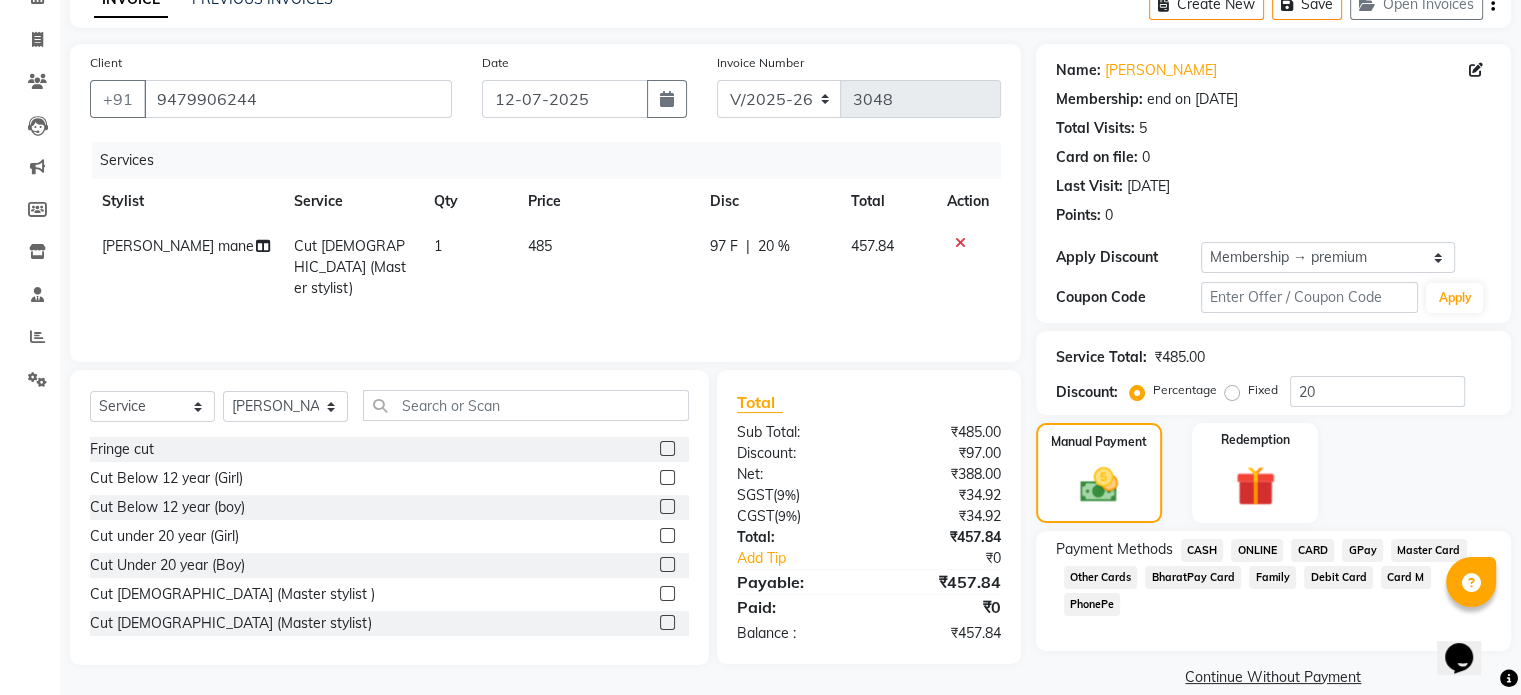 click on "ONLINE" 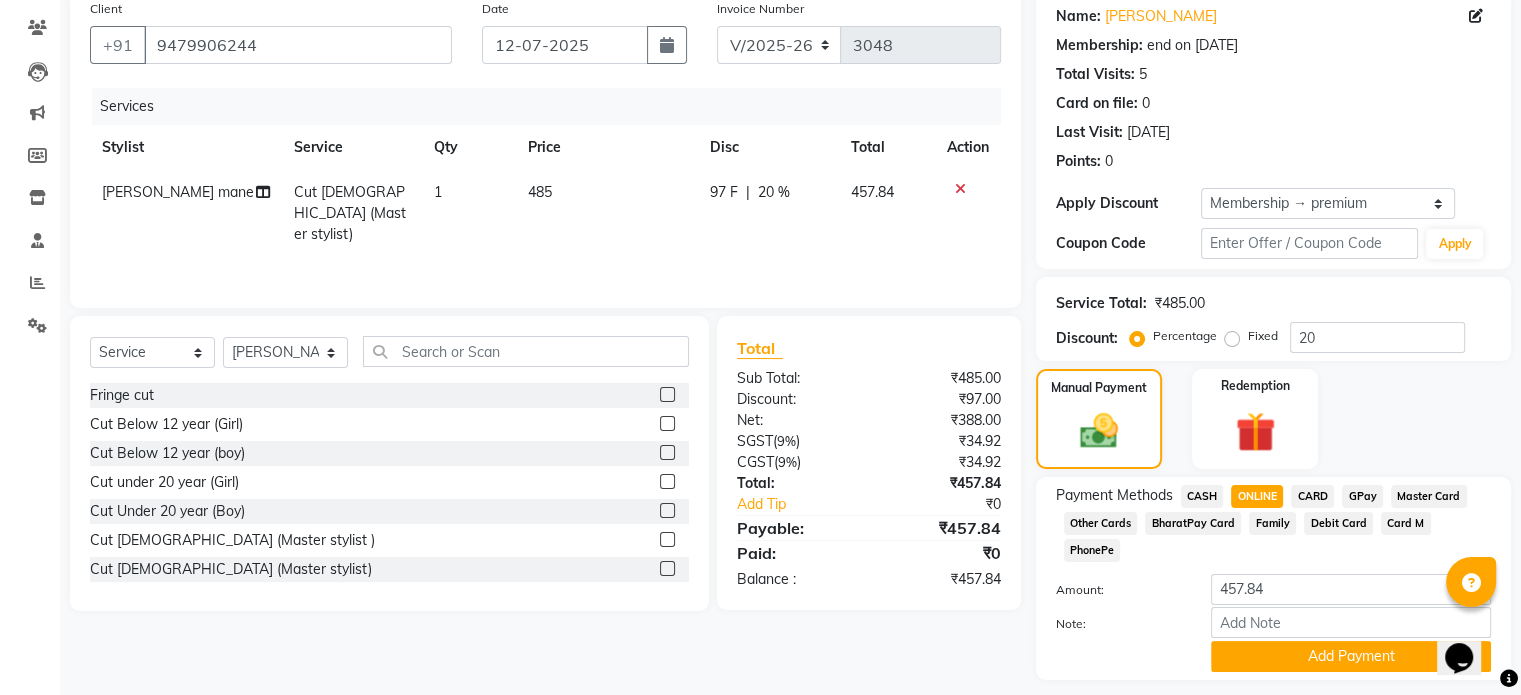 scroll, scrollTop: 191, scrollLeft: 0, axis: vertical 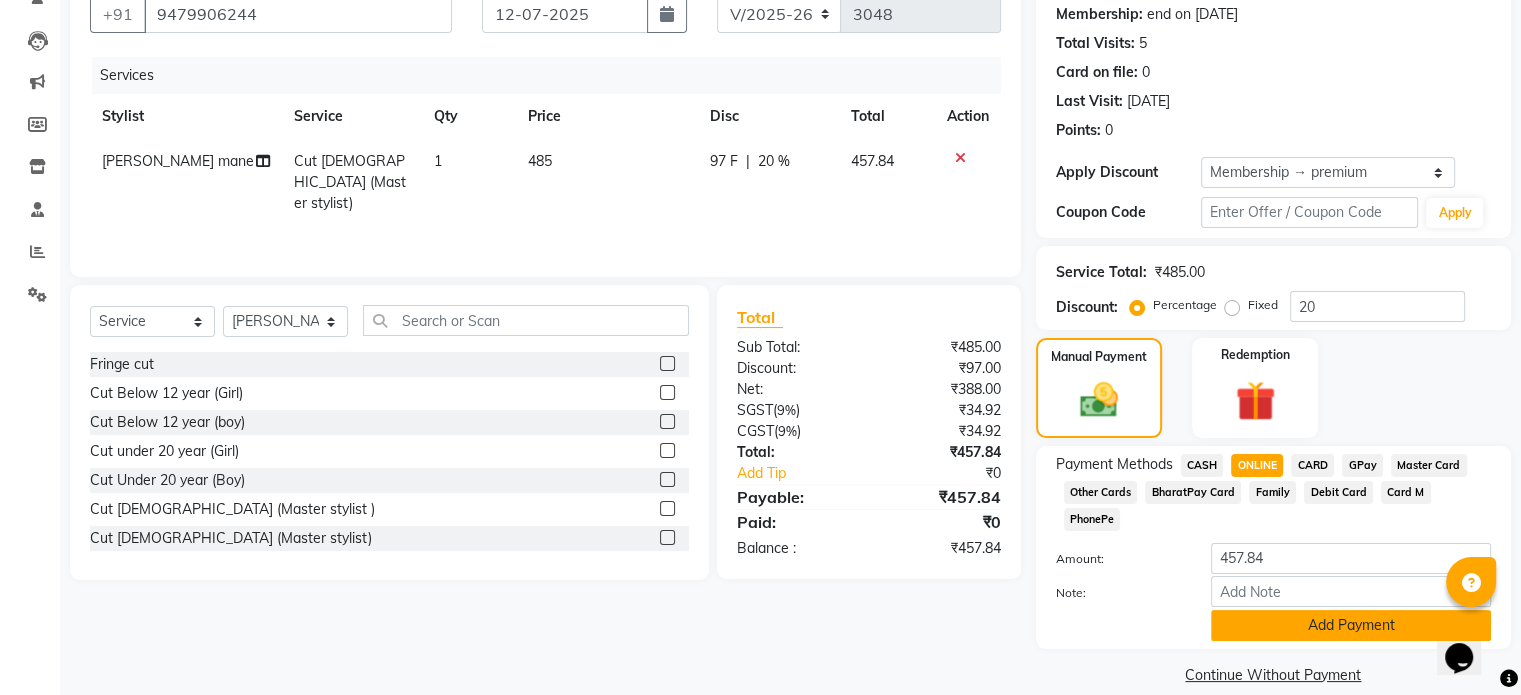 click on "Add Payment" 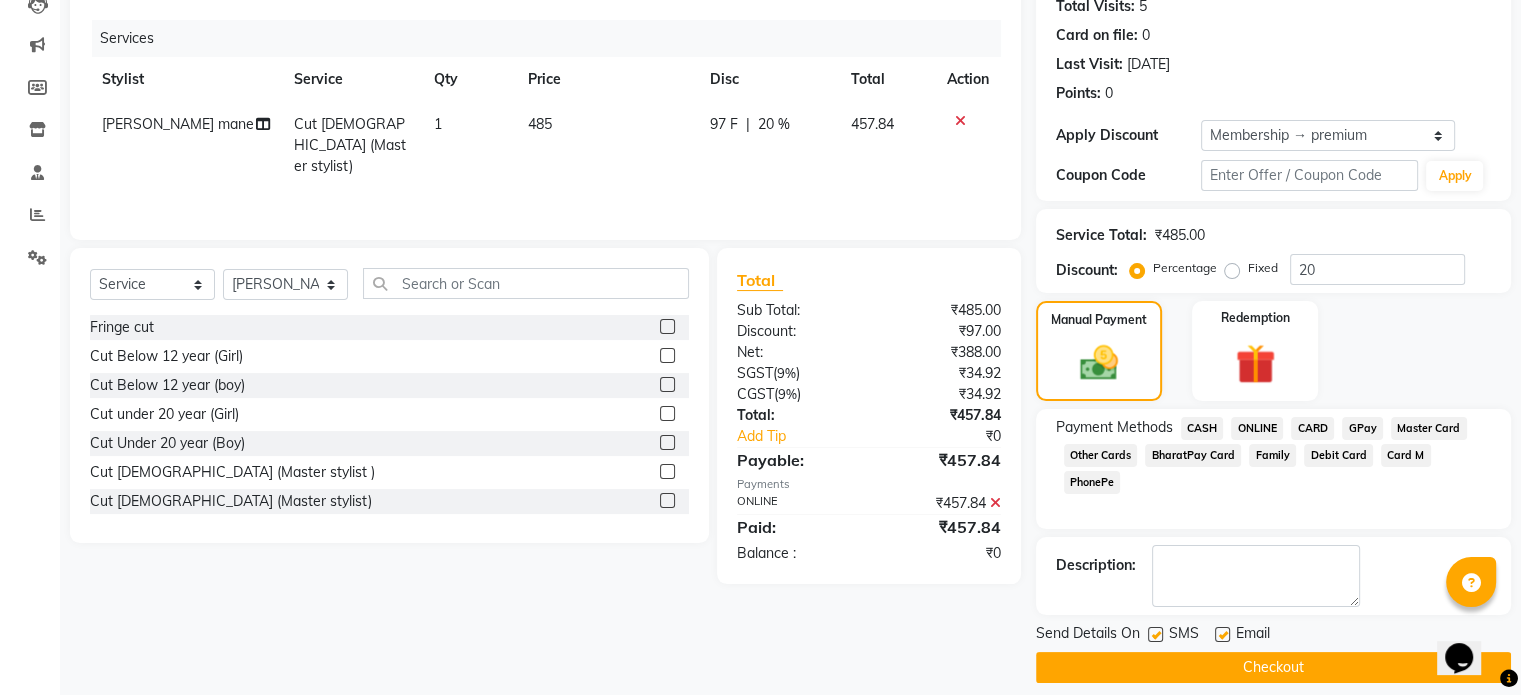 scroll, scrollTop: 244, scrollLeft: 0, axis: vertical 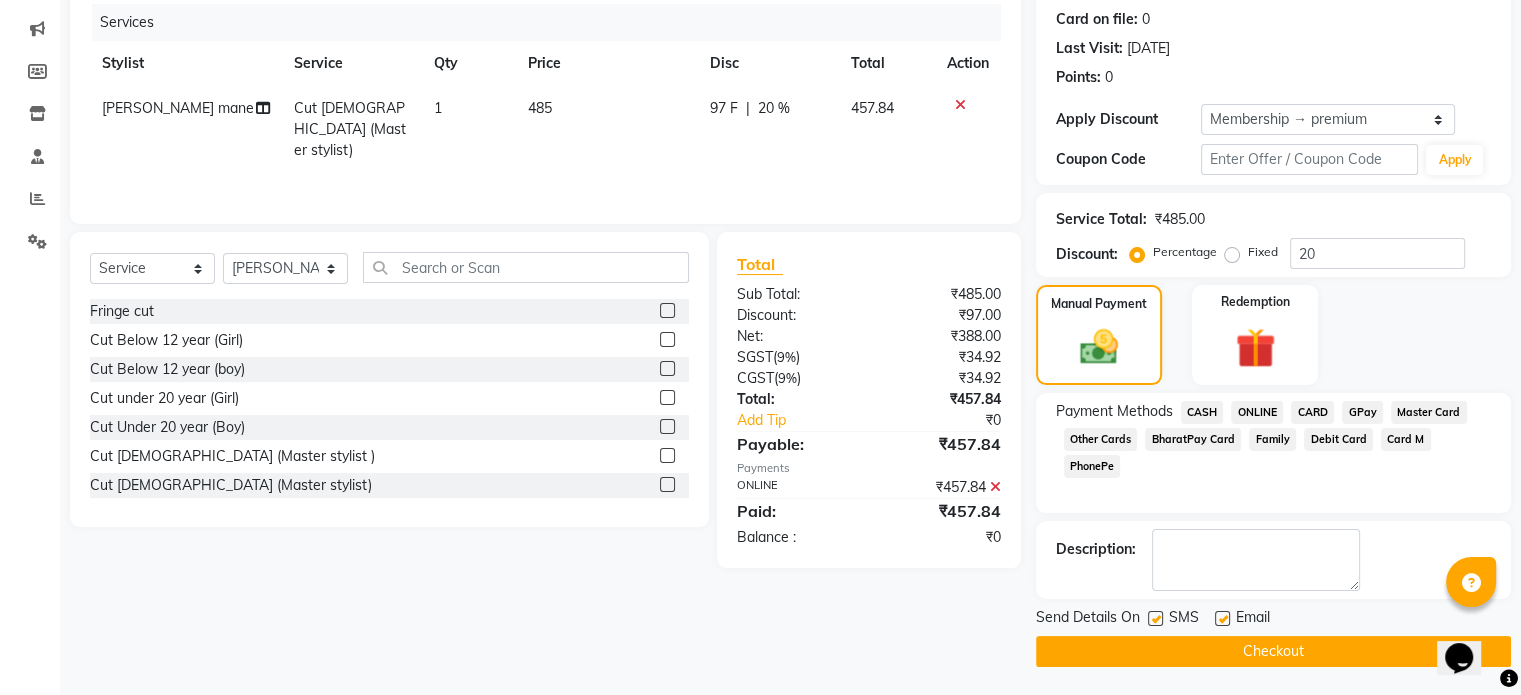 click on "Checkout" 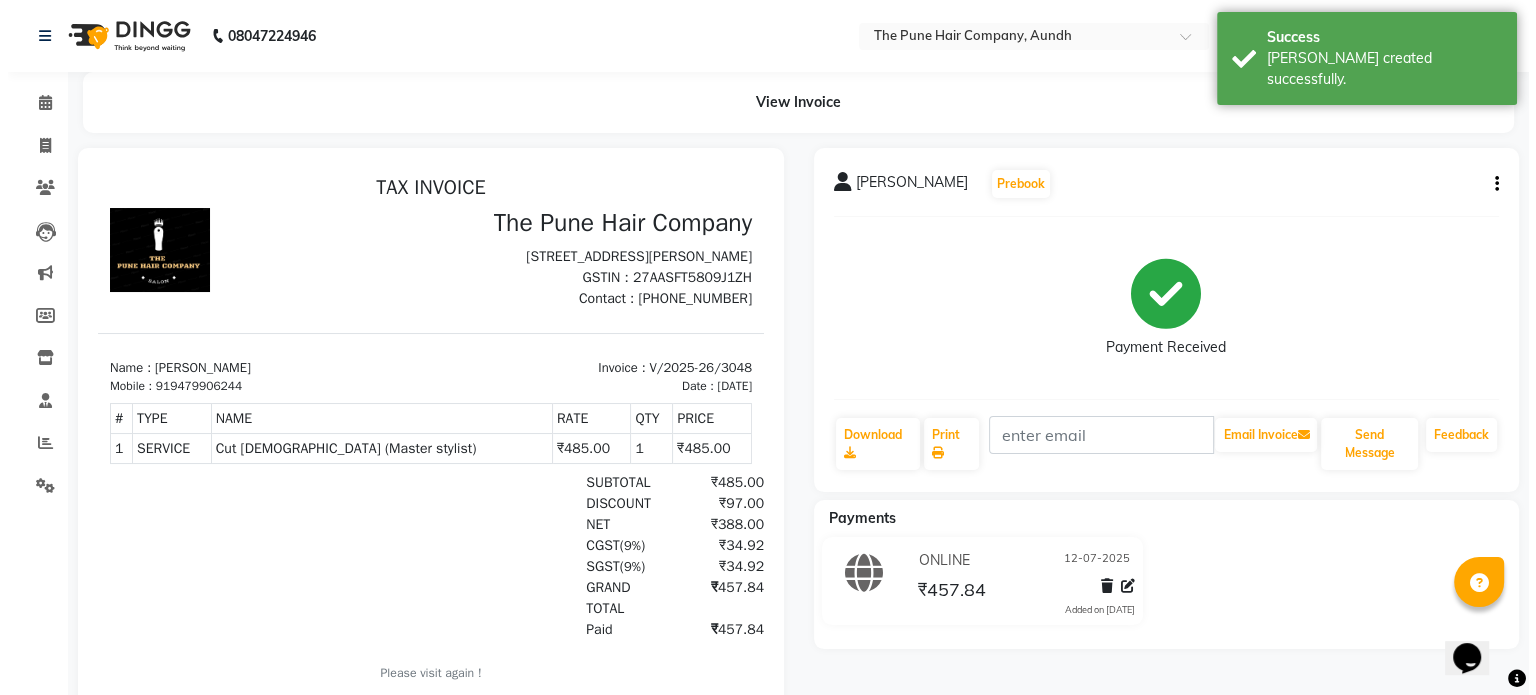 scroll, scrollTop: 0, scrollLeft: 0, axis: both 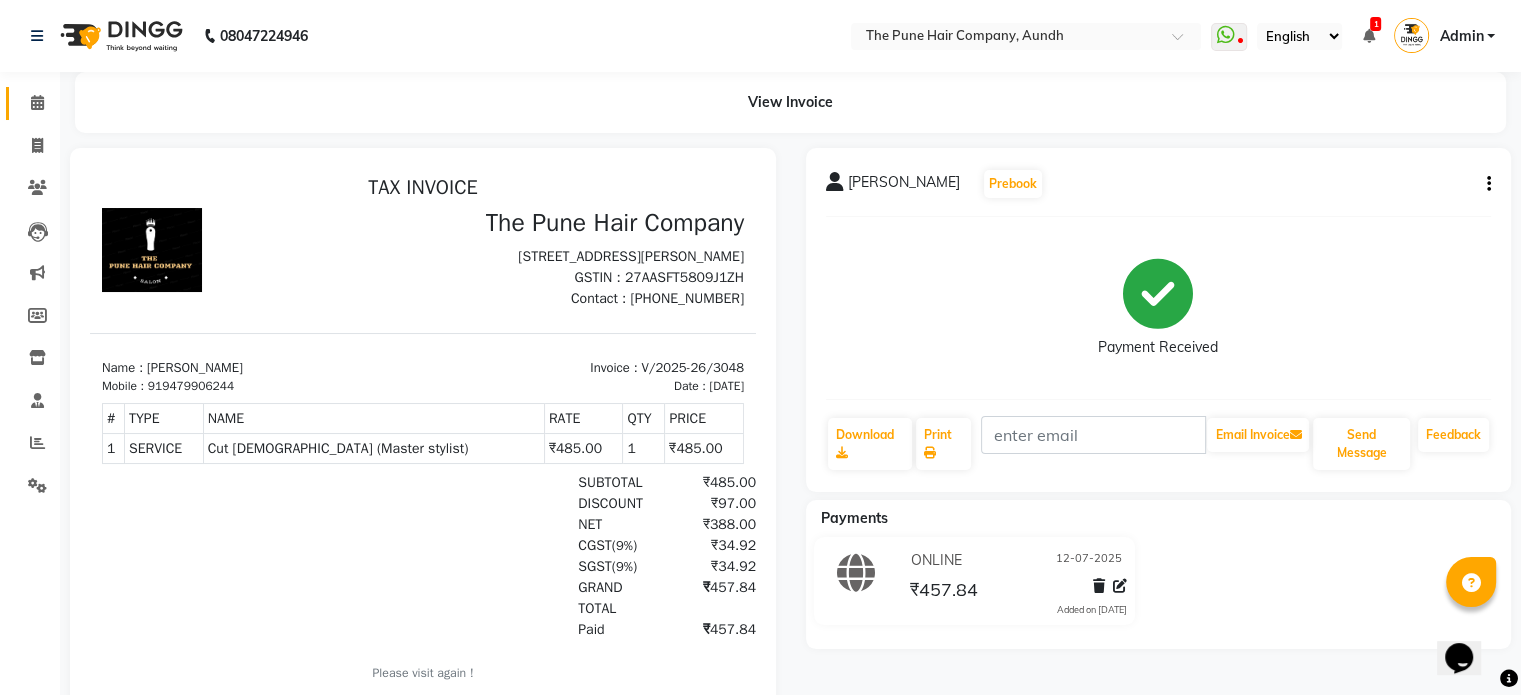 click 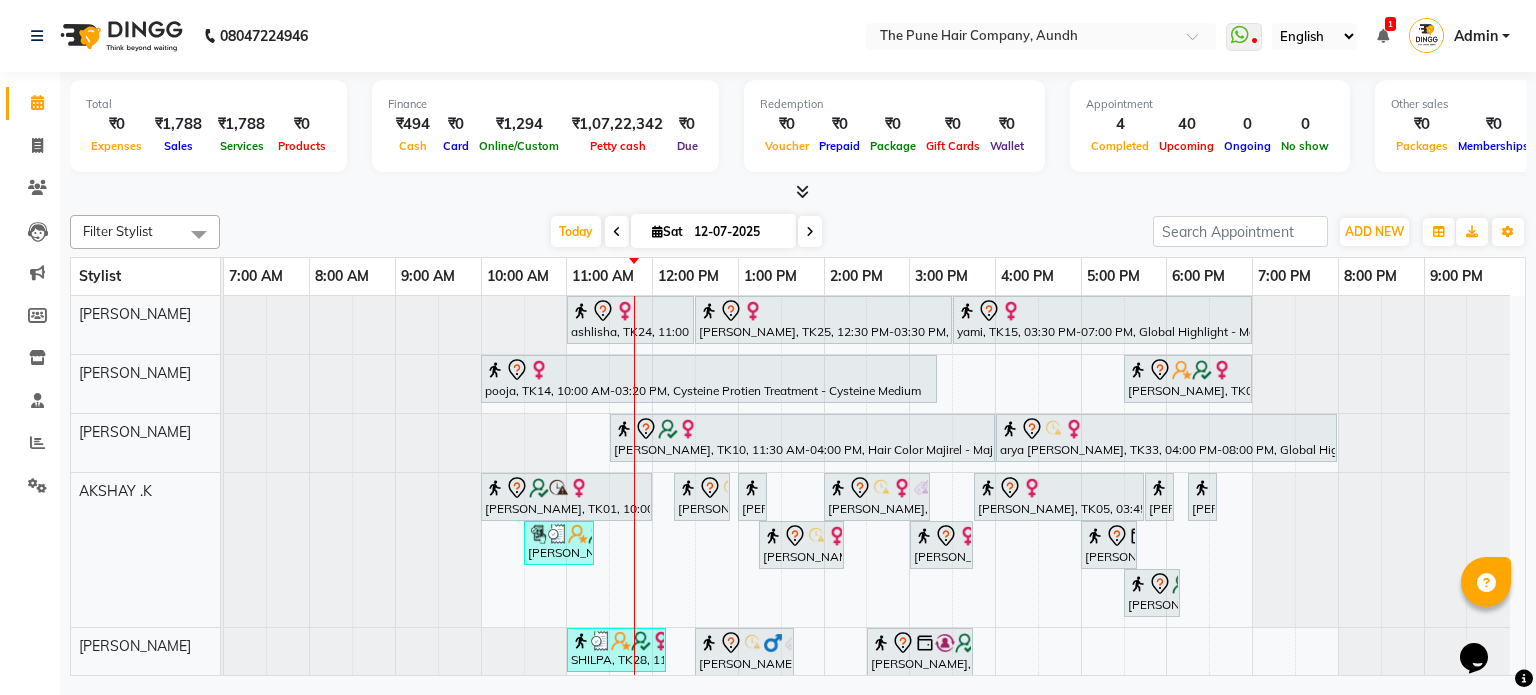 scroll, scrollTop: 416, scrollLeft: 0, axis: vertical 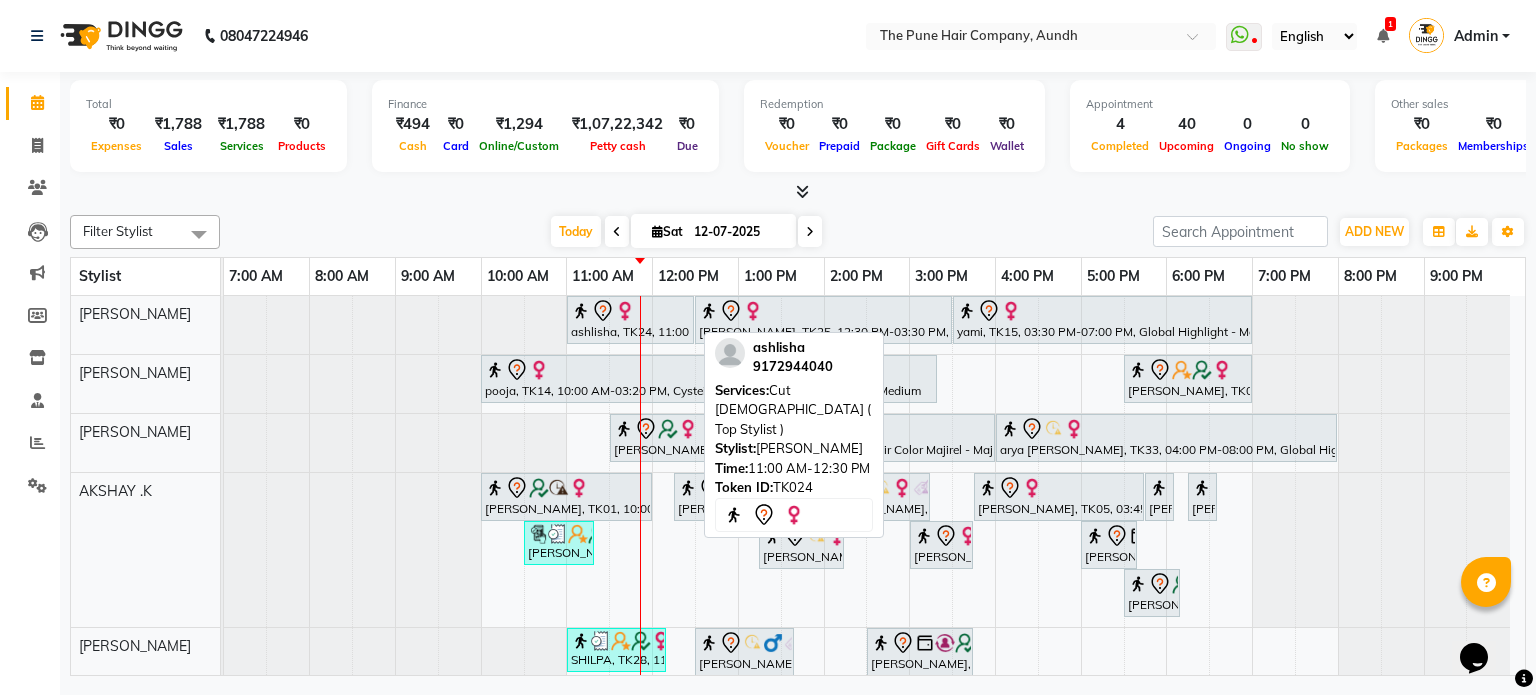 click on "ashlisha, TK24, 11:00 AM-12:30 PM, Cut [DEMOGRAPHIC_DATA] ( Top Stylist )" at bounding box center [630, 320] 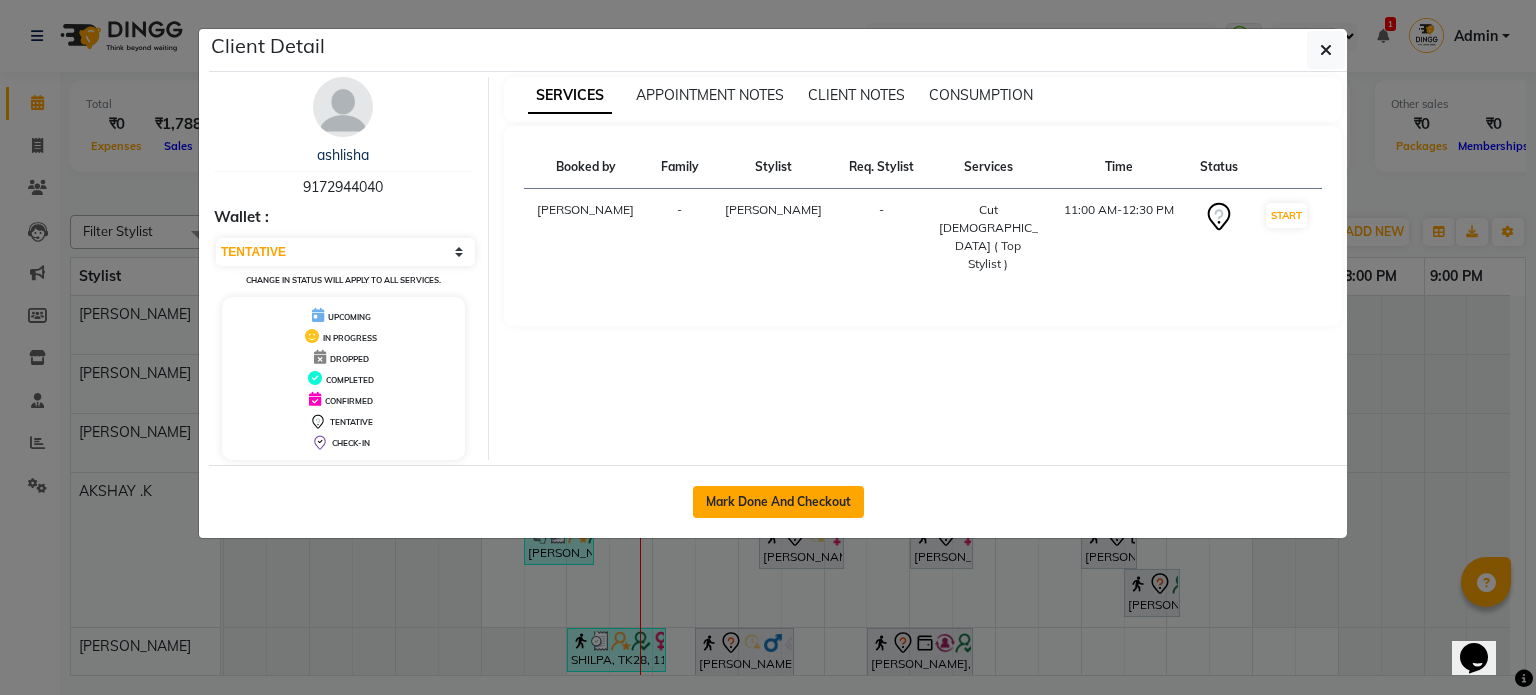 click on "Mark Done And Checkout" 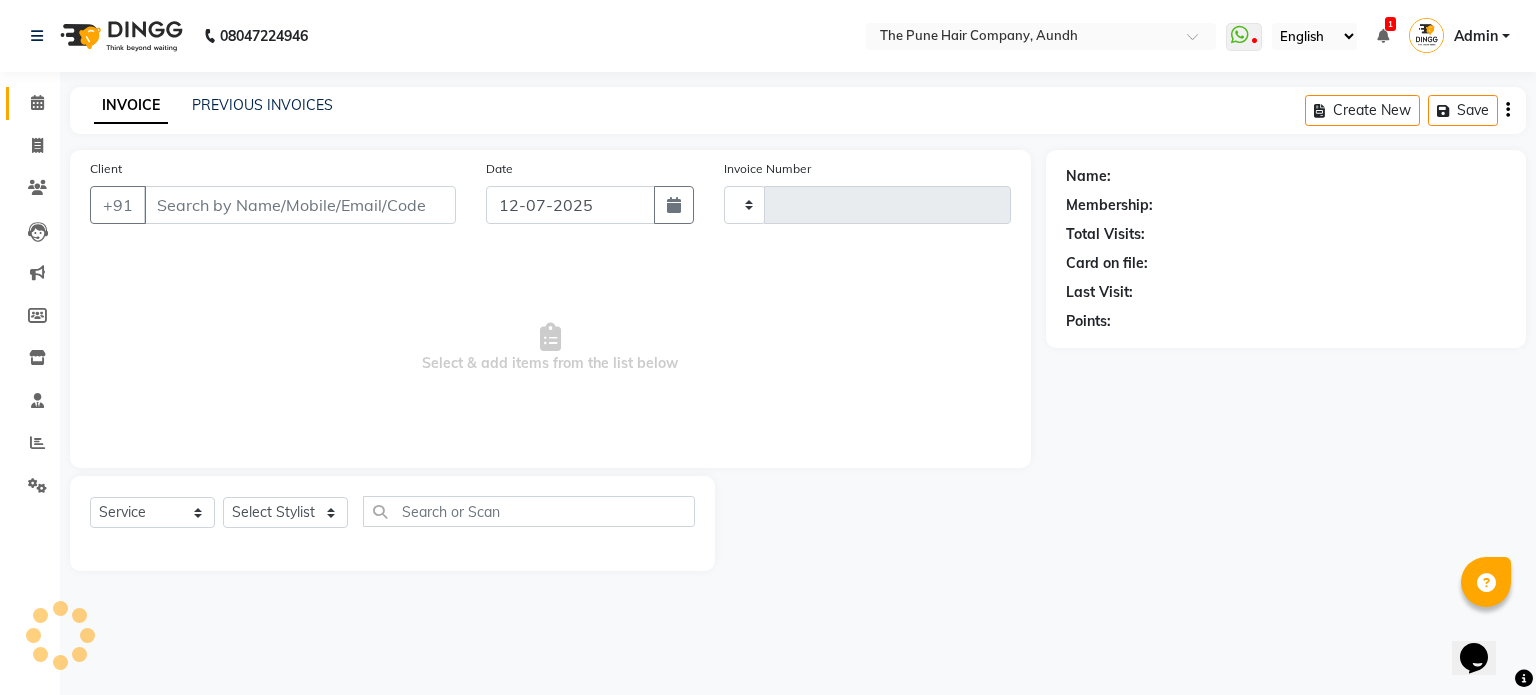 type on "3049" 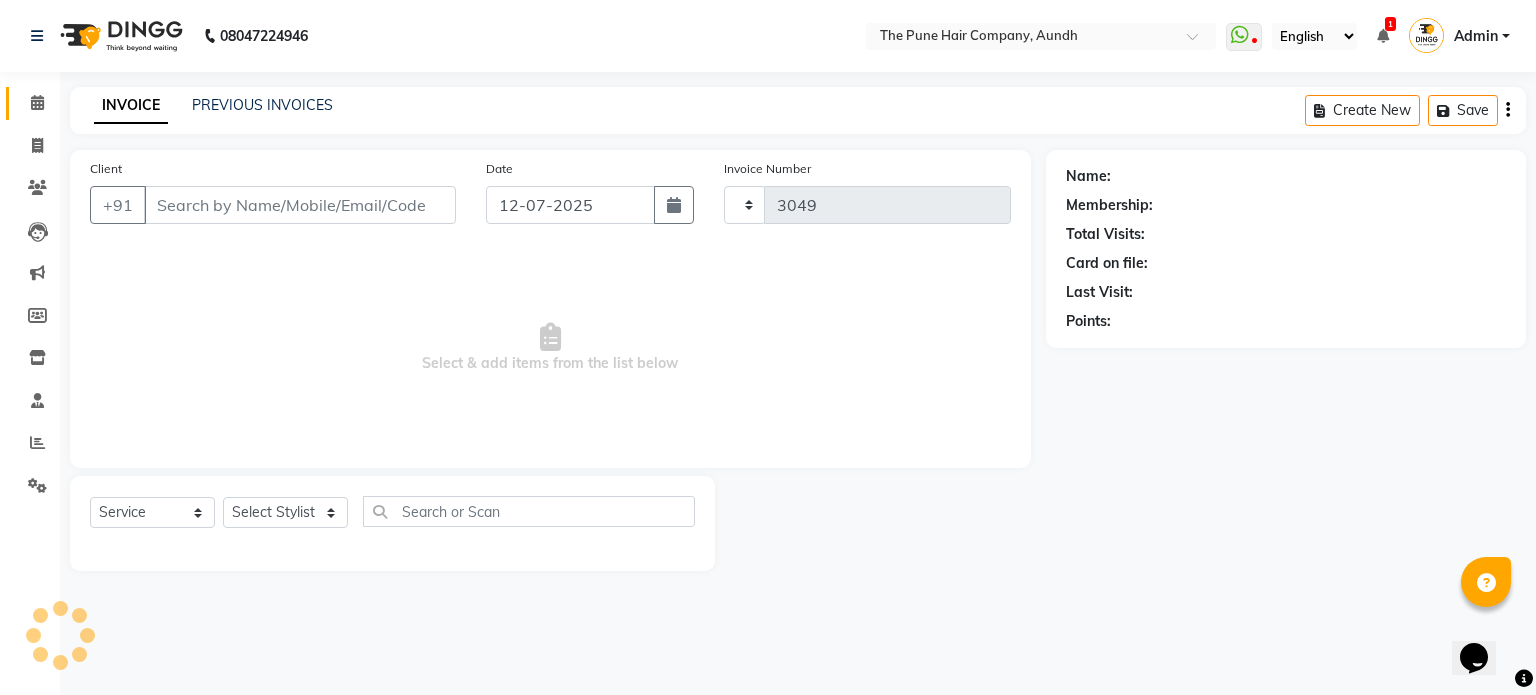 select on "3" 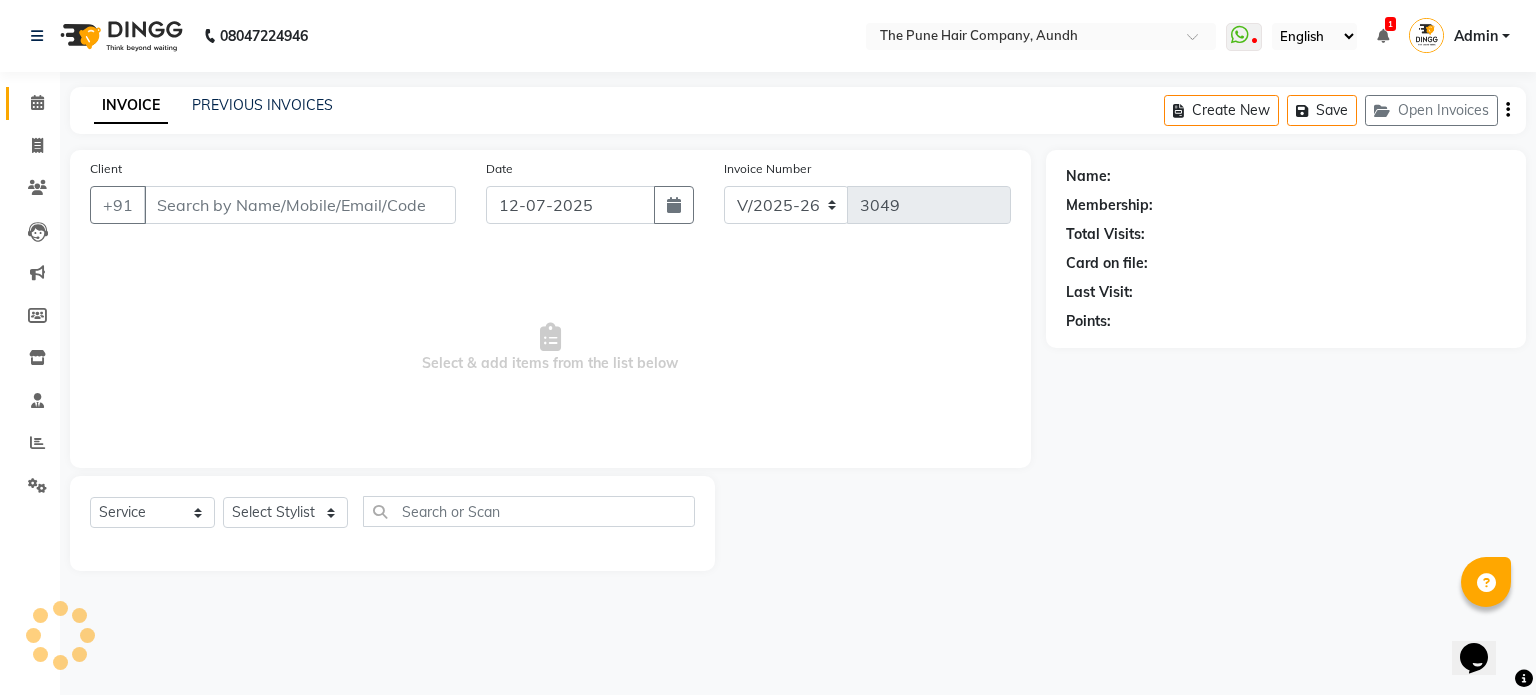 type on "9172944040" 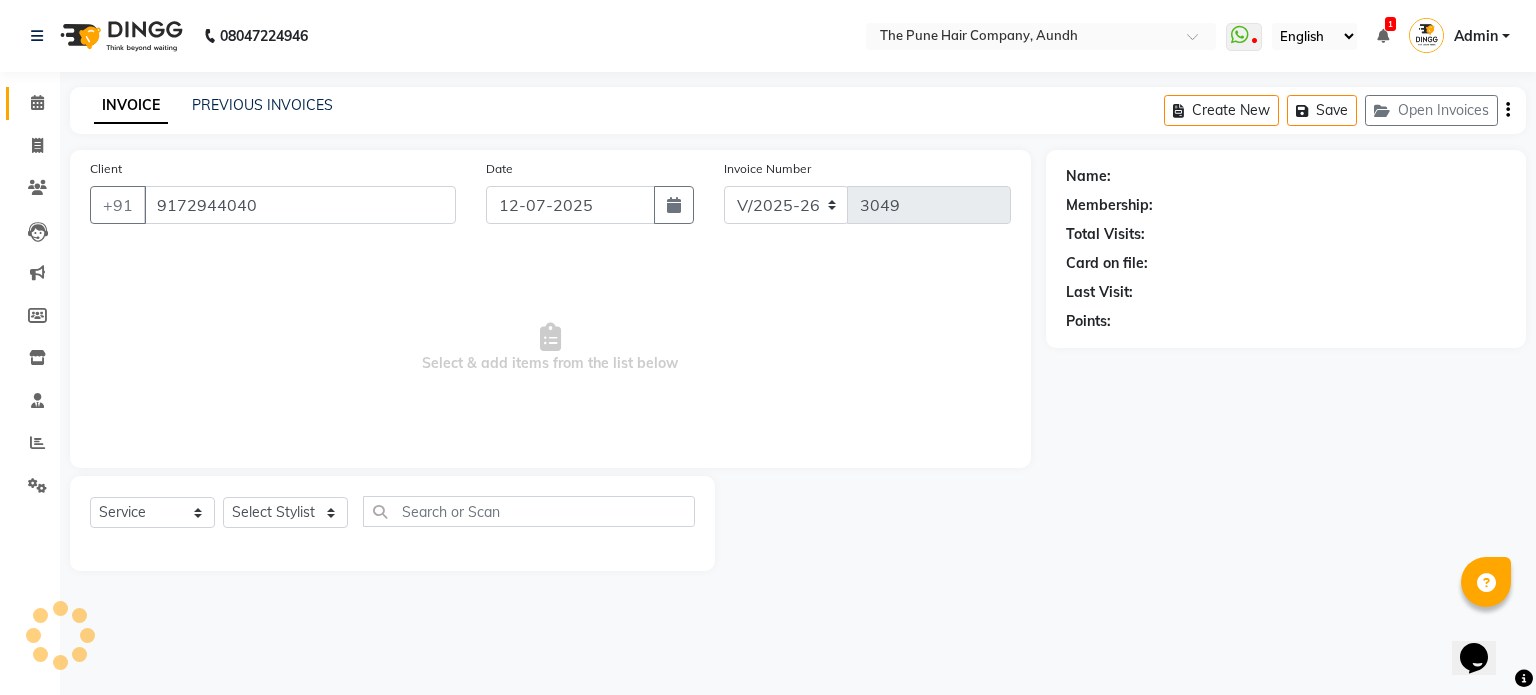 select on "3338" 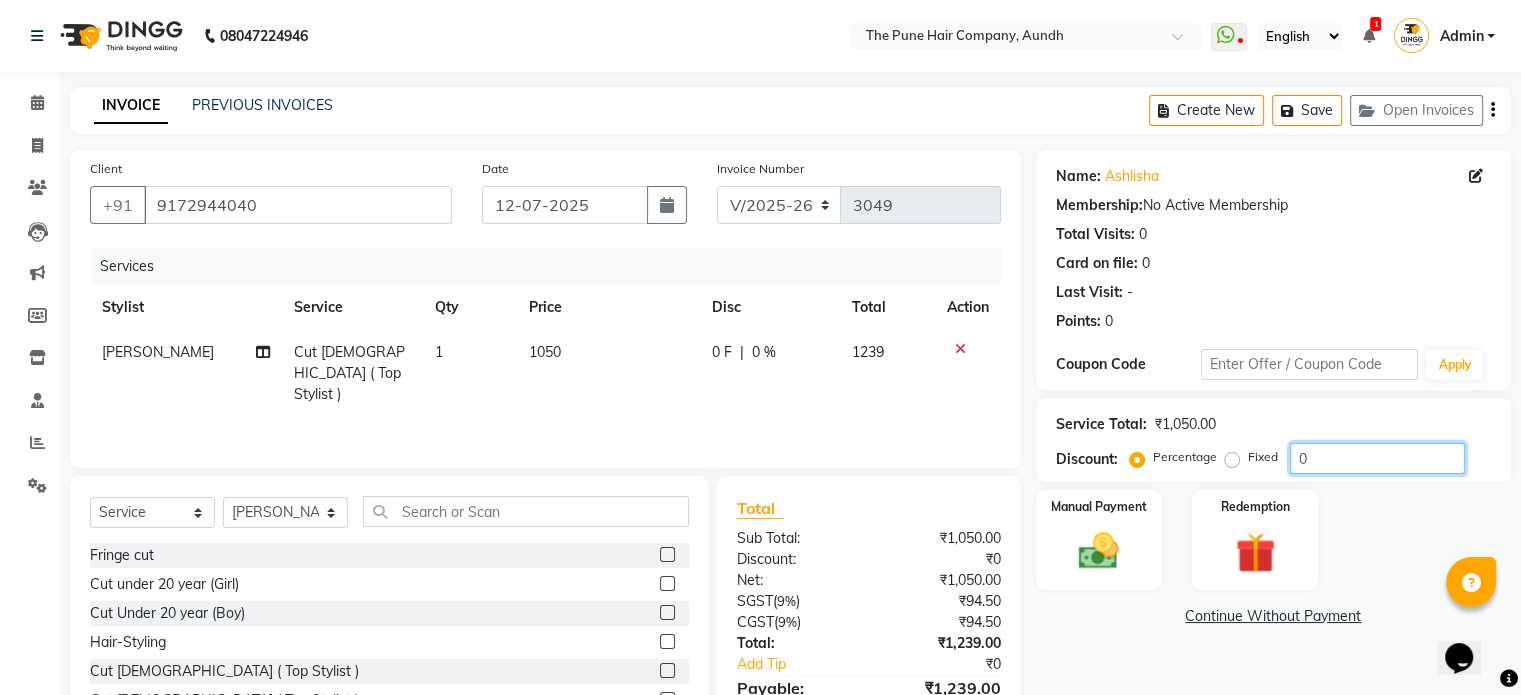 click on "0" 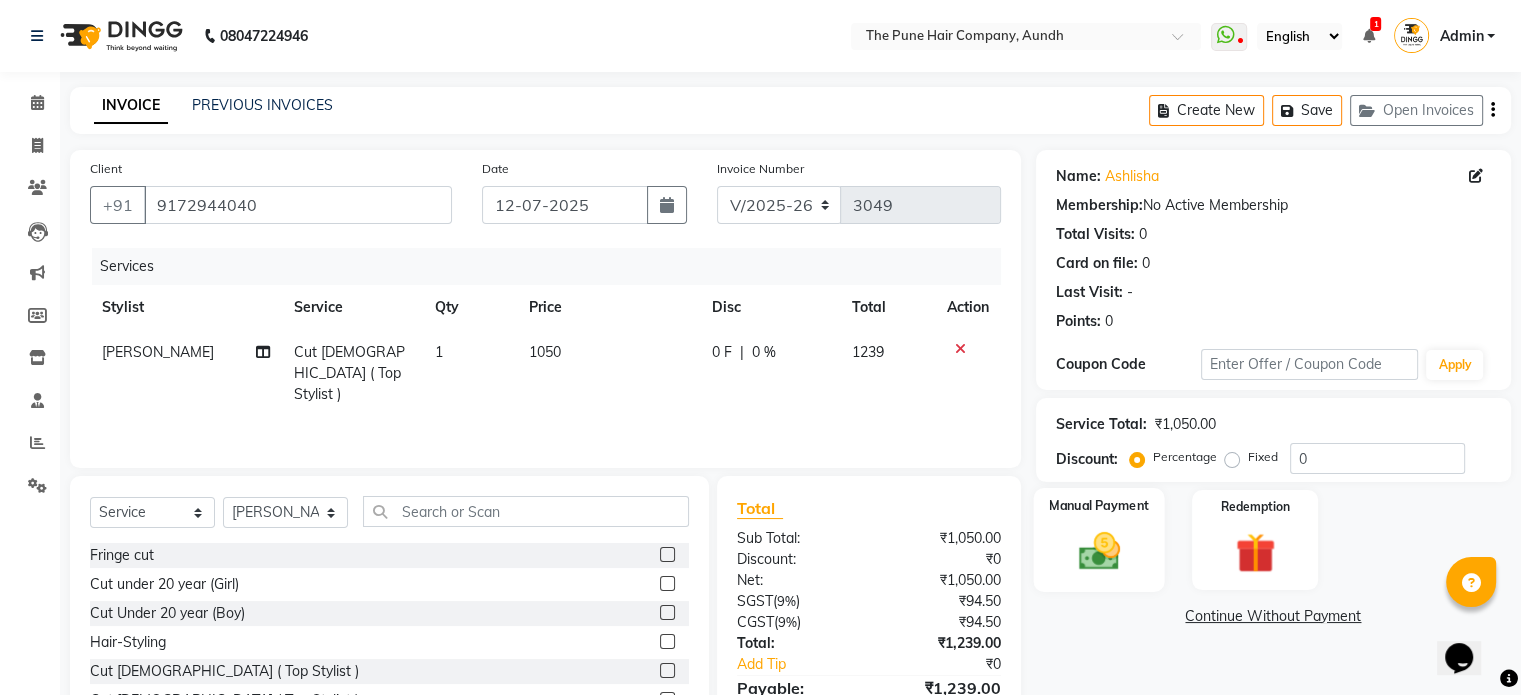 click 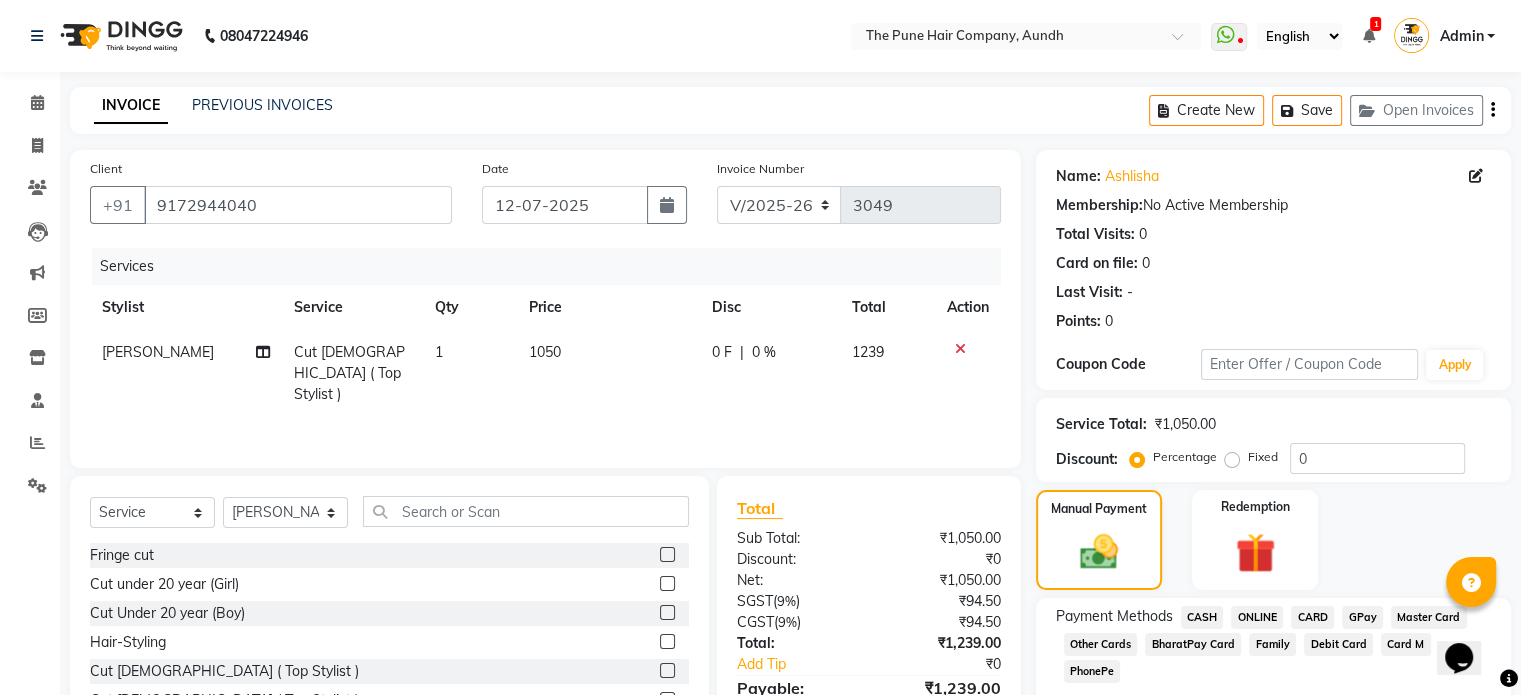 click on "ONLINE" 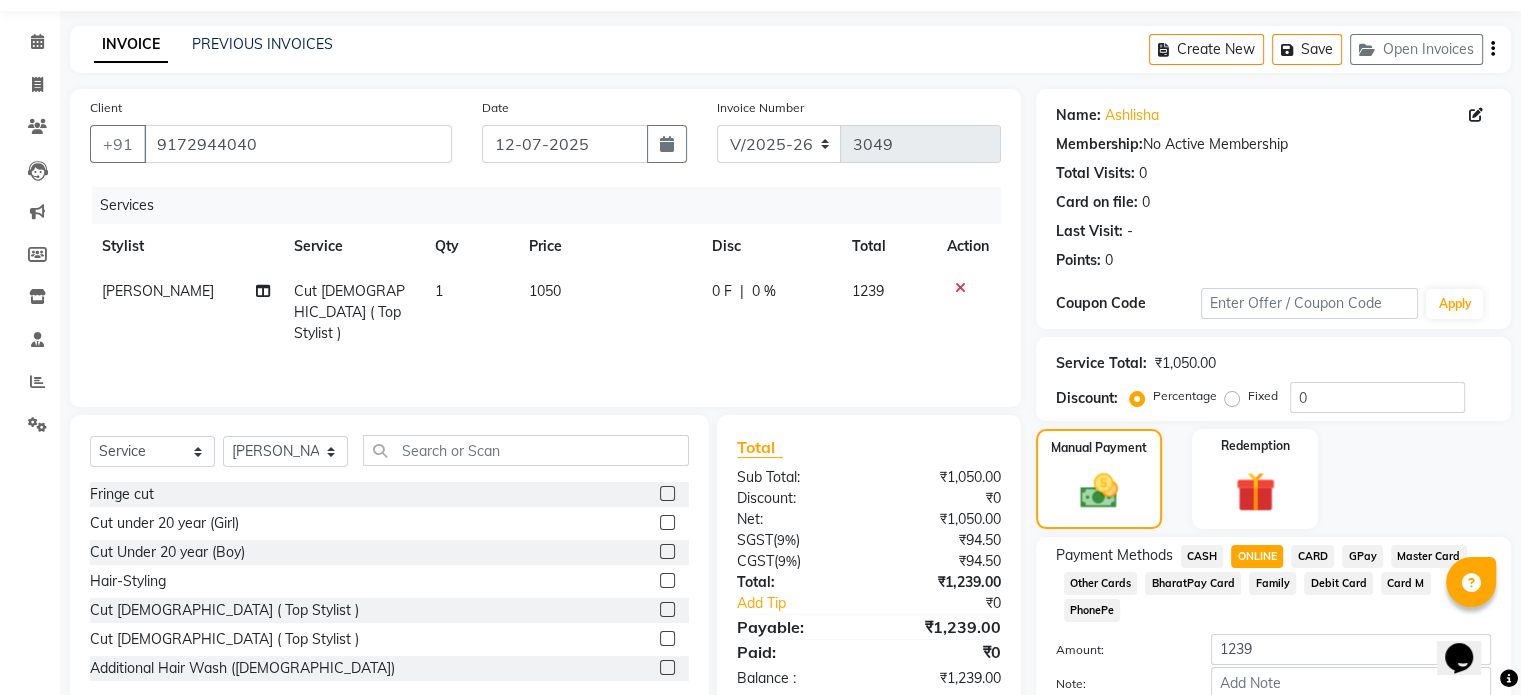 scroll, scrollTop: 152, scrollLeft: 0, axis: vertical 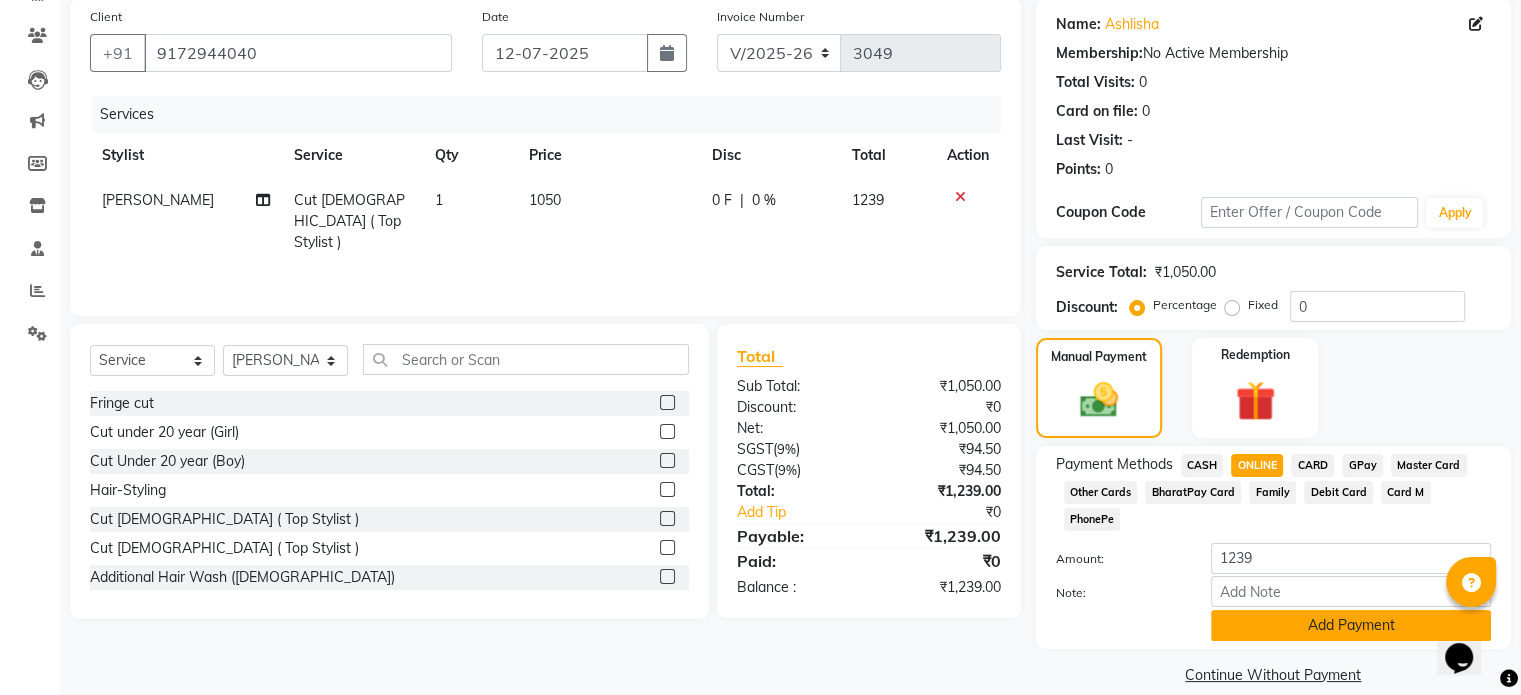click on "Add Payment" 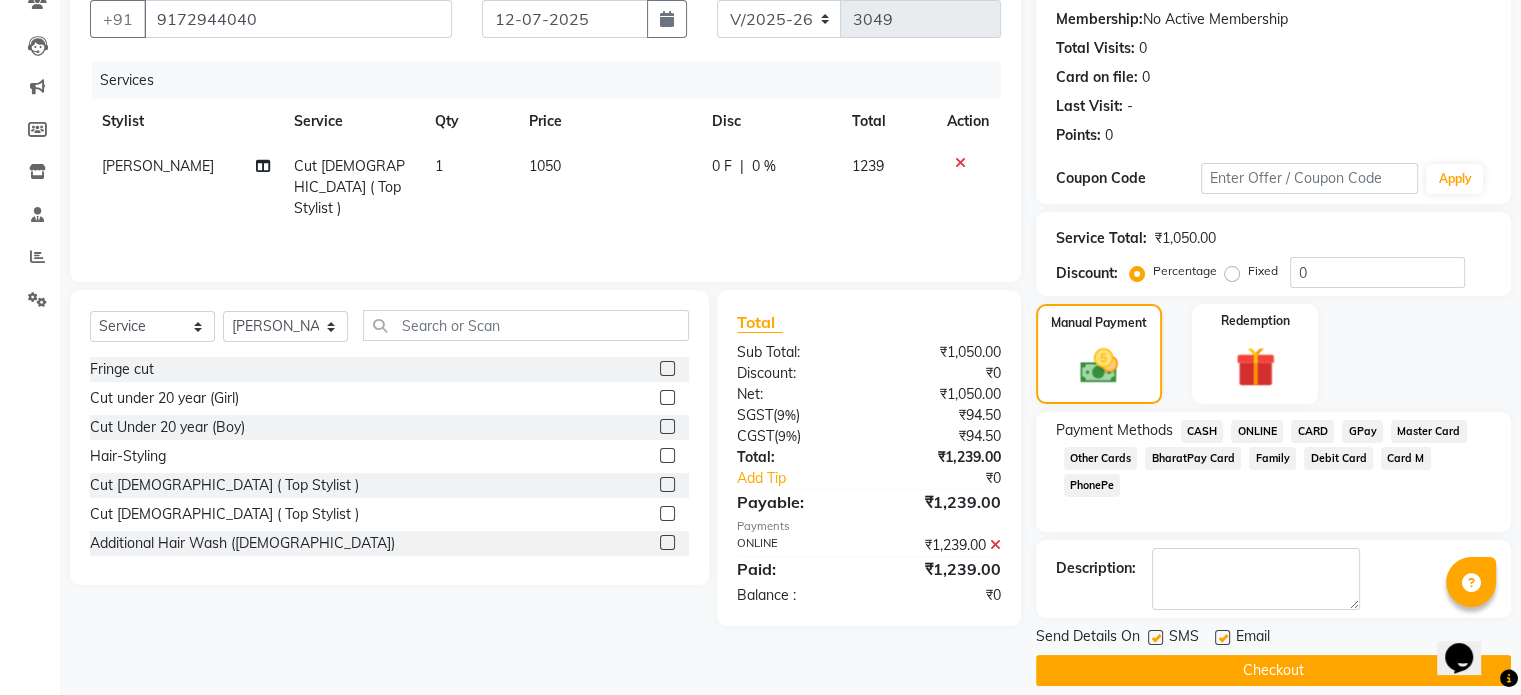 scroll, scrollTop: 205, scrollLeft: 0, axis: vertical 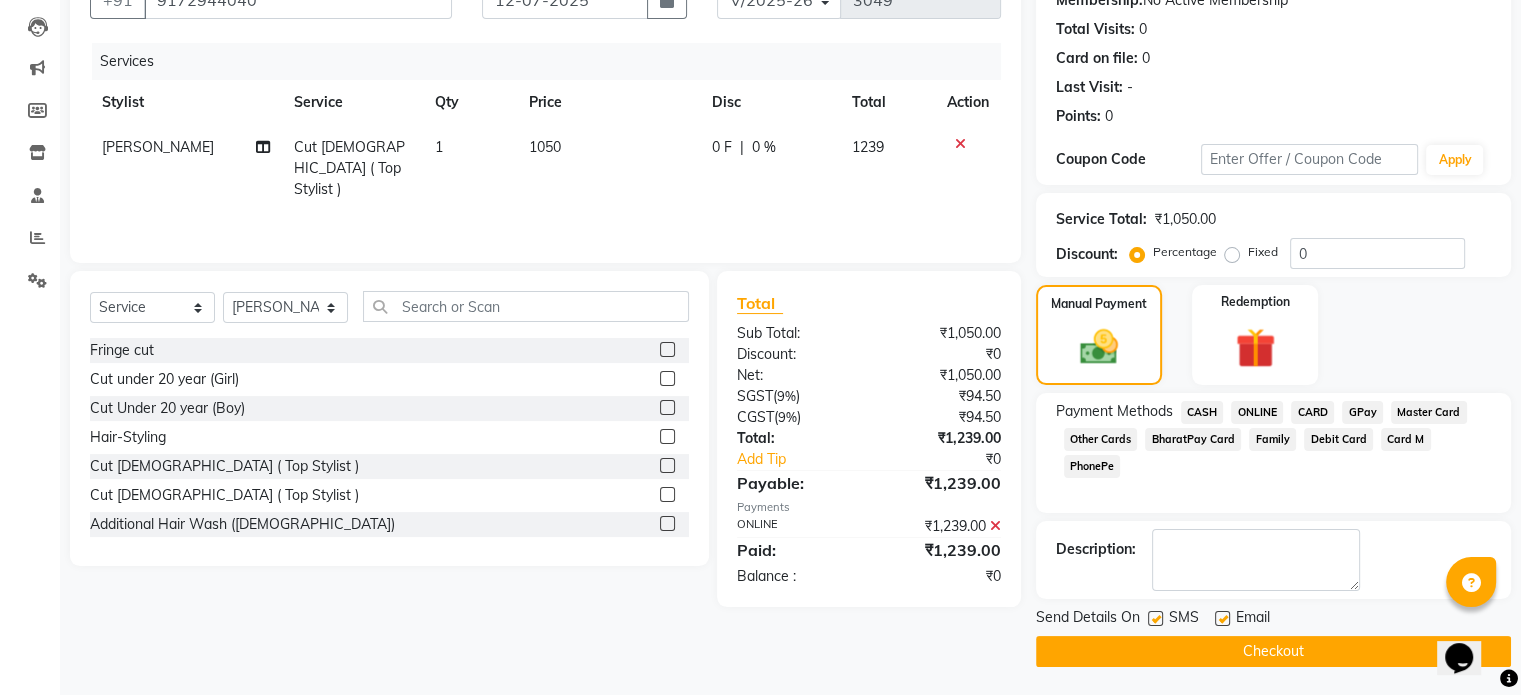 click on "Checkout" 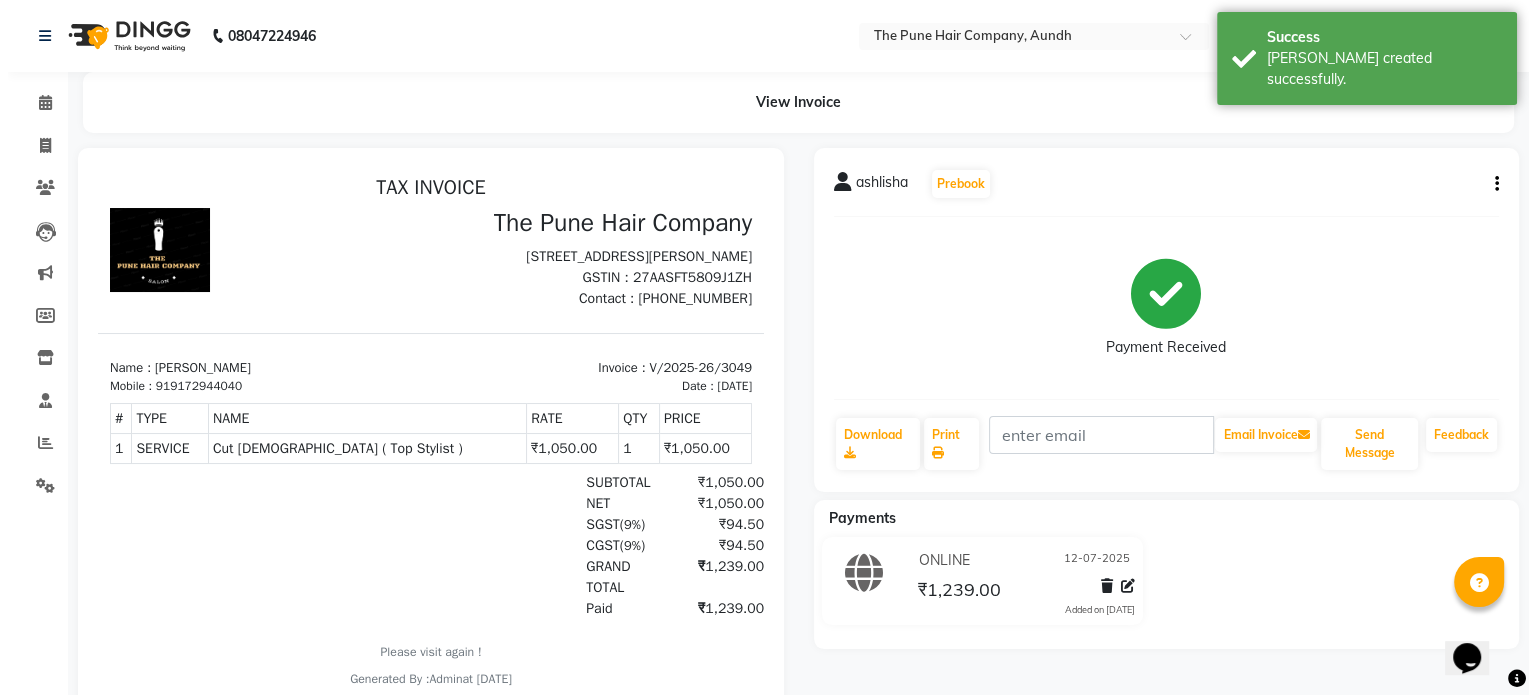 scroll, scrollTop: 0, scrollLeft: 0, axis: both 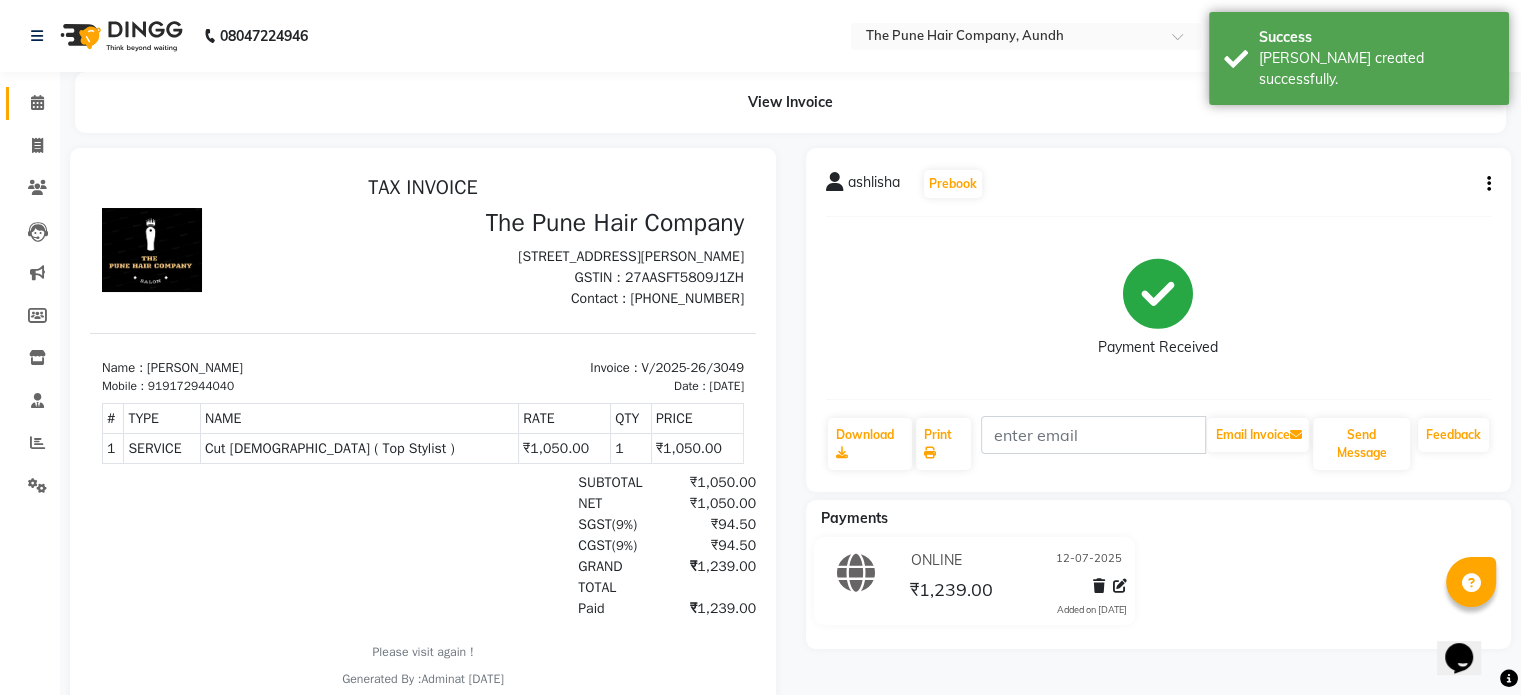 click on "Calendar" 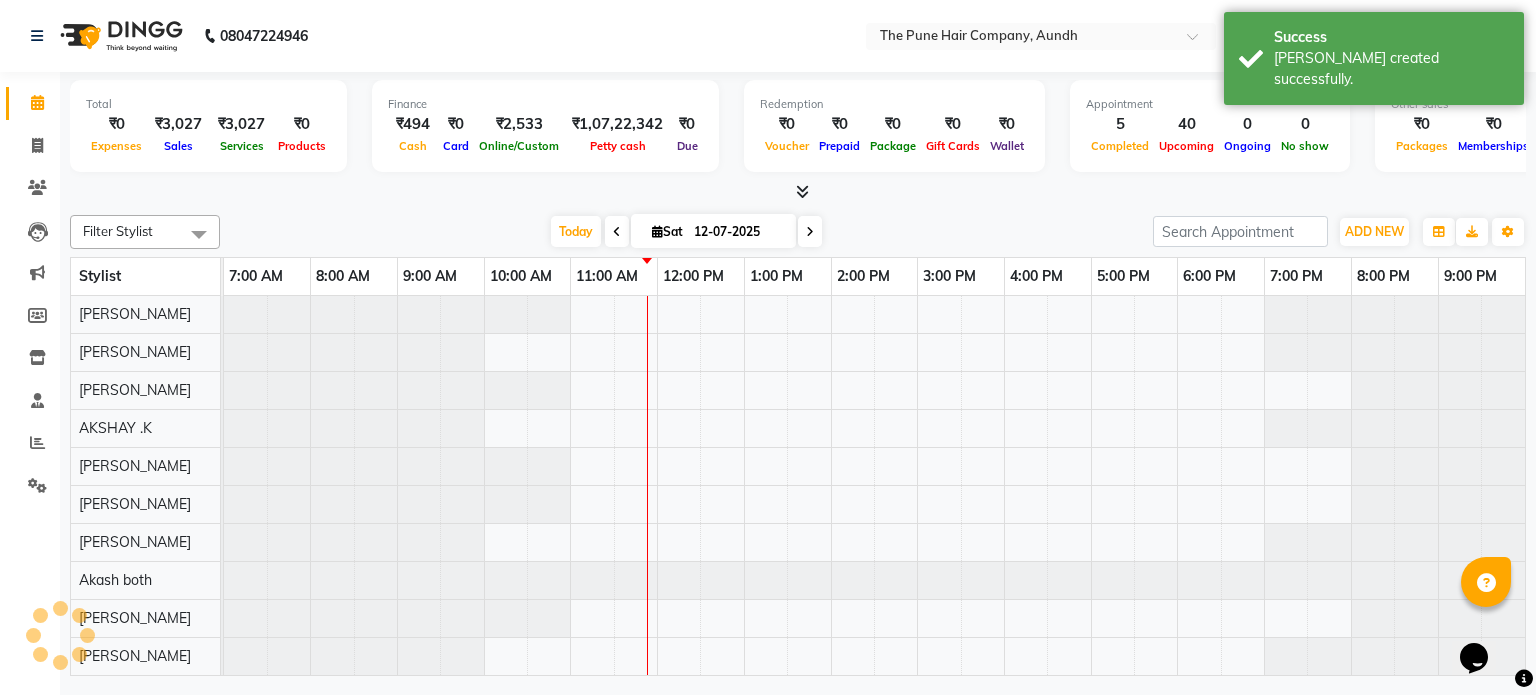 scroll, scrollTop: 0, scrollLeft: 0, axis: both 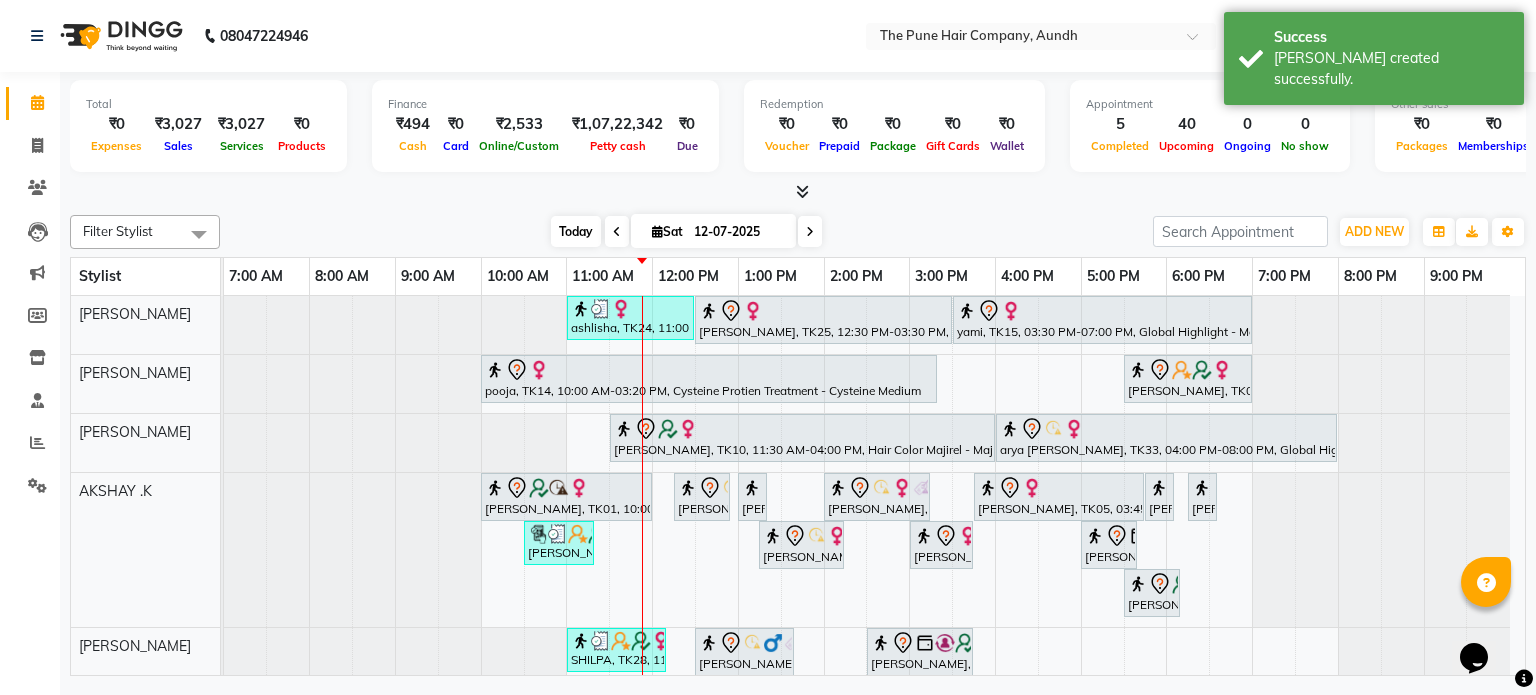 click on "Today" at bounding box center [576, 231] 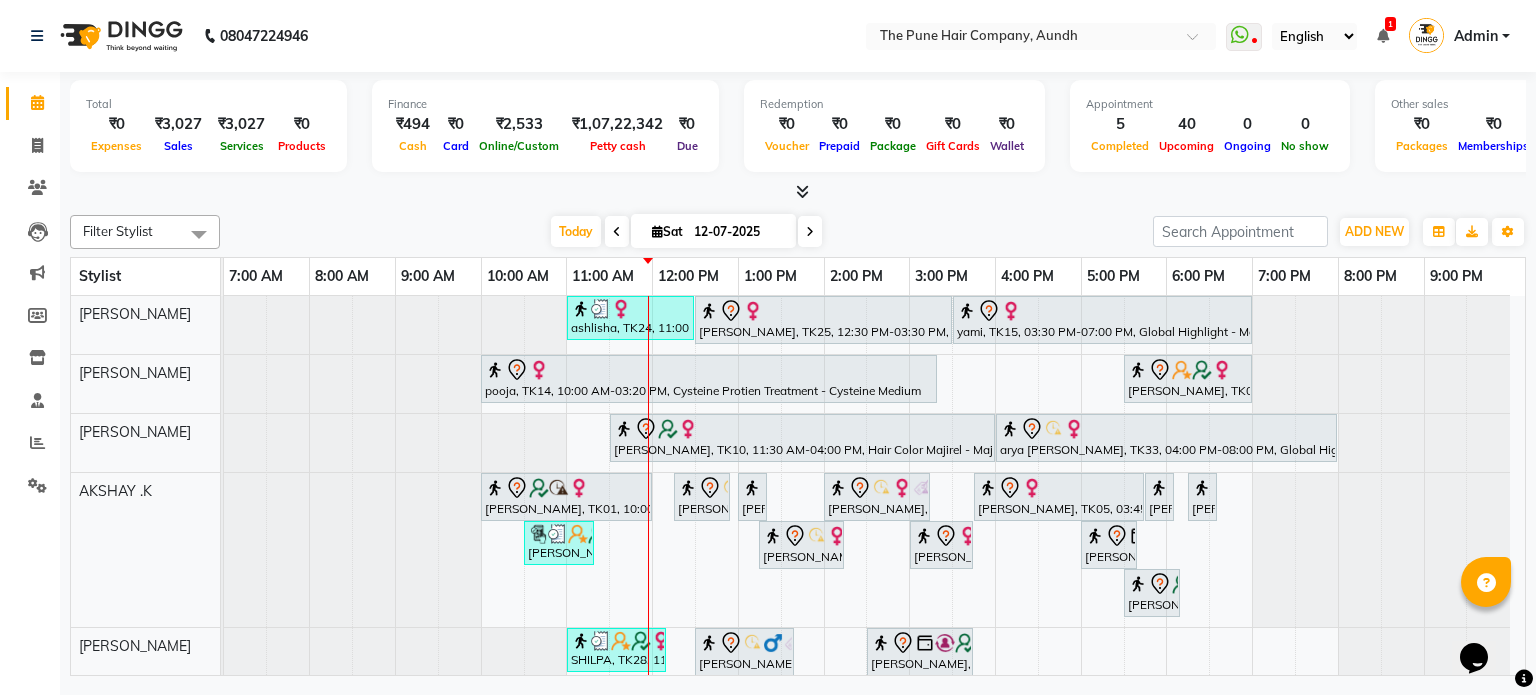 scroll, scrollTop: 67, scrollLeft: 0, axis: vertical 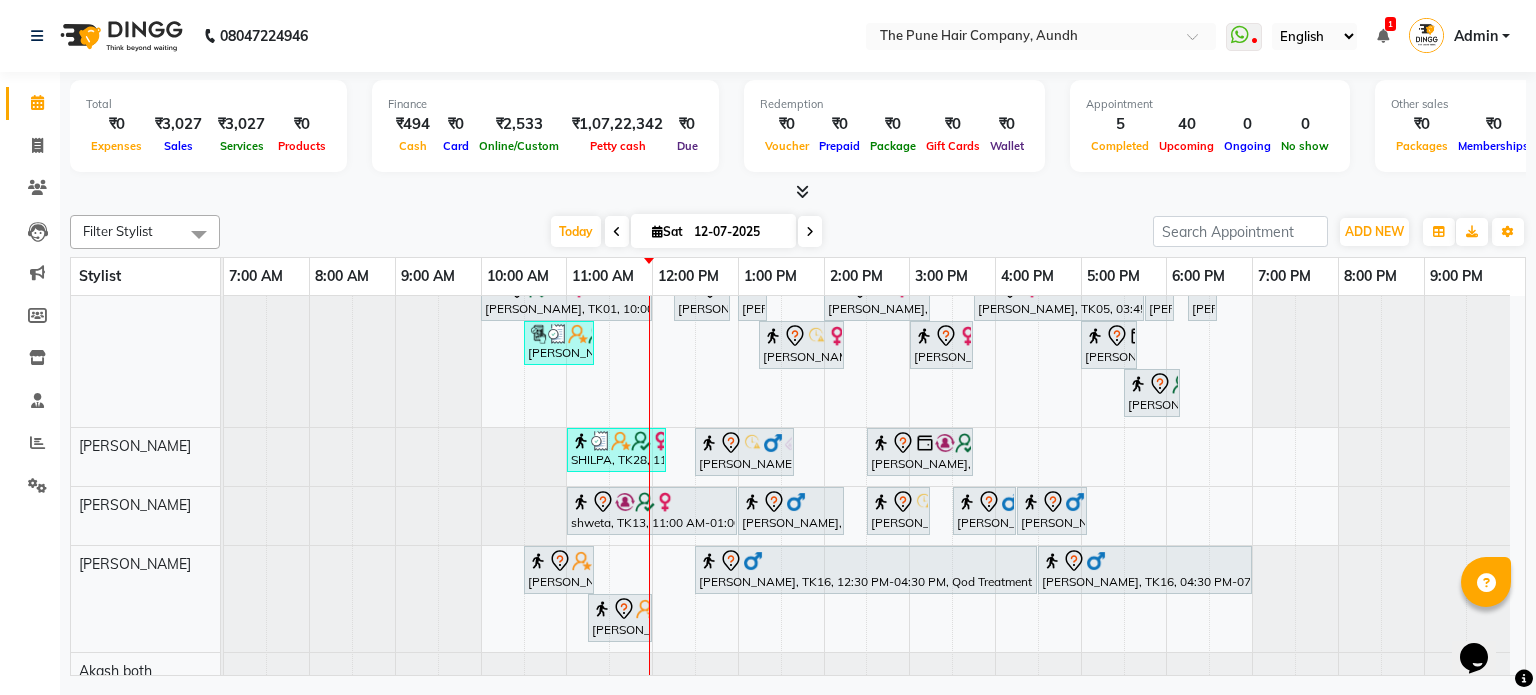 click at bounding box center [810, 231] 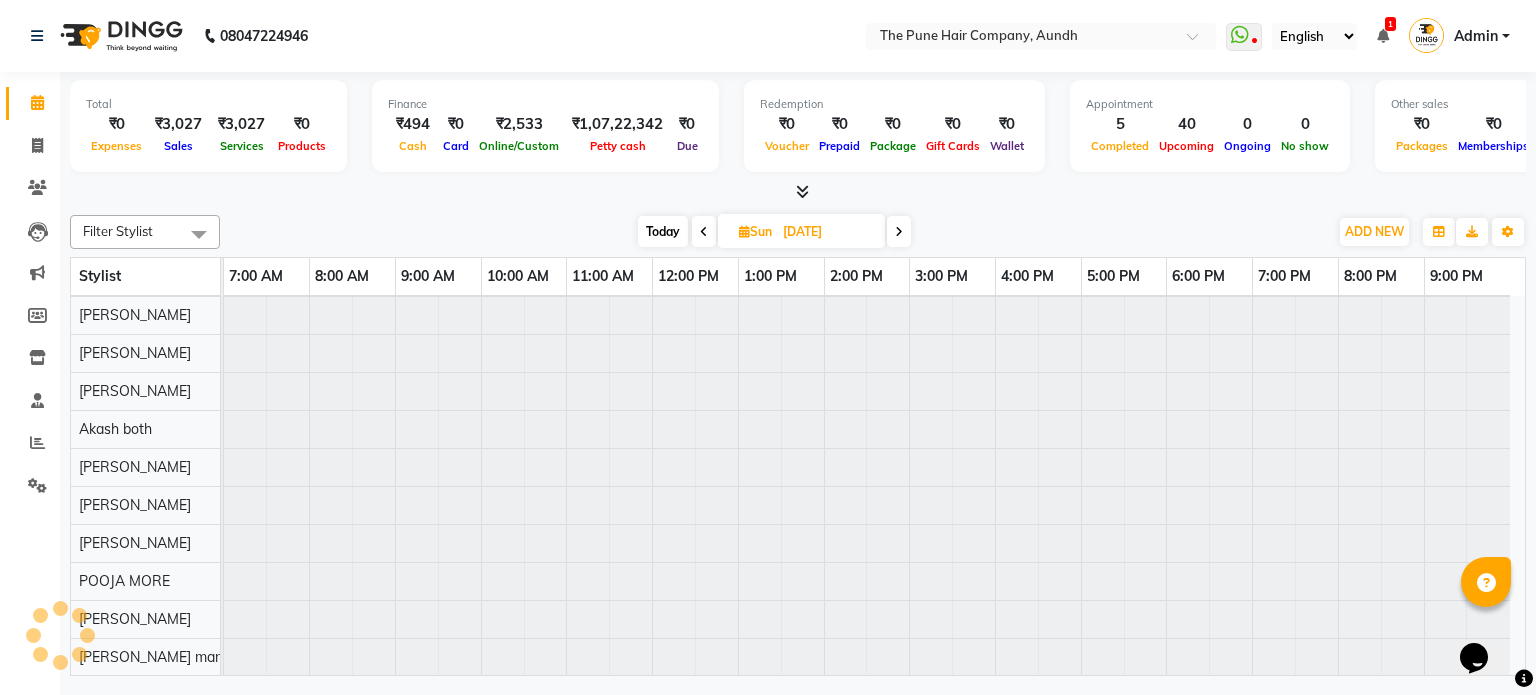 scroll, scrollTop: 148, scrollLeft: 0, axis: vertical 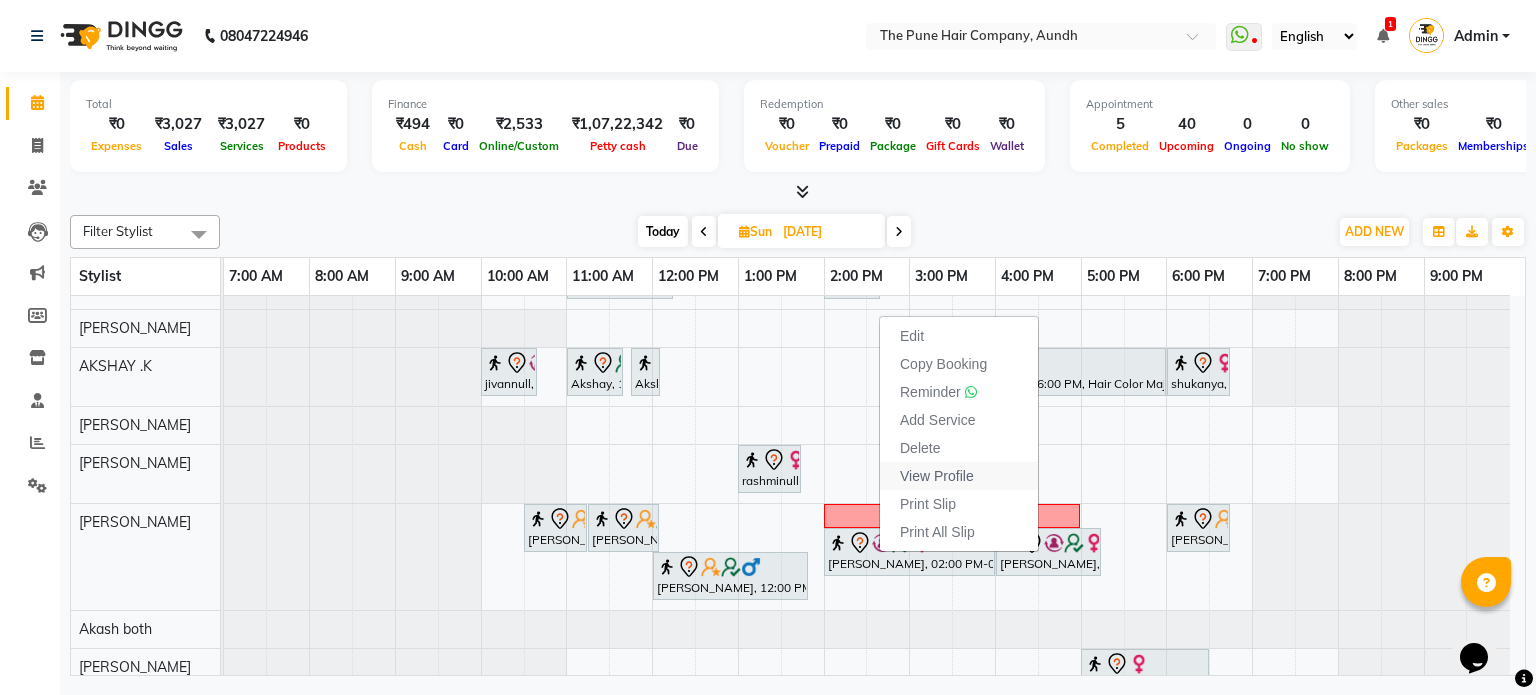click on "View Profile" at bounding box center (937, 476) 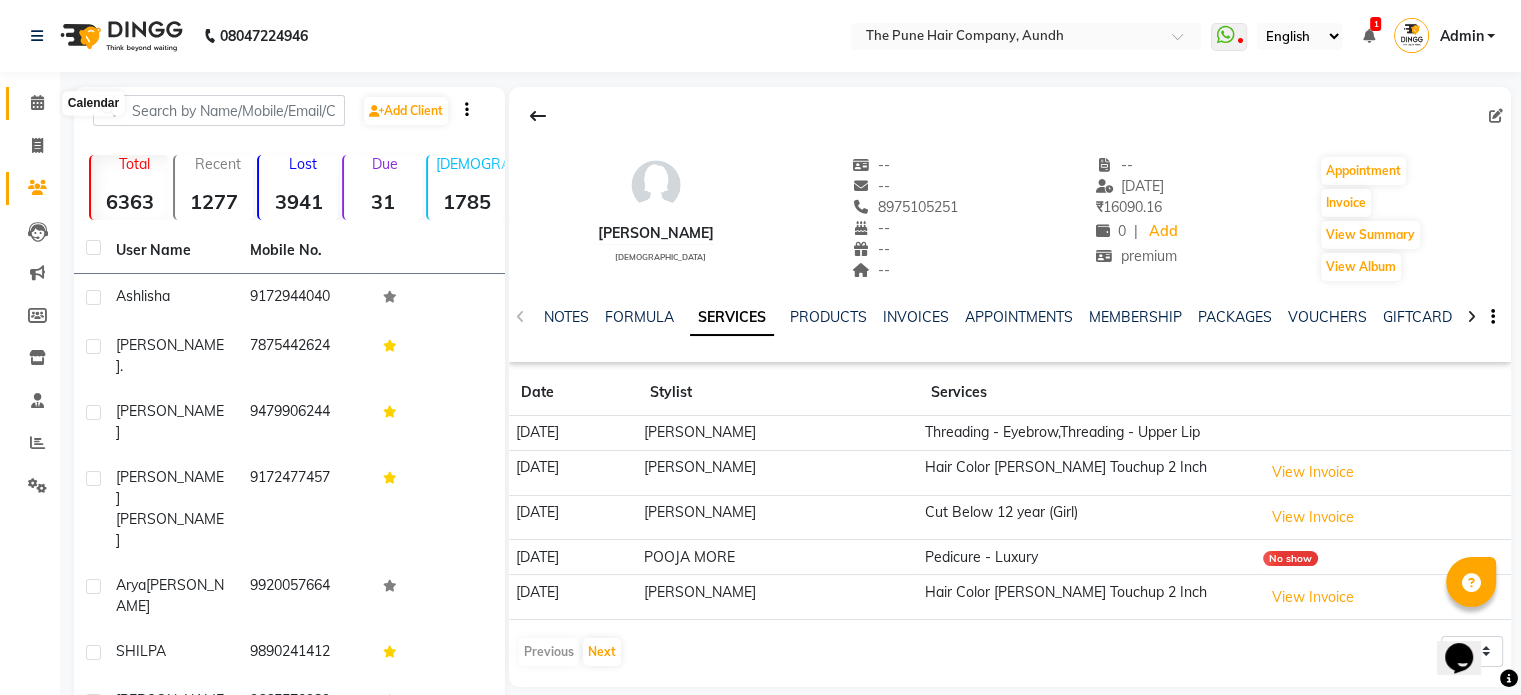 click 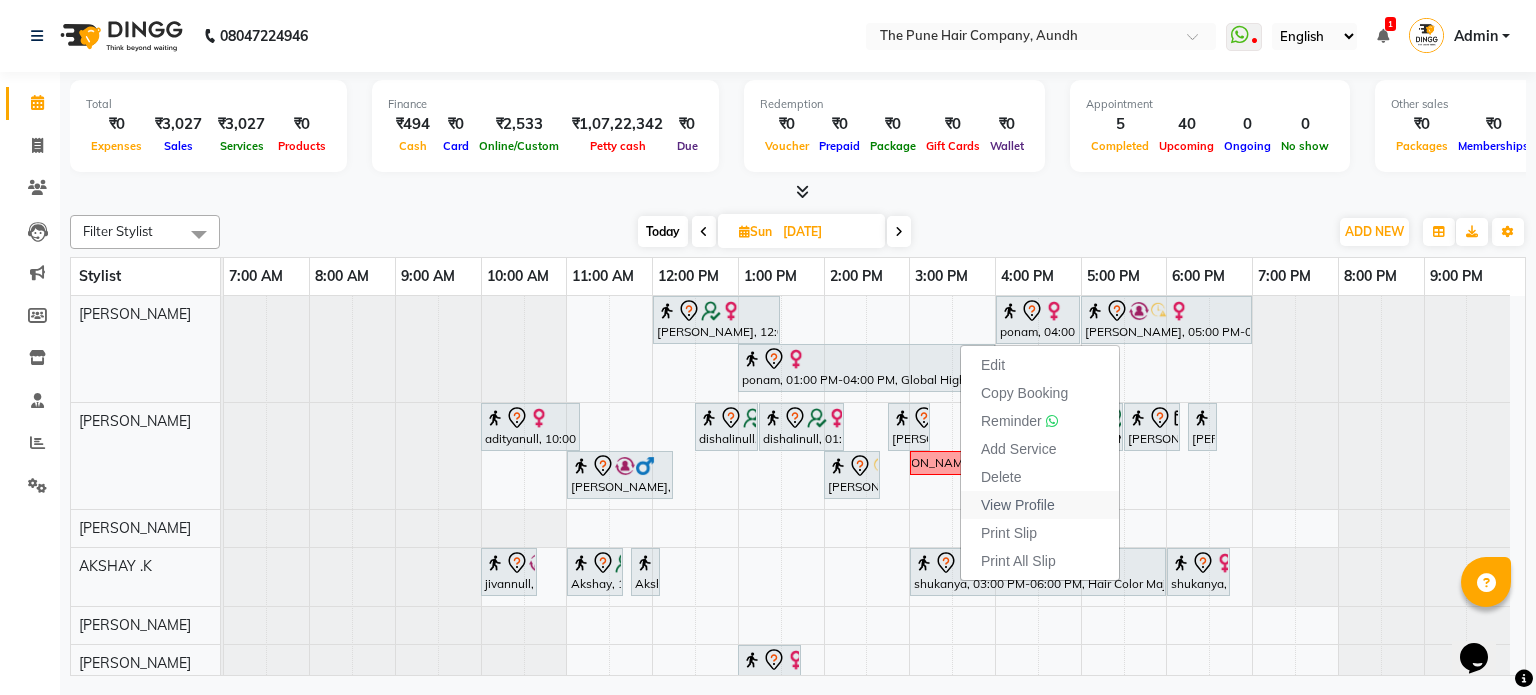 click on "View Profile" at bounding box center [1018, 505] 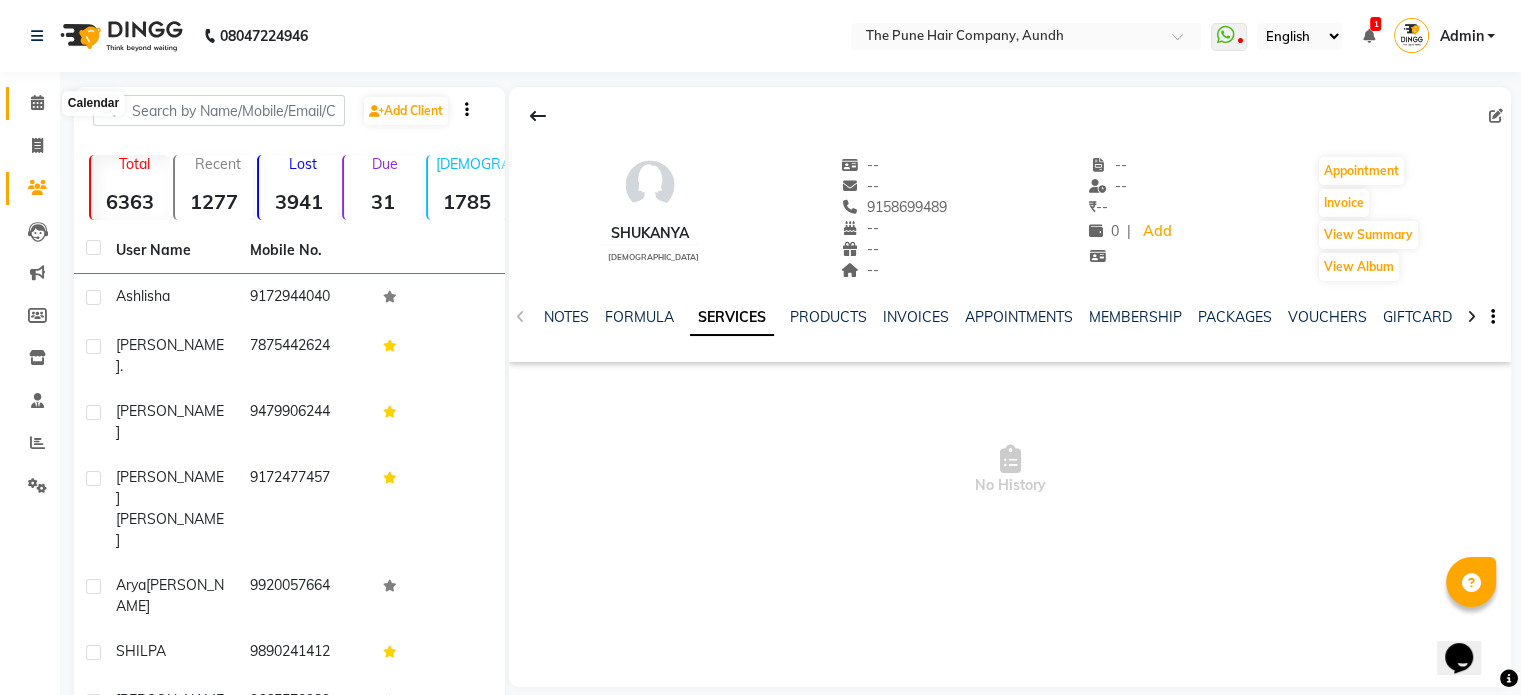 click 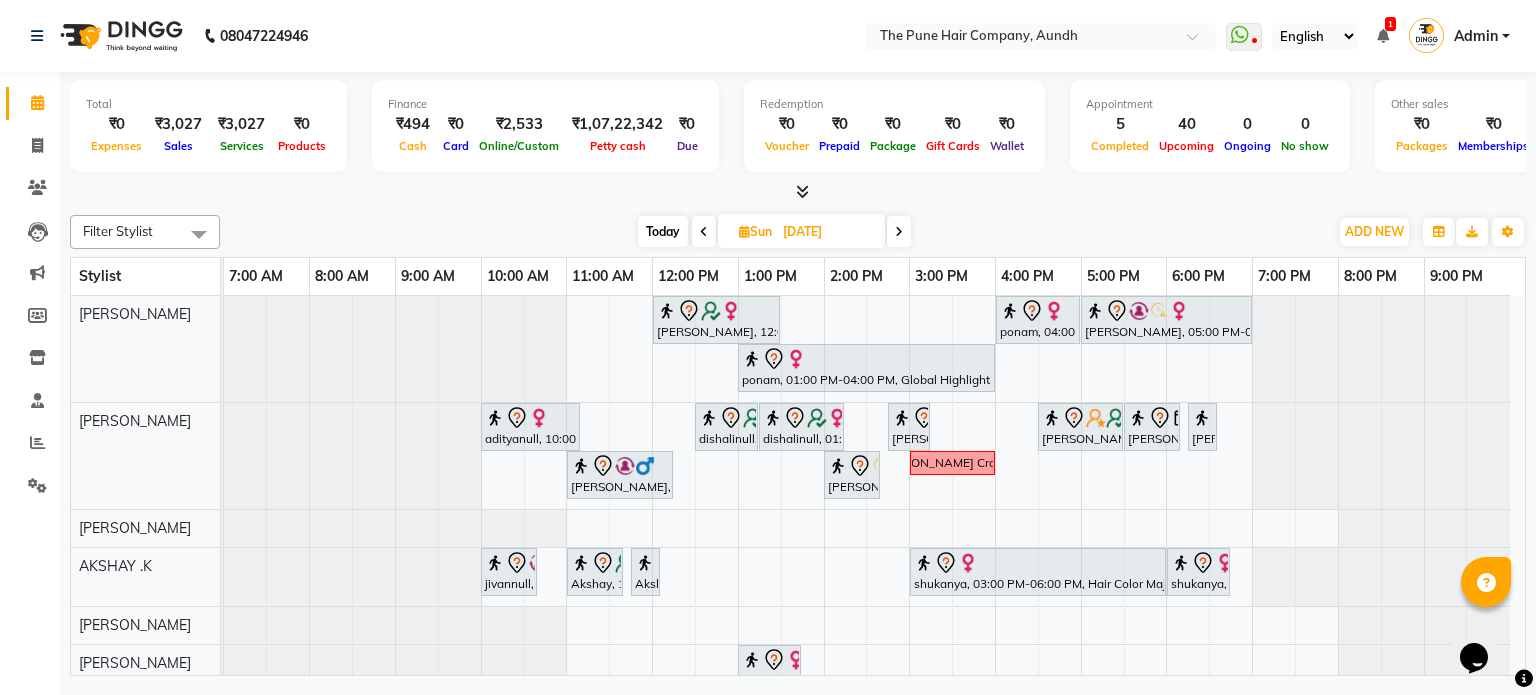 scroll, scrollTop: 100, scrollLeft: 0, axis: vertical 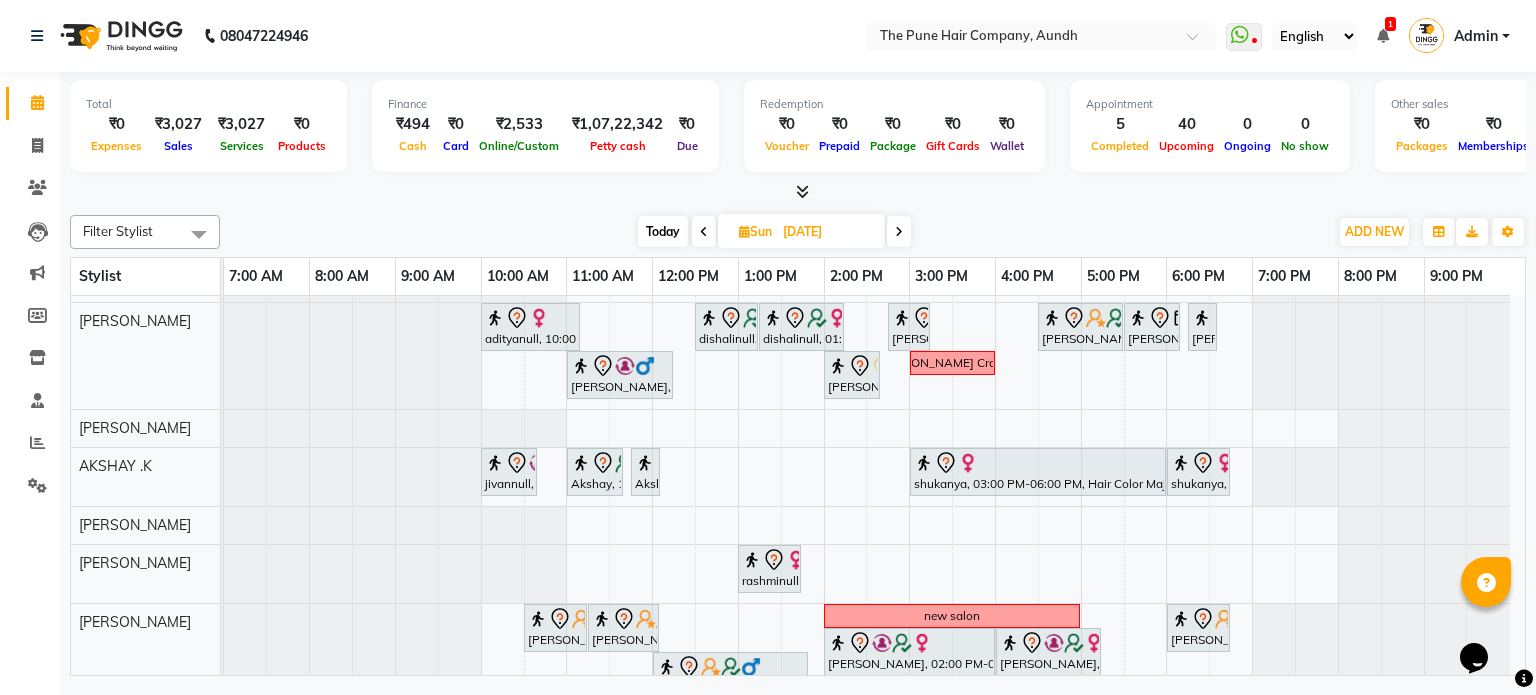 click at bounding box center (899, 231) 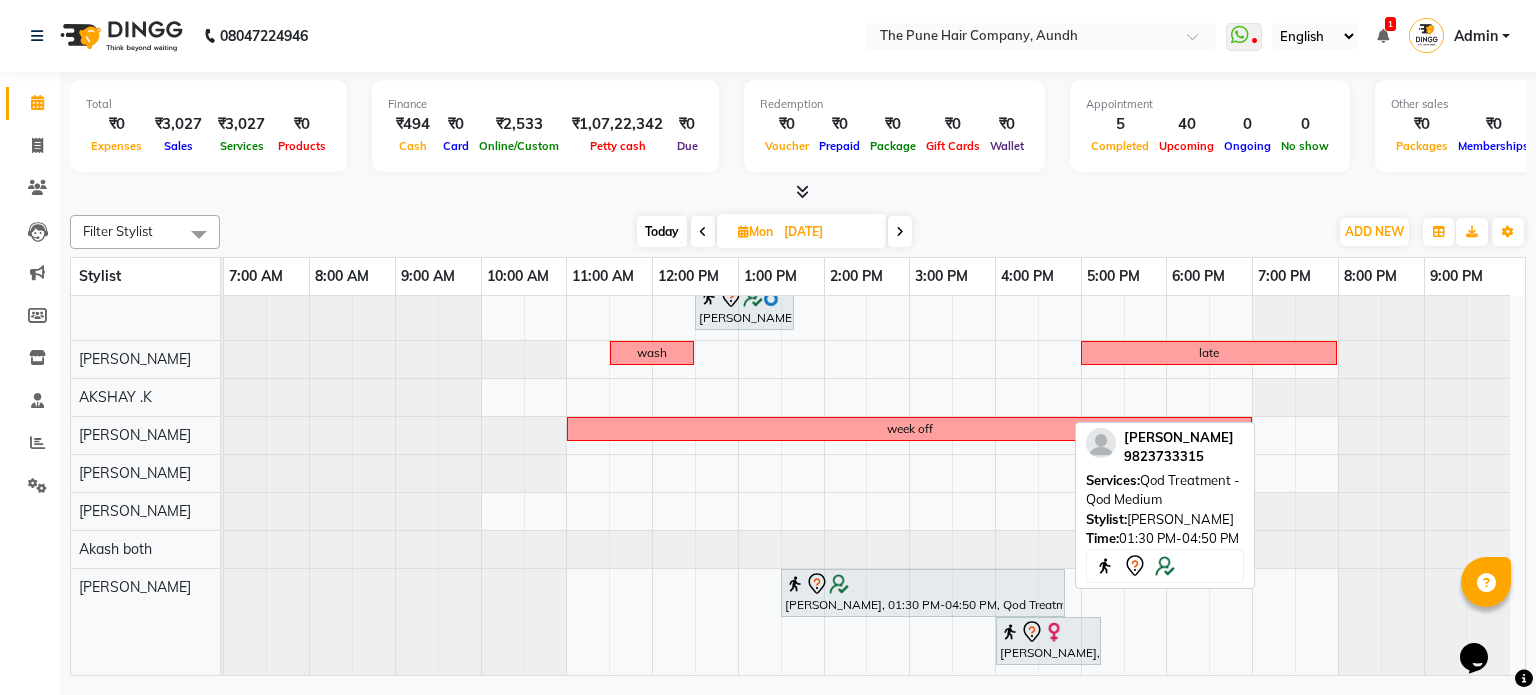 scroll, scrollTop: 18, scrollLeft: 0, axis: vertical 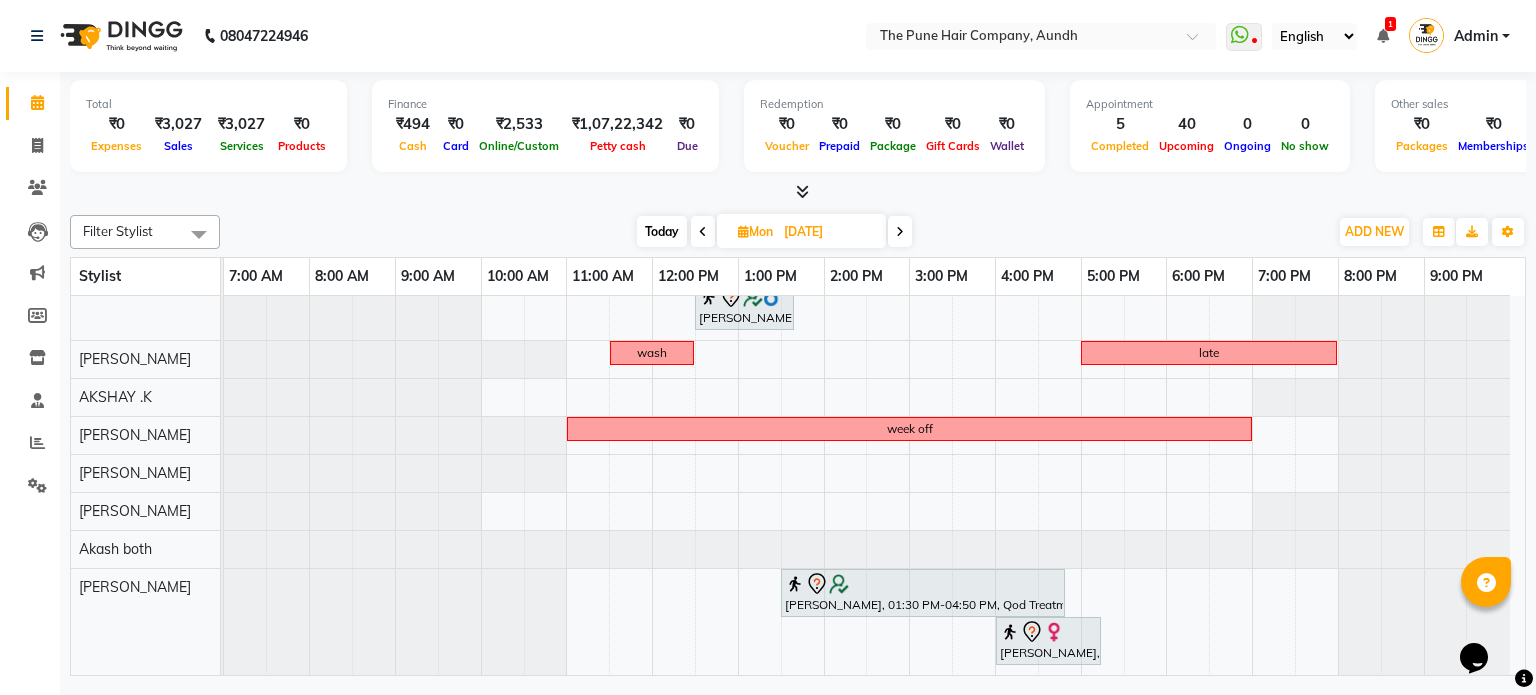 click at bounding box center [900, 232] 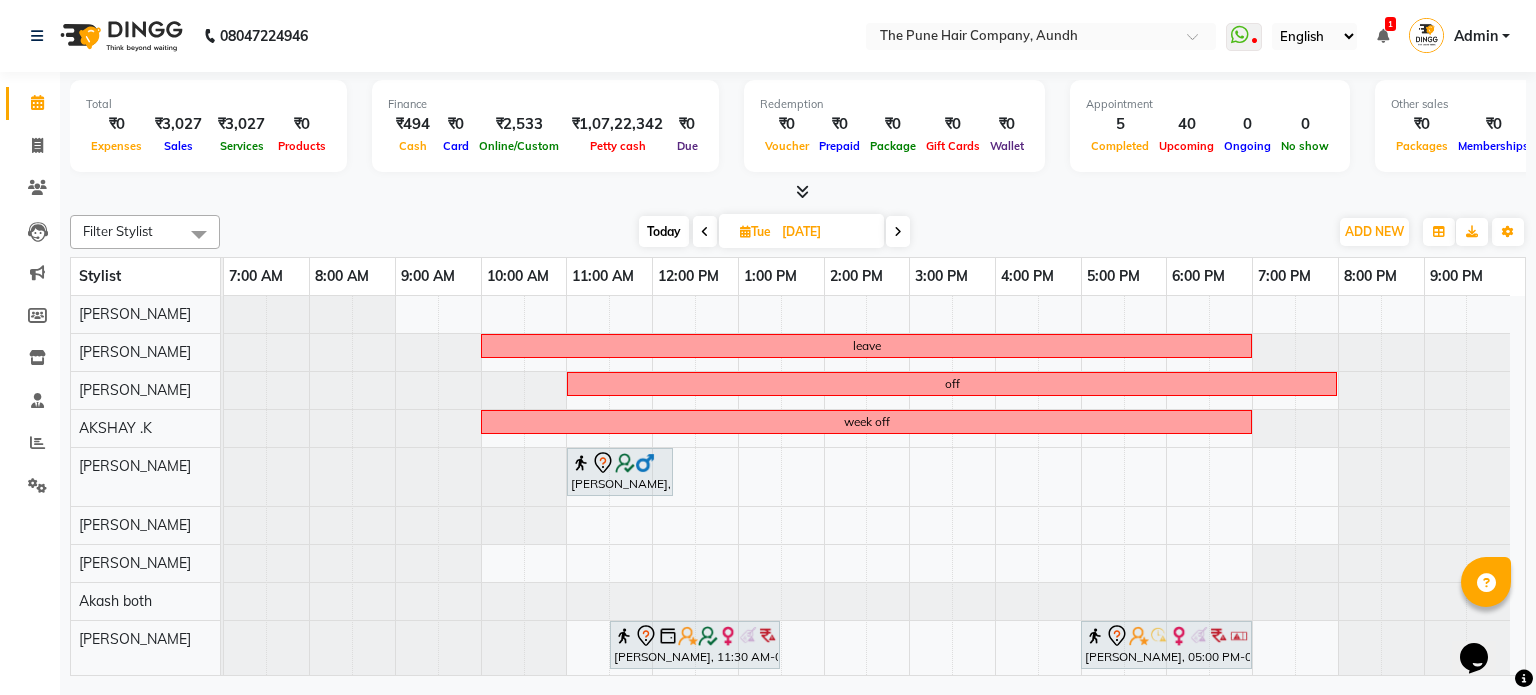 click at bounding box center [898, 232] 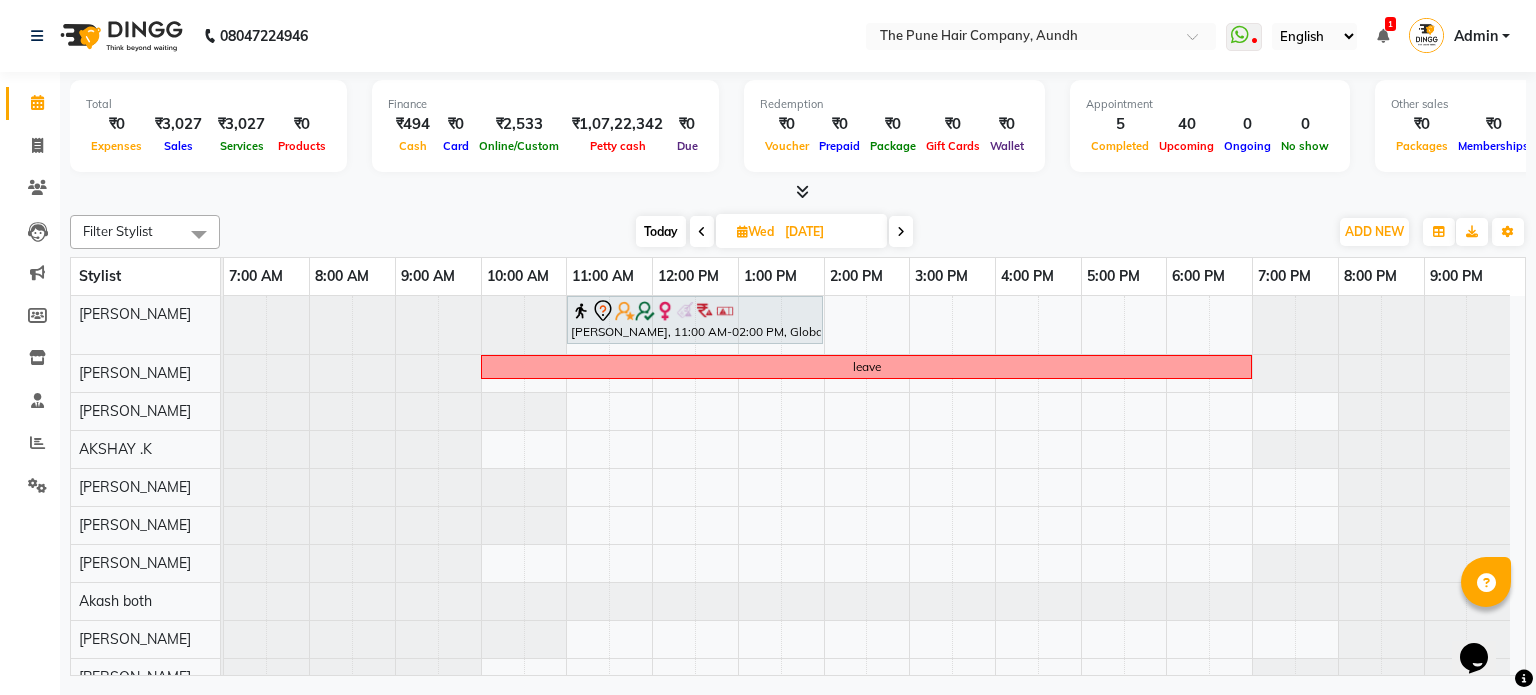 click at bounding box center (901, 232) 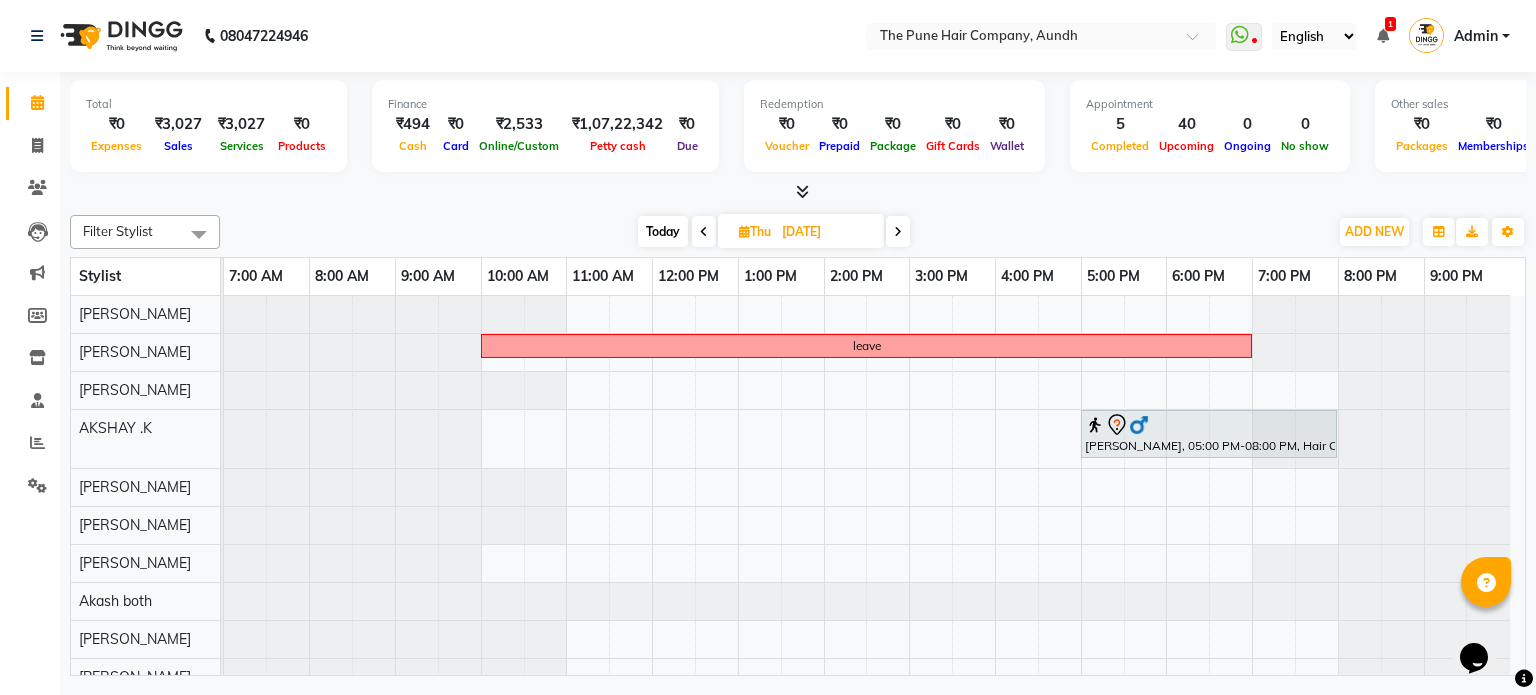 click at bounding box center (898, 232) 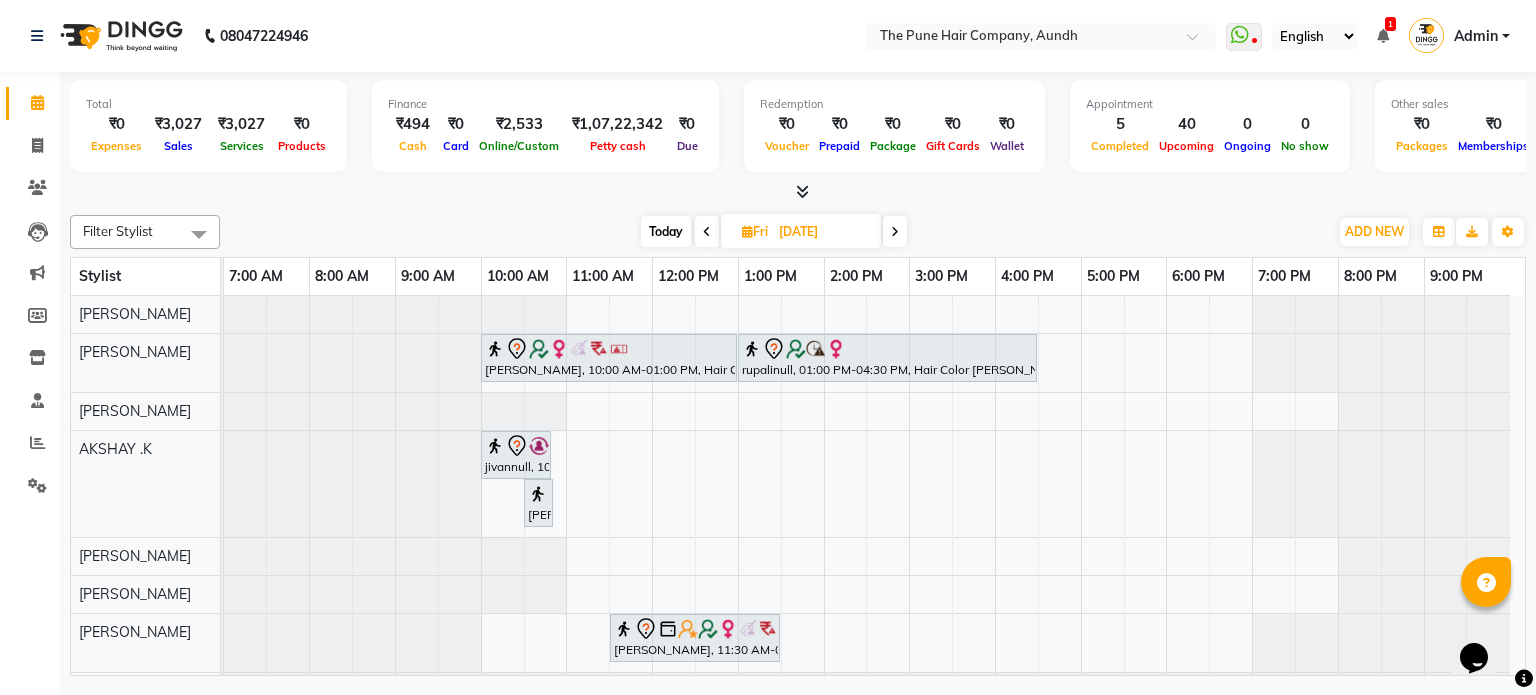 click at bounding box center [895, 231] 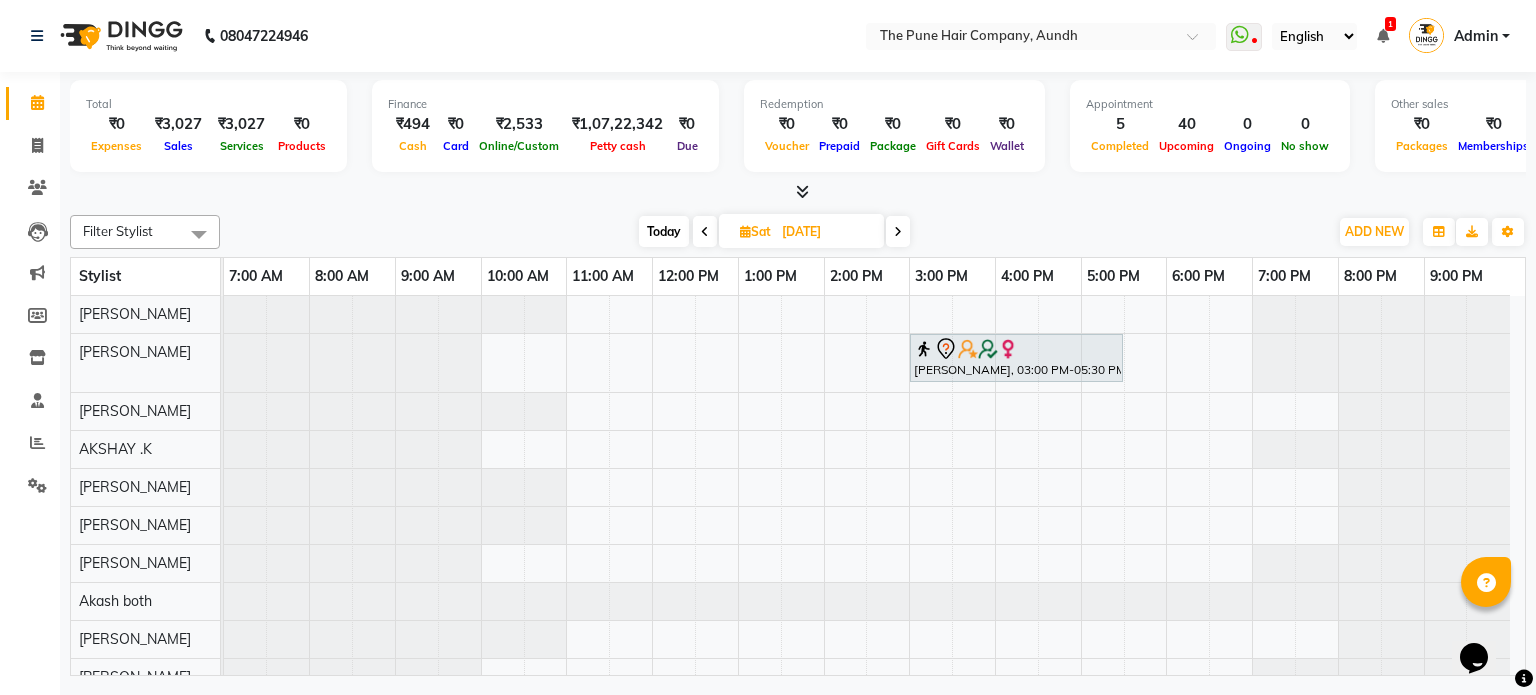 click at bounding box center (898, 232) 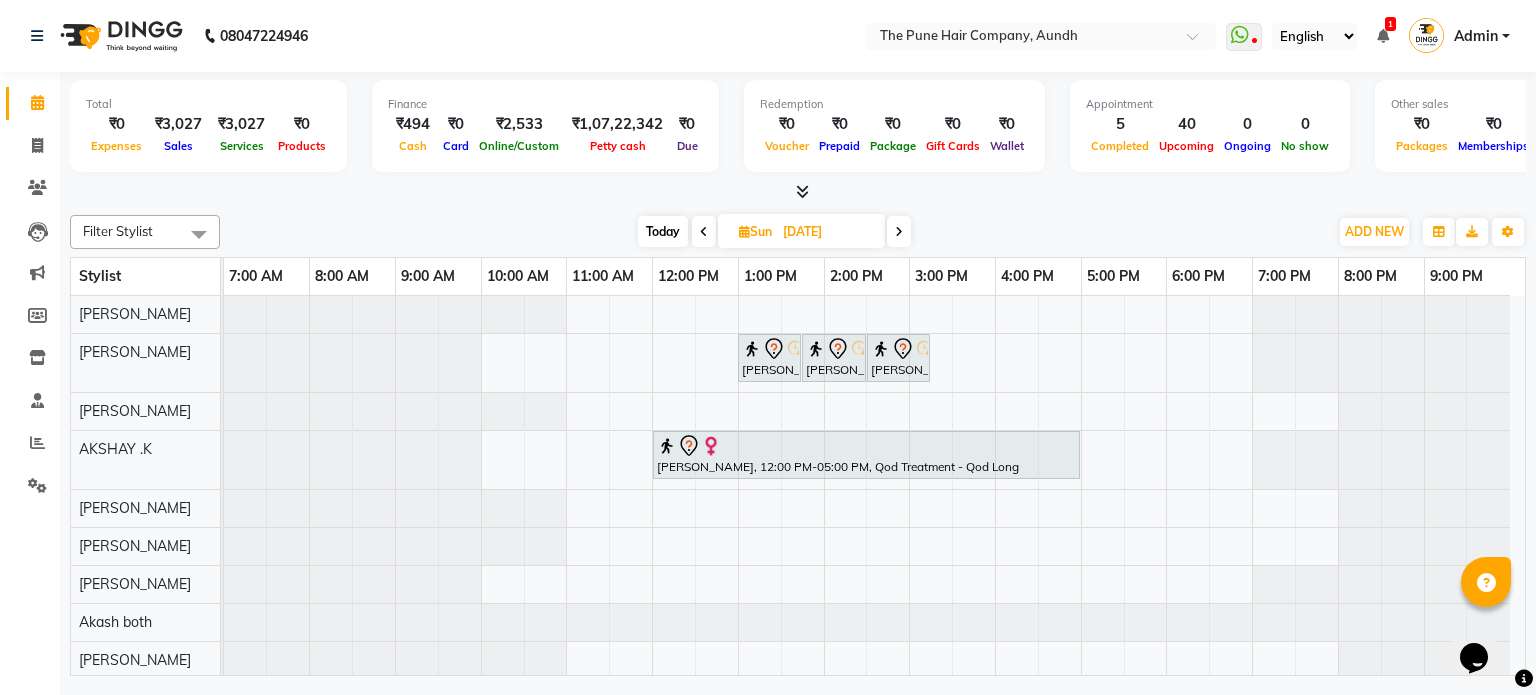 click at bounding box center (899, 232) 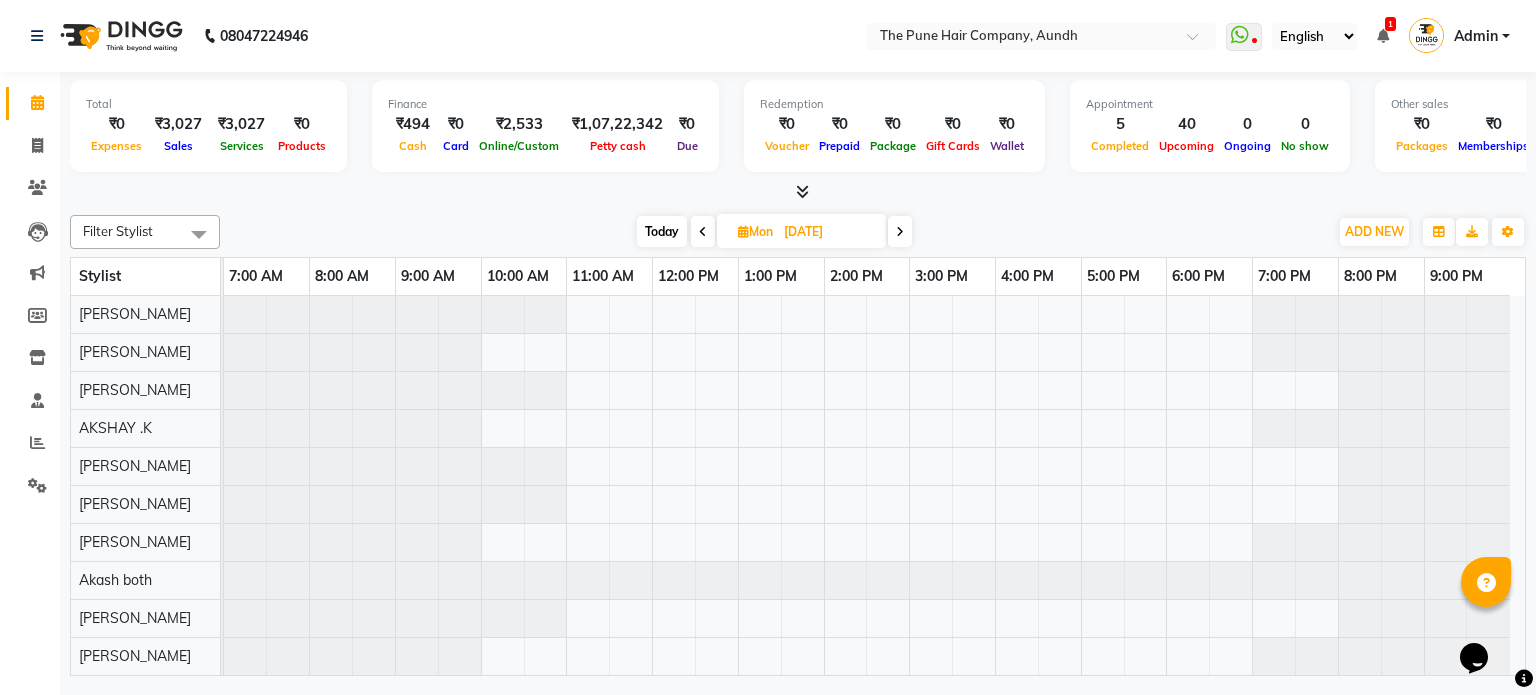 click at bounding box center [900, 232] 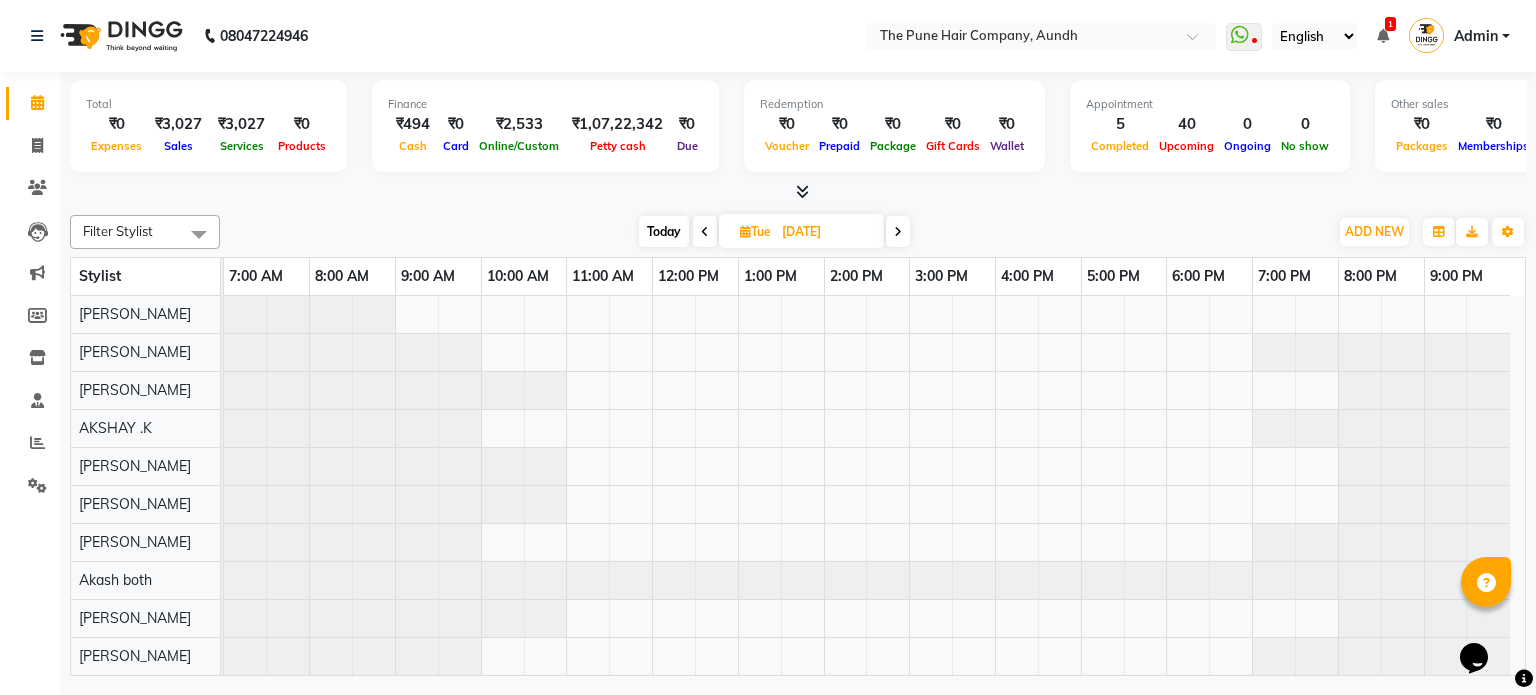 click at bounding box center (898, 232) 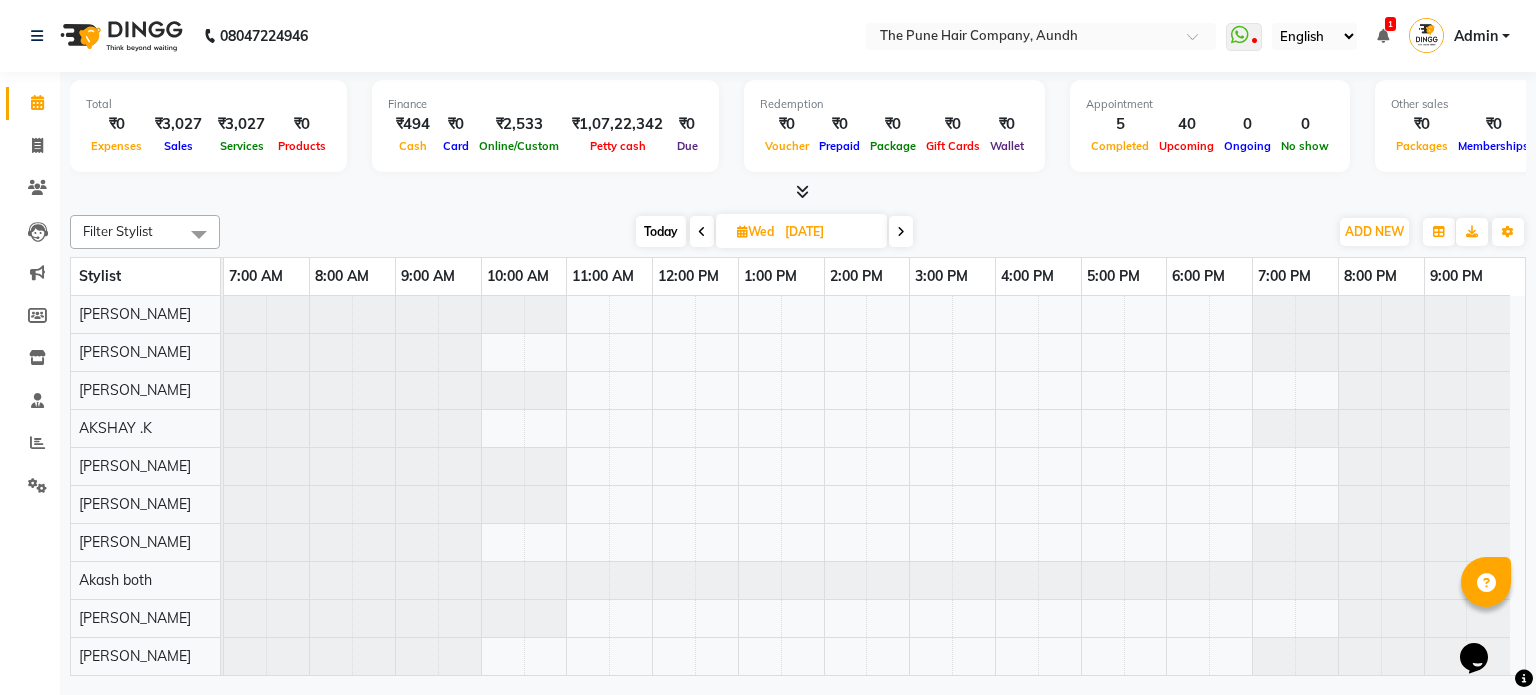 click at bounding box center (901, 231) 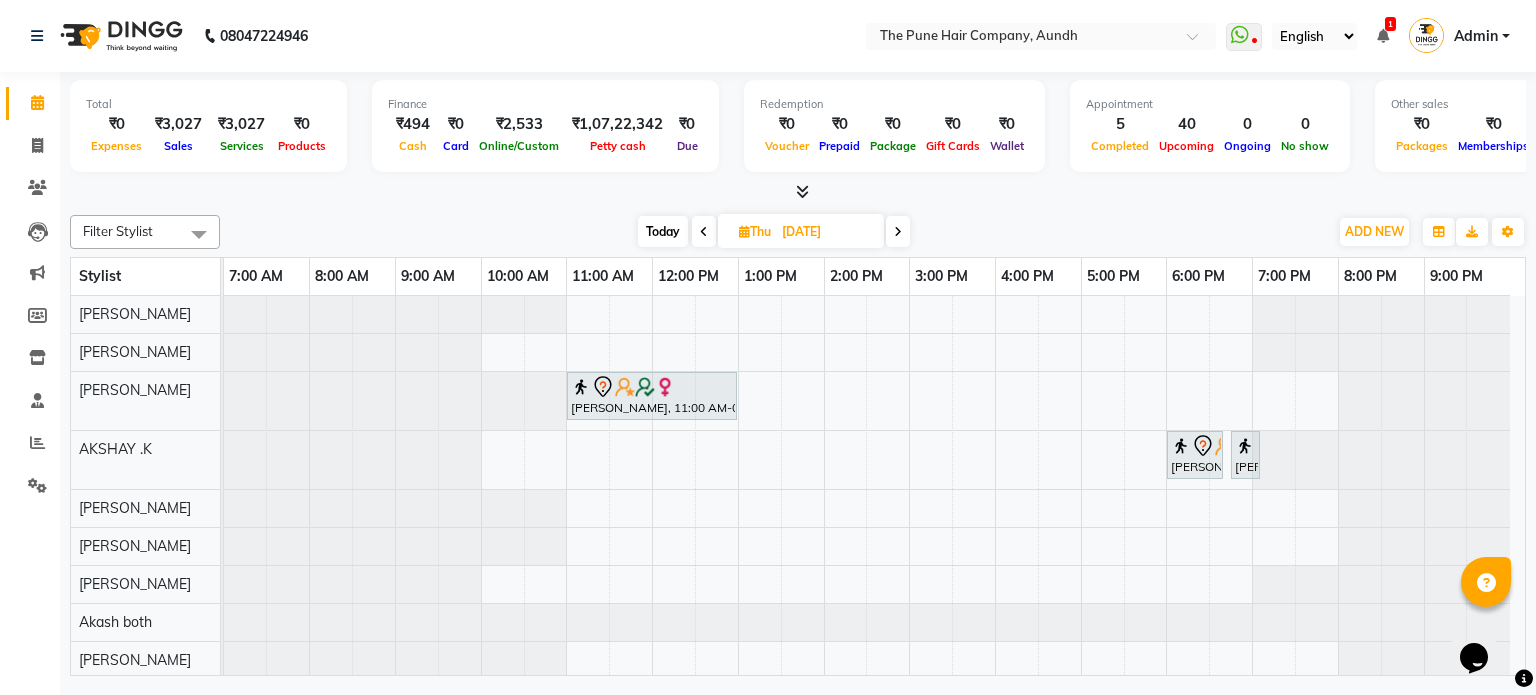 click at bounding box center [898, 231] 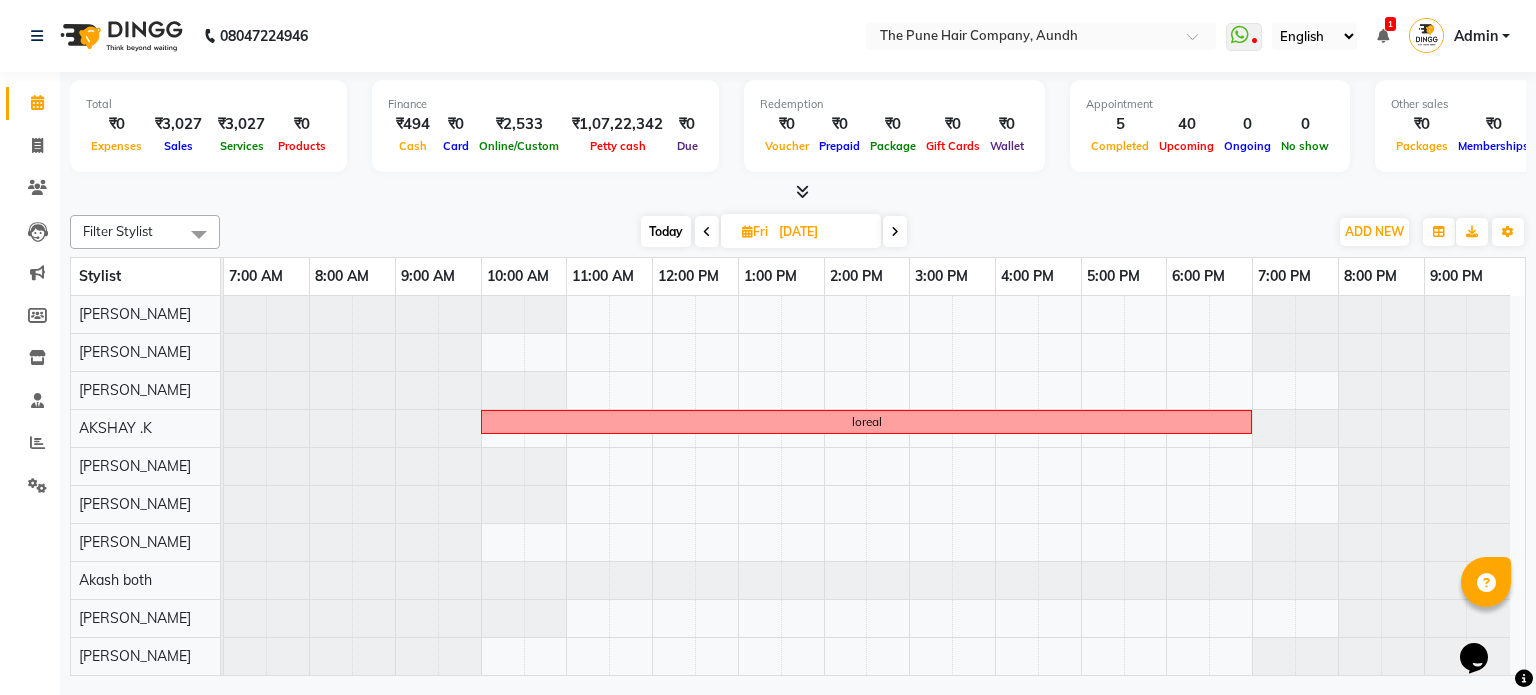 click at bounding box center (895, 231) 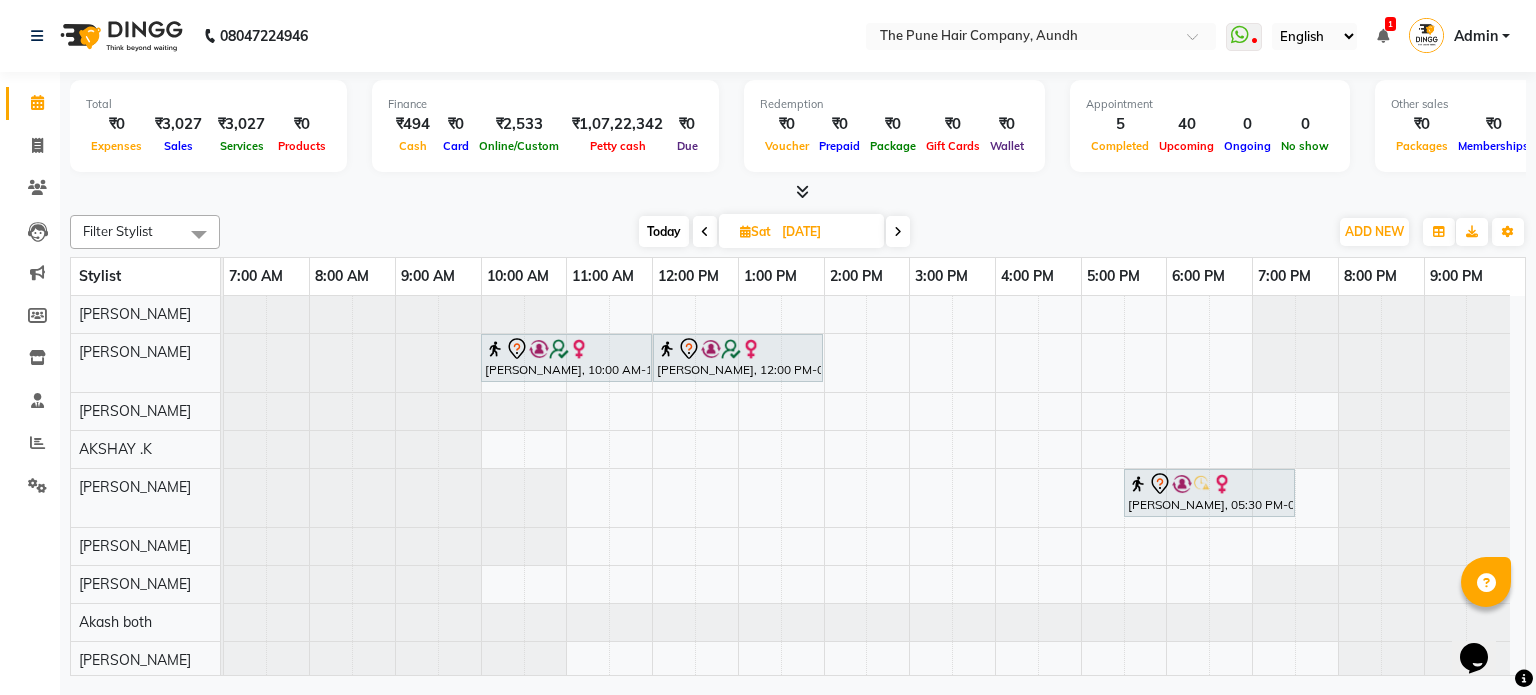 click at bounding box center [898, 231] 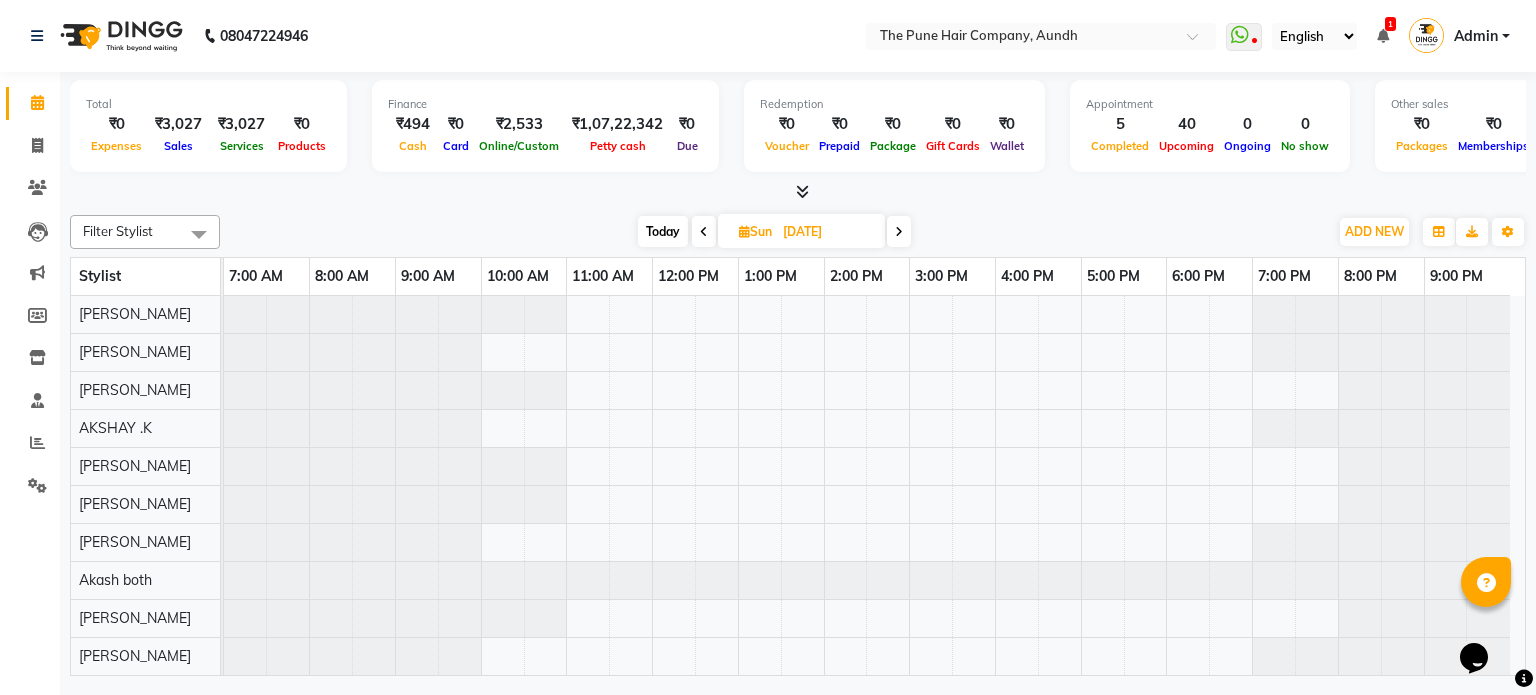 scroll, scrollTop: 41, scrollLeft: 0, axis: vertical 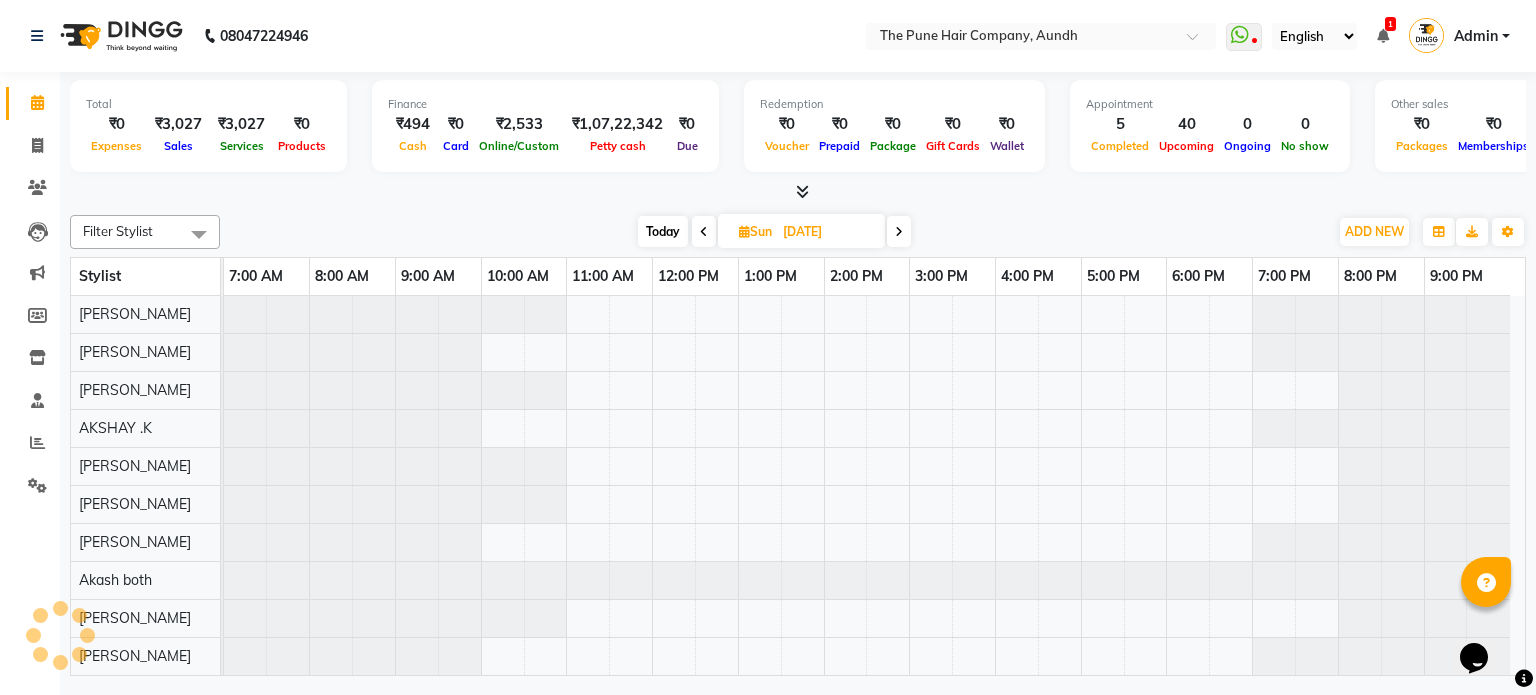click at bounding box center (899, 232) 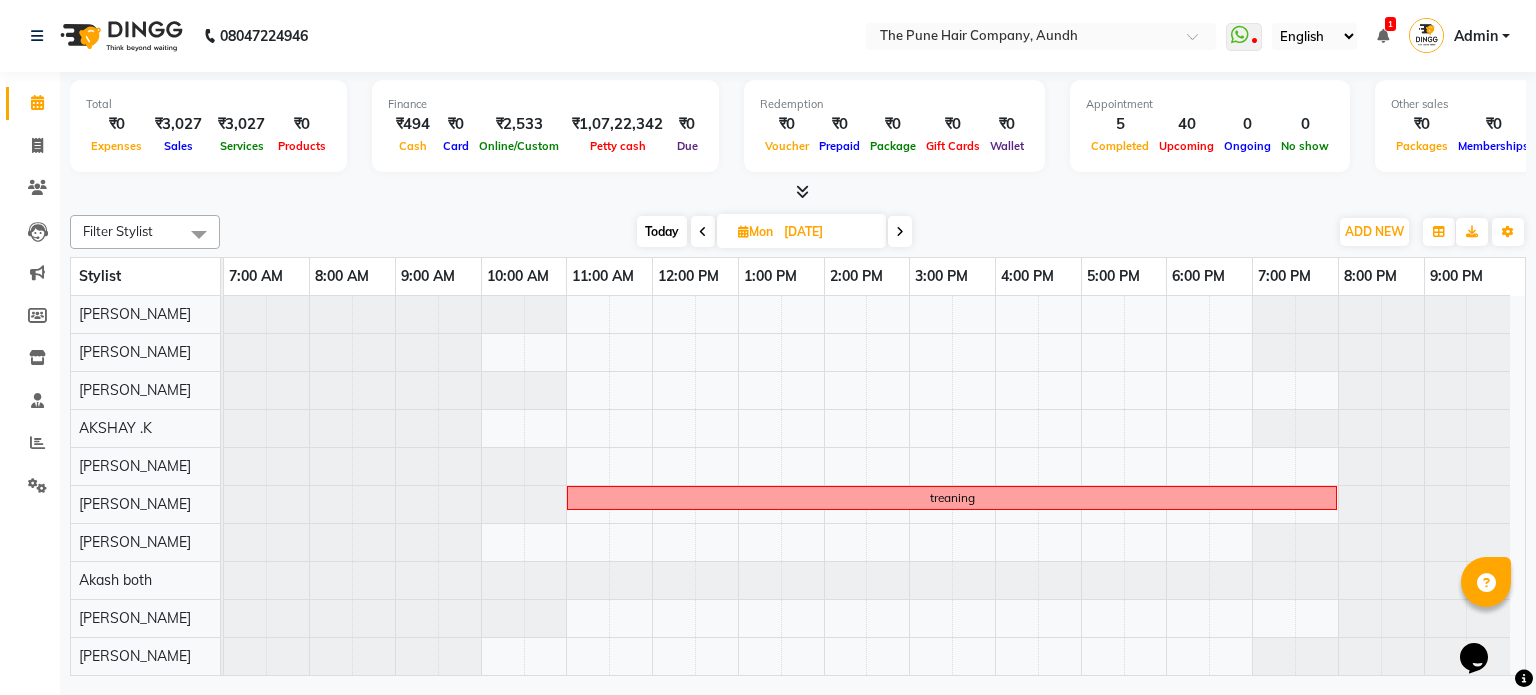 click at bounding box center (900, 232) 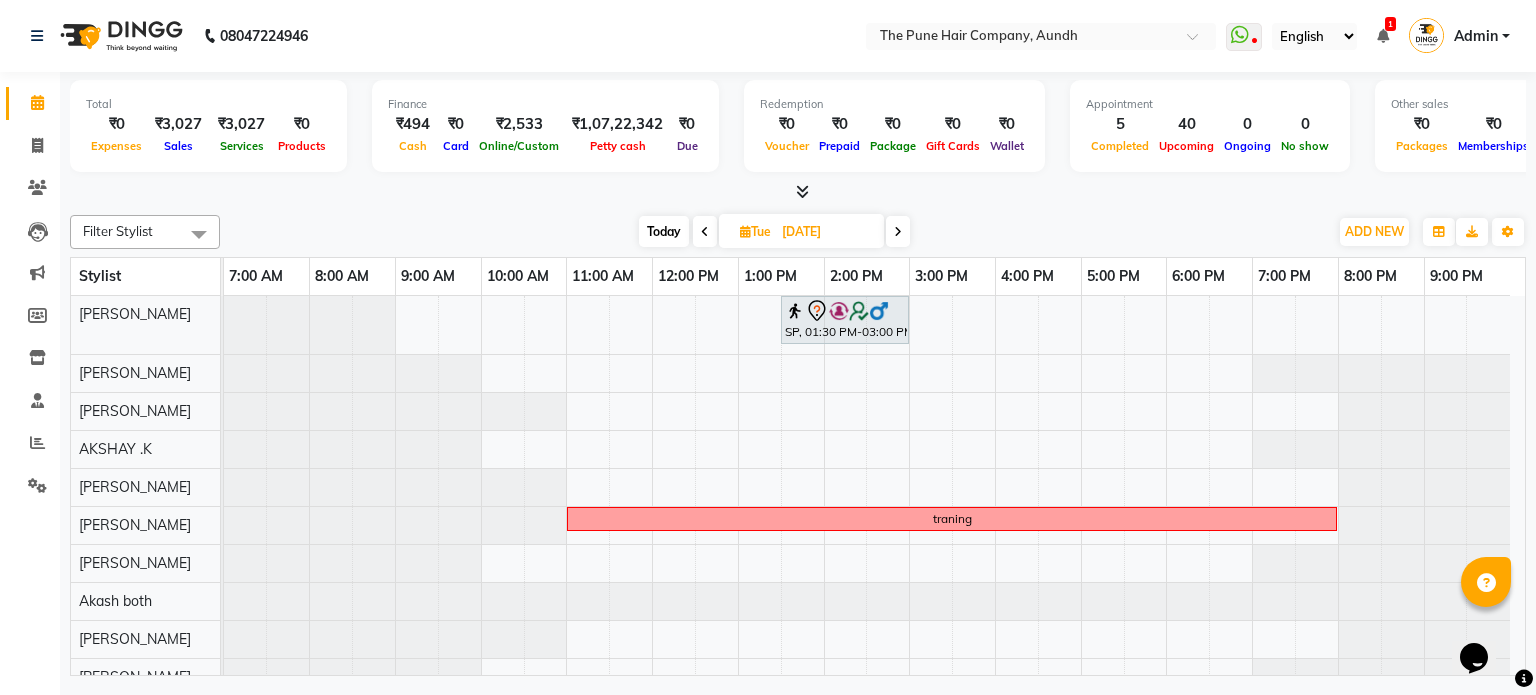 click at bounding box center [898, 232] 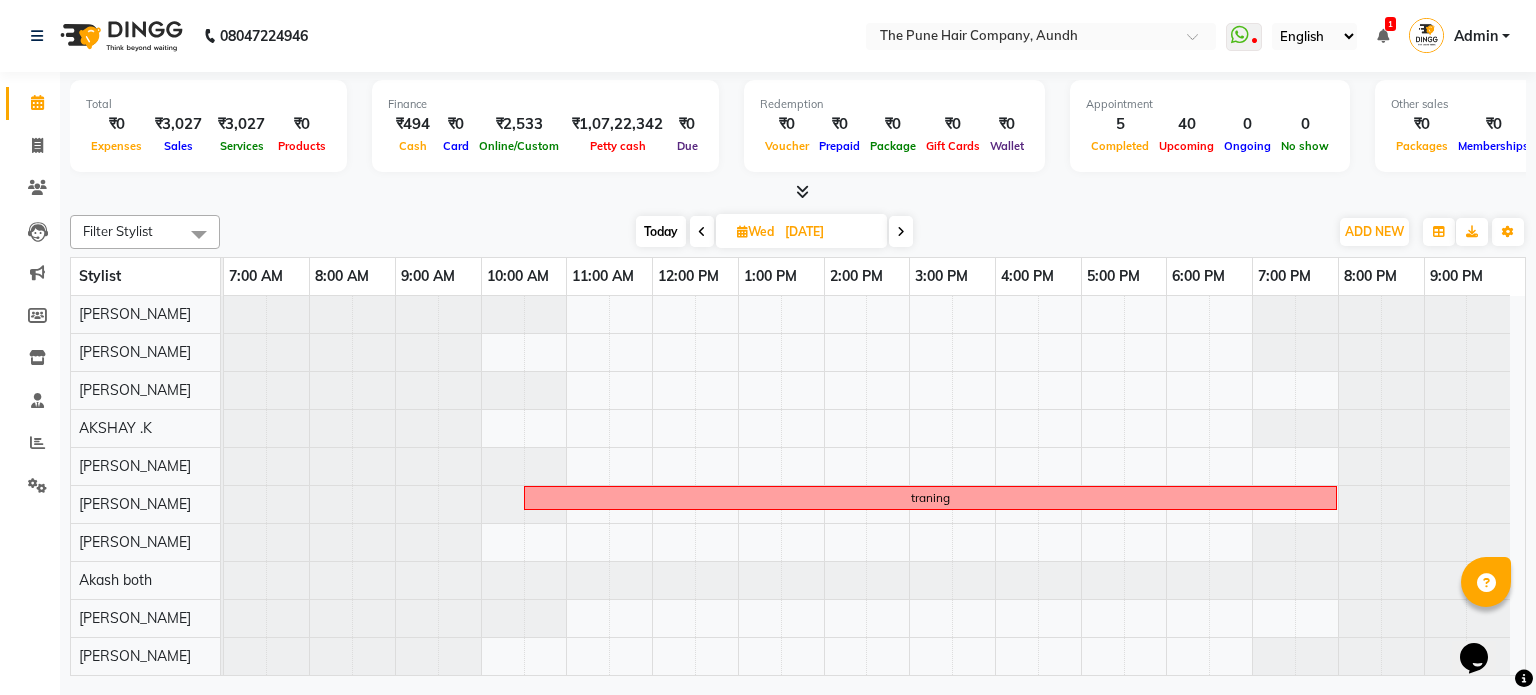 click at bounding box center (901, 232) 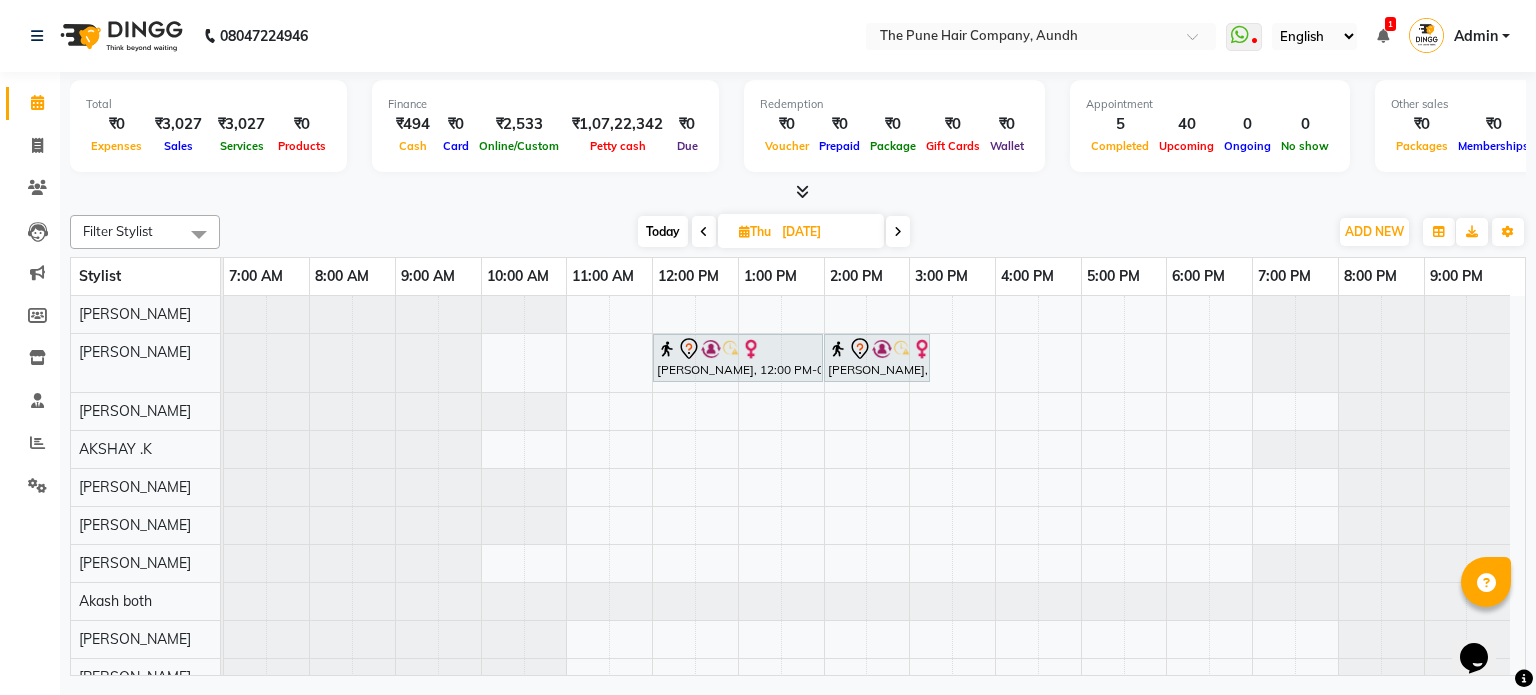 click on "Today" at bounding box center [663, 231] 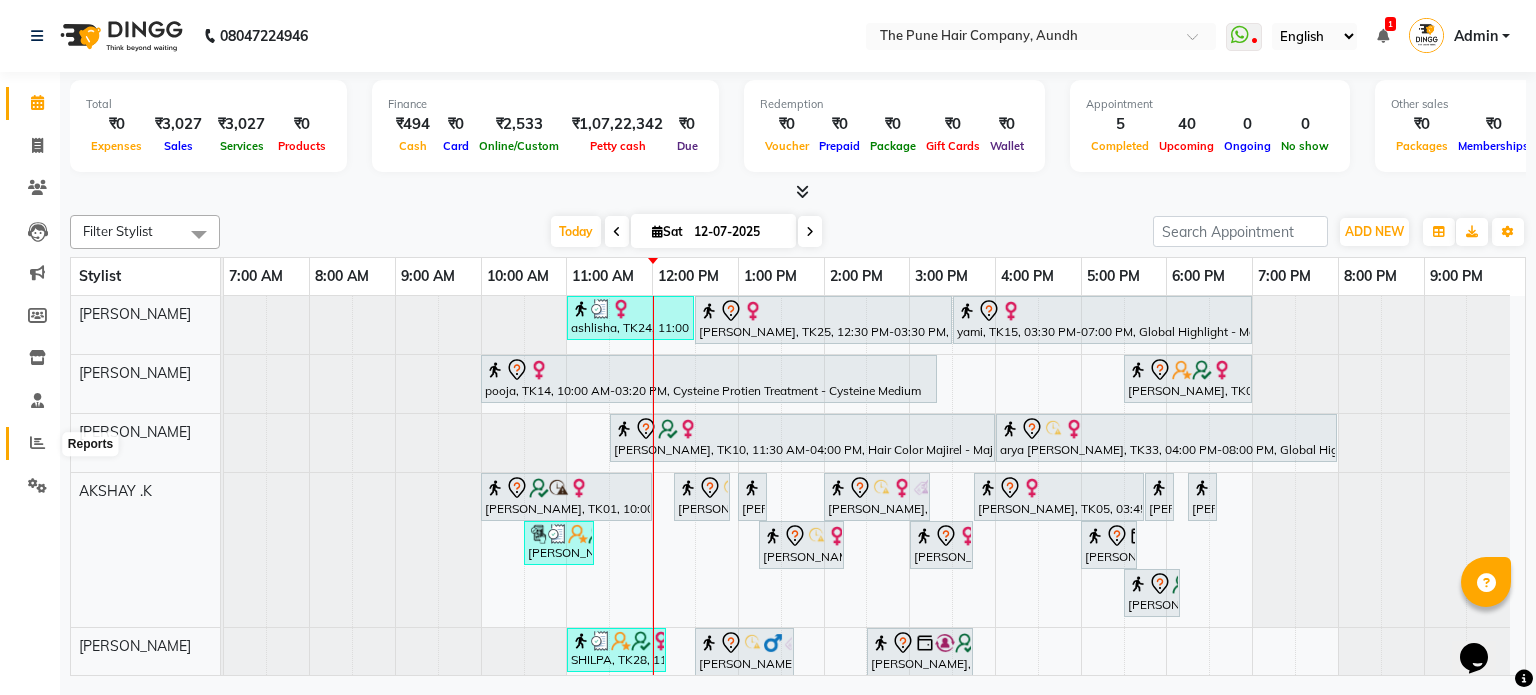 click 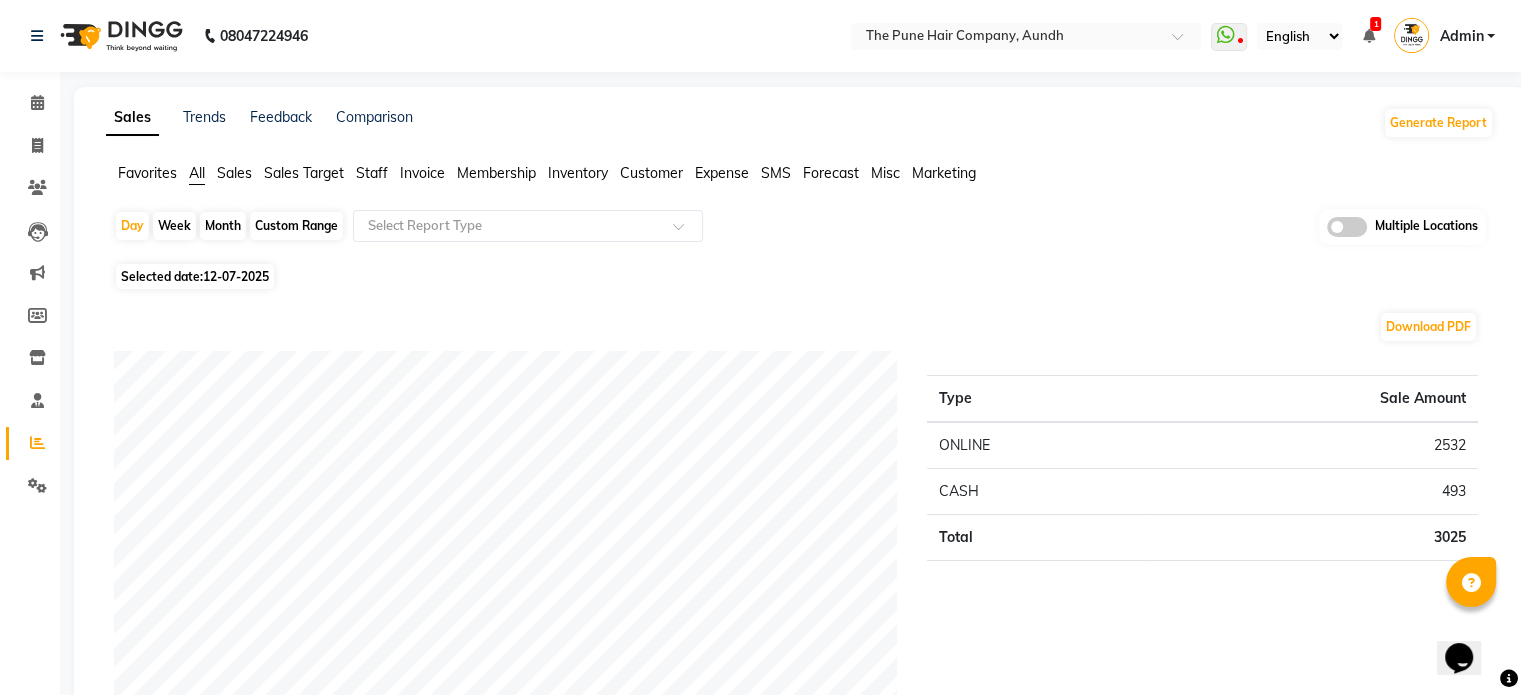 click on "Month" 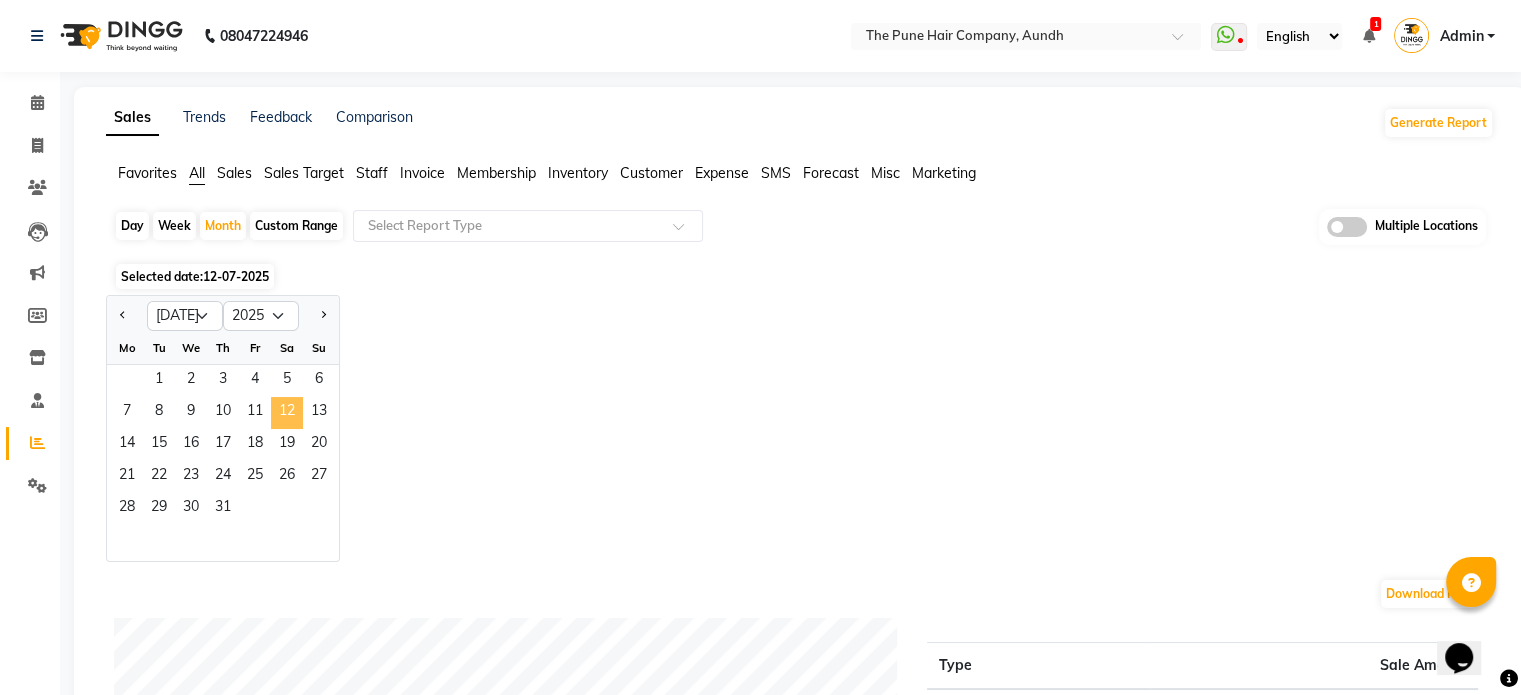 click on "12" 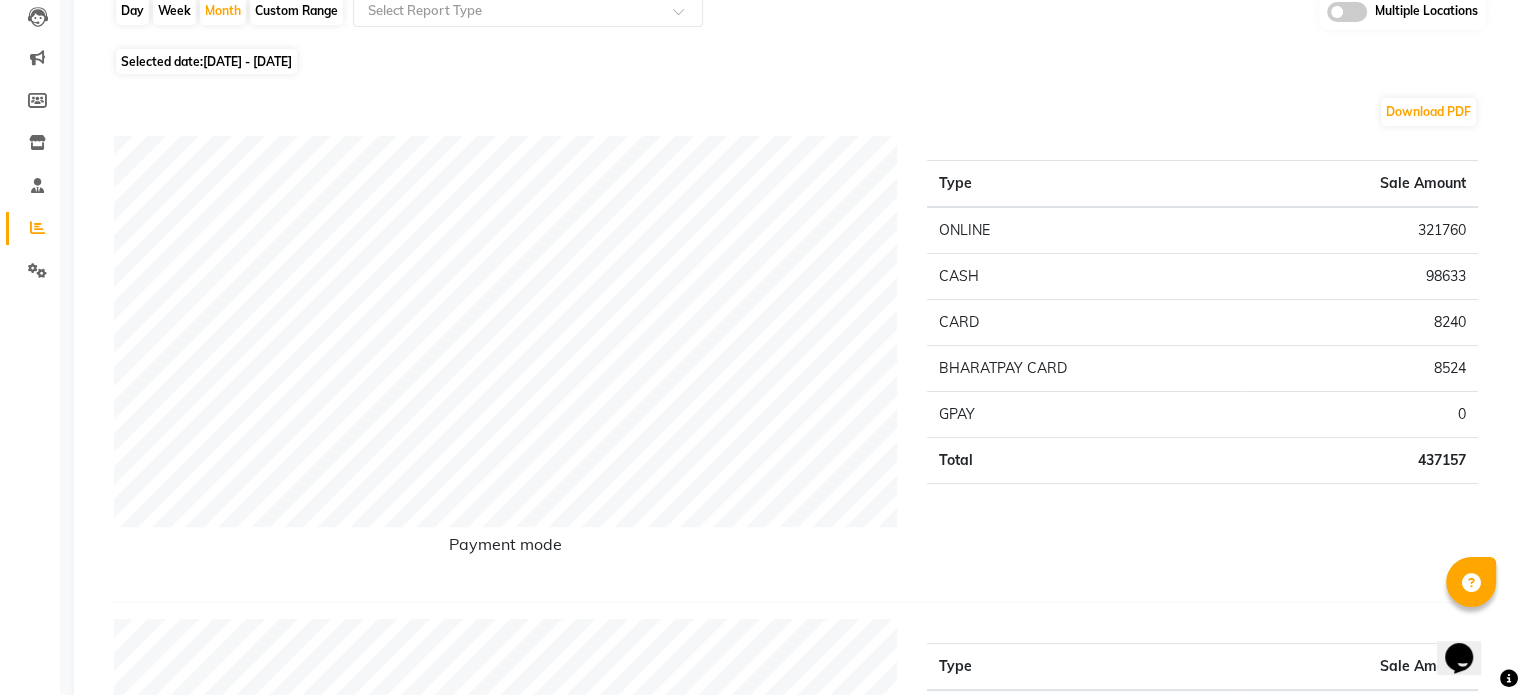 scroll, scrollTop: 0, scrollLeft: 0, axis: both 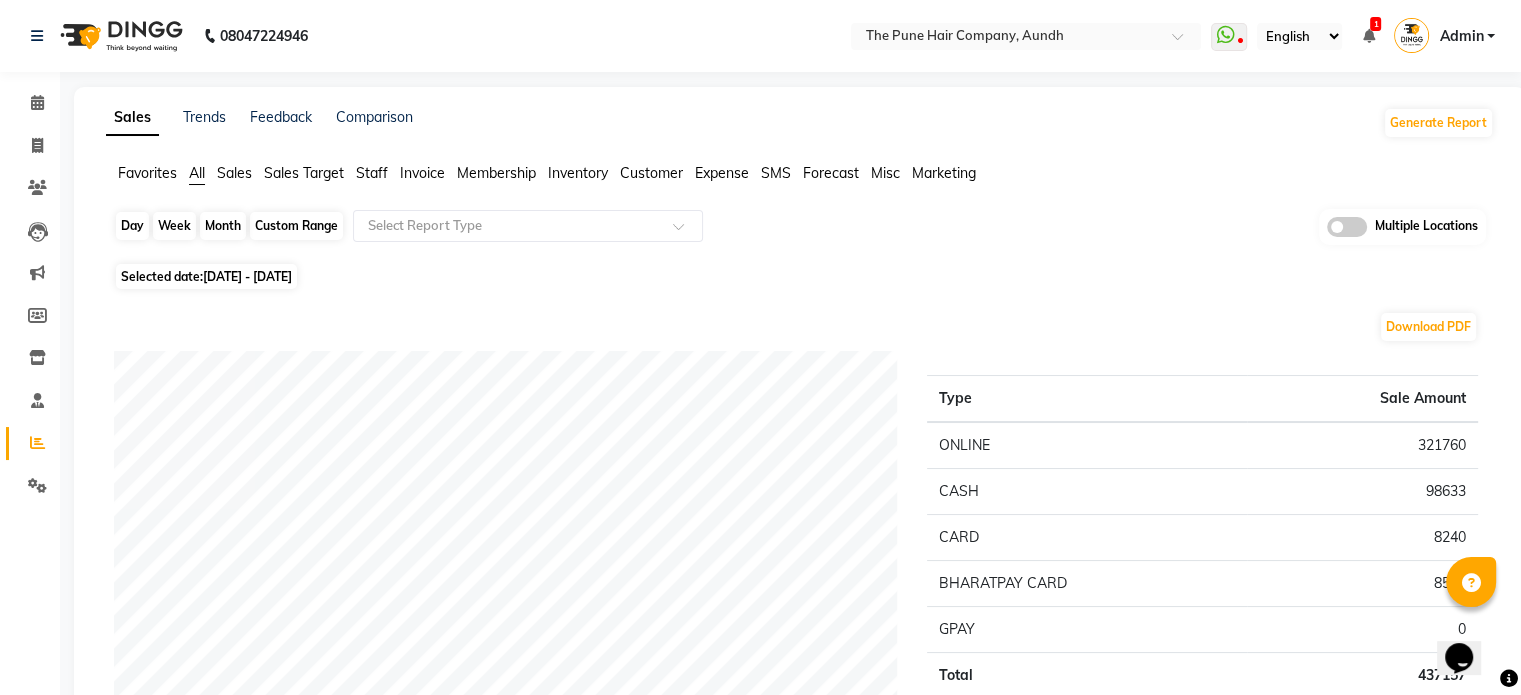 click on "Month" 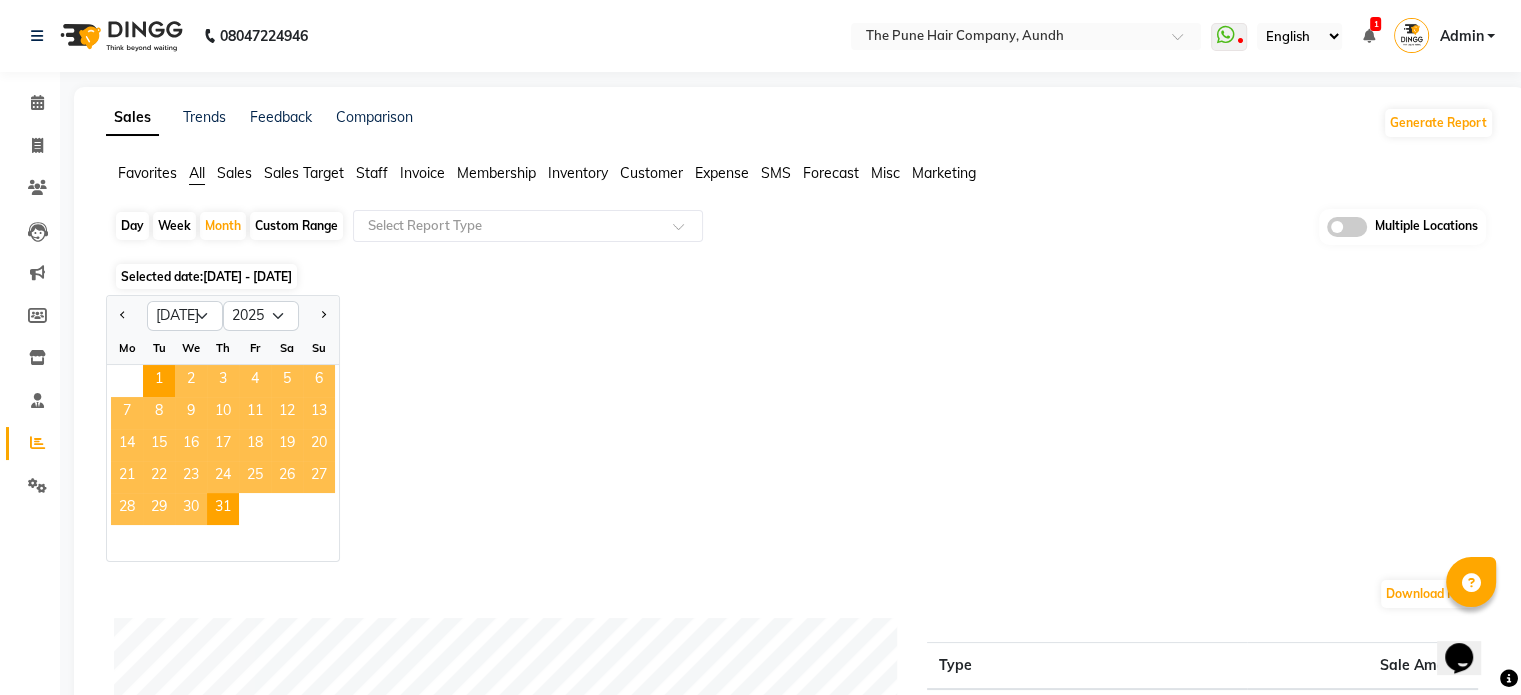 click on "Jan Feb Mar Apr May Jun Jul Aug Sep Oct Nov Dec 2015 2016 2017 2018 2019 2020 2021 2022 2023 2024 2025 2026 2027 2028 2029 2030 2031 2032 2033 2034 2035 Mo Tu We Th Fr Sa Su  1   2   3   4   5   6   7   8   9   10   11   12   13   14   15   16   17   18   19   20   21   22   23   24   25   26   27   28   29   30   31" 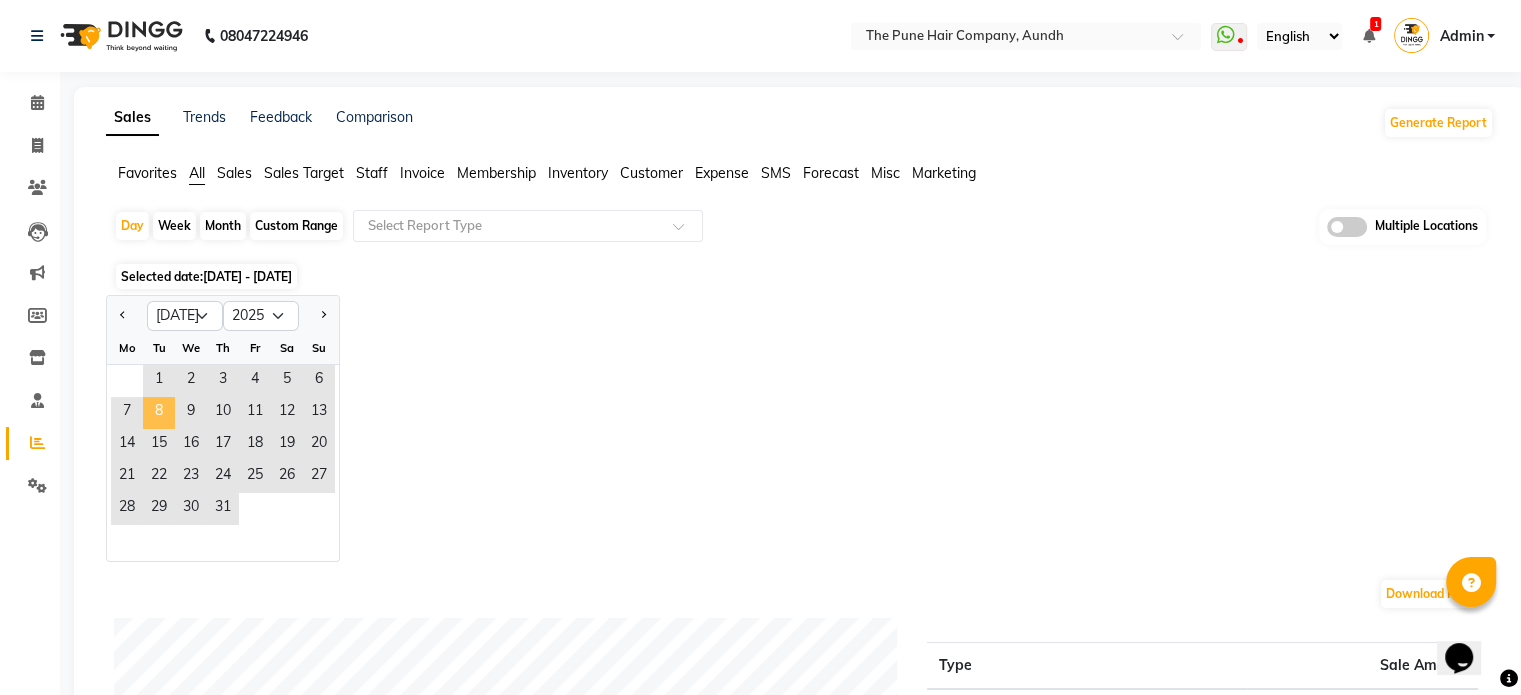 click on "8" 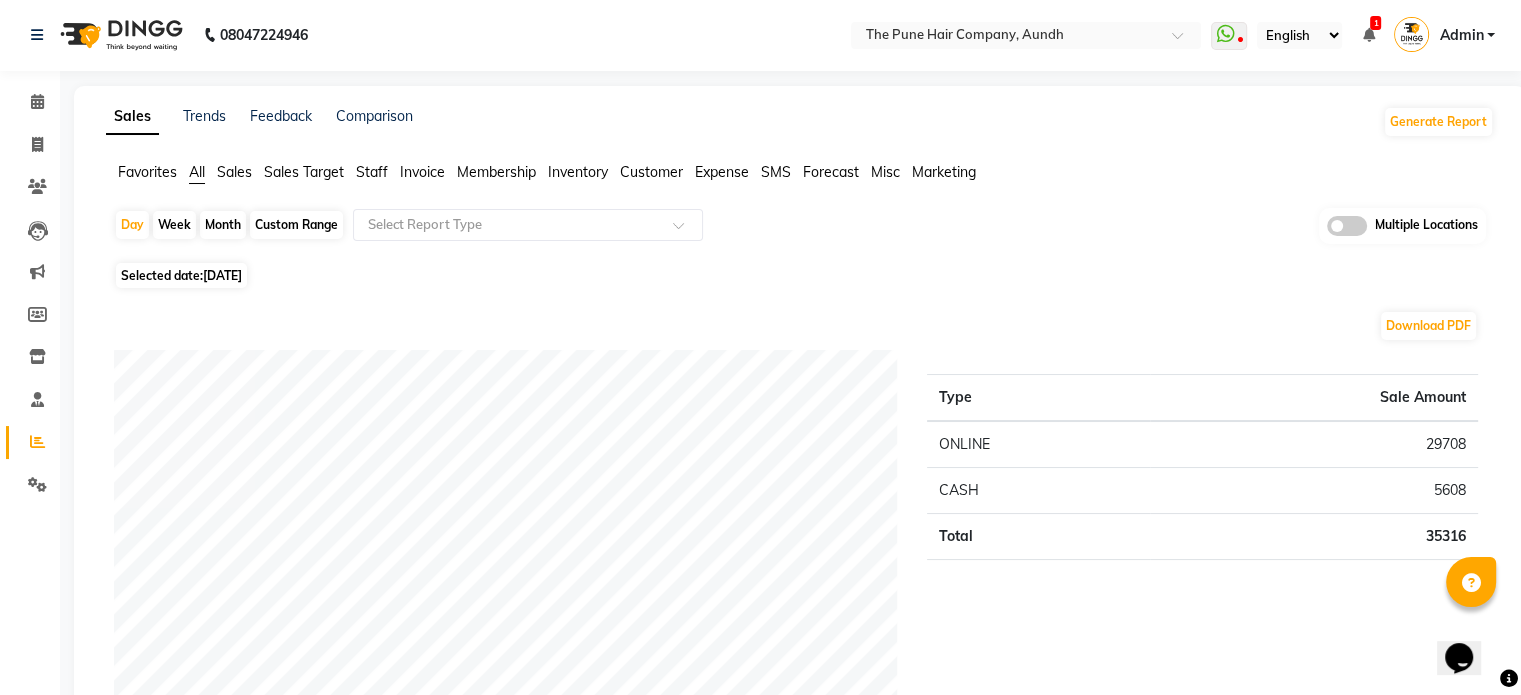 scroll, scrollTop: 0, scrollLeft: 0, axis: both 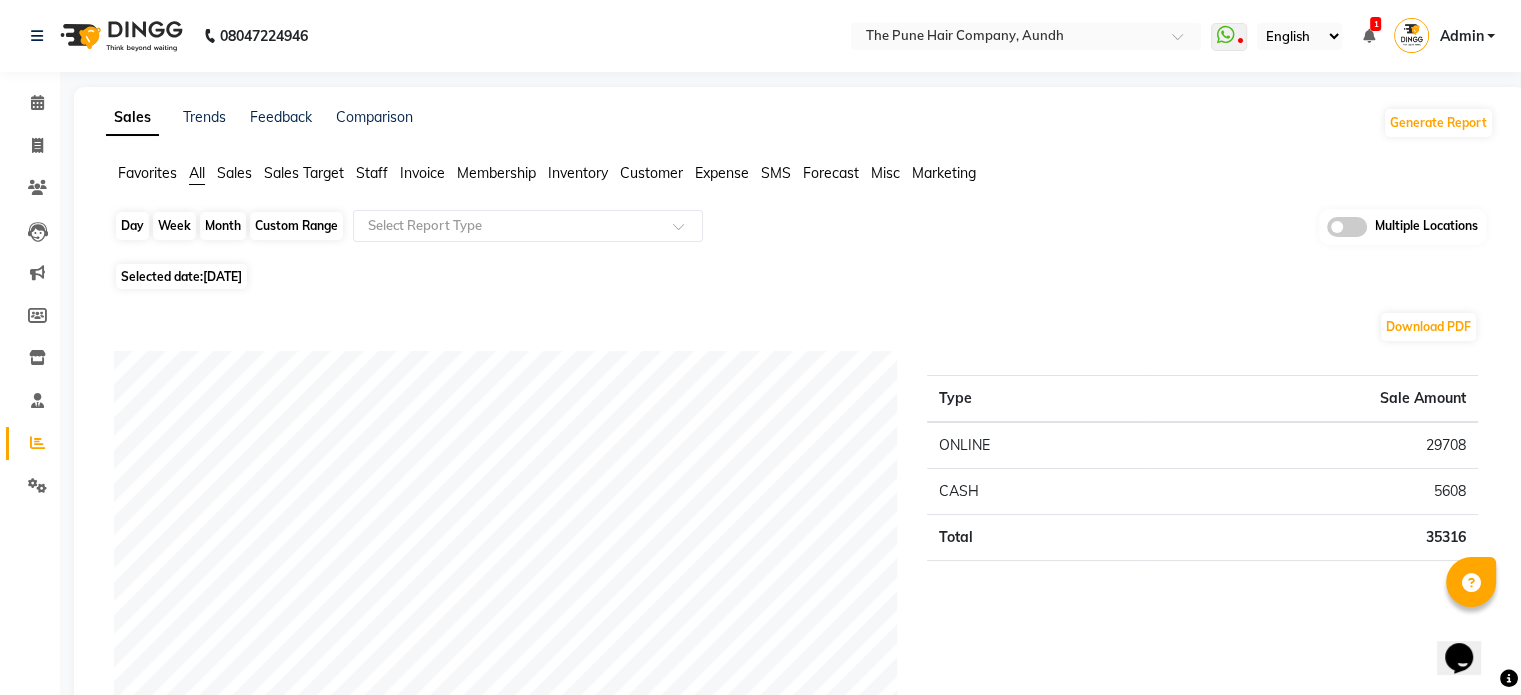 click on "Day" 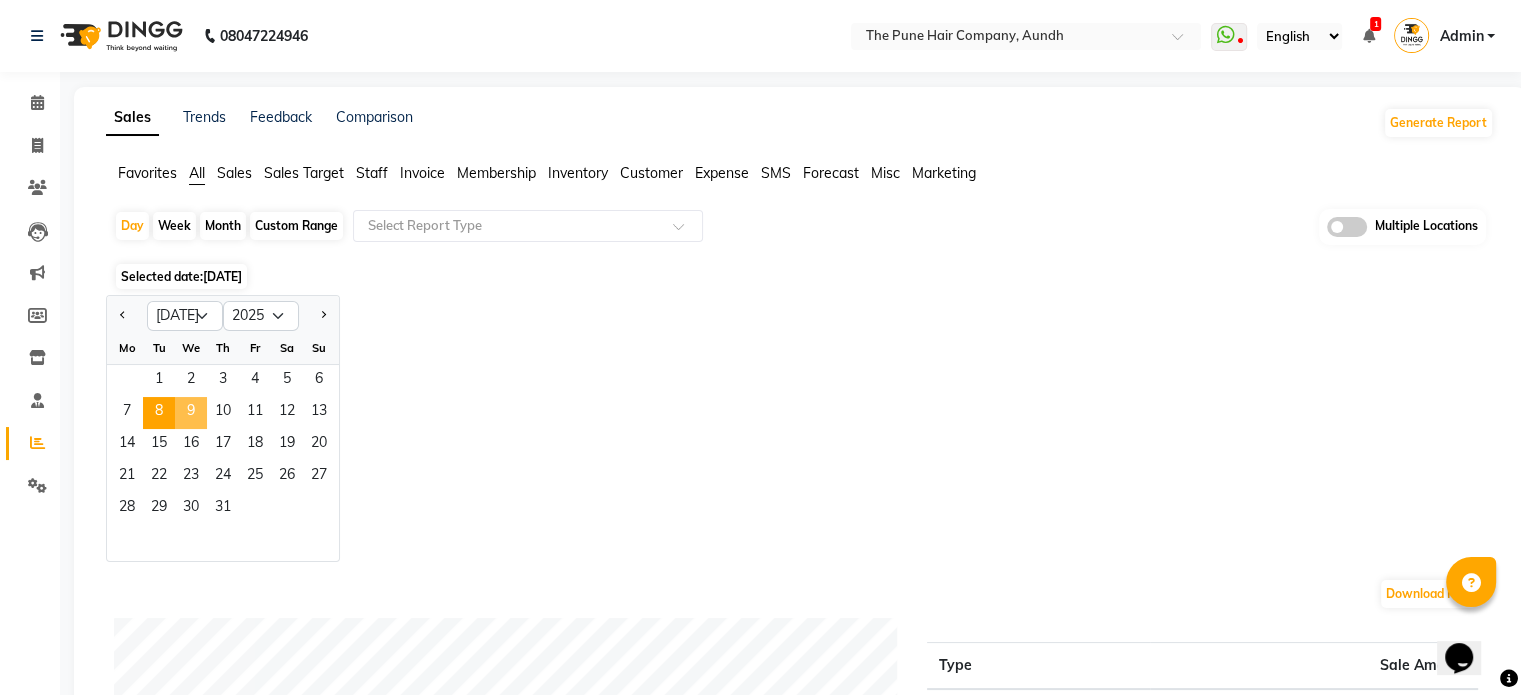 click on "9" 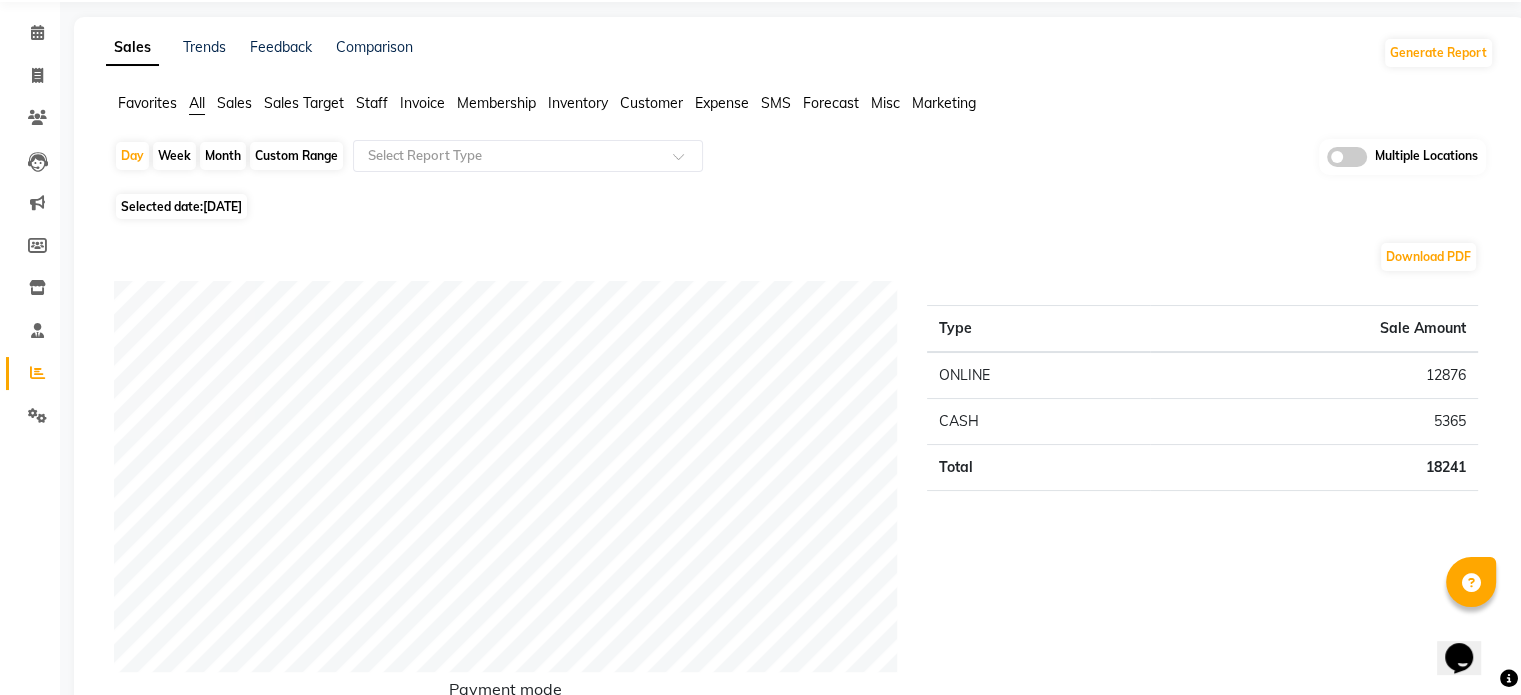 scroll, scrollTop: 0, scrollLeft: 0, axis: both 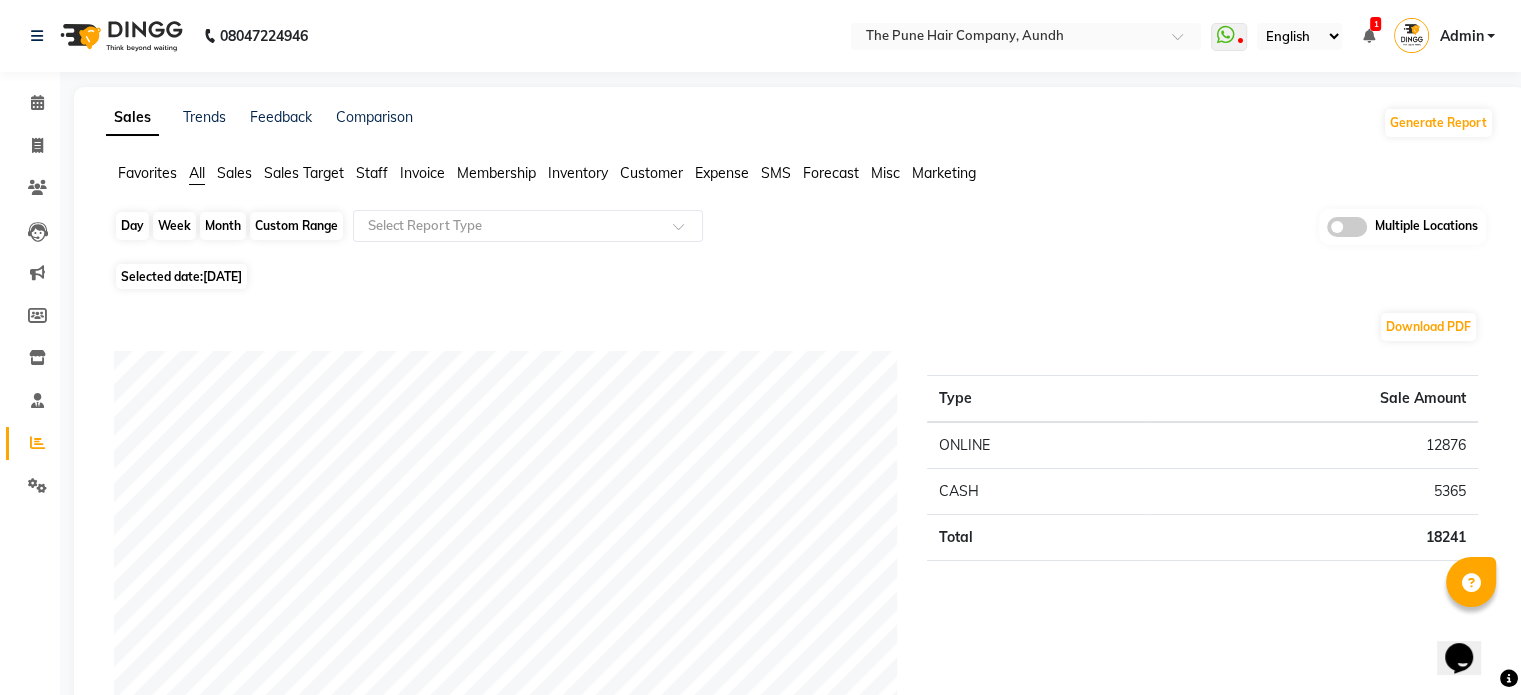 click on "Day" 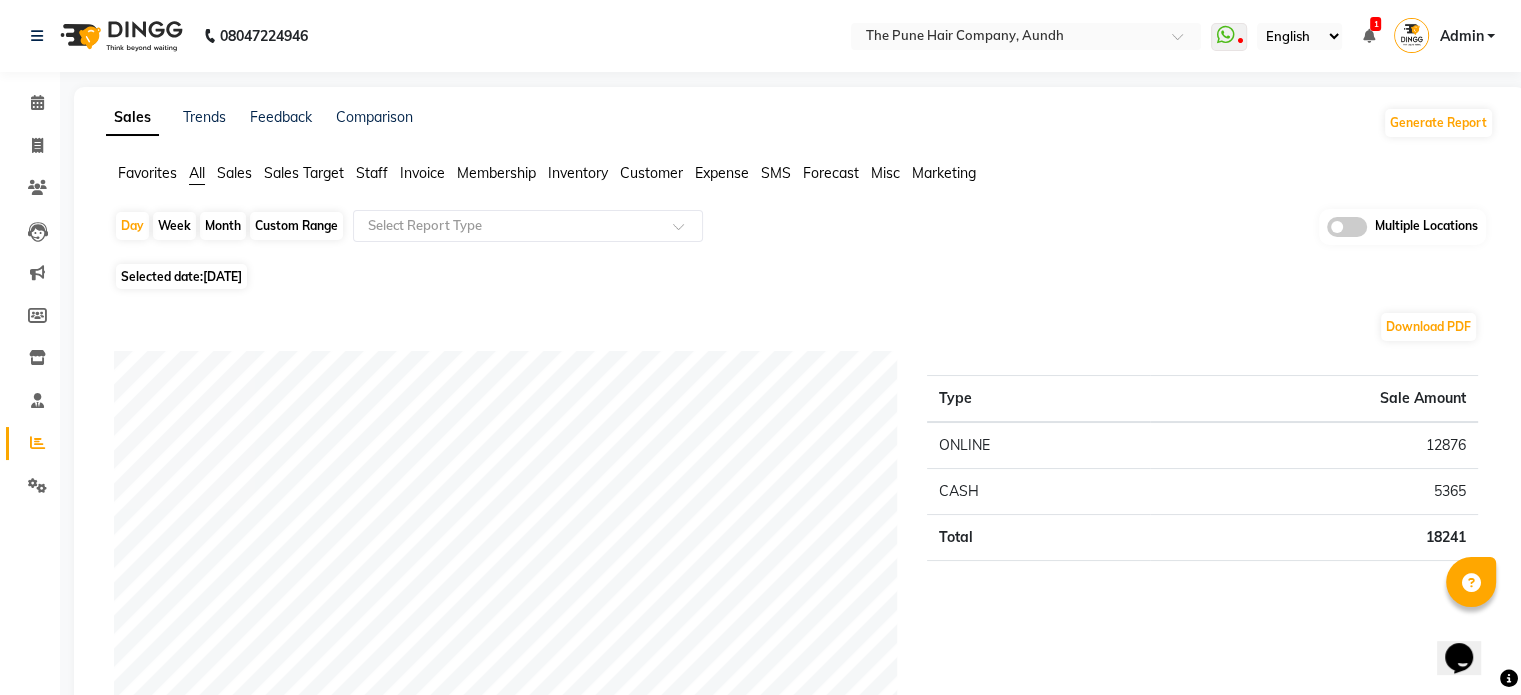 select on "7" 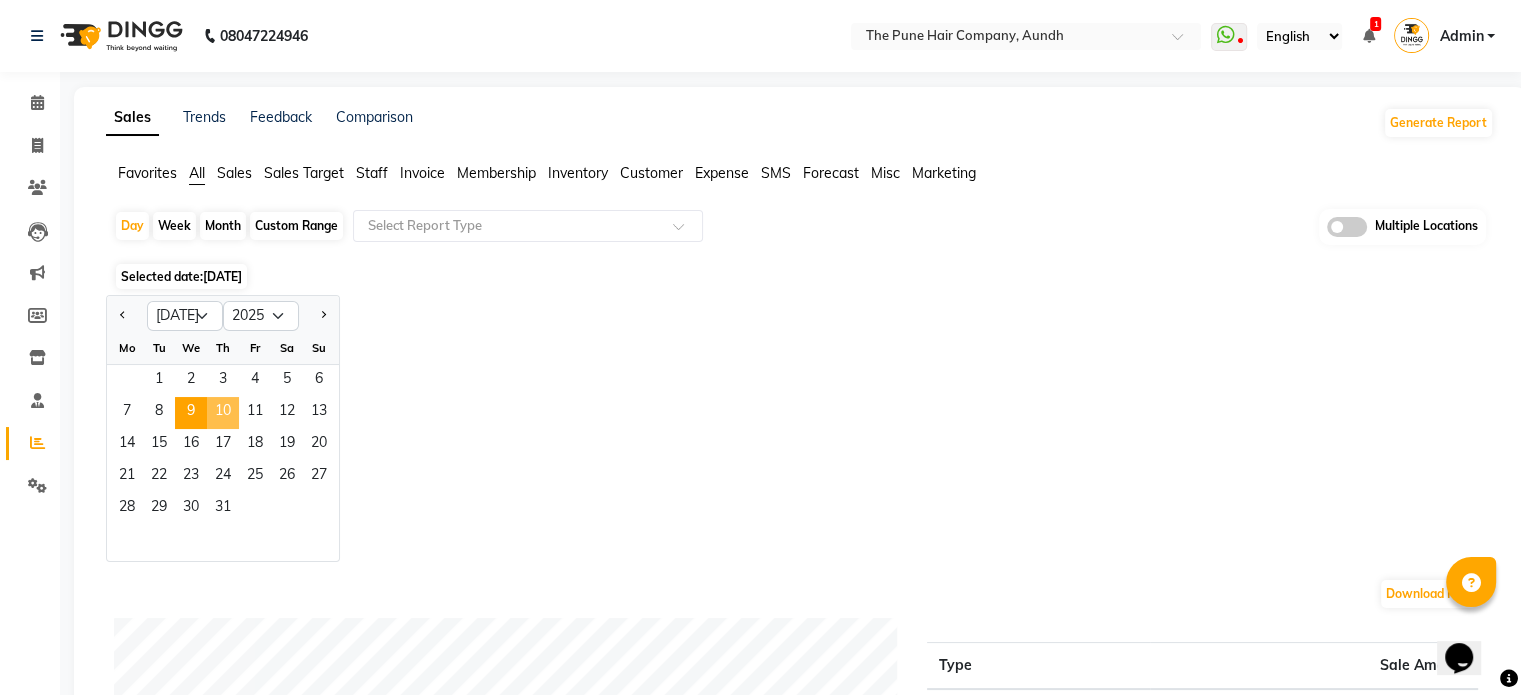 click on "10" 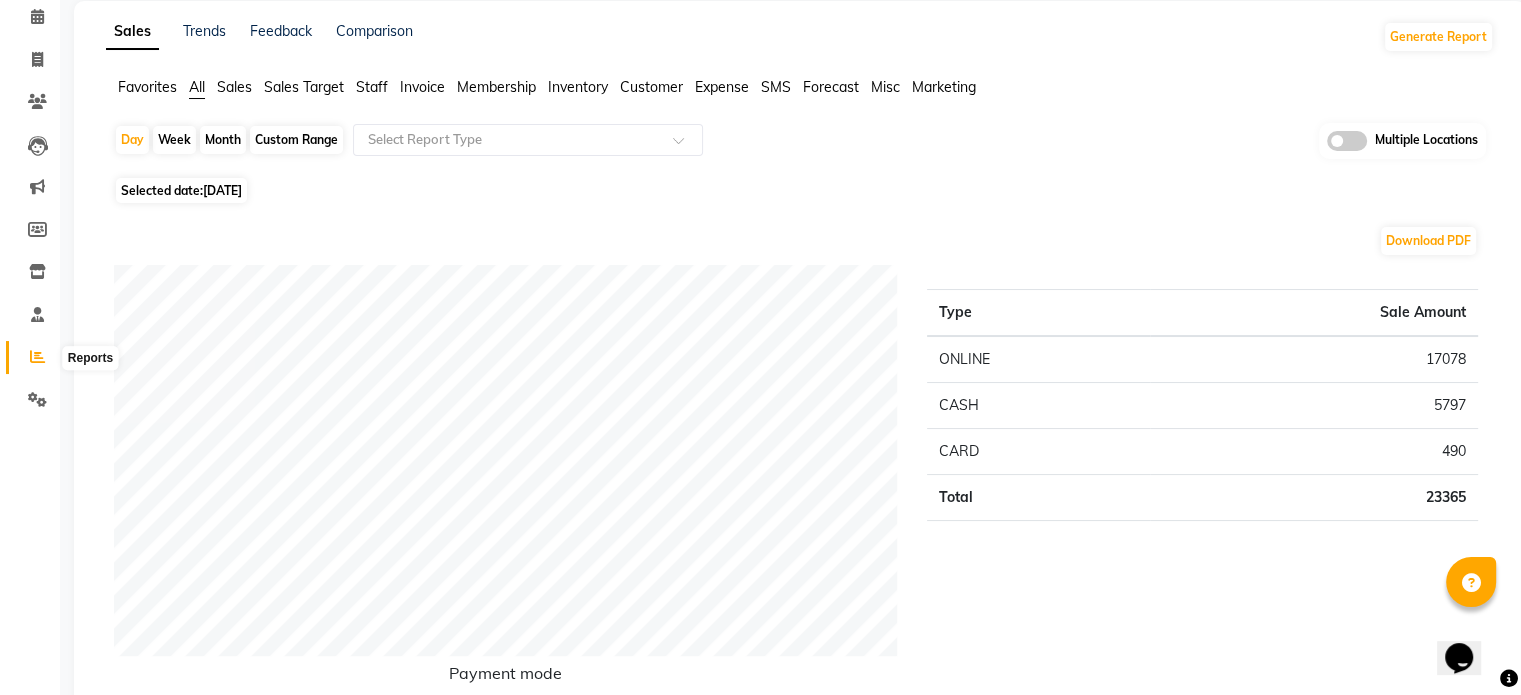 scroll, scrollTop: 0, scrollLeft: 0, axis: both 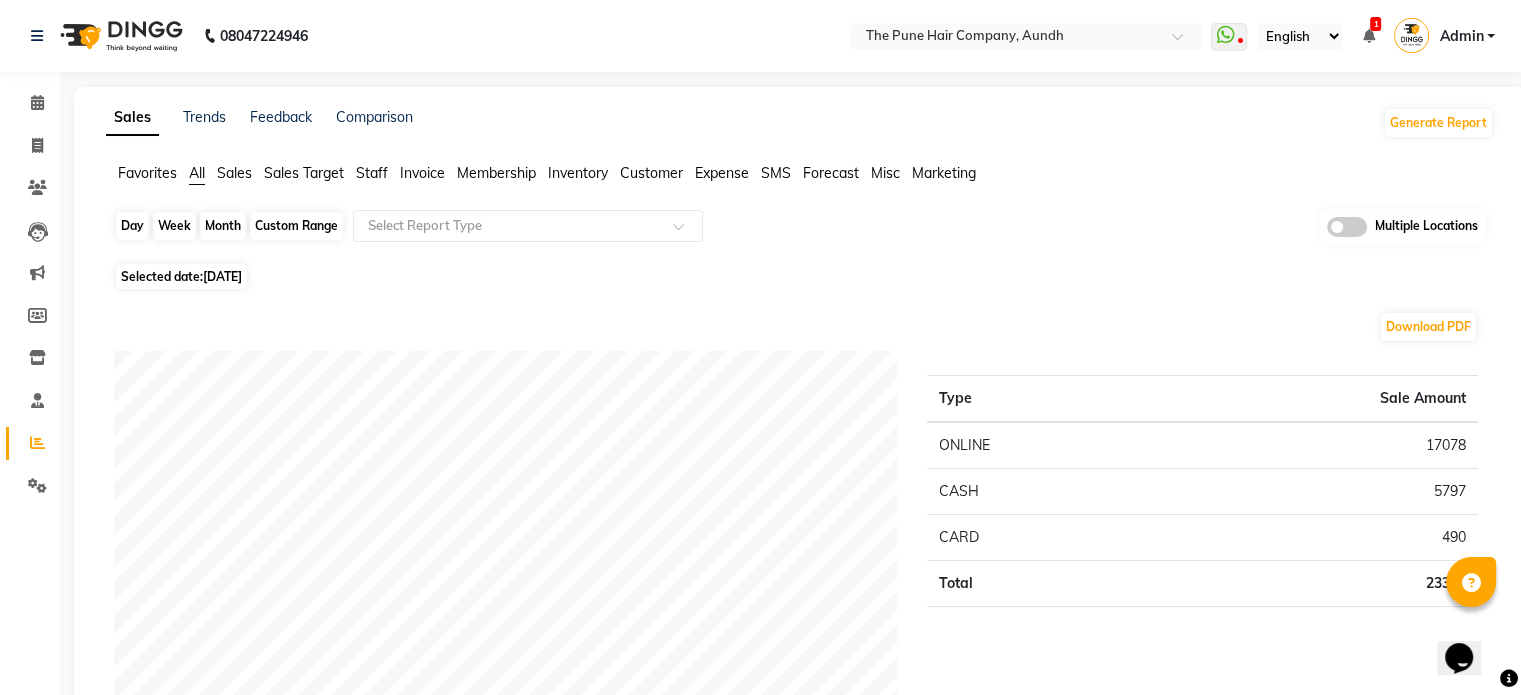 click on "Day" 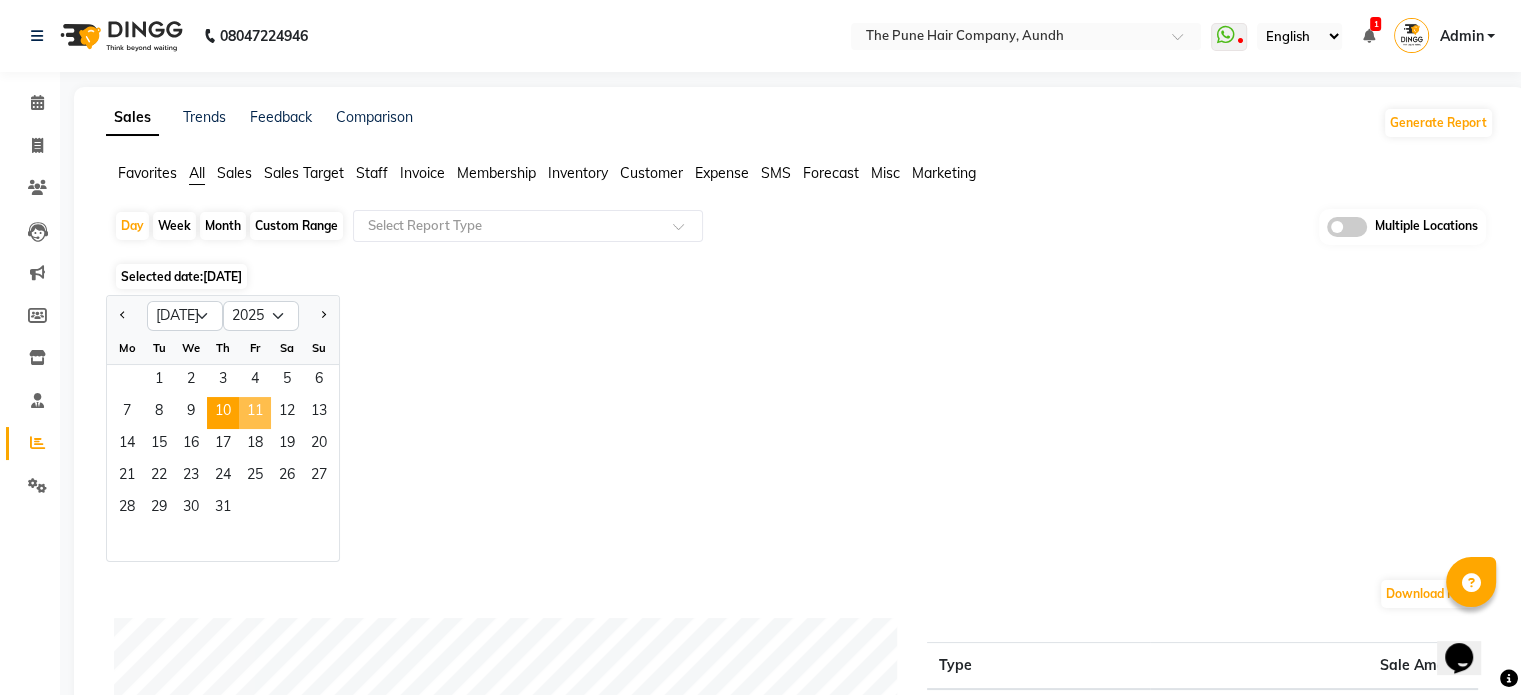 click on "11" 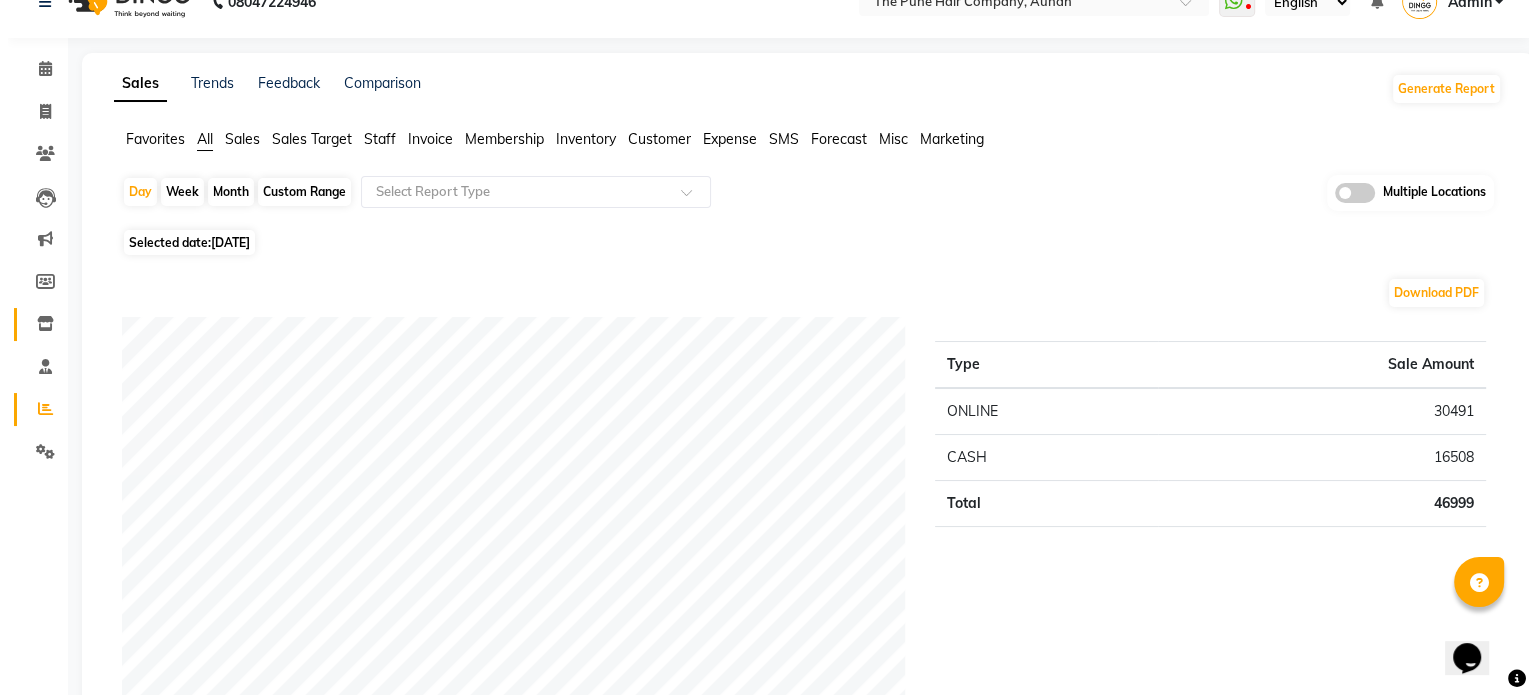 scroll, scrollTop: 0, scrollLeft: 0, axis: both 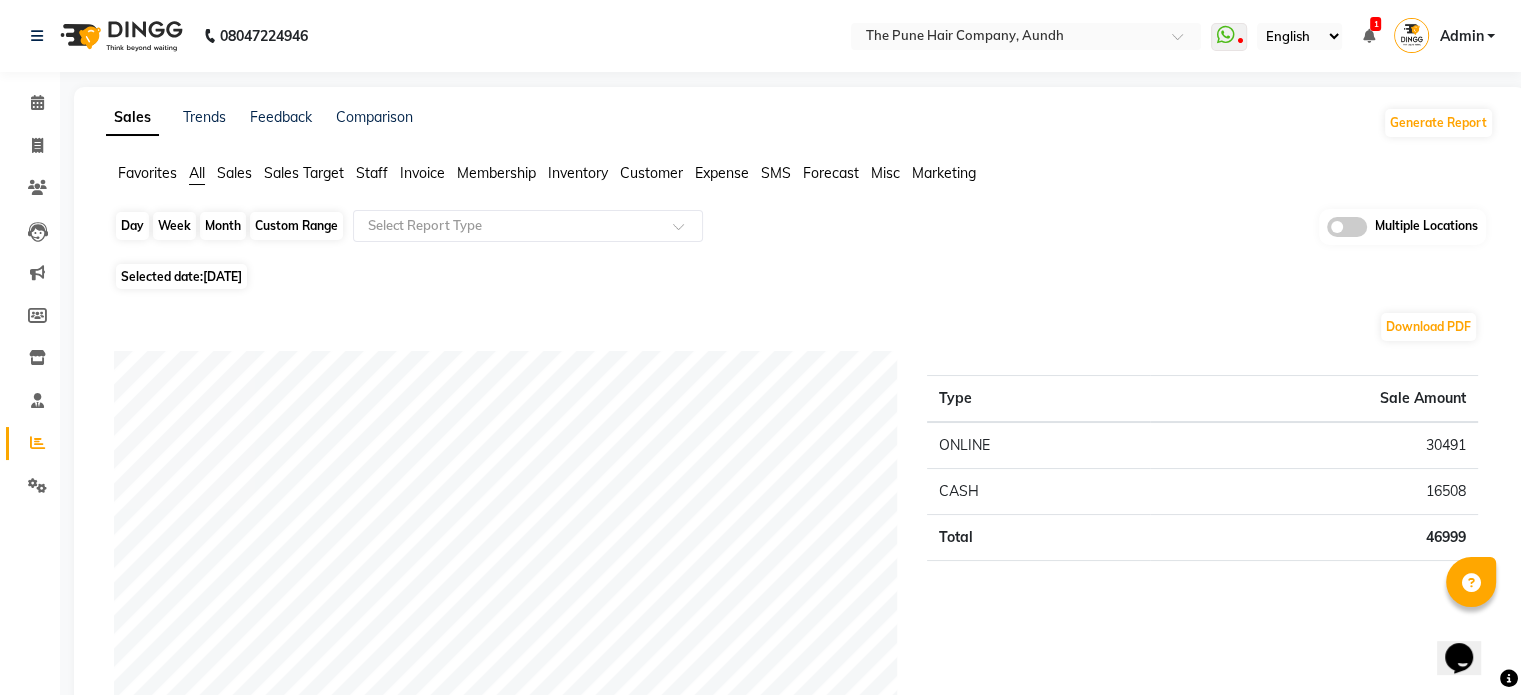 click on "Day" 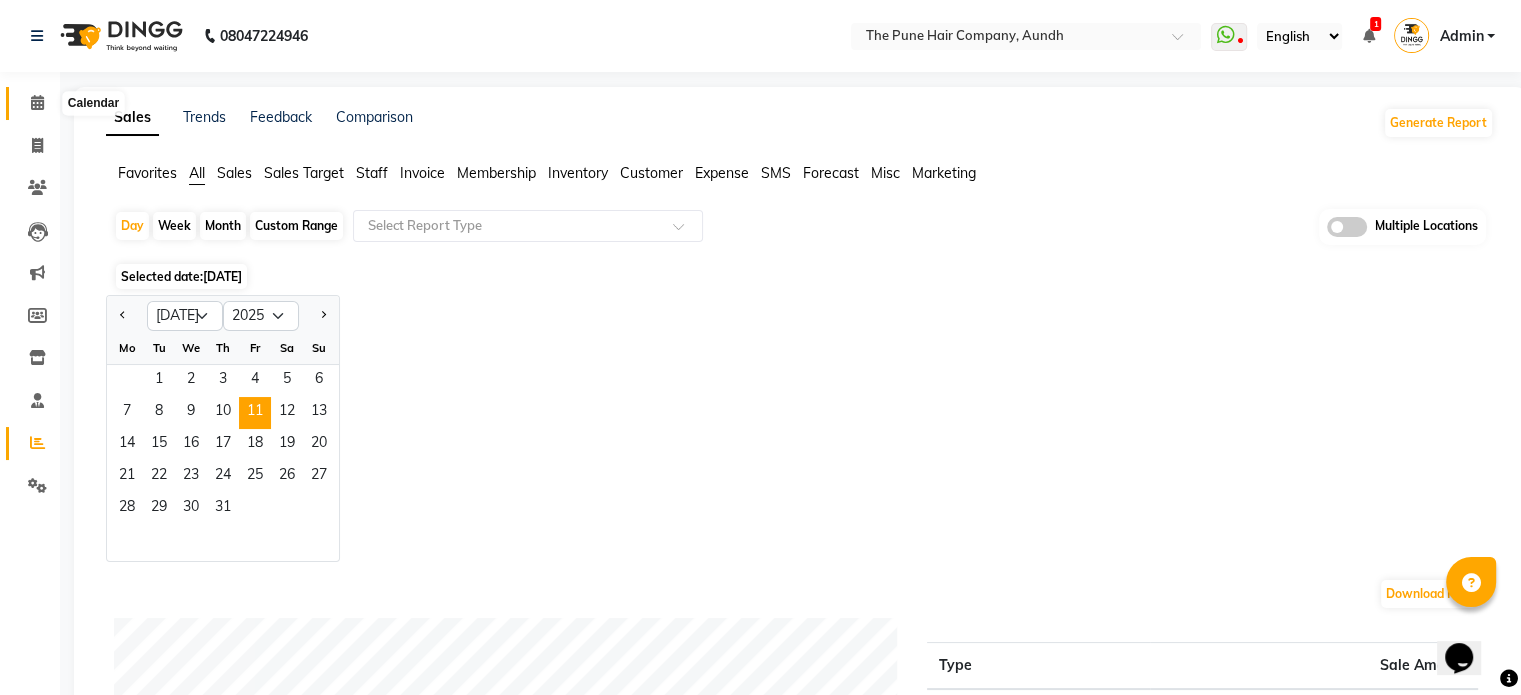click 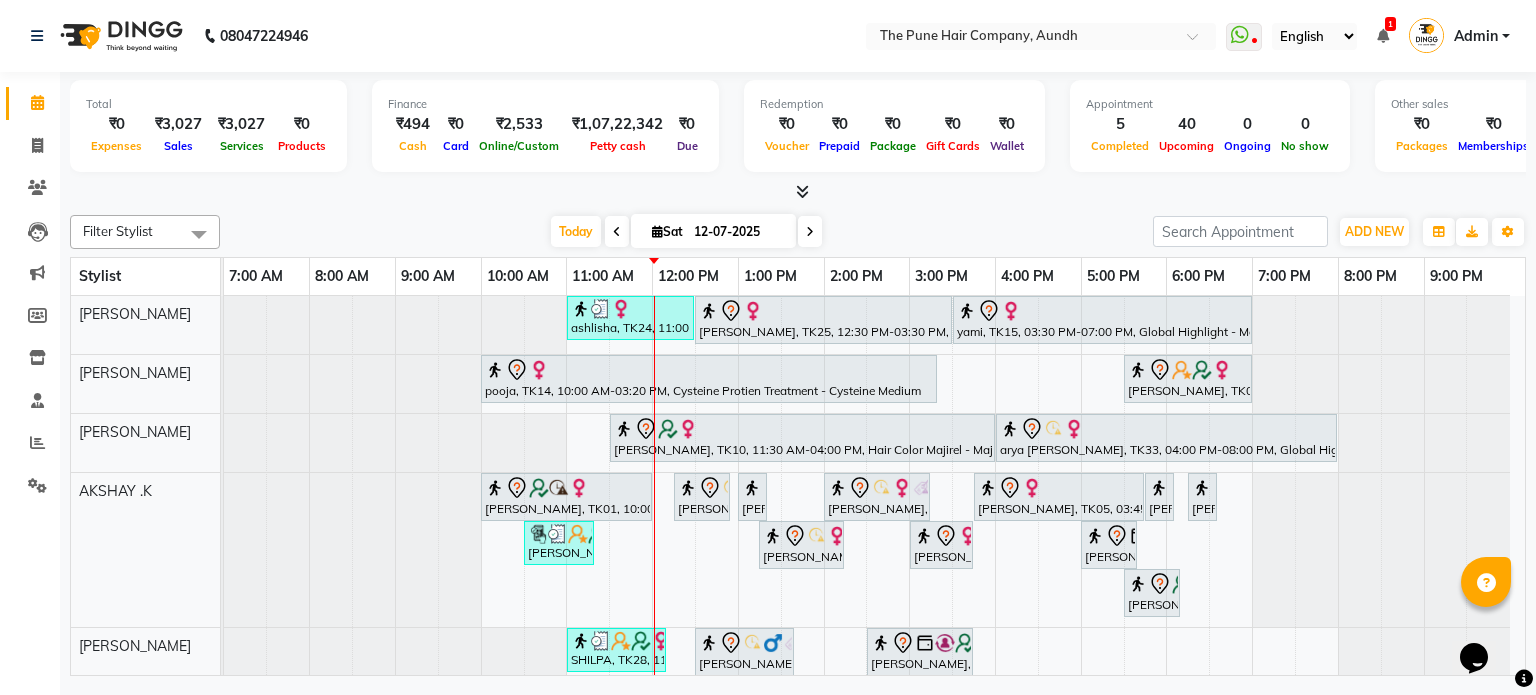 click at bounding box center [617, 231] 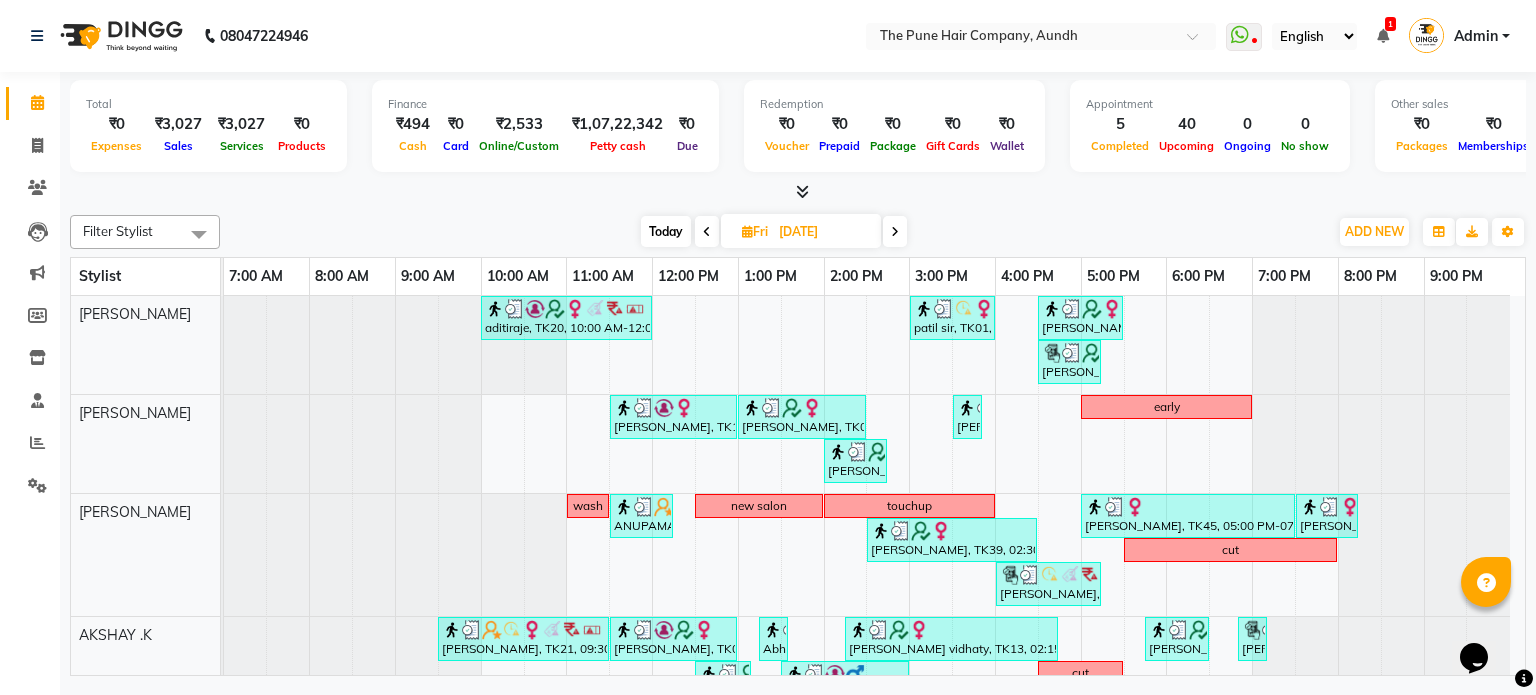 scroll, scrollTop: 69, scrollLeft: 0, axis: vertical 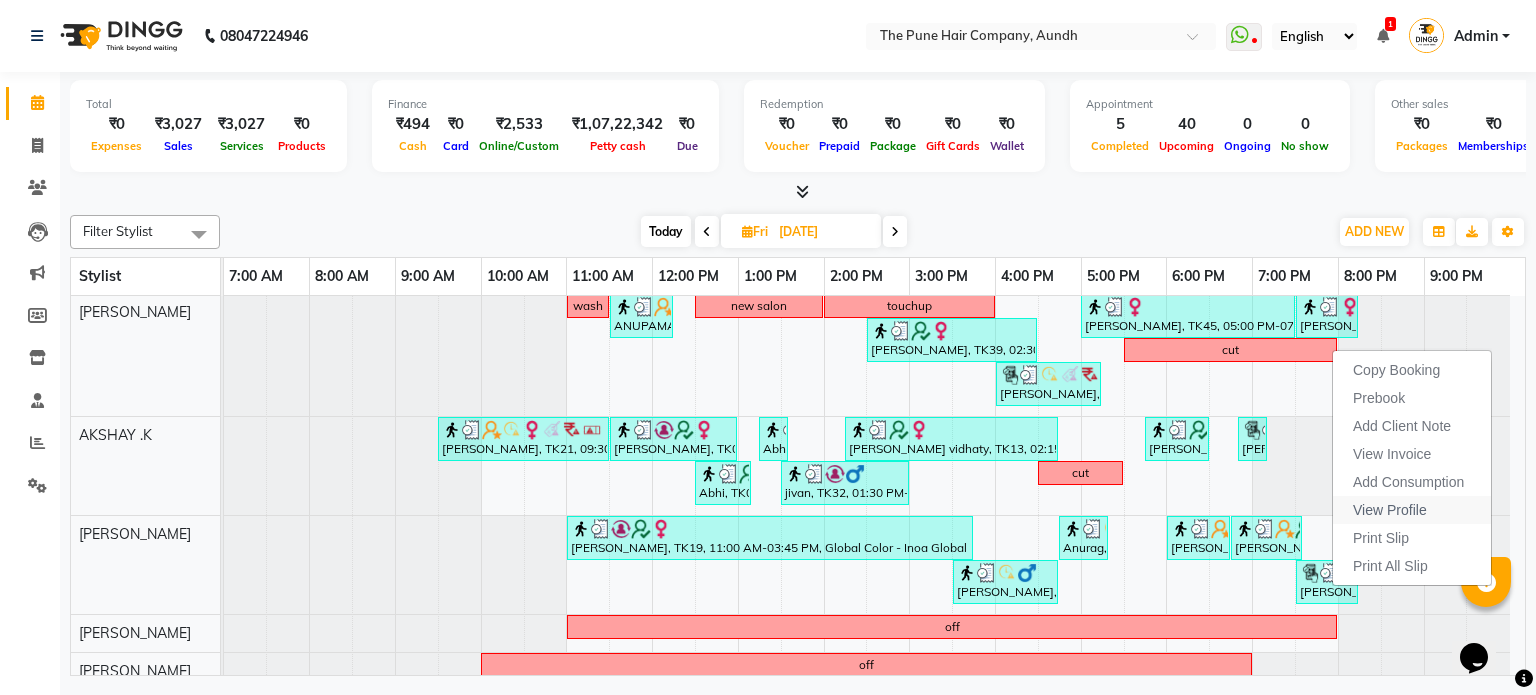 click on "View Profile" at bounding box center [1412, 510] 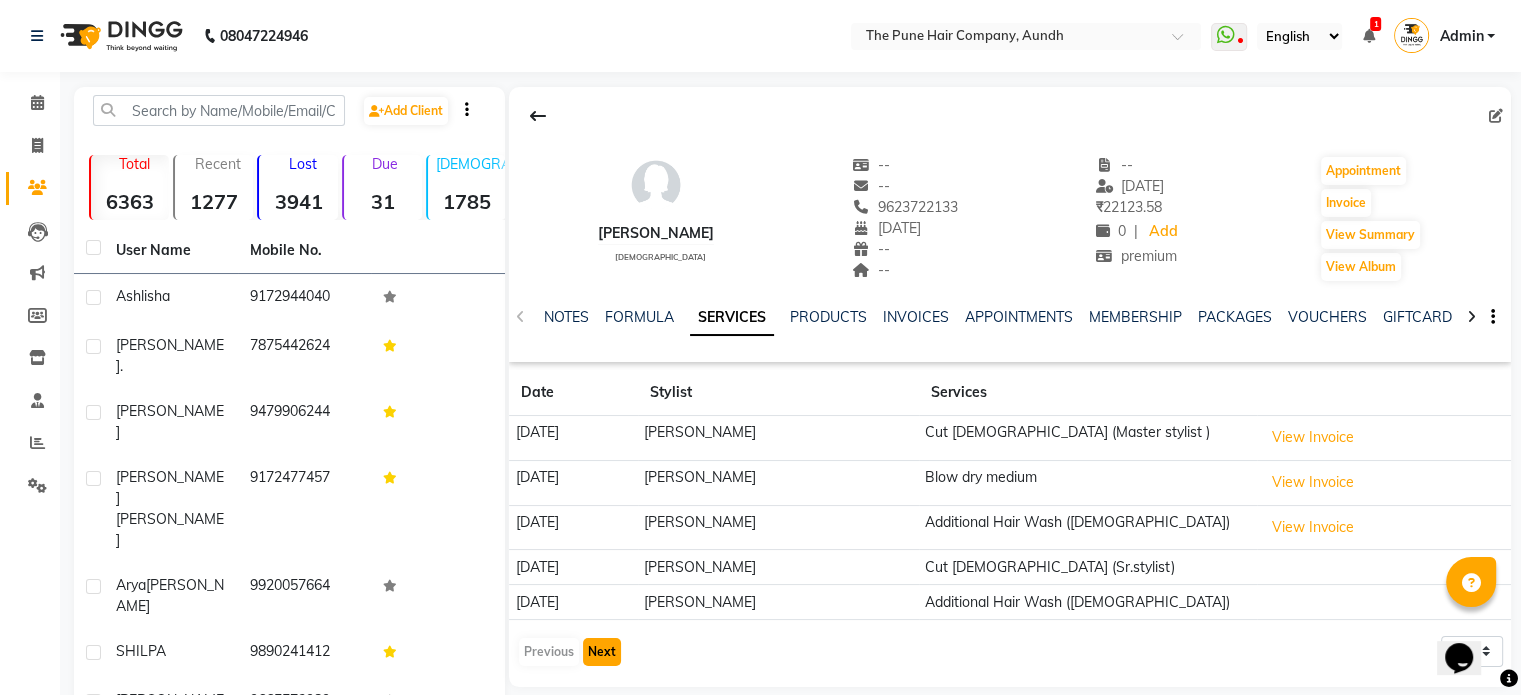 click on "Next" 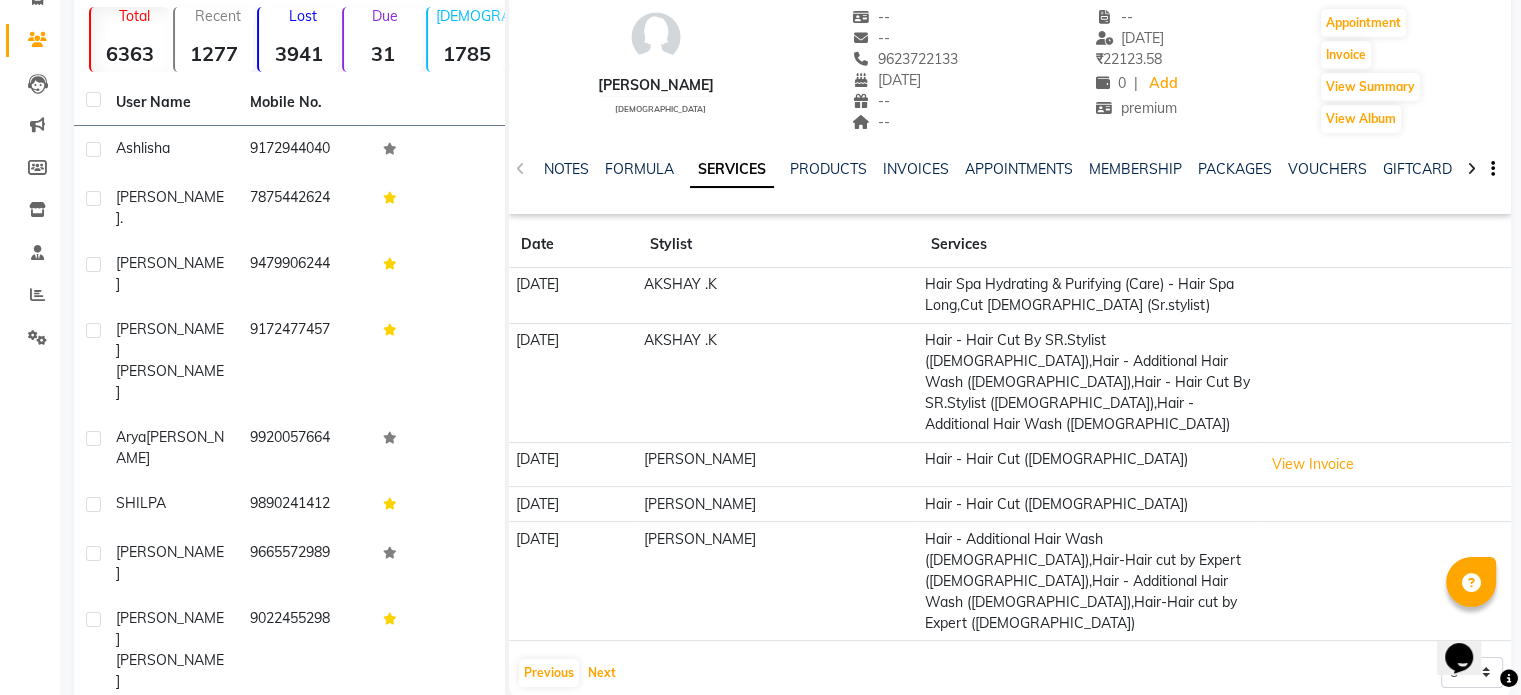 scroll, scrollTop: 154, scrollLeft: 0, axis: vertical 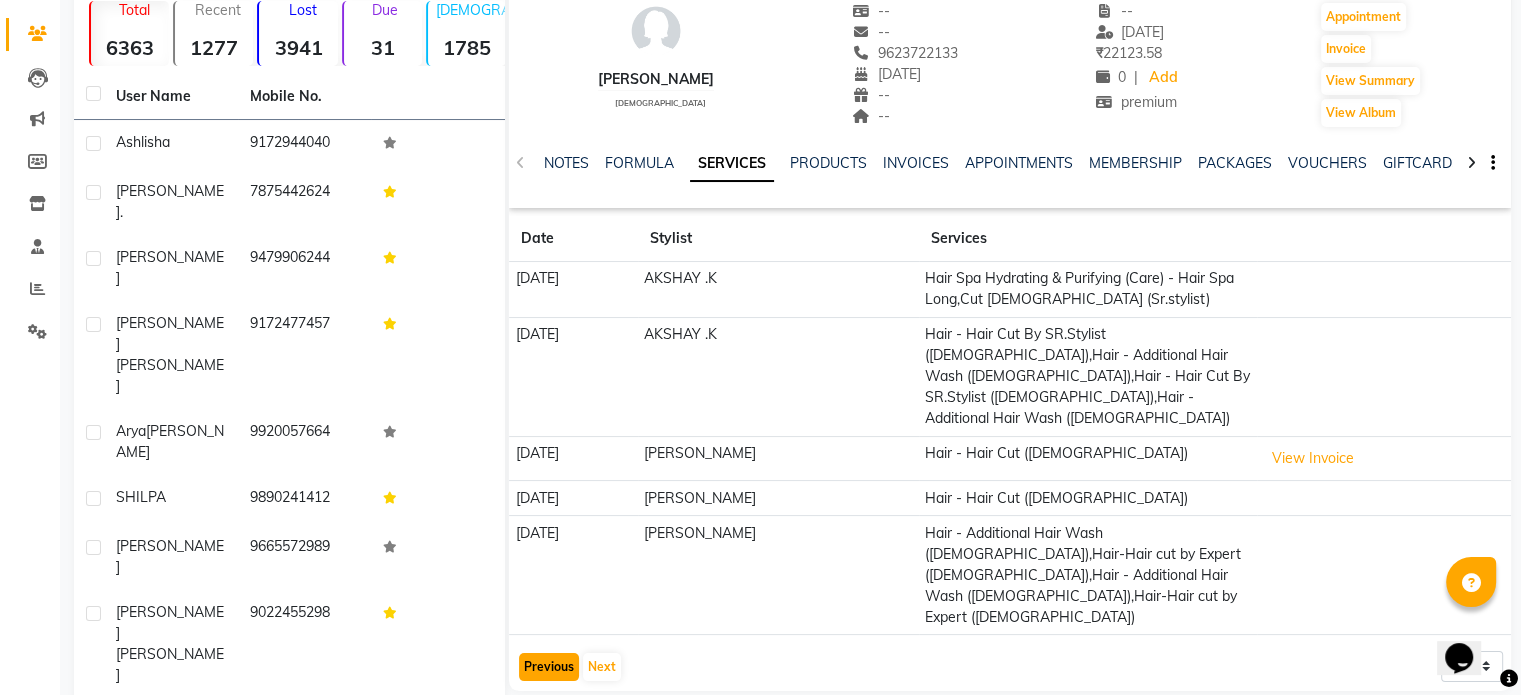 click on "Previous" 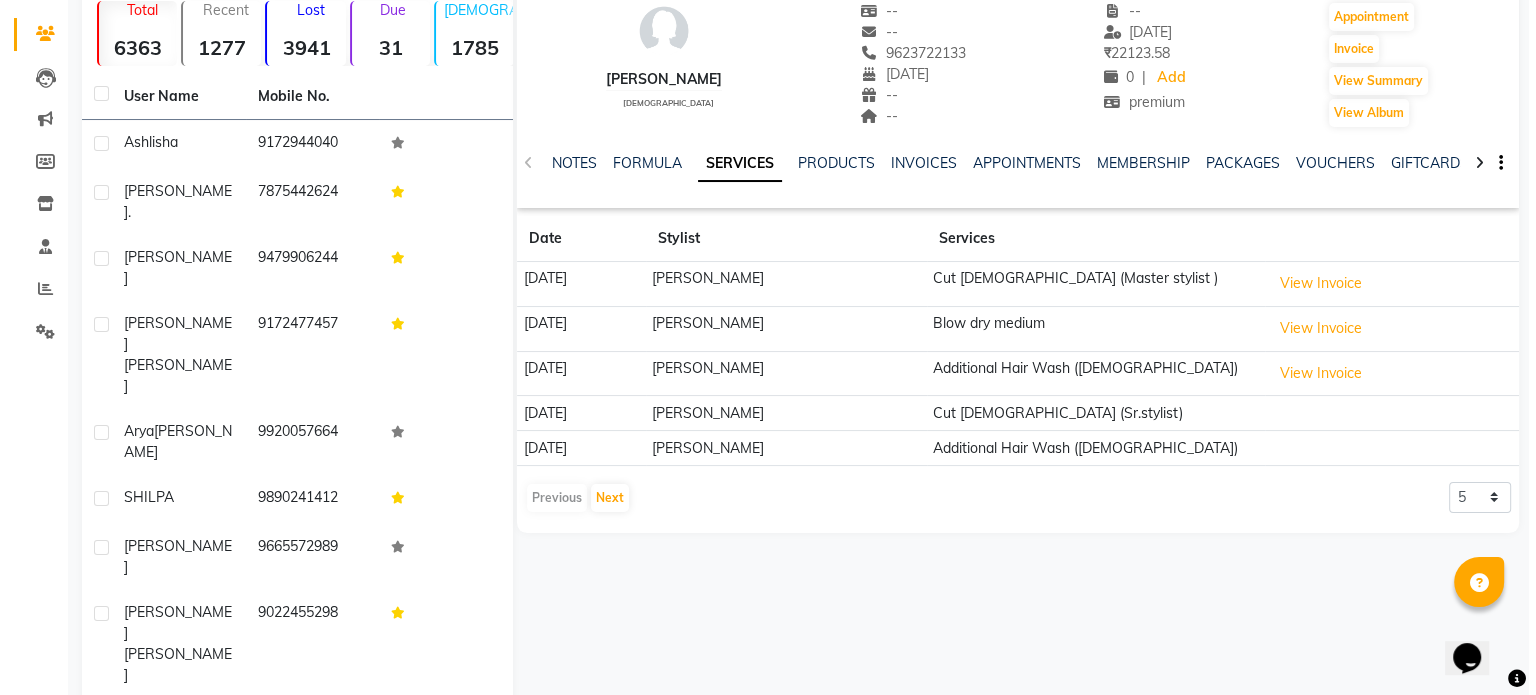 scroll, scrollTop: 0, scrollLeft: 0, axis: both 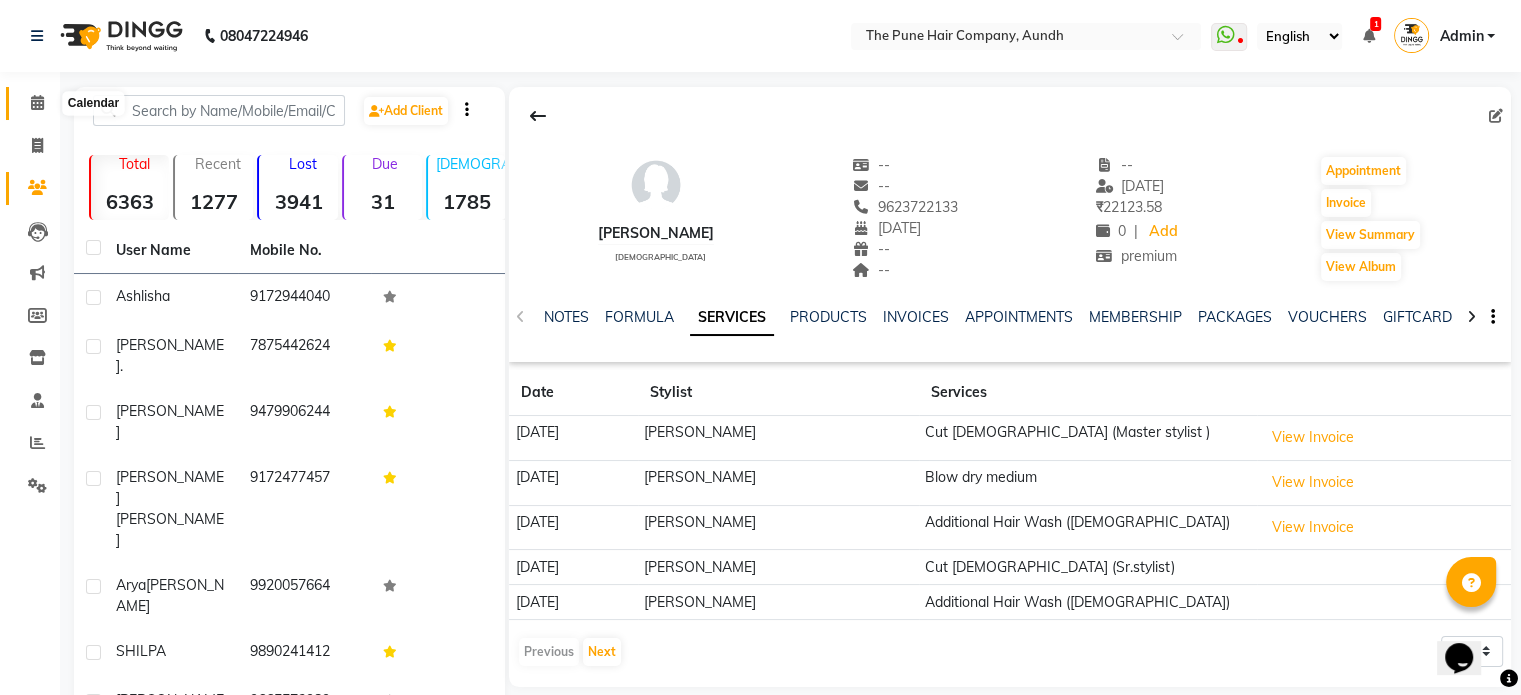 click 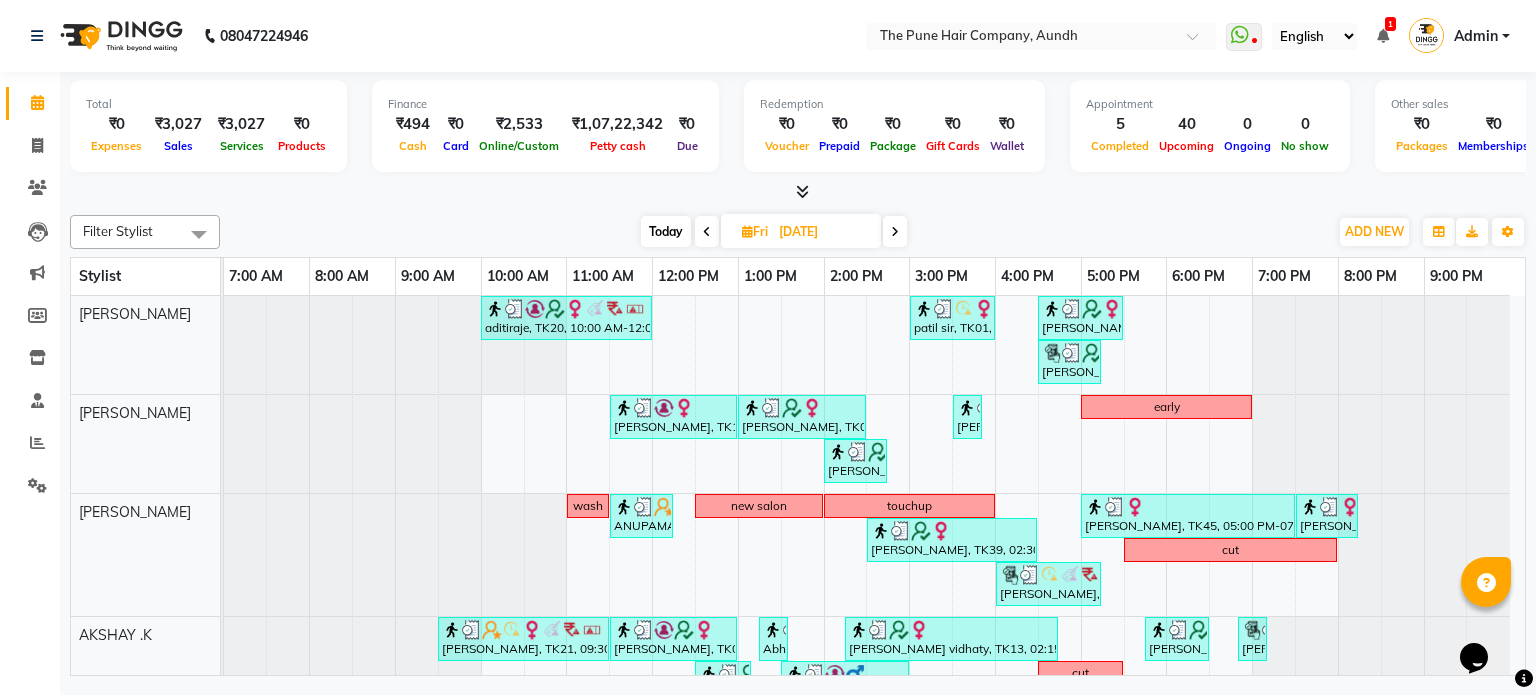 scroll, scrollTop: 73, scrollLeft: 0, axis: vertical 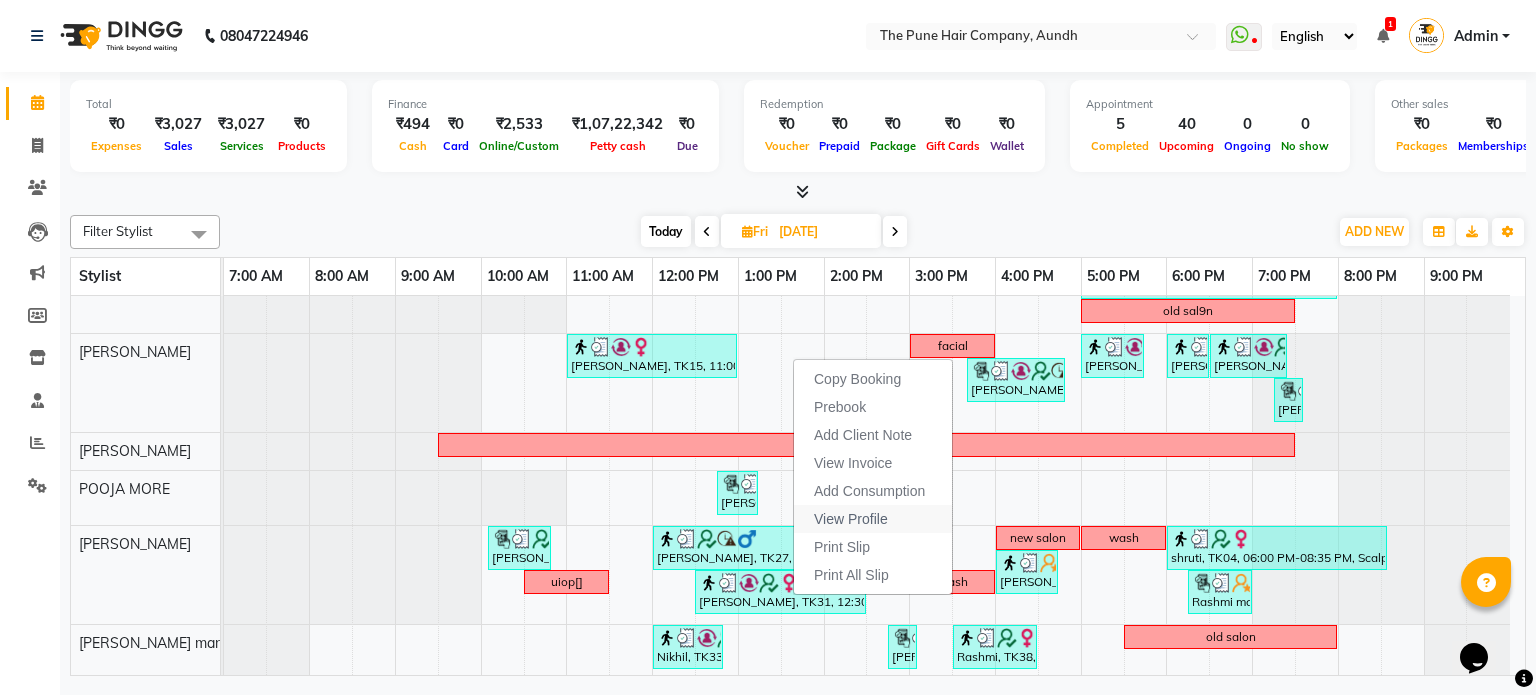 click on "View Profile" at bounding box center [851, 519] 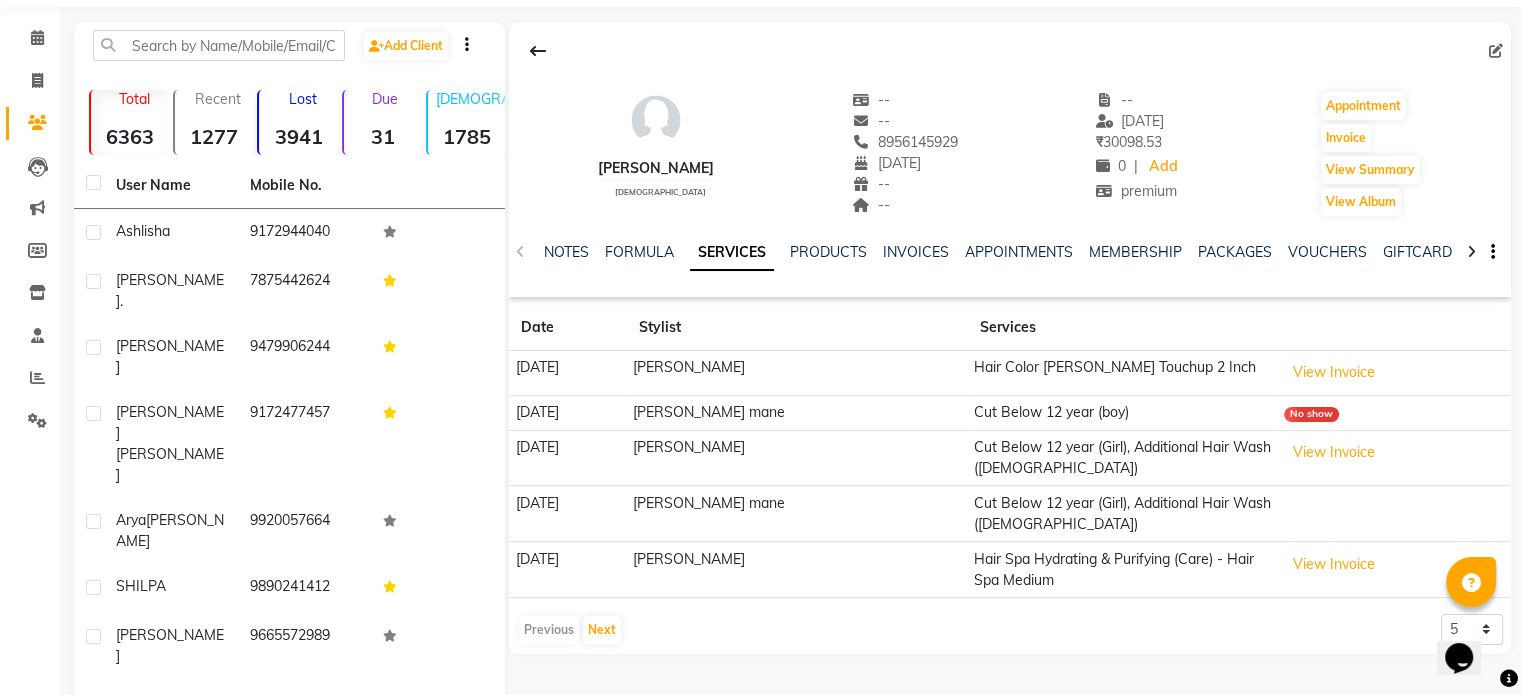 scroll, scrollTop: 100, scrollLeft: 0, axis: vertical 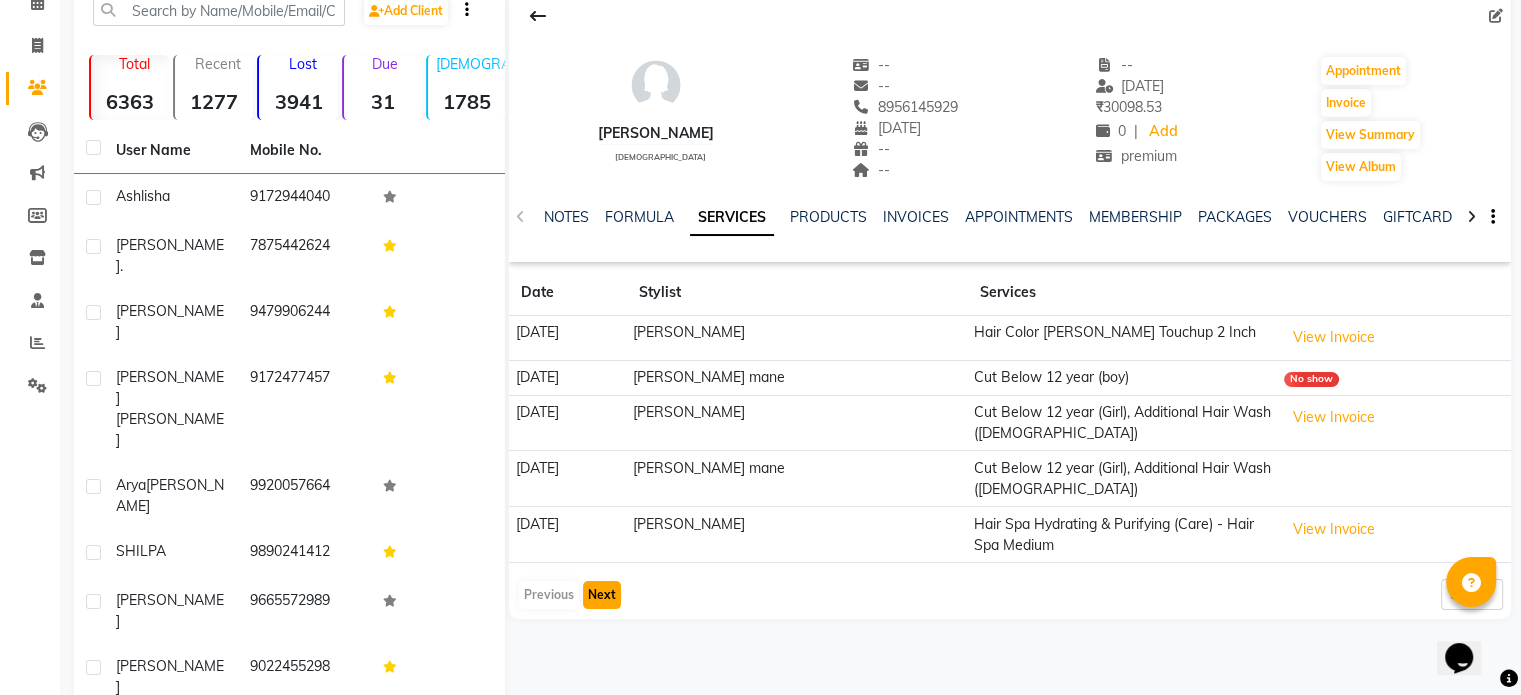 click on "Next" 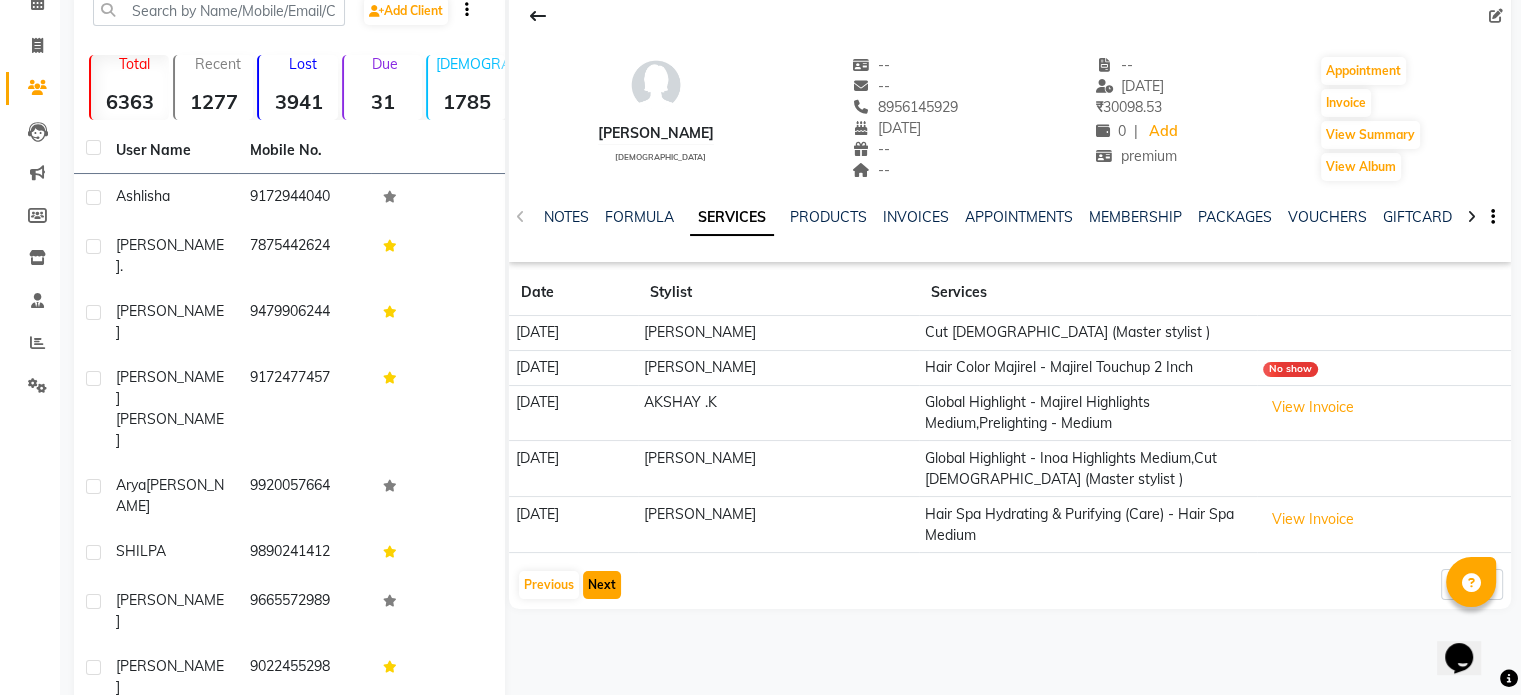 click on "Next" 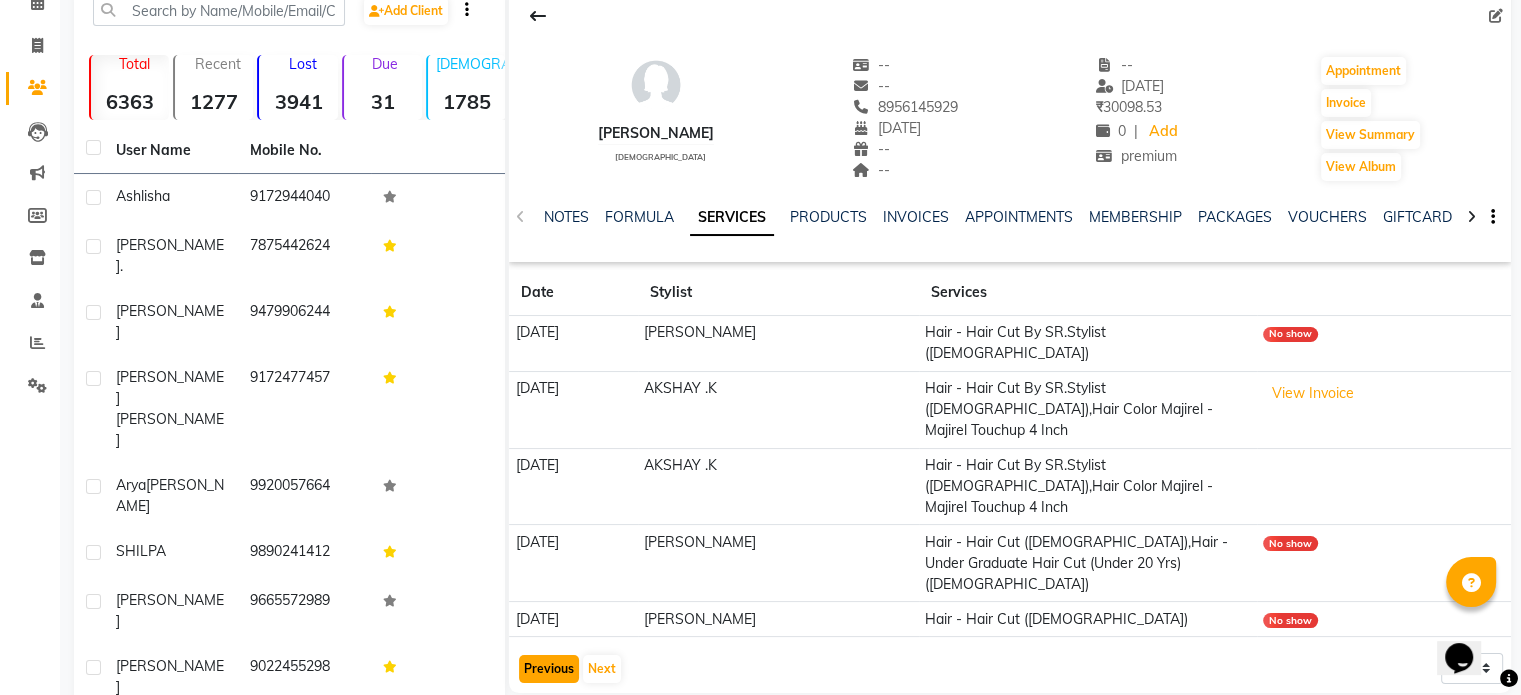 click on "Previous" 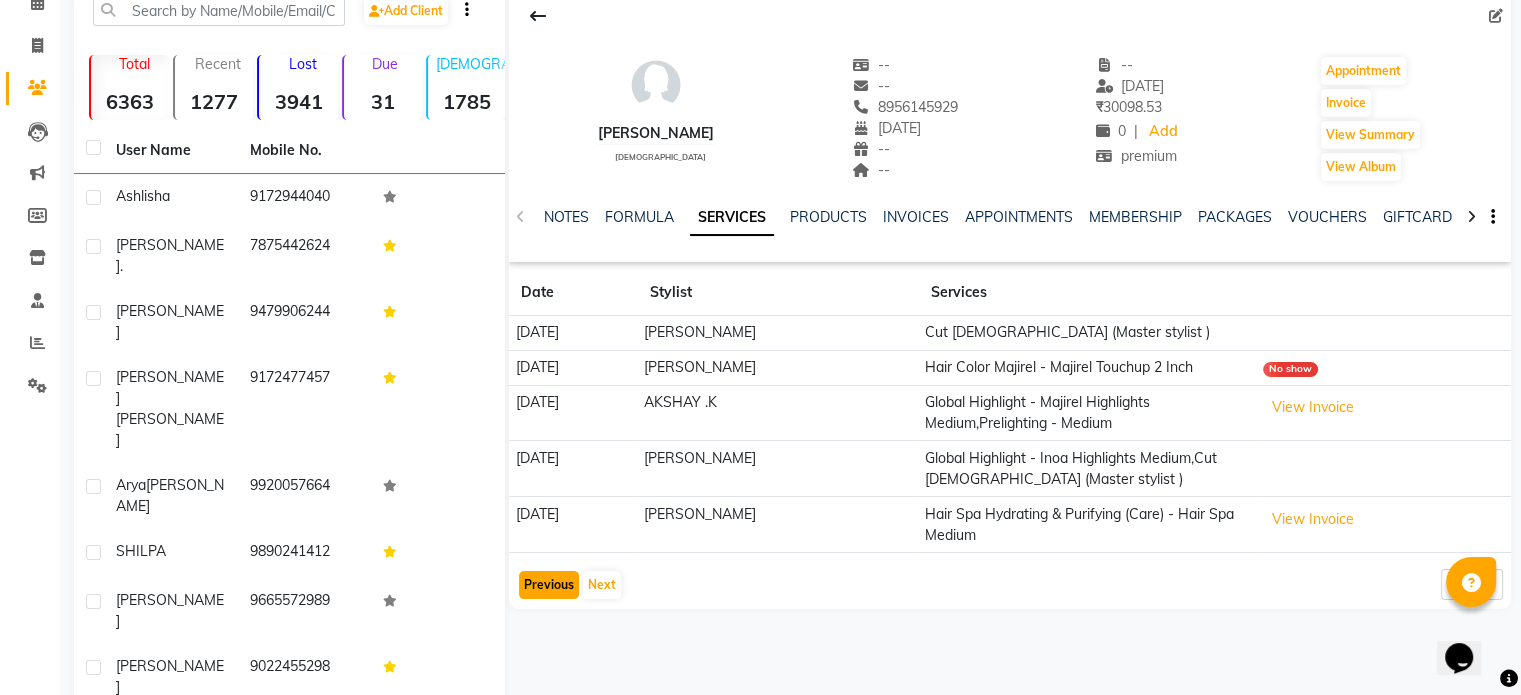 click on "Previous" 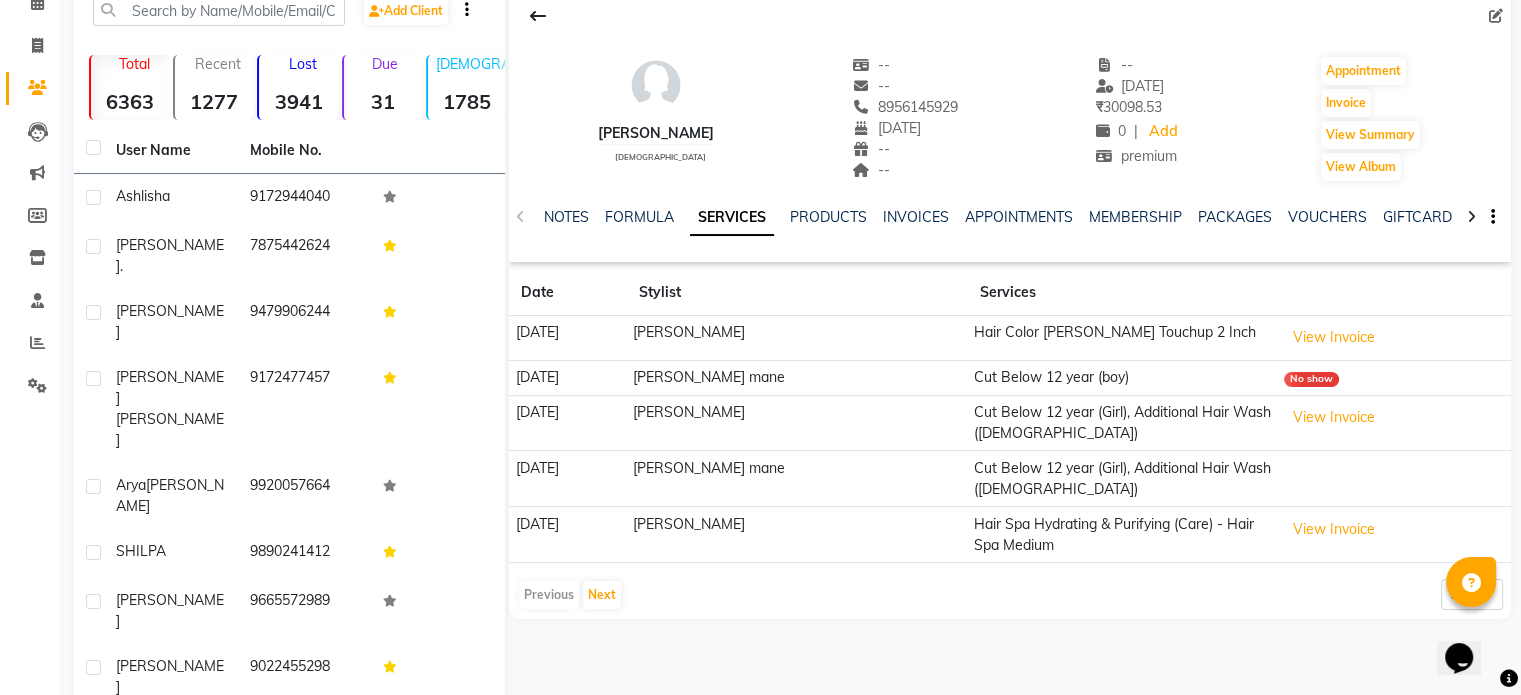 click on "Previous   Next" 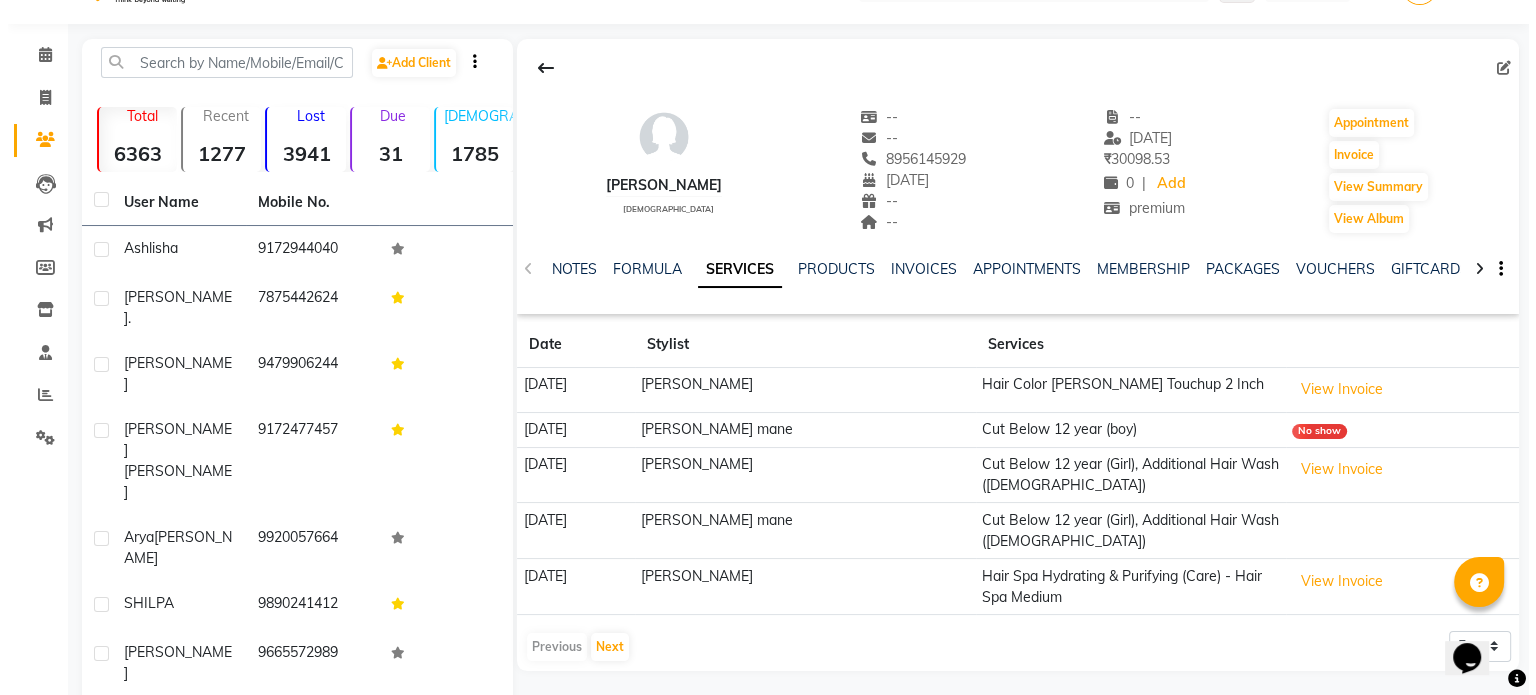 scroll, scrollTop: 0, scrollLeft: 0, axis: both 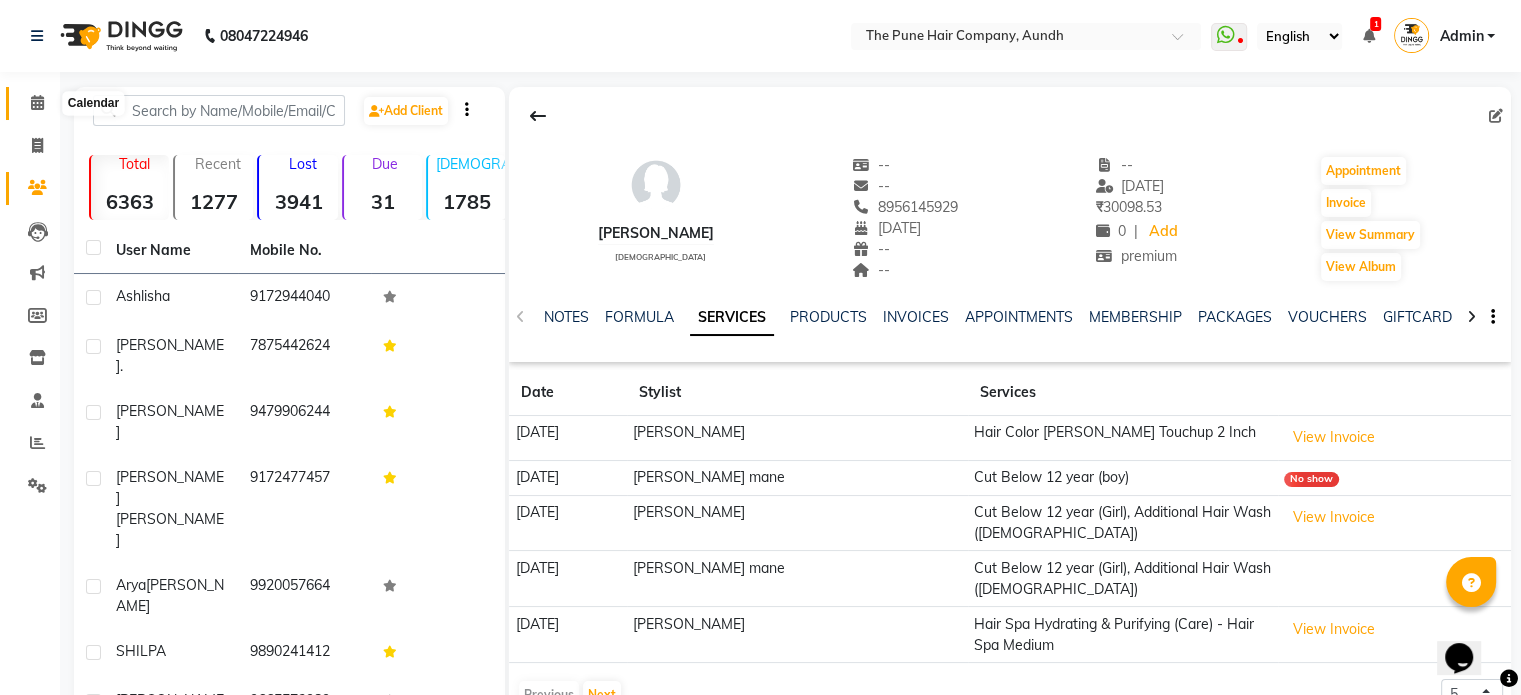 click 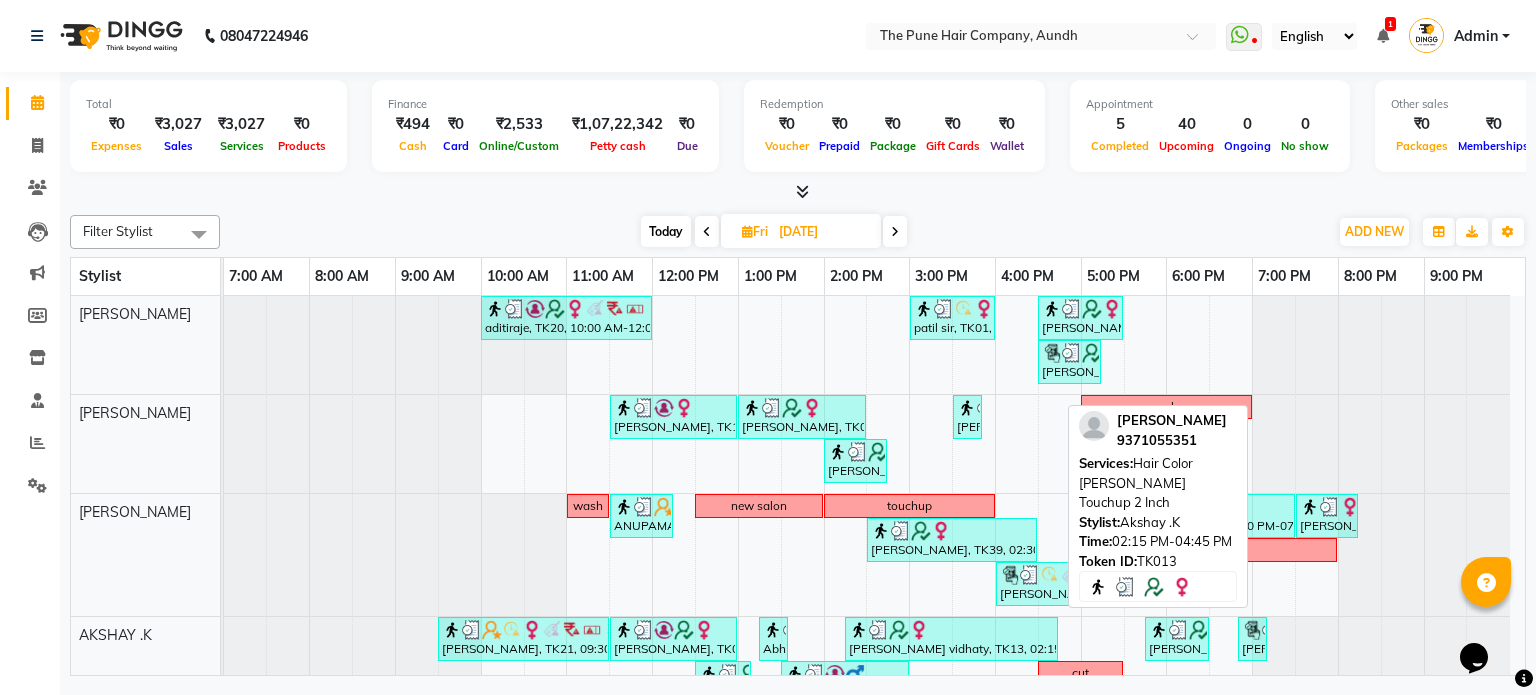 scroll, scrollTop: 64, scrollLeft: 0, axis: vertical 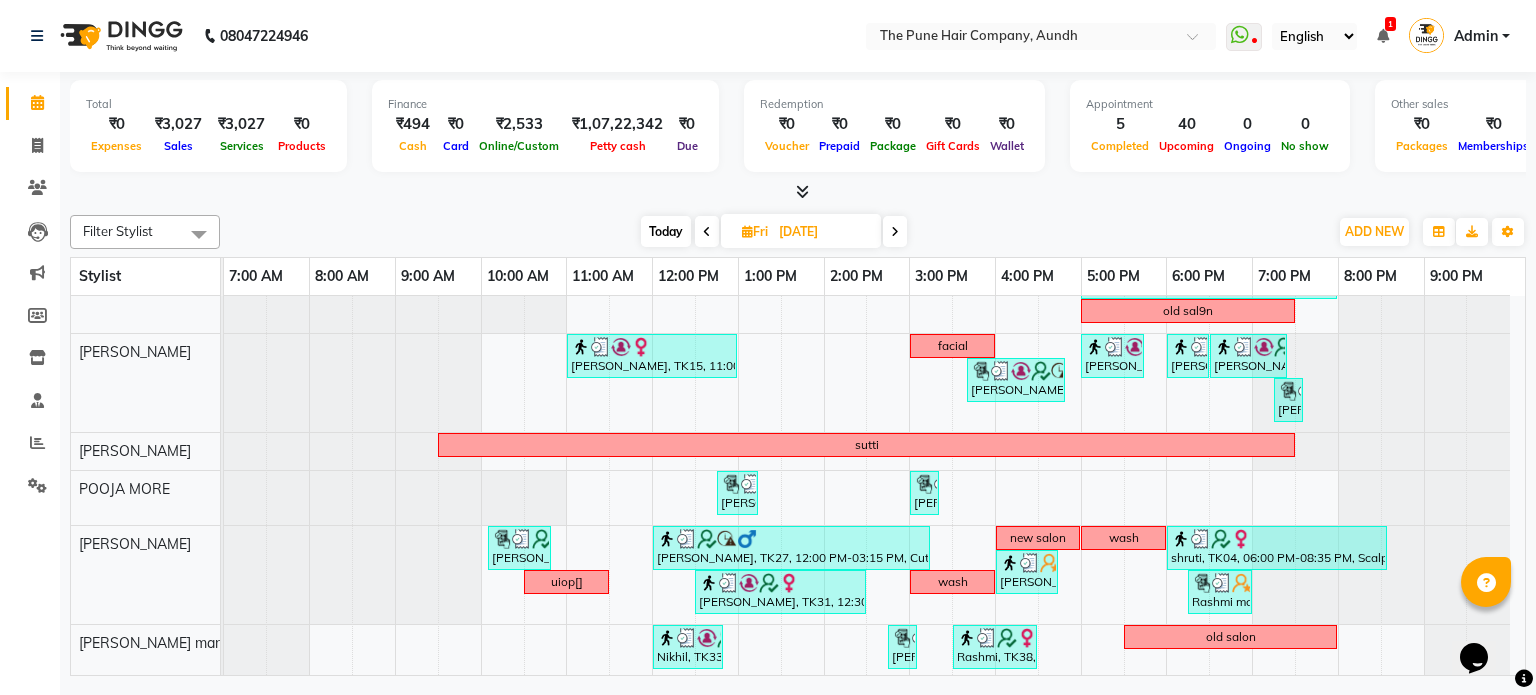 click at bounding box center (895, 232) 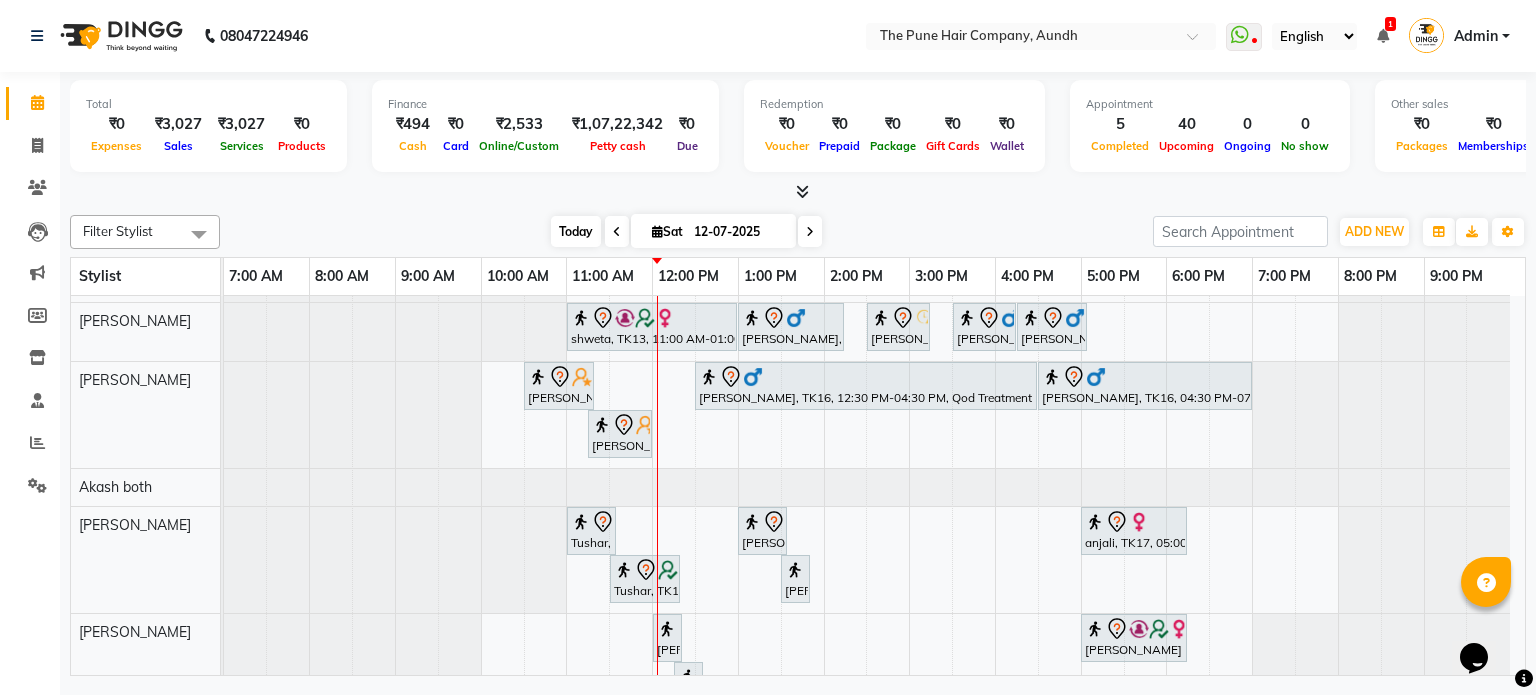 click on "Today" at bounding box center [576, 231] 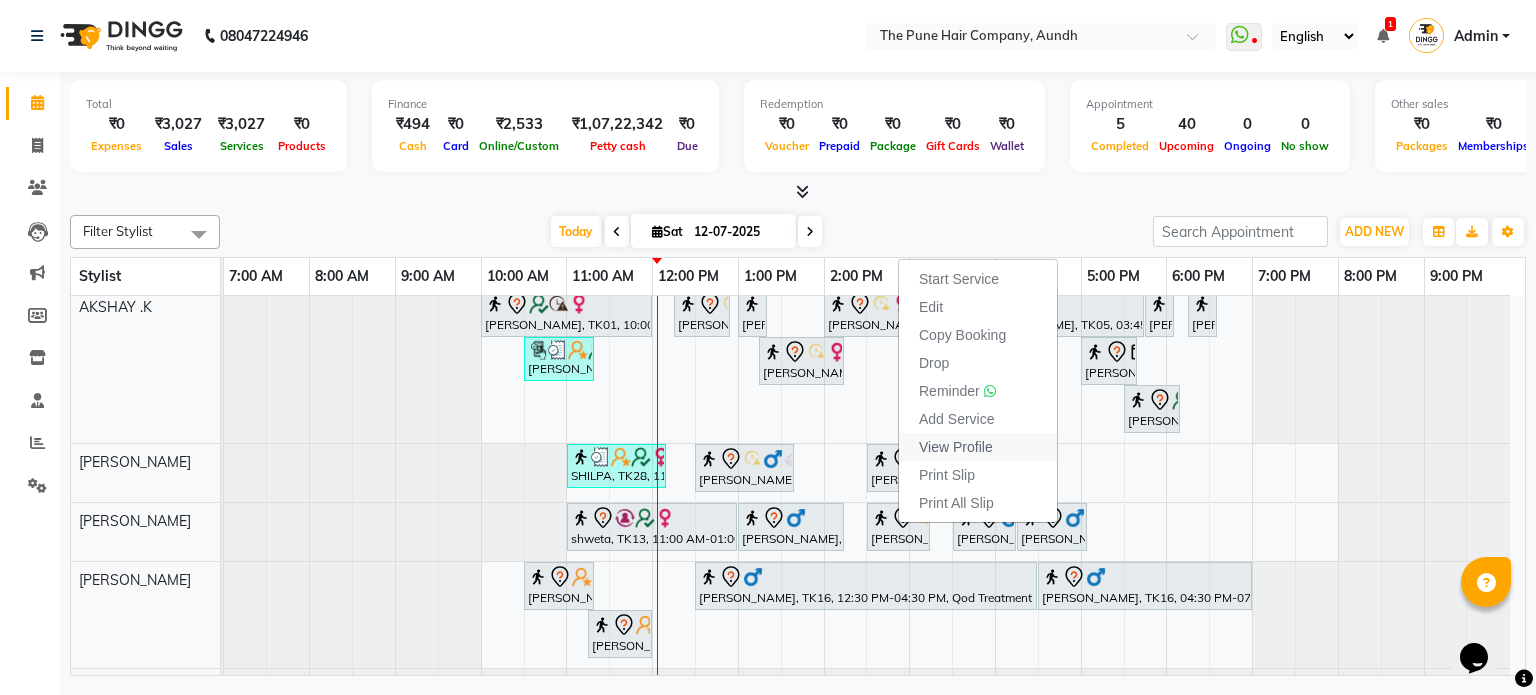 click on "View Profile" at bounding box center (978, 447) 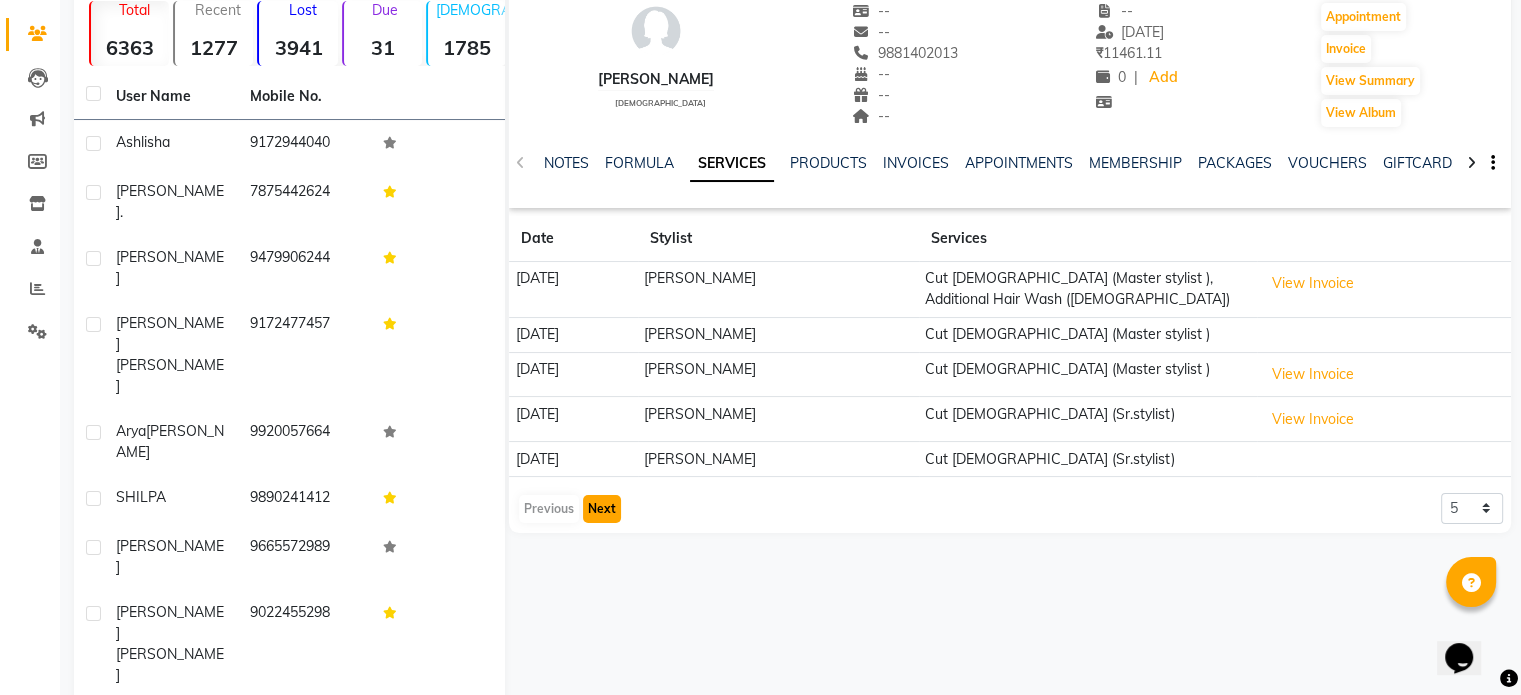 click on "Next" 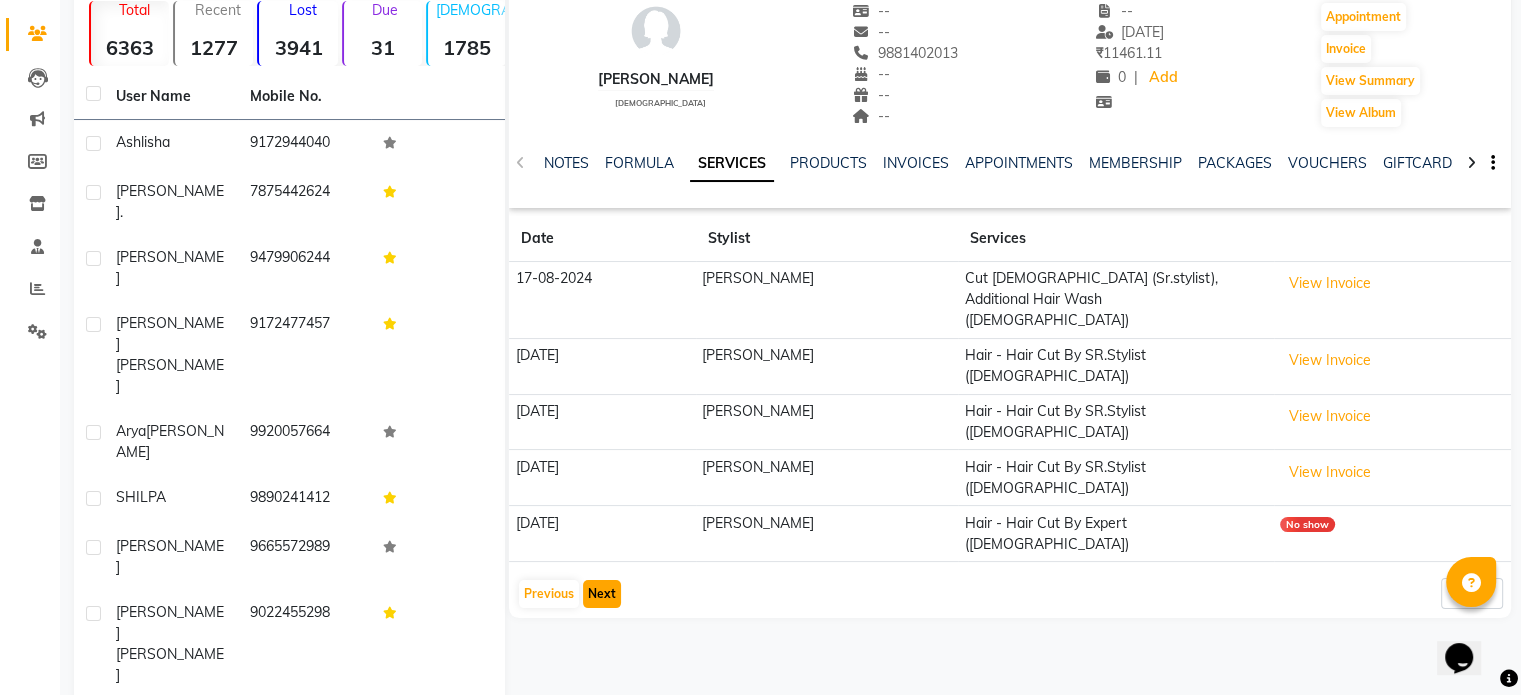 click on "Next" 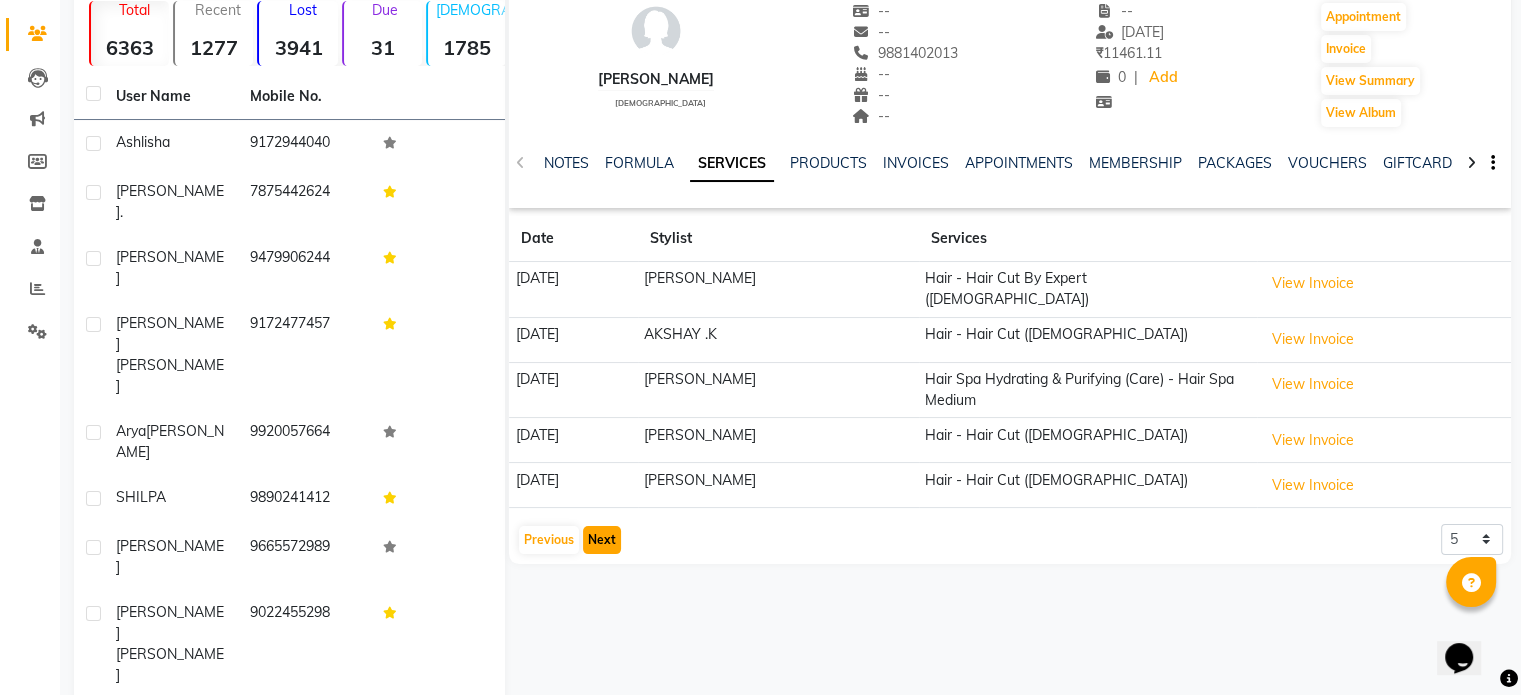 click on "Next" 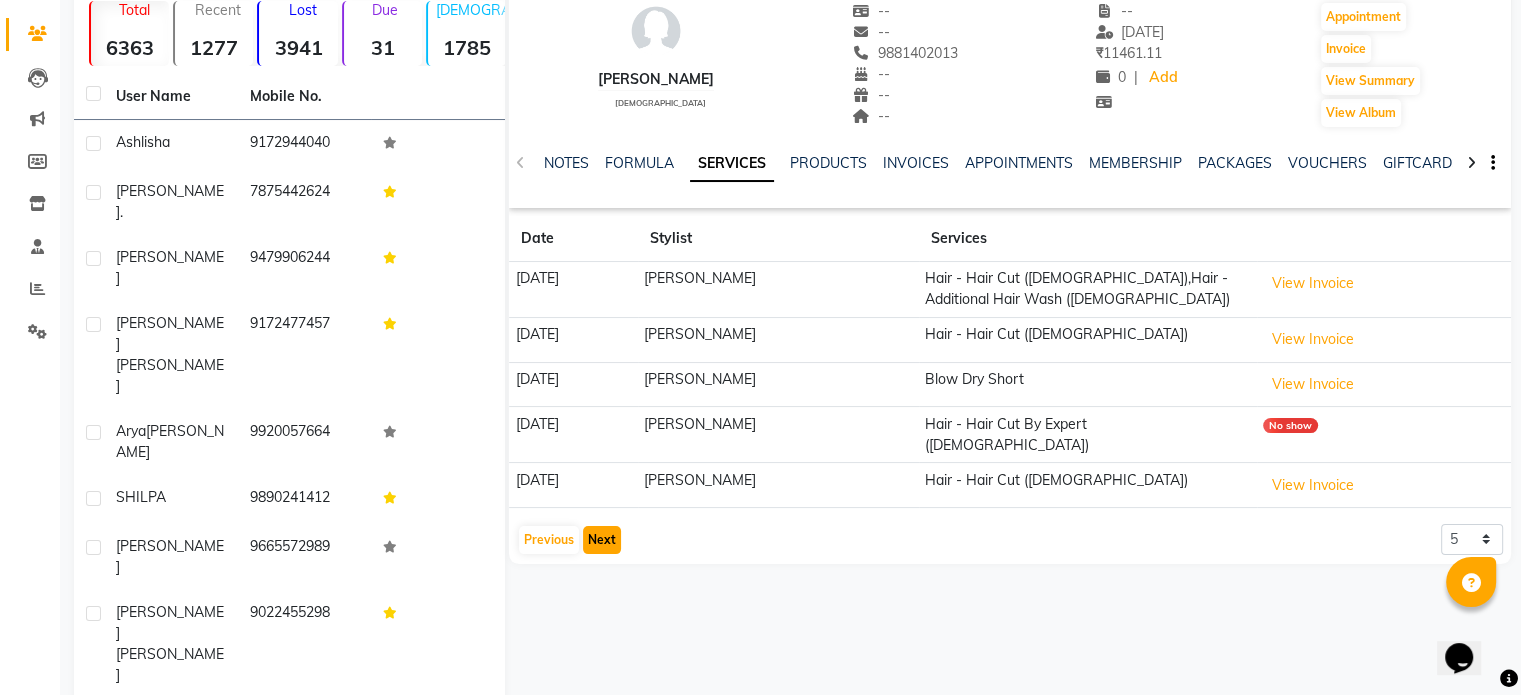 click on "Next" 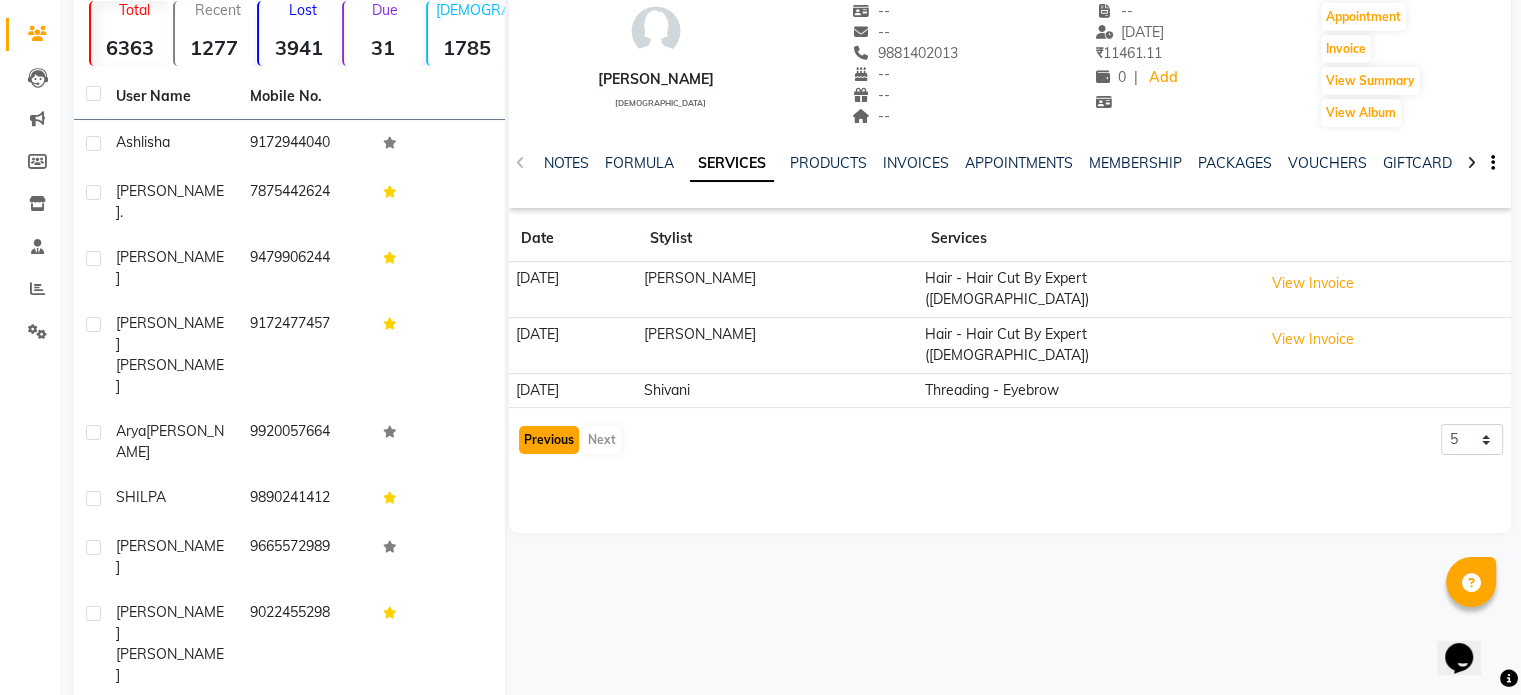 click on "Previous" 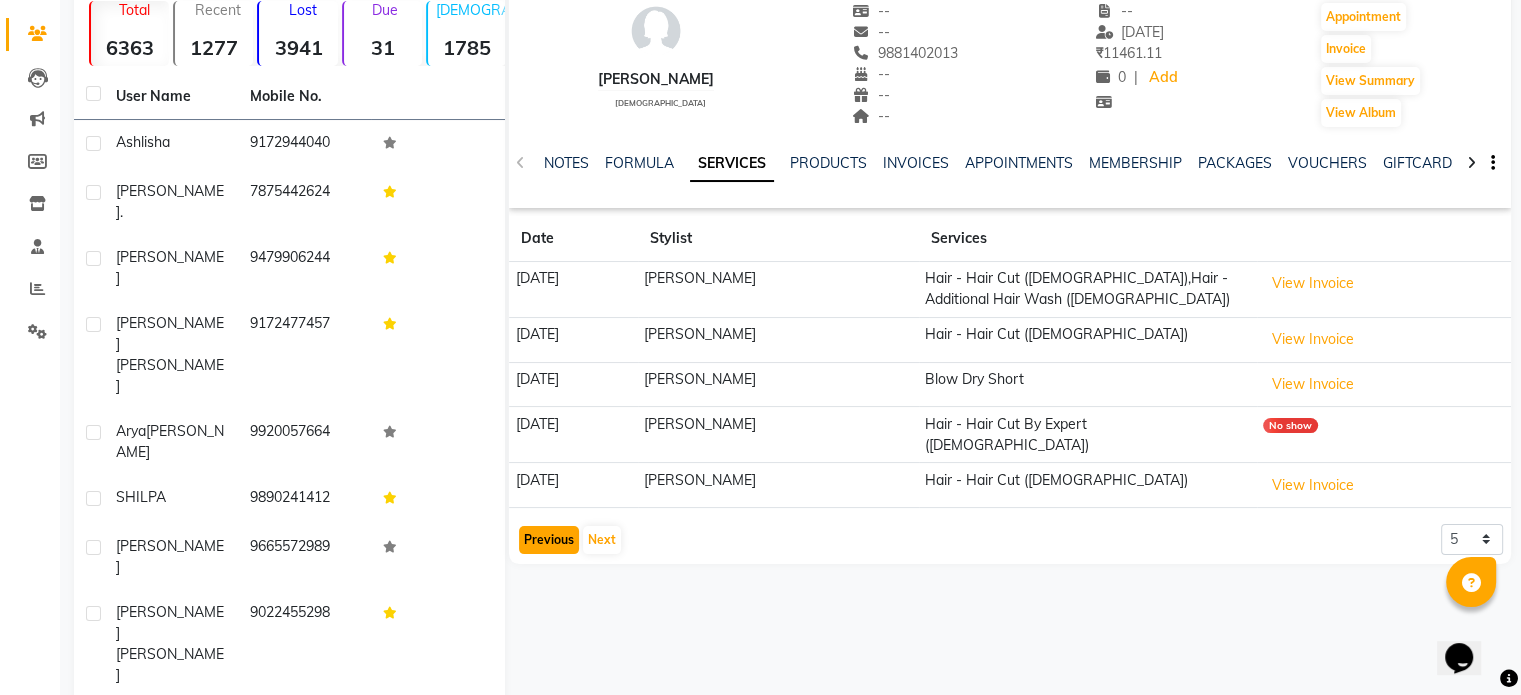 click on "Previous" 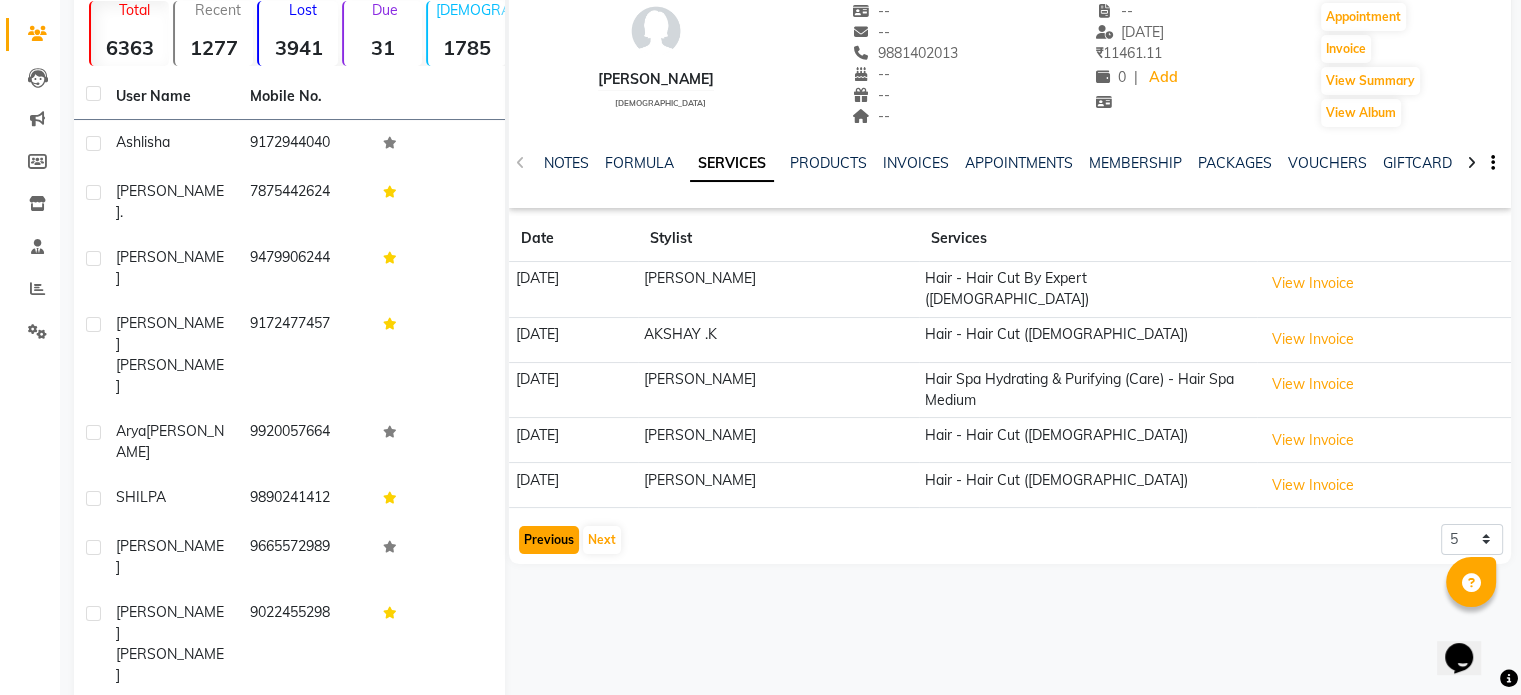 click on "Previous" 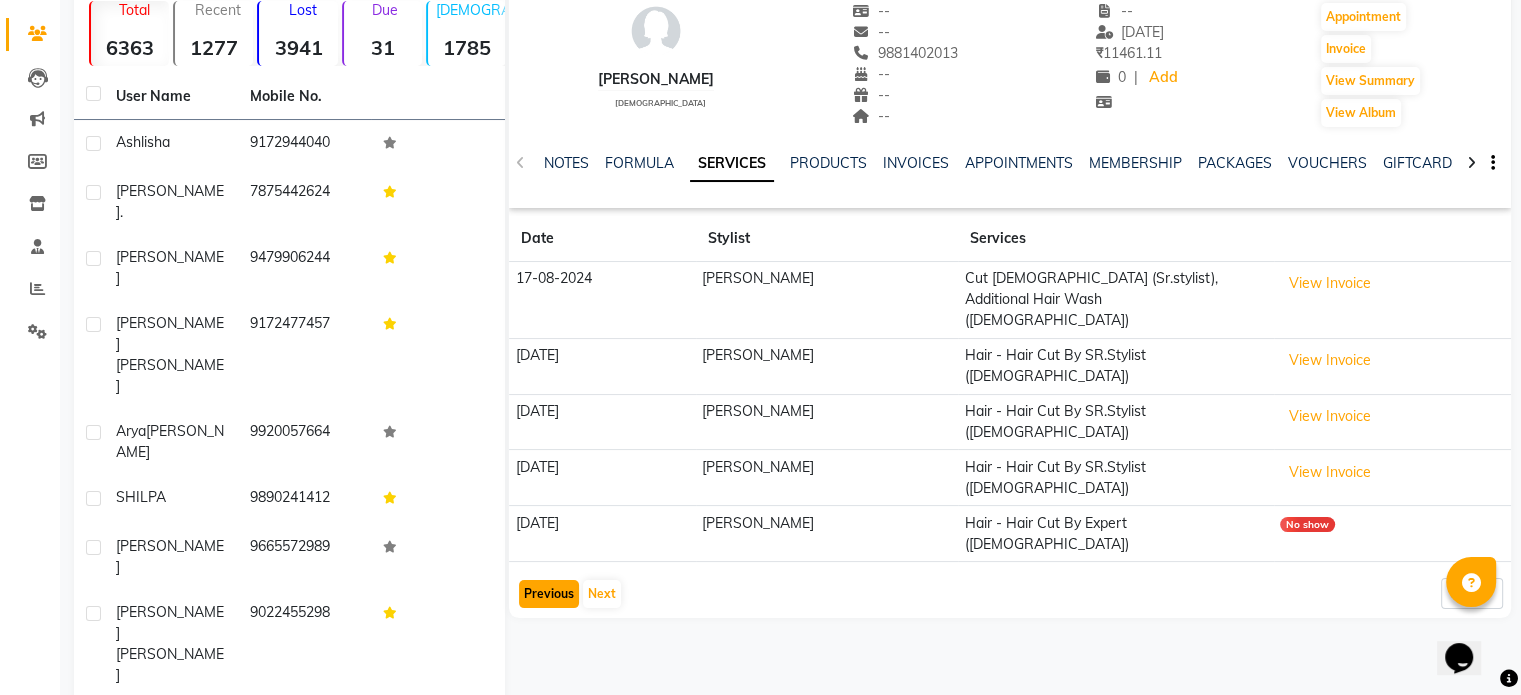 click on "Previous" 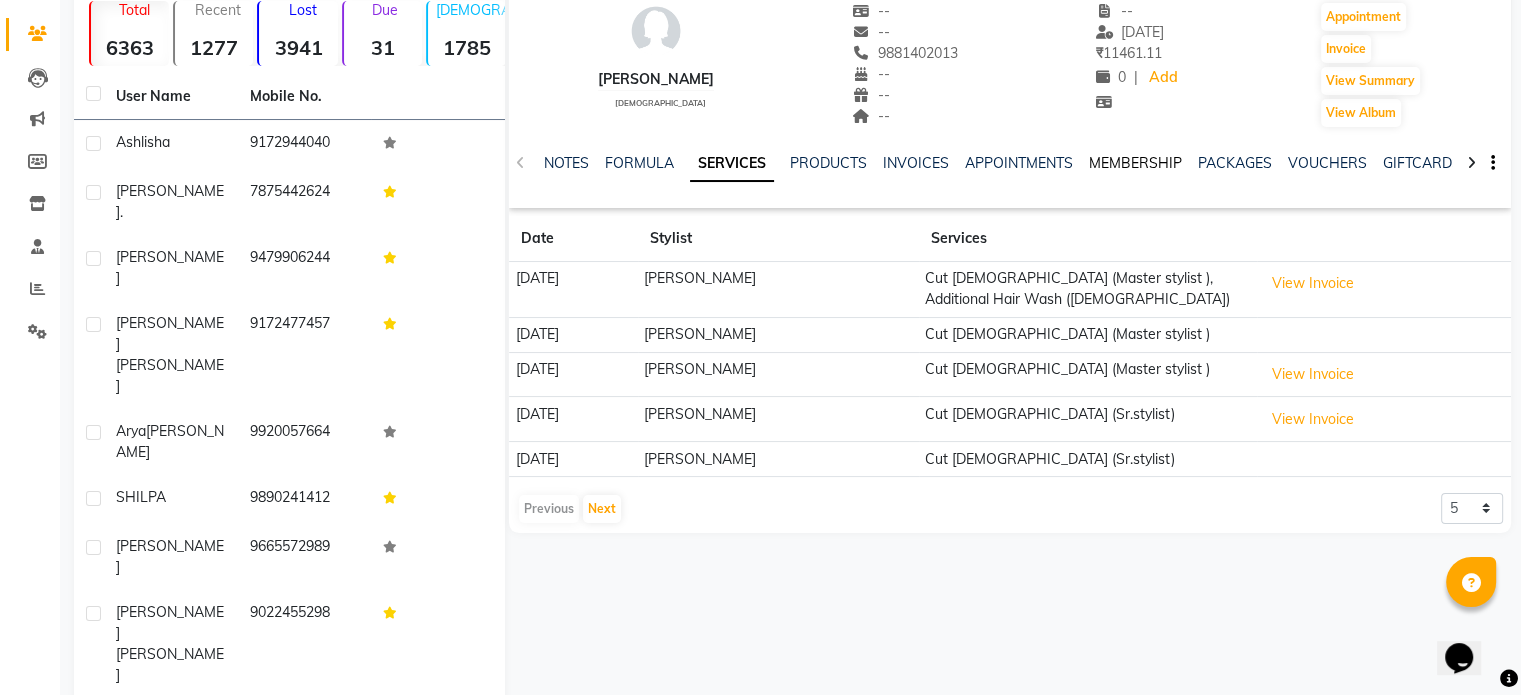 click on "MEMBERSHIP" 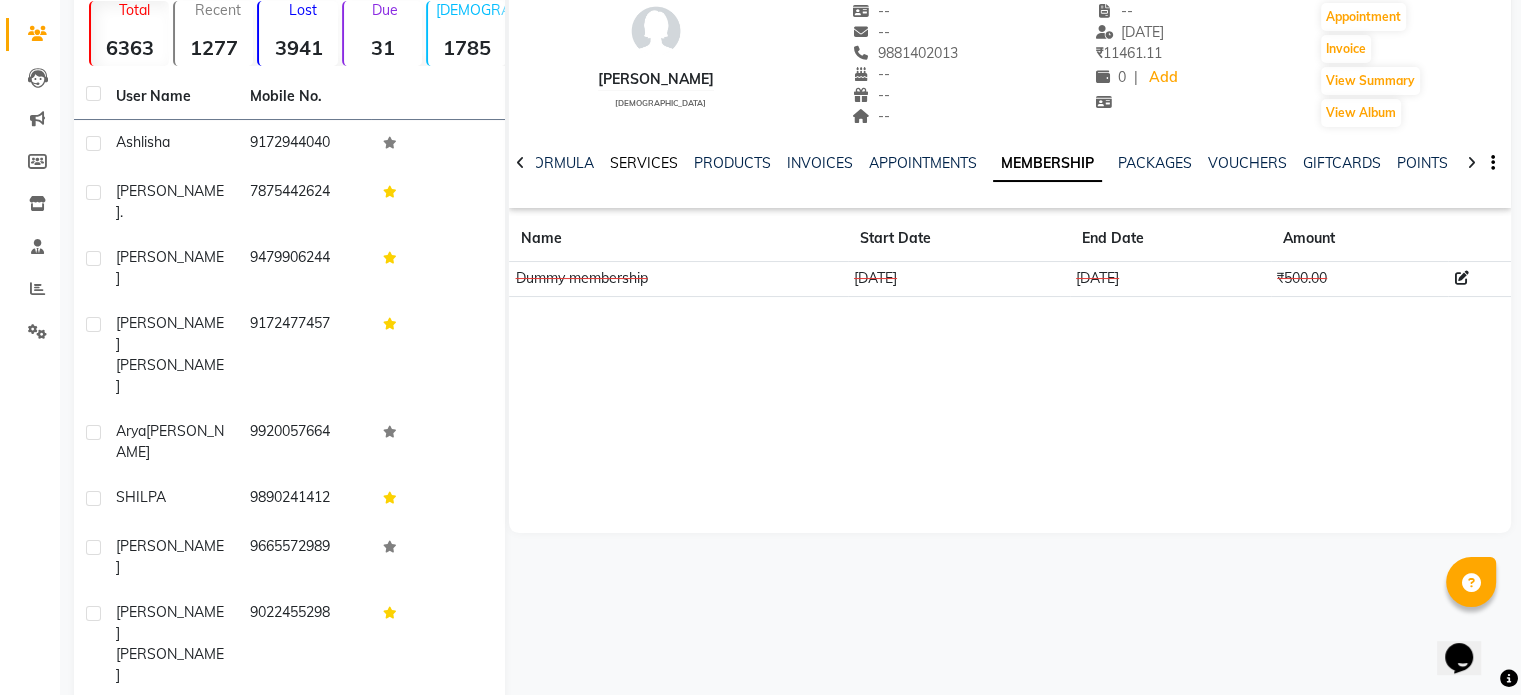 click on "SERVICES" 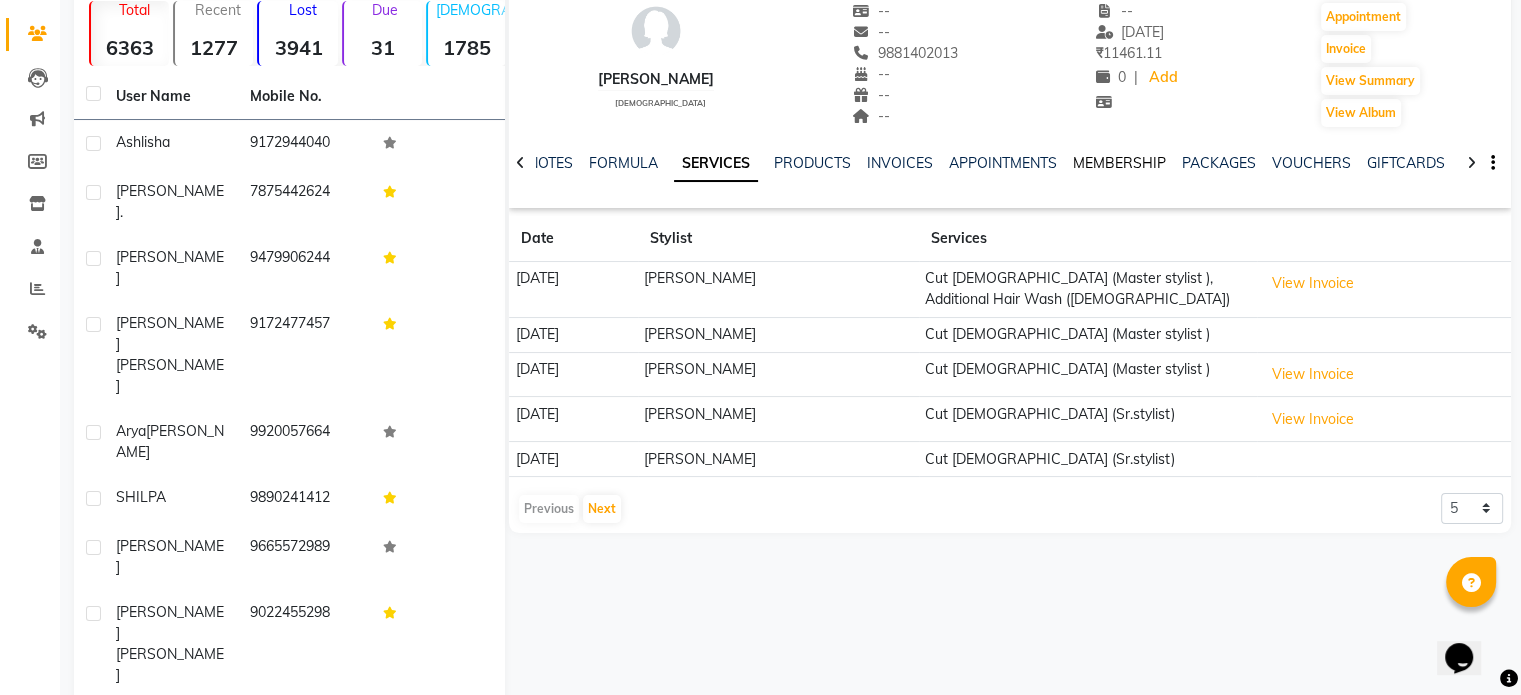 click on "MEMBERSHIP" 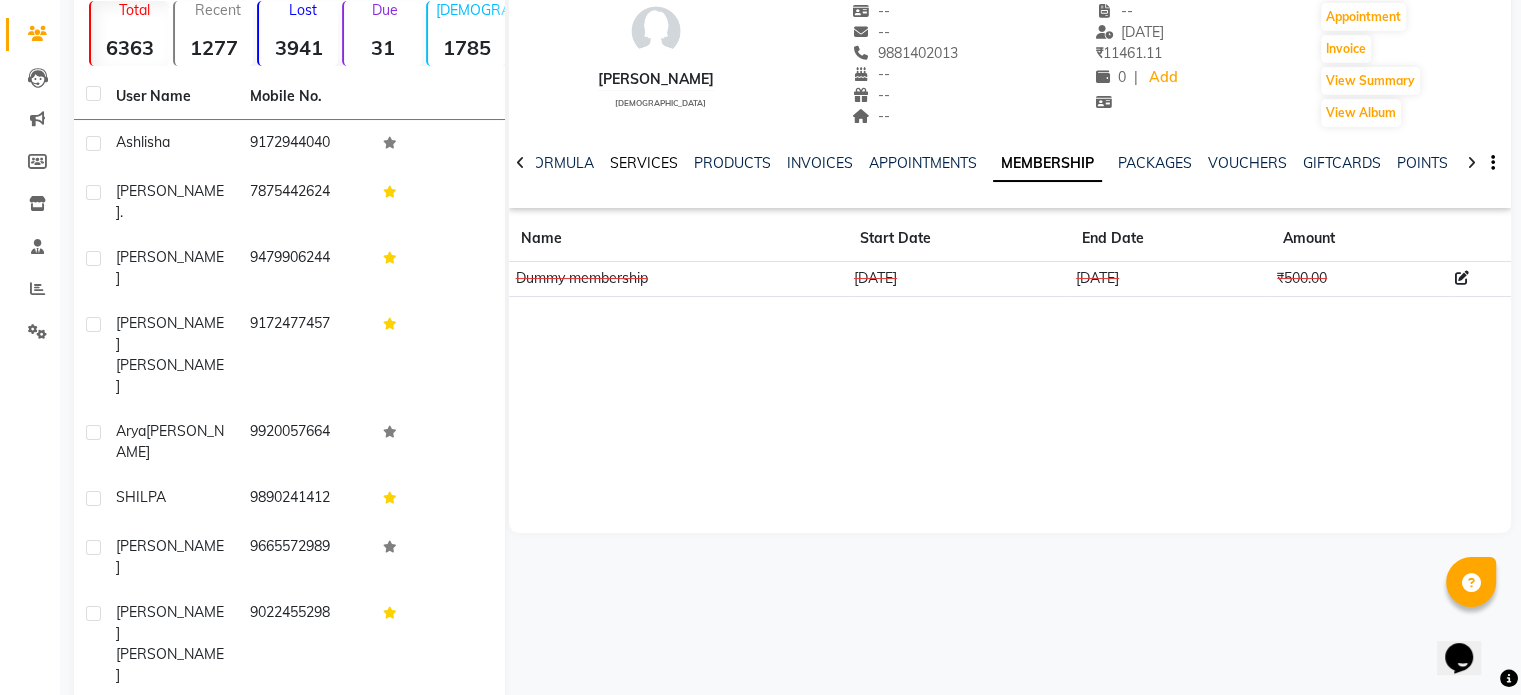 click on "SERVICES" 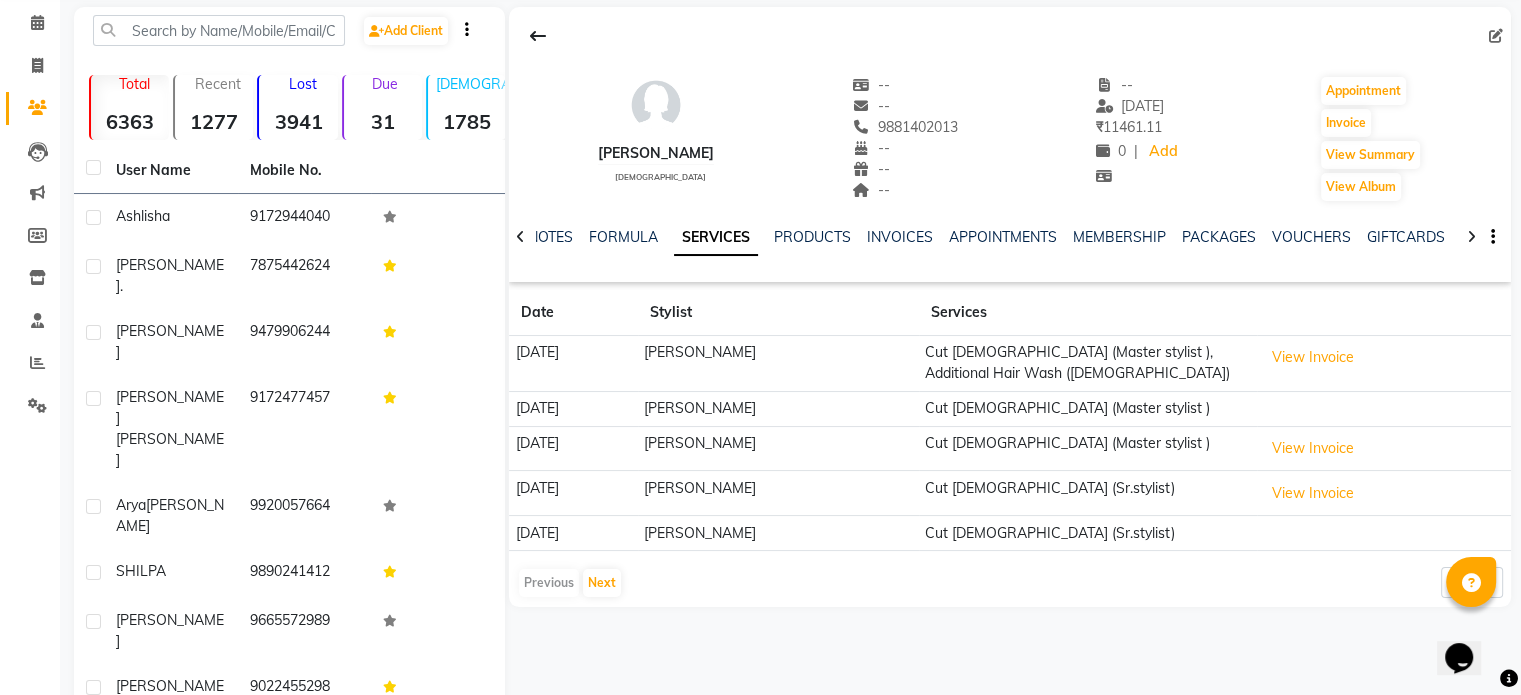 scroll, scrollTop: 0, scrollLeft: 0, axis: both 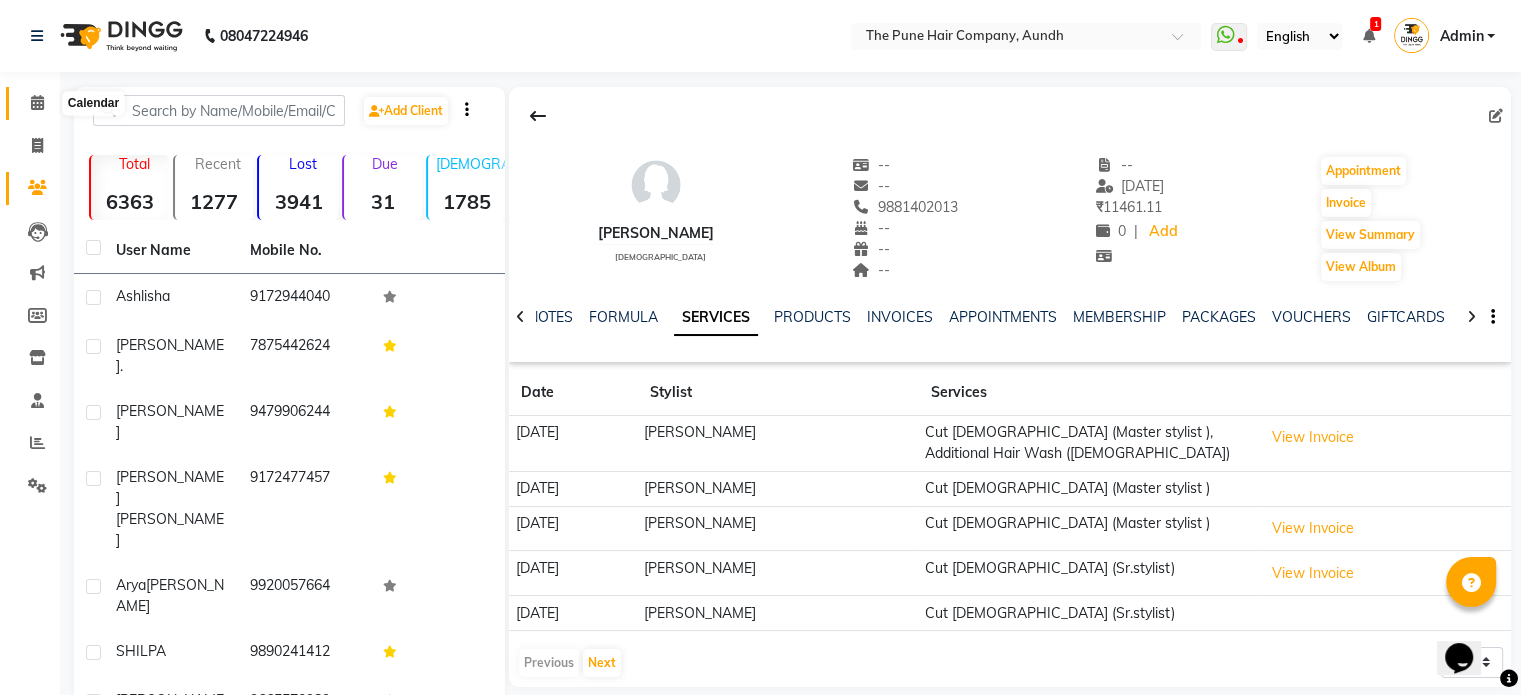 click 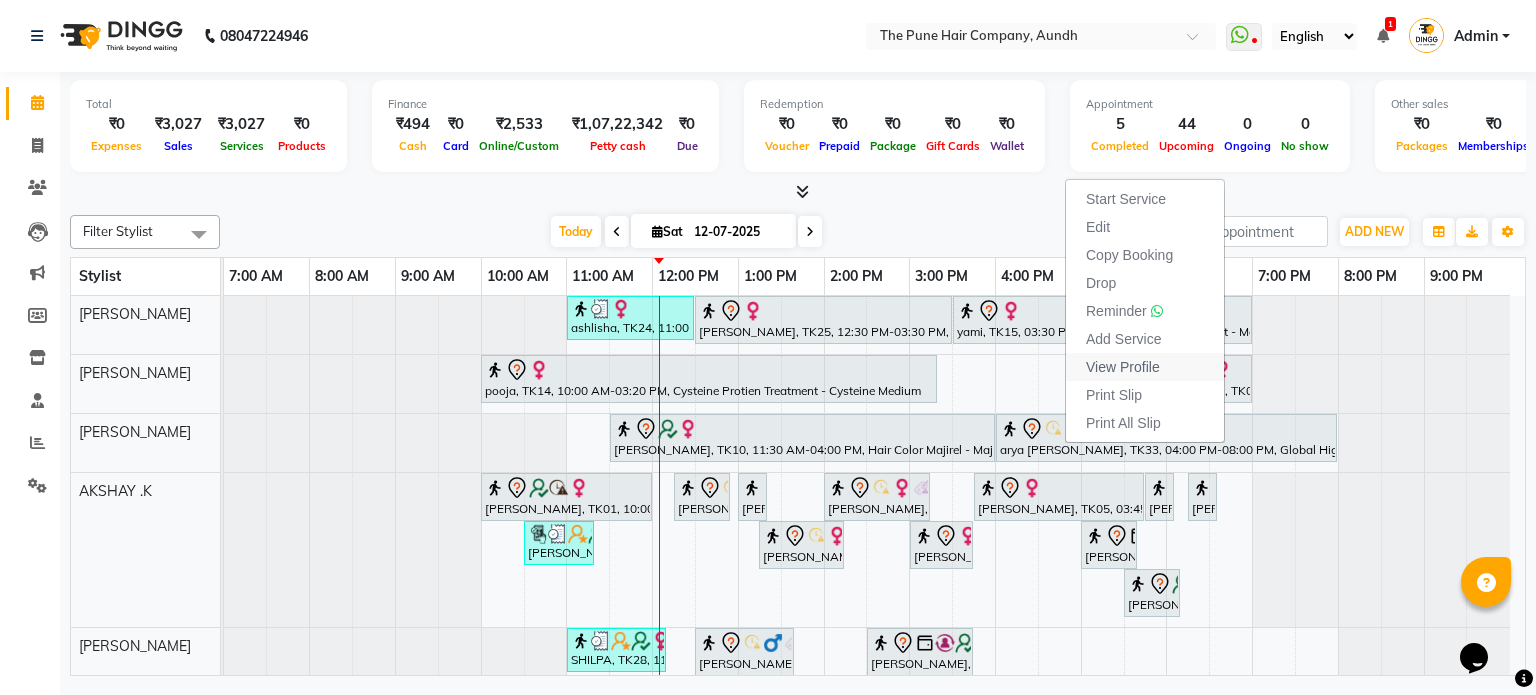 click on "View Profile" at bounding box center [1123, 367] 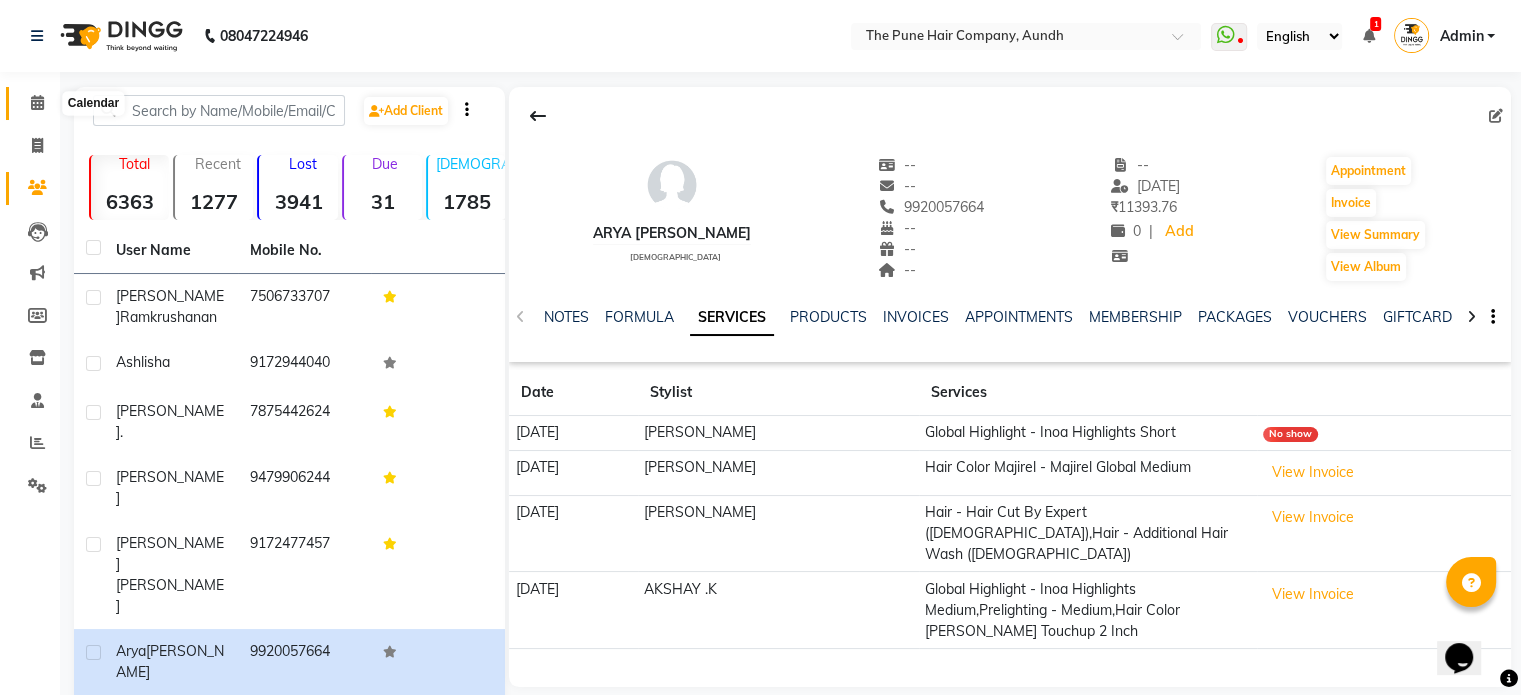 click 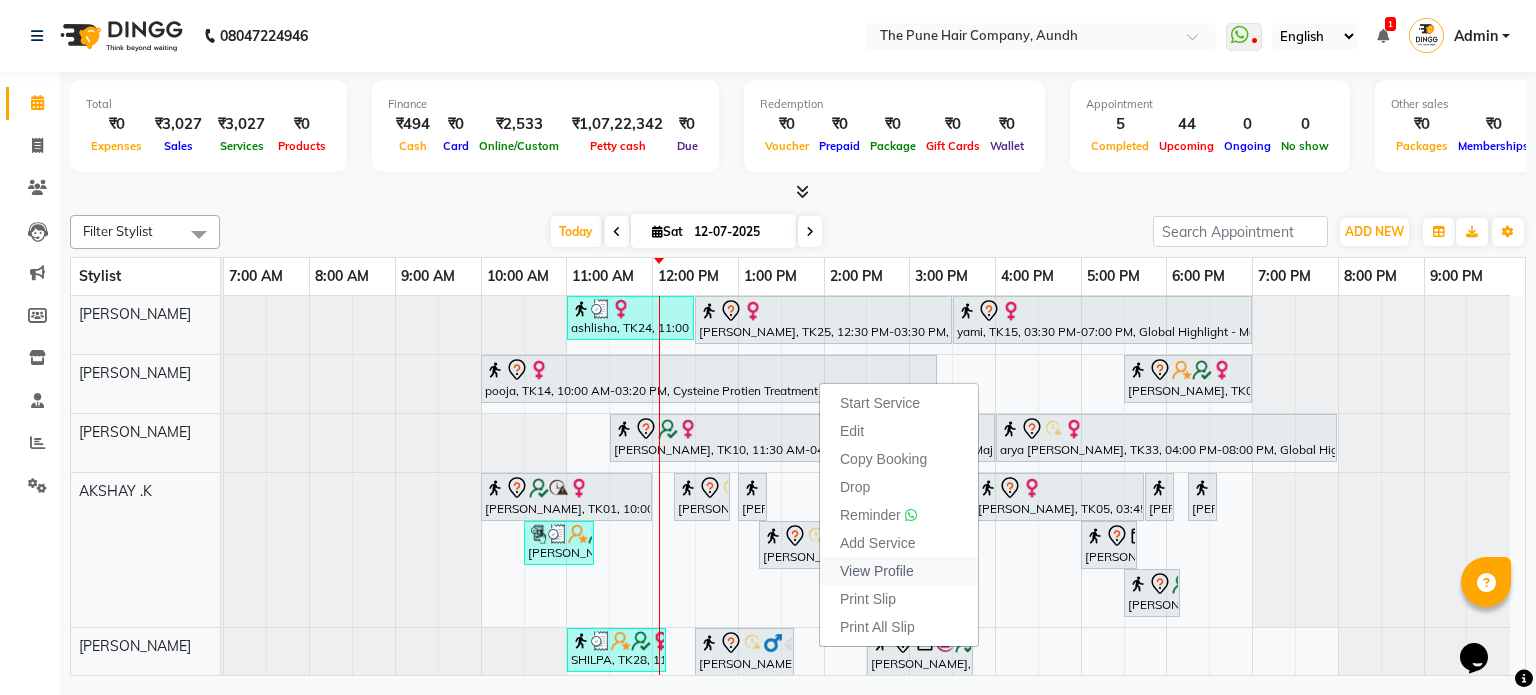 click on "View Profile" at bounding box center (877, 571) 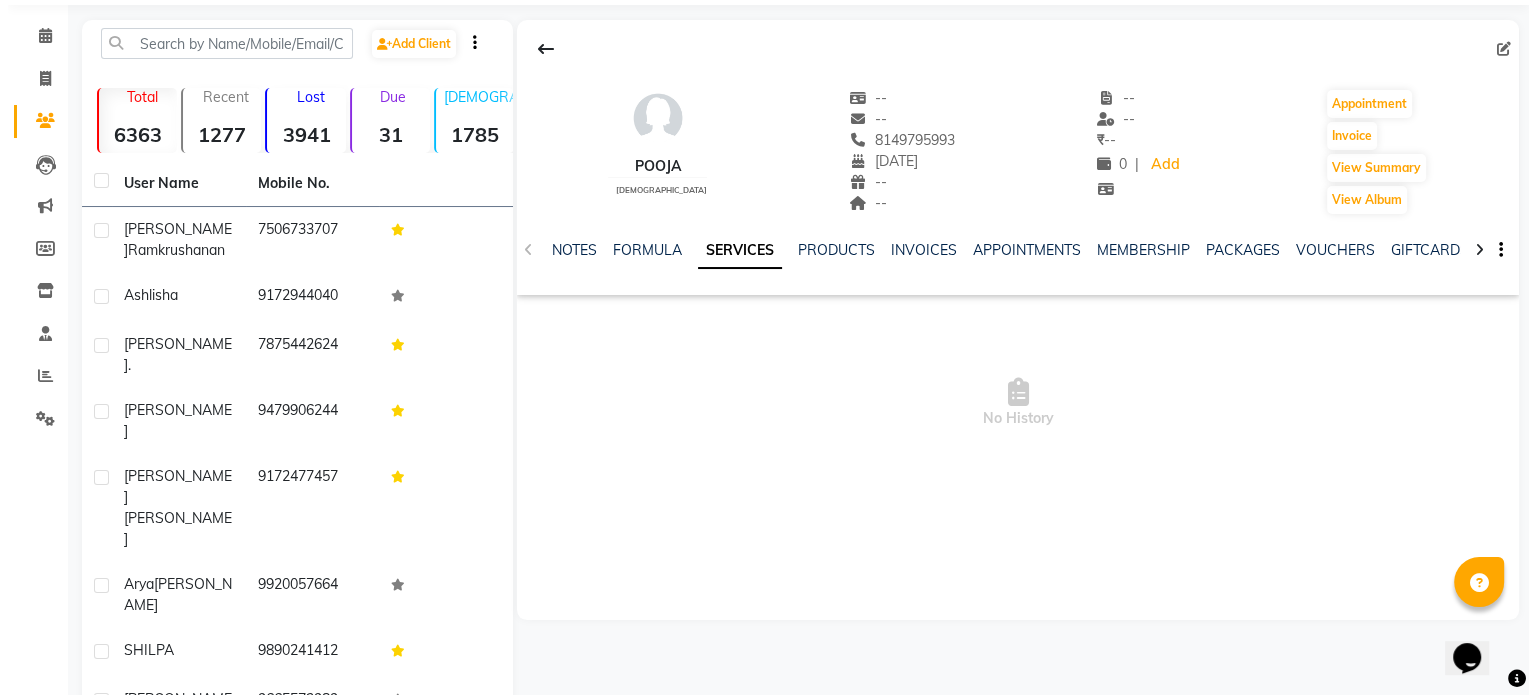scroll, scrollTop: 0, scrollLeft: 0, axis: both 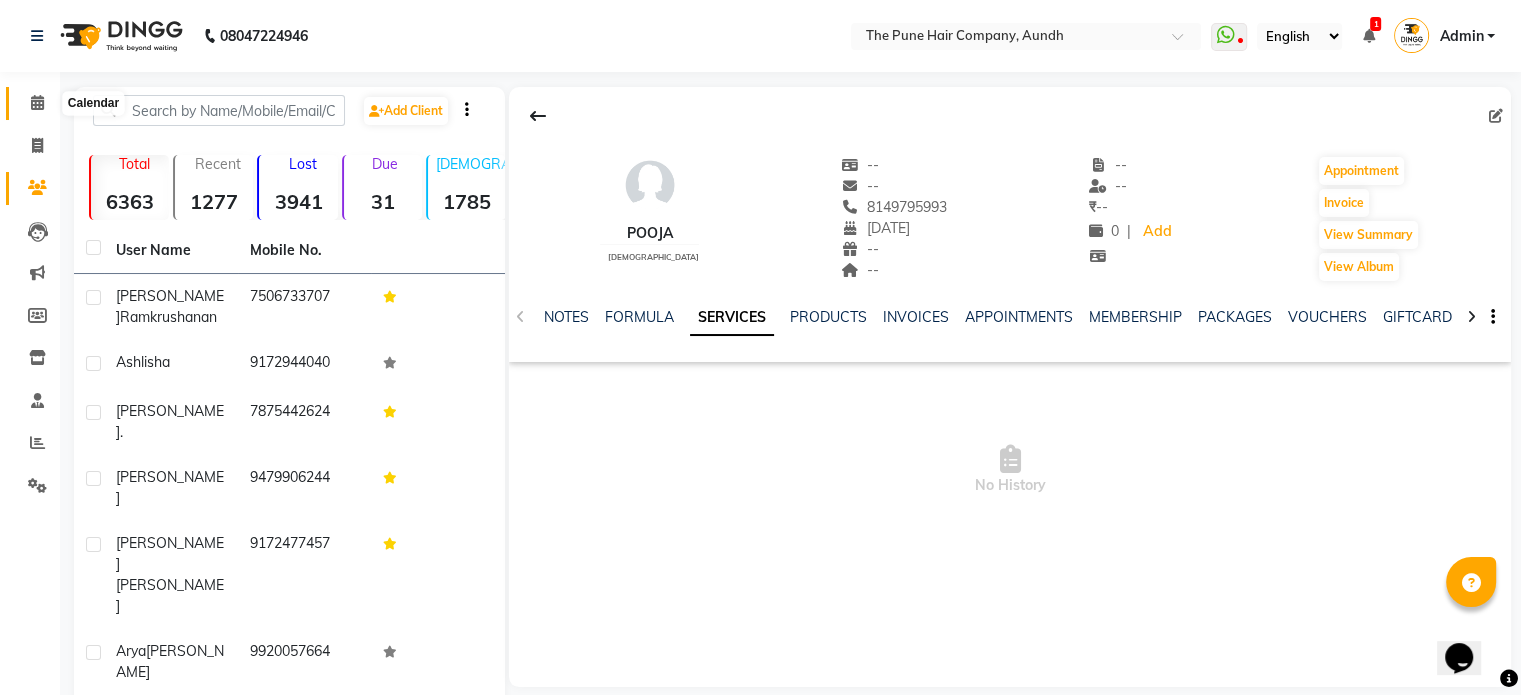 click 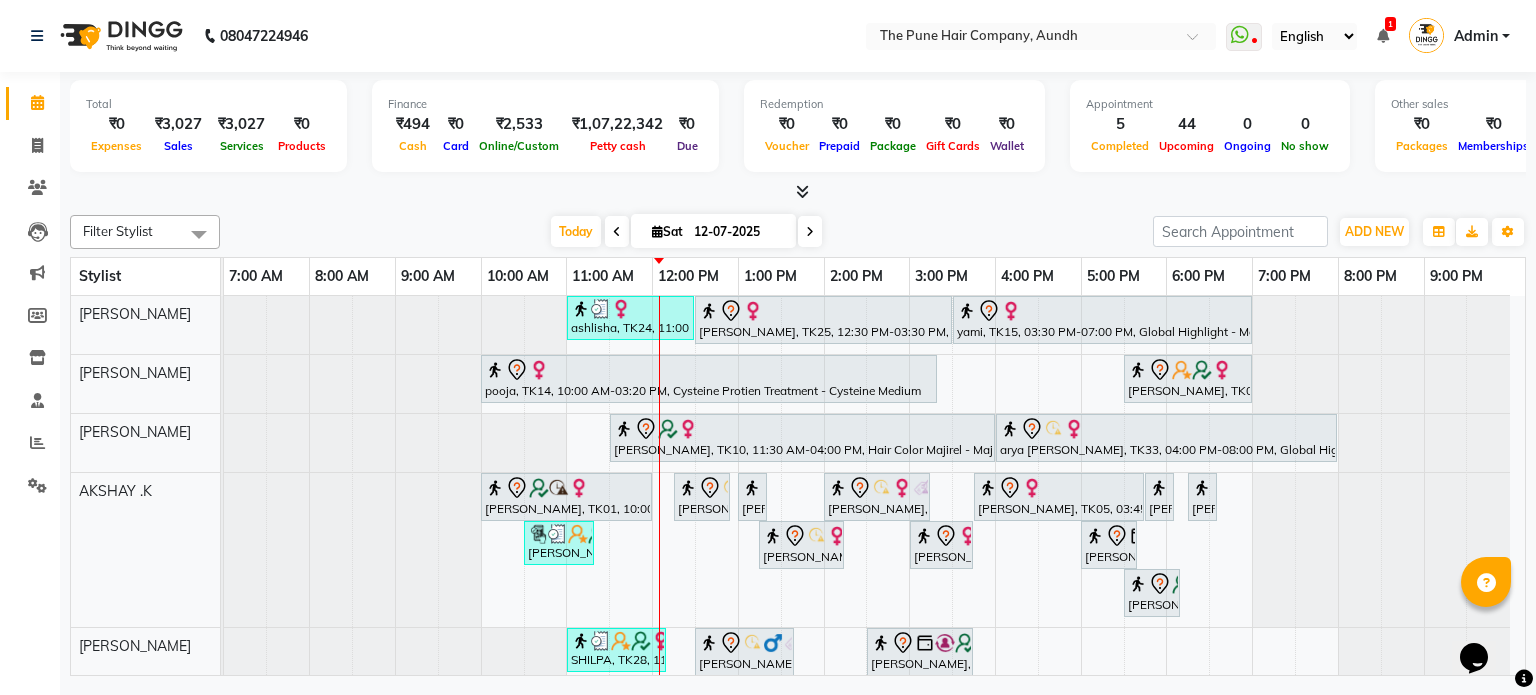 scroll, scrollTop: 200, scrollLeft: 0, axis: vertical 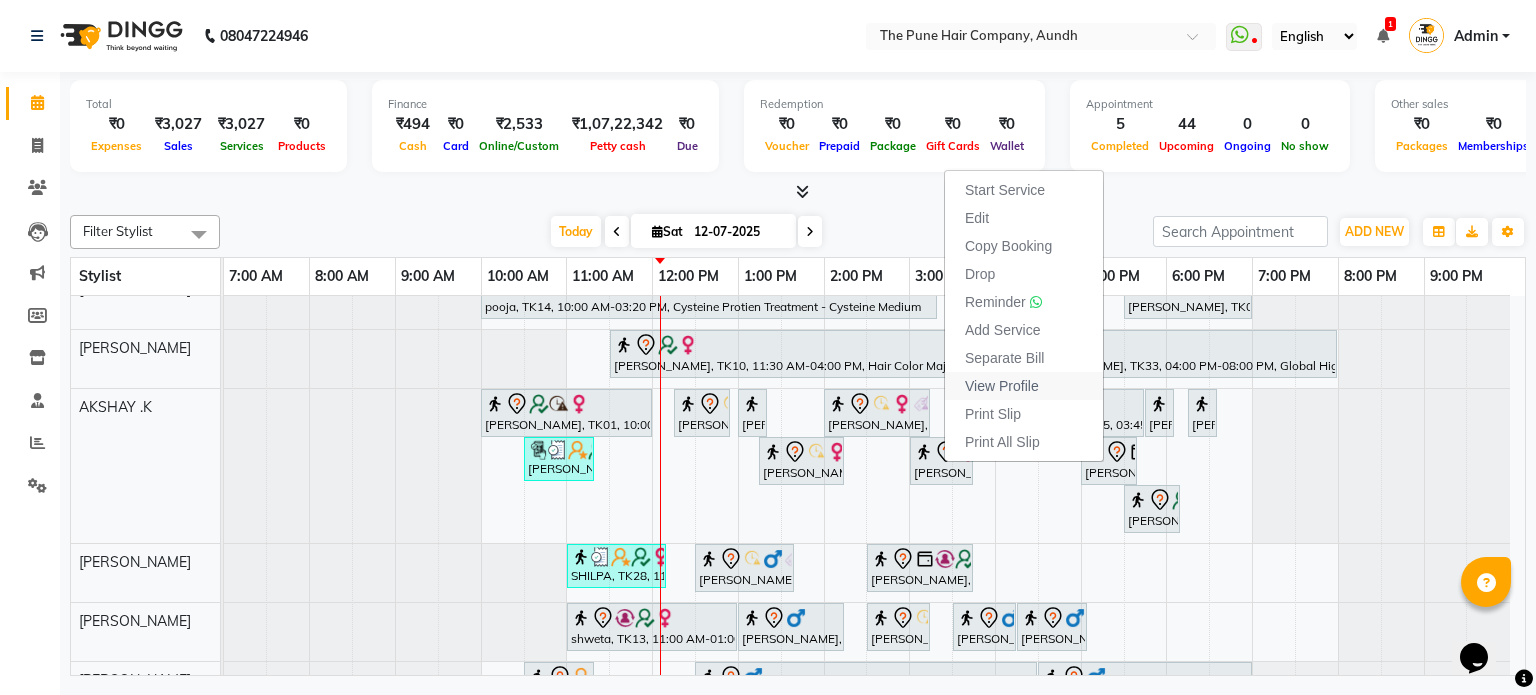 click on "View Profile" at bounding box center [1002, 386] 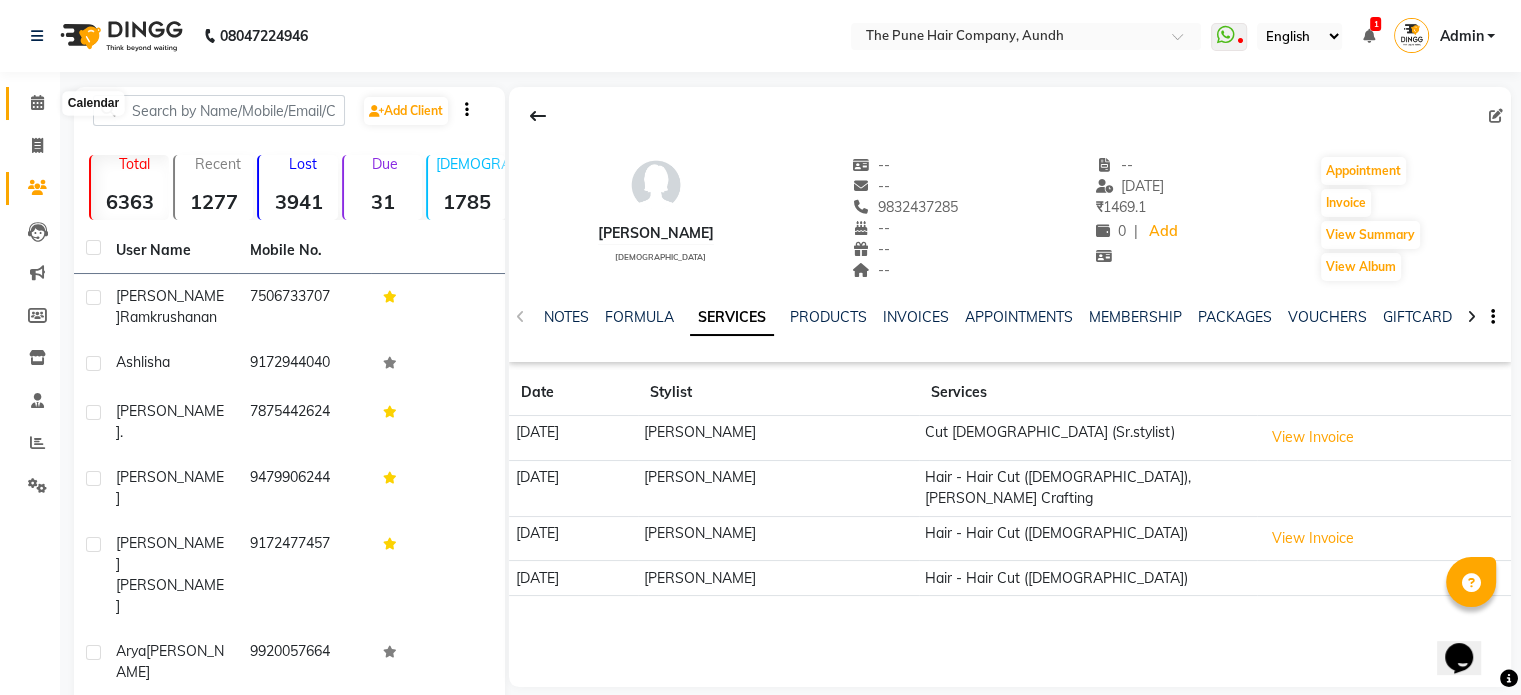 click 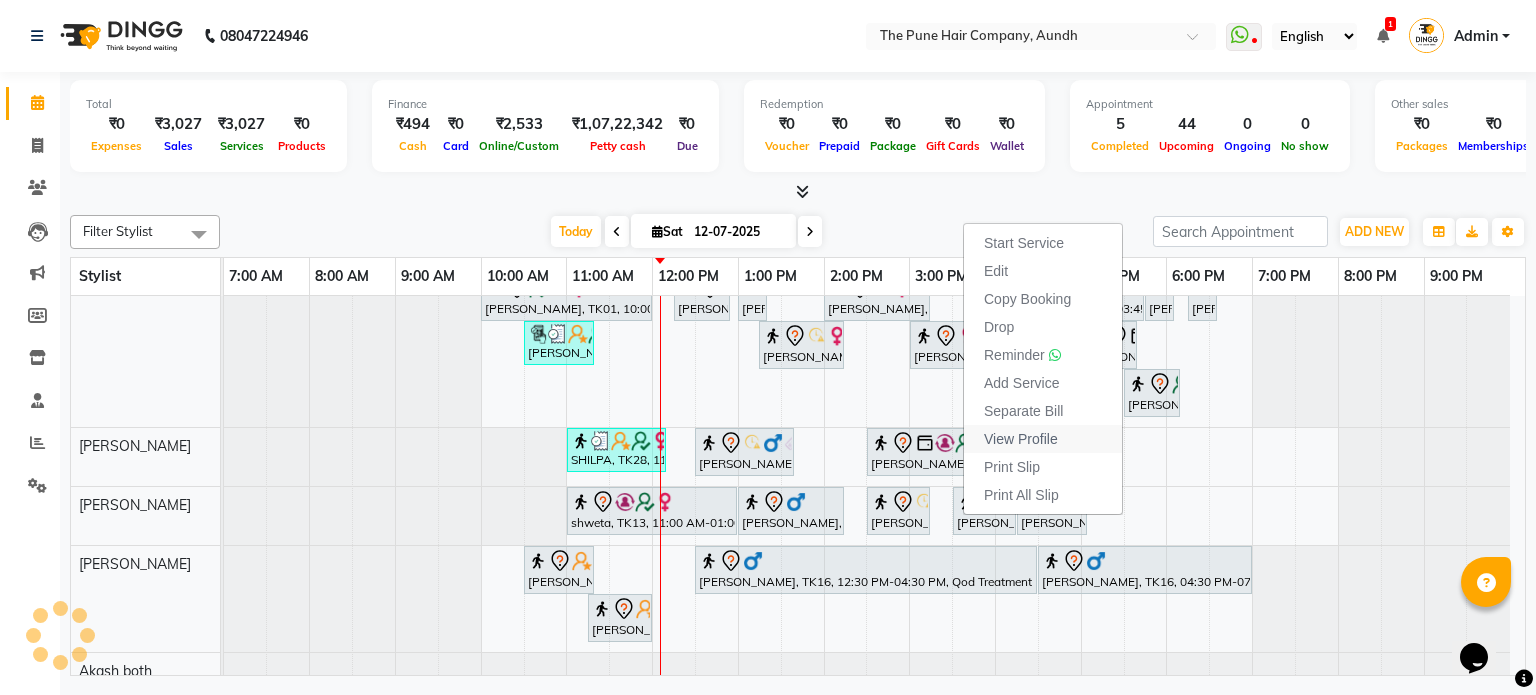 click on "View Profile" at bounding box center (1021, 439) 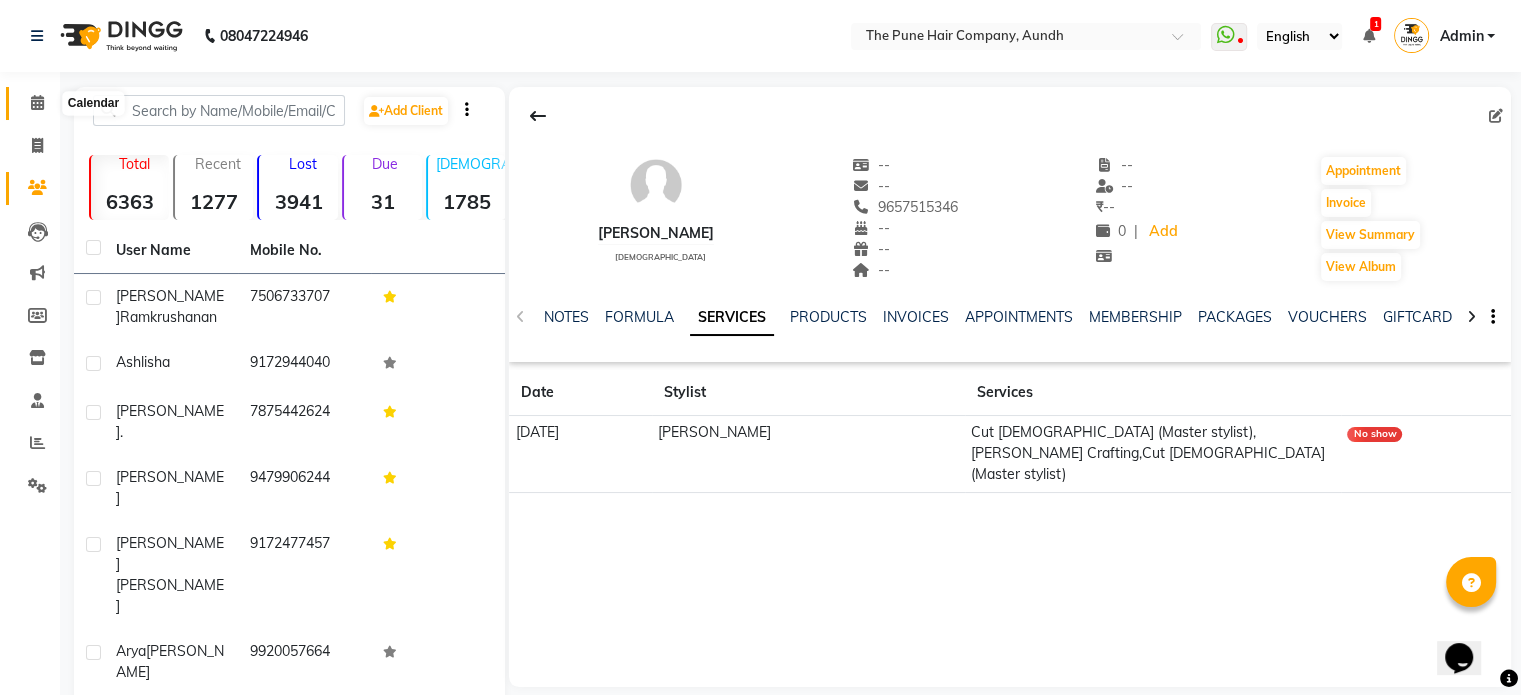 click 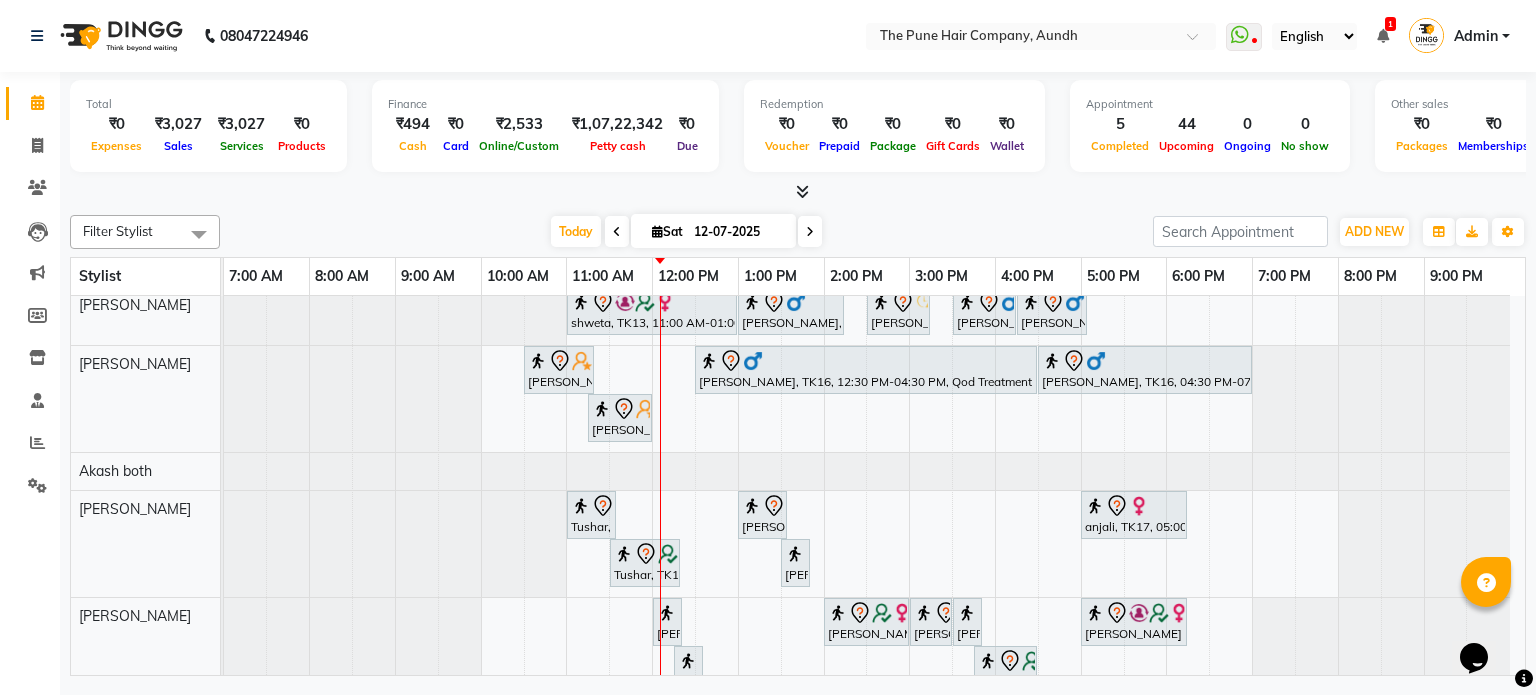 click at bounding box center (810, 232) 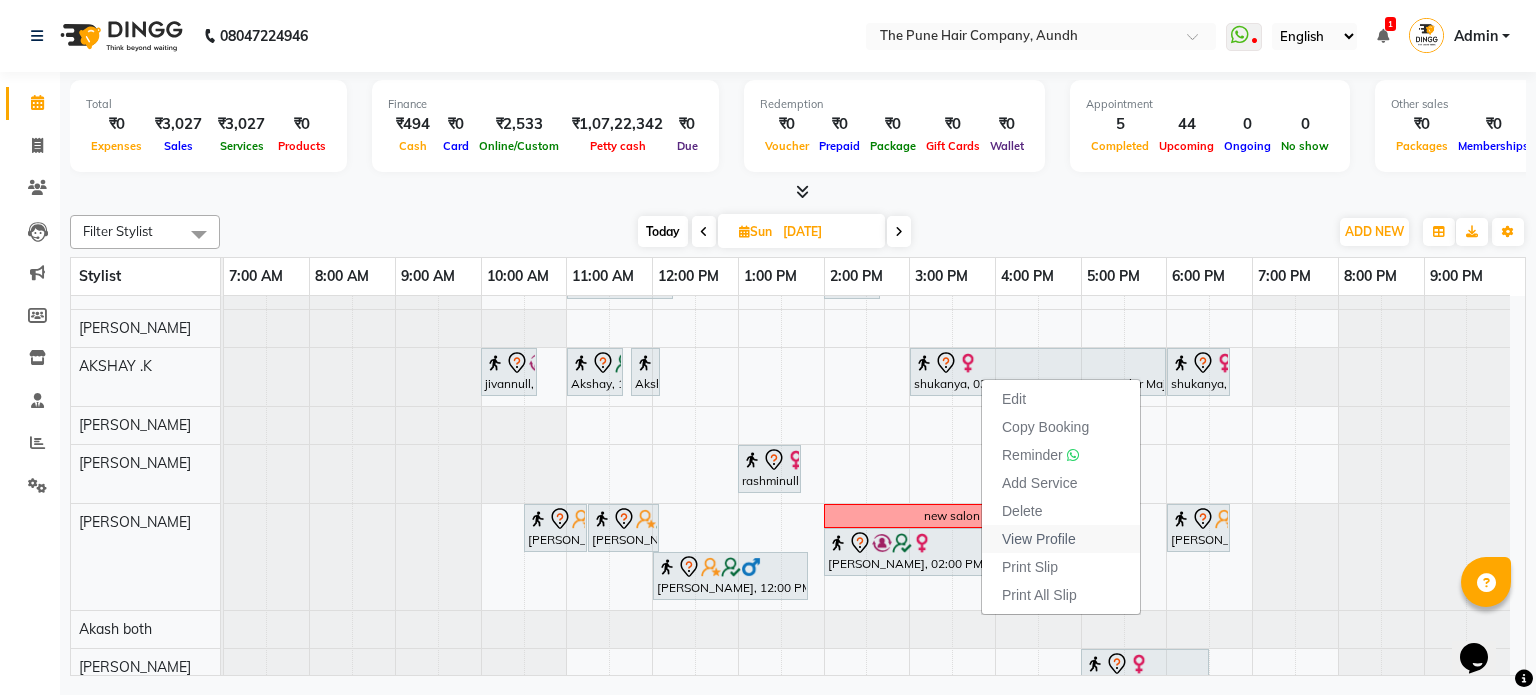 click on "View Profile" at bounding box center [1039, 539] 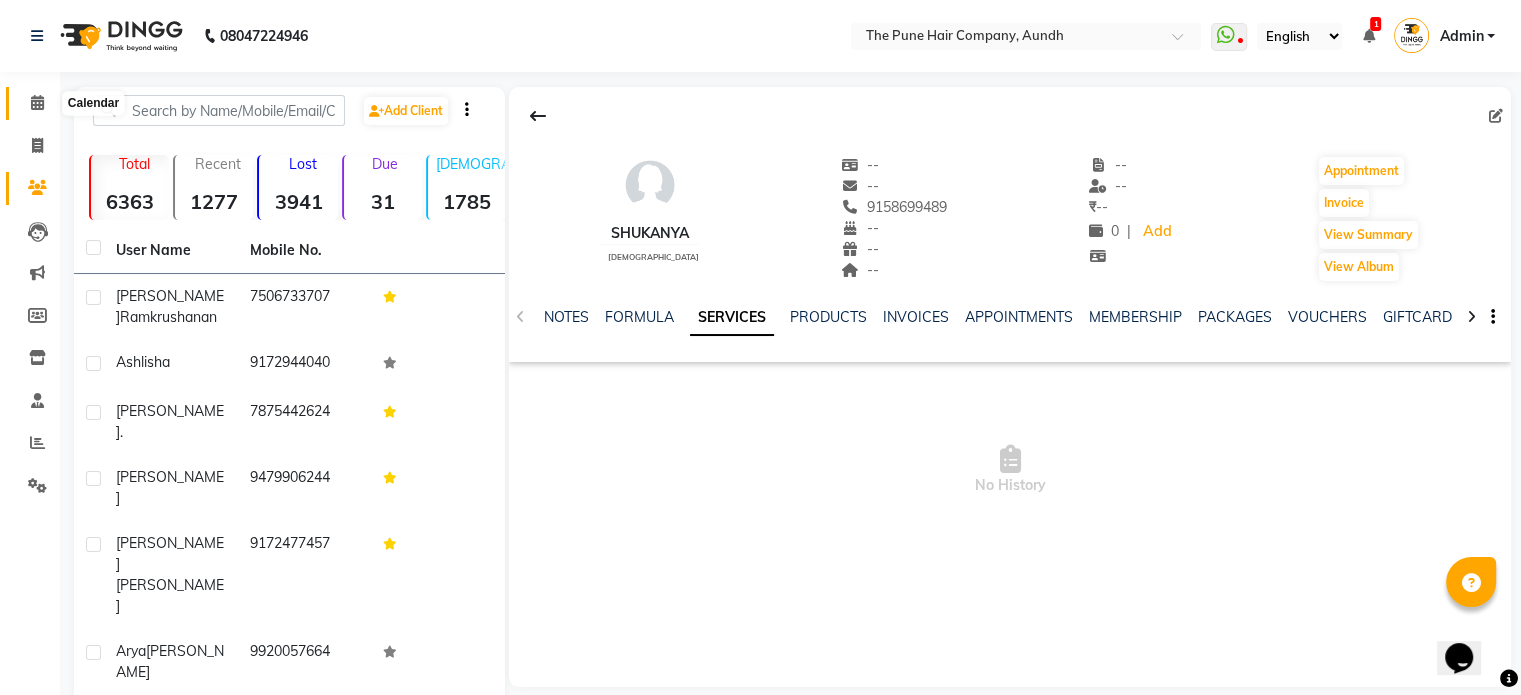 click 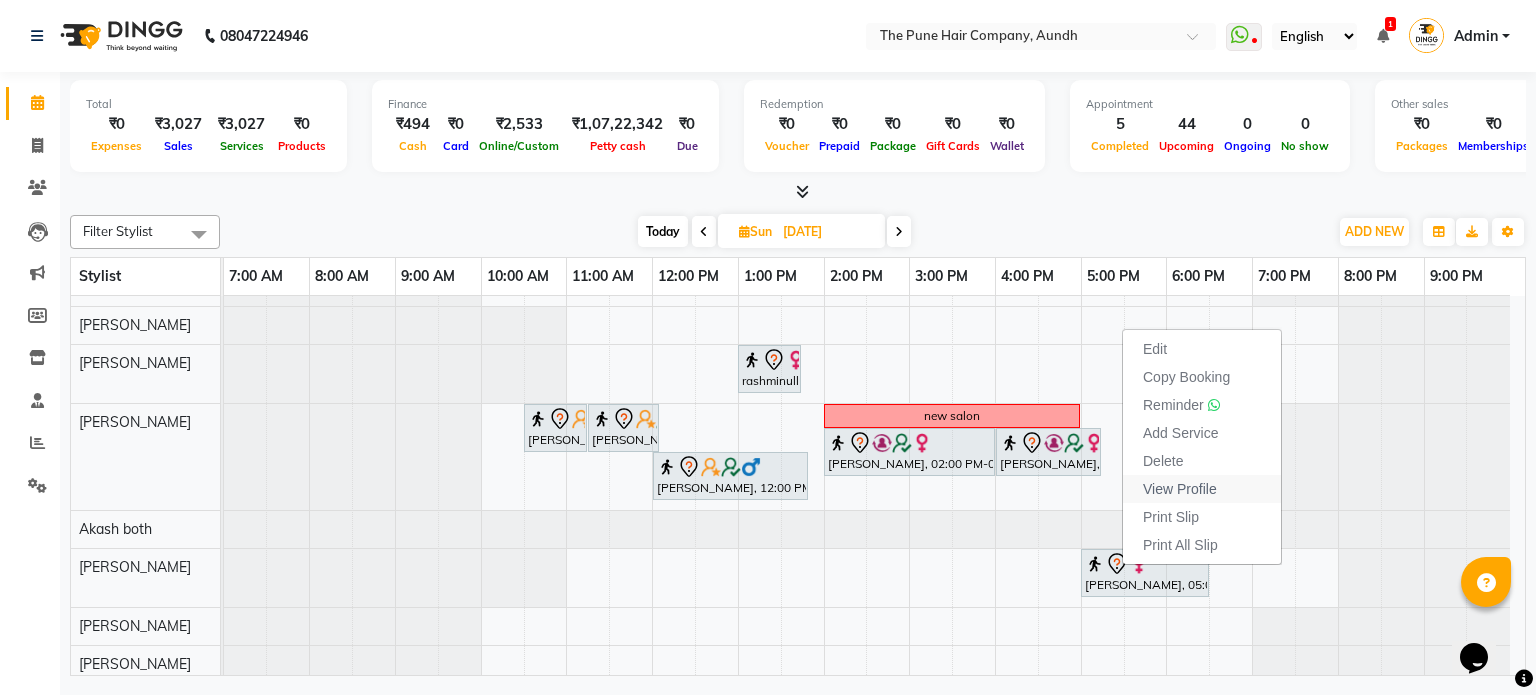 click on "View Profile" at bounding box center (1180, 489) 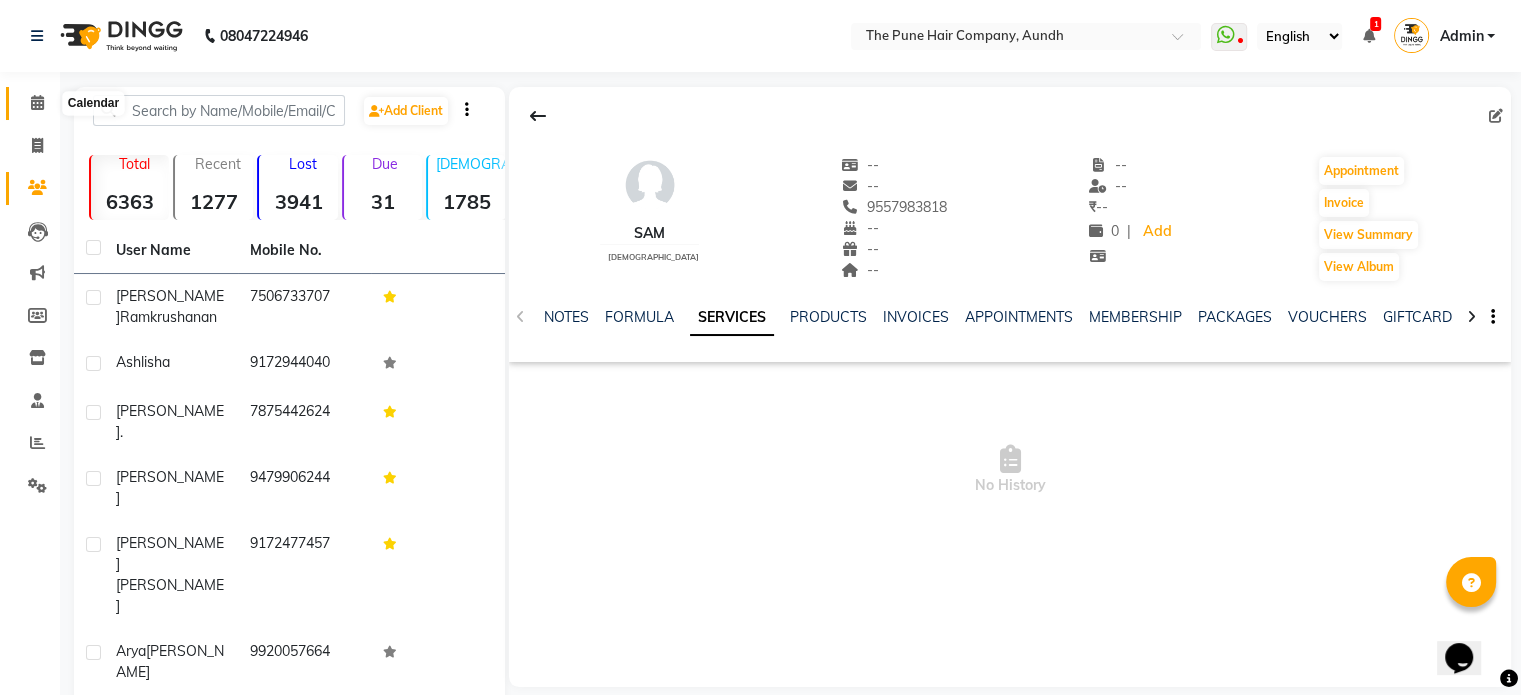 click 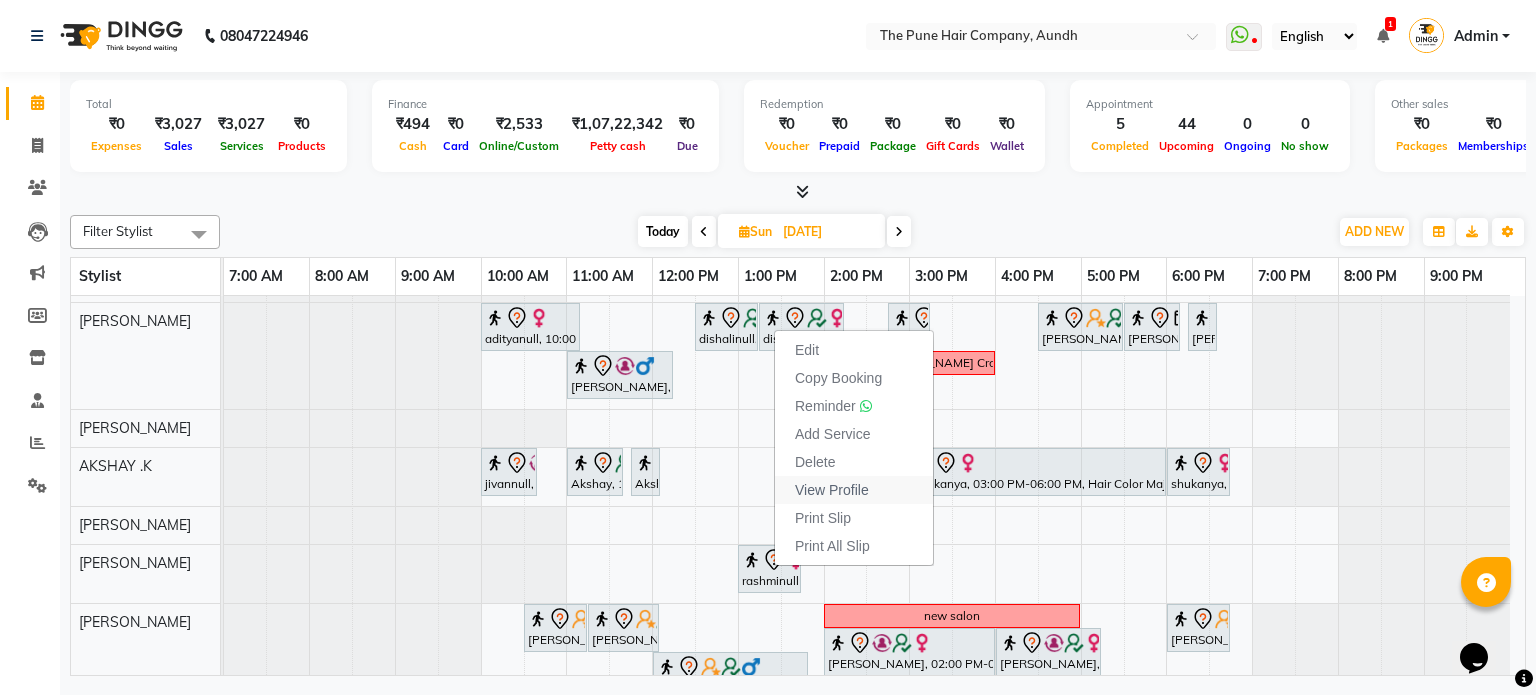 click on "View Profile" at bounding box center [832, 490] 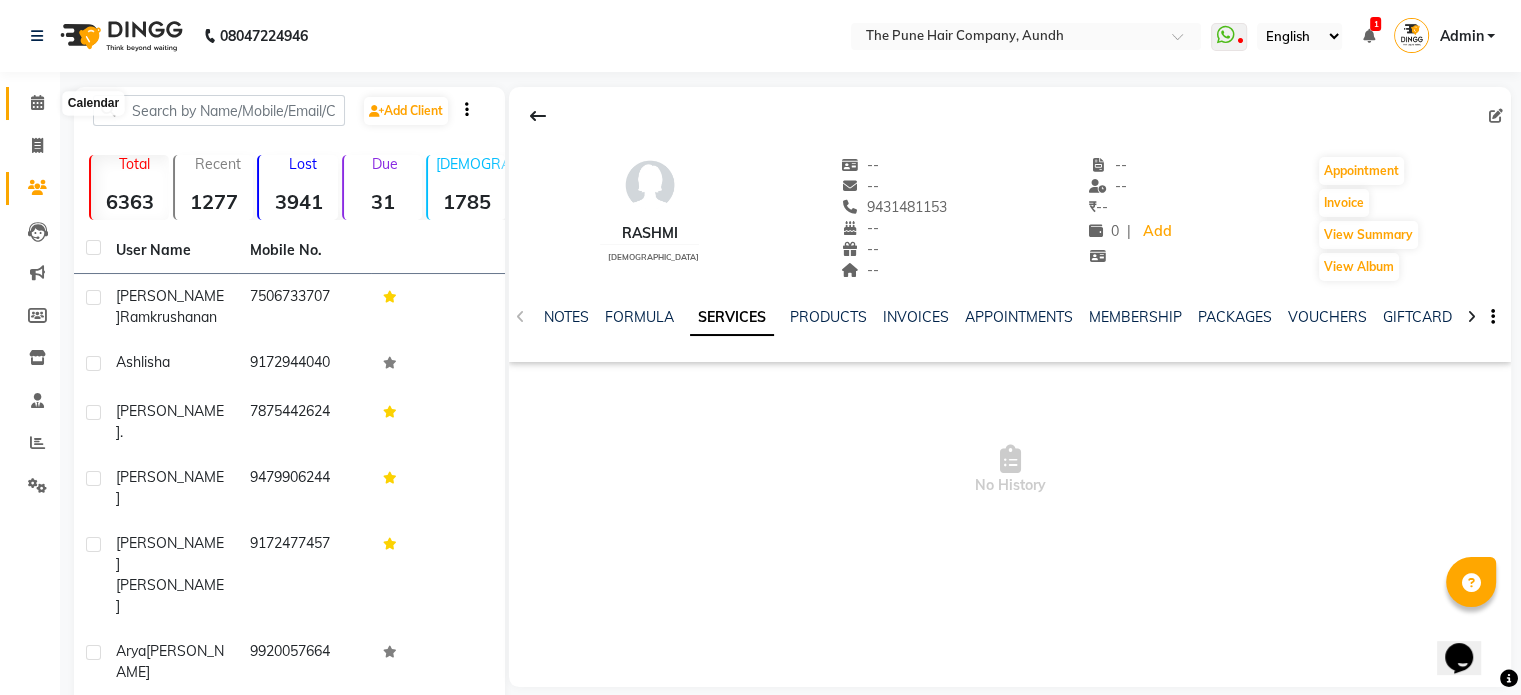click 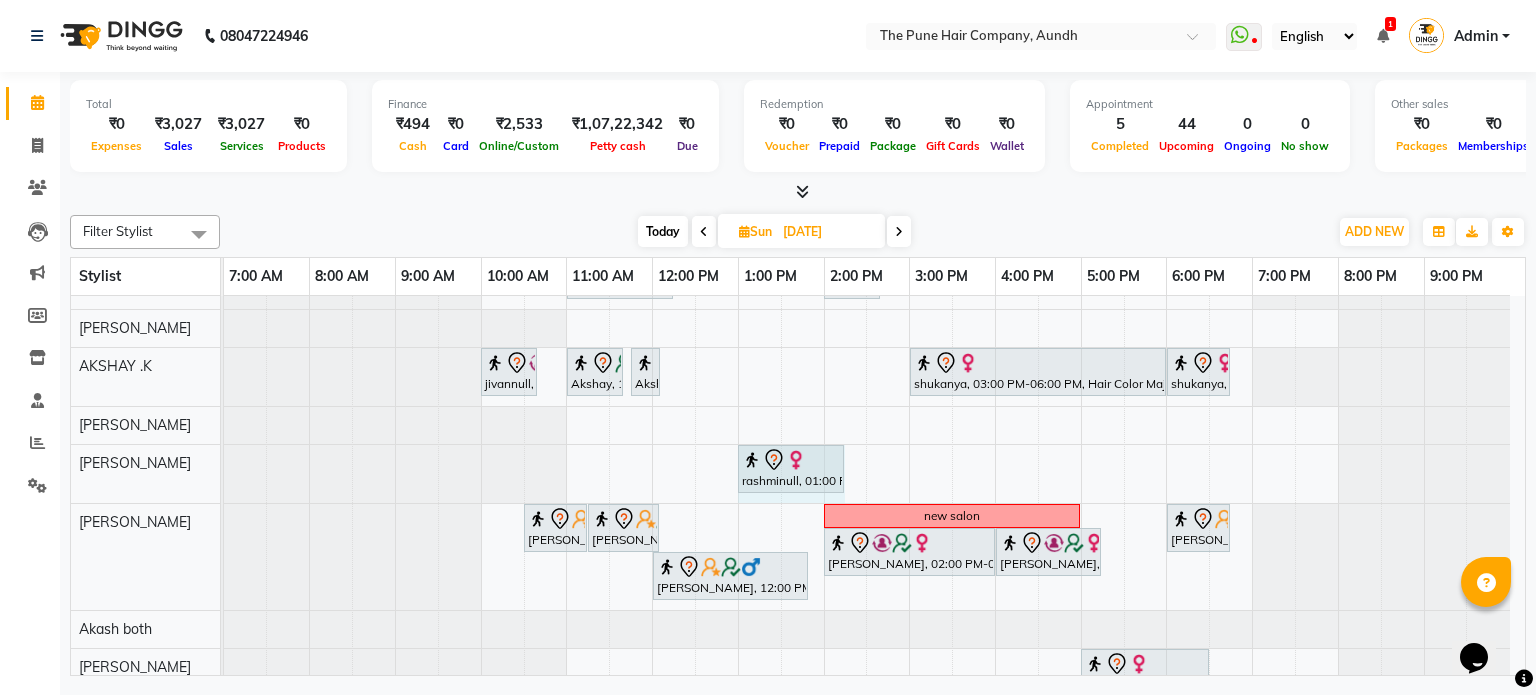 drag, startPoint x: 800, startPoint y: 454, endPoint x: 840, endPoint y: 461, distance: 40.60788 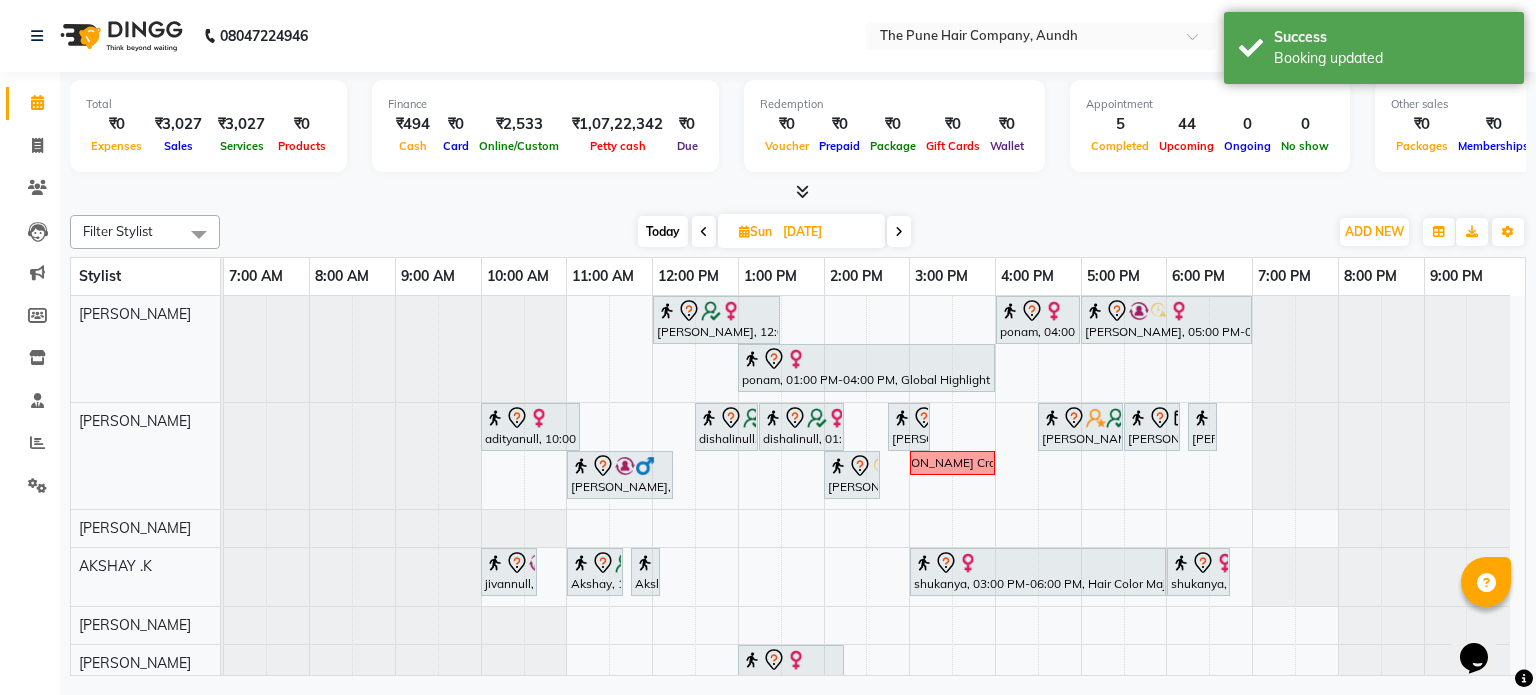 click on "Today" at bounding box center (663, 231) 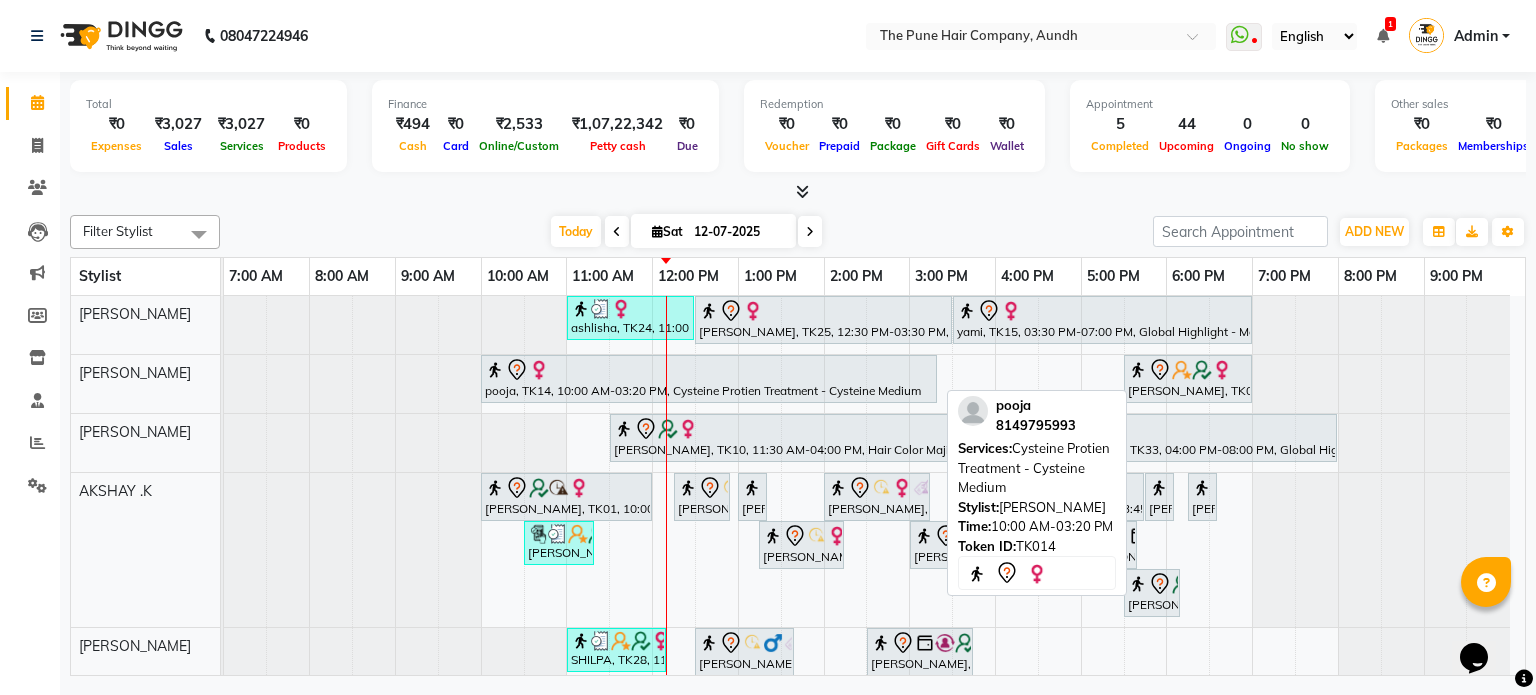 scroll, scrollTop: 141, scrollLeft: 0, axis: vertical 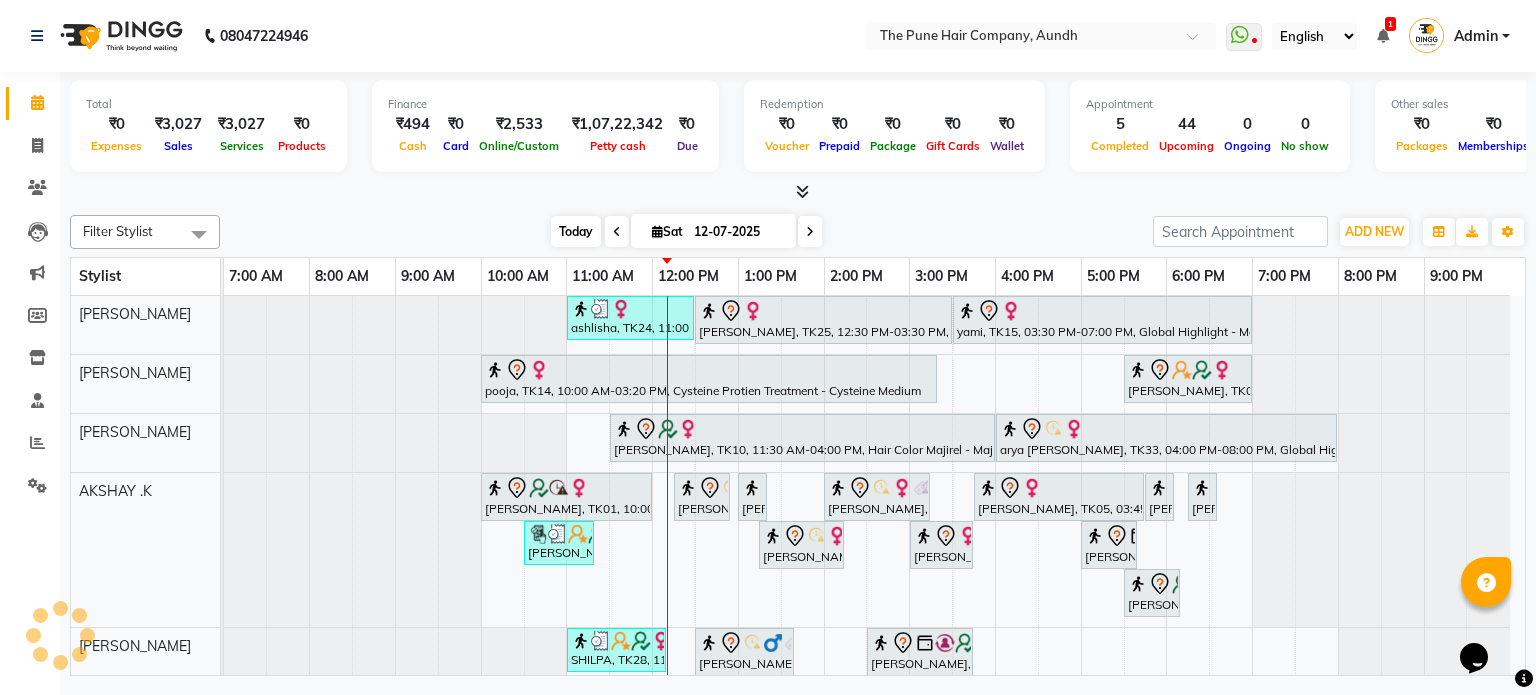 click on "Today" at bounding box center [576, 231] 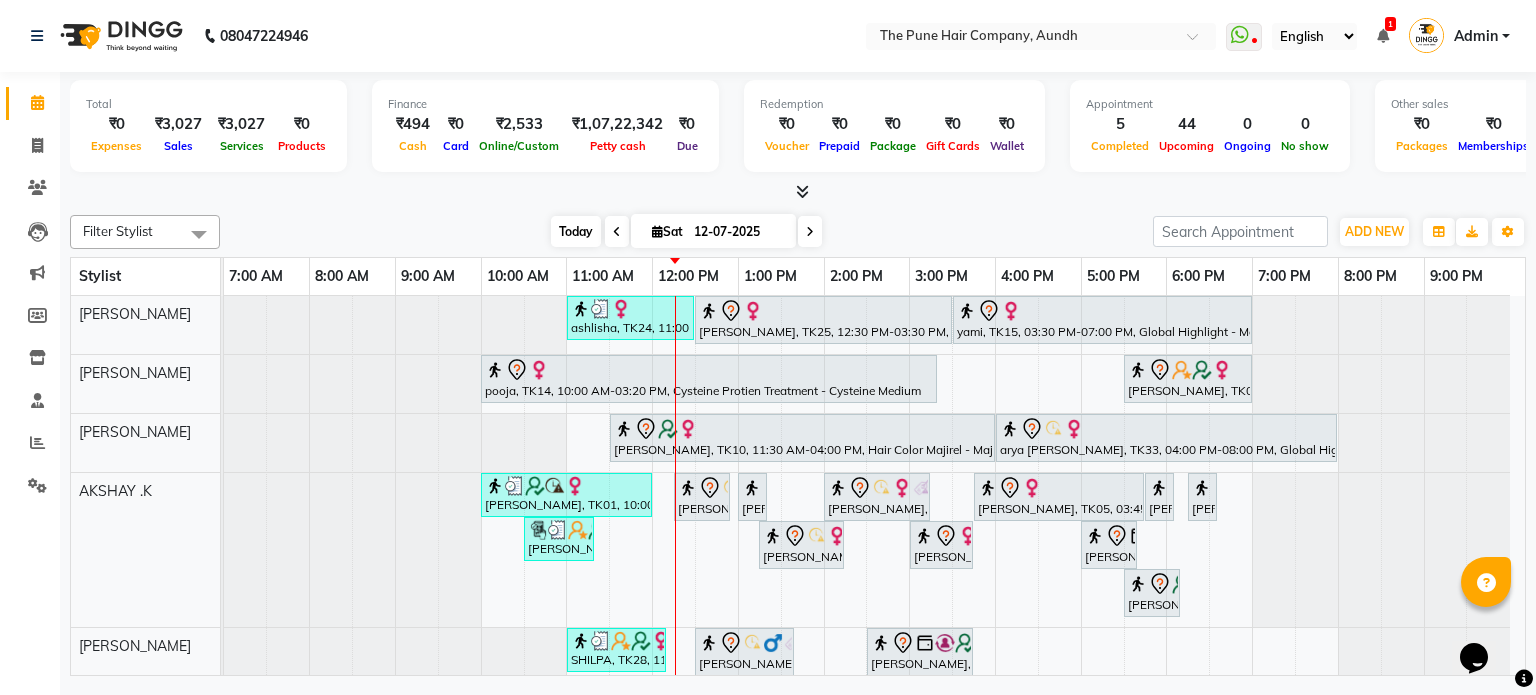 click on "Today" at bounding box center (576, 231) 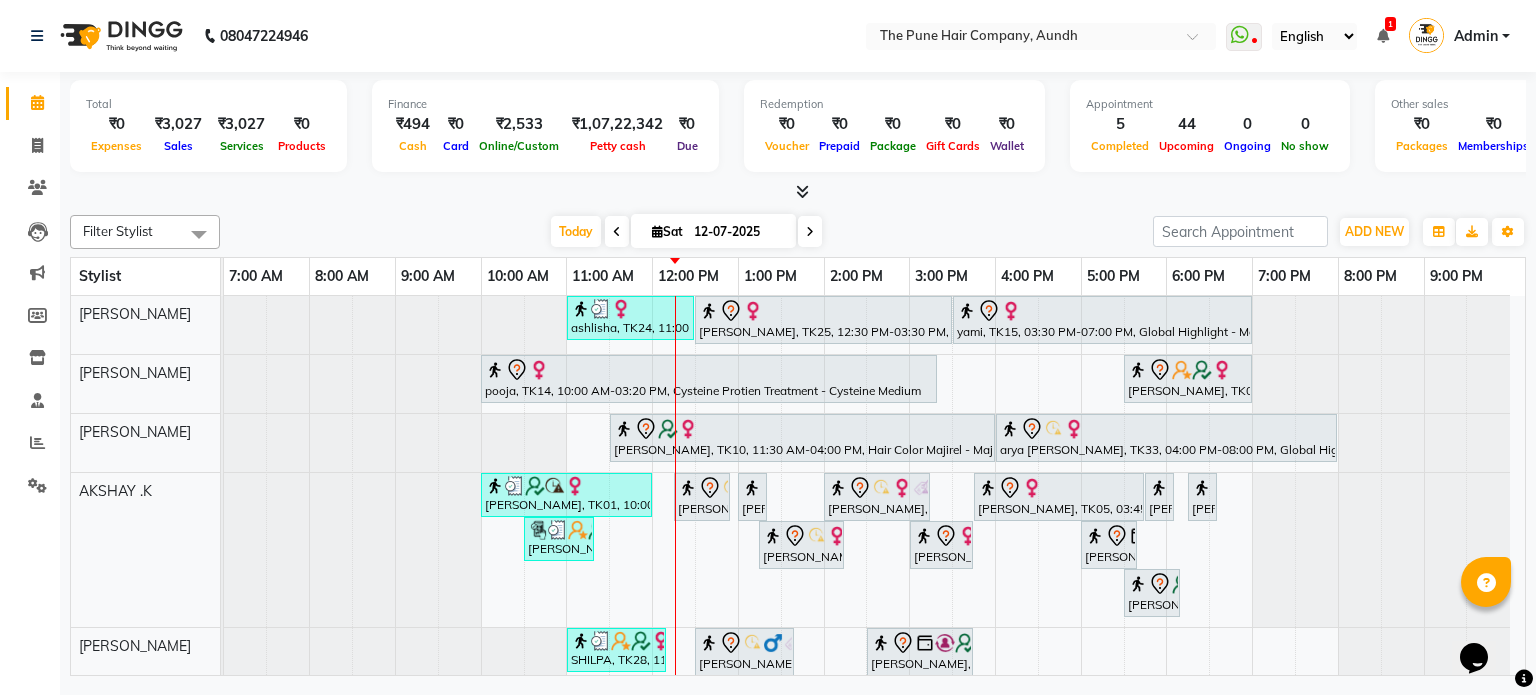 scroll, scrollTop: 66, scrollLeft: 0, axis: vertical 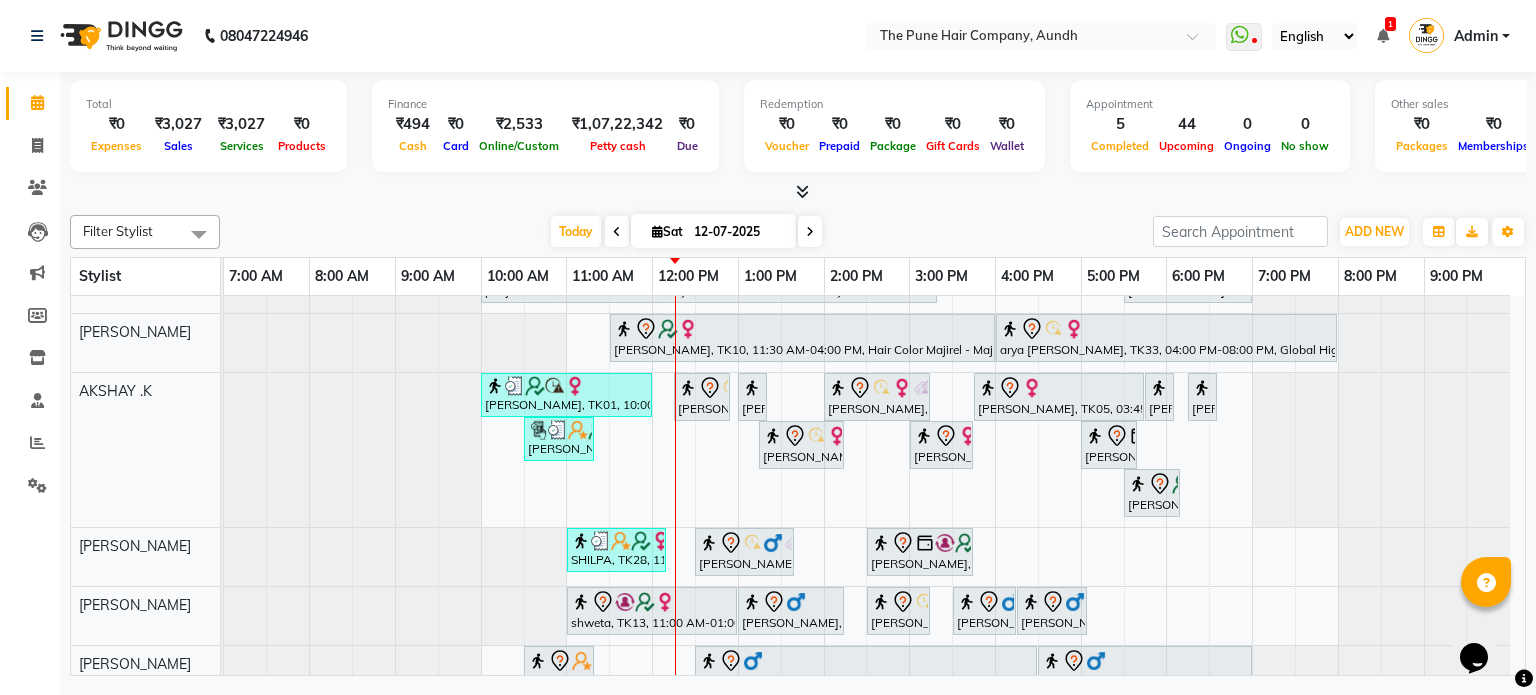 click on "Filter Stylist Select All Akash both AKSHAY .K harshal gaikwad kaif shaikh LAKKHAN SHINDE Nagesh Jadhav Nitish Desai  Pavan mane POOJA MORE Prasad Adhav  Prathmesh powar Shweta gotur Sonal saindane swapnil sonavane Today  Sat 12-07-2025 Toggle Dropdown Add Appointment Add Invoice Add Expense Add Attendance Add Client Add Transaction Toggle Dropdown Add Appointment Add Invoice Add Expense Add Attendance Add Client ADD NEW Toggle Dropdown Add Appointment Add Invoice Add Expense Add Attendance Add Client Add Transaction Filter Stylist Select All Akash both AKSHAY .K harshal gaikwad kaif shaikh LAKKHAN SHINDE Nagesh Jadhav Nitish Desai  Pavan mane POOJA MORE Prasad Adhav  Prathmesh powar Shweta gotur Sonal saindane swapnil sonavane Group By  Staff View   Room View  View as Vertical  Vertical - Week View  Horizontal  Horizontal - Week View  List  Toggle Dropdown Calendar Settings Manage Tags   Arrange Stylists   Reset Stylists  Full Screen Appointment Form Zoom 50%" at bounding box center [798, 232] 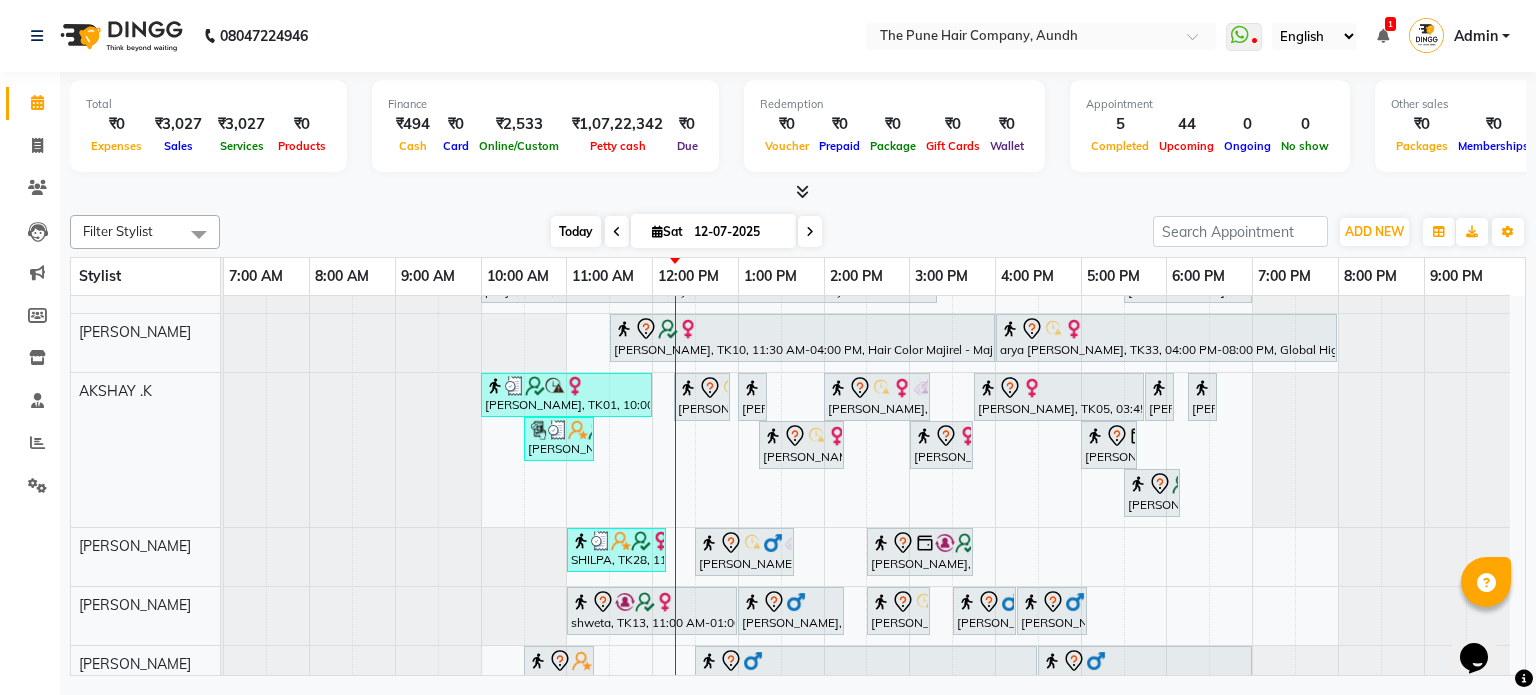 click on "Today" at bounding box center [576, 231] 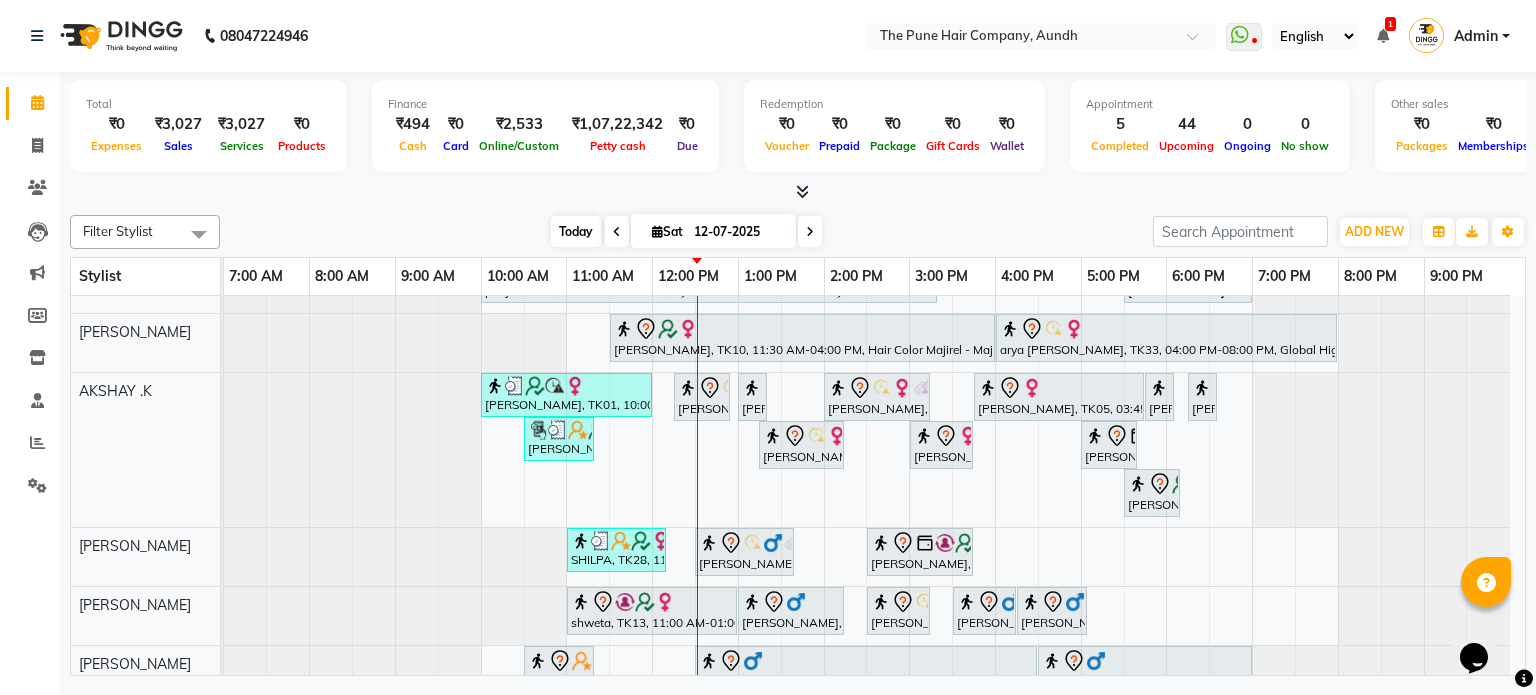 click on "Today" at bounding box center [576, 231] 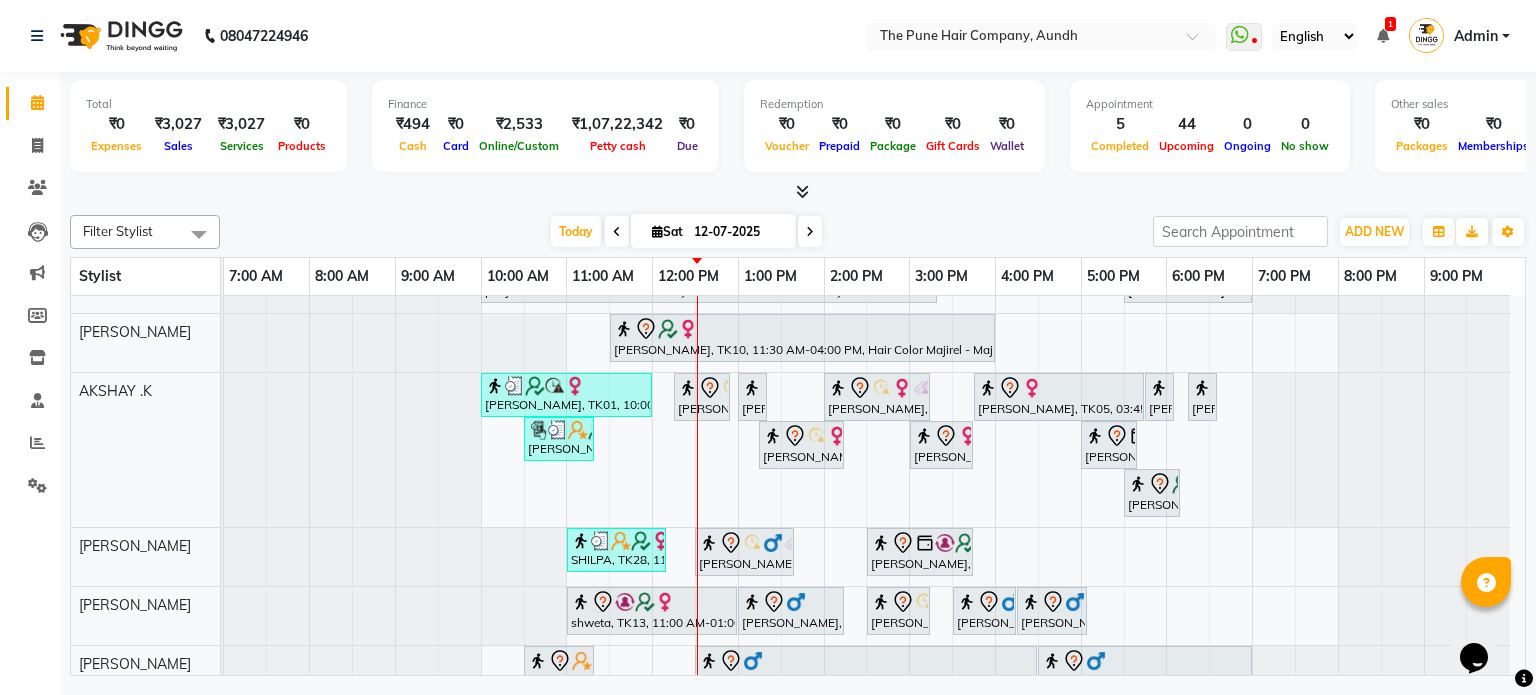 click on "ashlisha, TK24, 11:00 AM-12:30 PM, Cut Female ( Top Stylist )             juli jetha, TK25, 12:30 PM-03:30 PM, Global Highlight - Majirel Highlights Medium             yami, TK15, 03:30 PM-07:00 PM, Global Highlight - Majirel Highlights Long             pooja, TK14, 10:00 AM-03:20 PM, Cysteine Protien Treatment - Cysteine Medium             Anu Shewani, TK04, 05:30 PM-07:00 PM, Hair wash & blow dry - long             DIPTI, TK10, 11:30 AM-04:00 PM, Hair Color Majirel - Majirel Global Long     samiksha, TK01, 10:00 AM-12:00 PM, Hair Color Inoa - Inoa Touchup 2 Inch             Nancy, TK08, 12:15 PM-12:55 PM, Cut male (Expert)             Nancy, TK08, 01:00 PM-01:20 PM,  Beard Crafting             Smita, TK09, 02:00 PM-03:15 PM, Cut Female (Expert)             vanita, TK05, 03:45 PM-05:45 PM, Global Color - Inoa Global Medium             Gaurav Pathak, TK21, 05:45 PM-06:05 PM,  Beard Crafting             Siddharth Pardeshi, TK07, 06:15 PM-06:35 PM,  Beard Crafting" at bounding box center [874, 753] 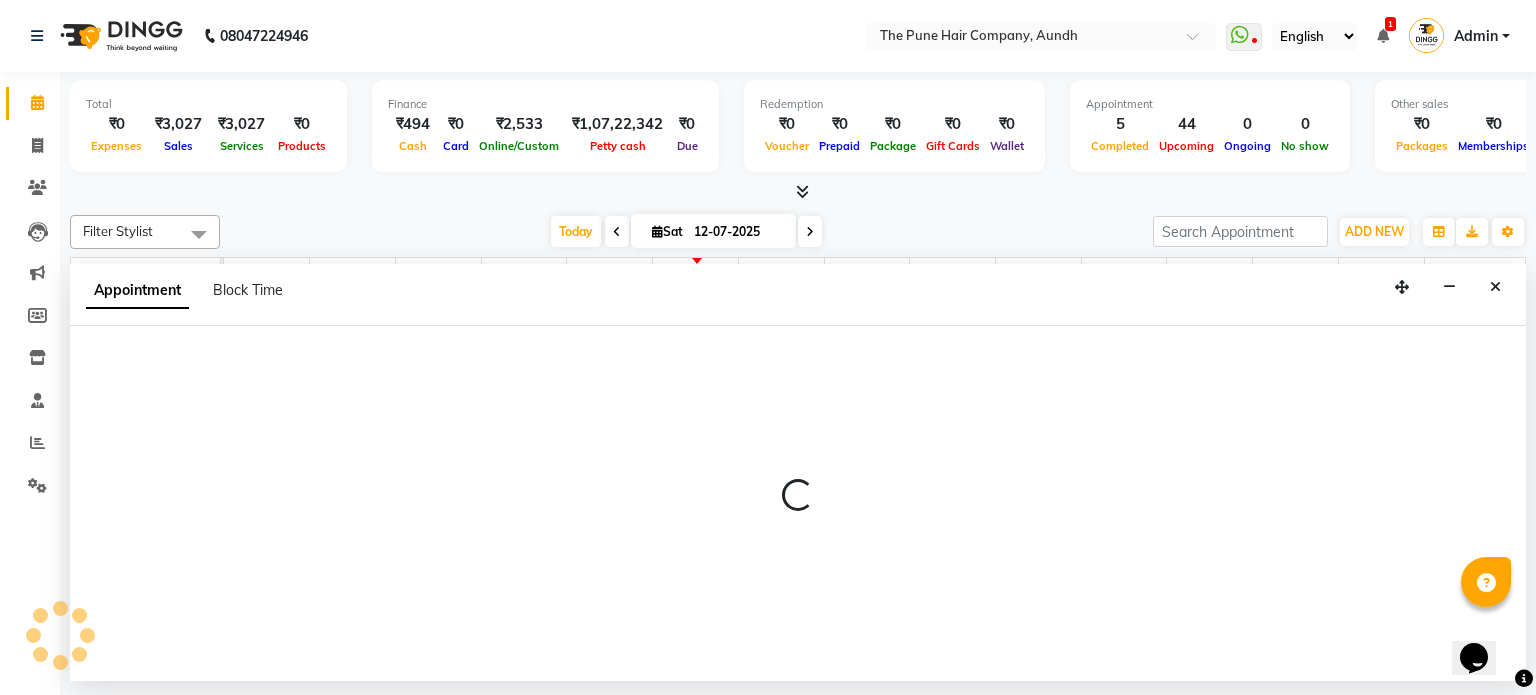 select on "12769" 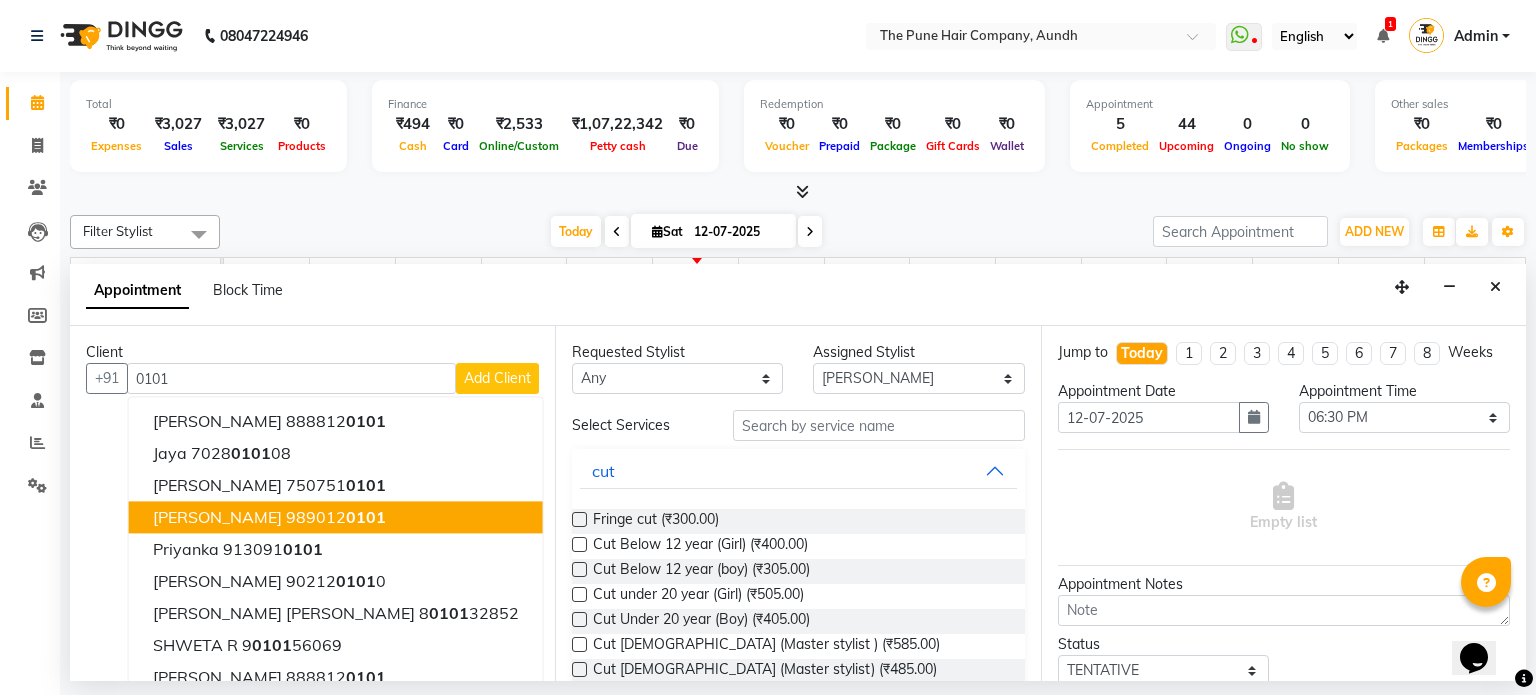 click on "varun pherwani  989012 0101" at bounding box center [336, 518] 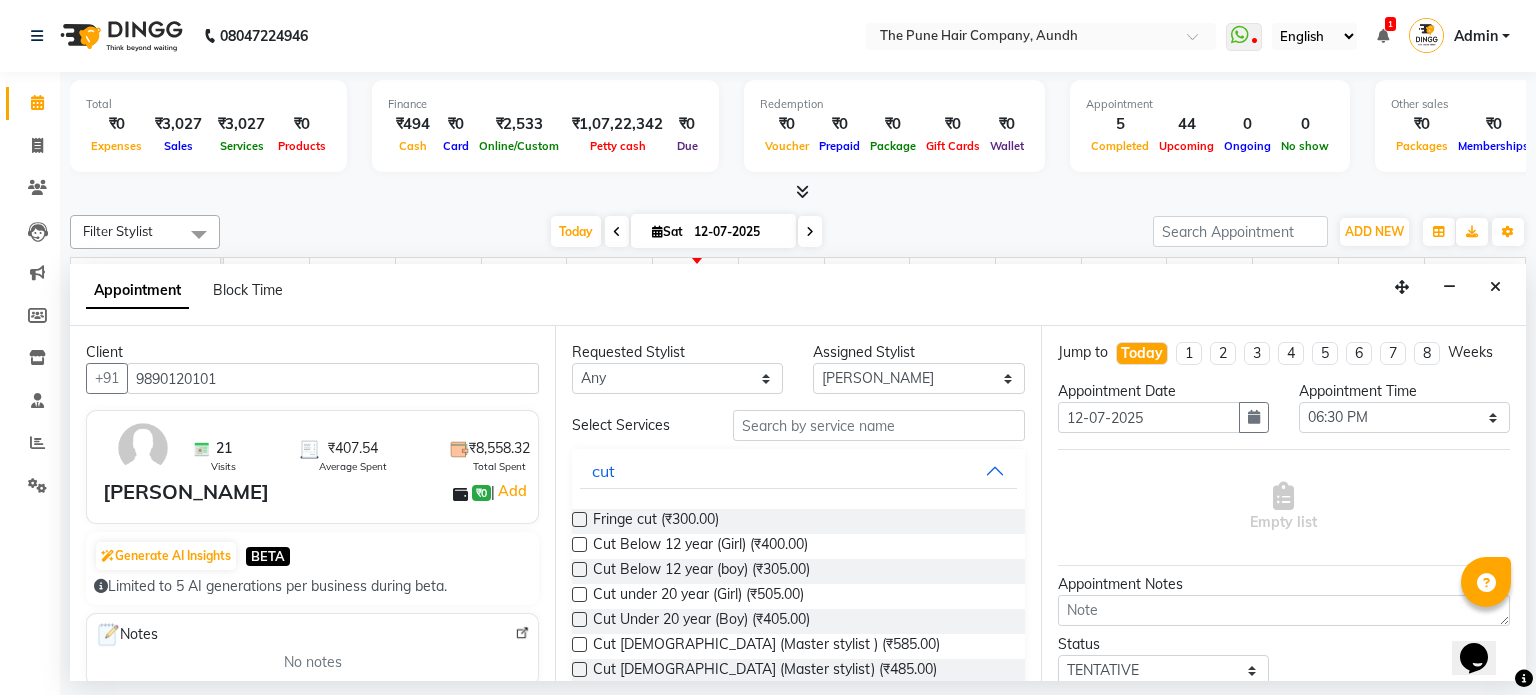 scroll, scrollTop: 100, scrollLeft: 0, axis: vertical 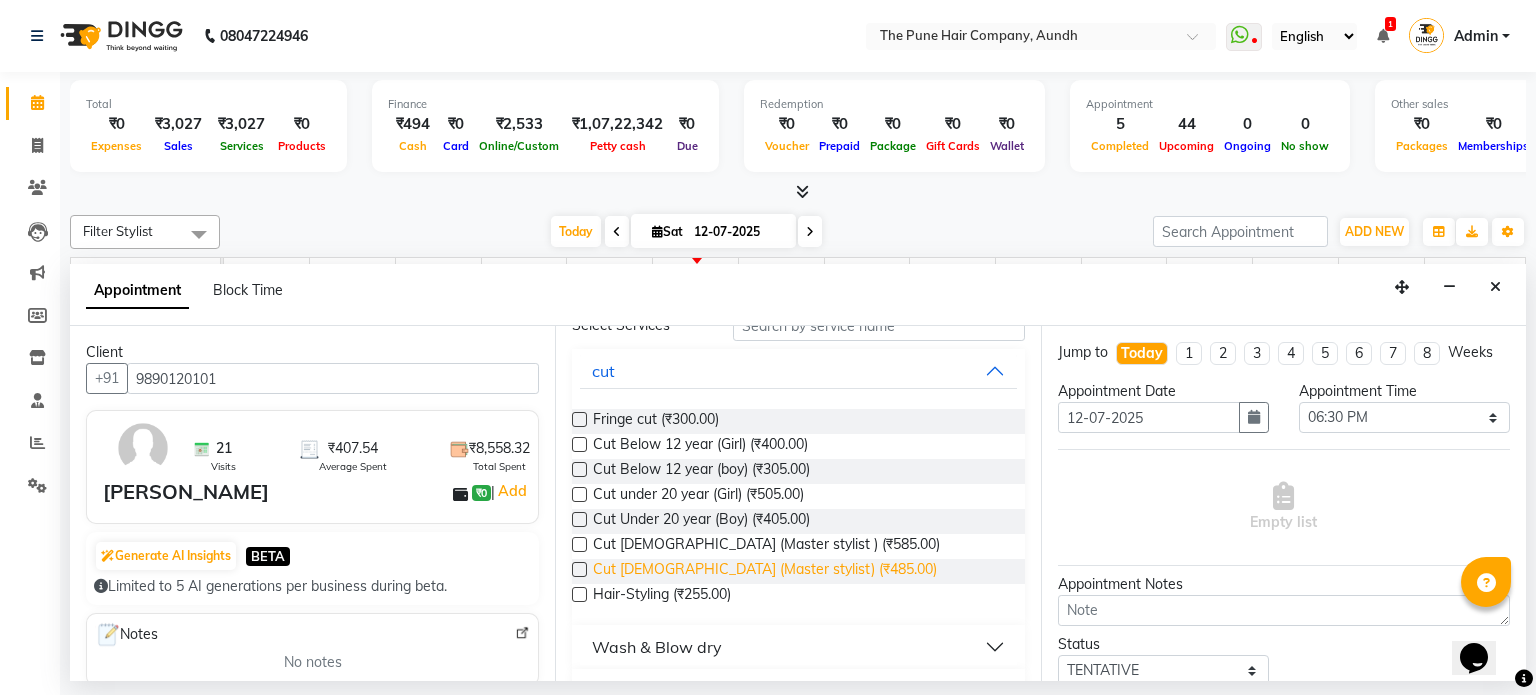 type on "9890120101" 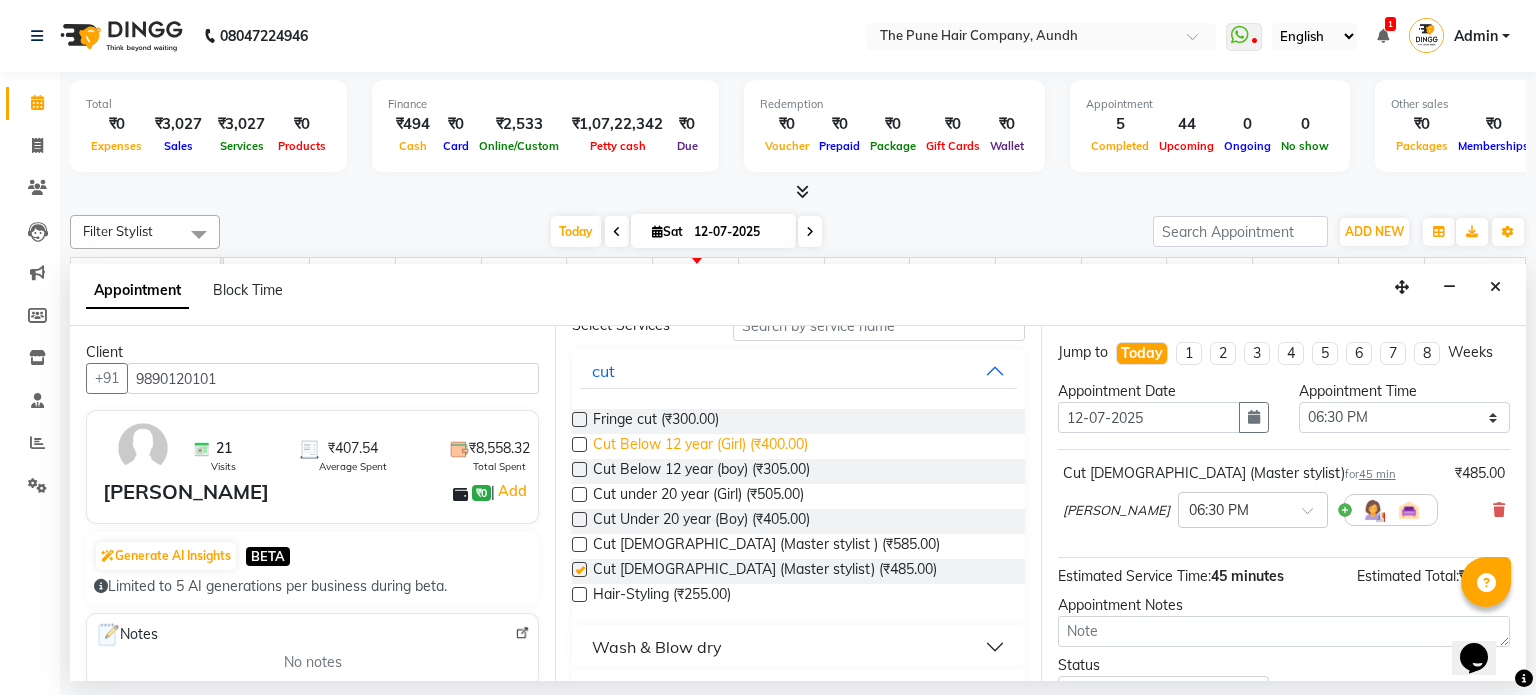 checkbox on "false" 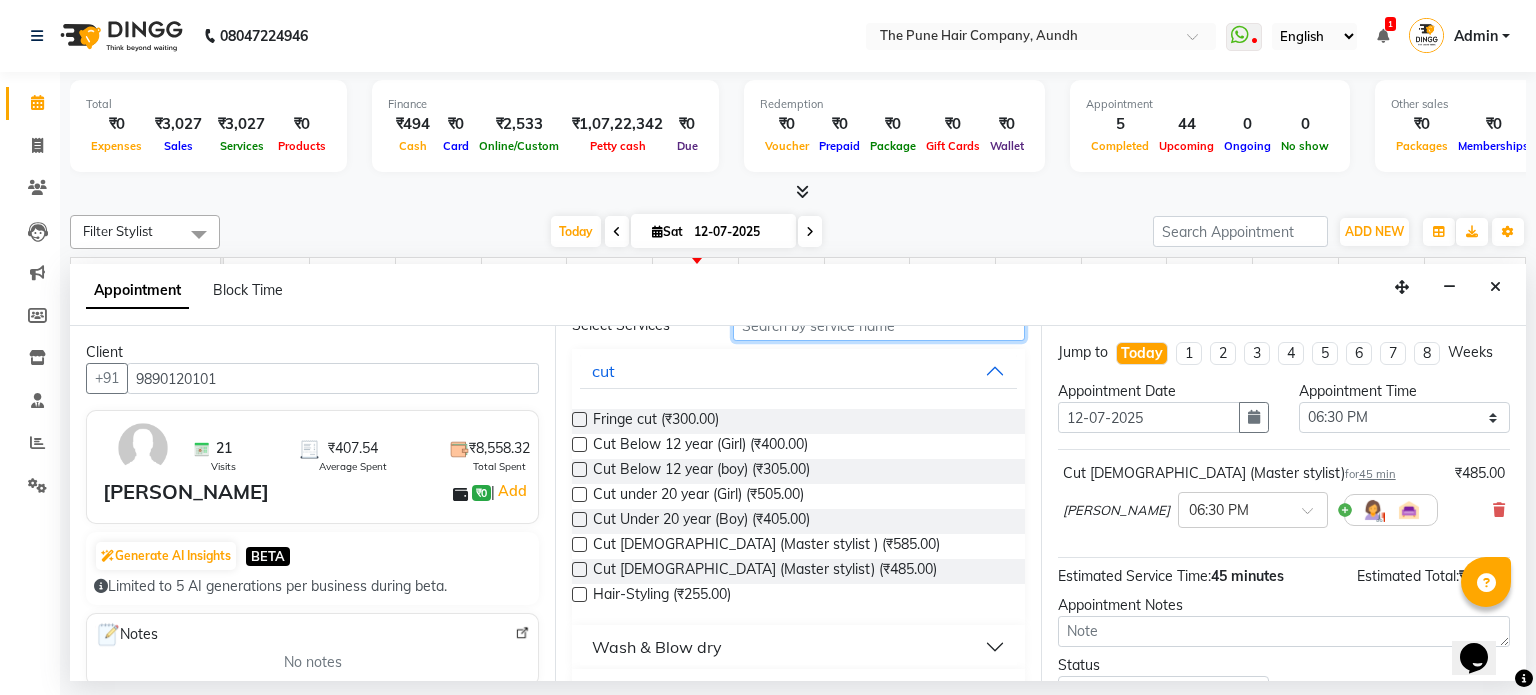 click at bounding box center [879, 325] 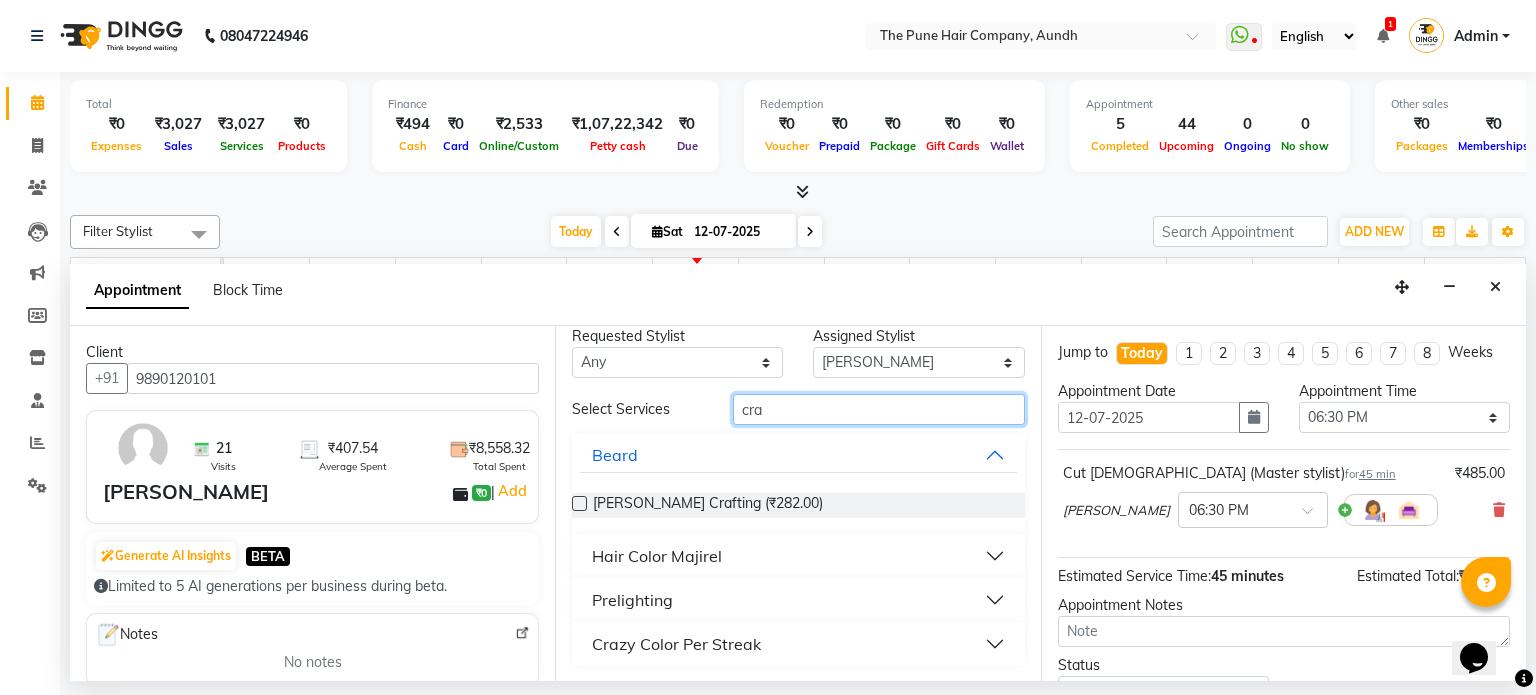 scroll, scrollTop: 0, scrollLeft: 0, axis: both 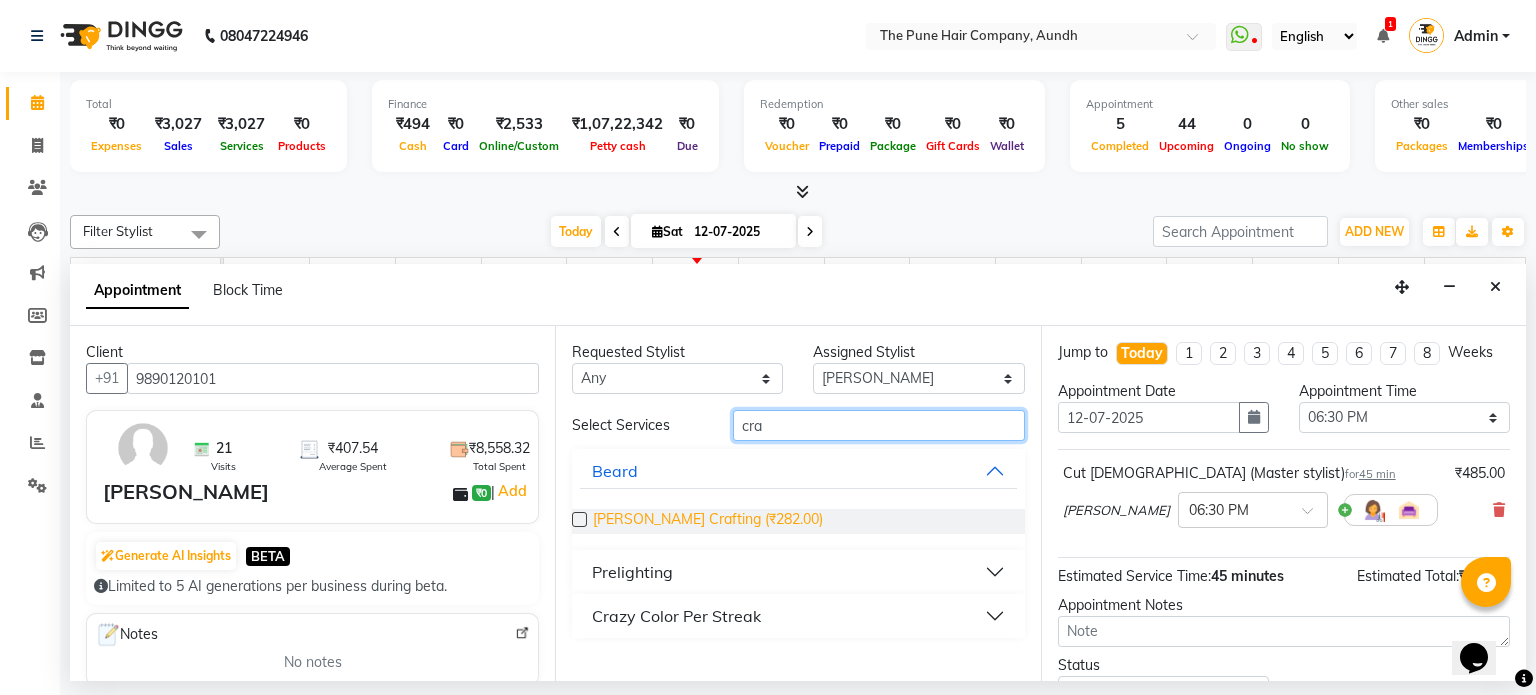 type on "cra" 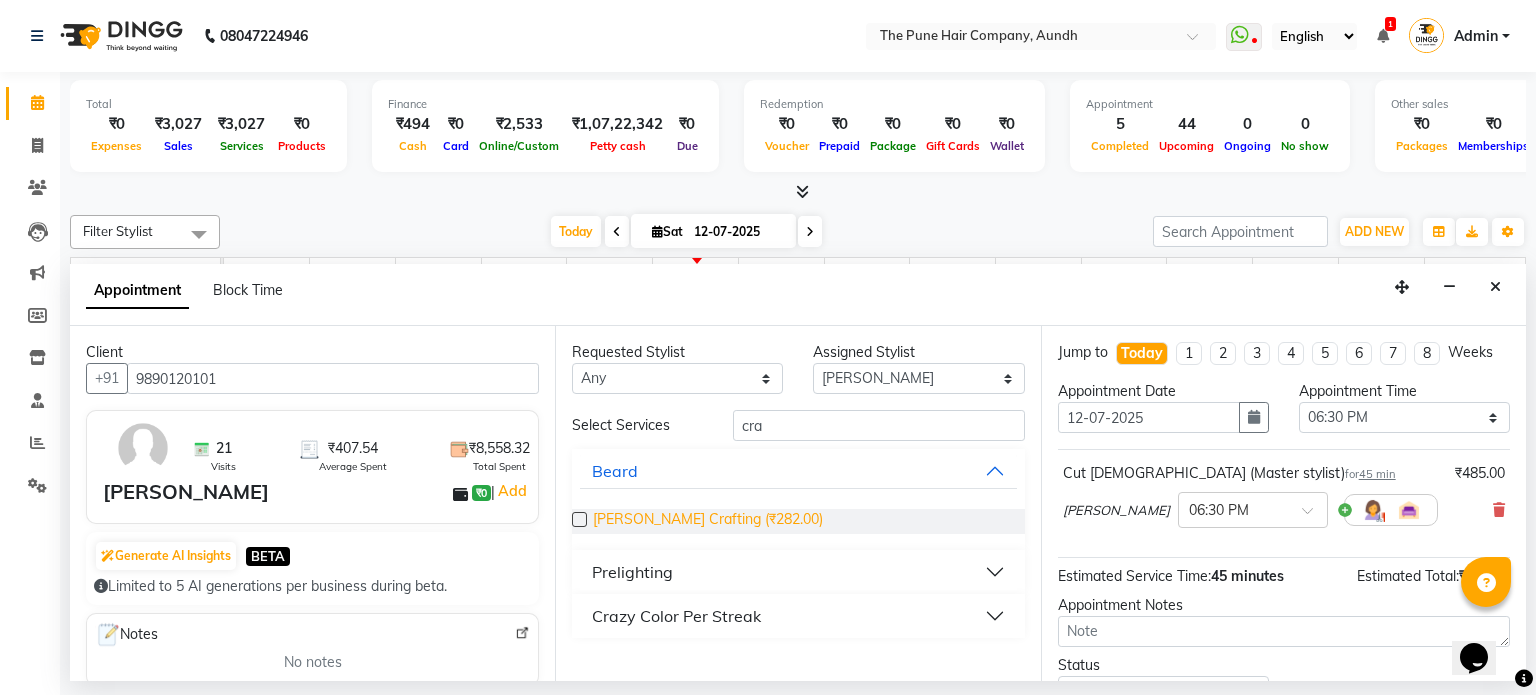 click on "Beard Crafting (₹282.00)" at bounding box center [708, 521] 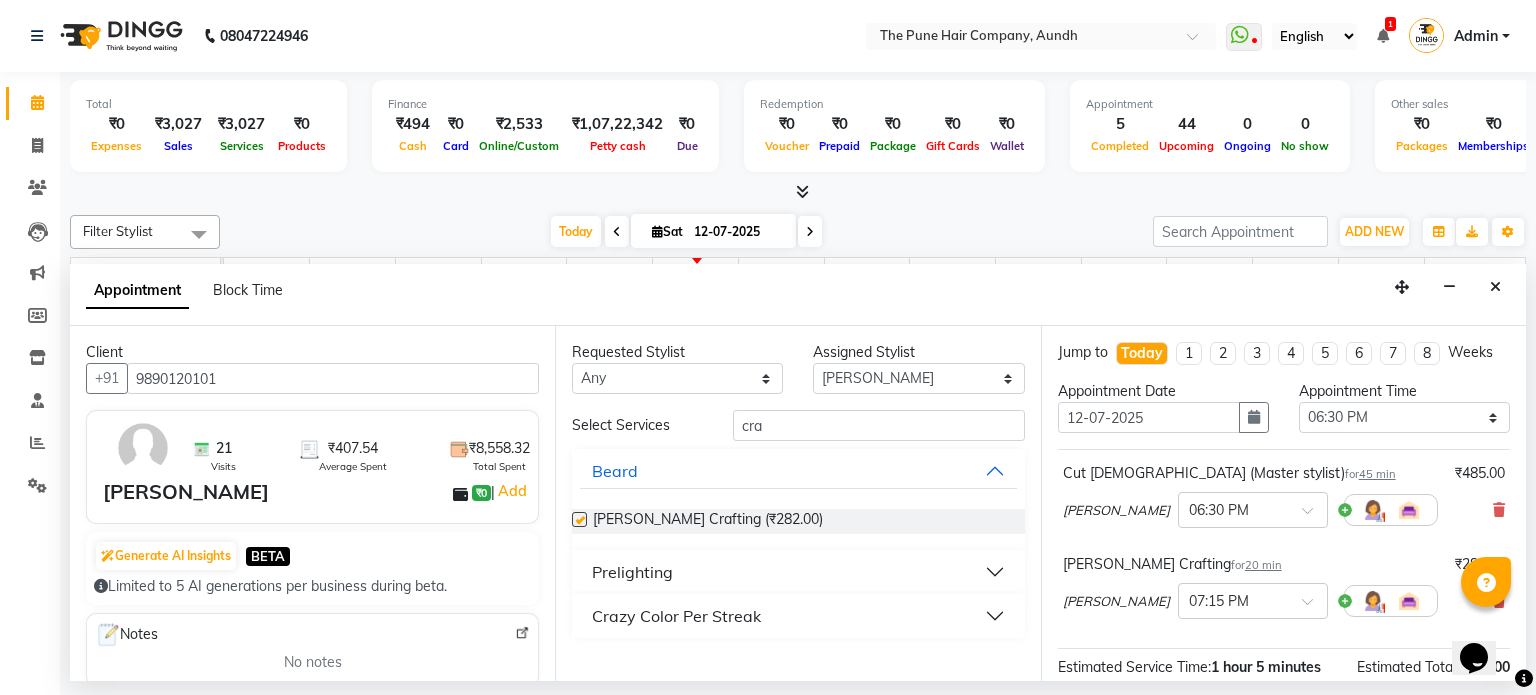 checkbox on "false" 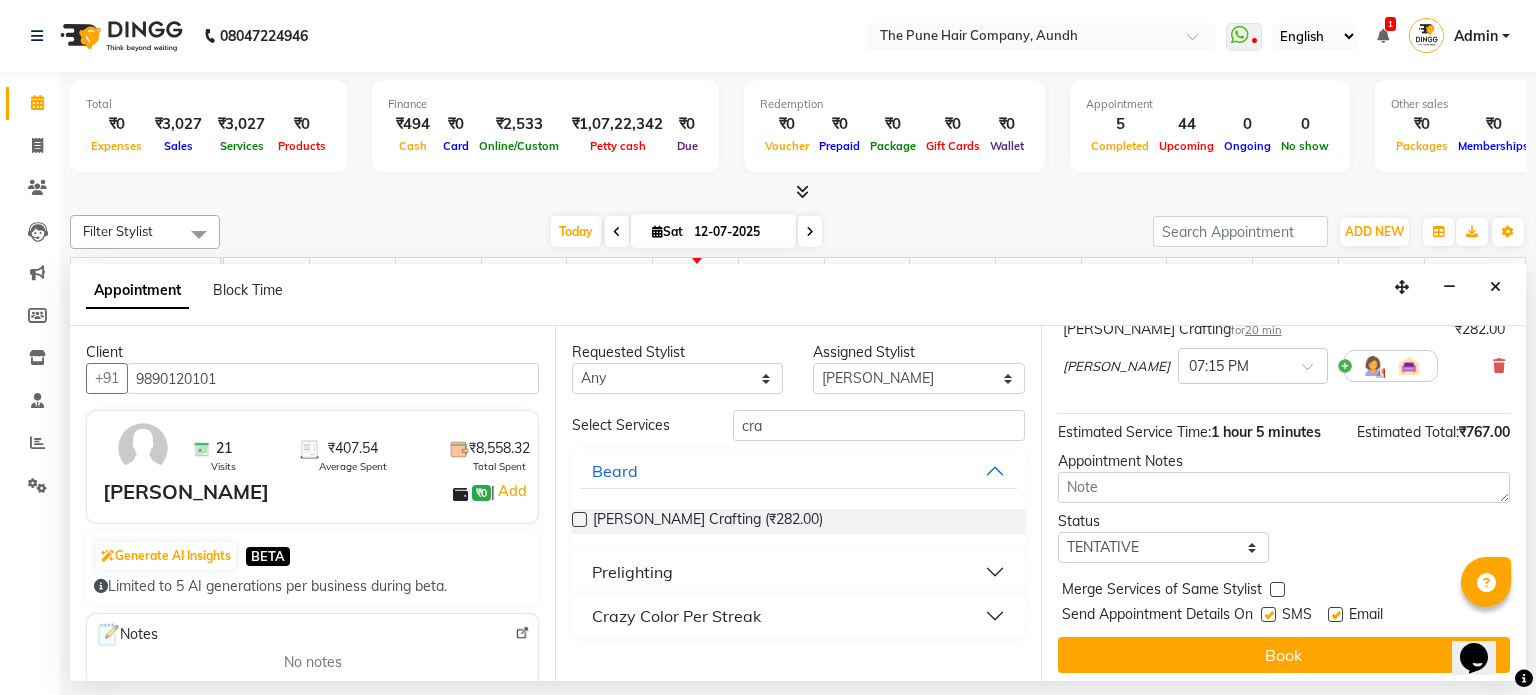 scroll, scrollTop: 241, scrollLeft: 0, axis: vertical 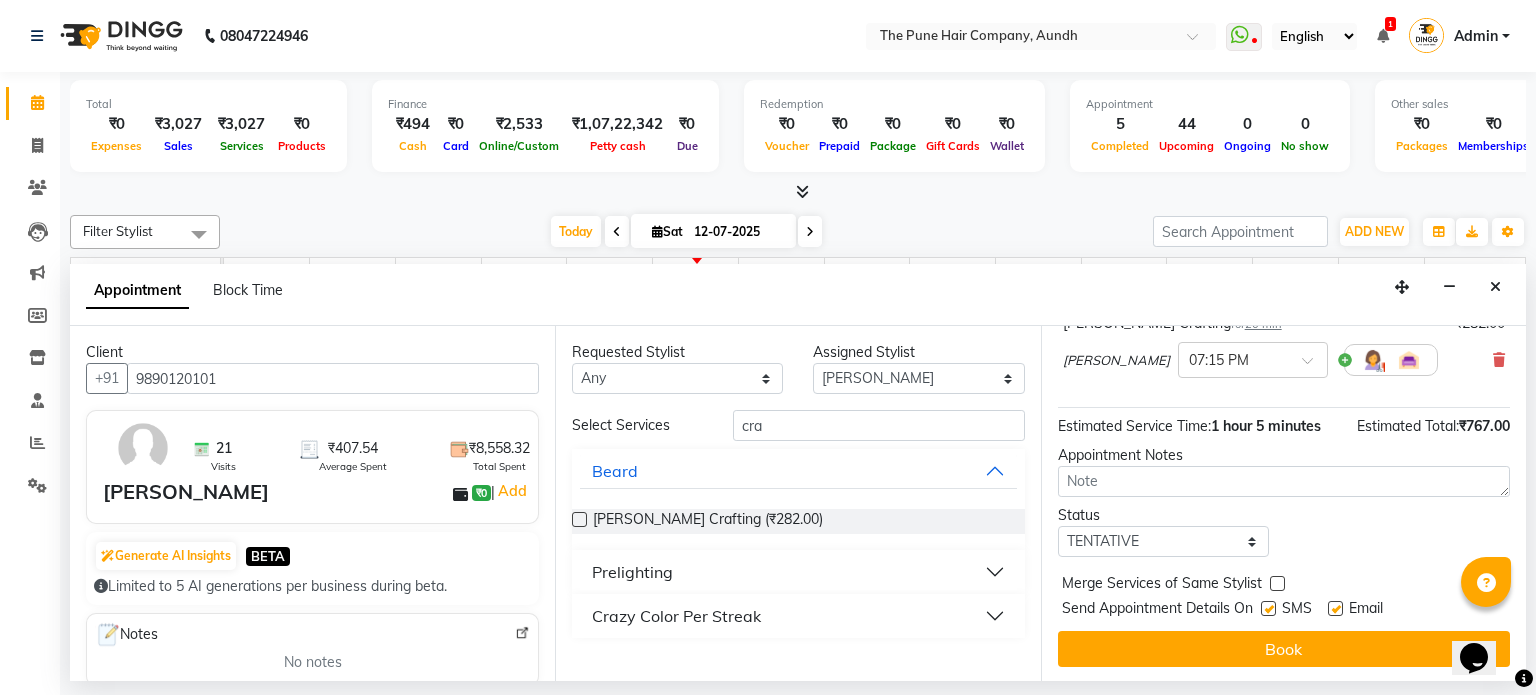 drag, startPoint x: 1273, startPoint y: 656, endPoint x: 1289, endPoint y: 666, distance: 18.867962 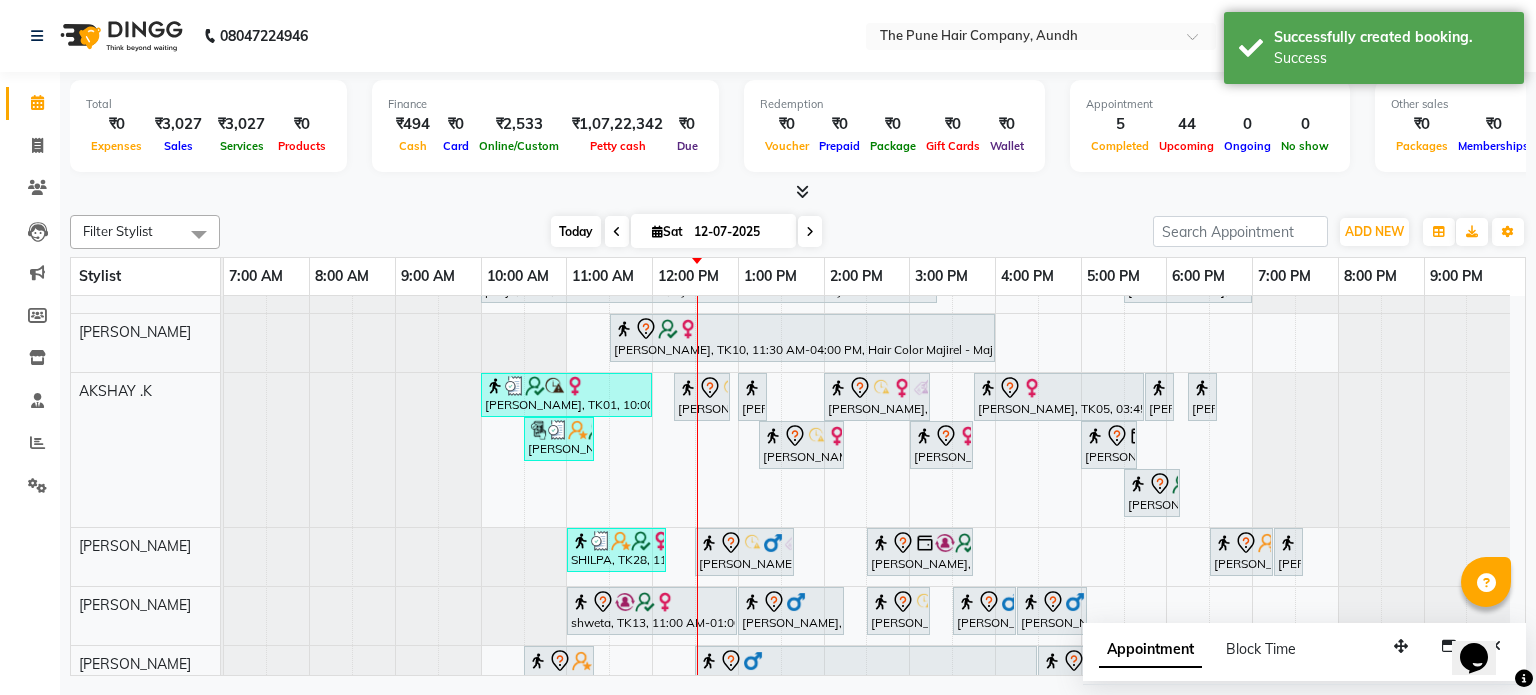 click on "Today" at bounding box center [576, 231] 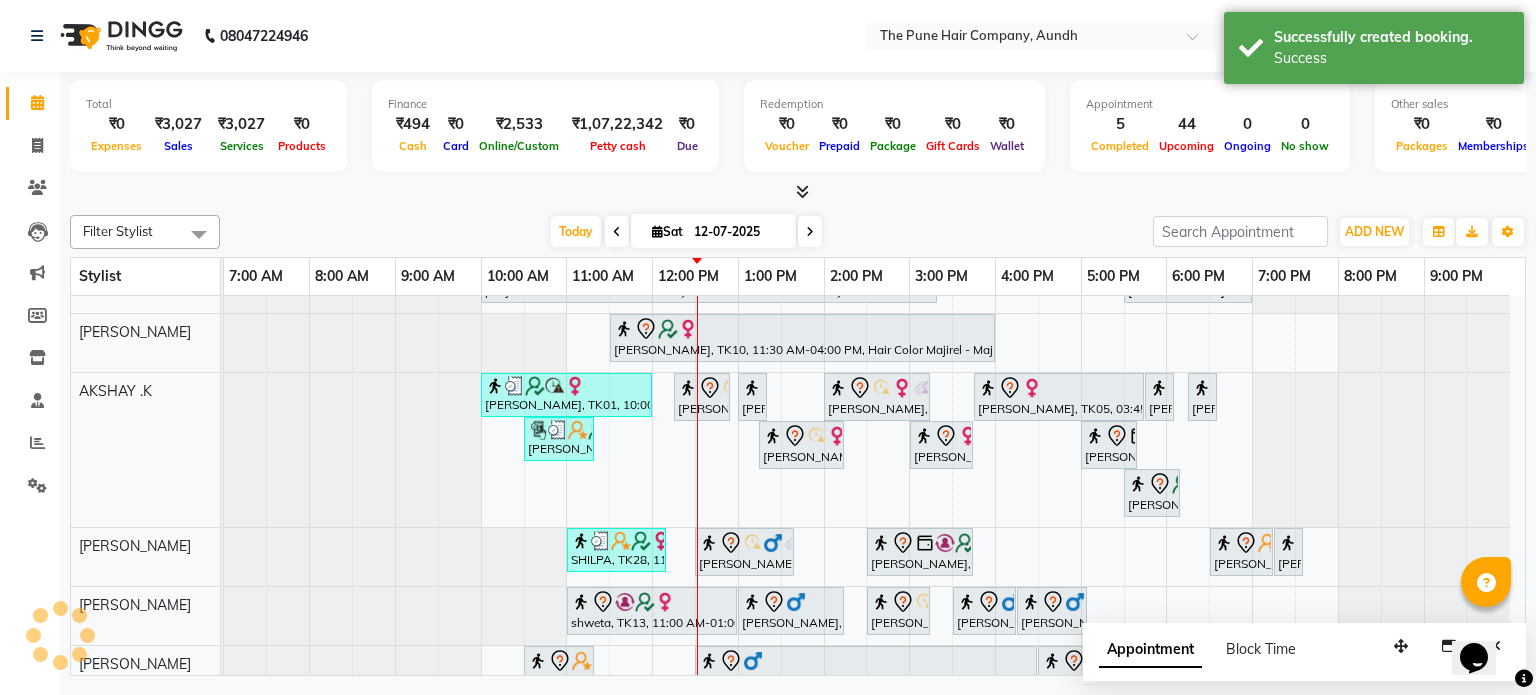 scroll, scrollTop: 174, scrollLeft: 0, axis: vertical 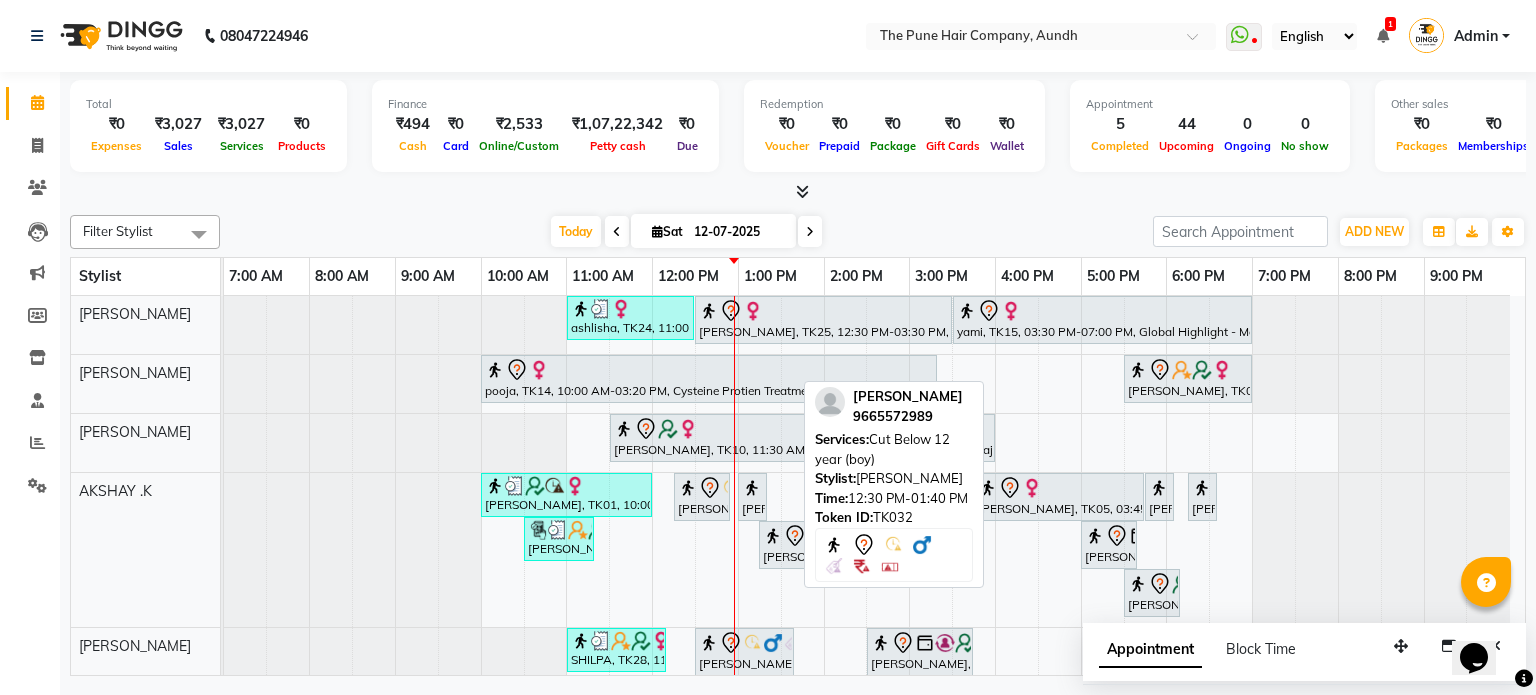 click on "Samrat, TK32, 12:30 PM-01:40 PM, Cut Below 12 year (boy)" at bounding box center [744, 652] 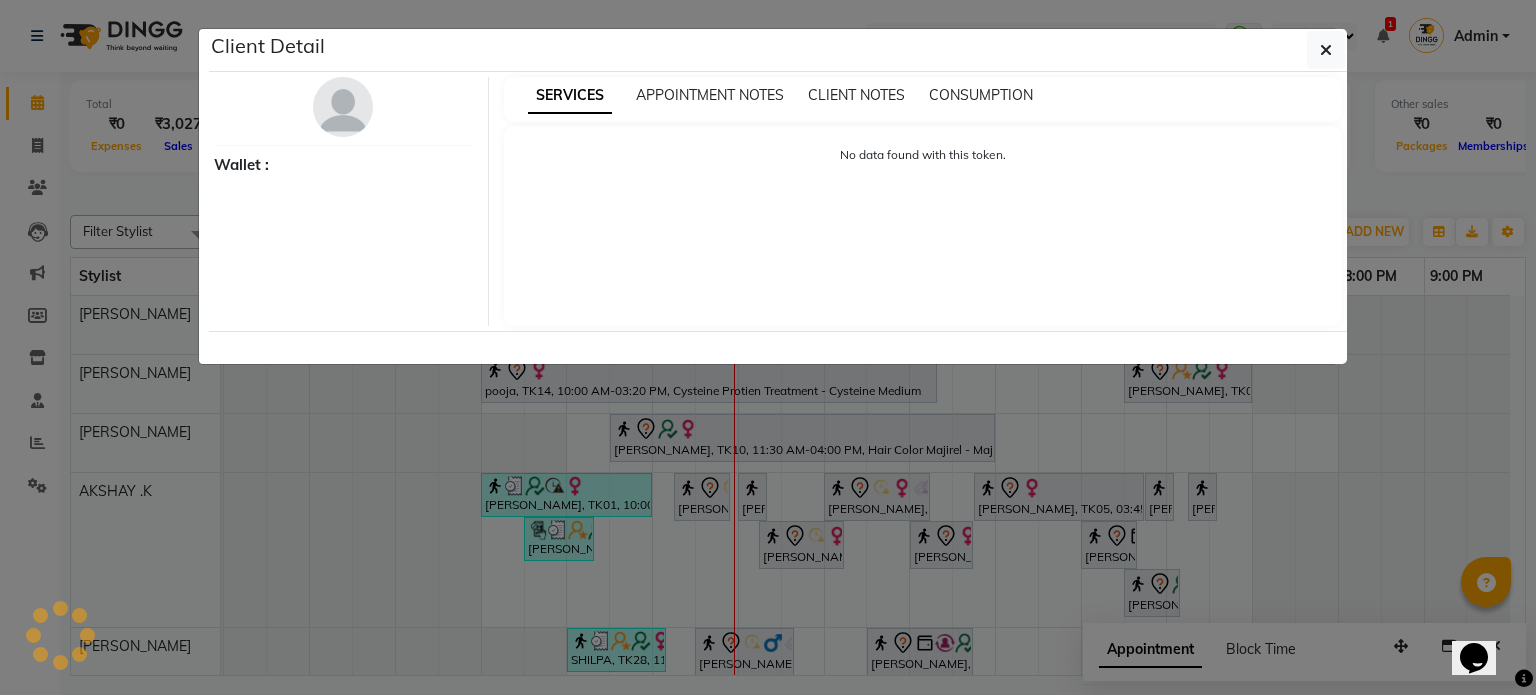 select on "7" 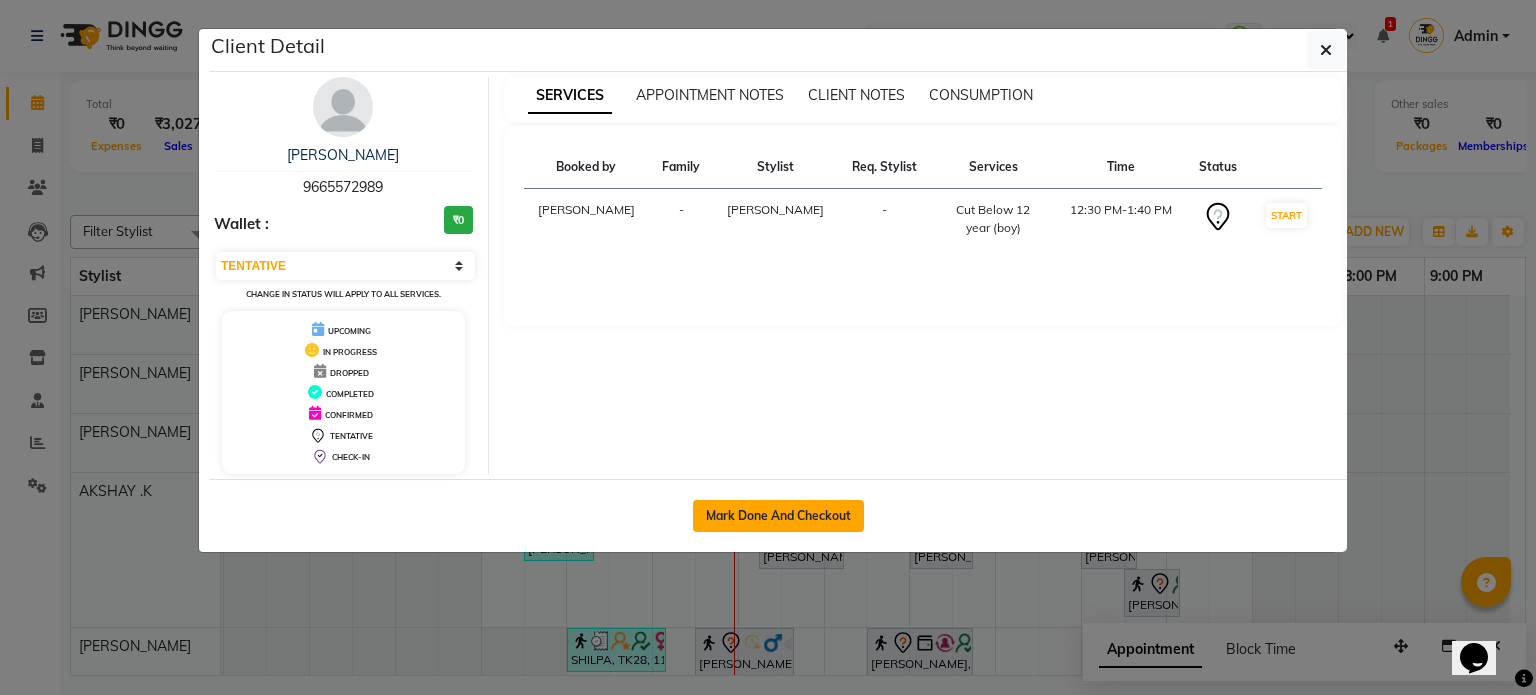click on "Mark Done And Checkout" 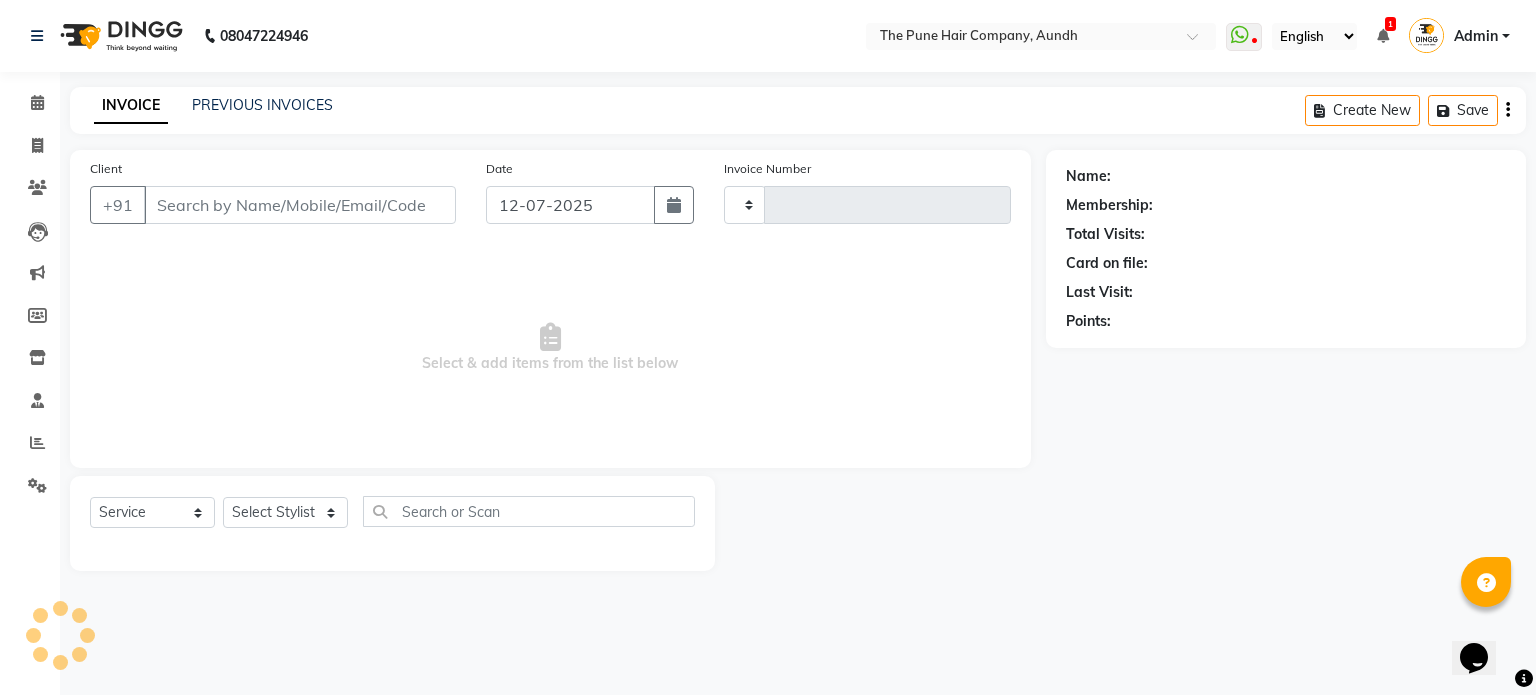 type on "3053" 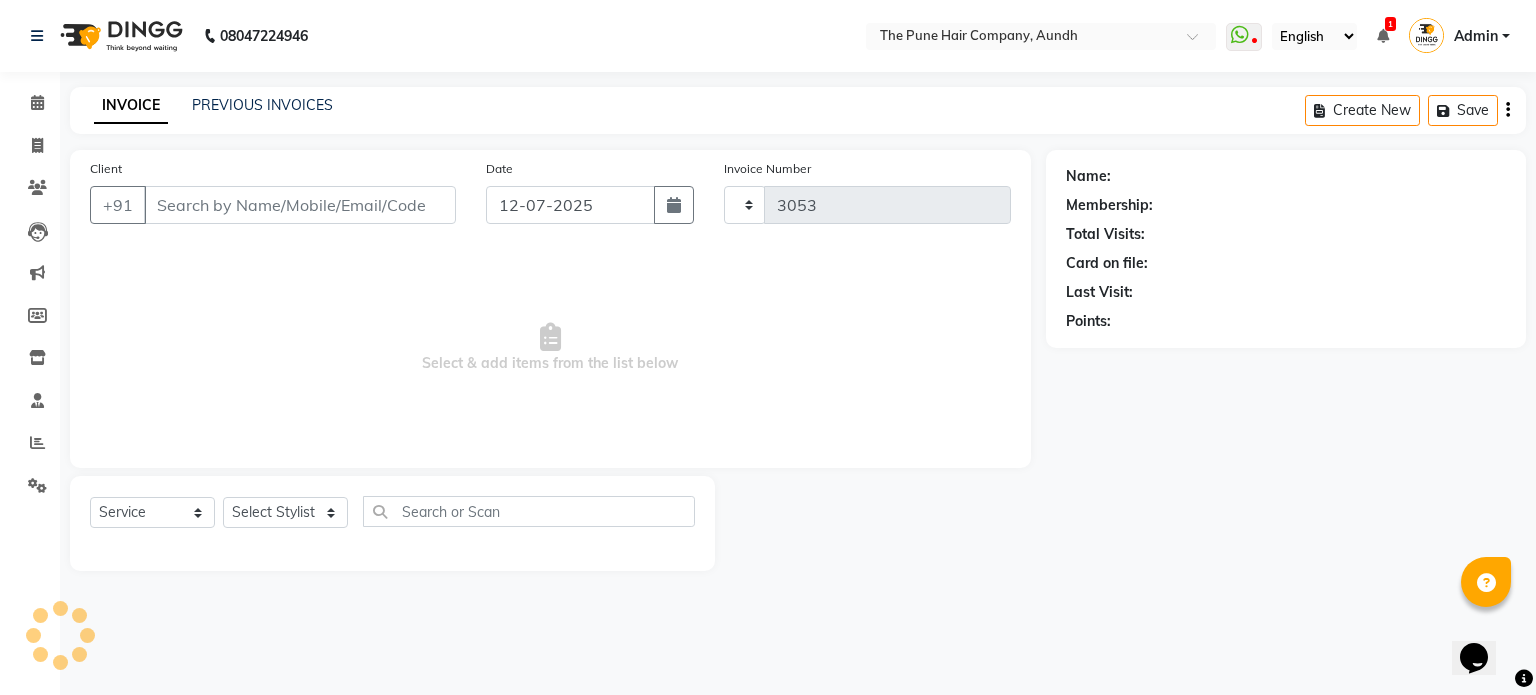select on "106" 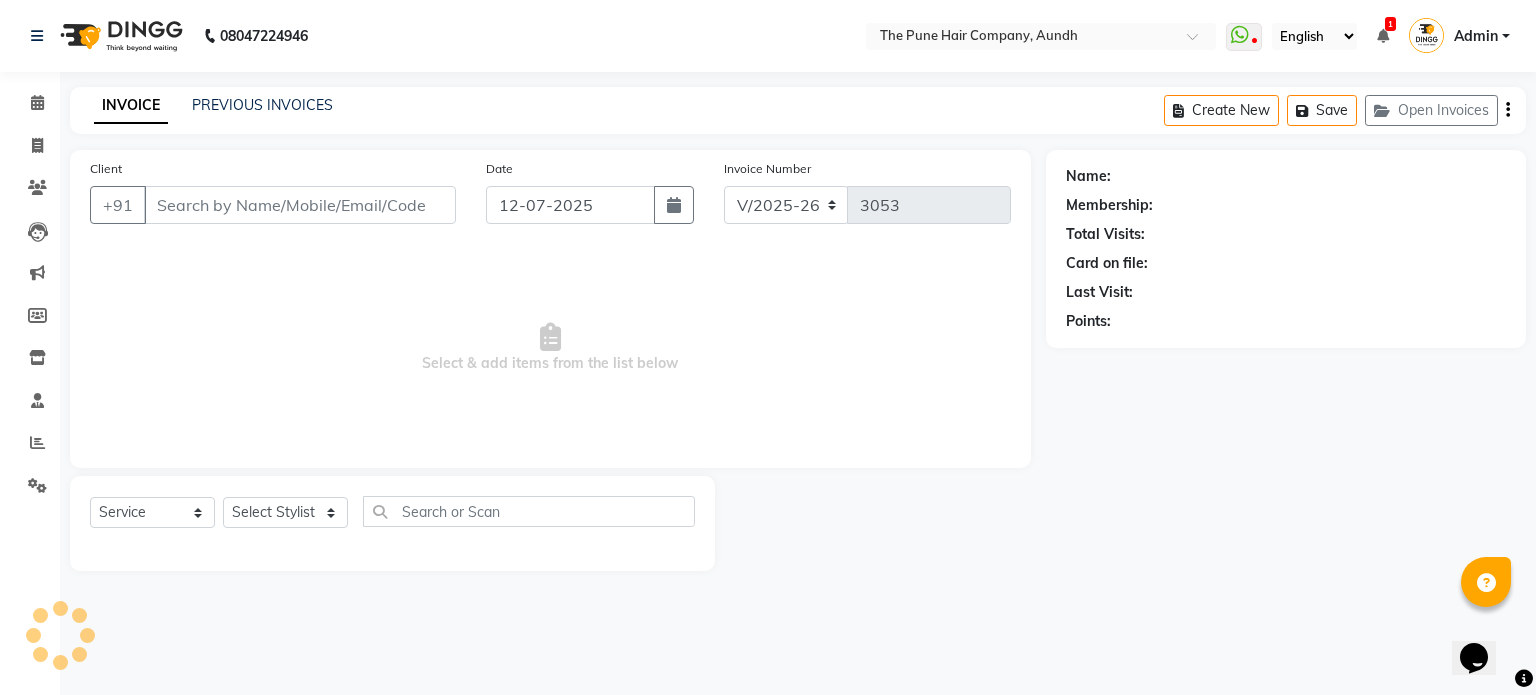 type on "9665572989" 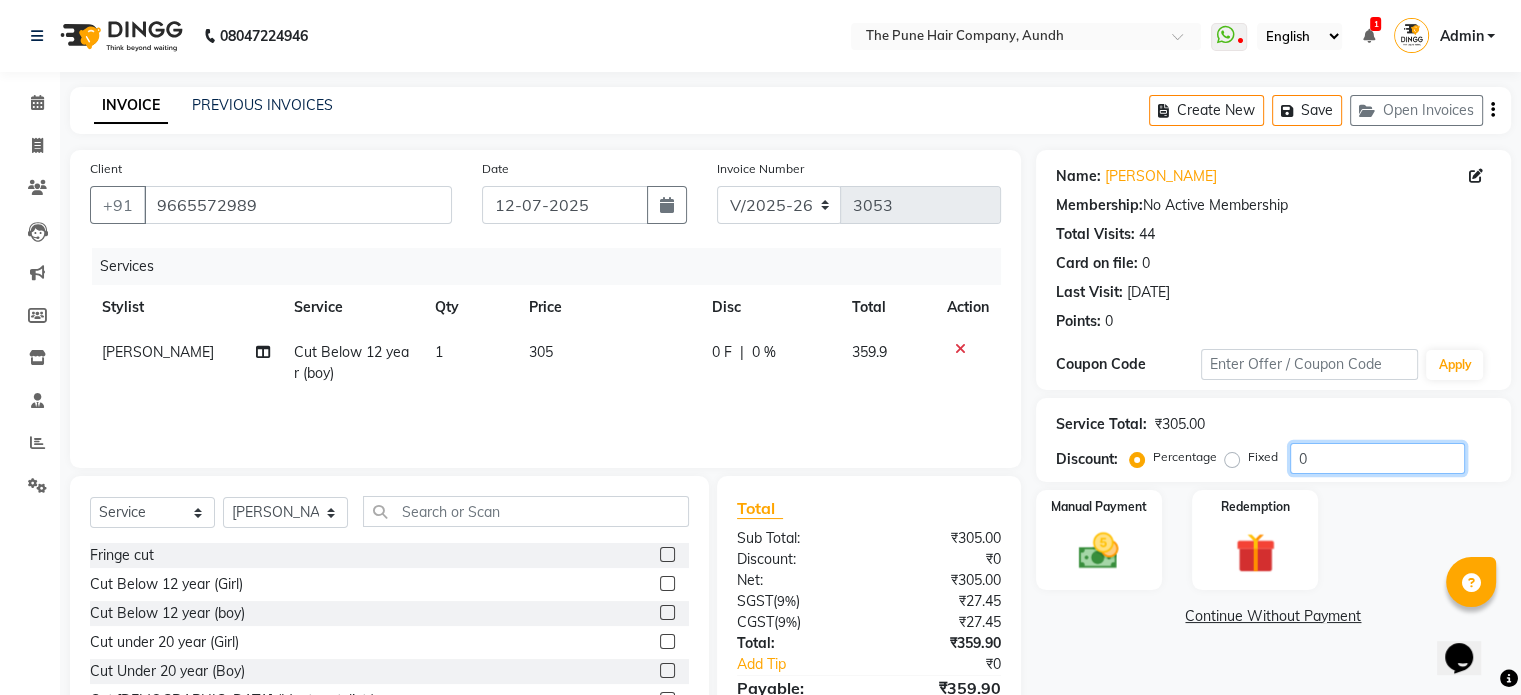 click on "0" 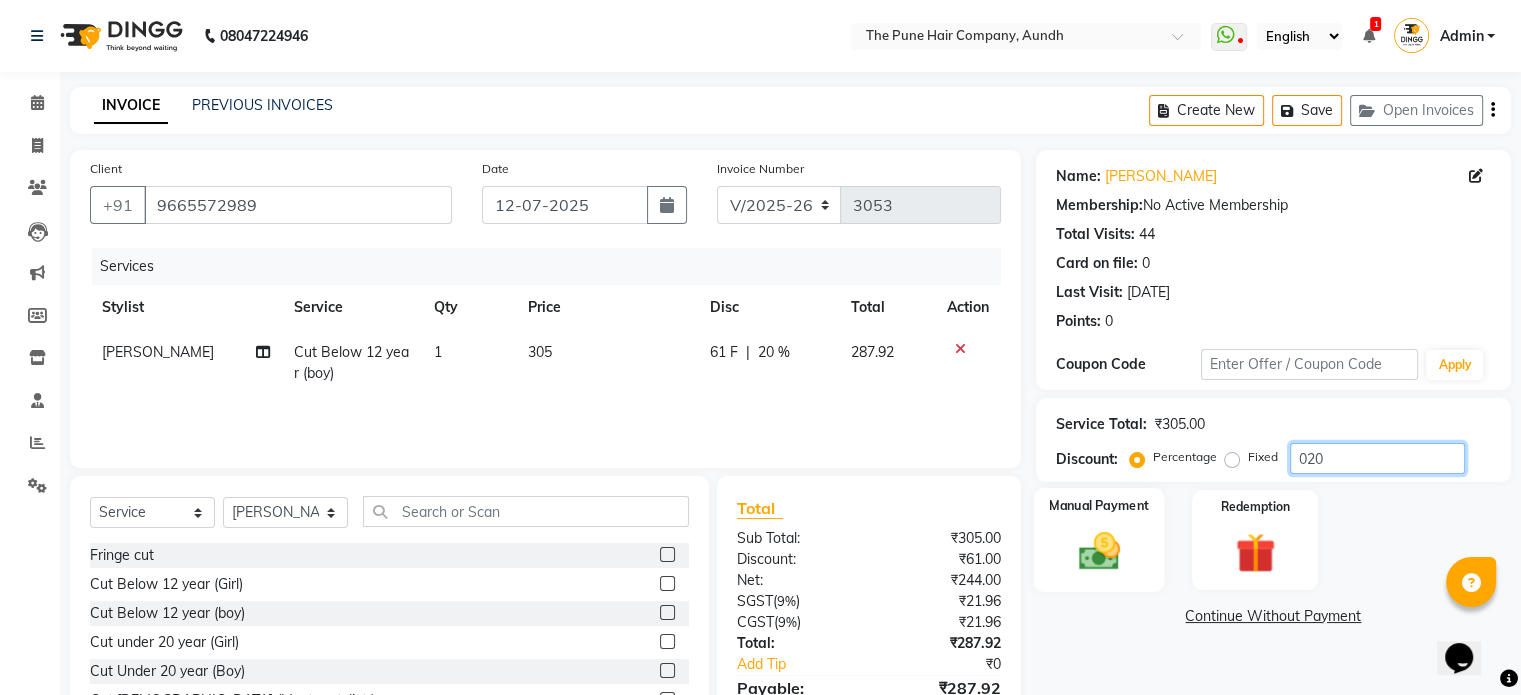 type on "020" 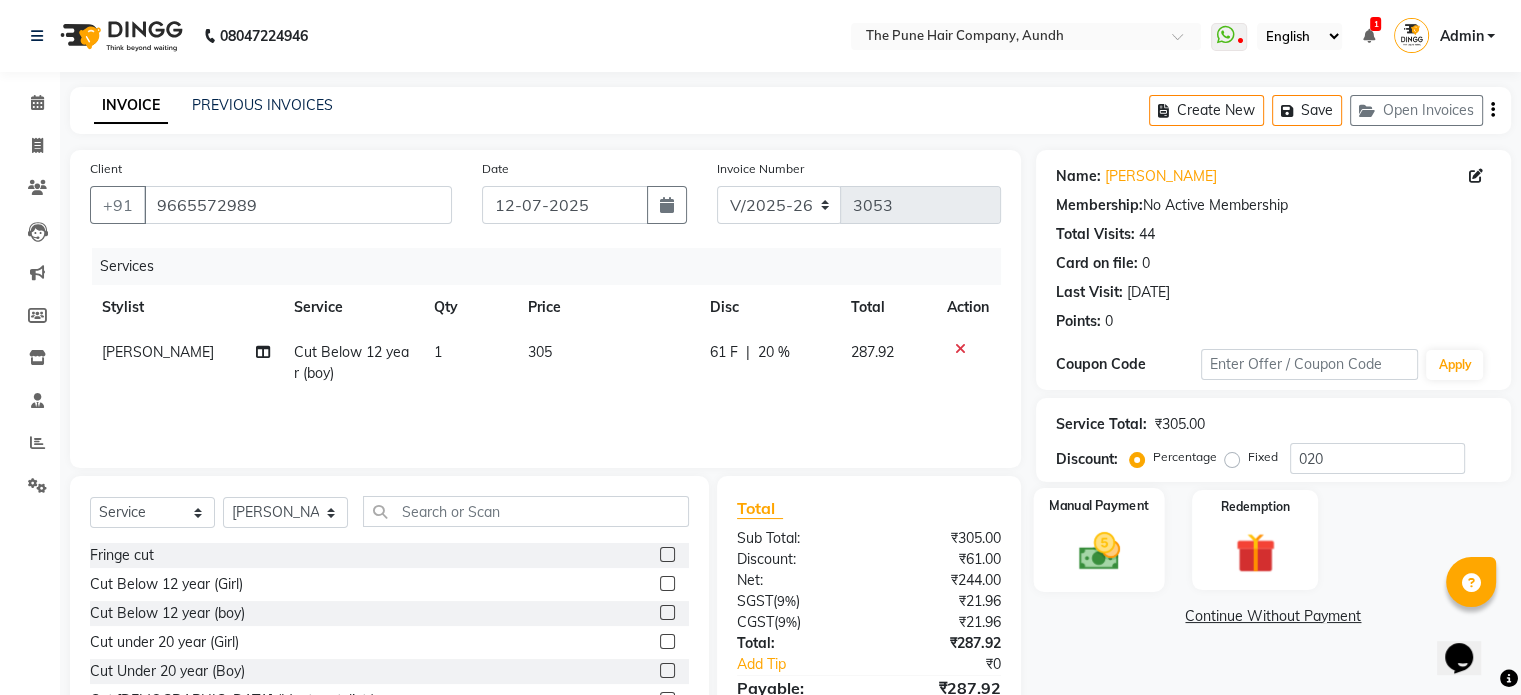 click 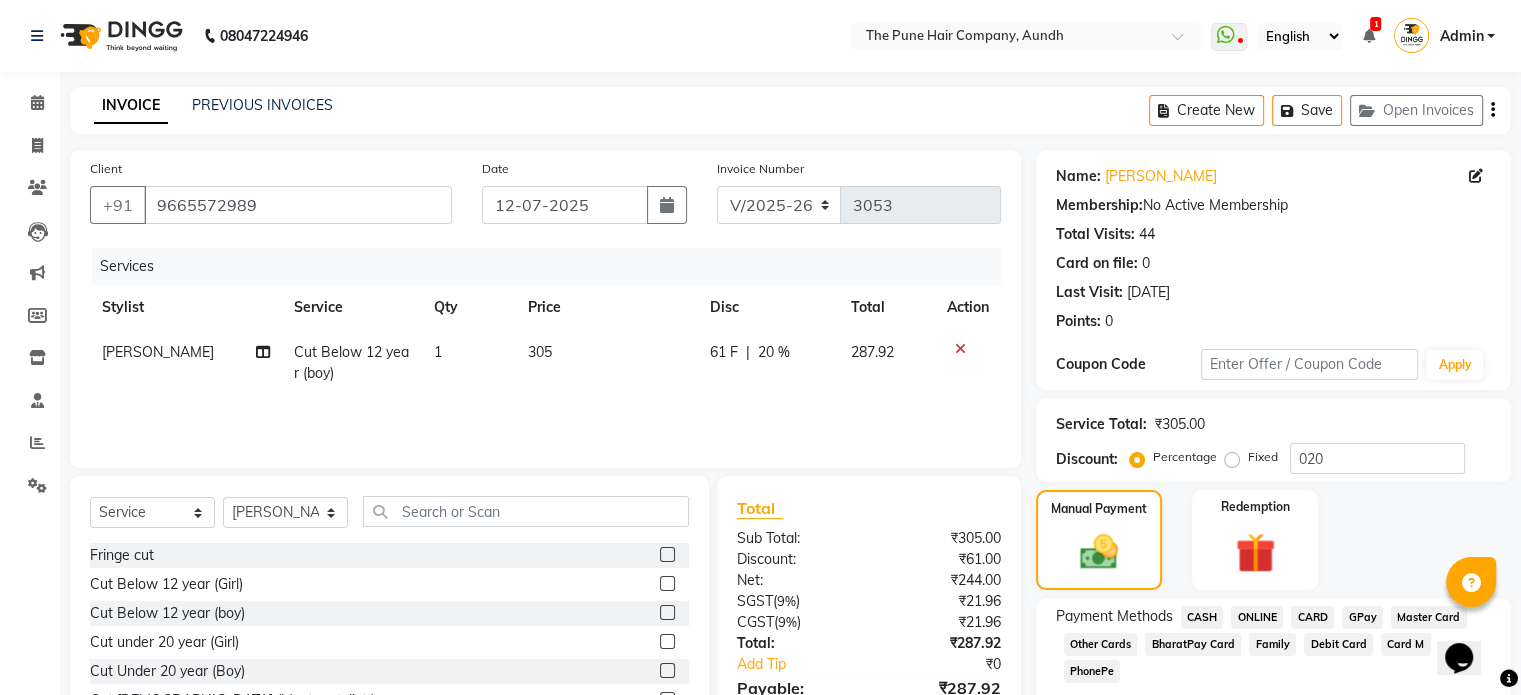 click on "ONLINE" 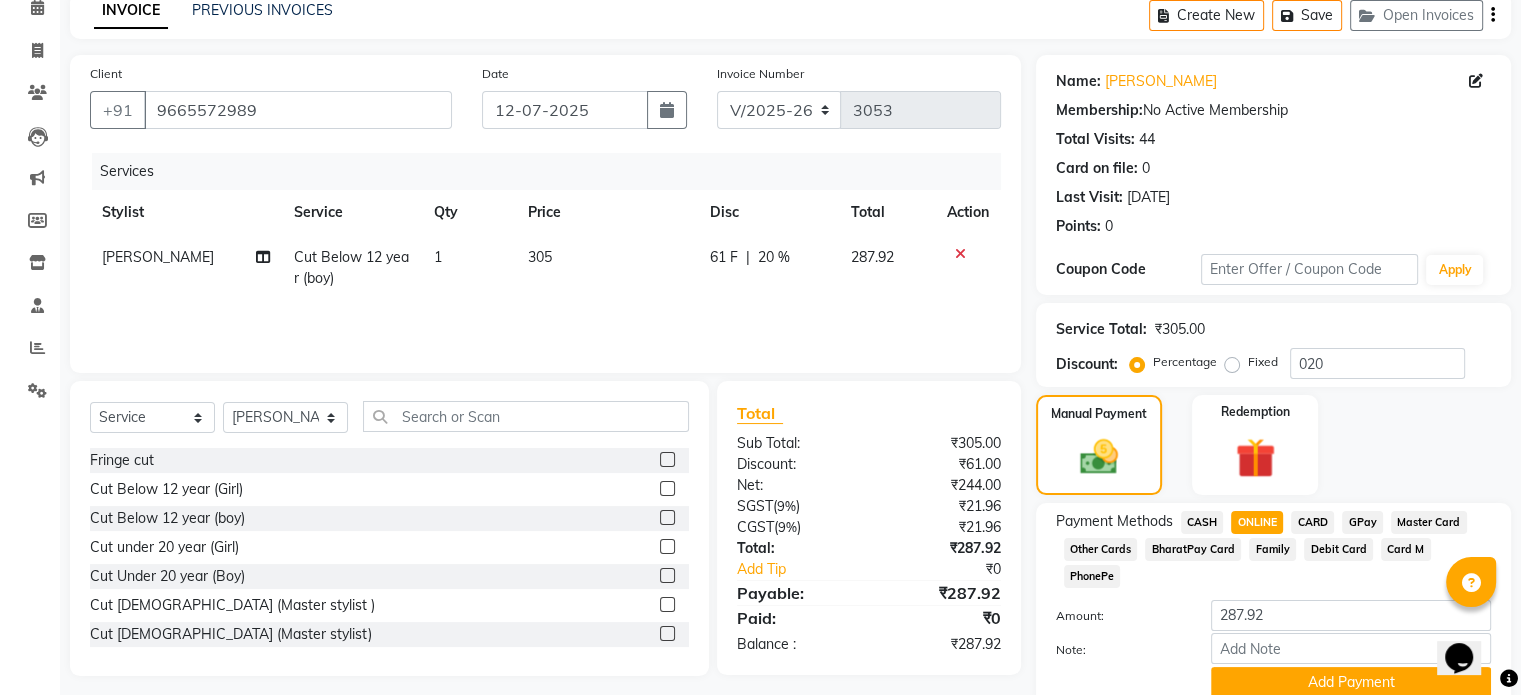 scroll, scrollTop: 152, scrollLeft: 0, axis: vertical 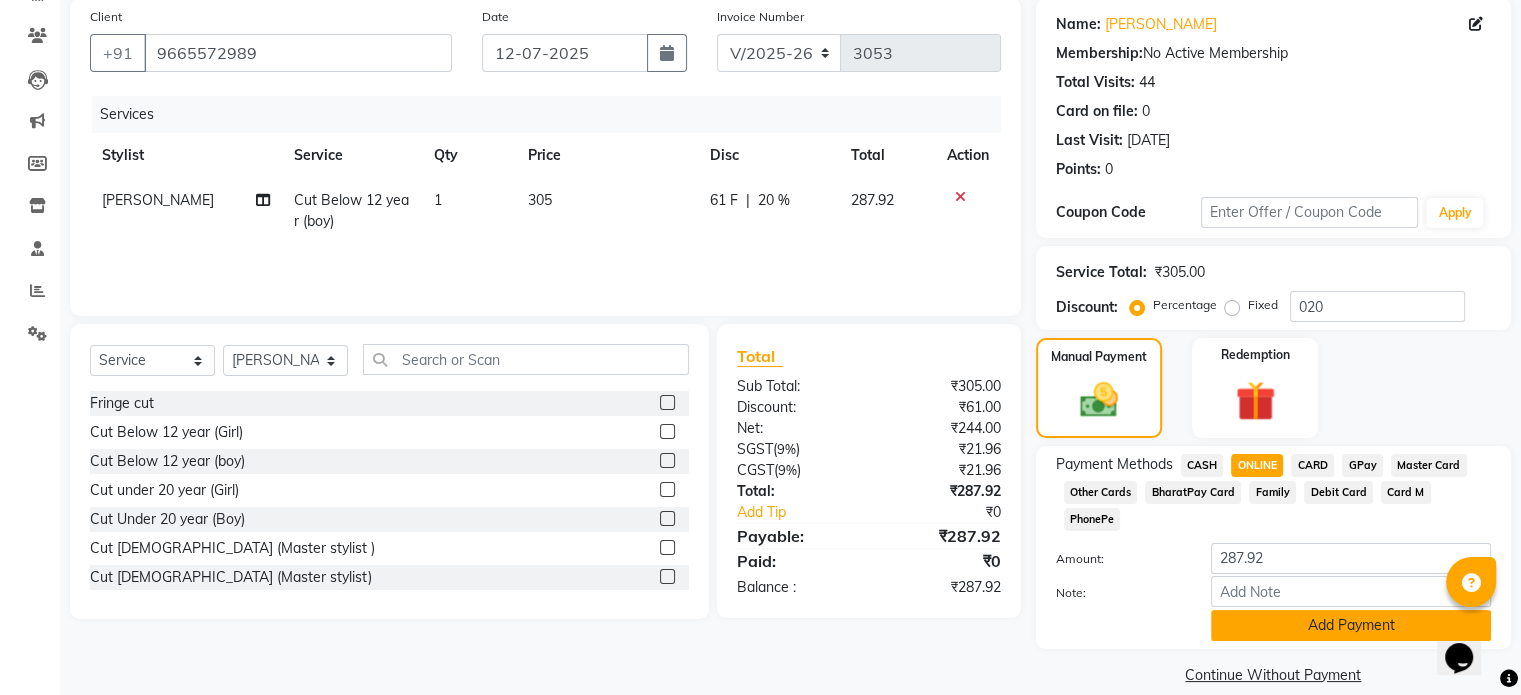 click on "Add Payment" 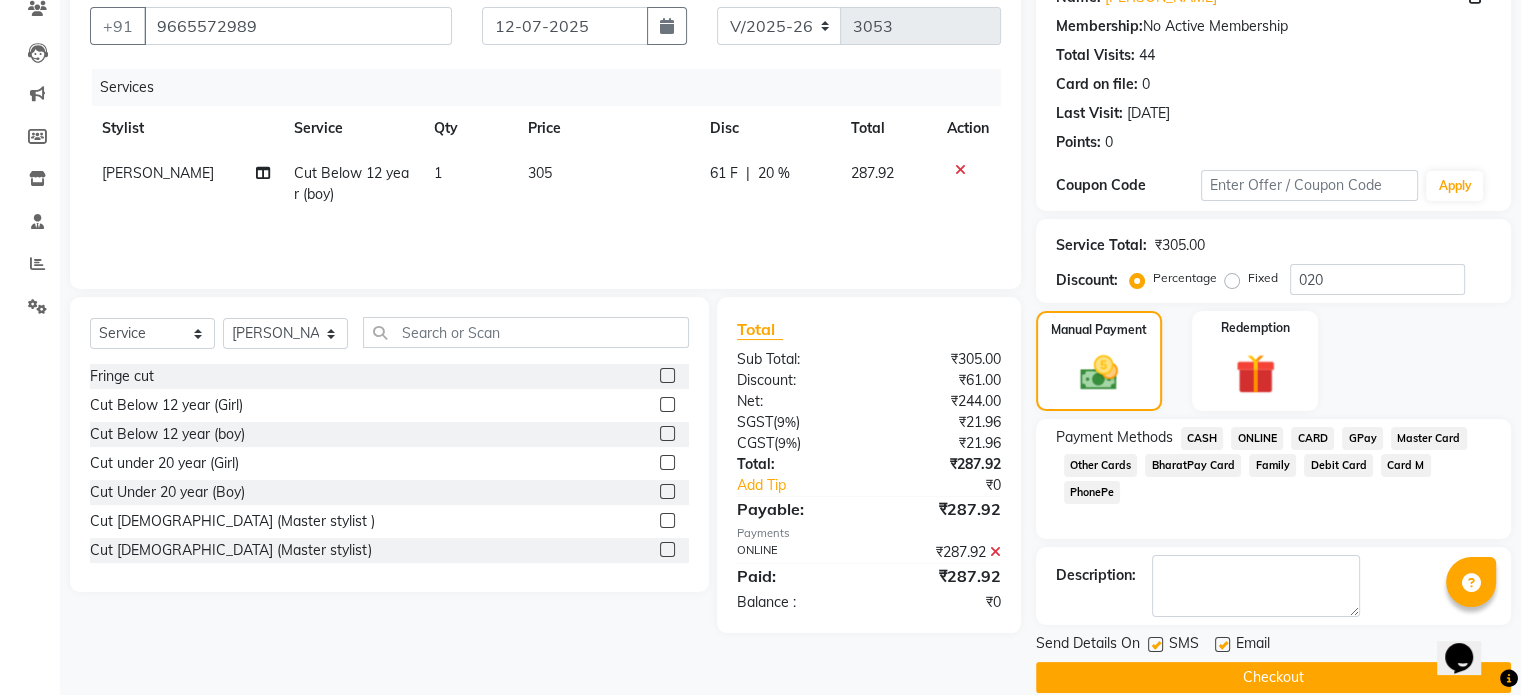 scroll, scrollTop: 205, scrollLeft: 0, axis: vertical 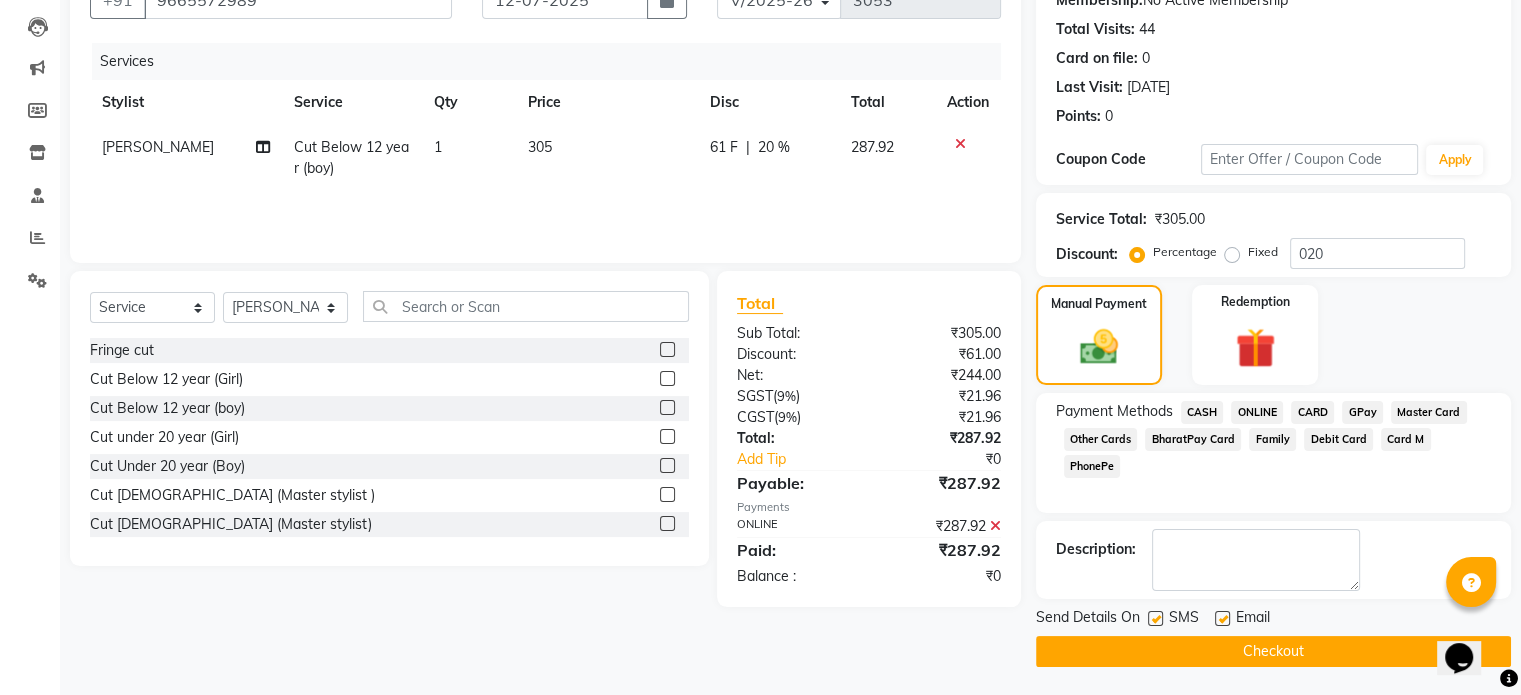 click on "Checkout" 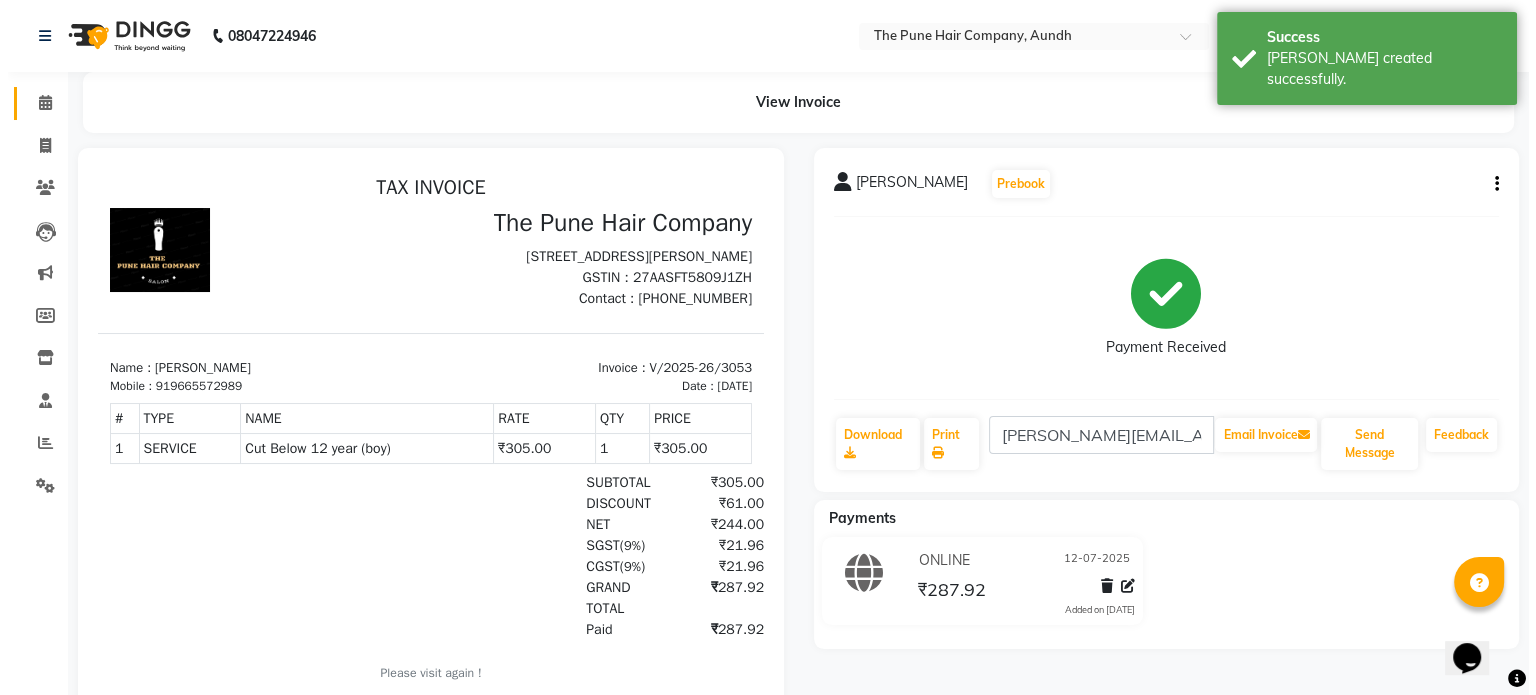 scroll, scrollTop: 0, scrollLeft: 0, axis: both 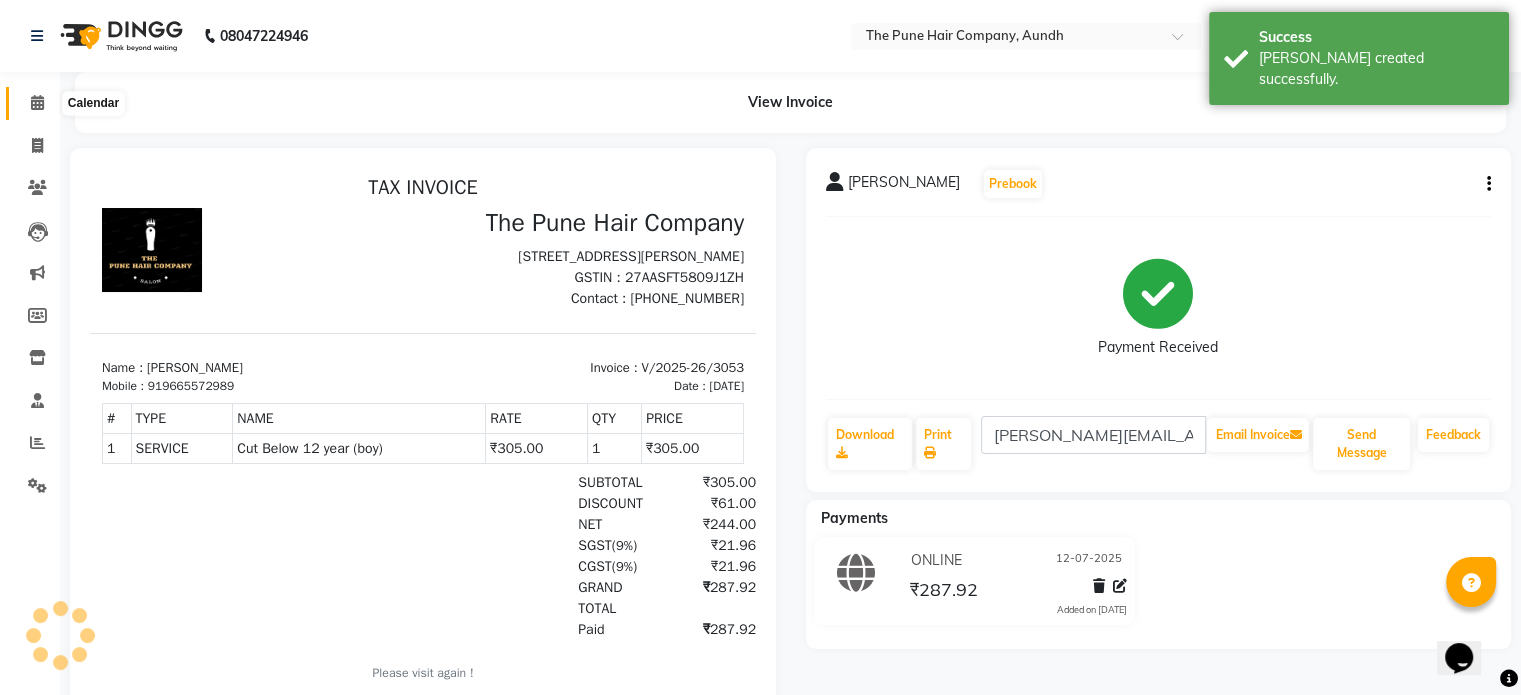 click 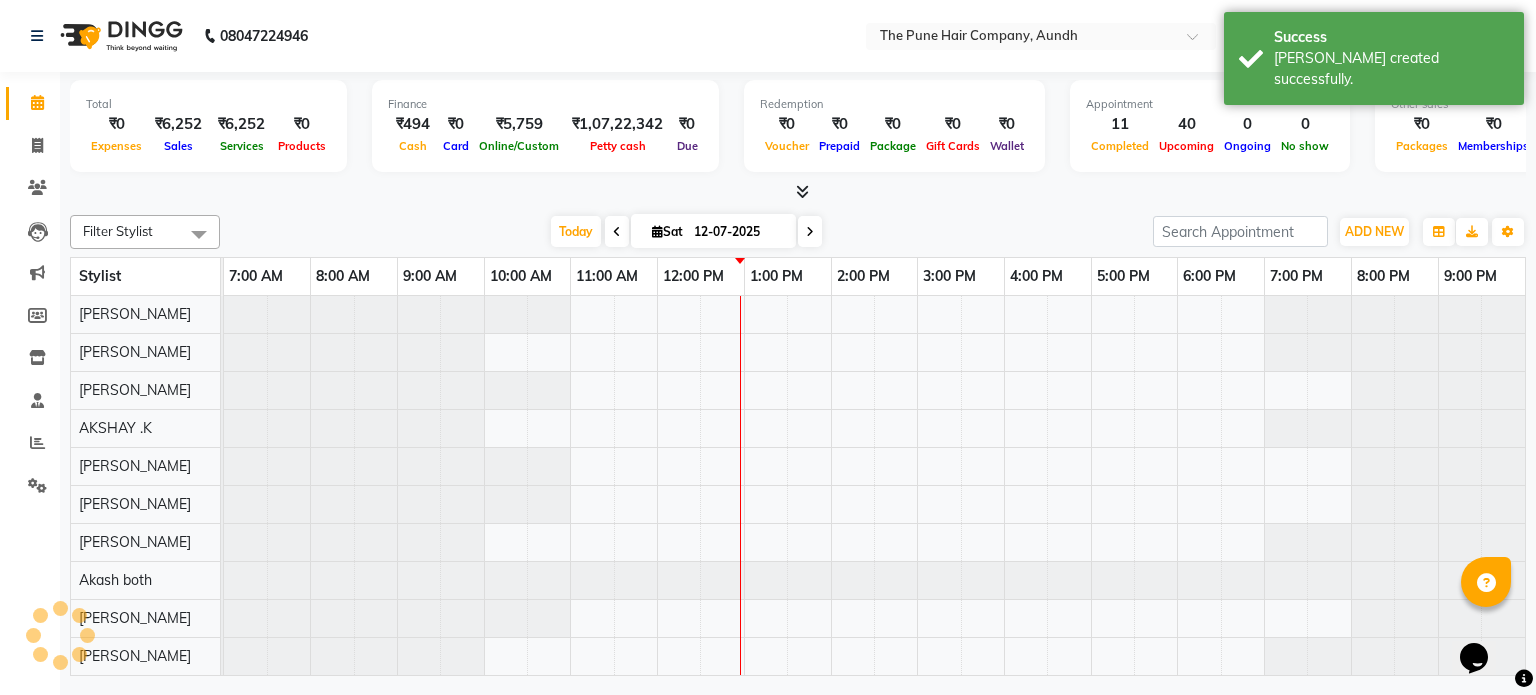 scroll, scrollTop: 0, scrollLeft: 0, axis: both 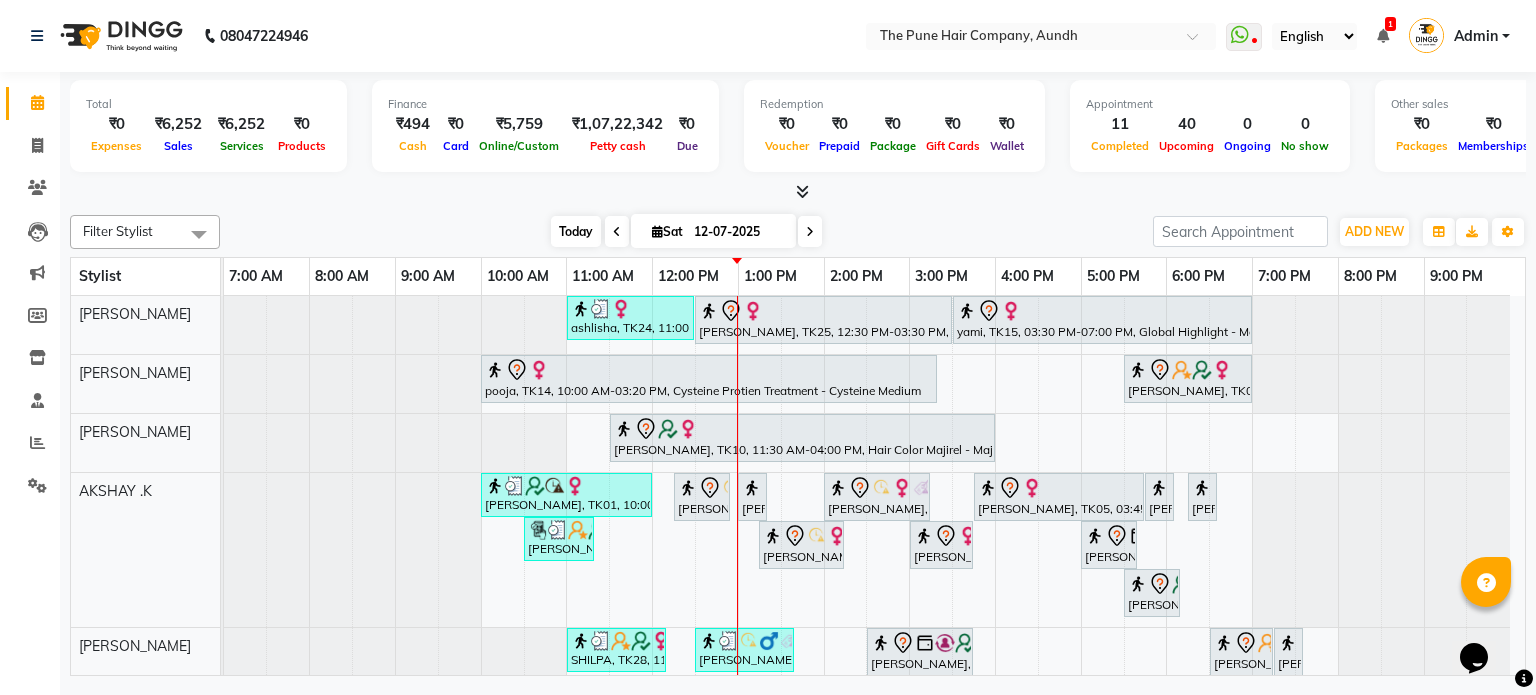 click on "Today" at bounding box center [576, 231] 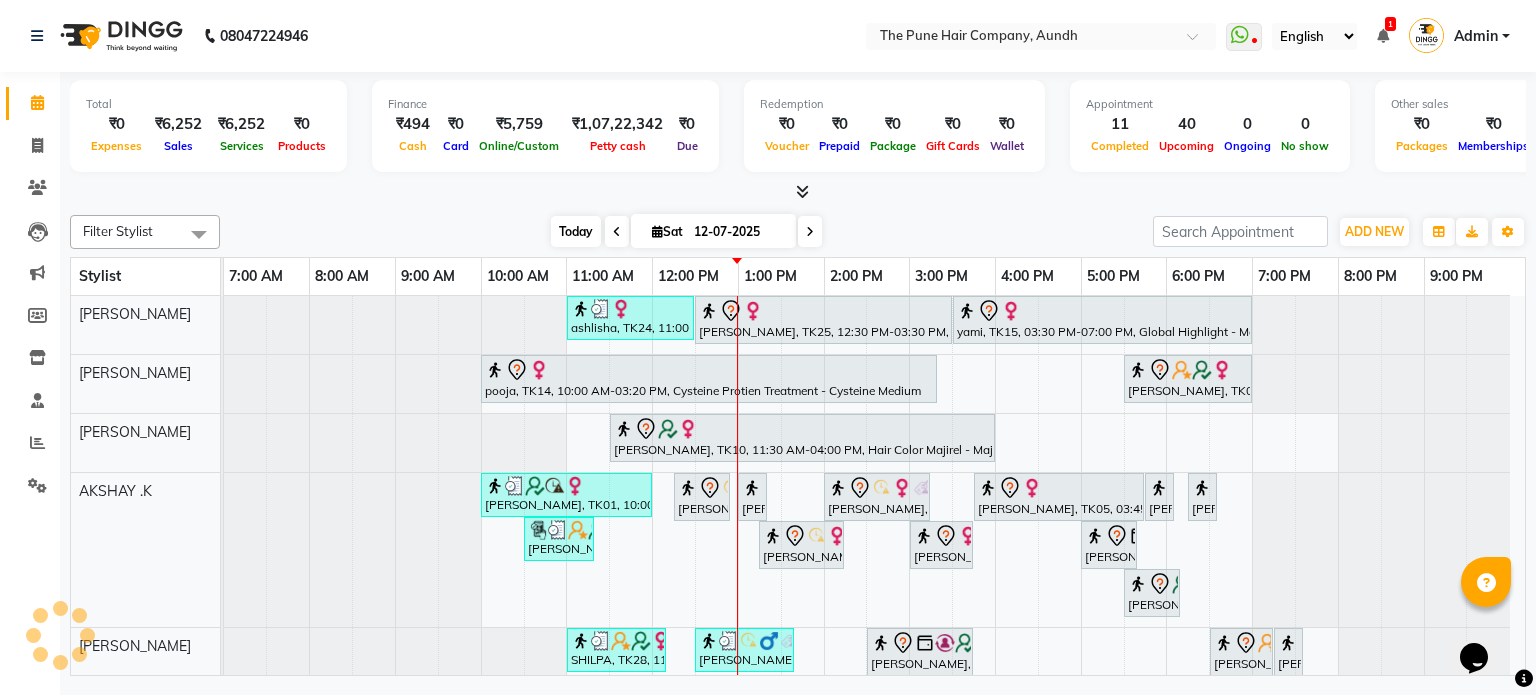 click on "Today" at bounding box center (576, 231) 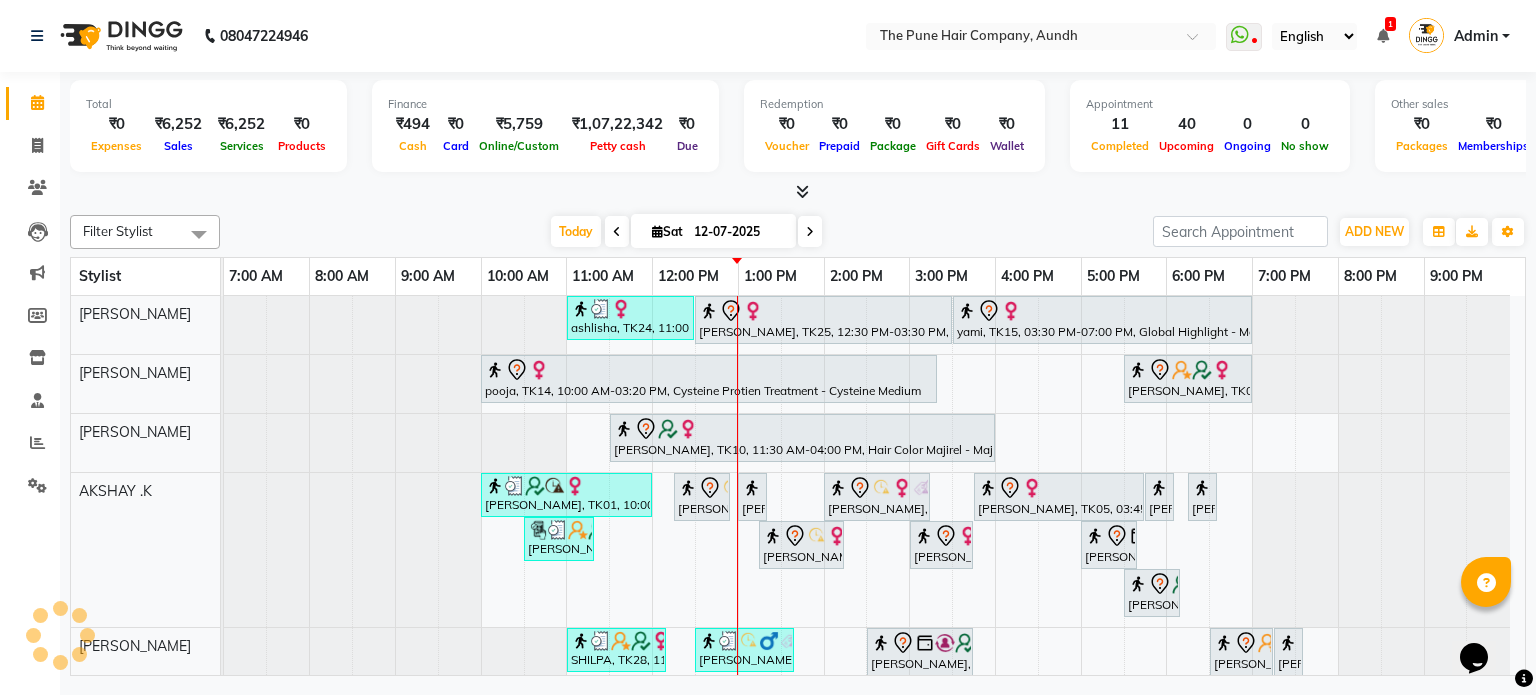 scroll, scrollTop: 493, scrollLeft: 0, axis: vertical 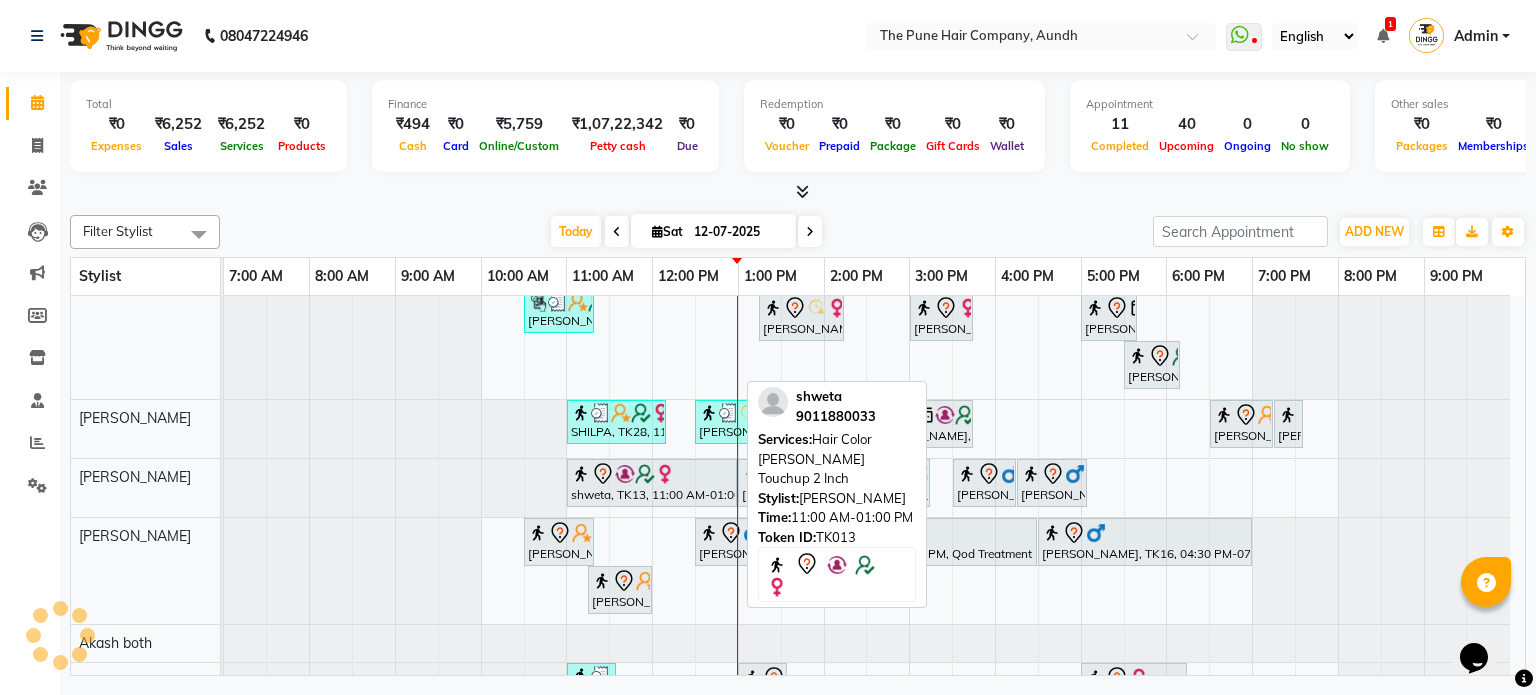 click 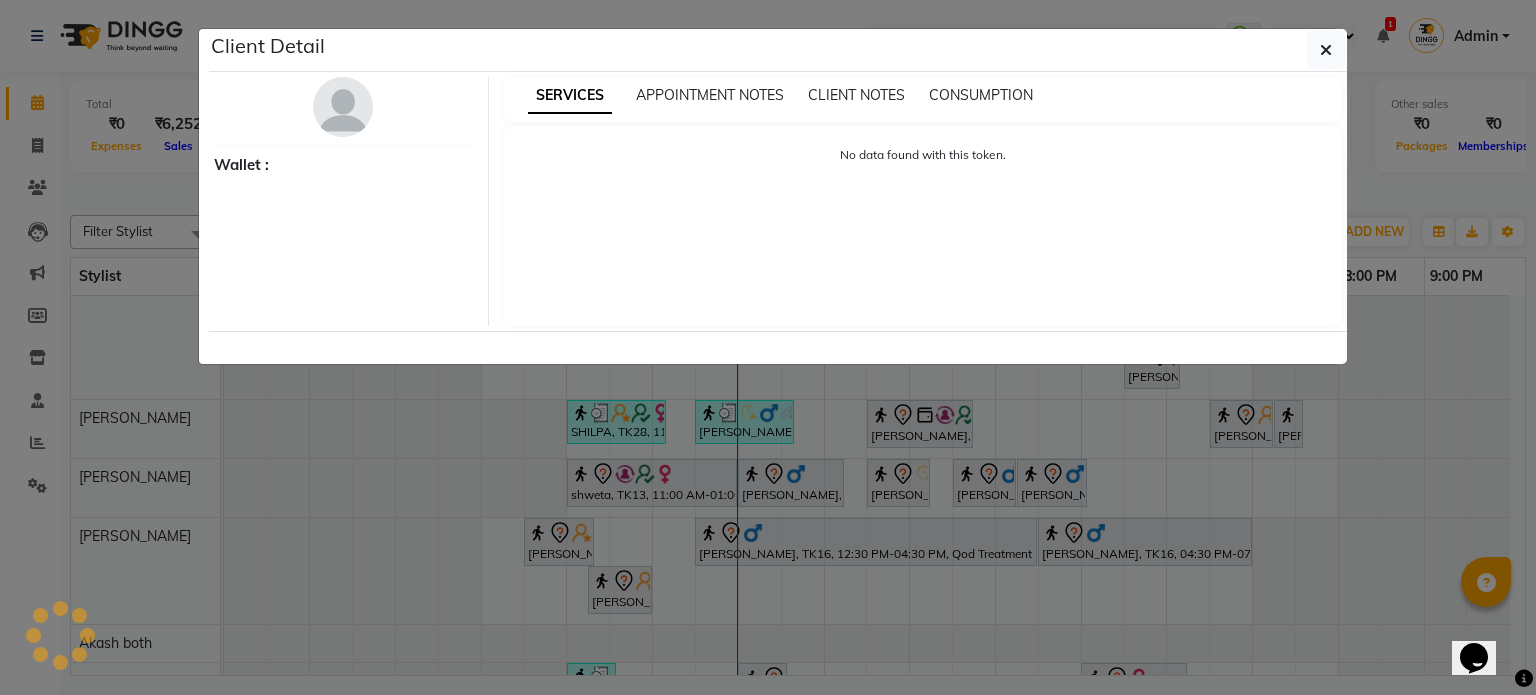 select on "7" 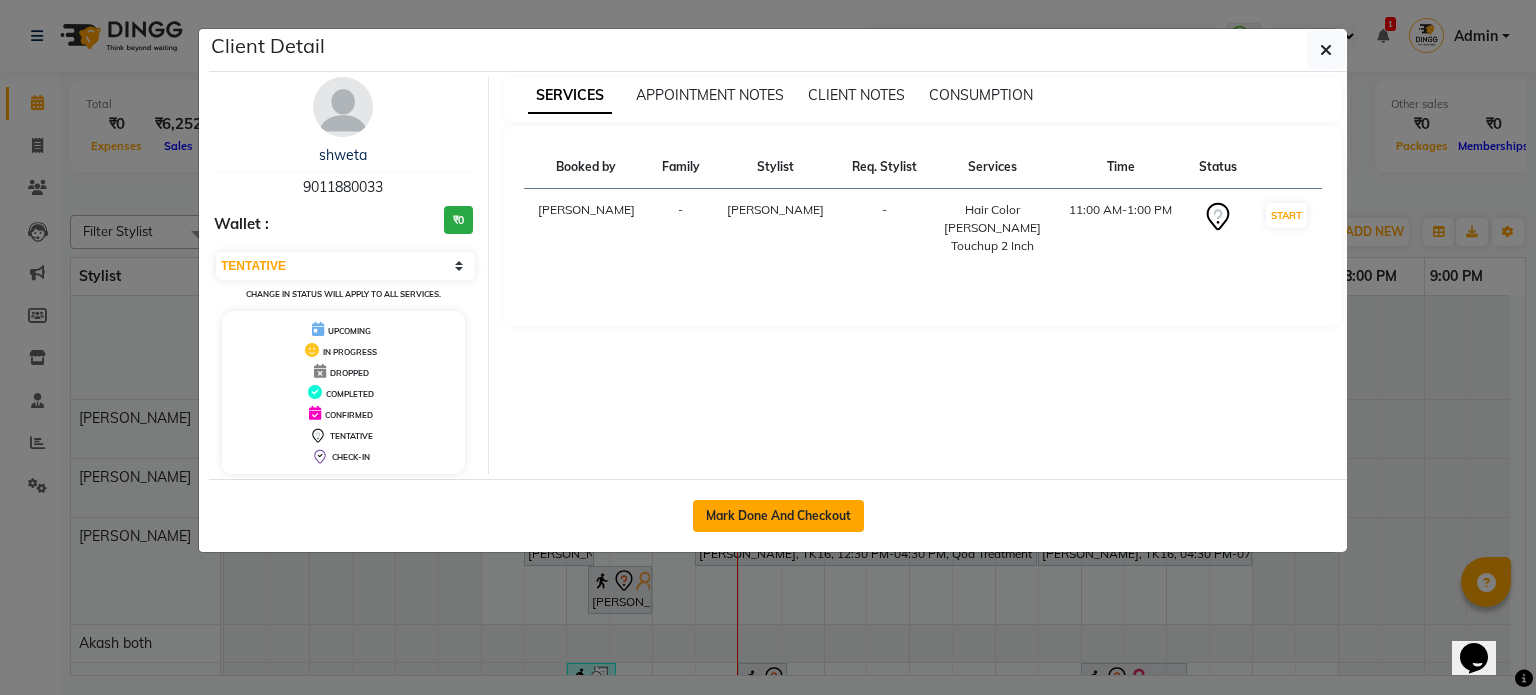 click on "Mark Done And Checkout" 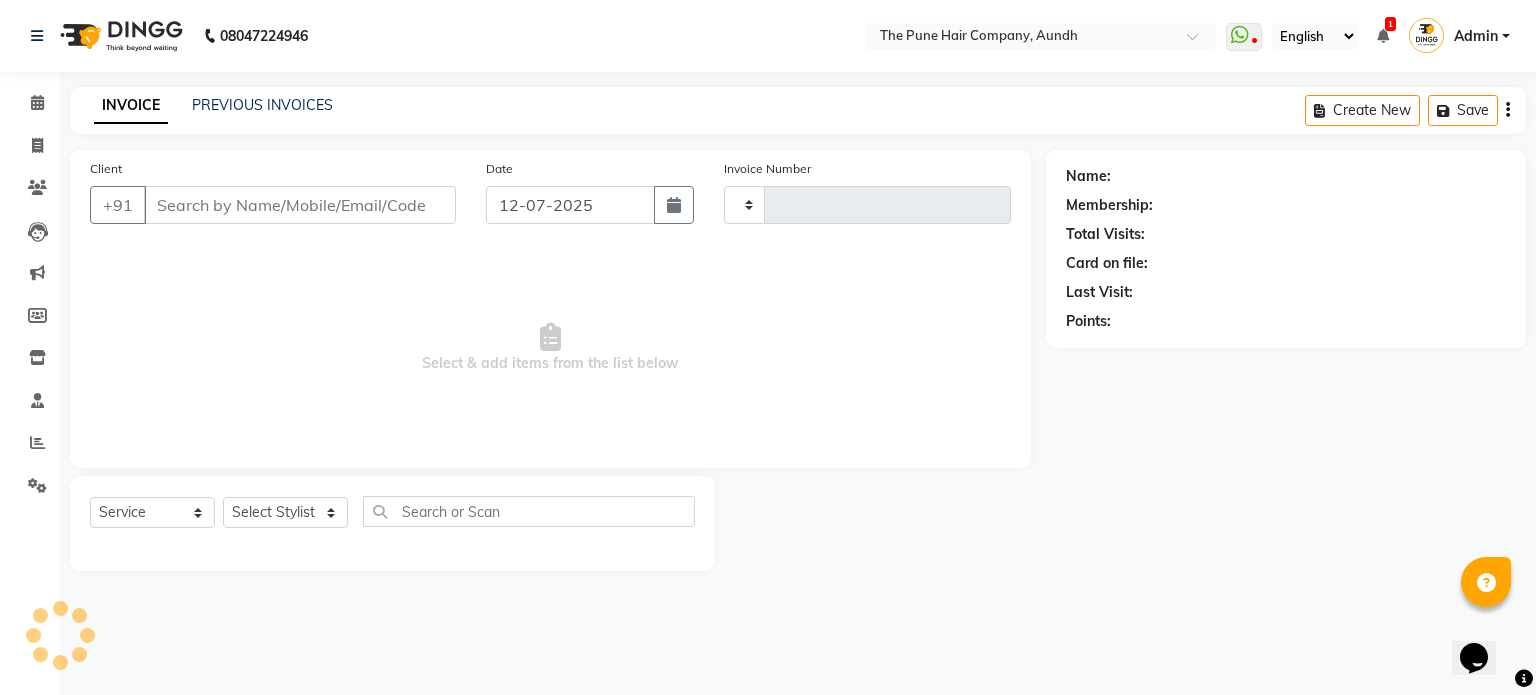 type on "3054" 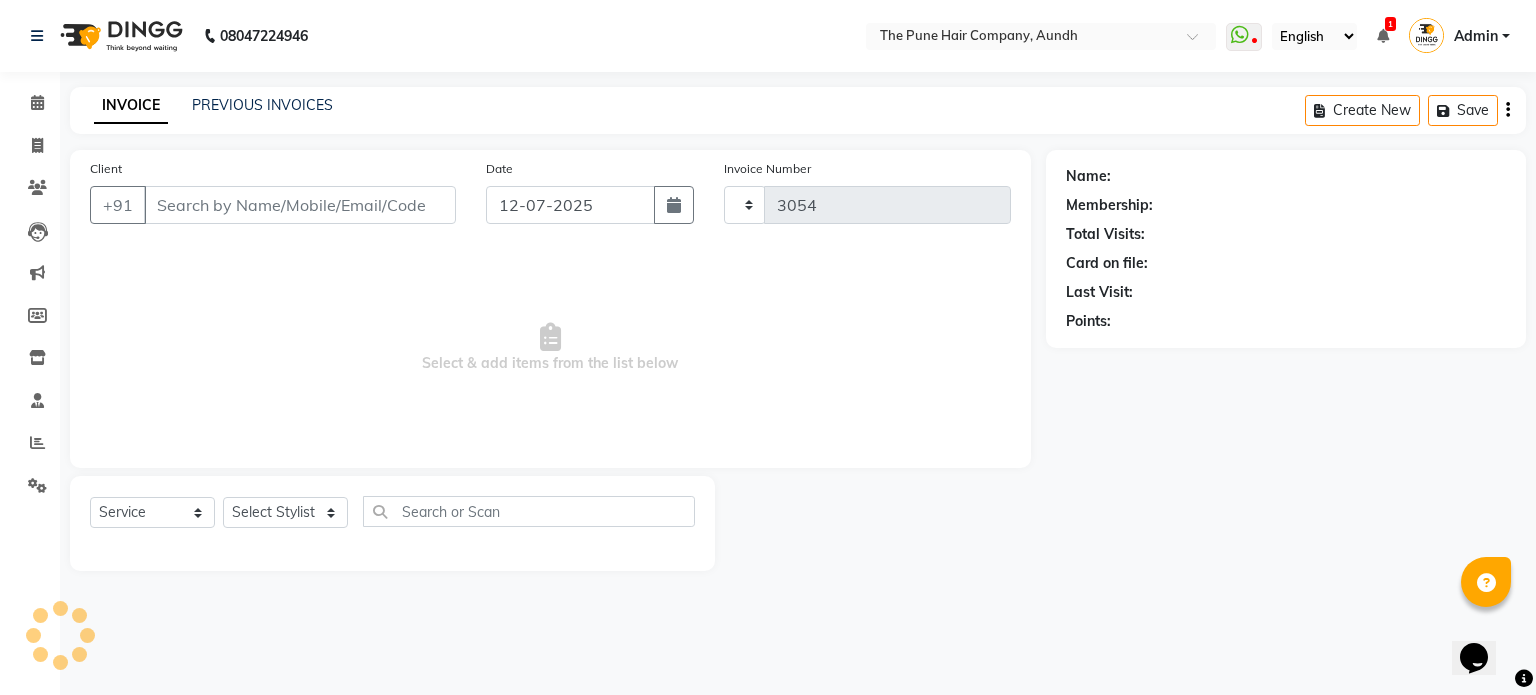 select on "106" 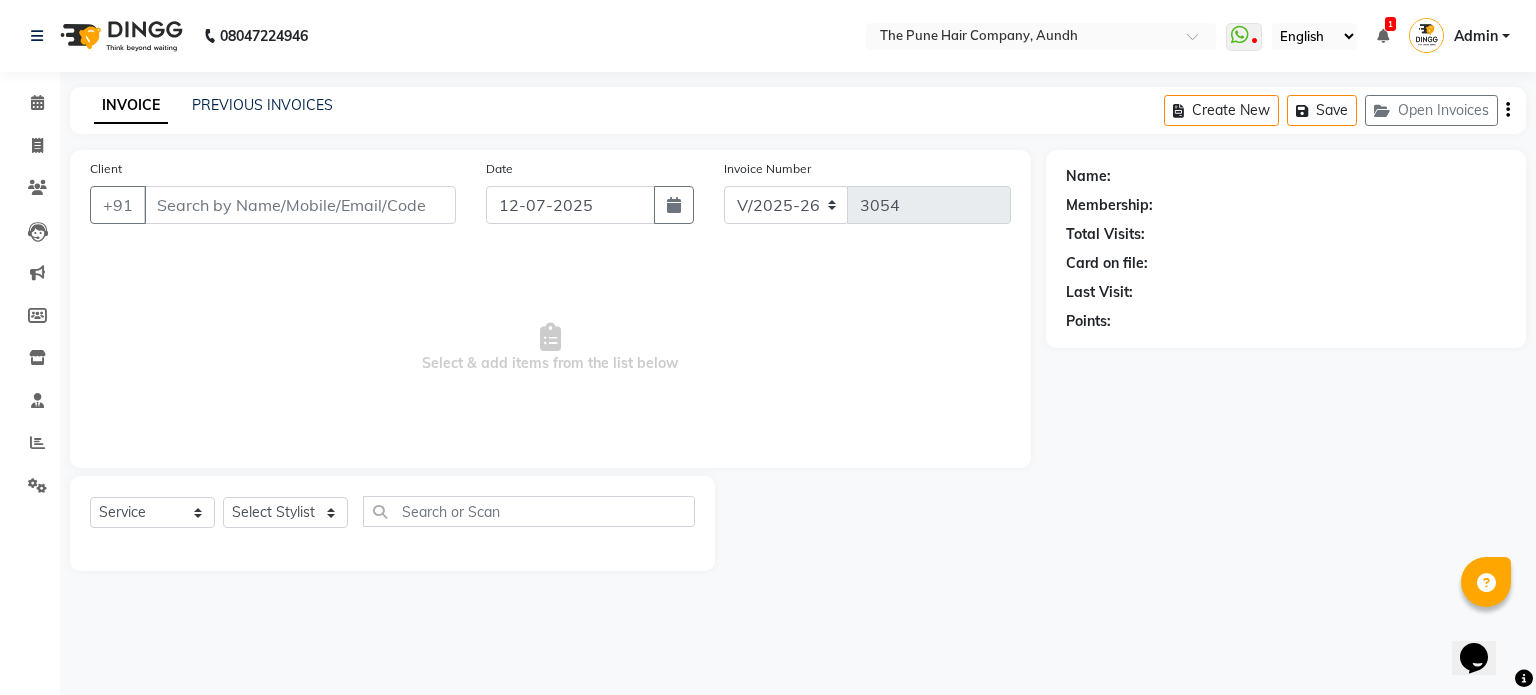 type on "9011880033" 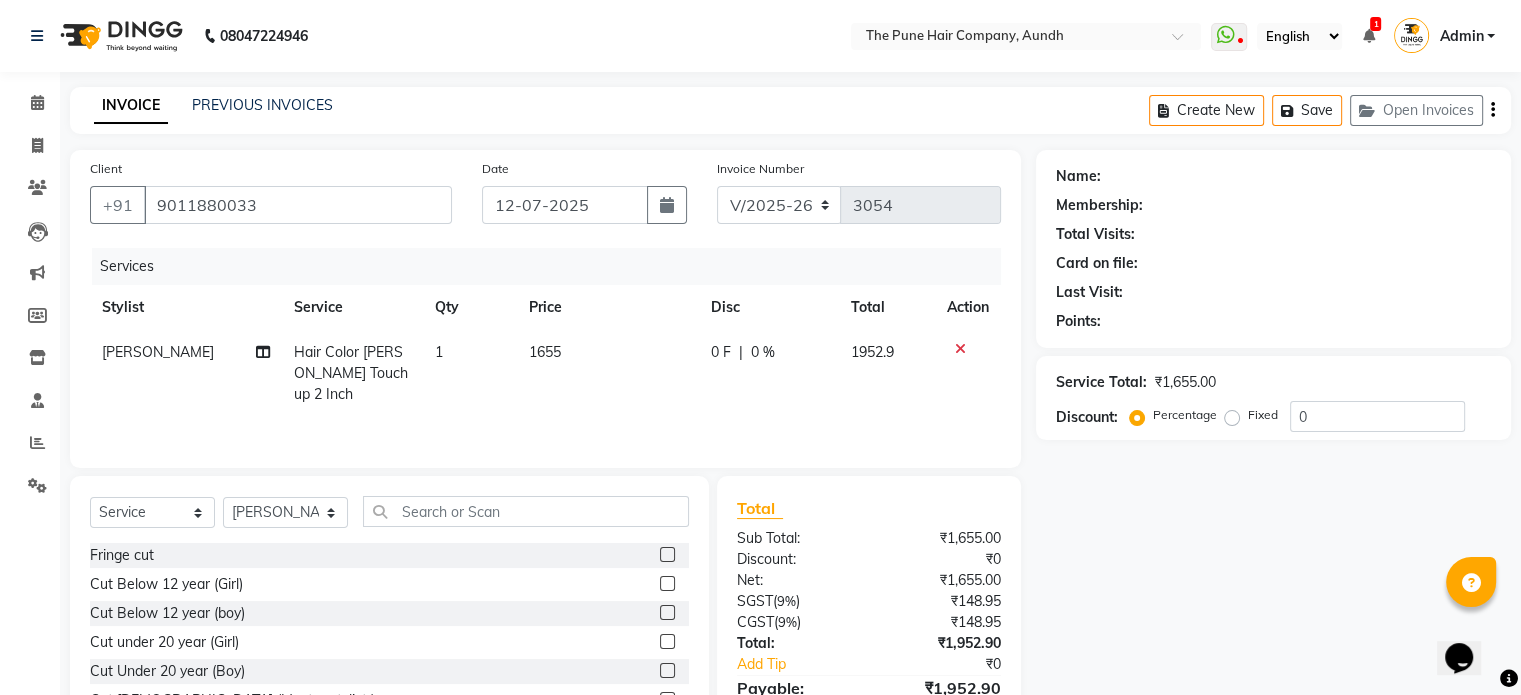 select on "1: Object" 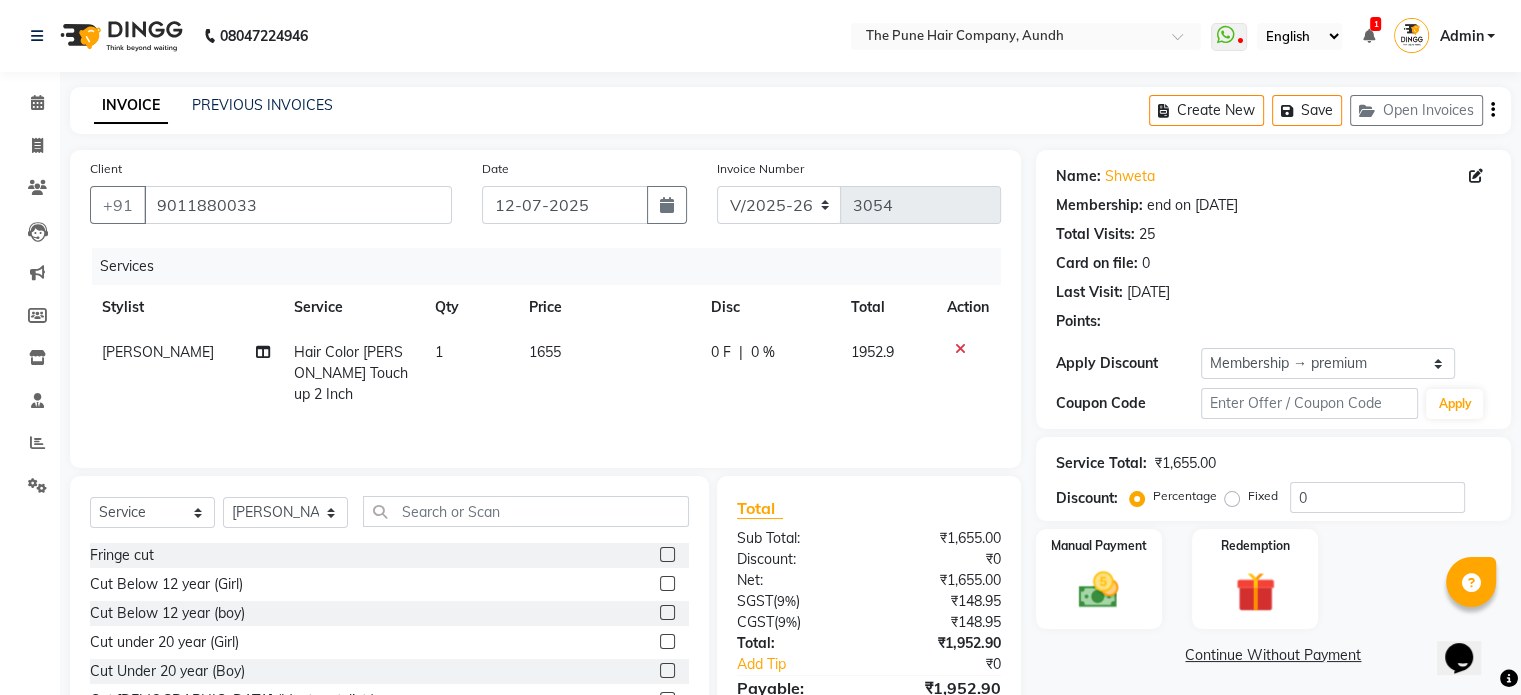 type on "20" 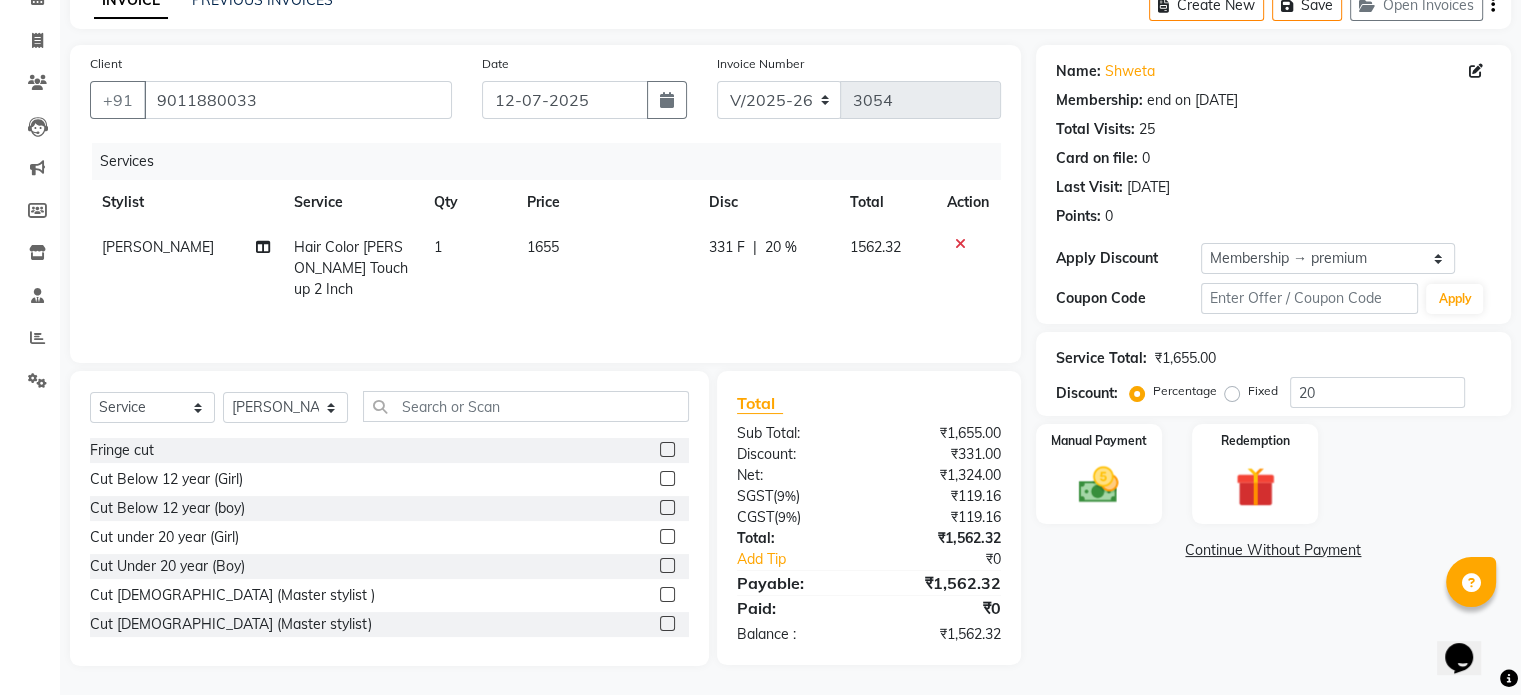 scroll, scrollTop: 107, scrollLeft: 0, axis: vertical 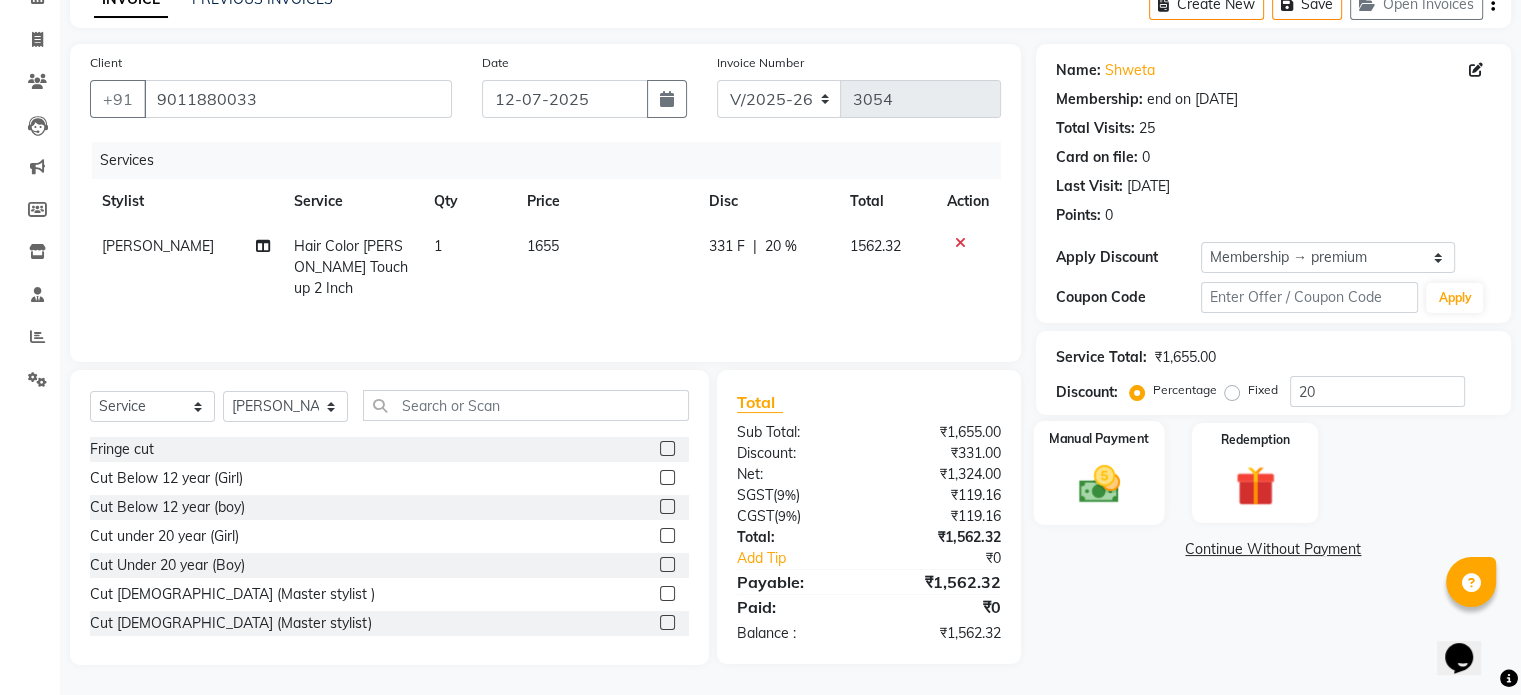click 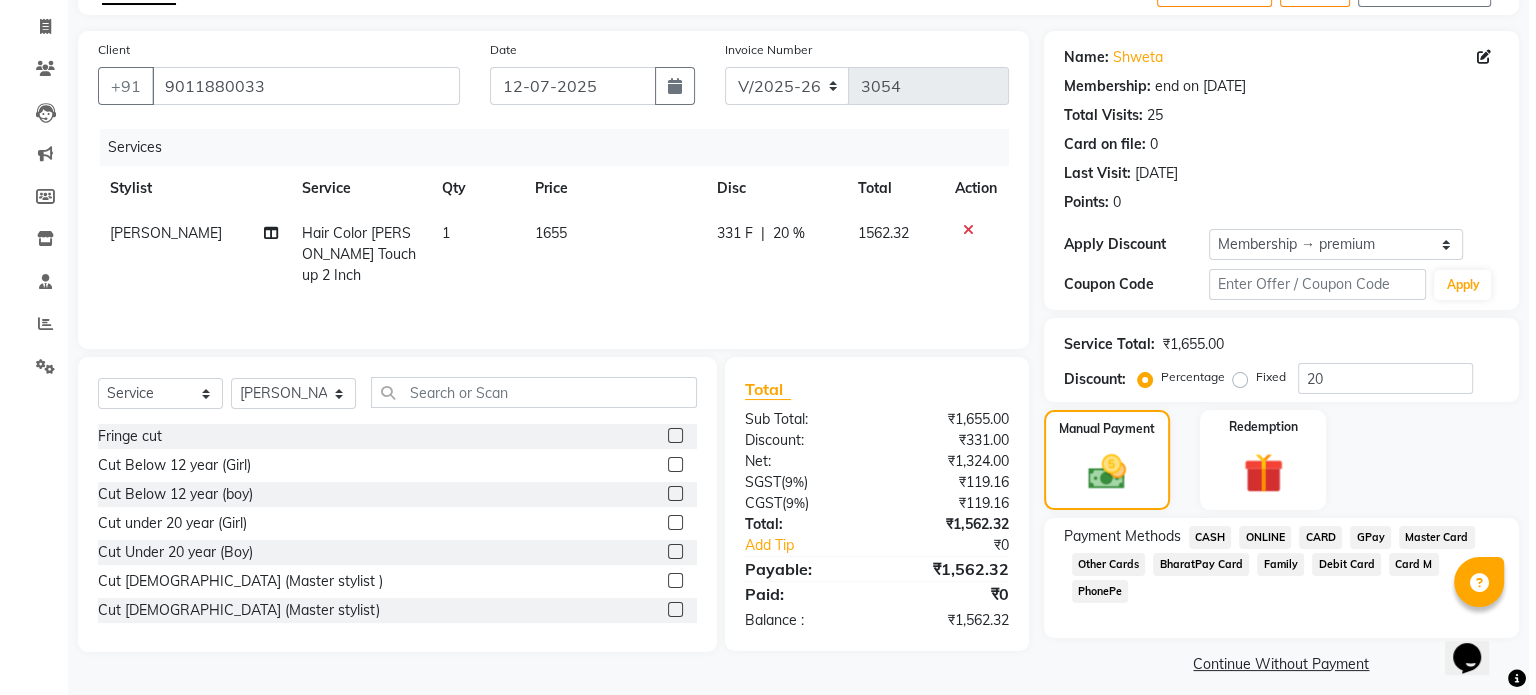 scroll, scrollTop: 0, scrollLeft: 0, axis: both 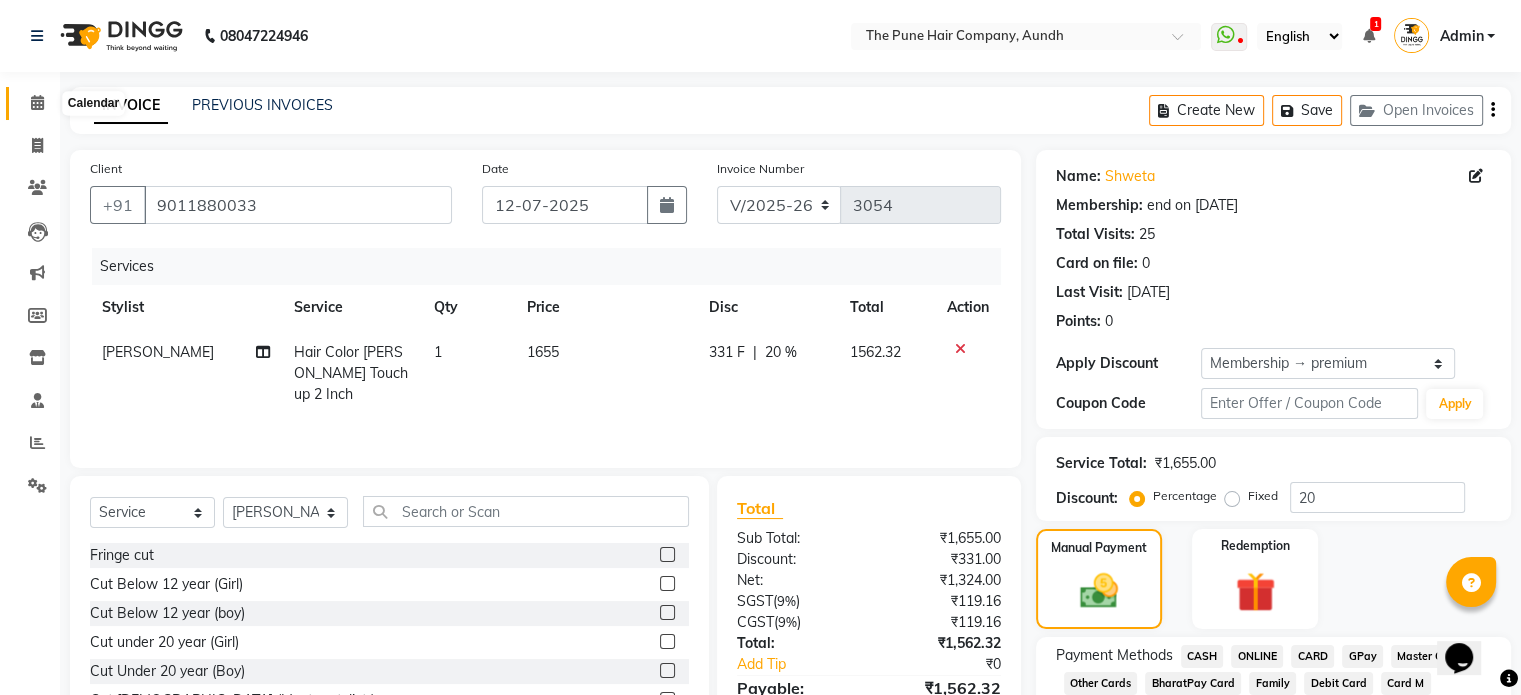 click 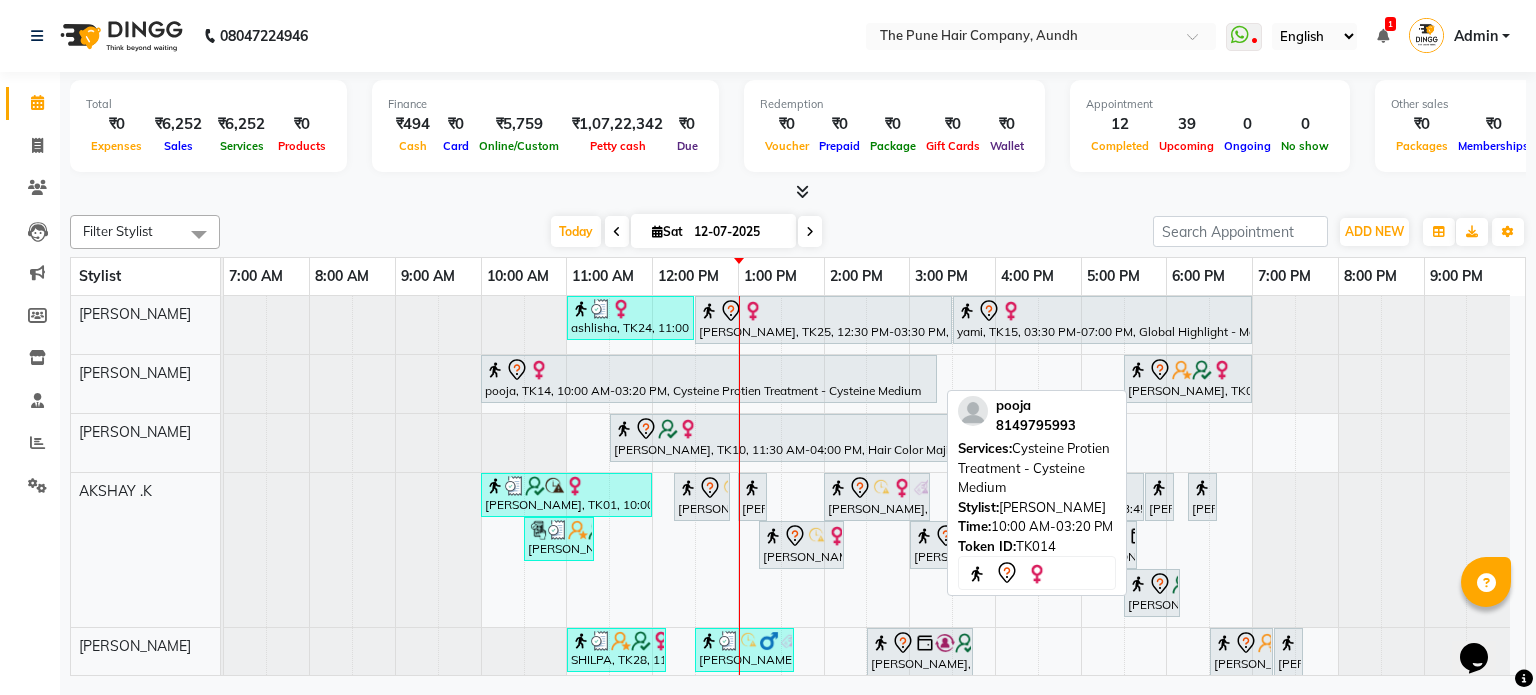 scroll, scrollTop: 197, scrollLeft: 0, axis: vertical 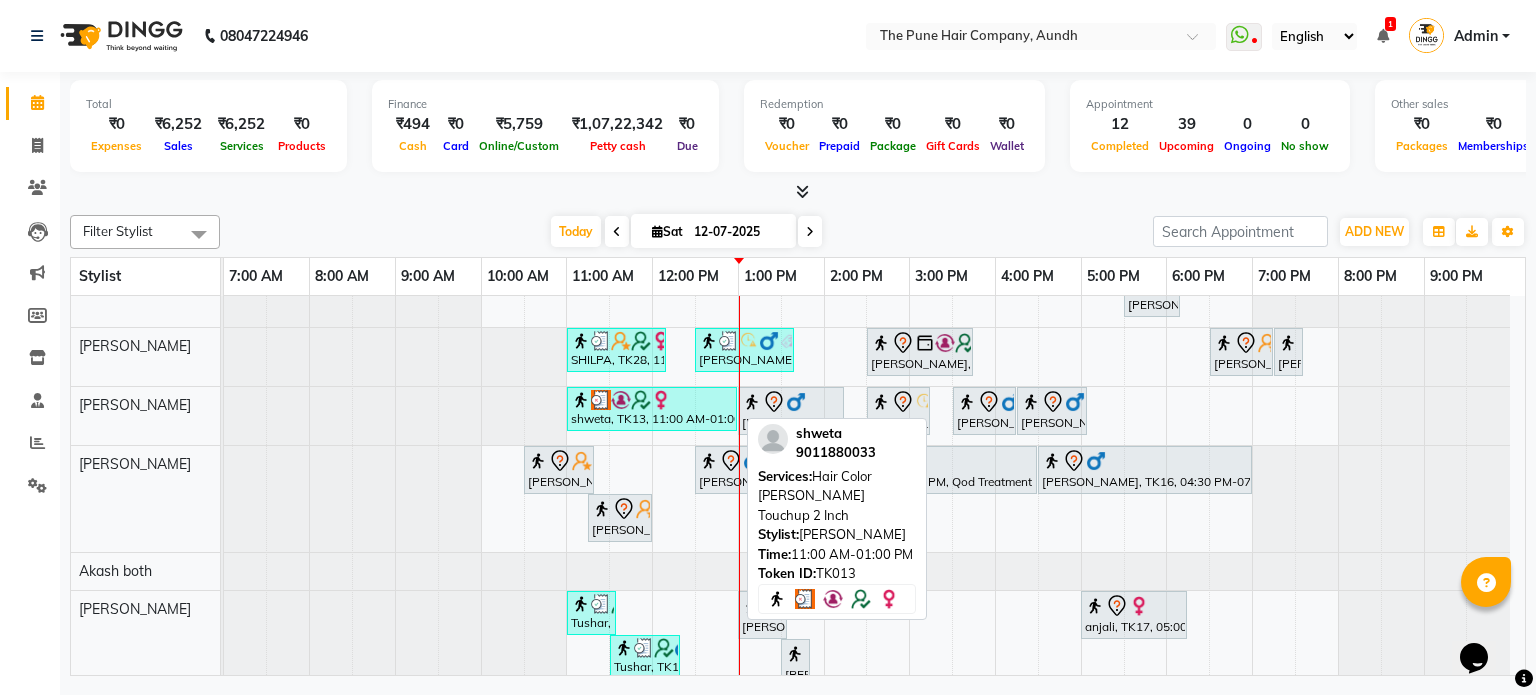 click on "shweta, TK13, 11:00 AM-01:00 PM, Hair Color [PERSON_NAME] Touchup 2 Inch" at bounding box center [652, 409] 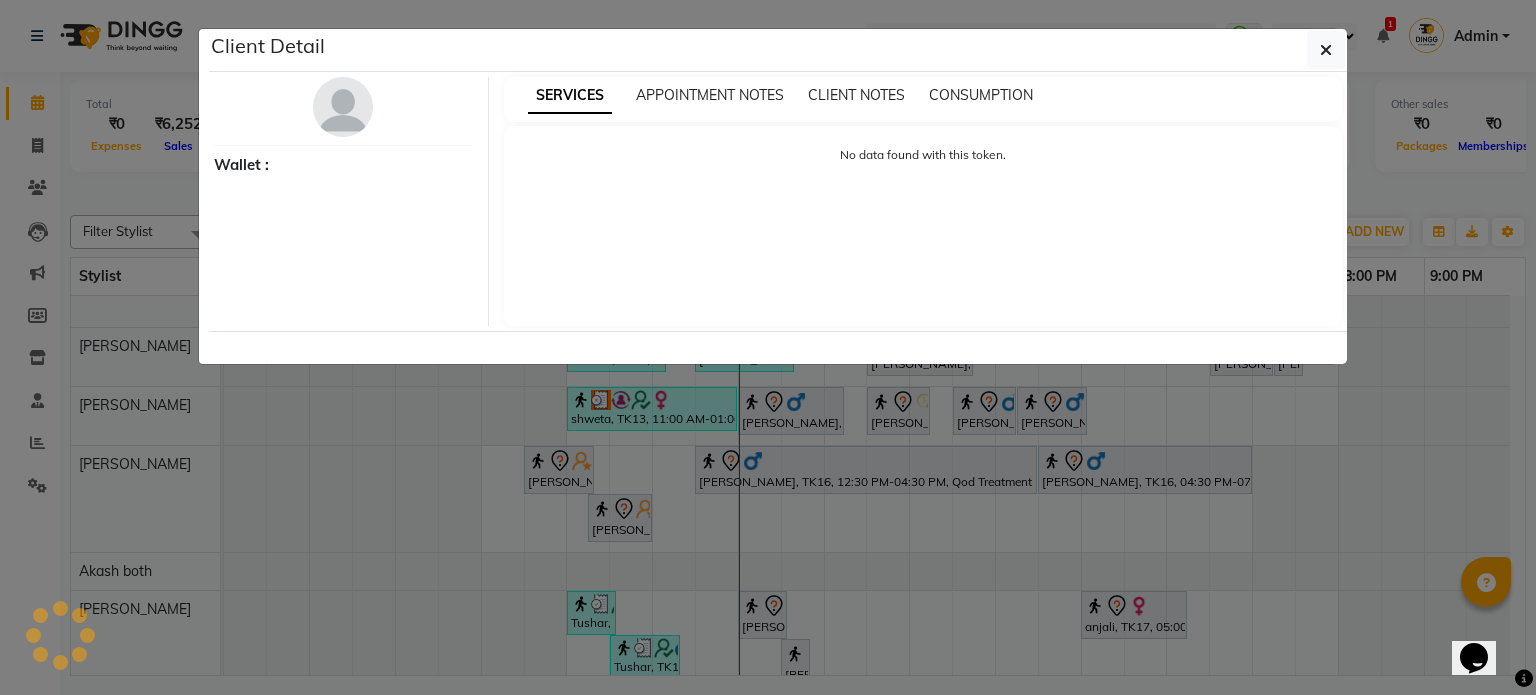select on "3" 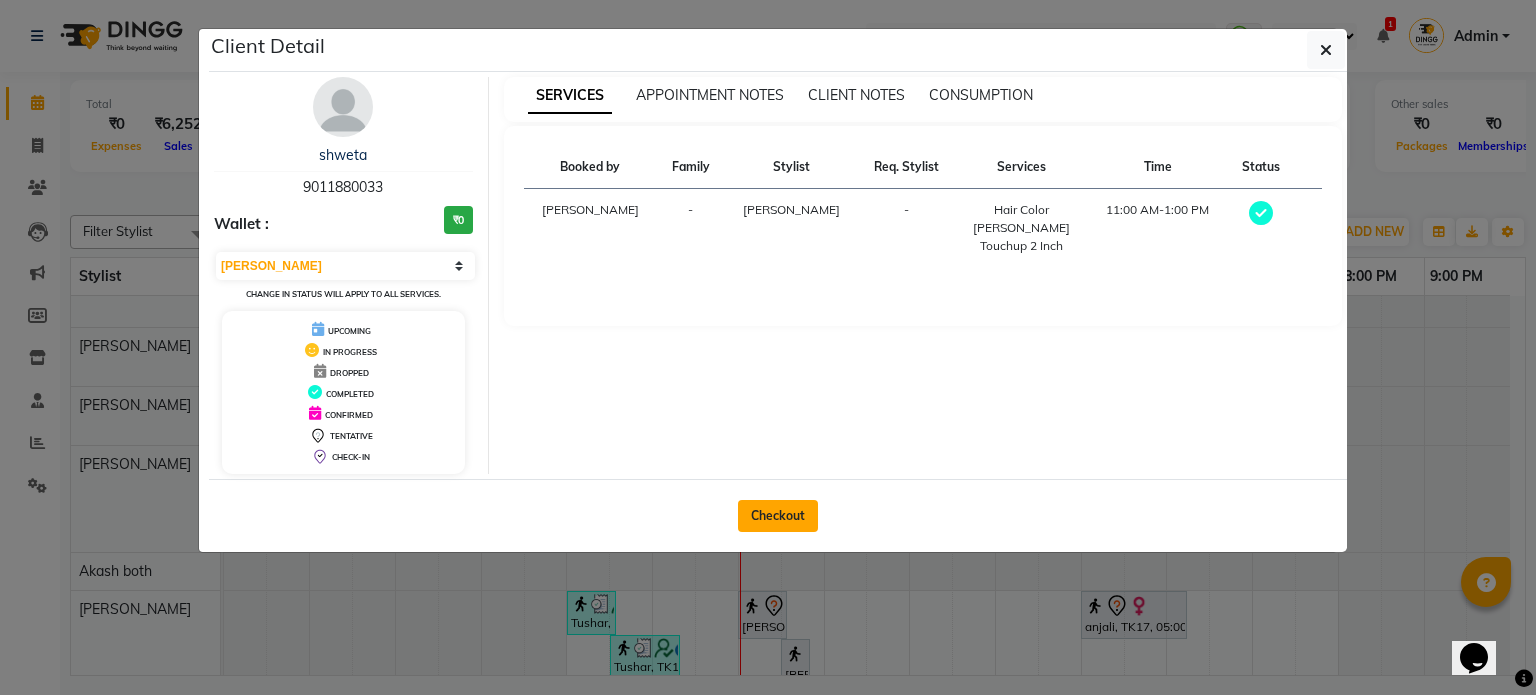 click on "Checkout" 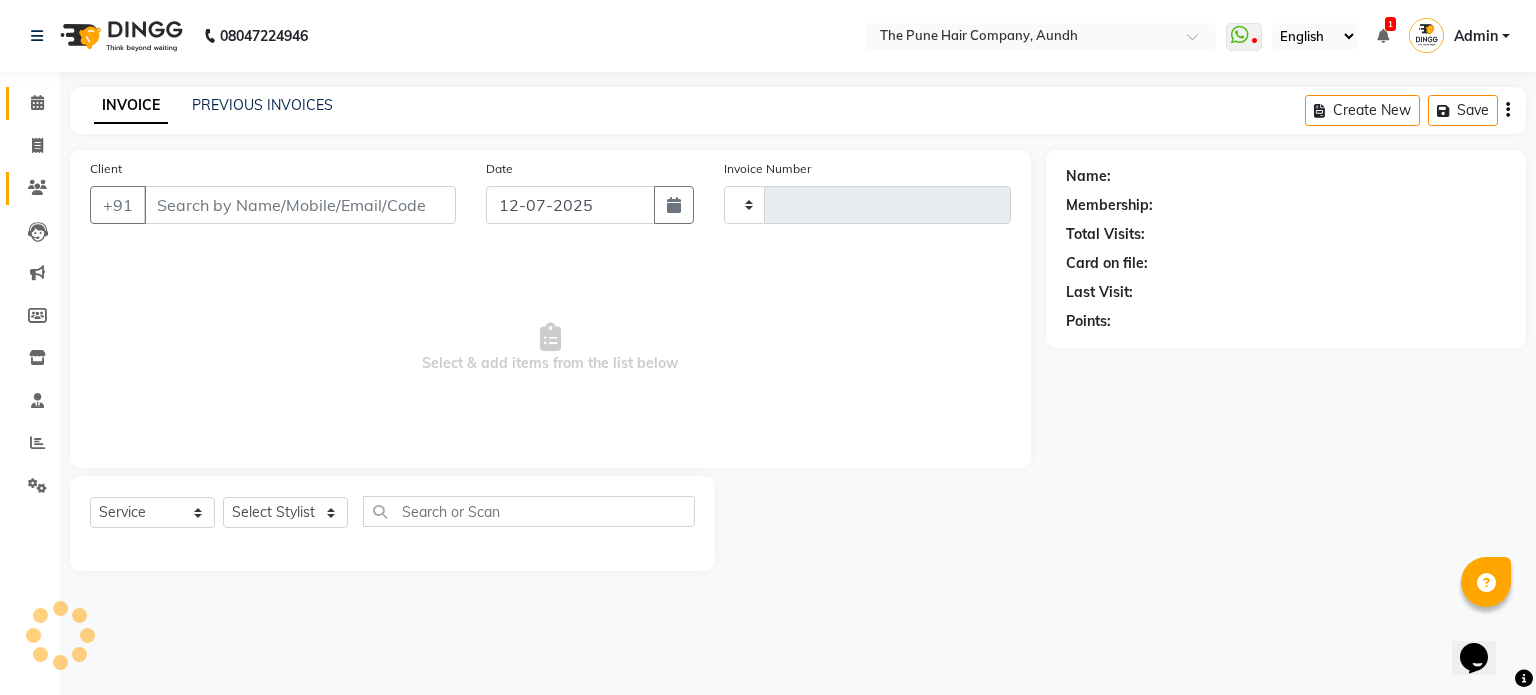 type on "3054" 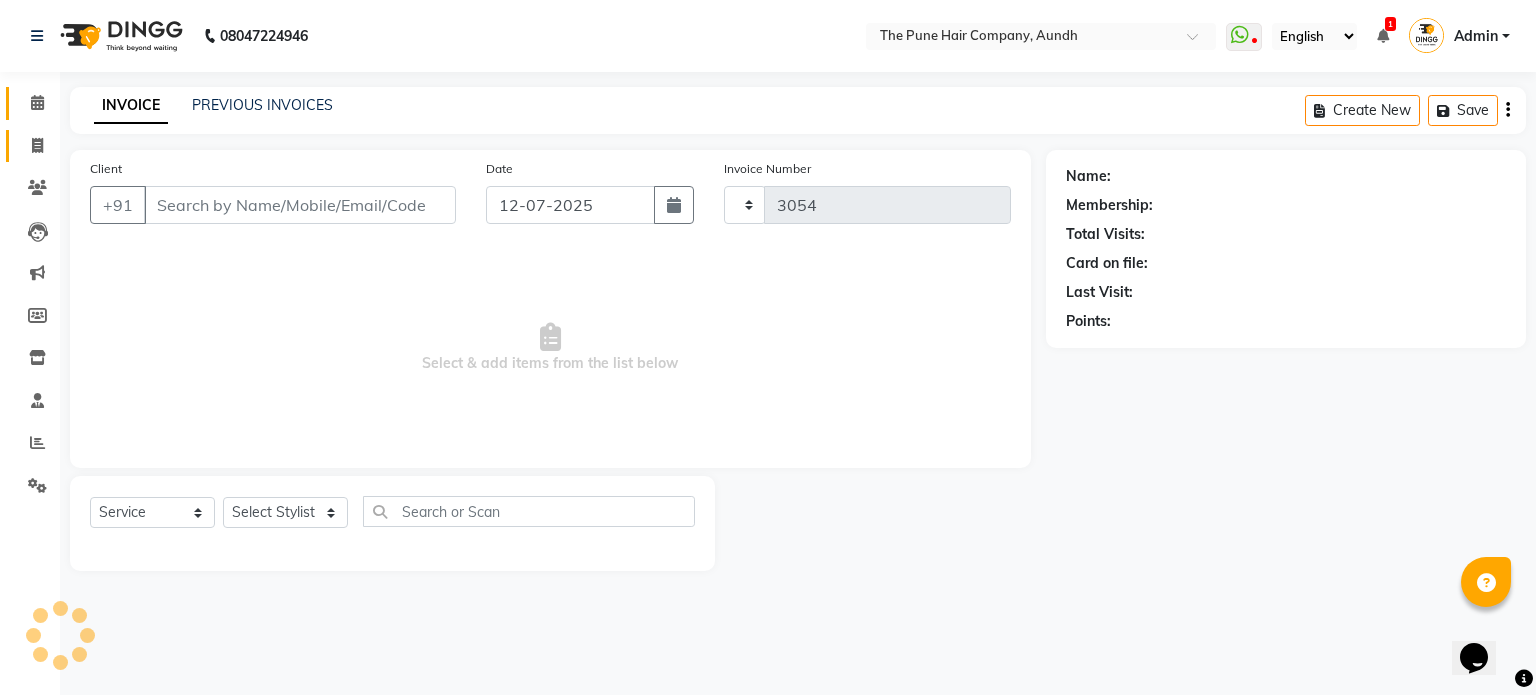 select on "106" 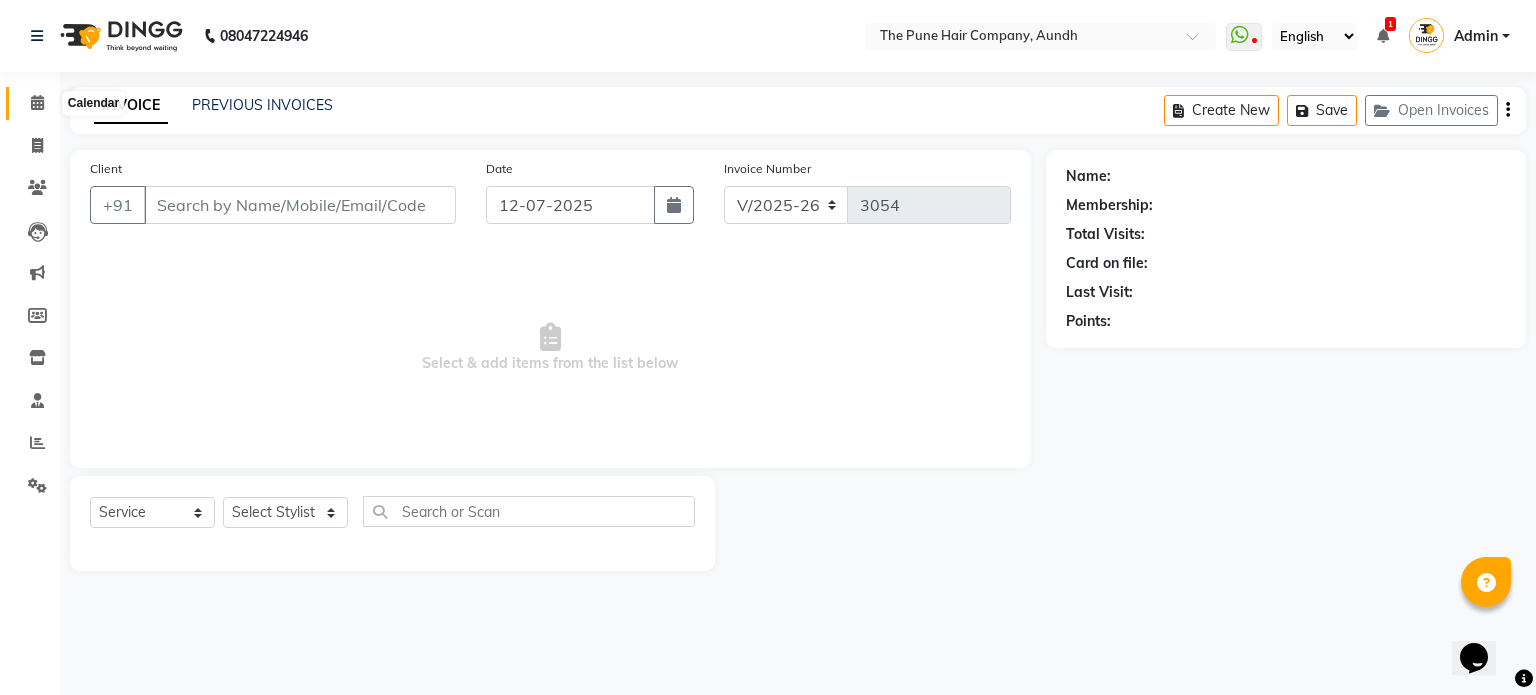 click 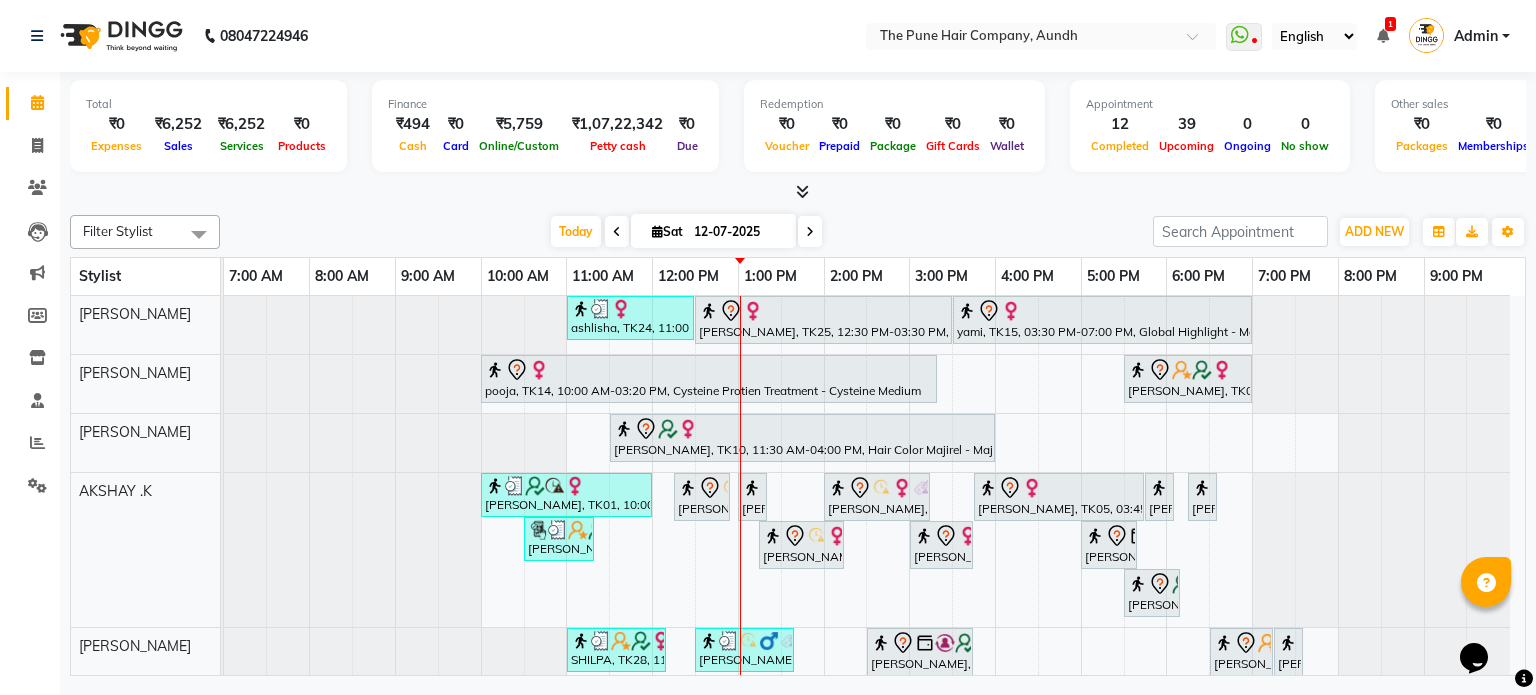 scroll, scrollTop: 104, scrollLeft: 0, axis: vertical 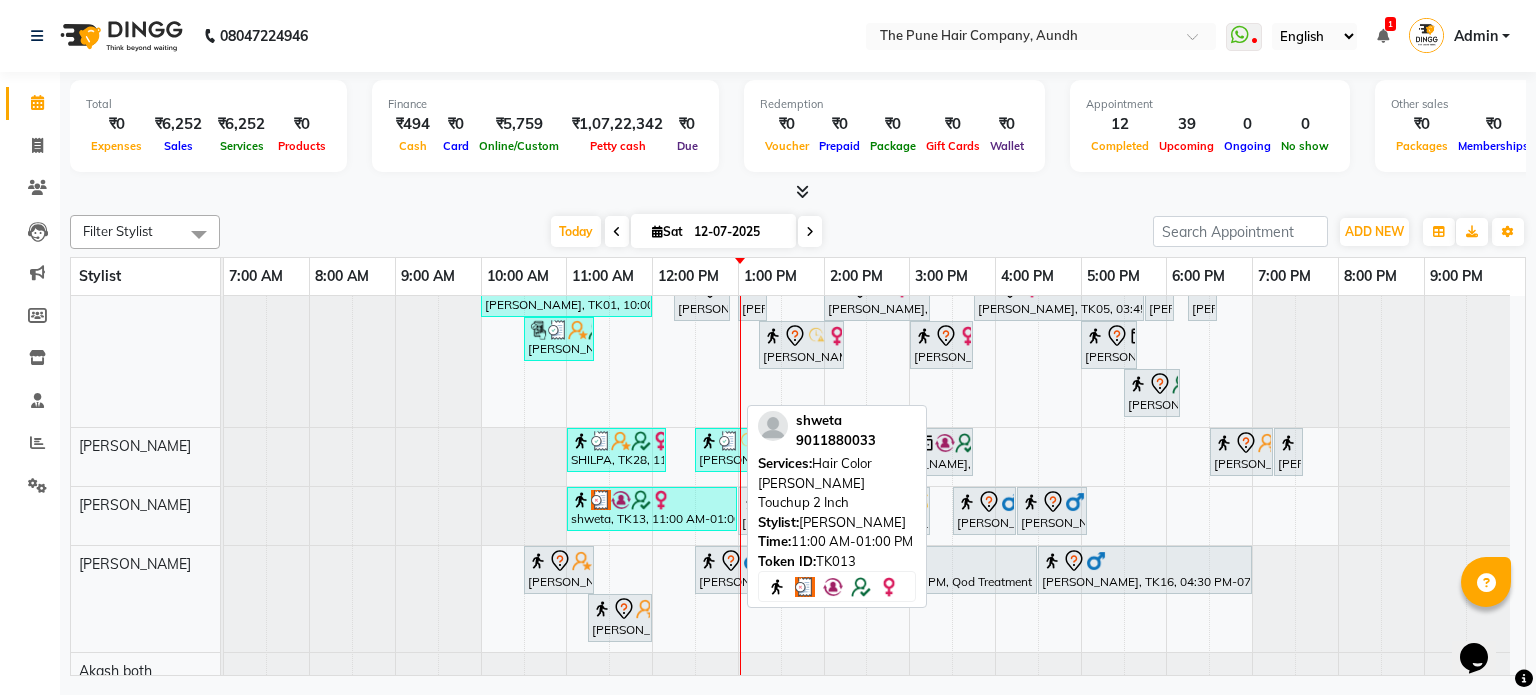 click on "shweta, TK13, 11:00 AM-01:00 PM, Hair Color [PERSON_NAME] Touchup 2 Inch" at bounding box center [652, 509] 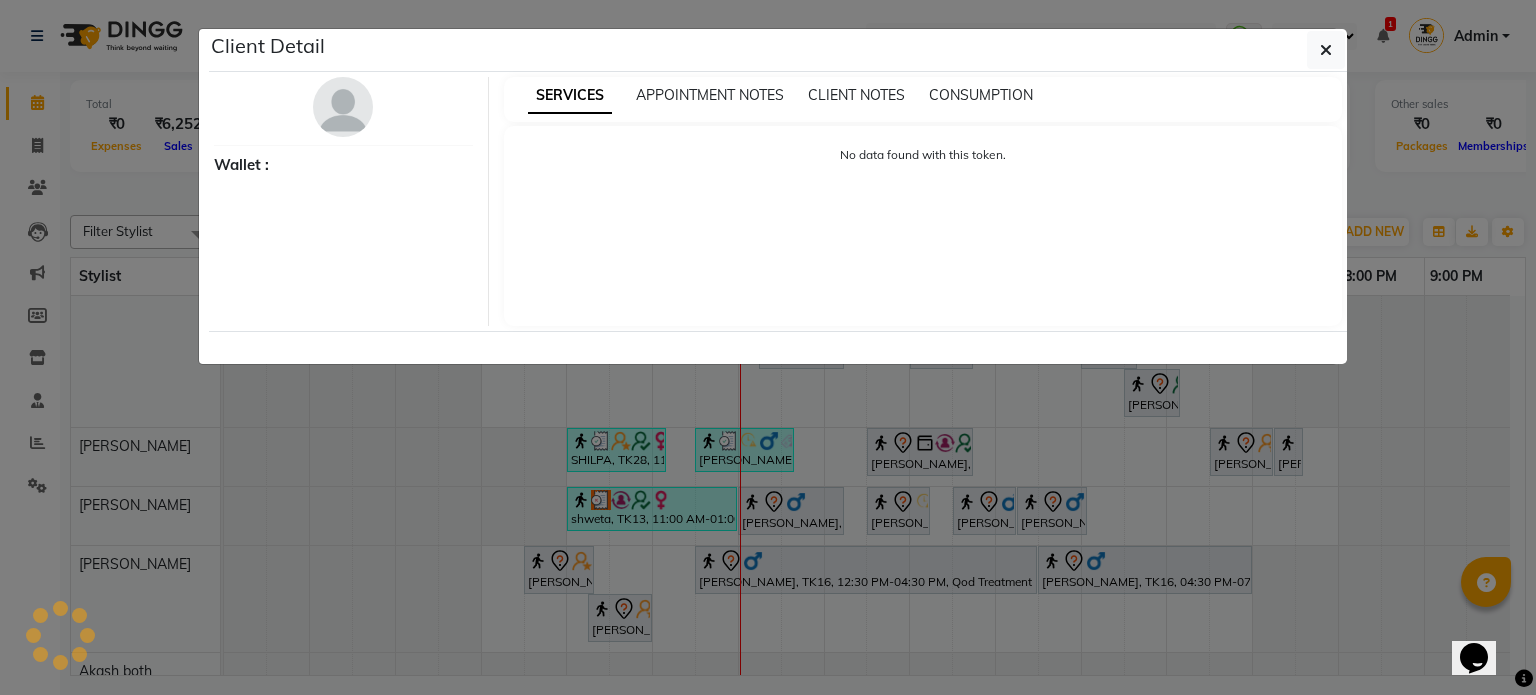 select on "3" 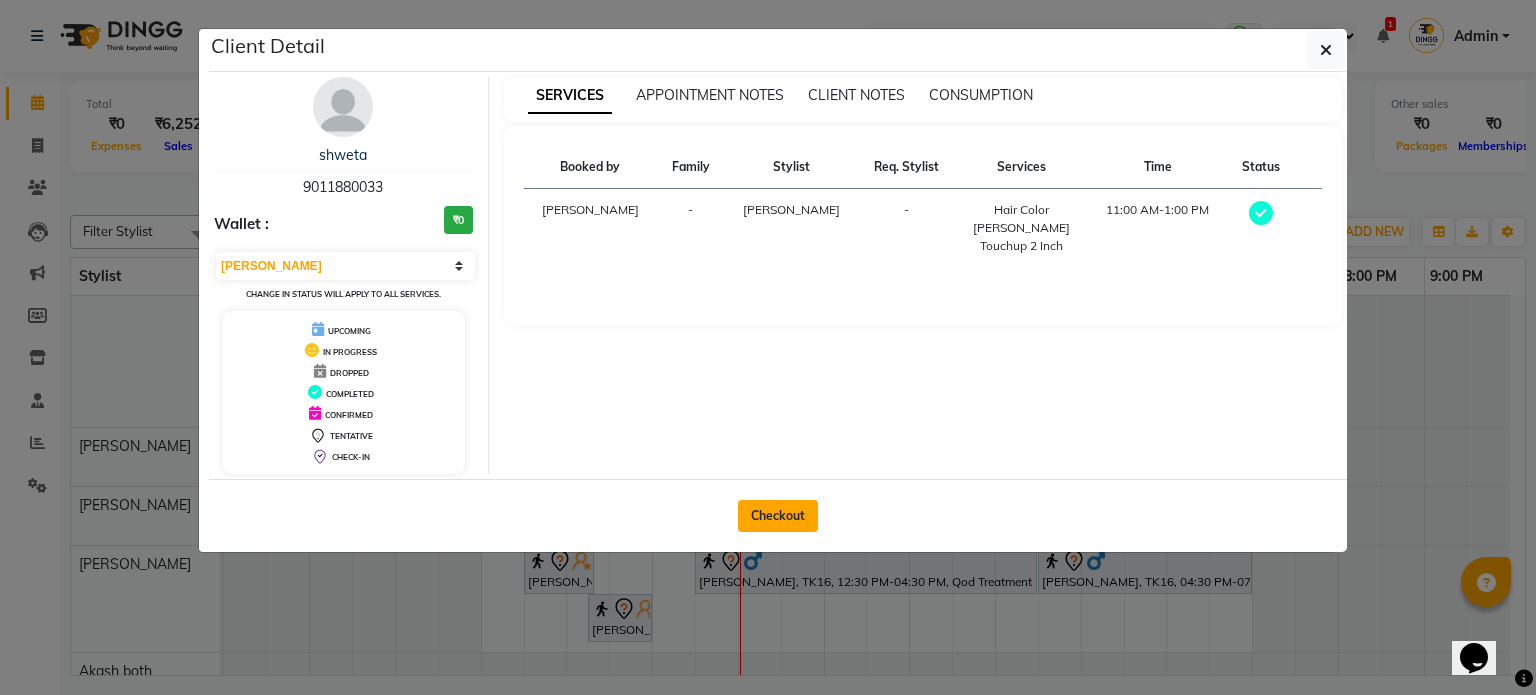 click on "Checkout" 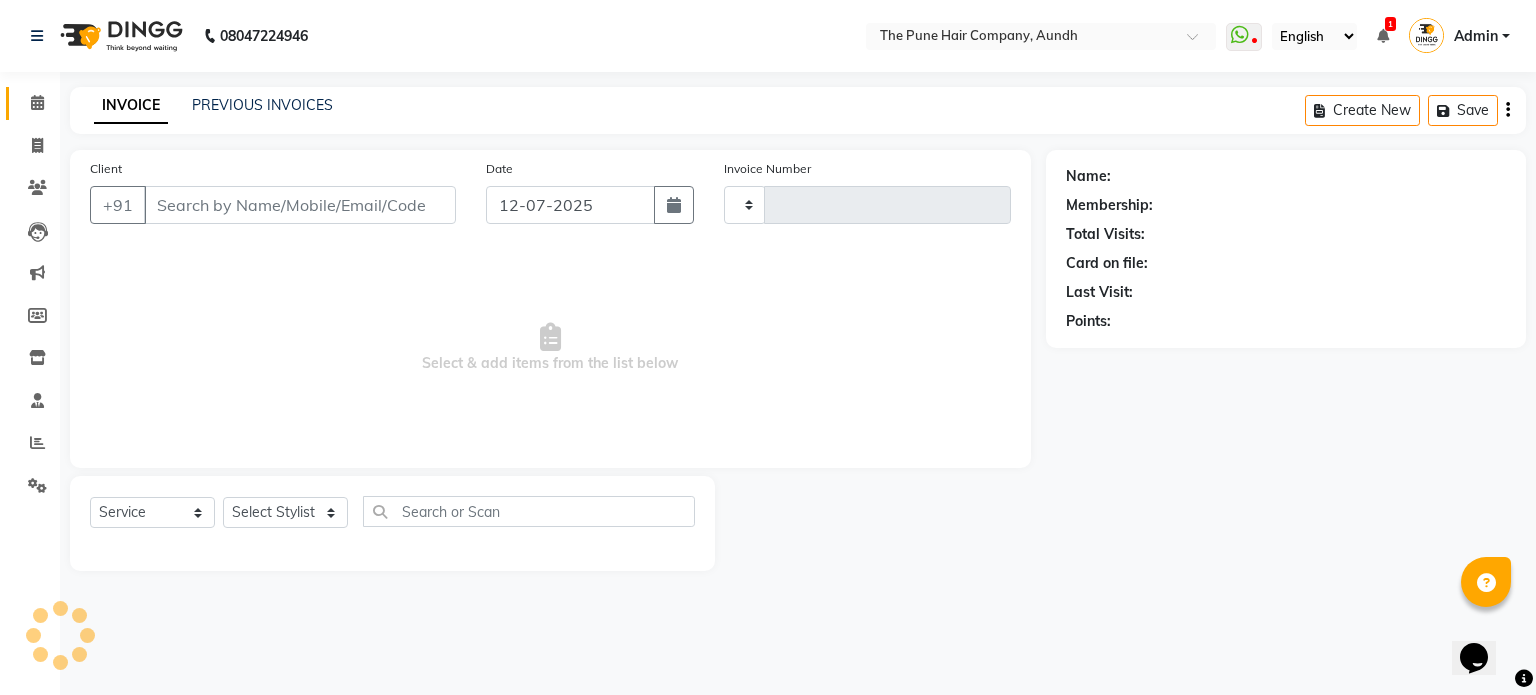 type on "3054" 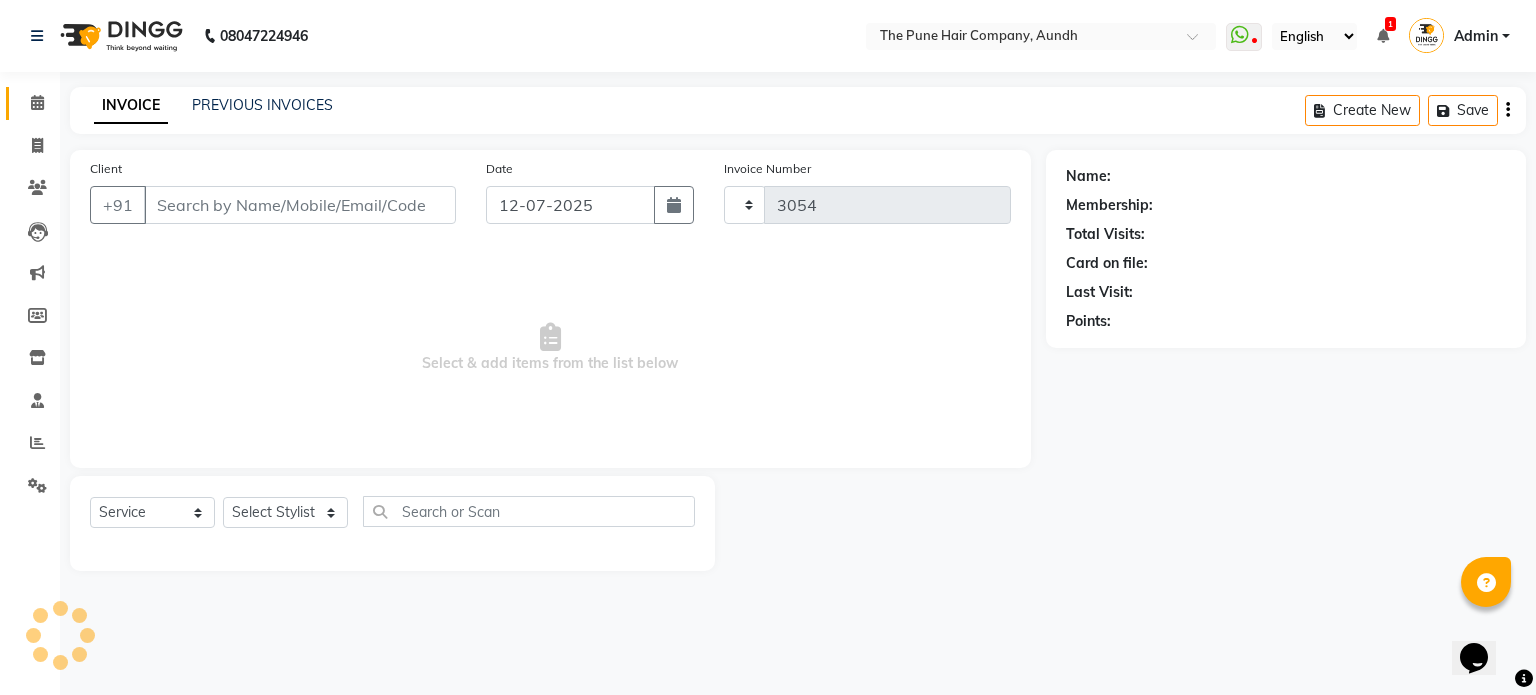 select on "106" 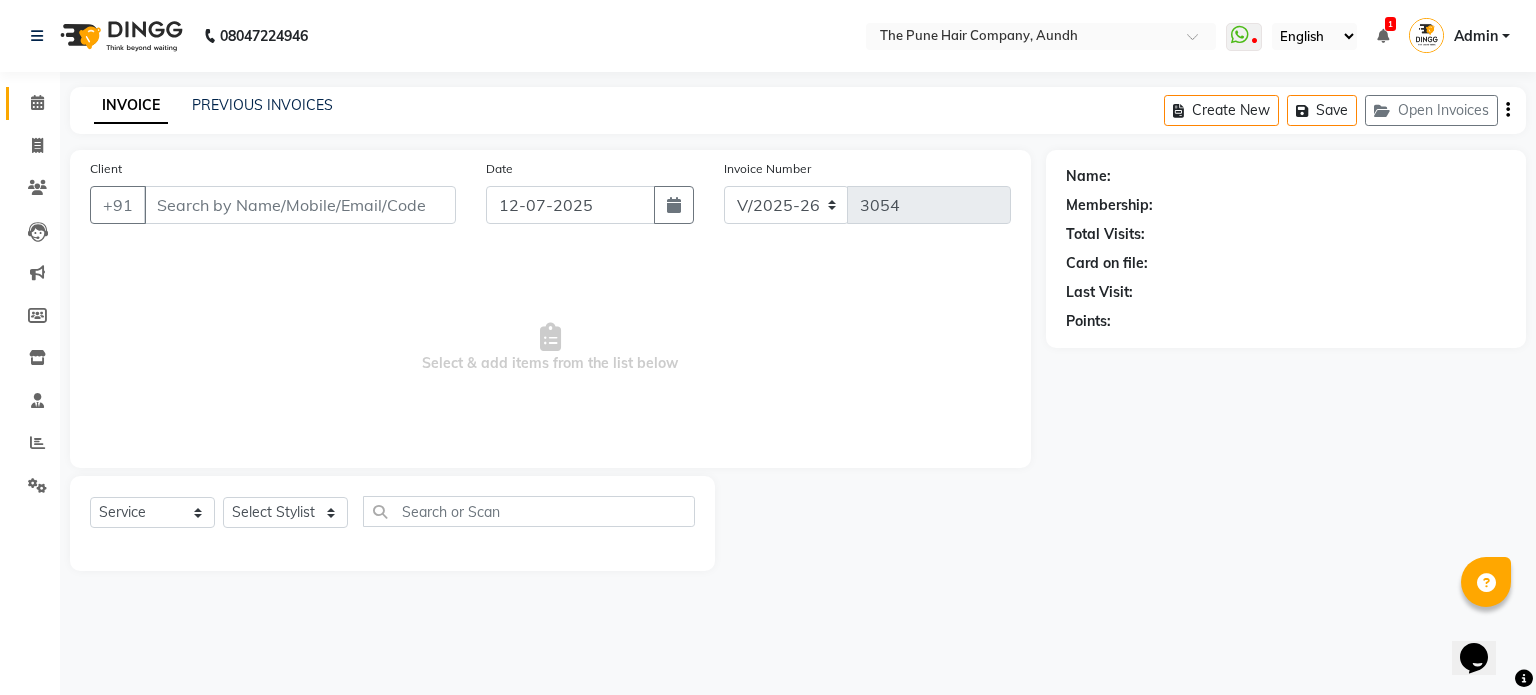 type on "9011880033" 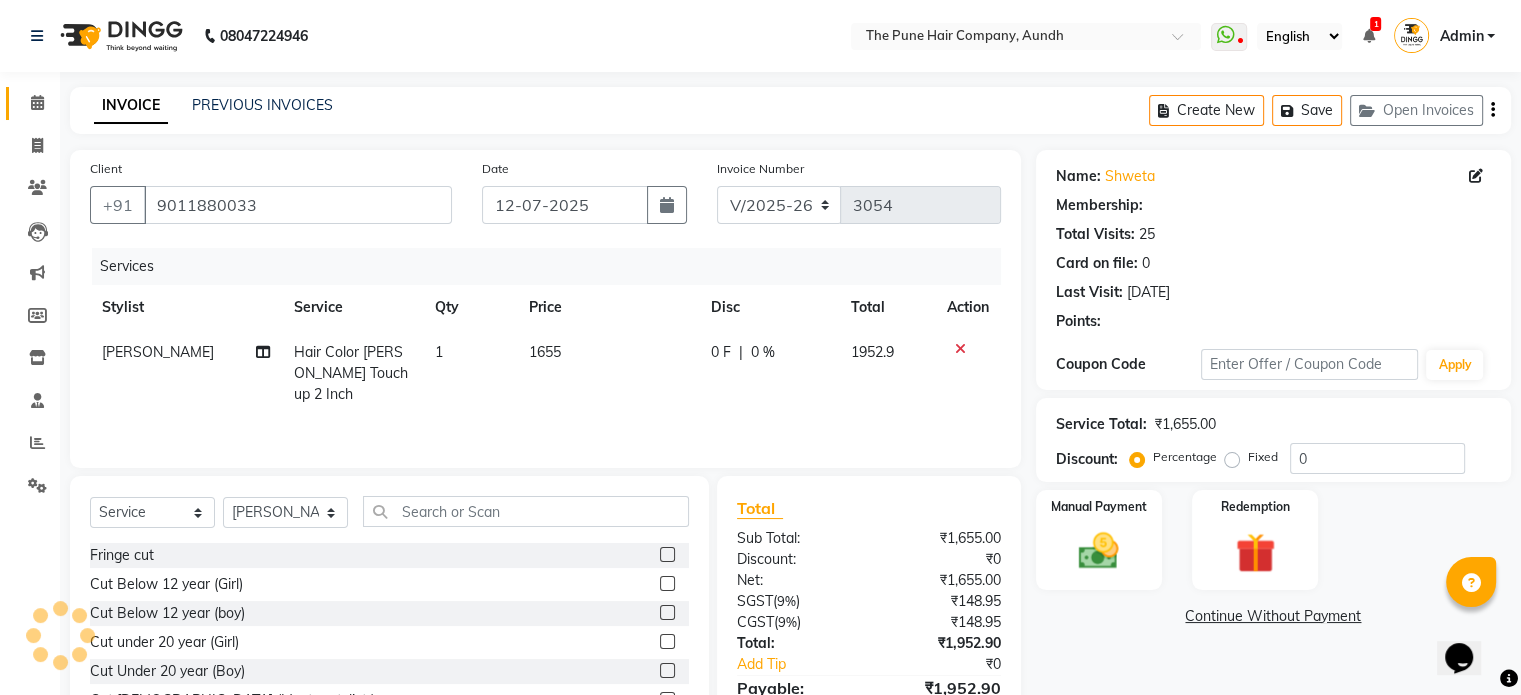 select on "1: Object" 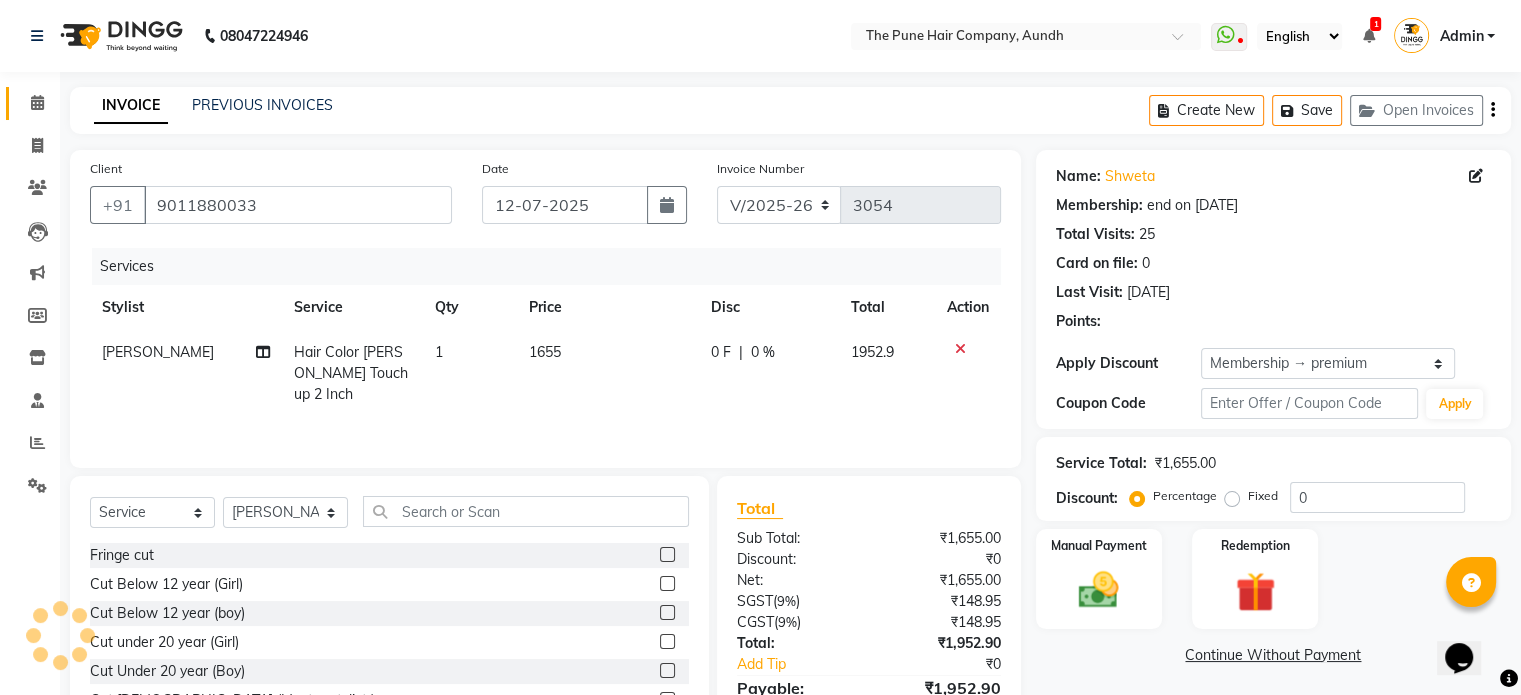 type on "20" 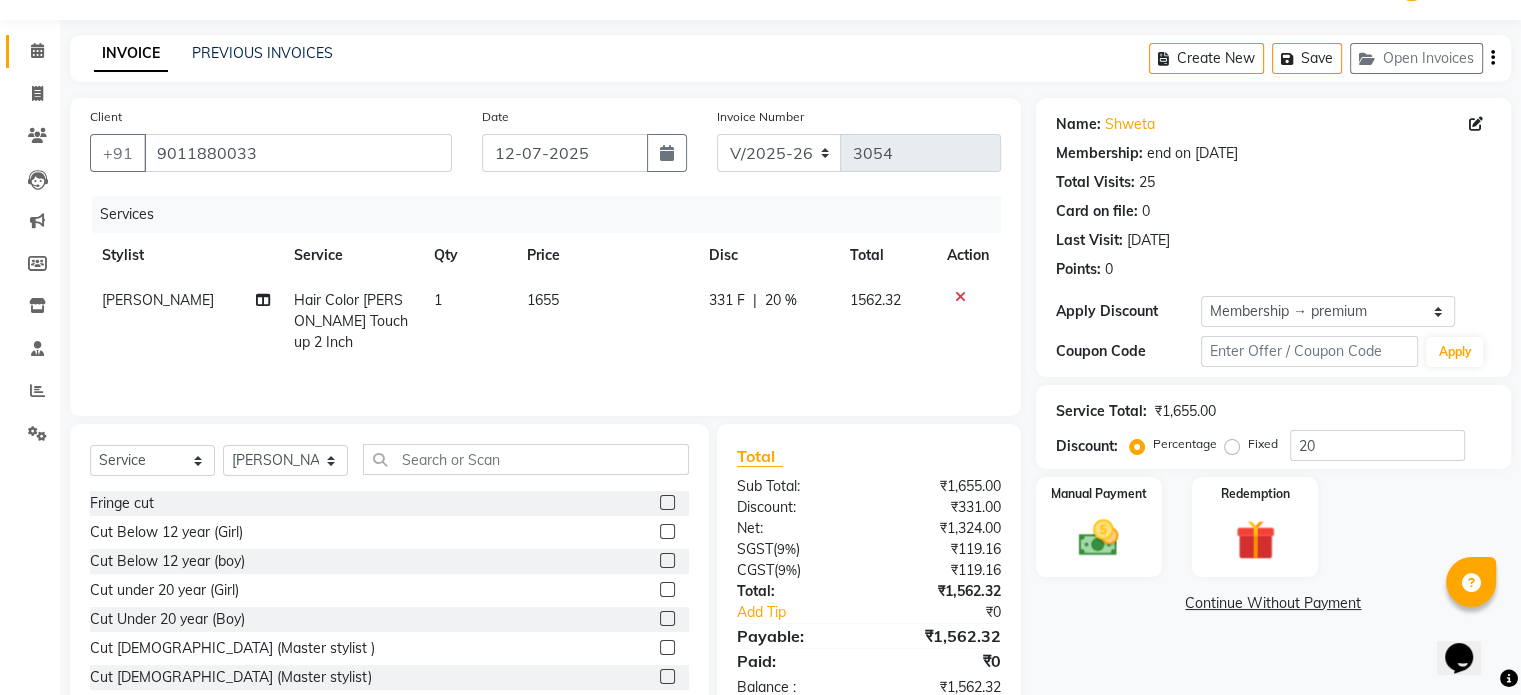 scroll, scrollTop: 107, scrollLeft: 0, axis: vertical 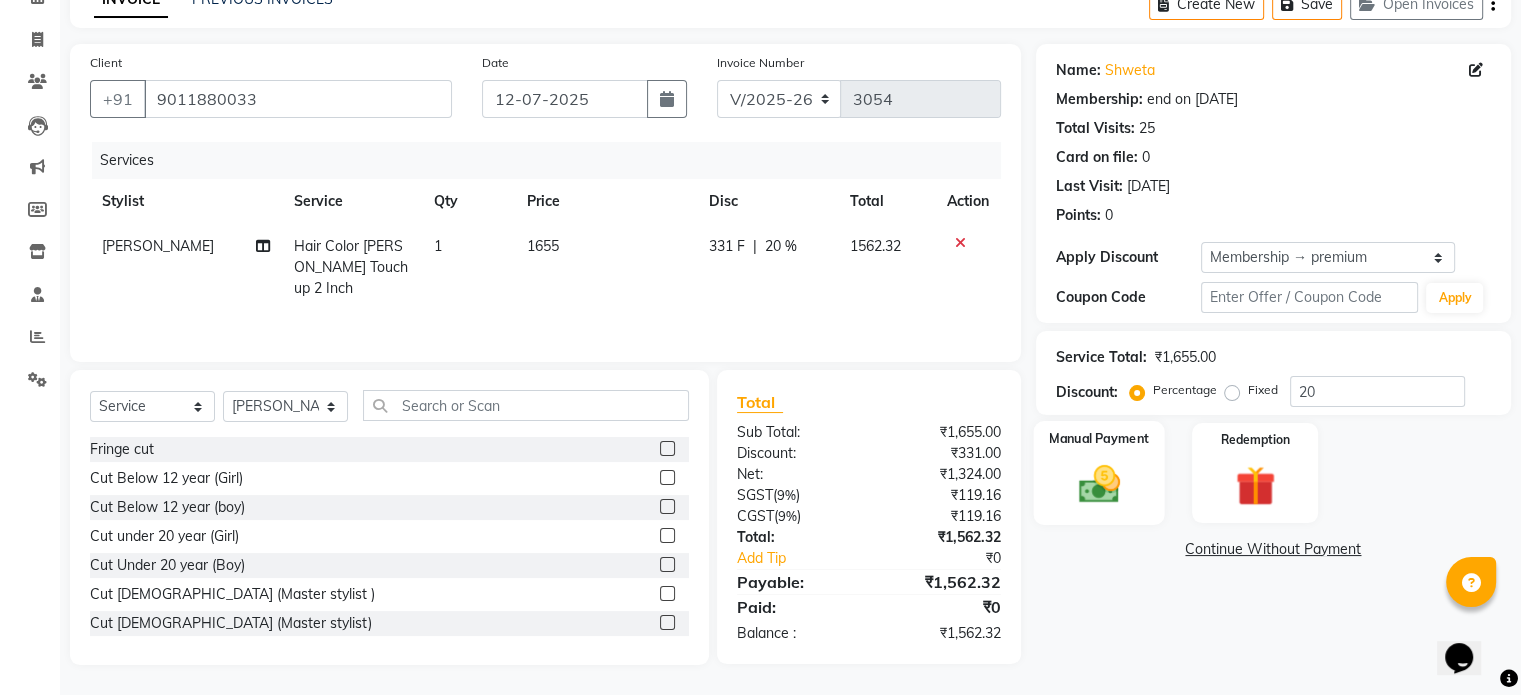 click 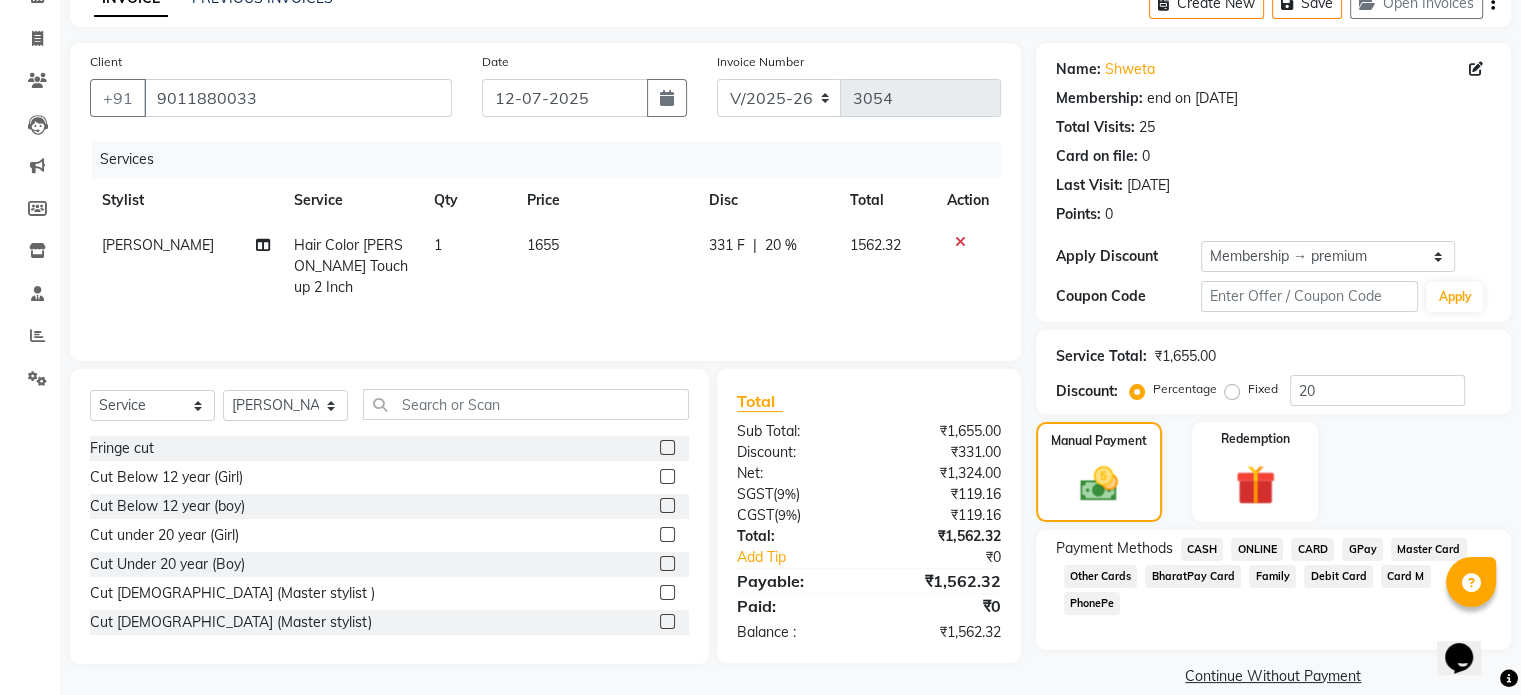 click on "ONLINE" 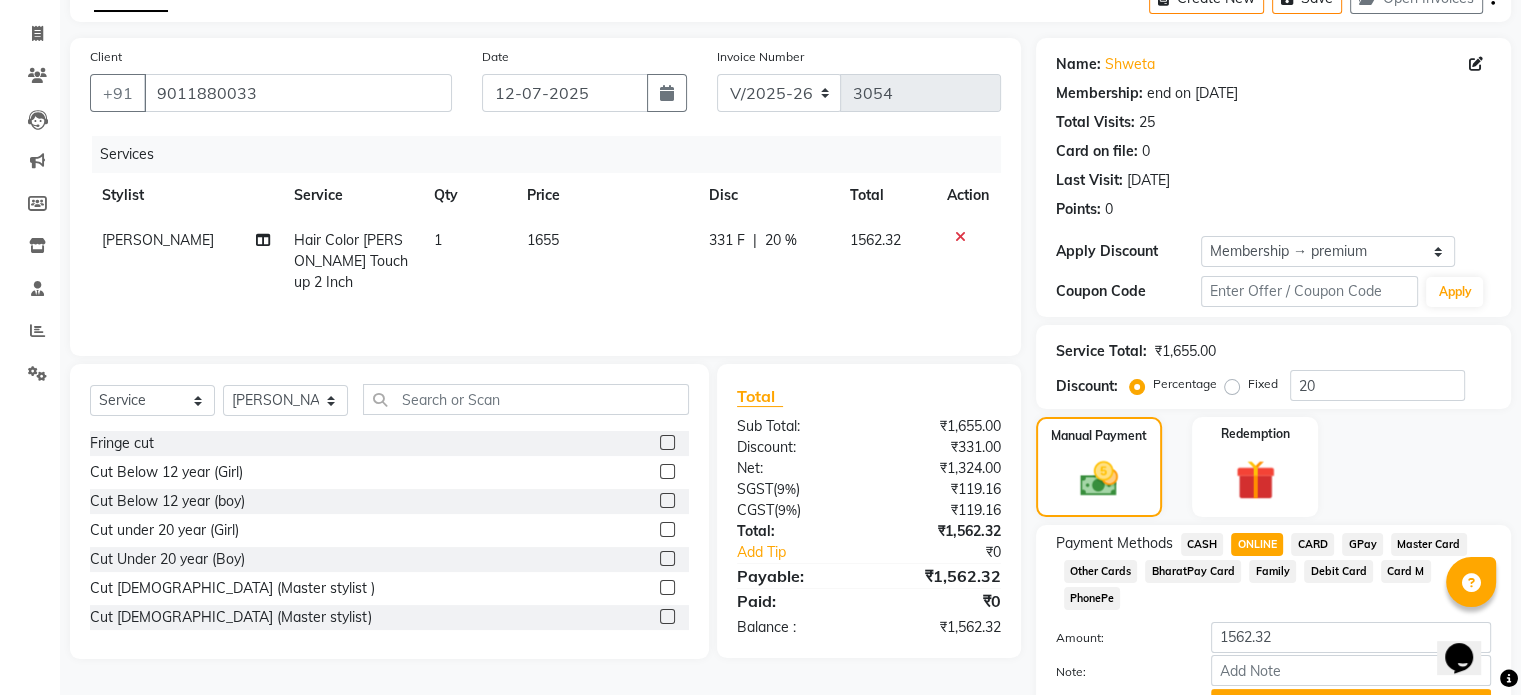 scroll, scrollTop: 191, scrollLeft: 0, axis: vertical 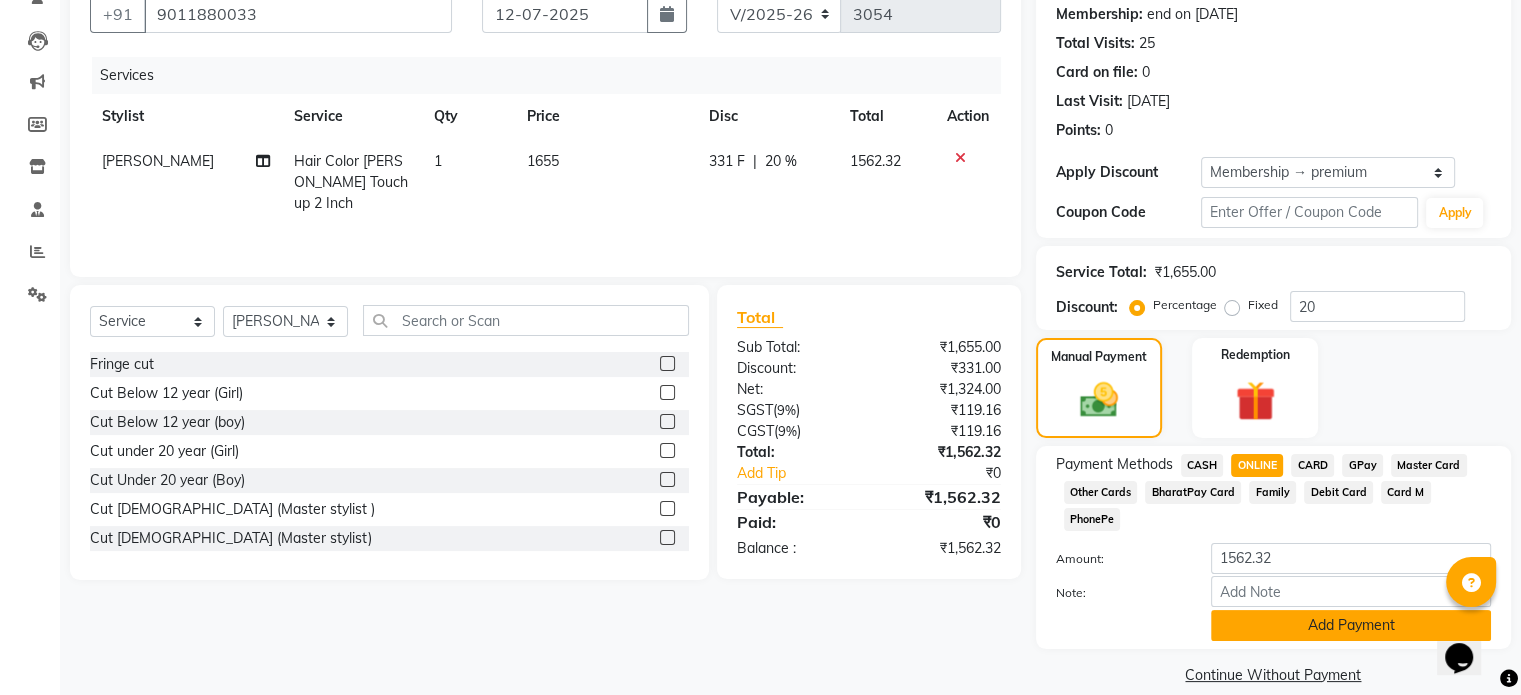 click on "Add Payment" 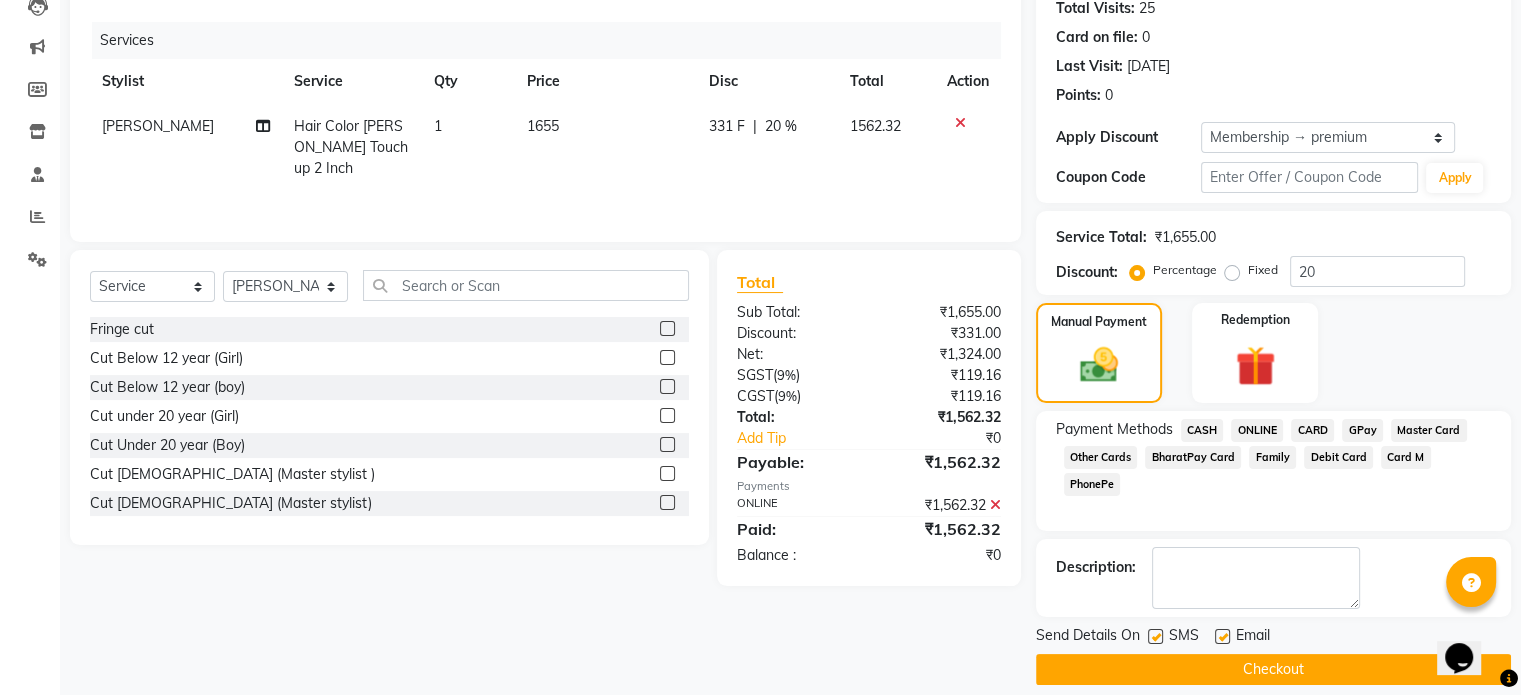 scroll, scrollTop: 244, scrollLeft: 0, axis: vertical 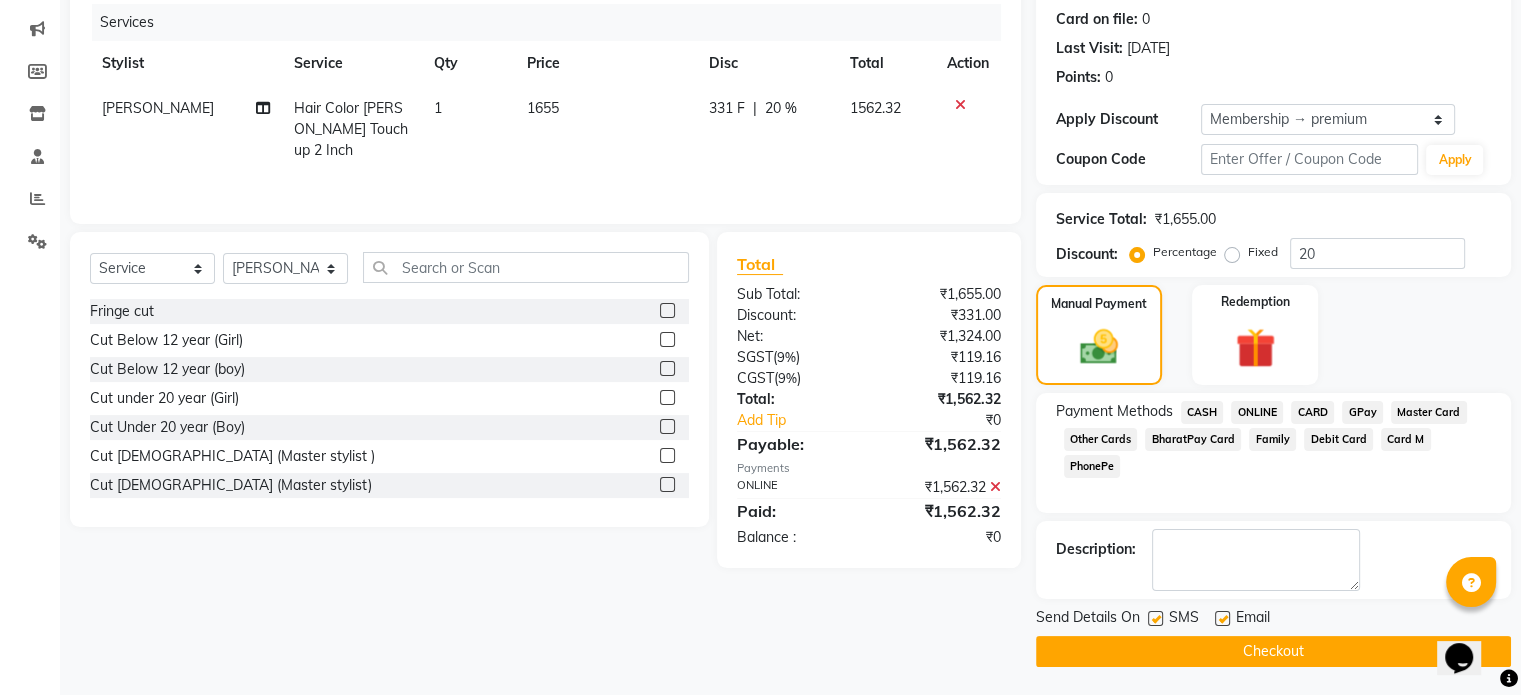 click on "Checkout" 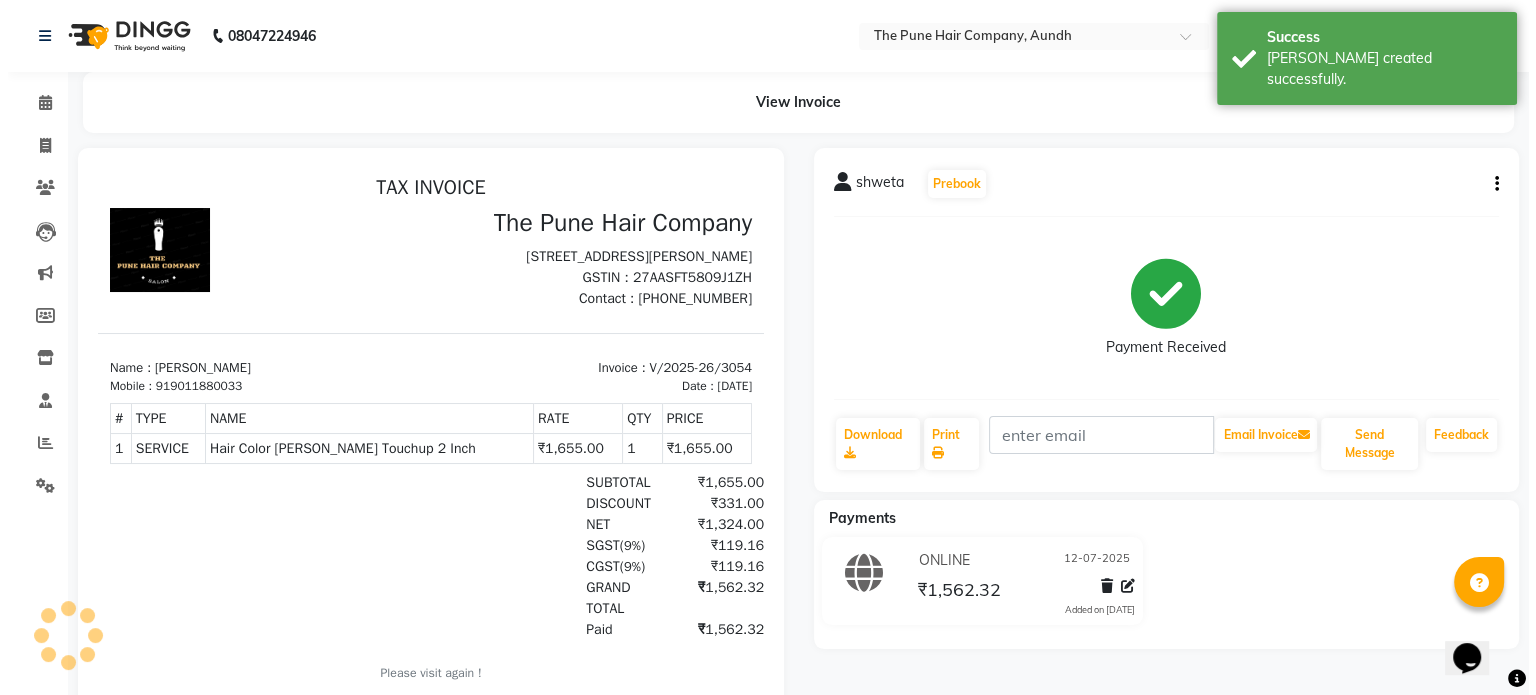 scroll, scrollTop: 0, scrollLeft: 0, axis: both 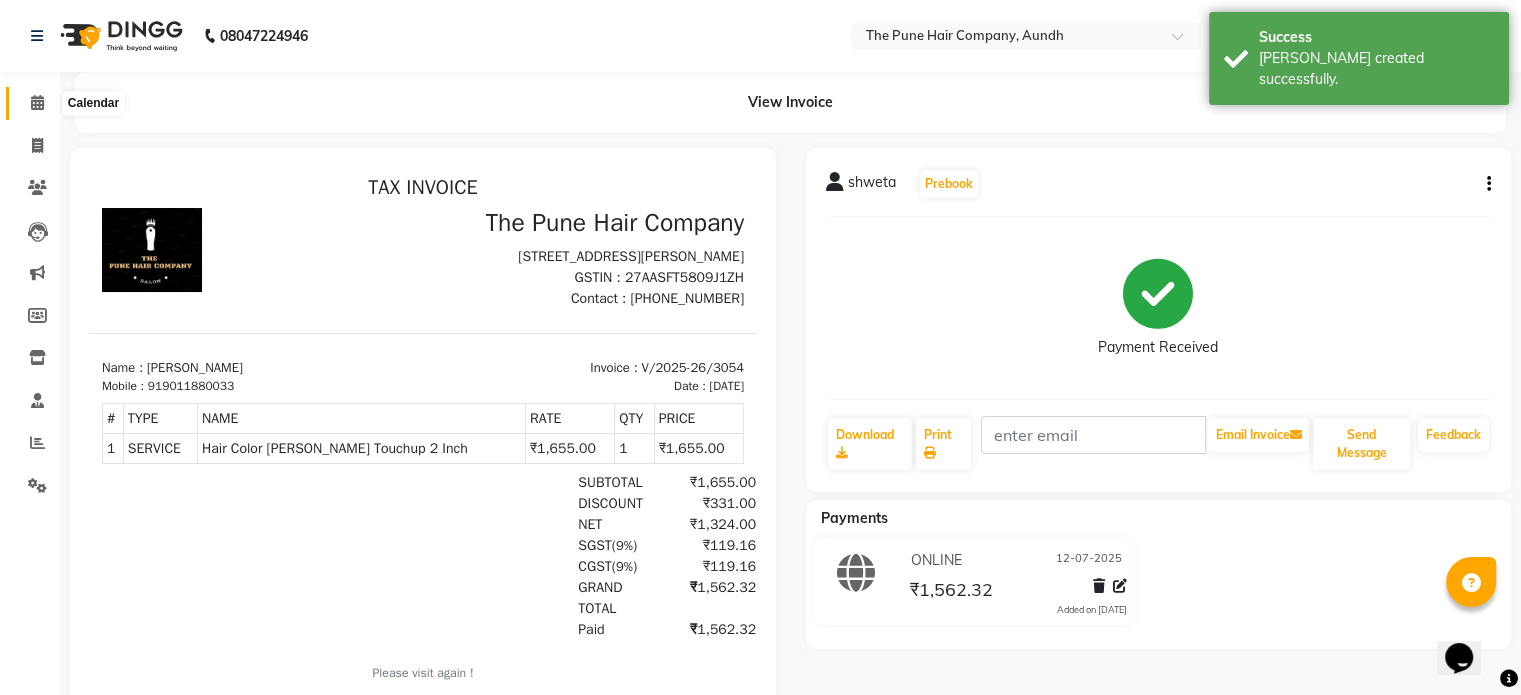 click 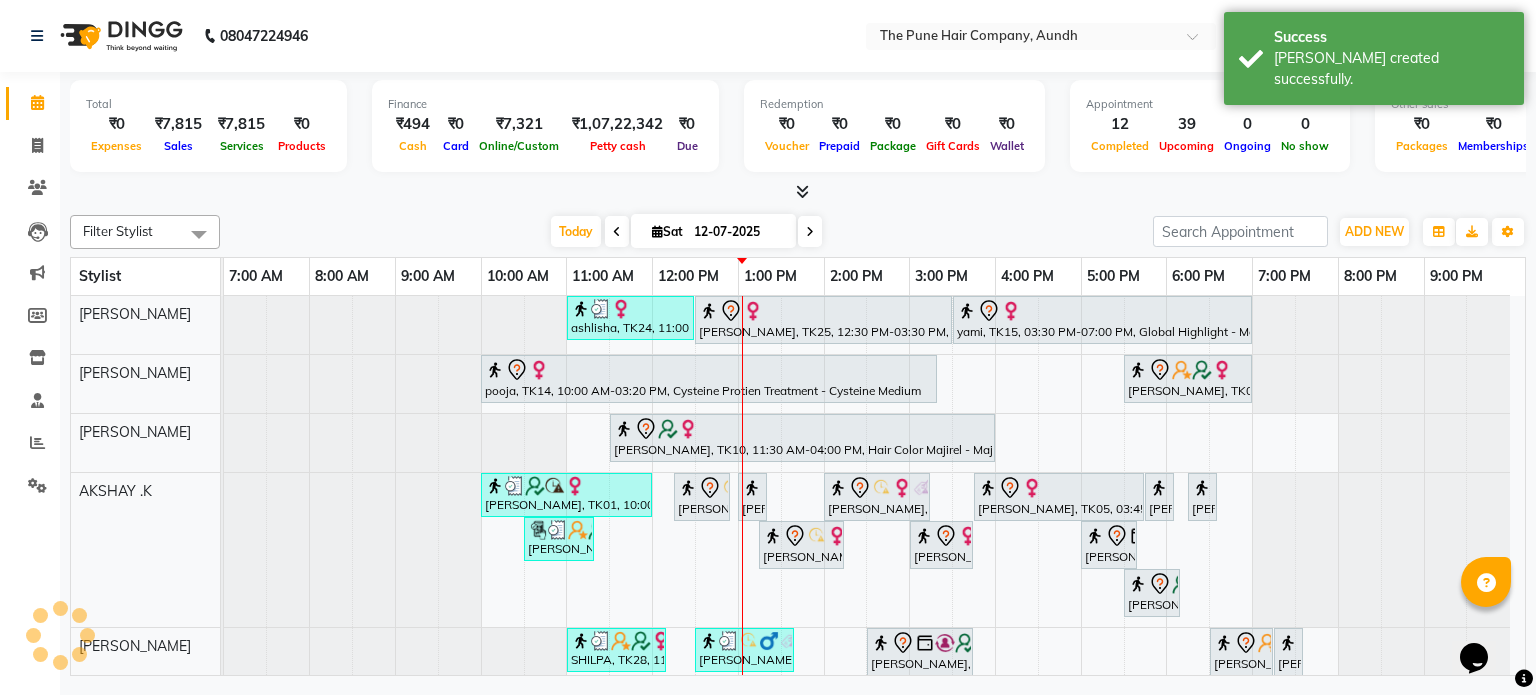 scroll, scrollTop: 73, scrollLeft: 0, axis: vertical 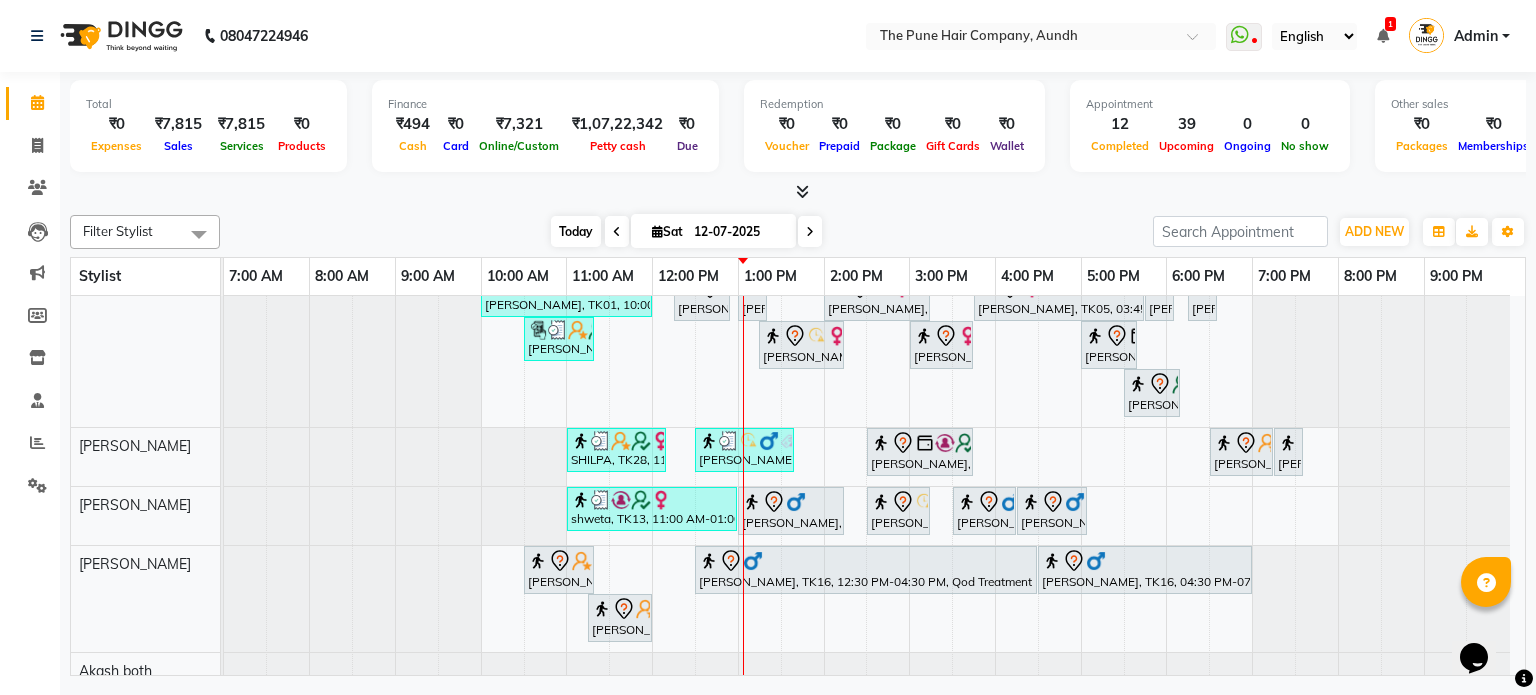 click on "Today" at bounding box center [576, 231] 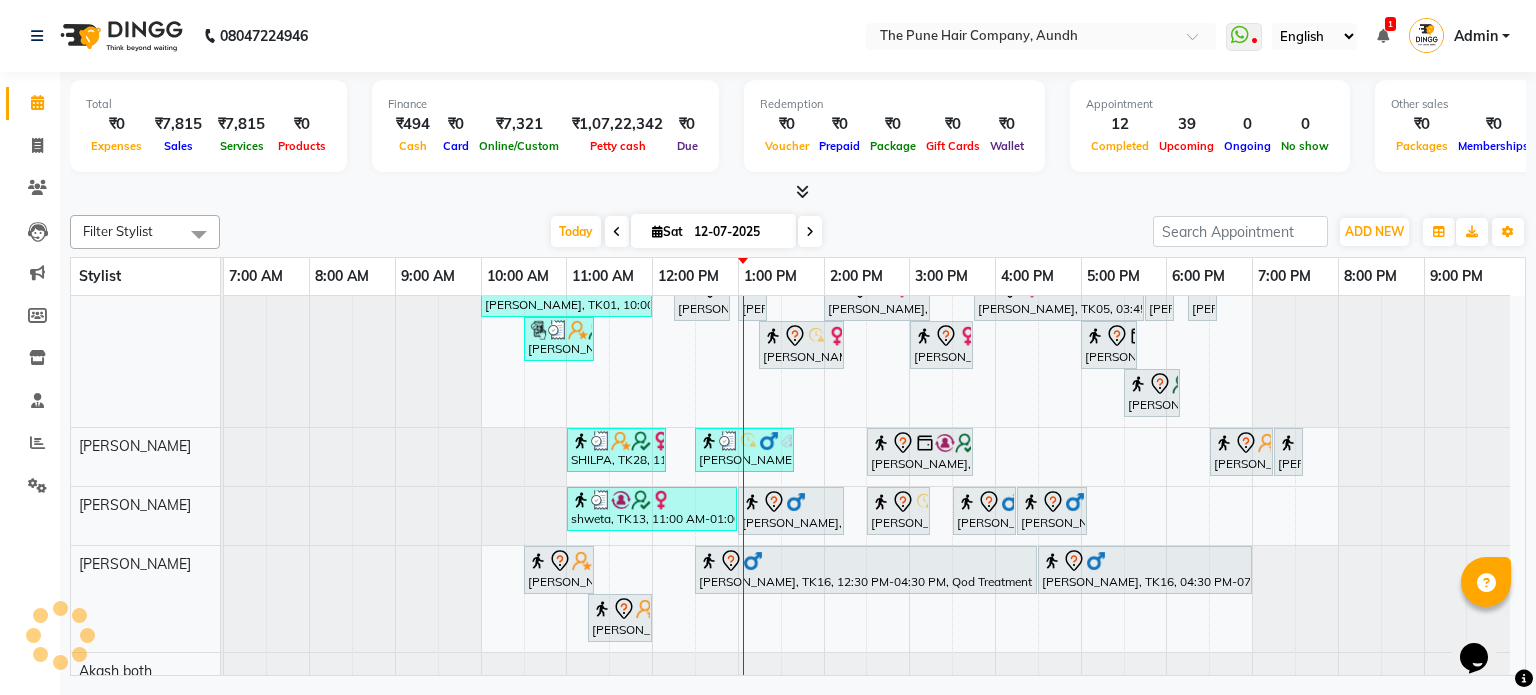 scroll, scrollTop: 126, scrollLeft: 0, axis: vertical 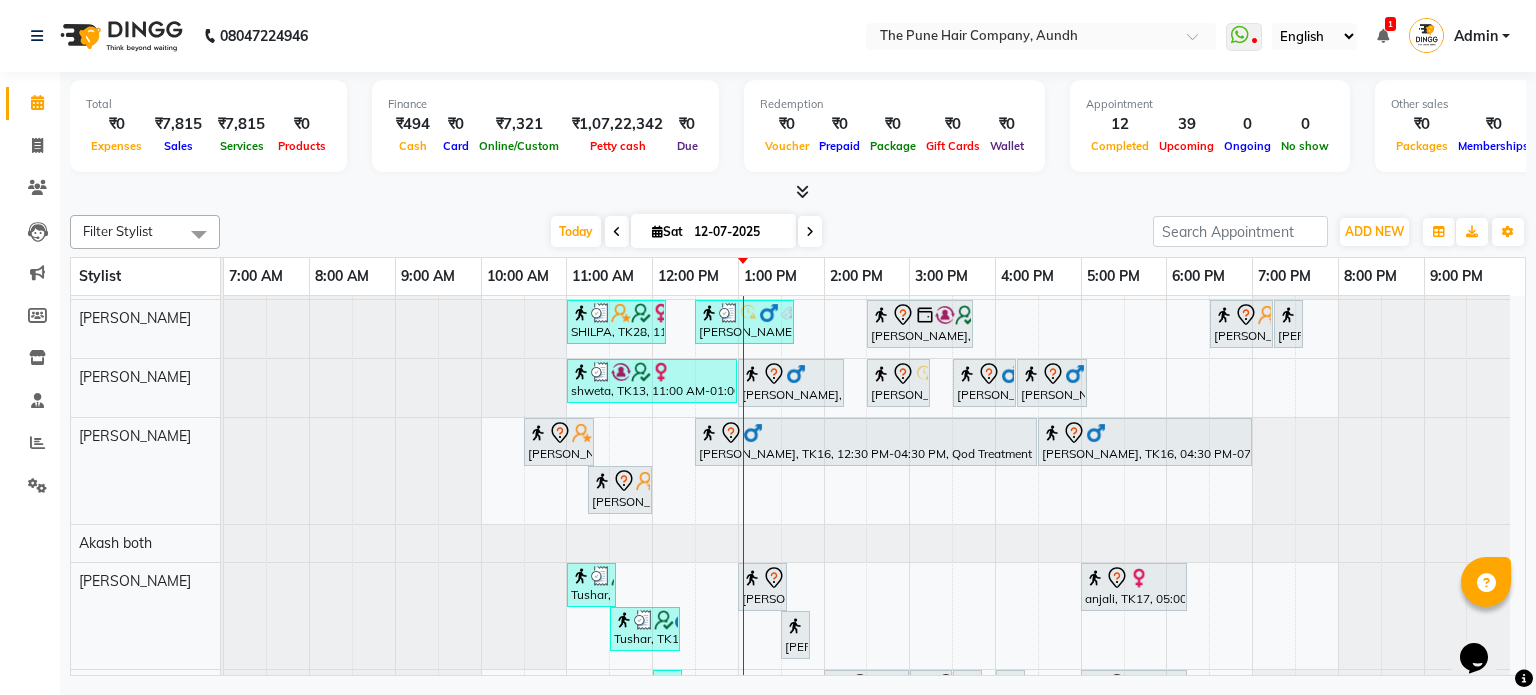 click at bounding box center [810, 231] 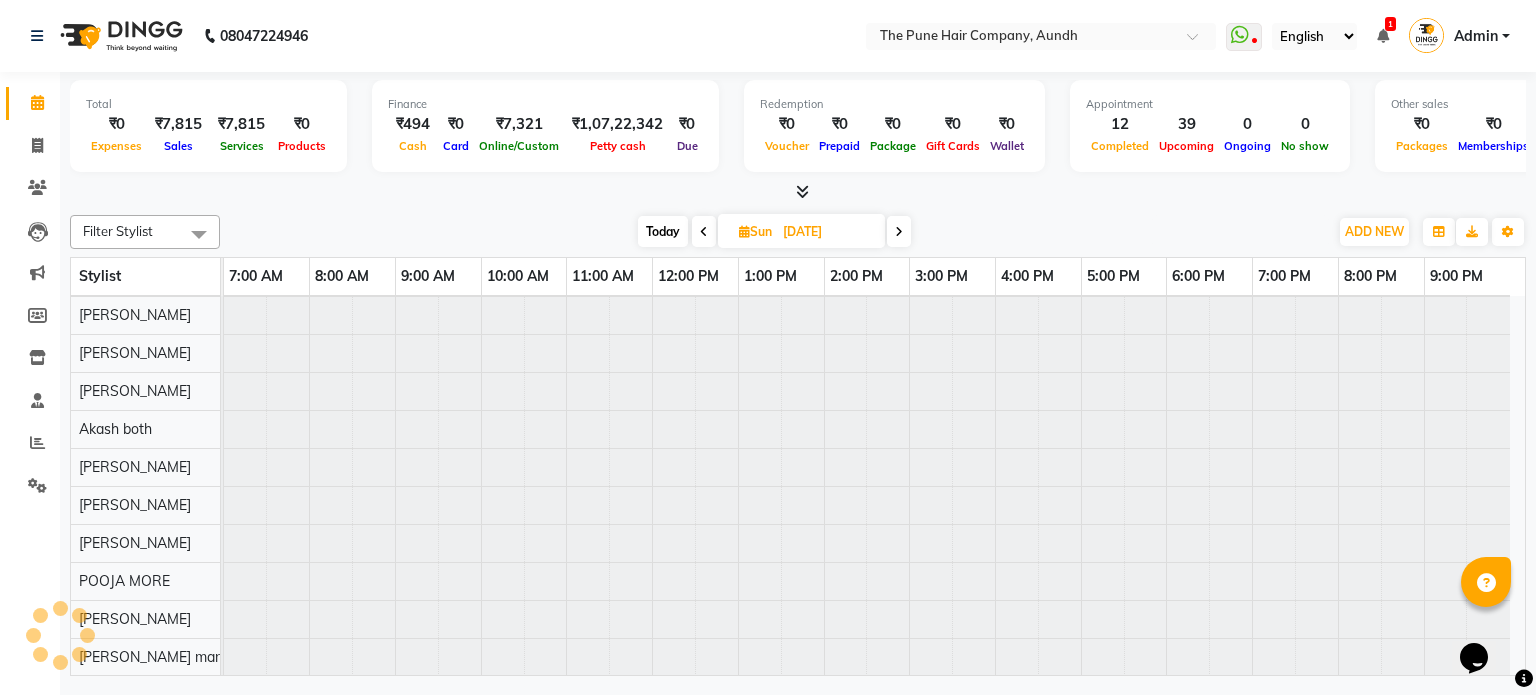 scroll, scrollTop: 148, scrollLeft: 0, axis: vertical 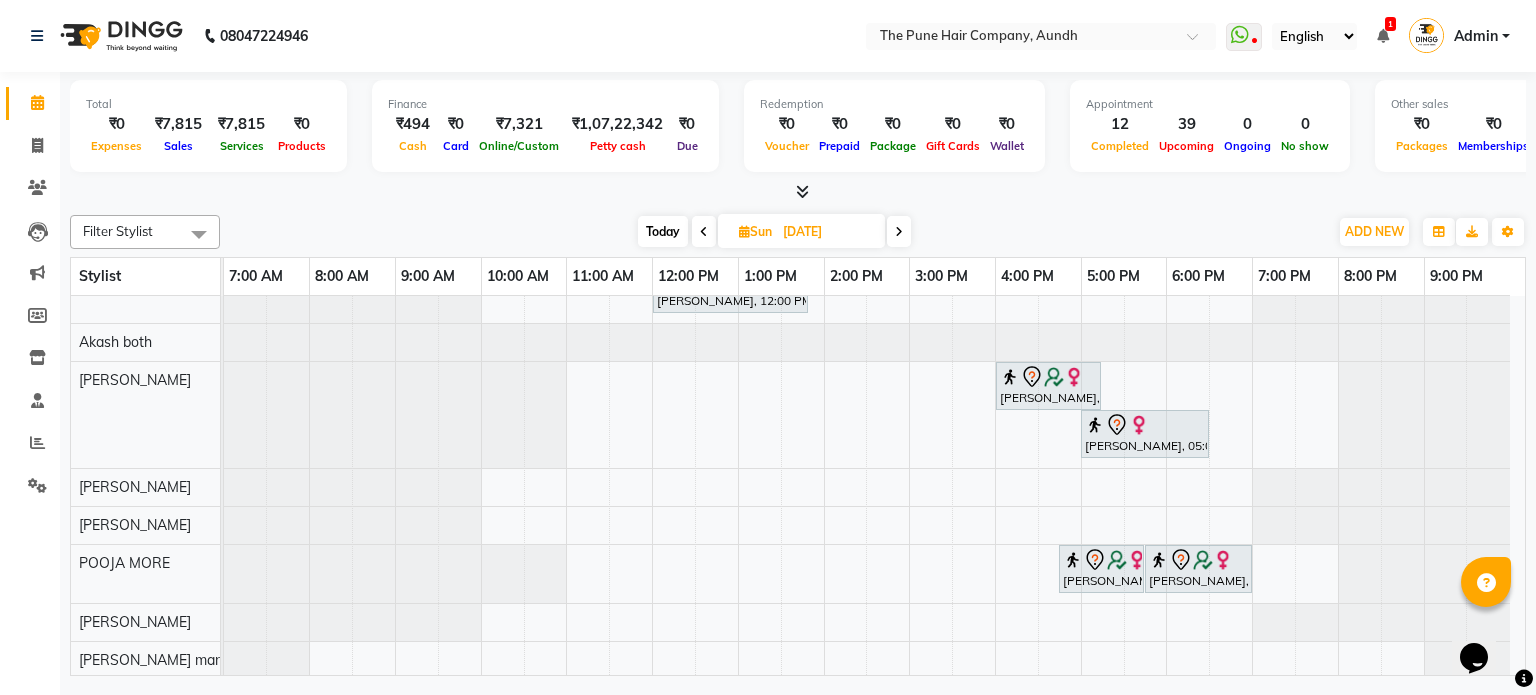 click at bounding box center (899, 232) 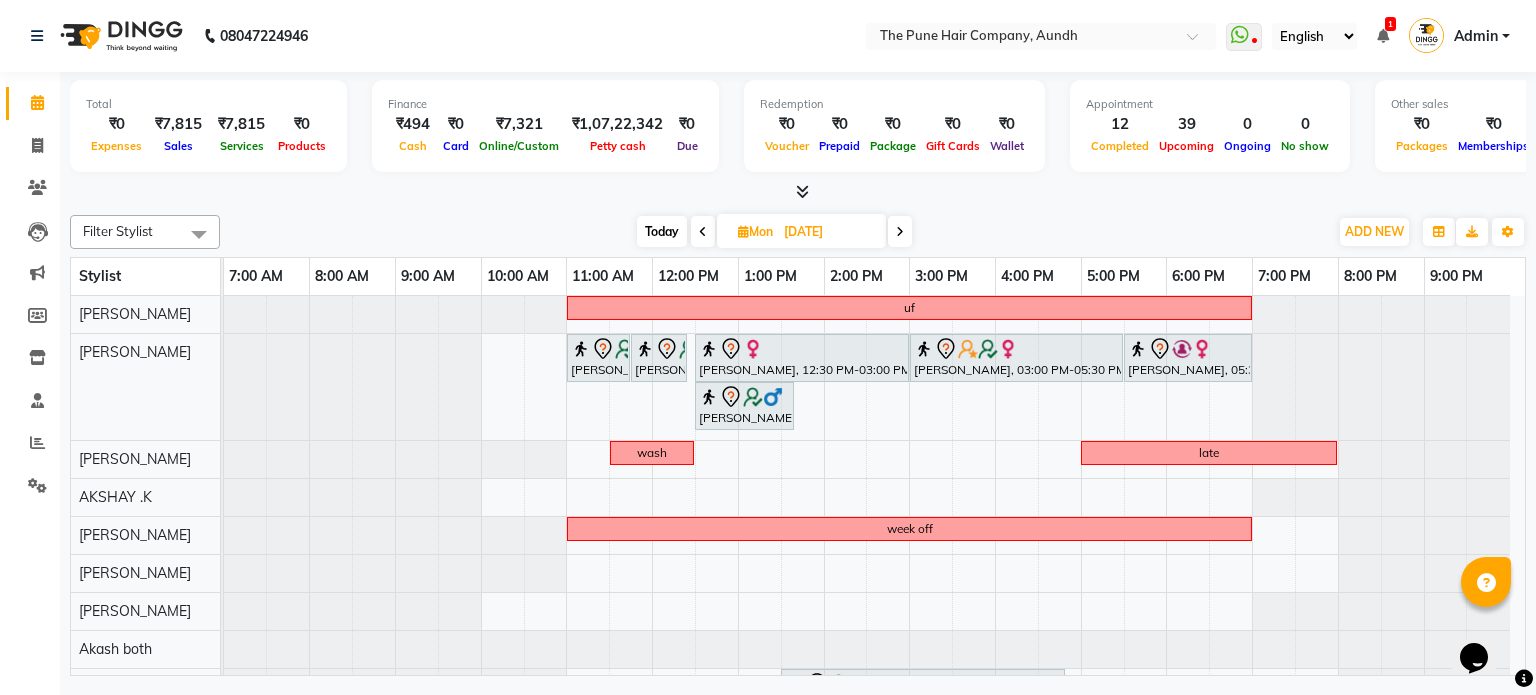 click at bounding box center [900, 231] 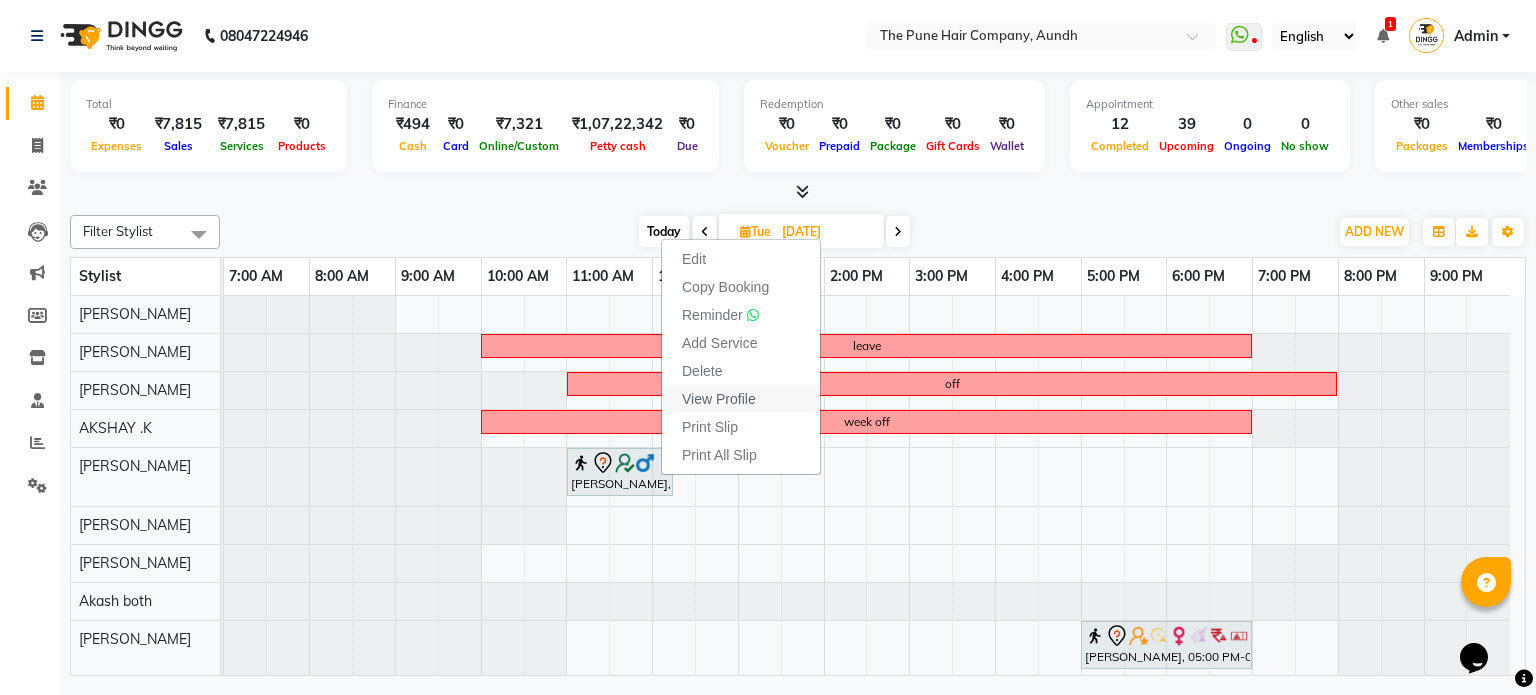click on "View Profile" at bounding box center [719, 399] 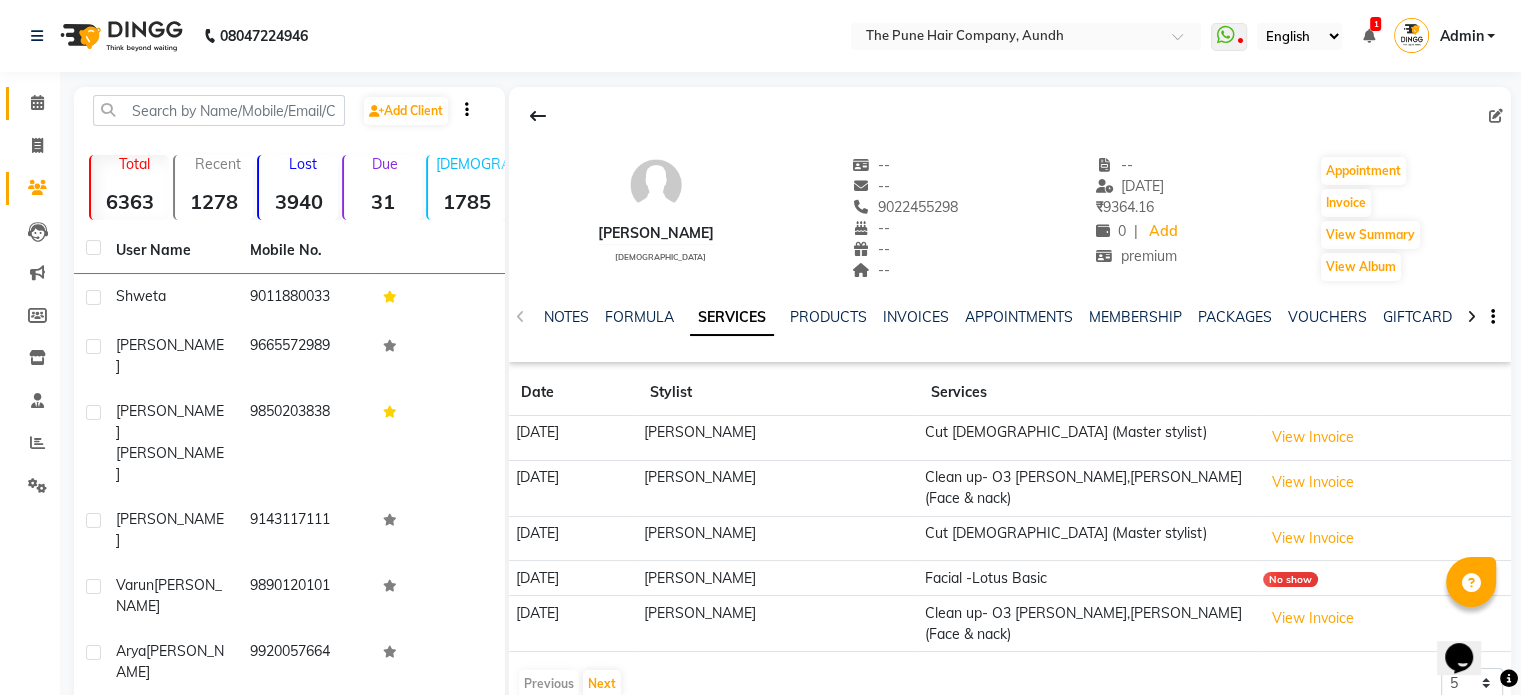 click 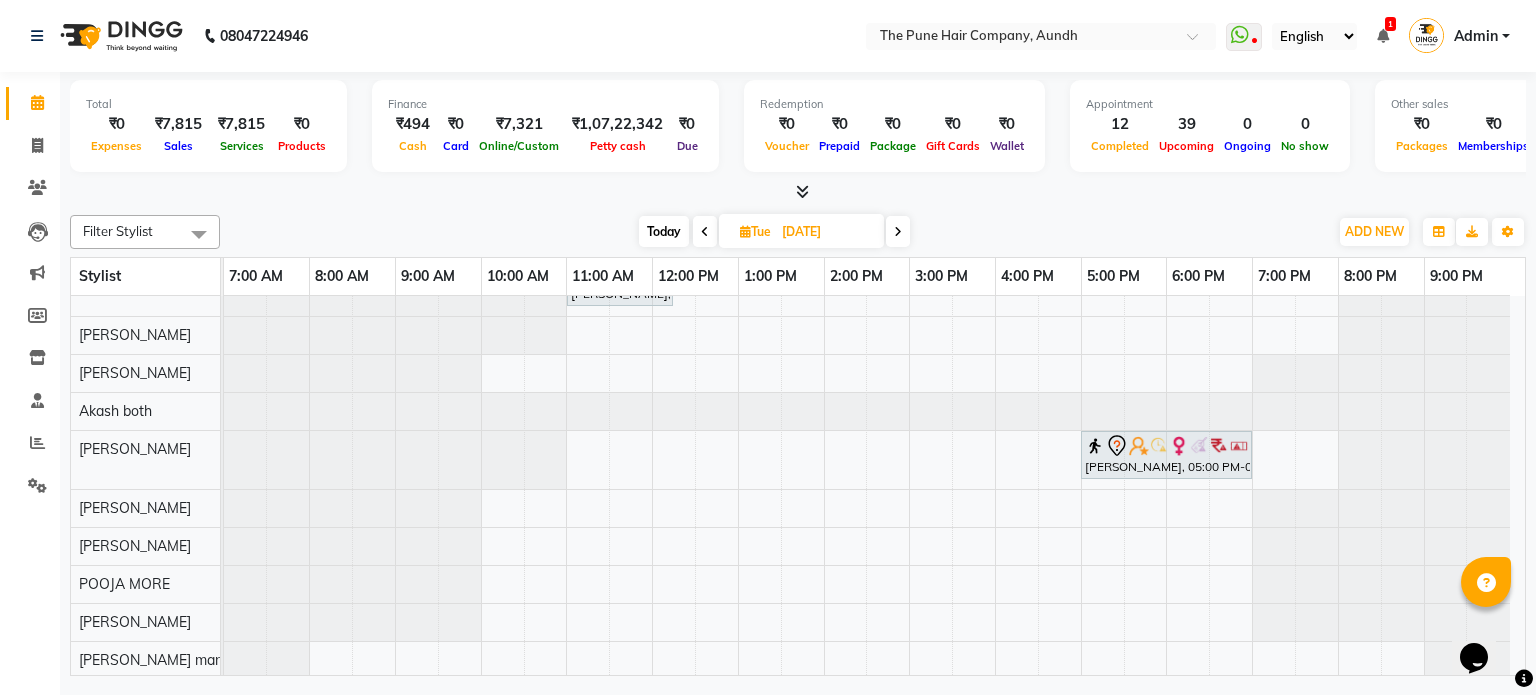 click at bounding box center [898, 231] 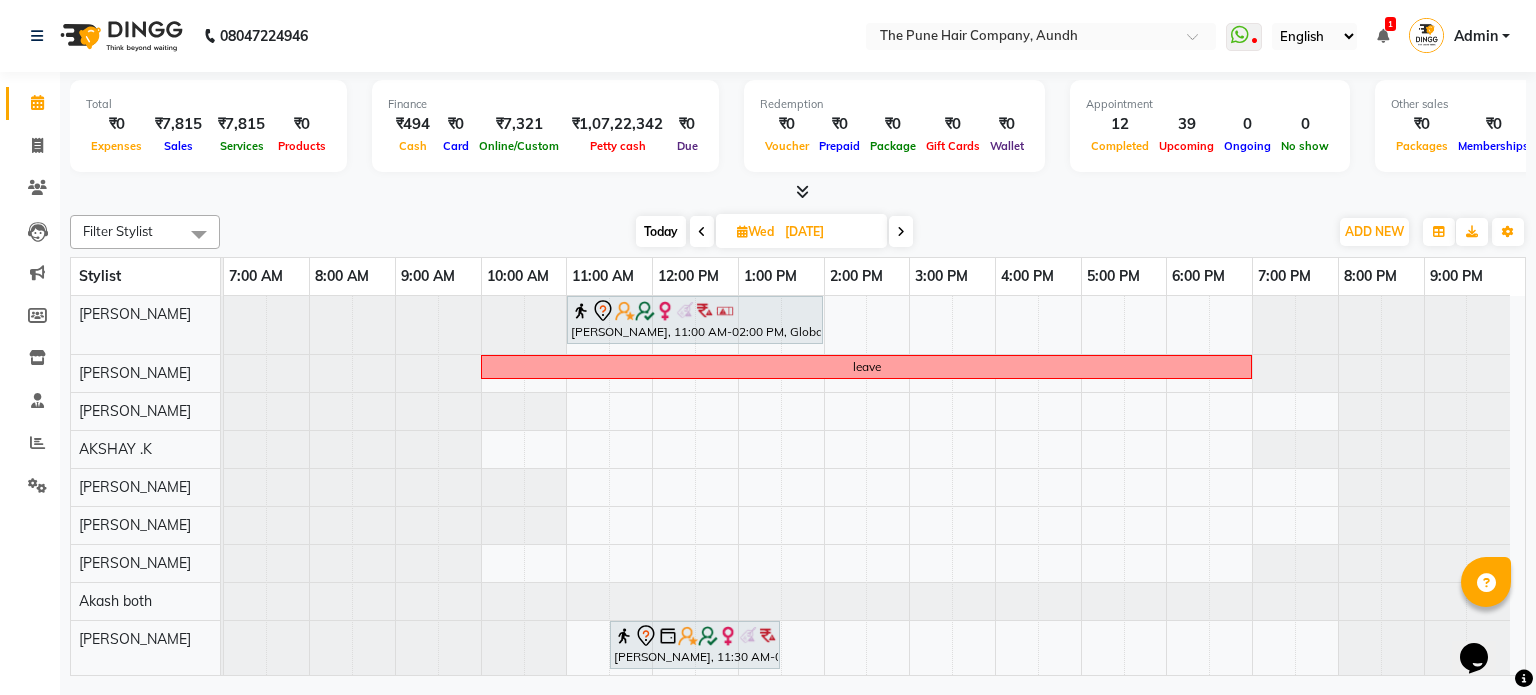 click at bounding box center [901, 231] 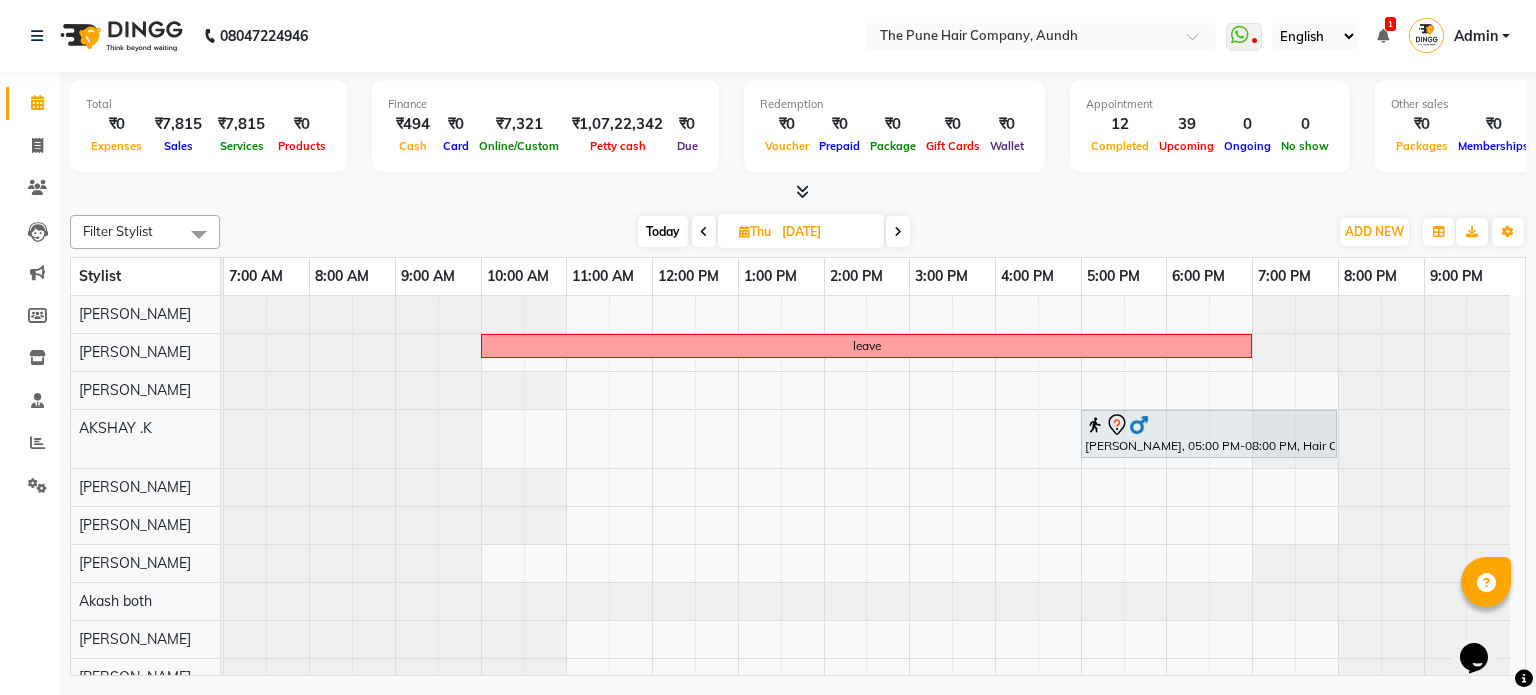 click at bounding box center (898, 231) 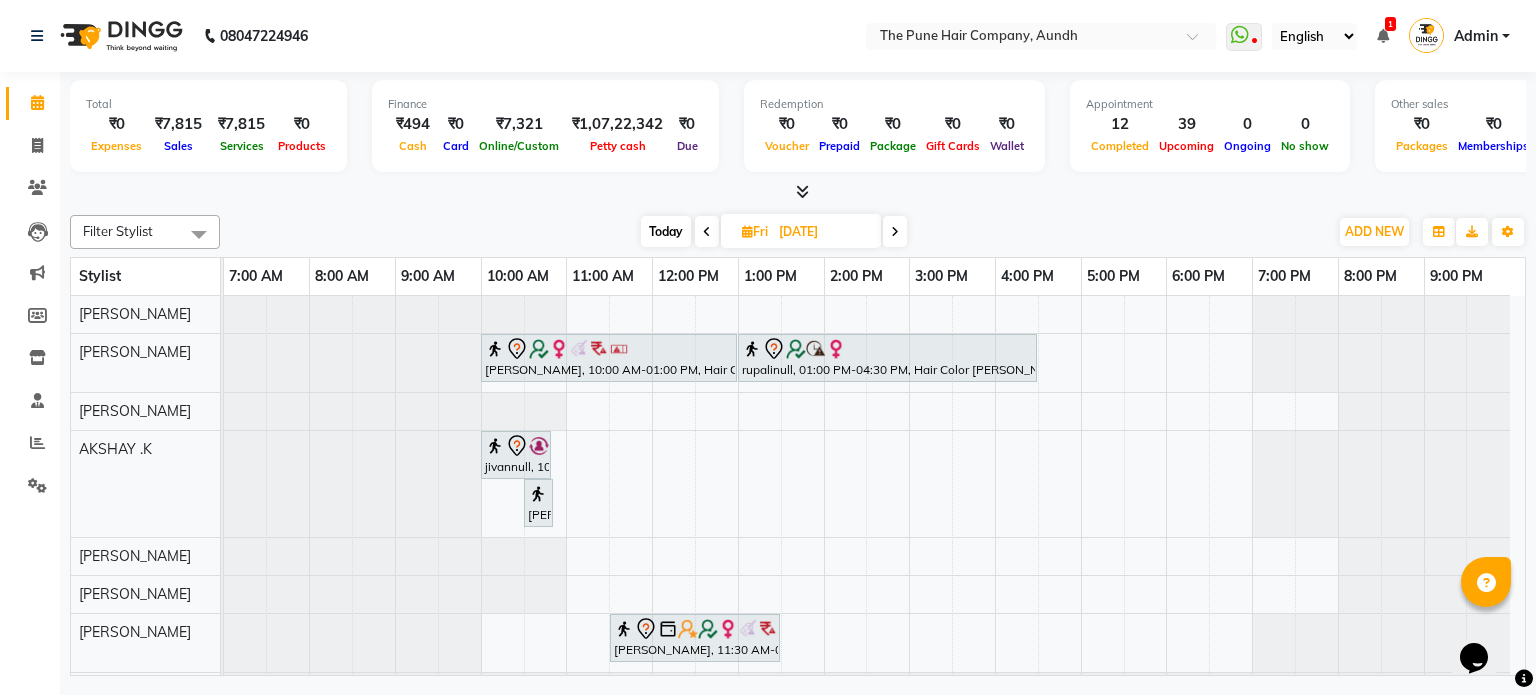 click at bounding box center (895, 231) 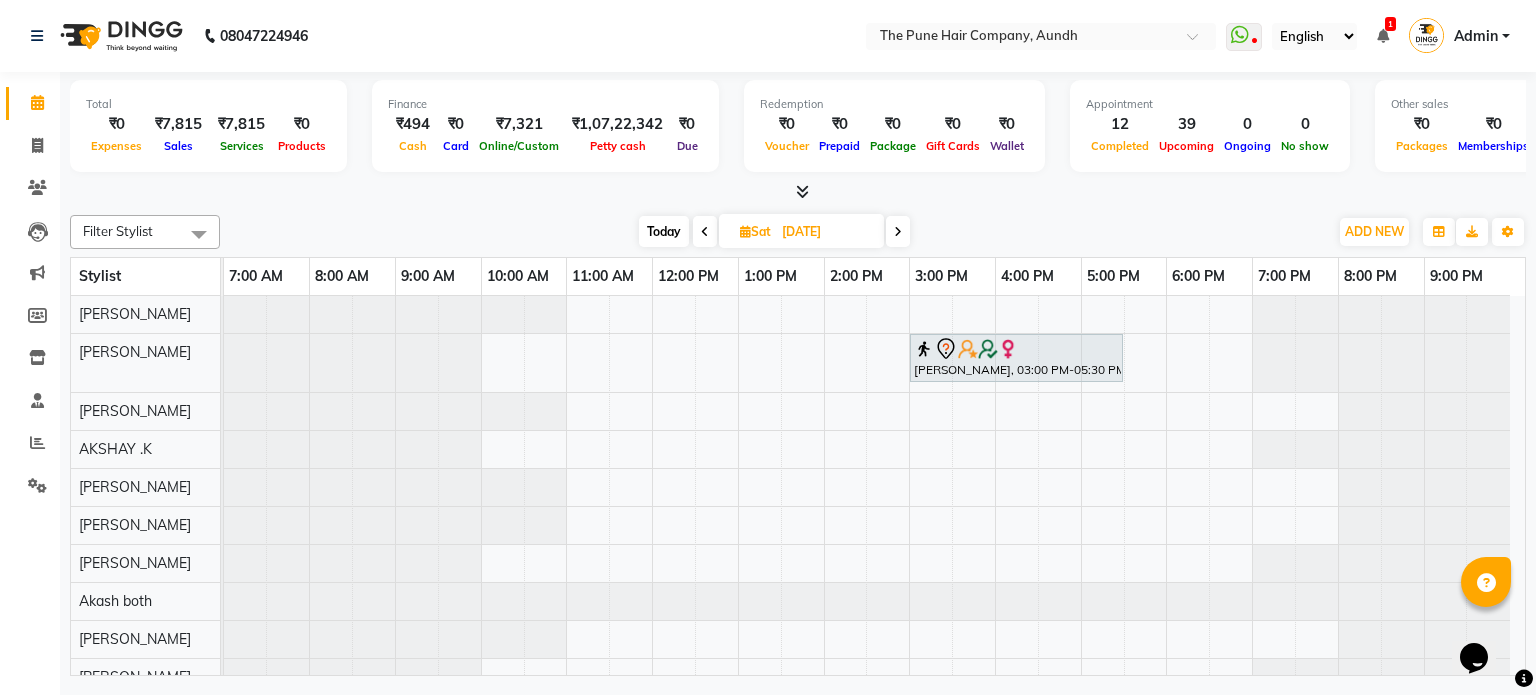 click at bounding box center [898, 231] 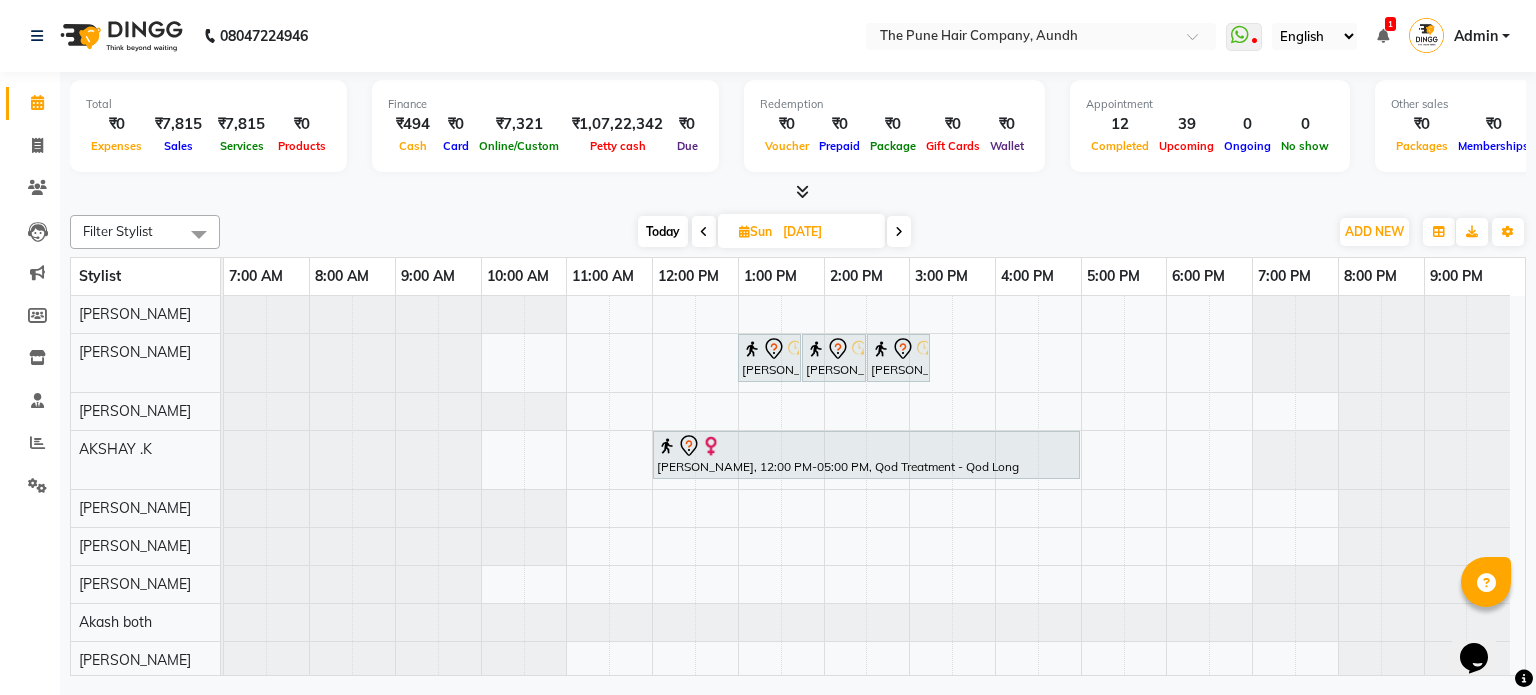 click at bounding box center [899, 231] 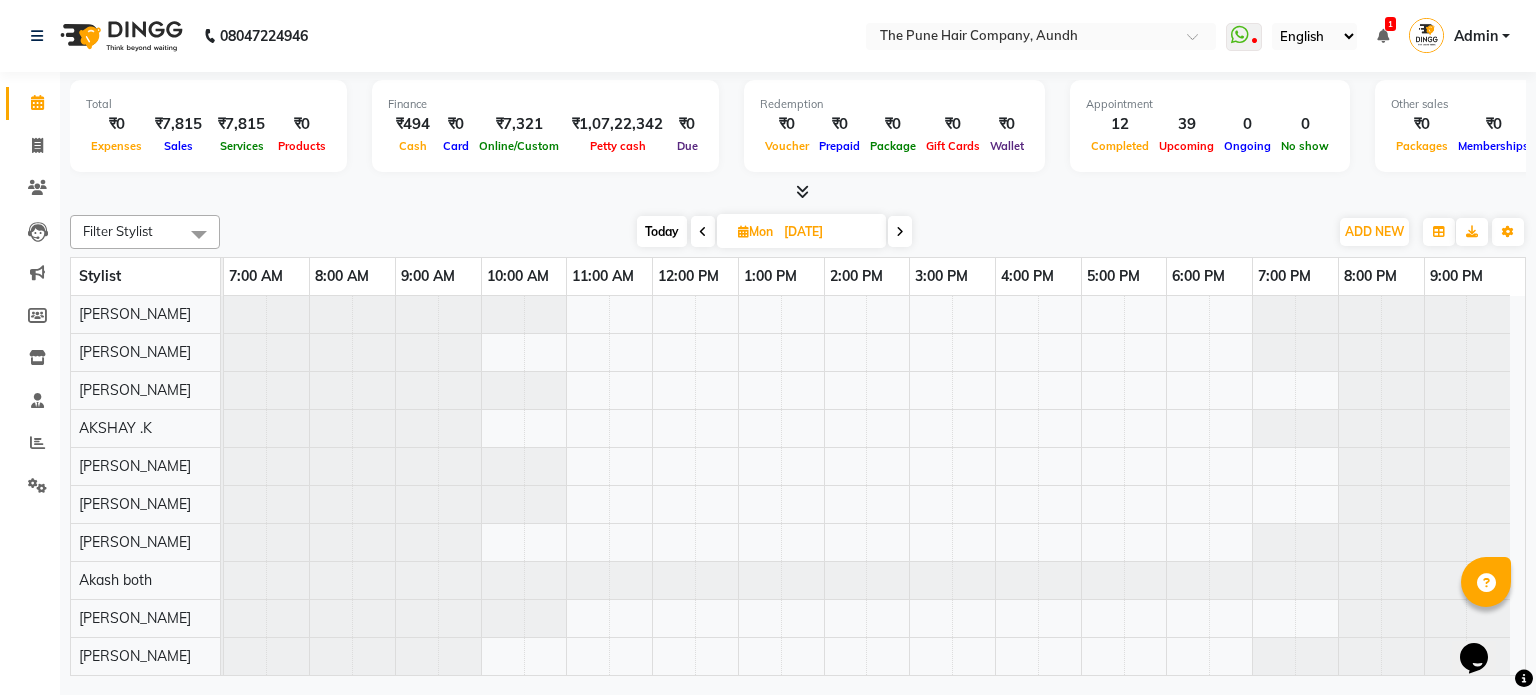 click on "Today" at bounding box center [662, 231] 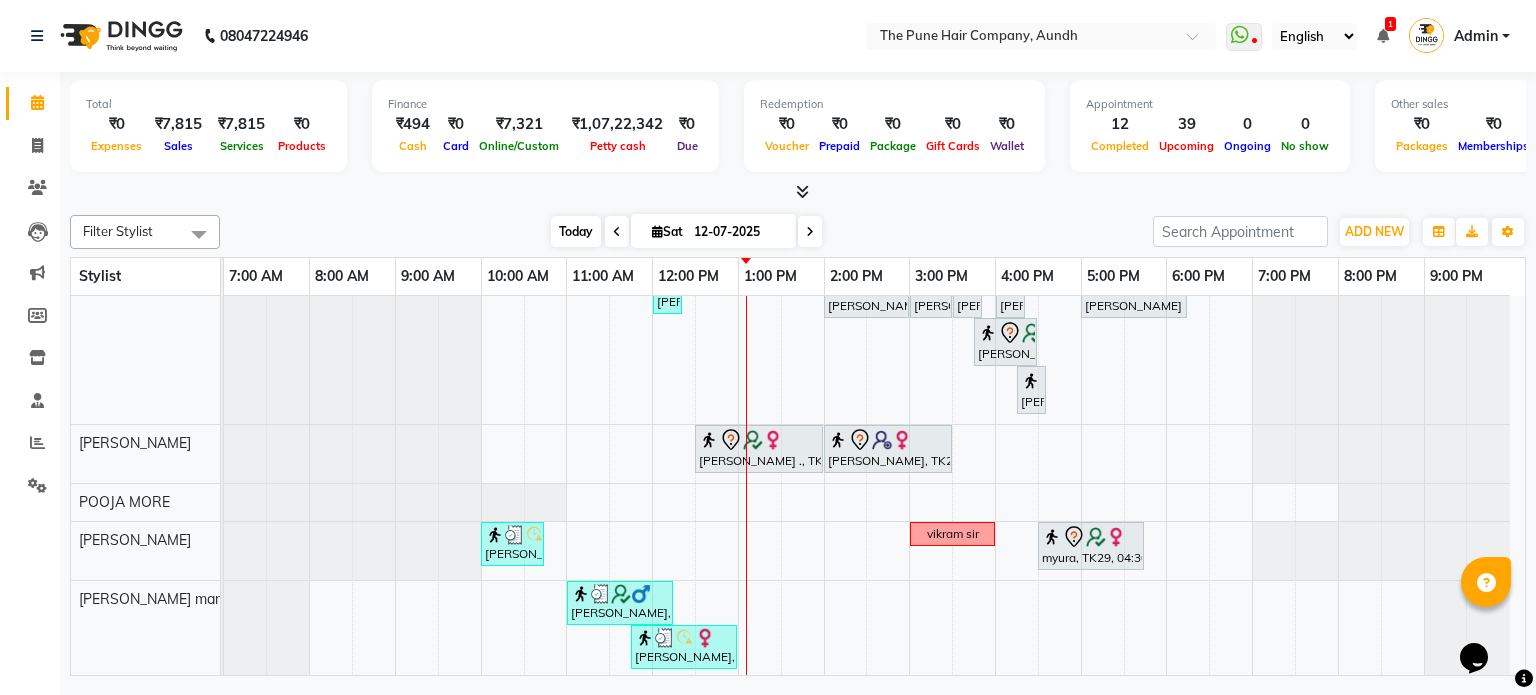 click on "Today" at bounding box center (576, 231) 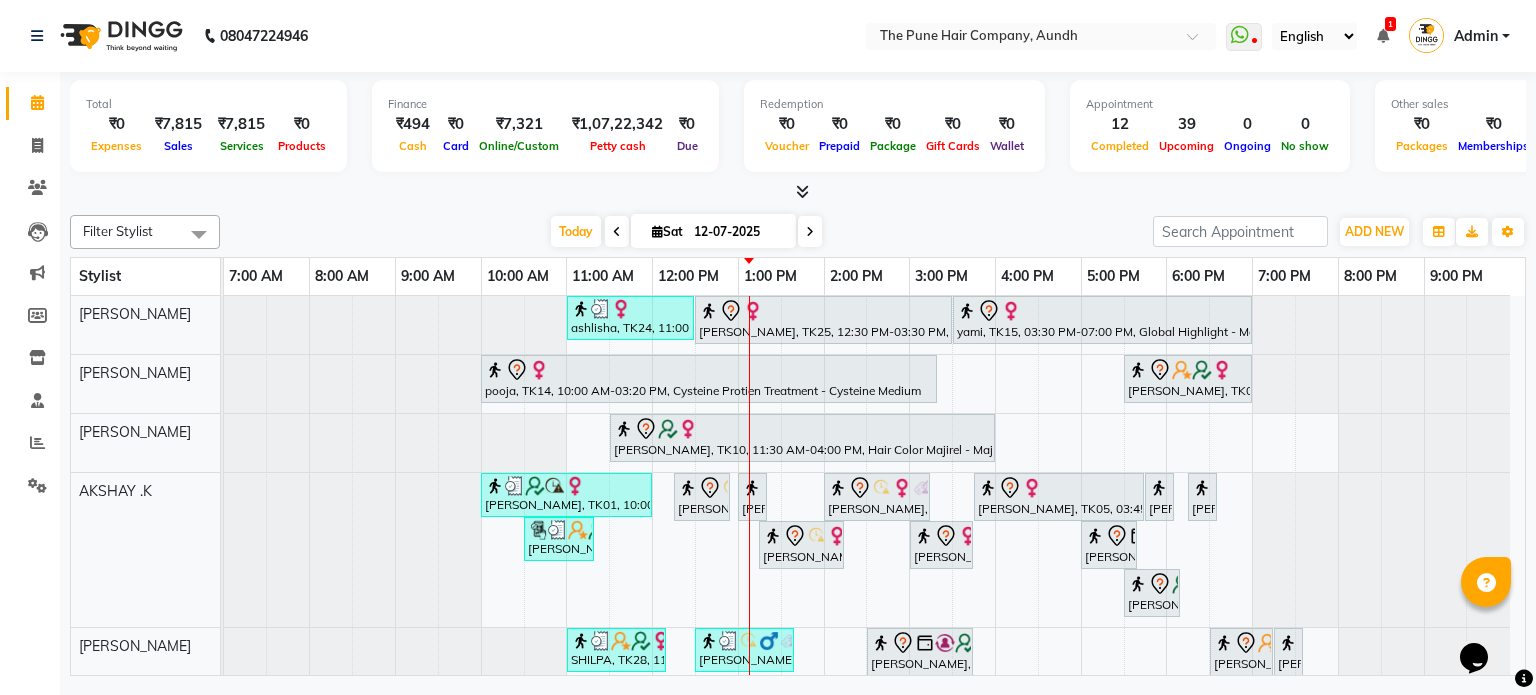 scroll, scrollTop: 95, scrollLeft: 0, axis: vertical 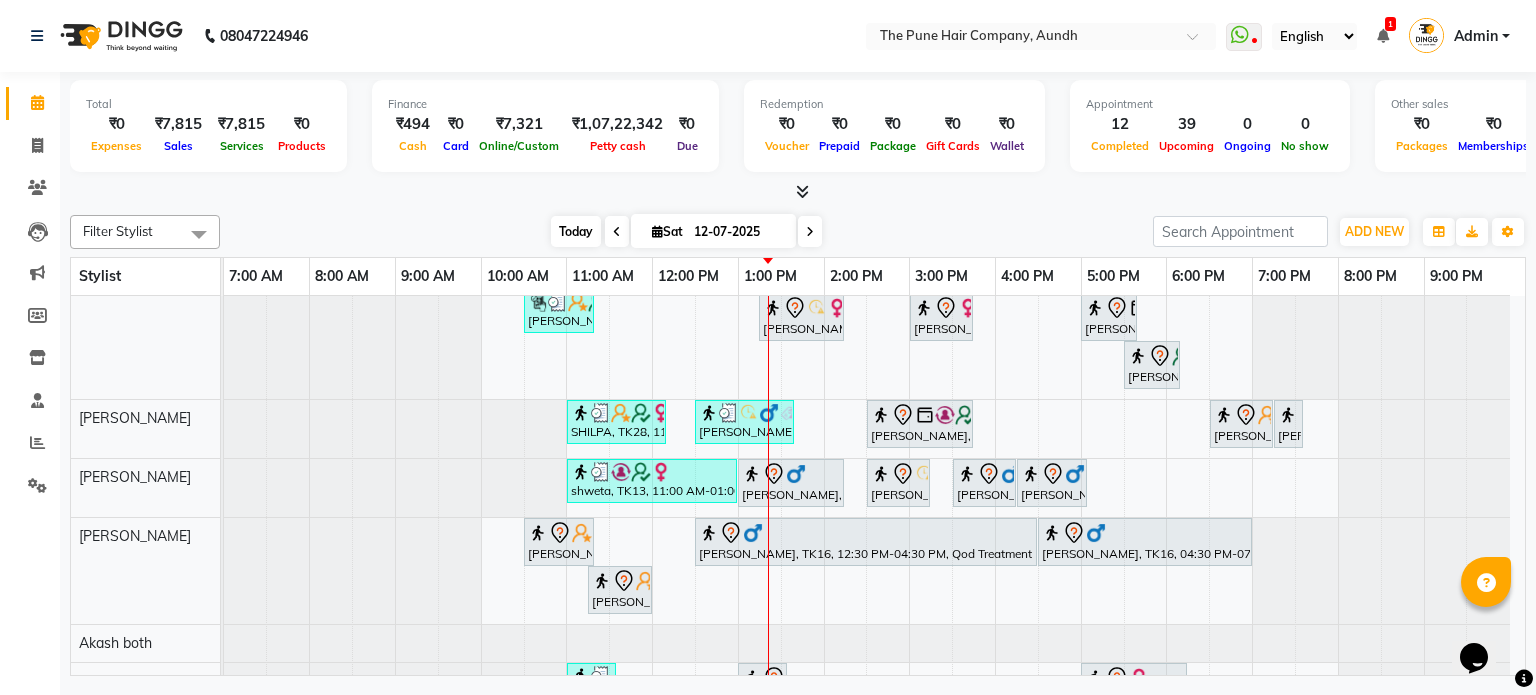 click on "Today" at bounding box center (576, 231) 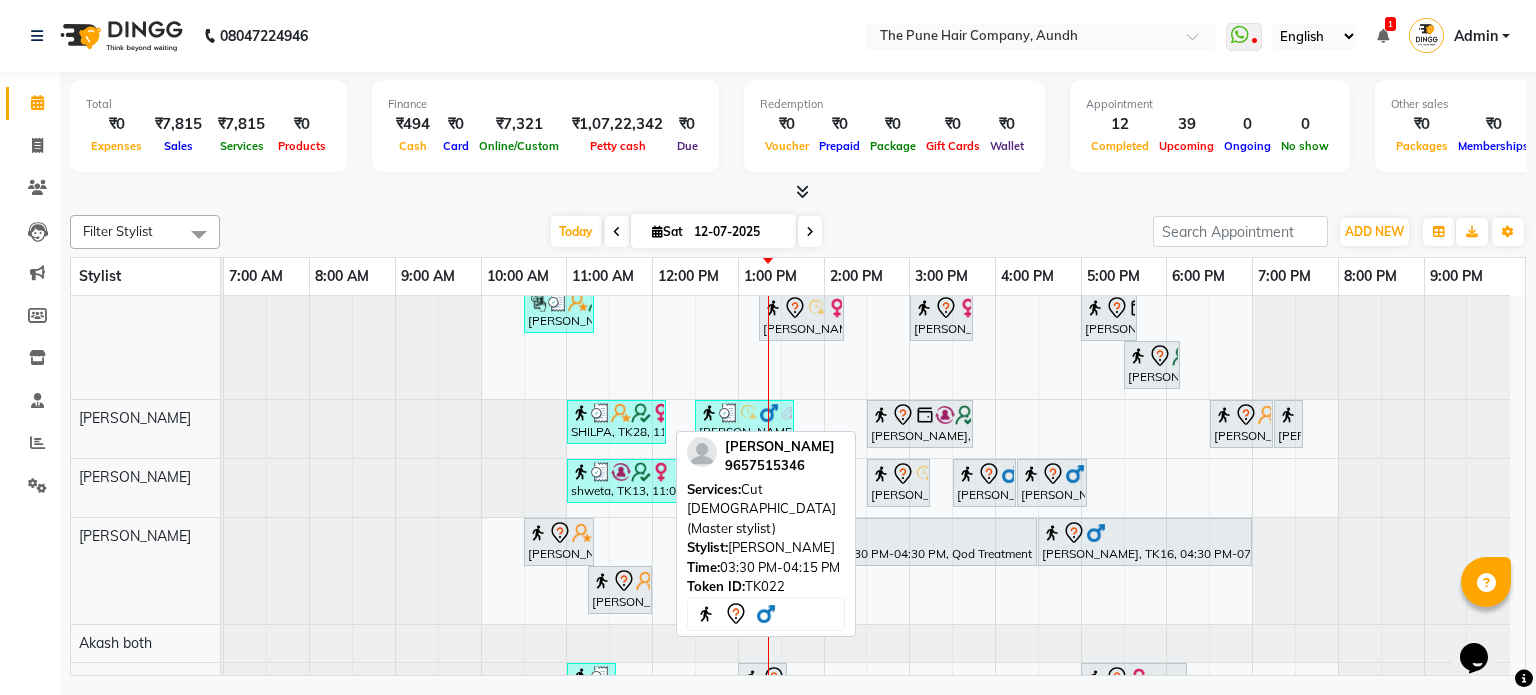 scroll, scrollTop: 384, scrollLeft: 0, axis: vertical 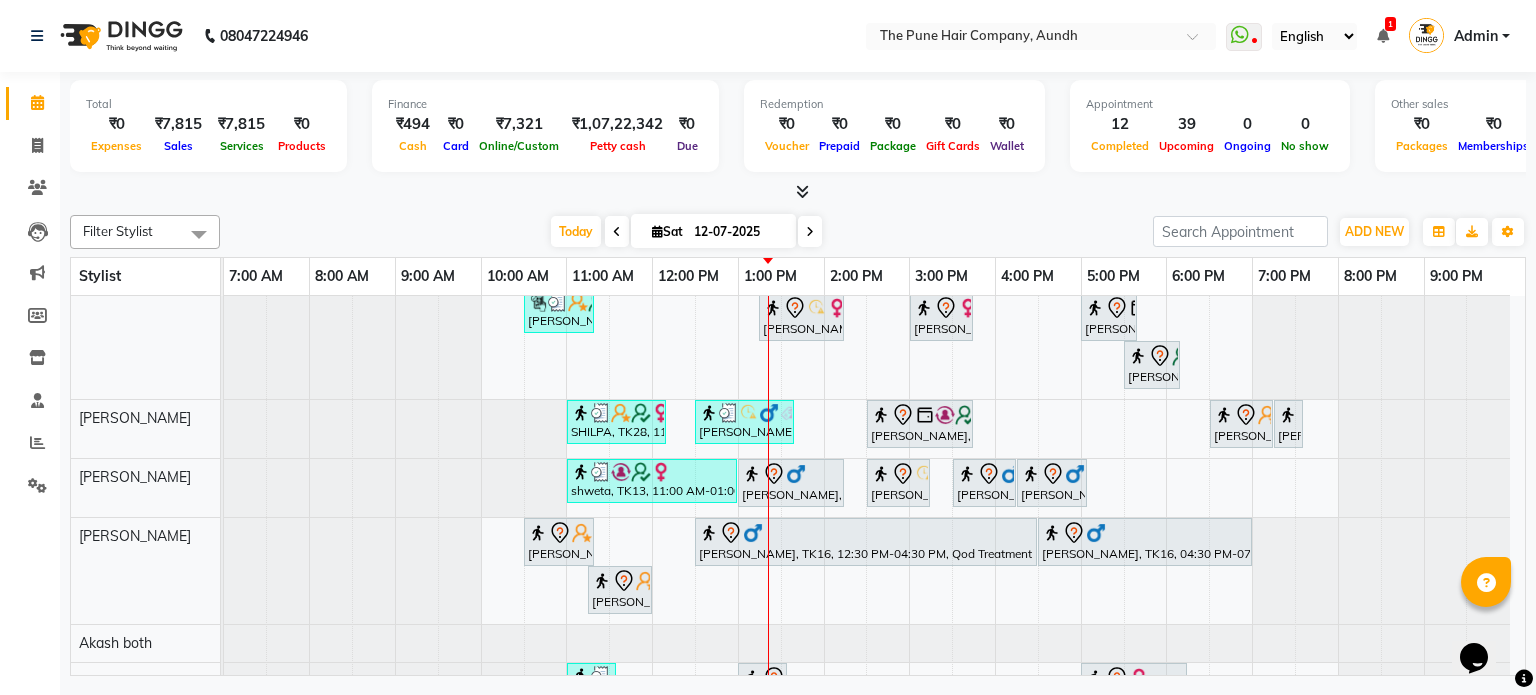 click on "Today  Sat 12-07-2025" at bounding box center [686, 232] 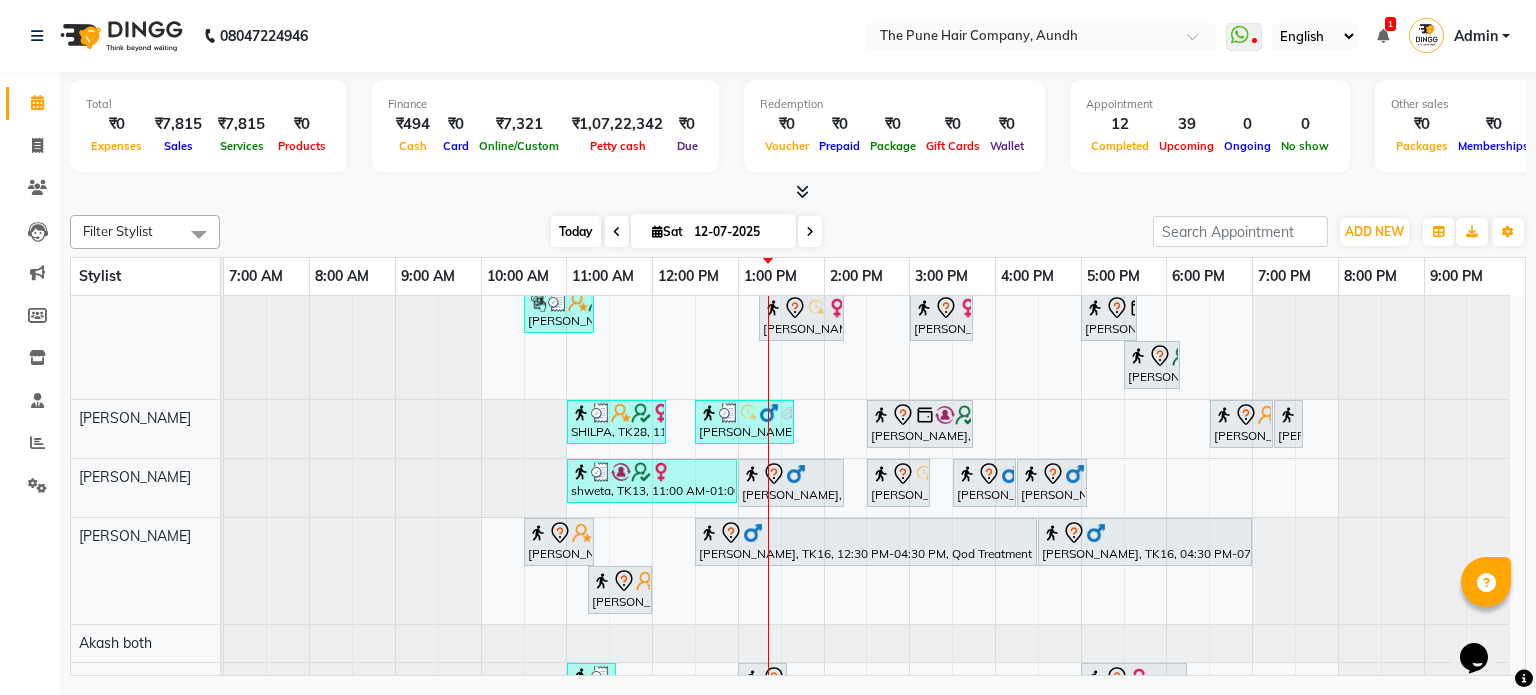 click on "Today" at bounding box center (576, 231) 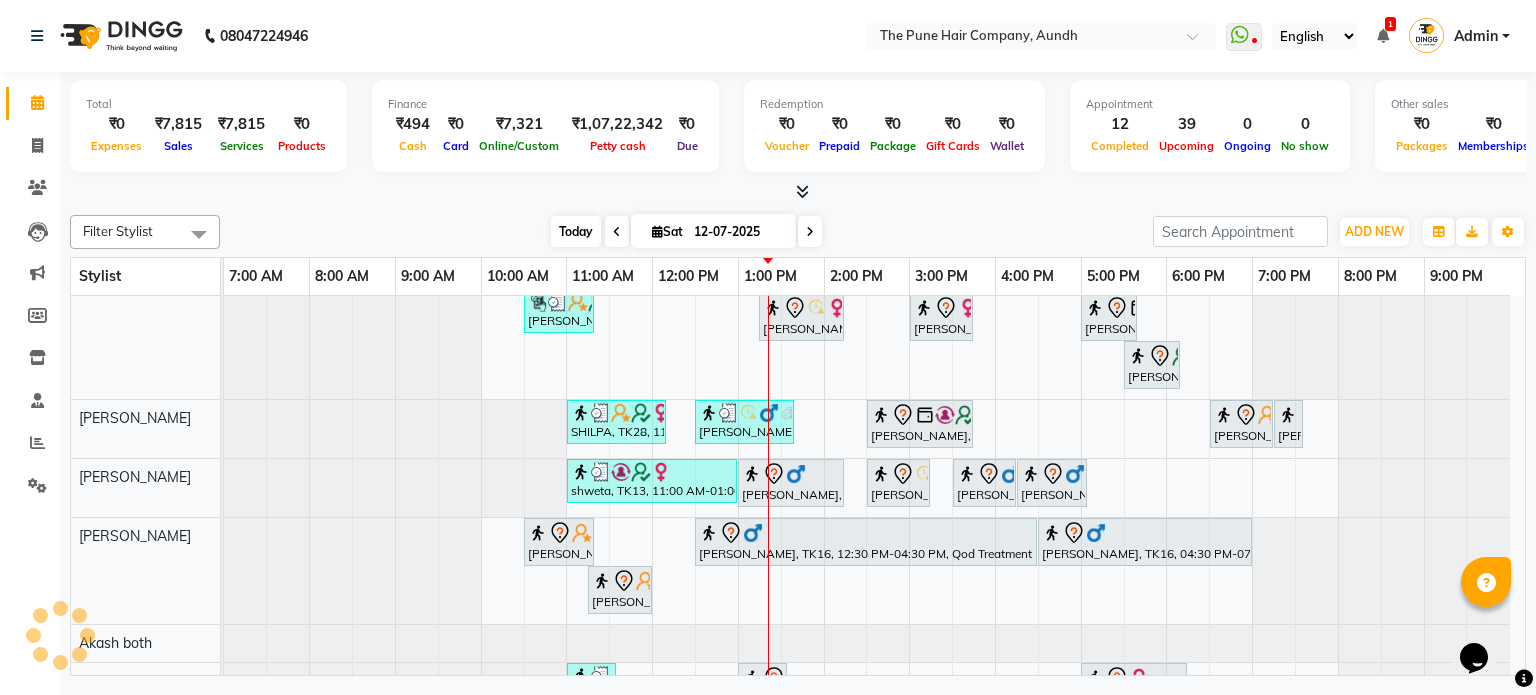 click on "Today" at bounding box center [576, 231] 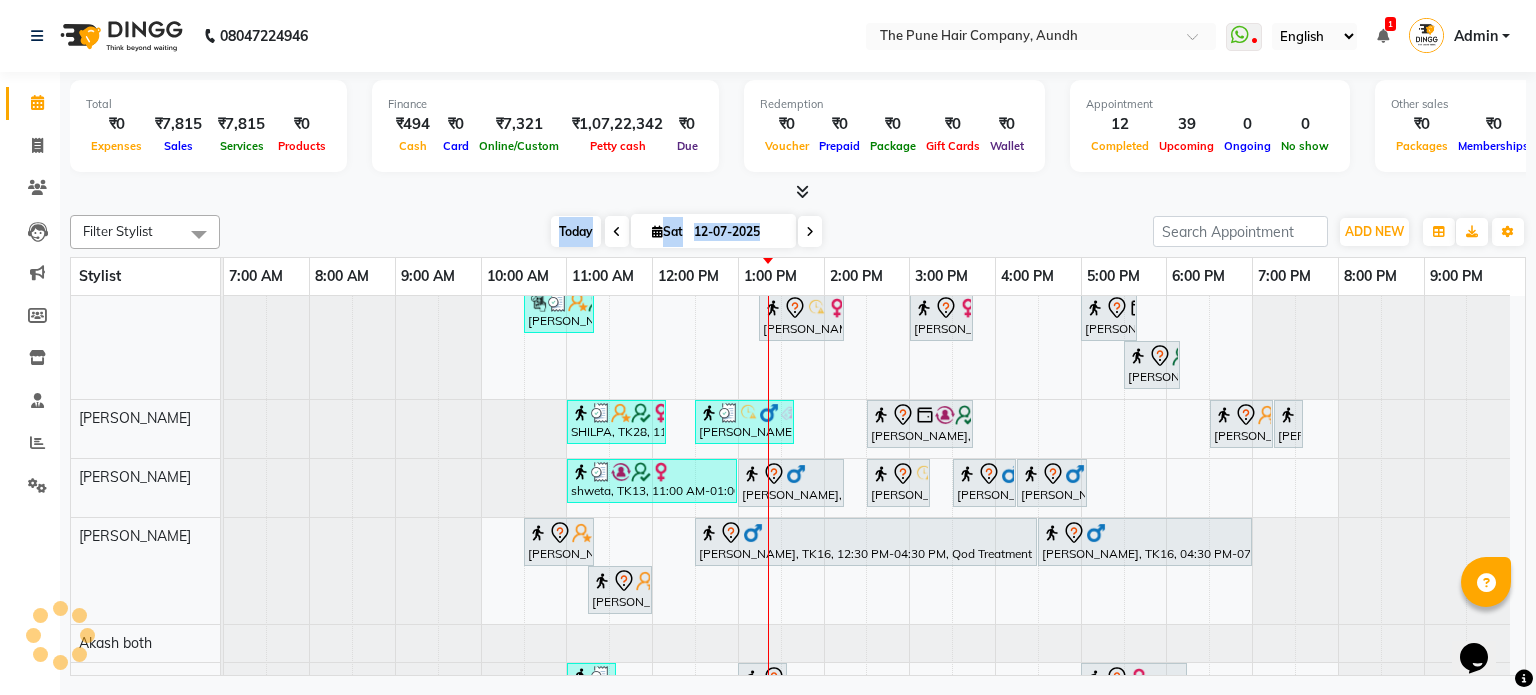click on "Today" at bounding box center [576, 231] 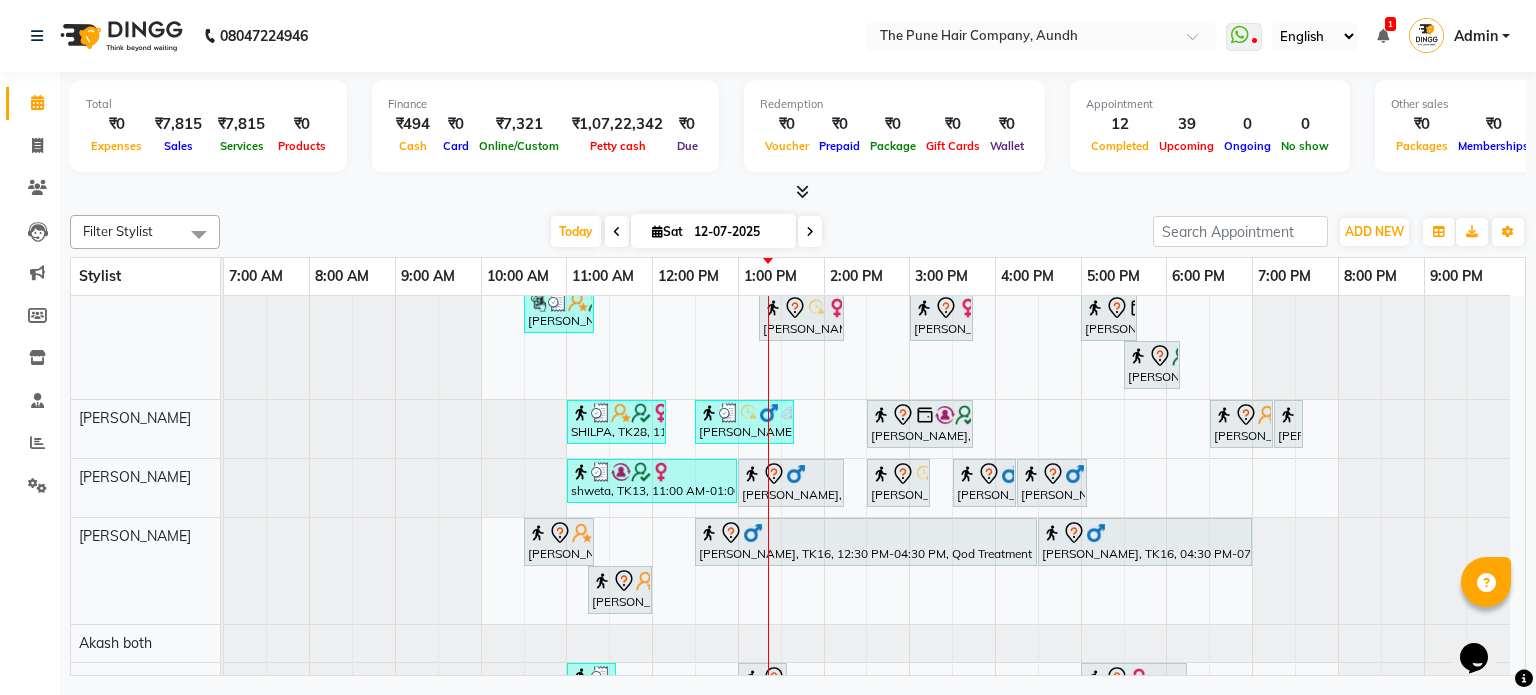 click at bounding box center (798, 192) 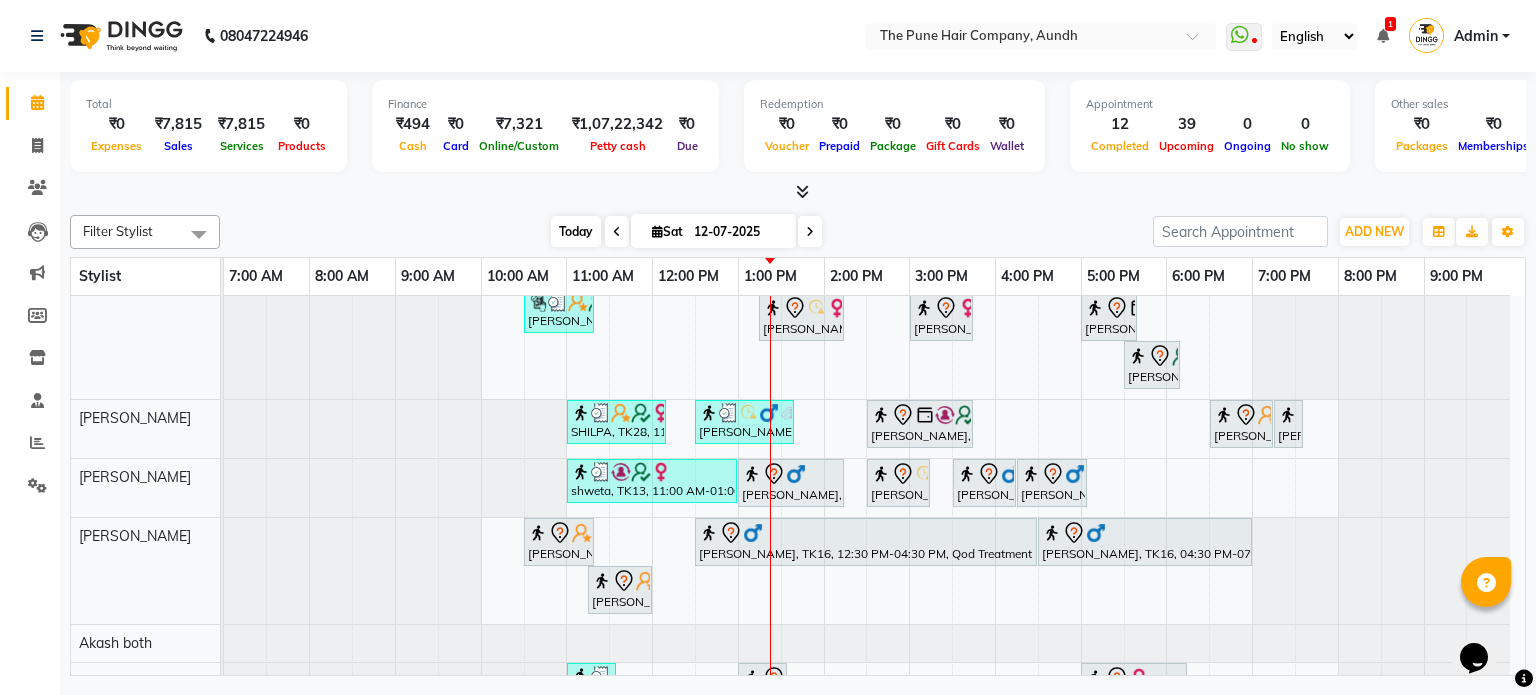click on "Today" at bounding box center [576, 231] 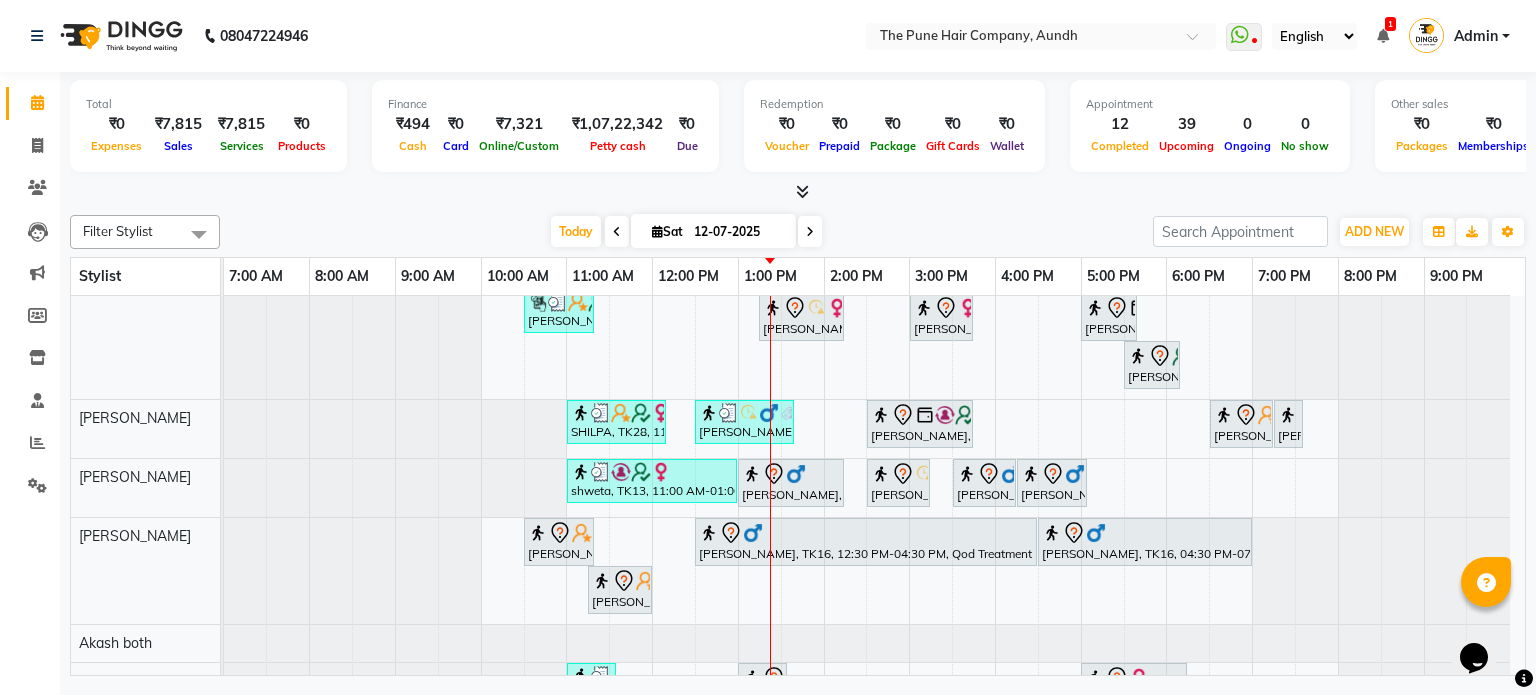 scroll, scrollTop: 610, scrollLeft: 0, axis: vertical 